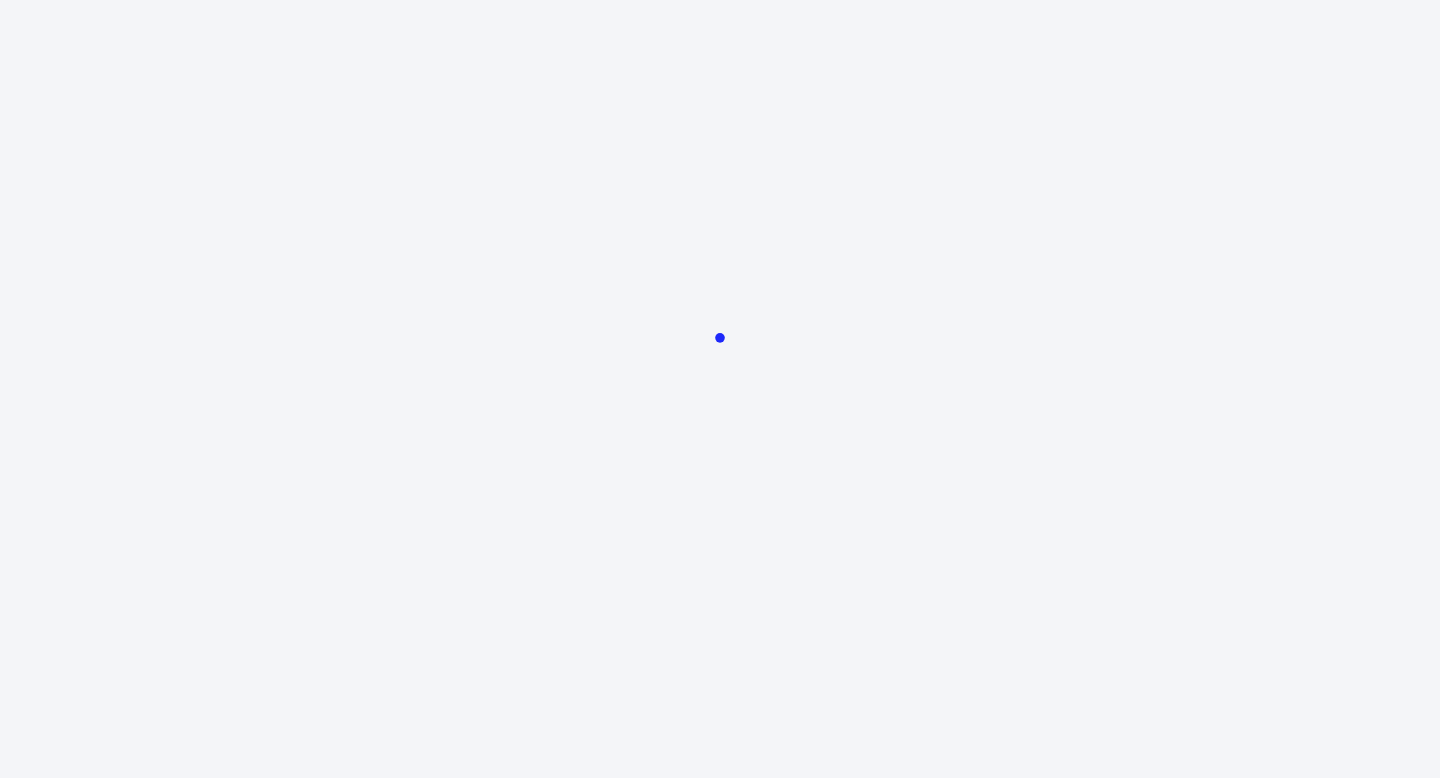 scroll, scrollTop: 0, scrollLeft: 0, axis: both 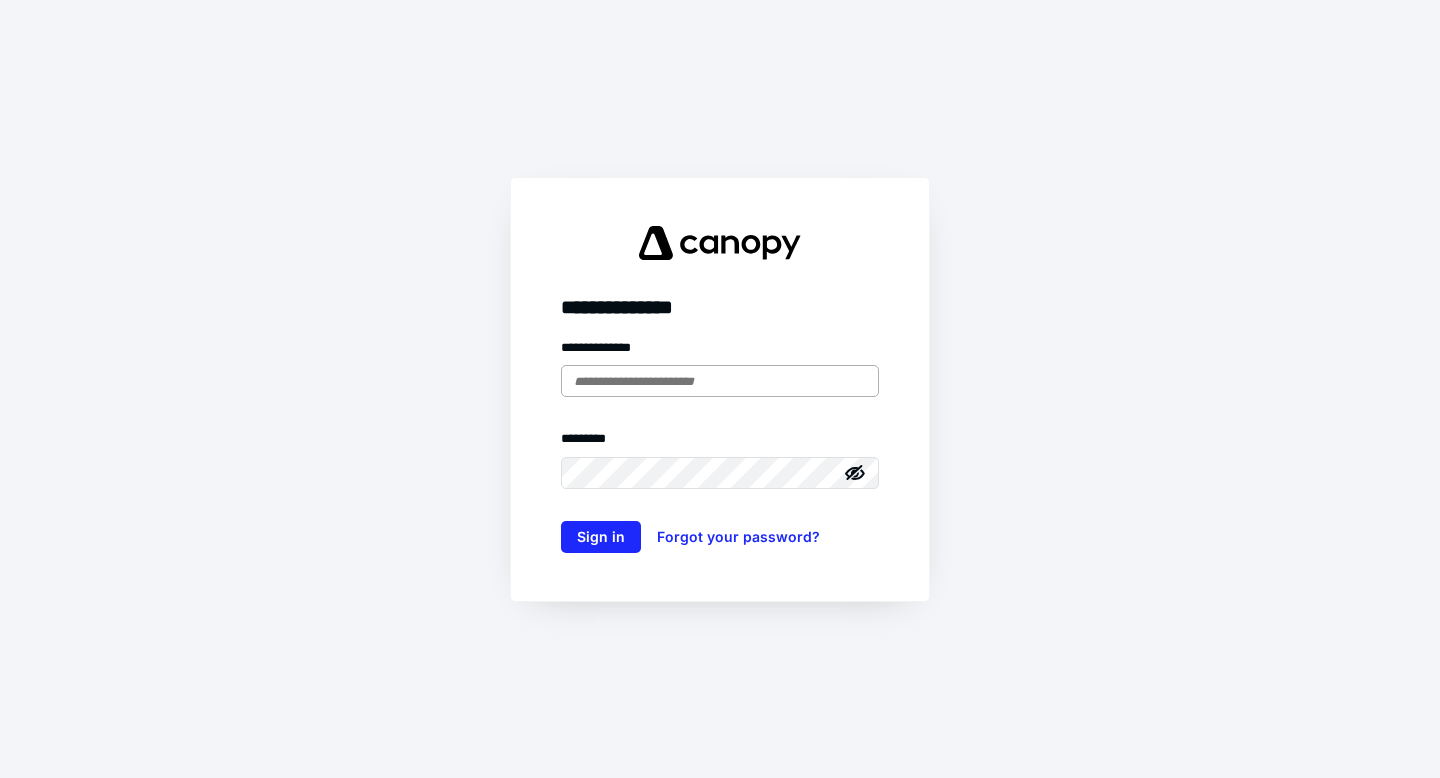 click at bounding box center [720, 381] 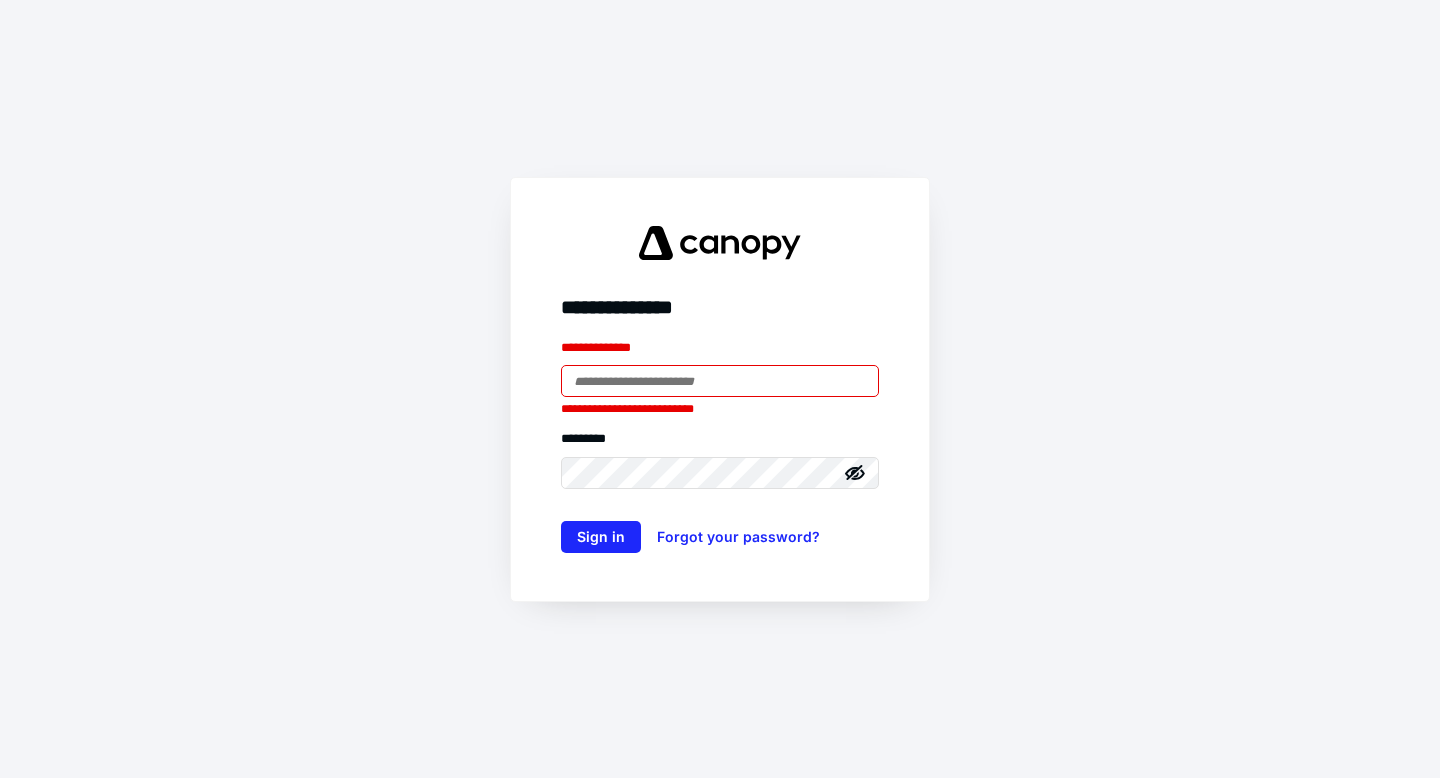 type on "**********" 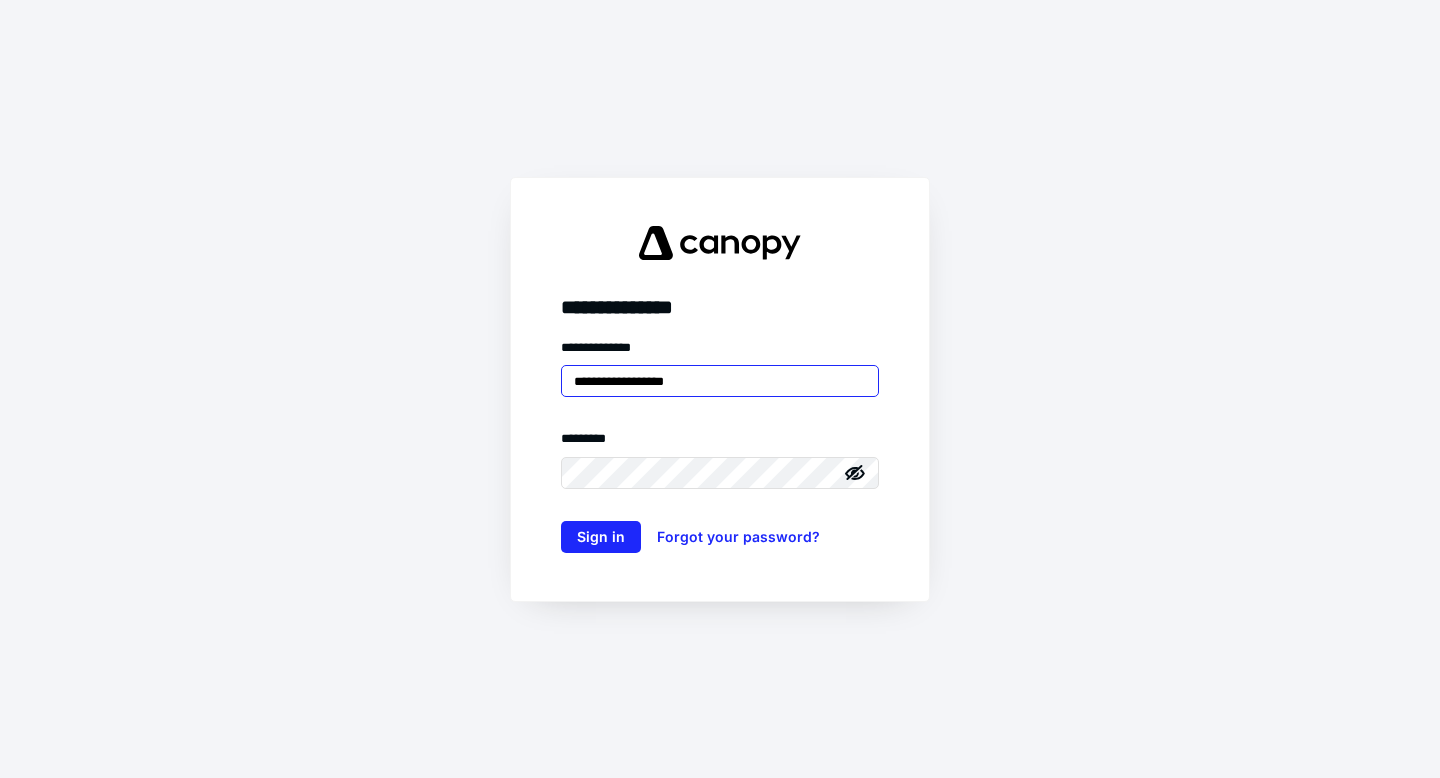 click on "Sign in" at bounding box center [601, 537] 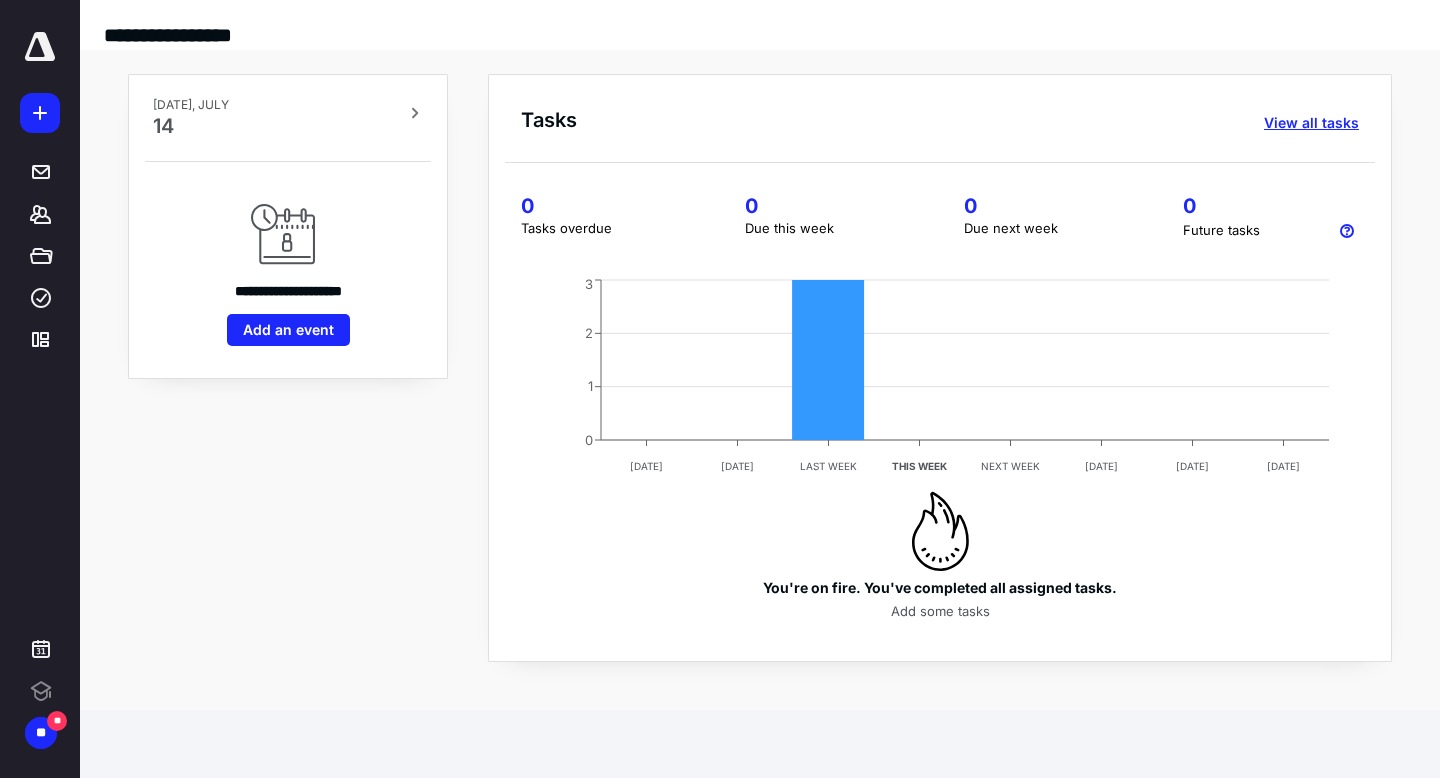 click on "View all tasks" at bounding box center (1311, 123) 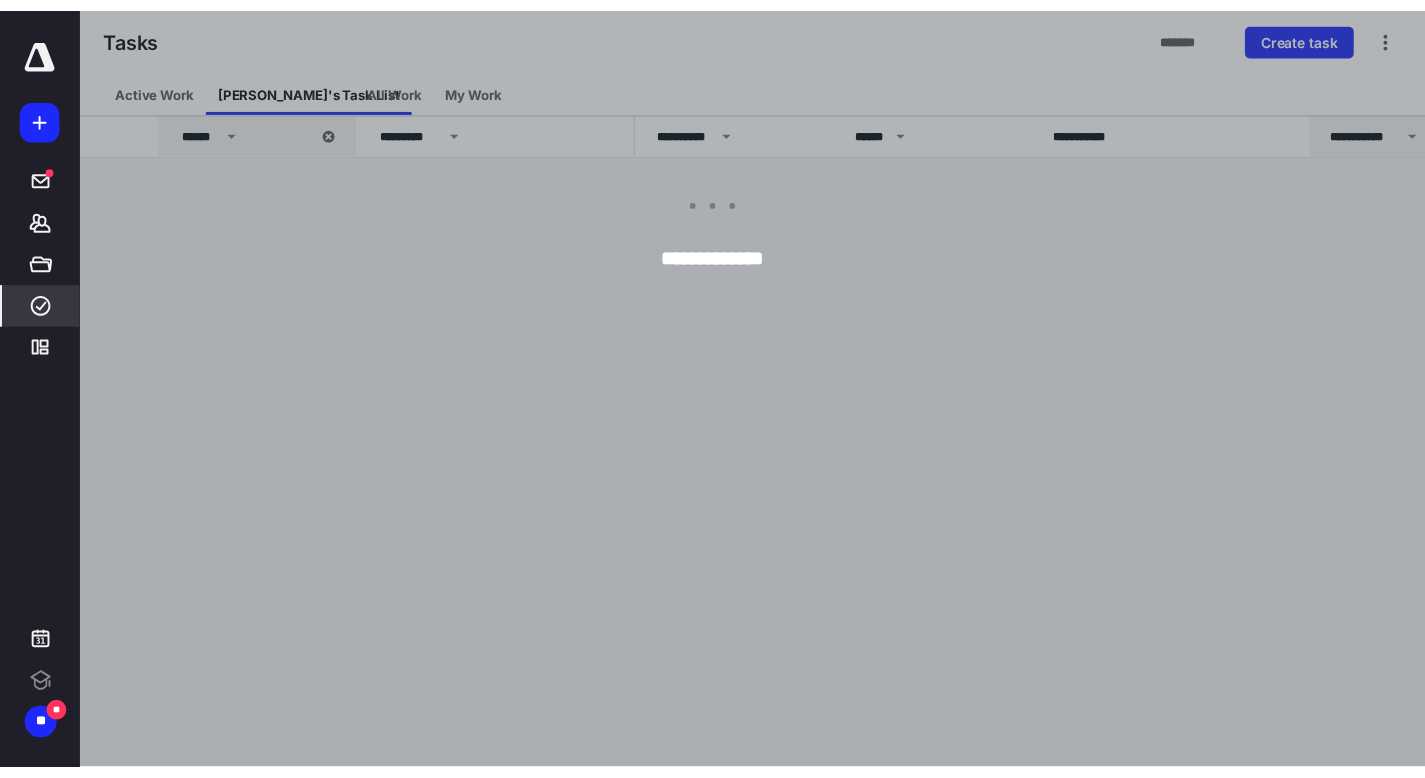 scroll, scrollTop: 0, scrollLeft: 0, axis: both 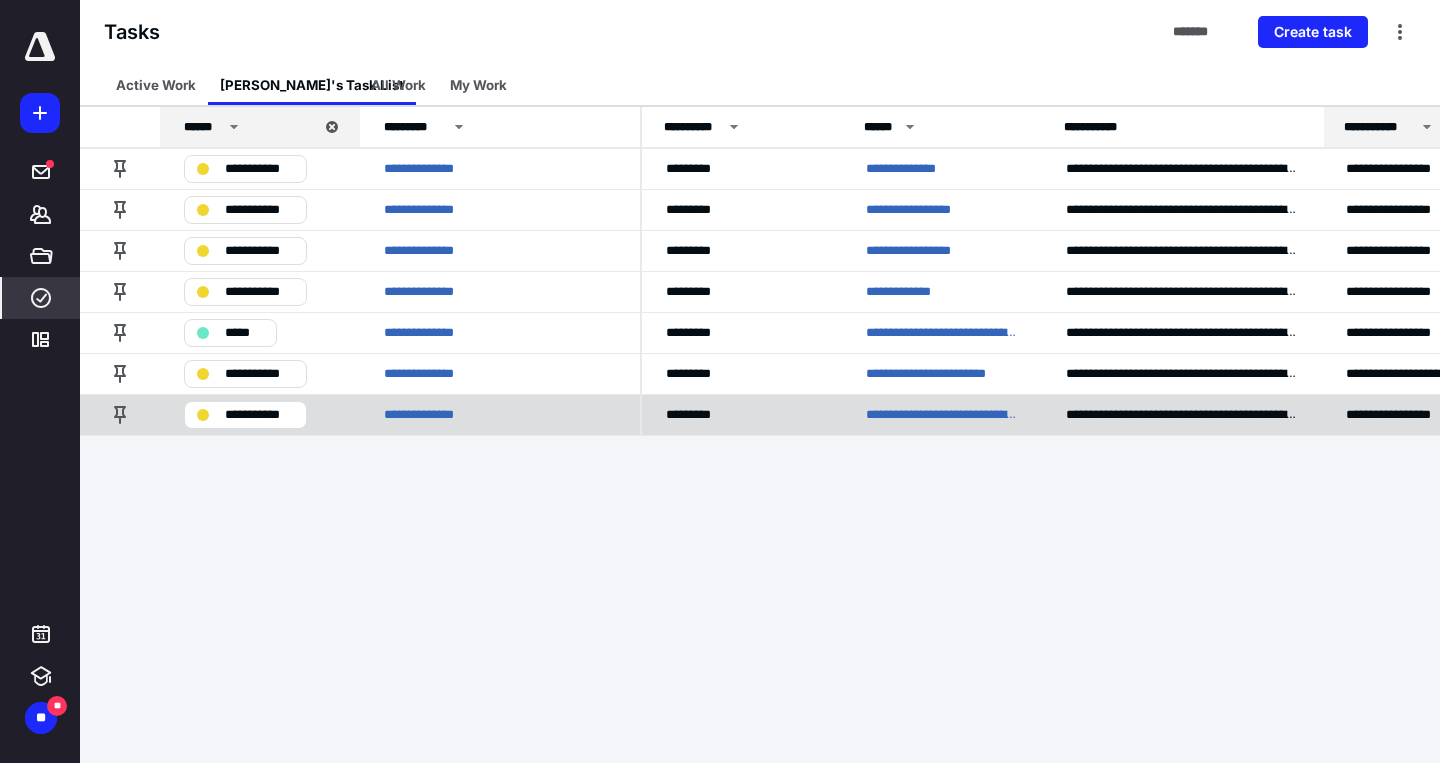 click on "**********" at bounding box center (942, 415) 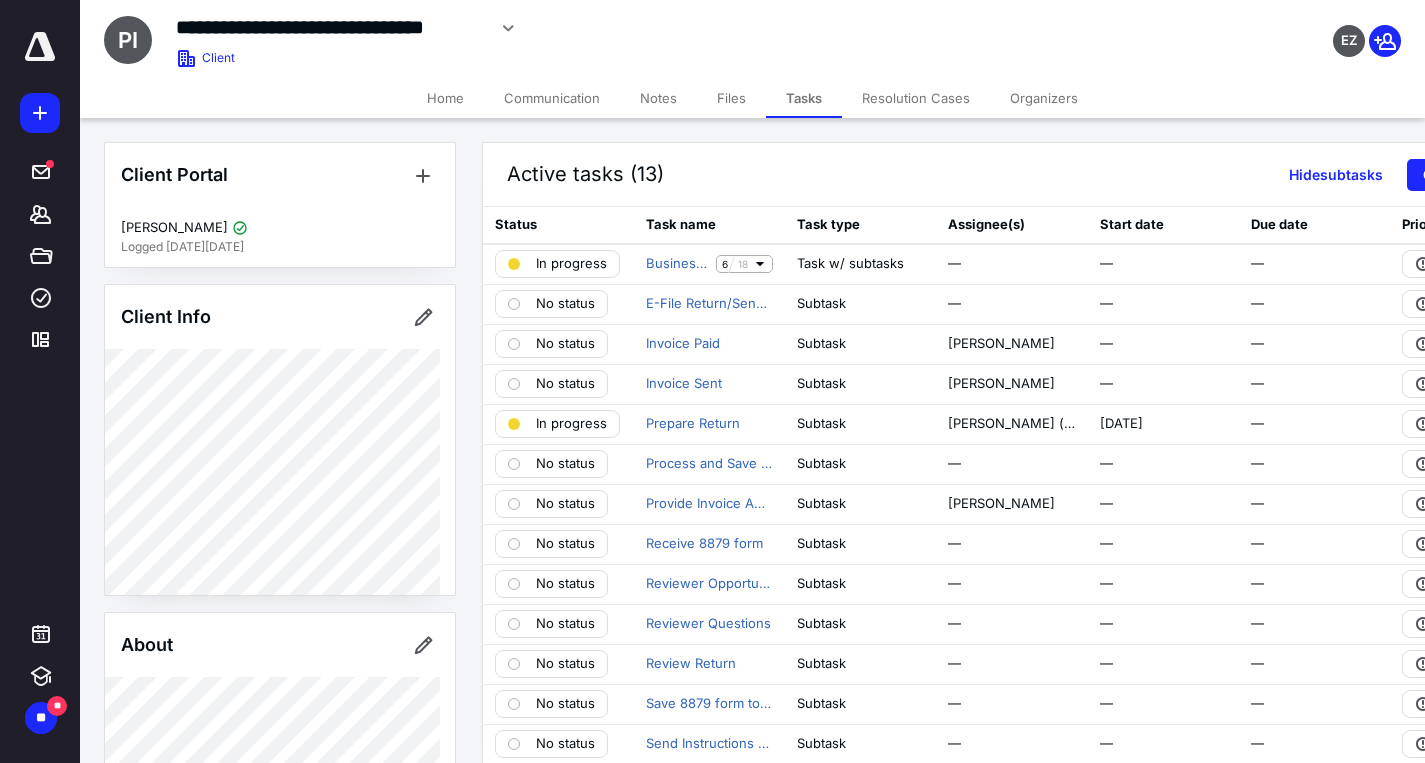click on "Files" at bounding box center [731, 98] 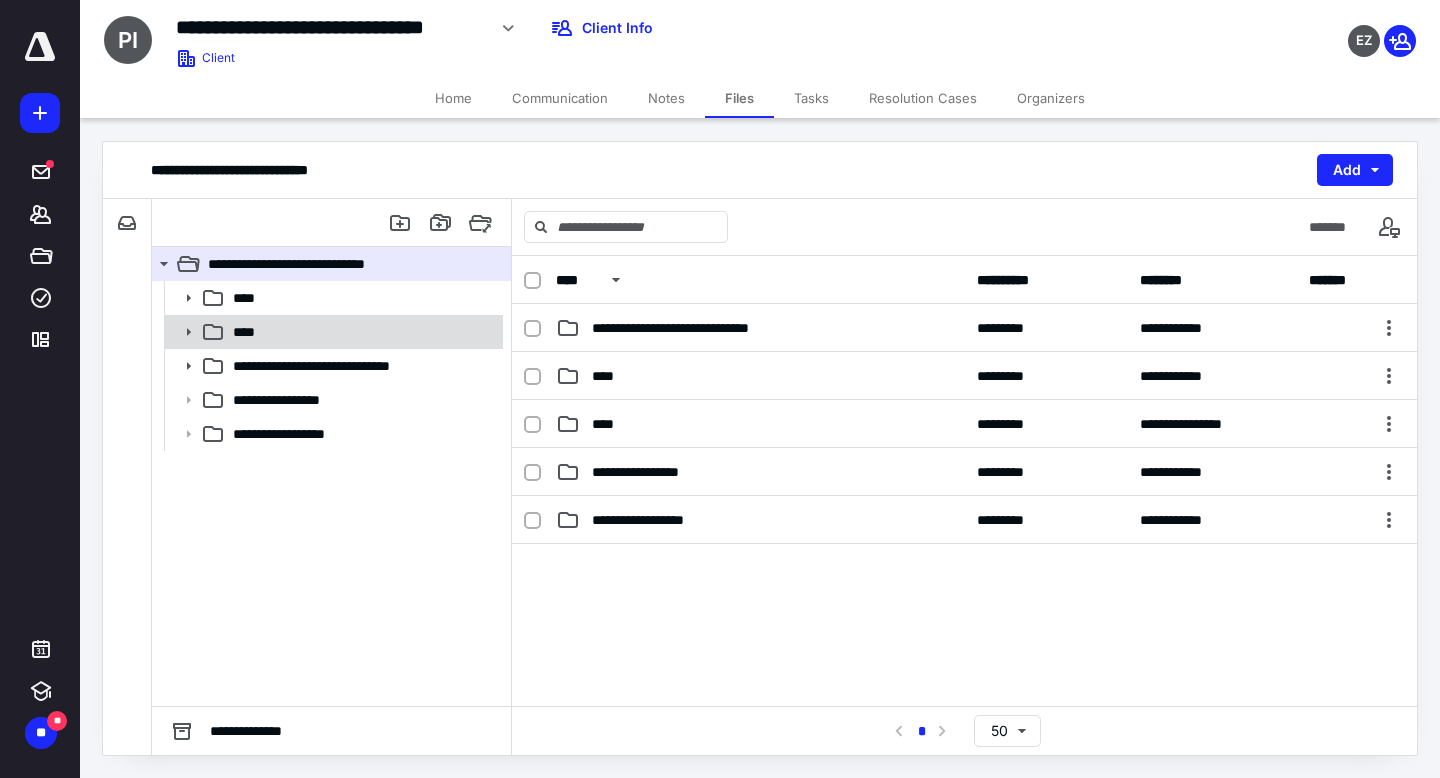 click on "****" at bounding box center [362, 332] 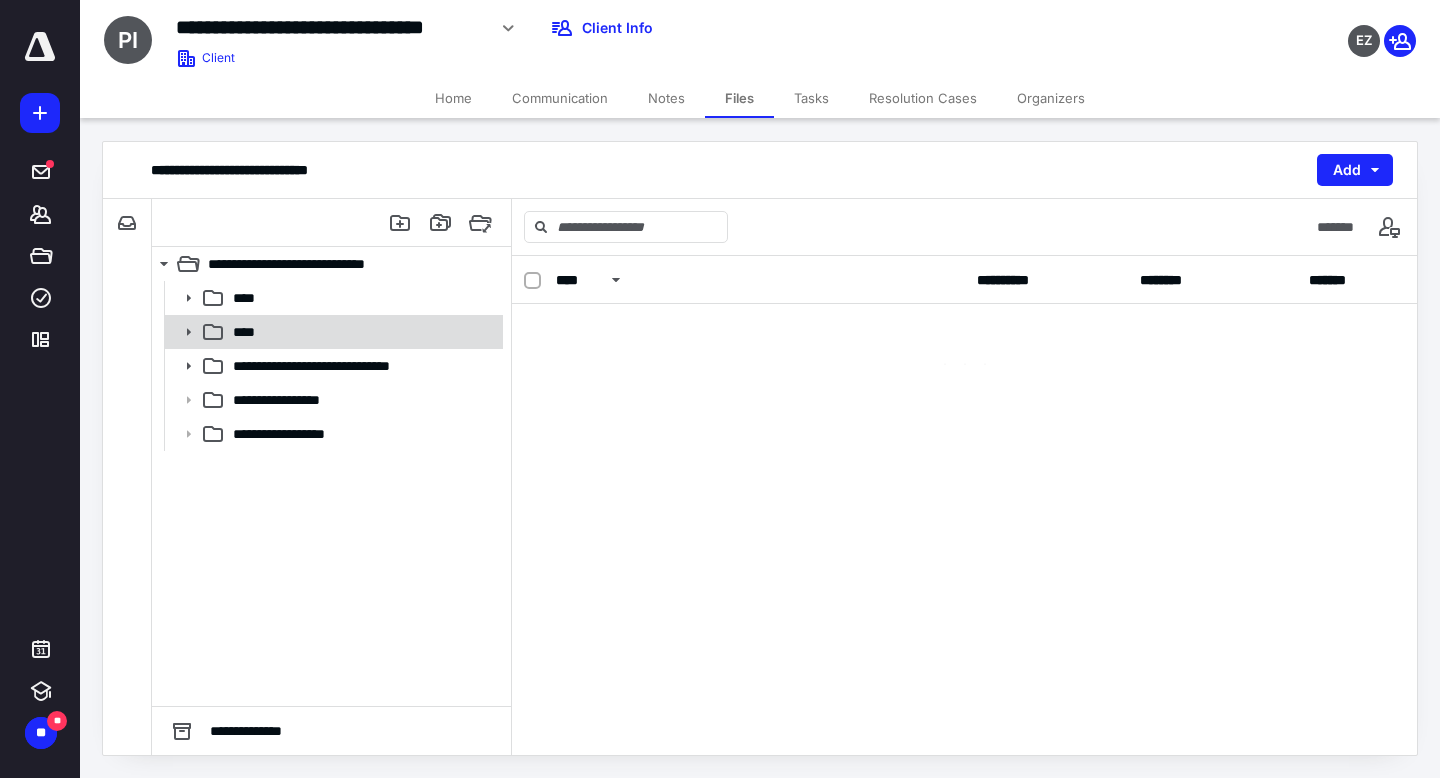 click on "****" at bounding box center [362, 332] 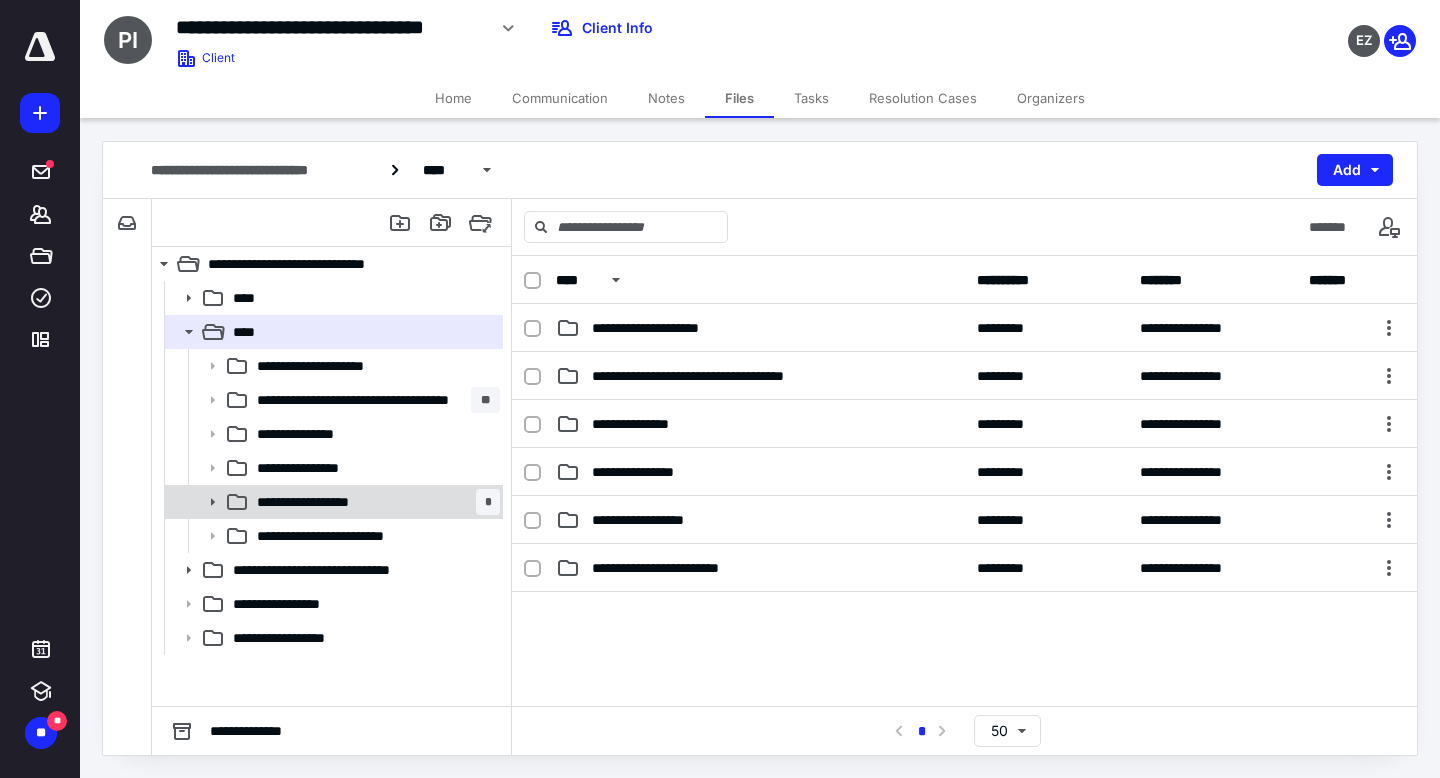 click on "**********" at bounding box center (322, 502) 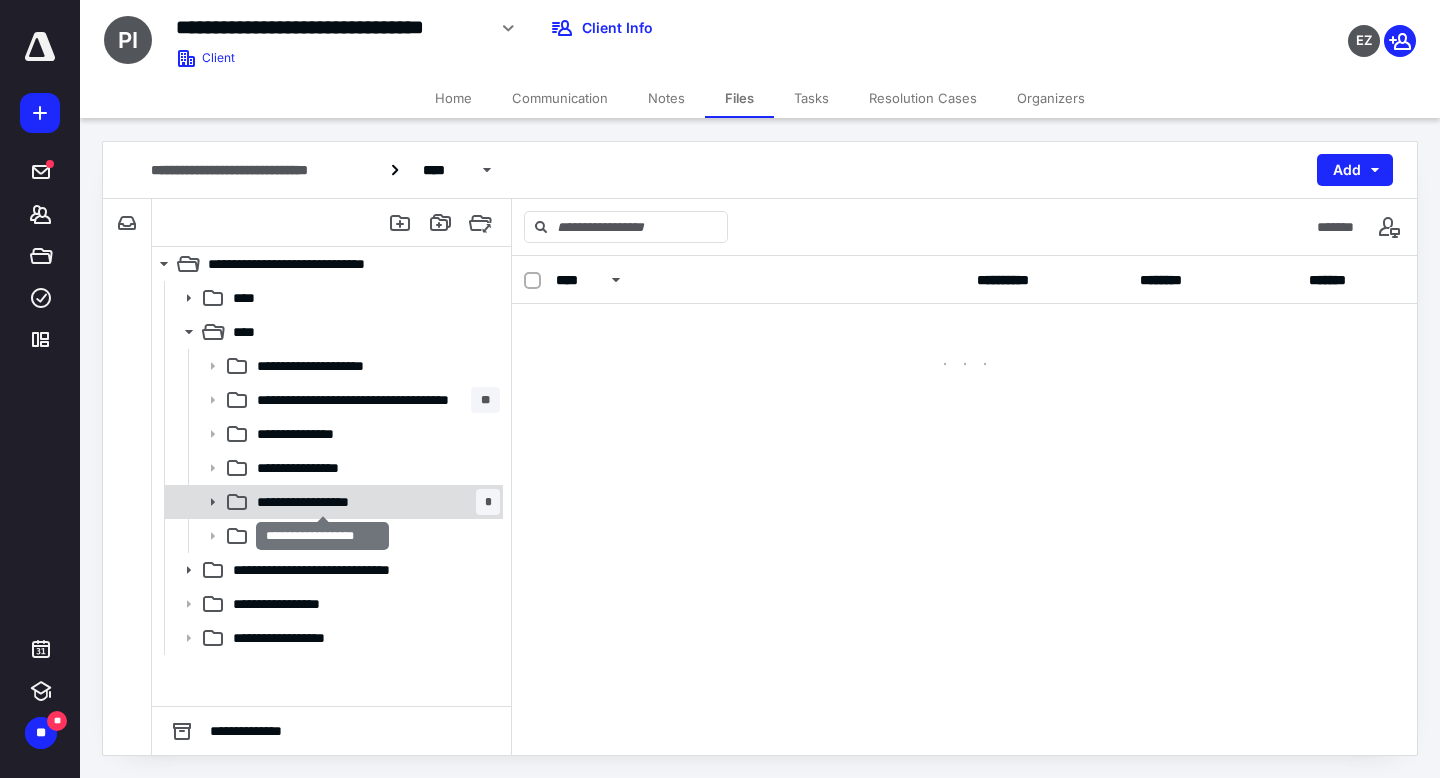 click on "**********" at bounding box center (322, 502) 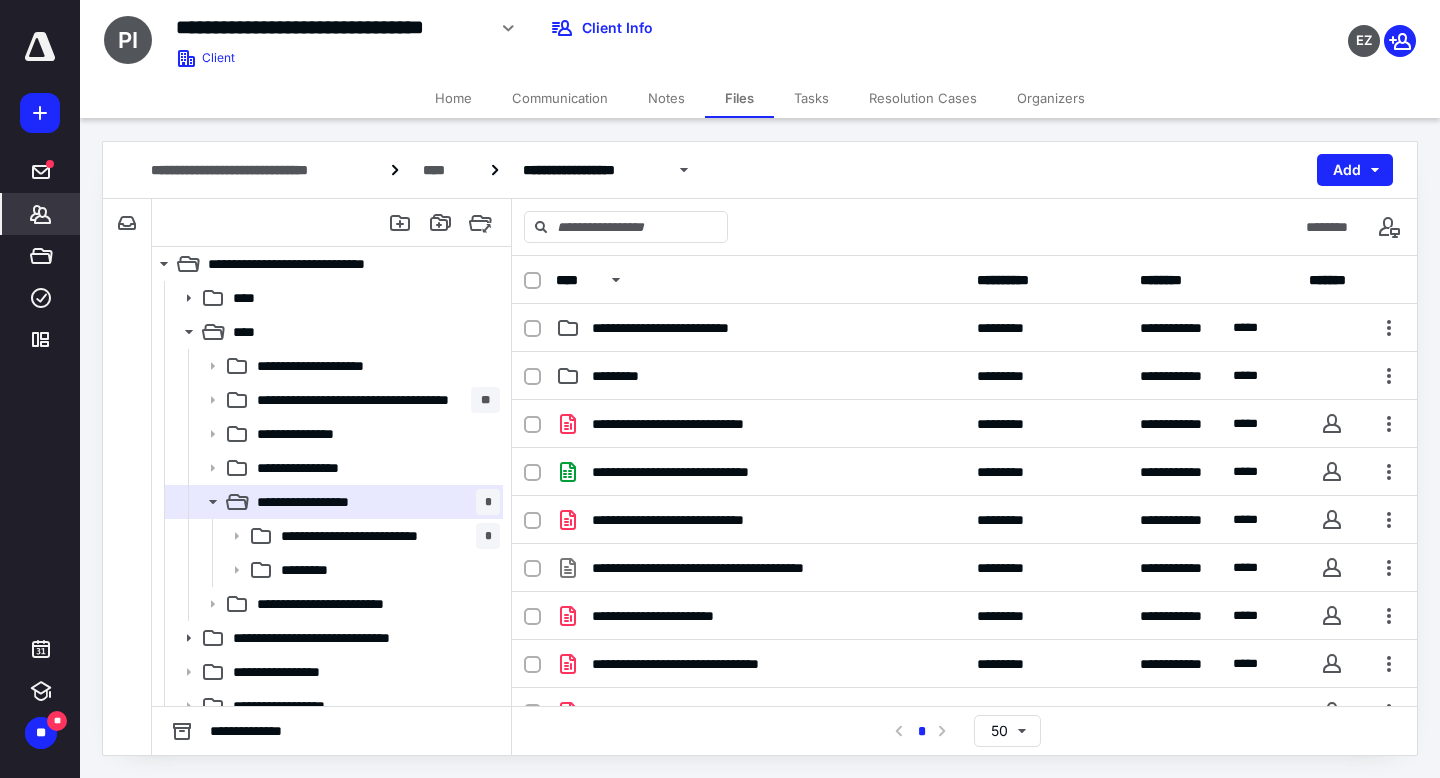 click 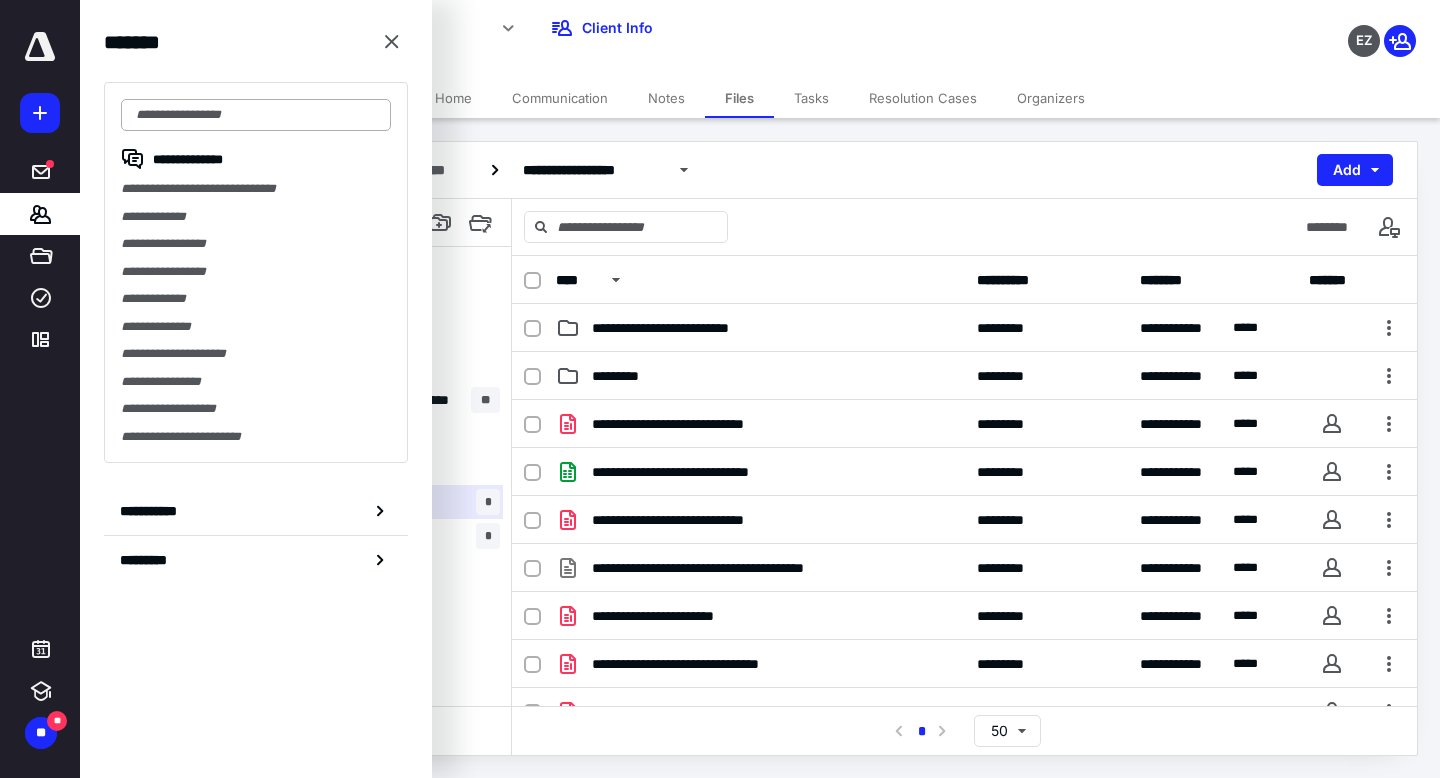 click at bounding box center (256, 115) 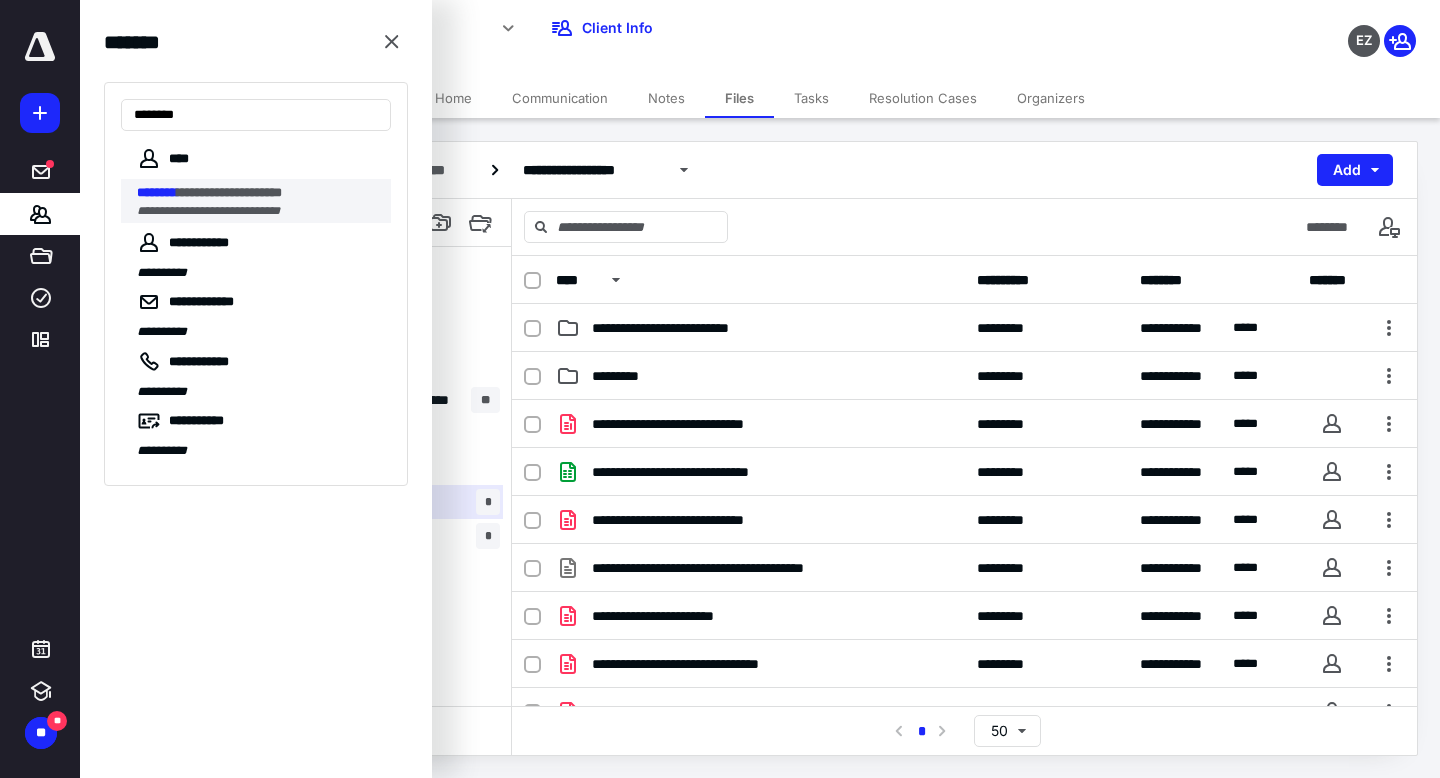 type on "********" 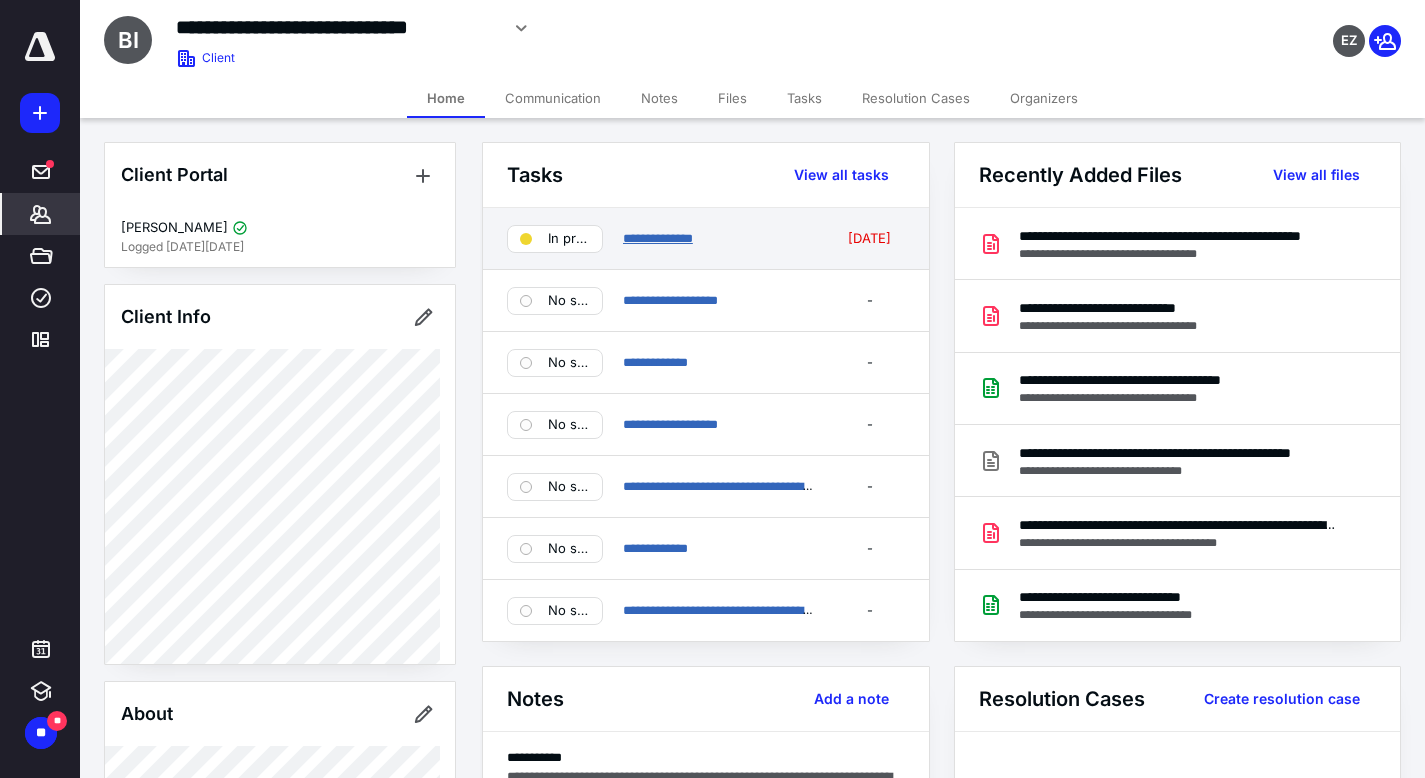 click on "**********" at bounding box center [658, 238] 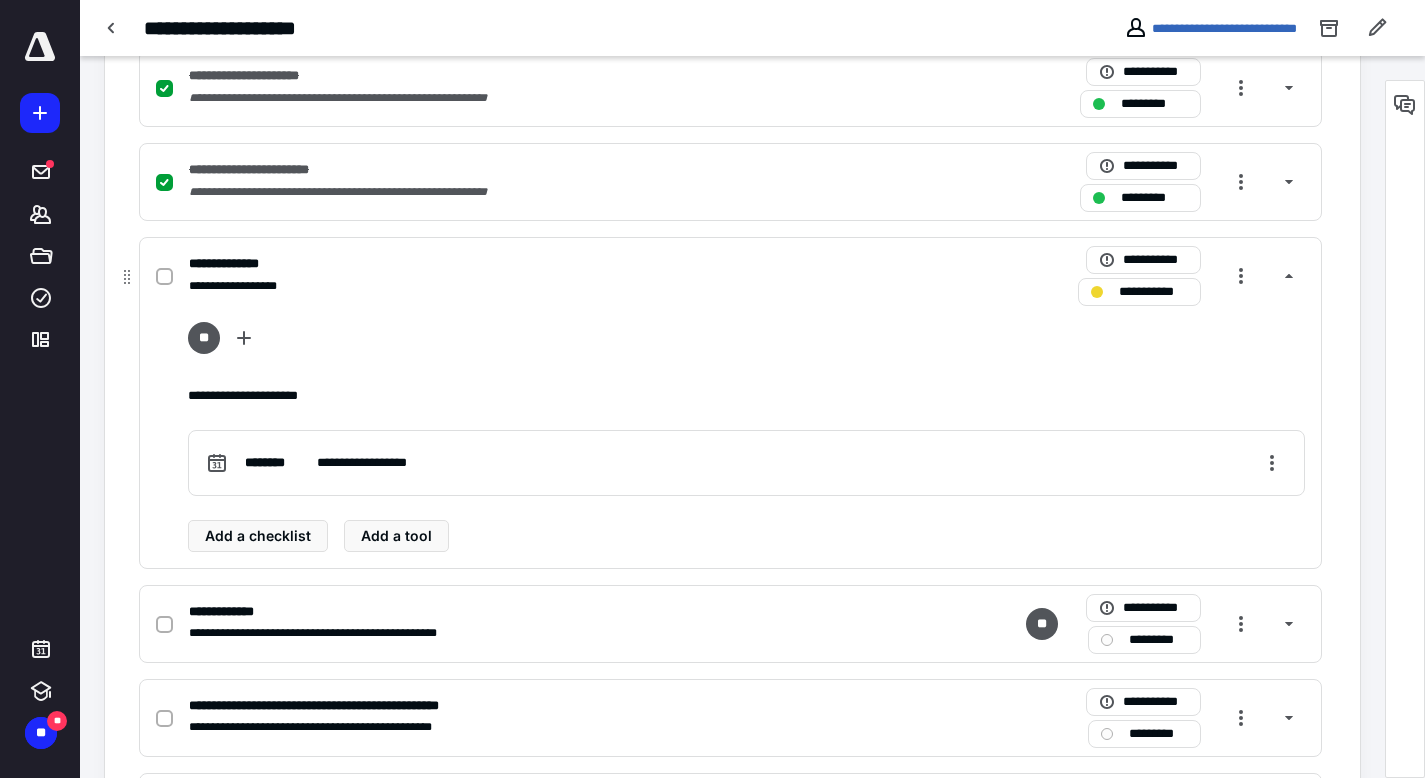 scroll, scrollTop: 628, scrollLeft: 0, axis: vertical 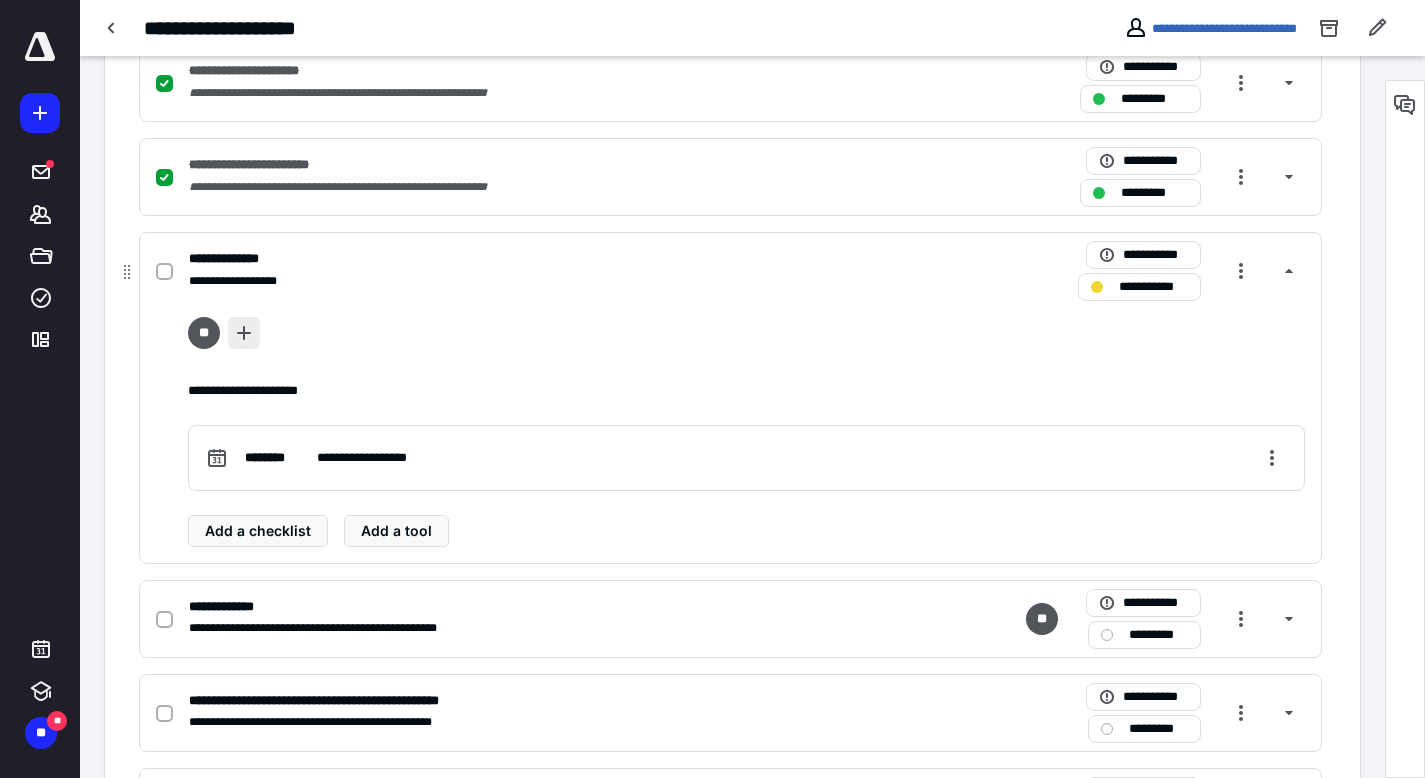 click at bounding box center [244, 333] 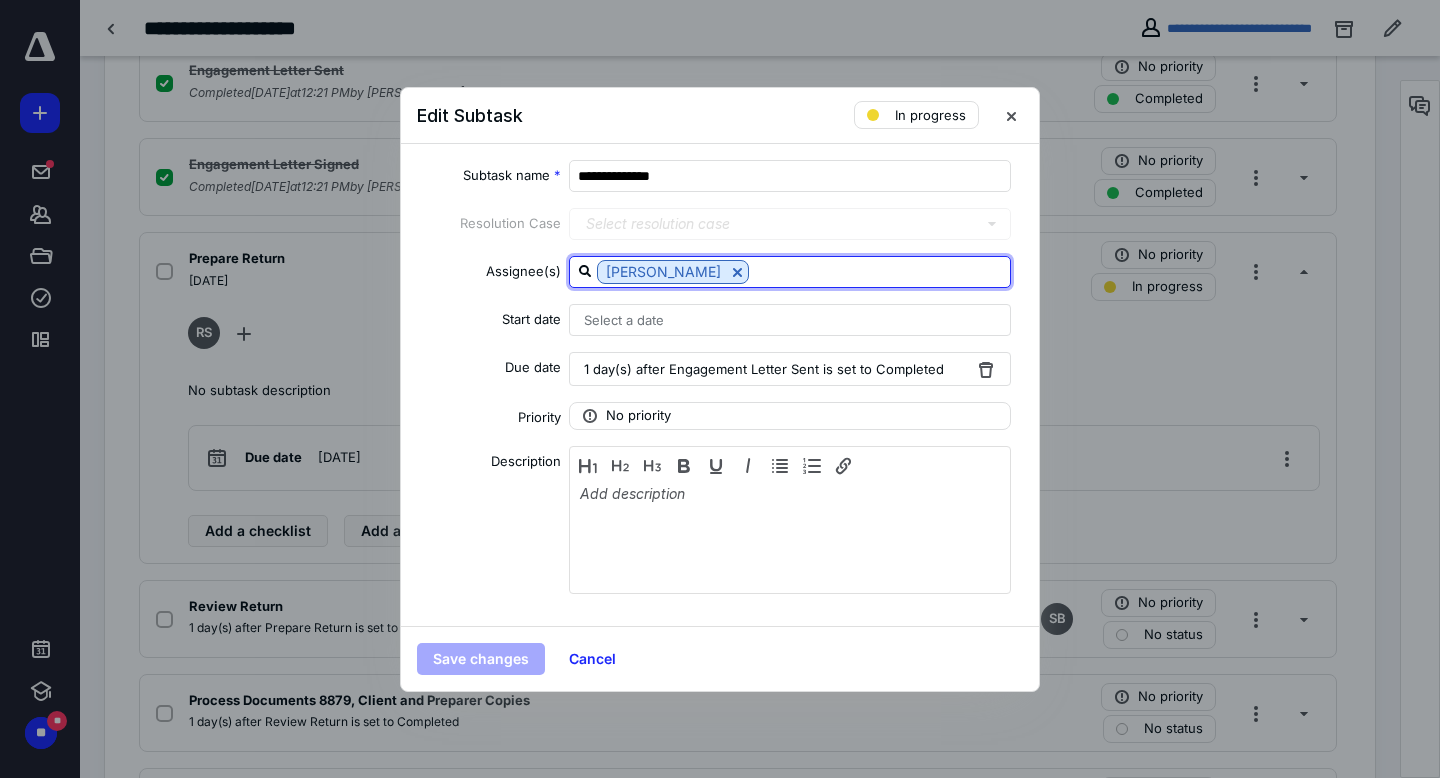 click at bounding box center [879, 271] 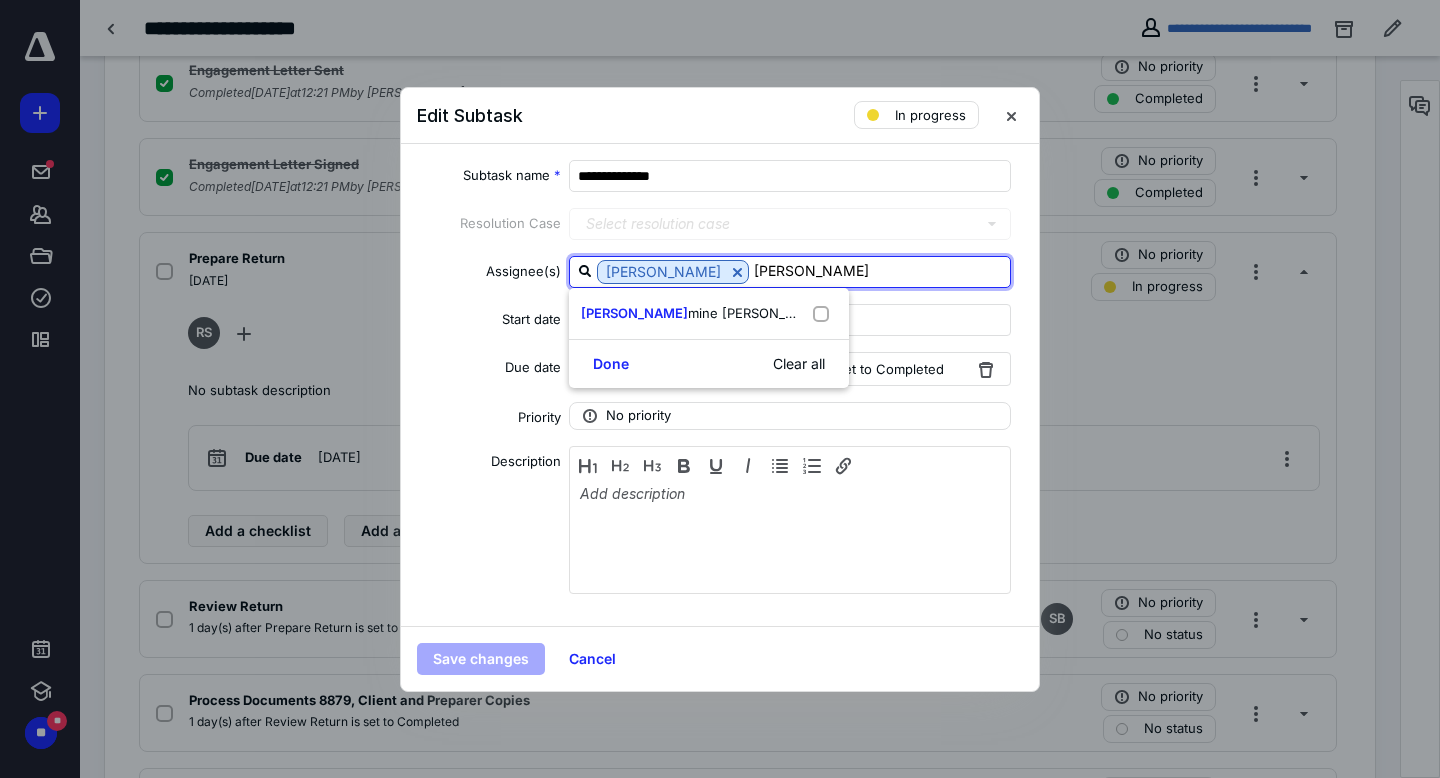 type on "[DEMOGRAPHIC_DATA]" 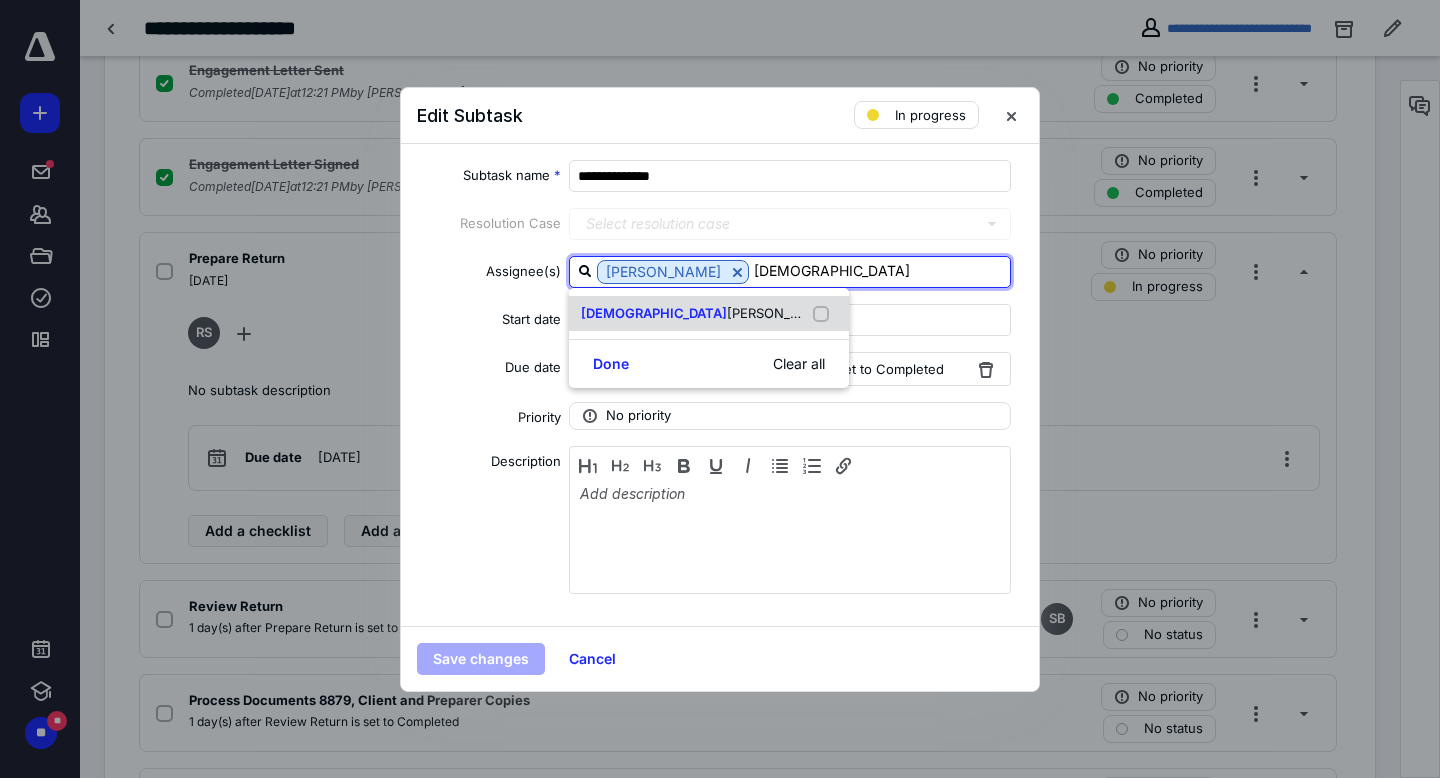 click at bounding box center (825, 314) 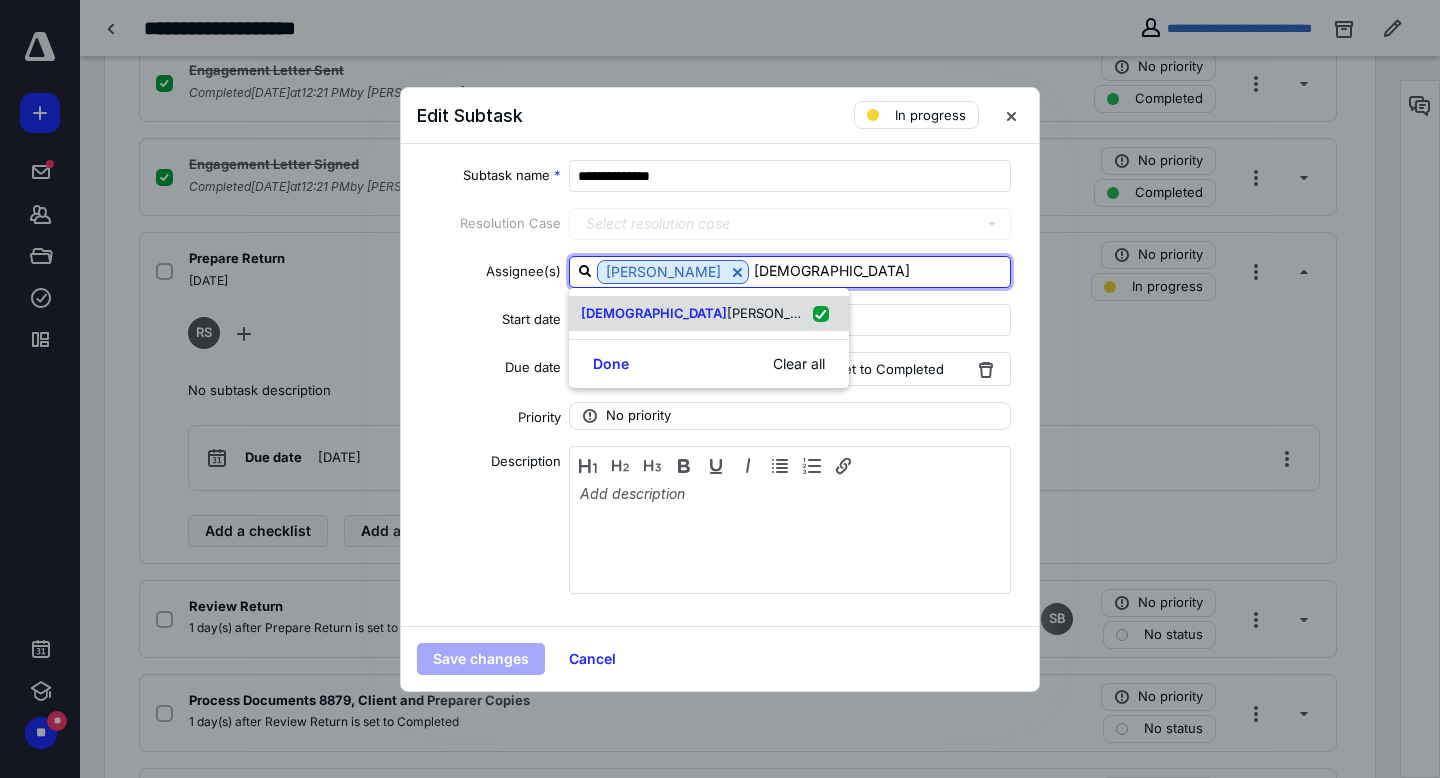 checkbox on "true" 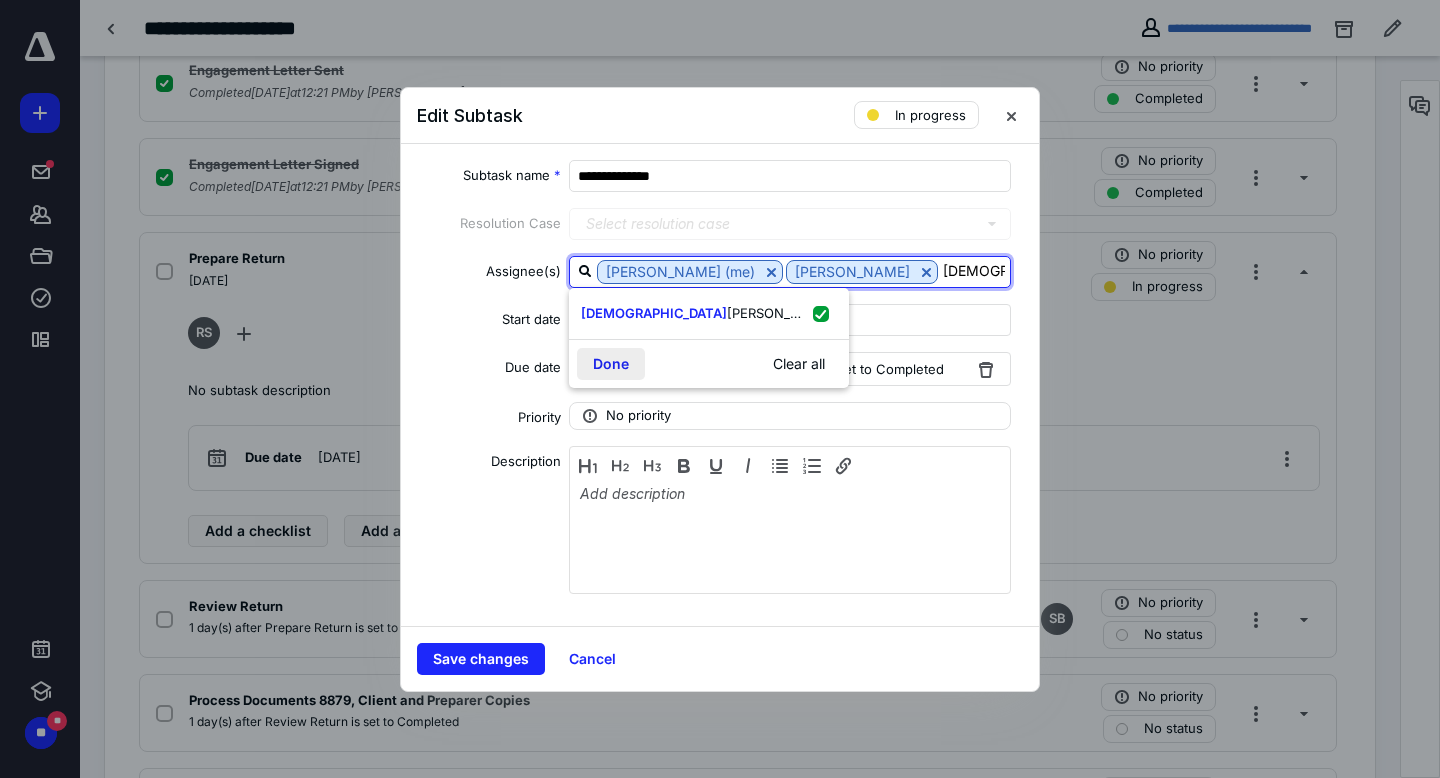type on "[DEMOGRAPHIC_DATA]" 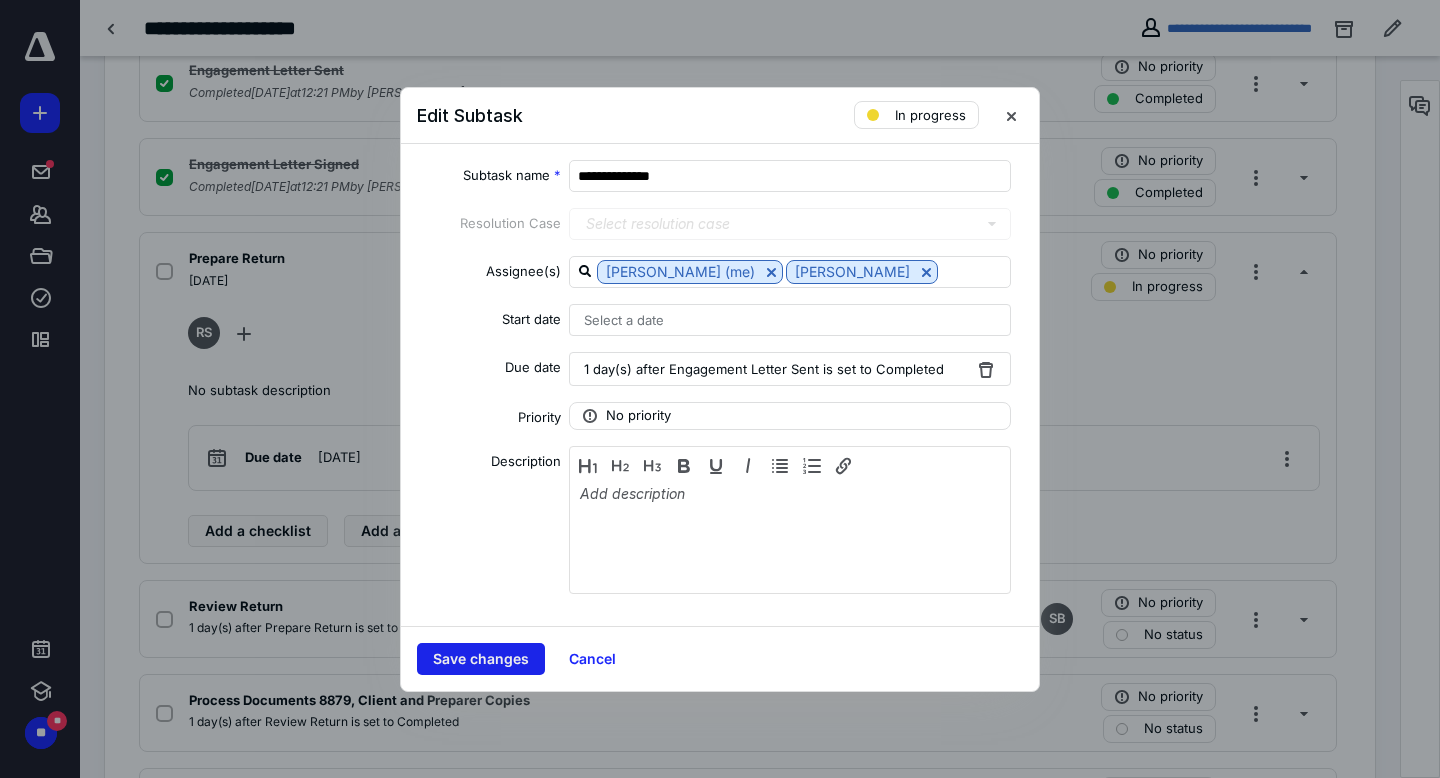 click on "Save changes" at bounding box center (481, 659) 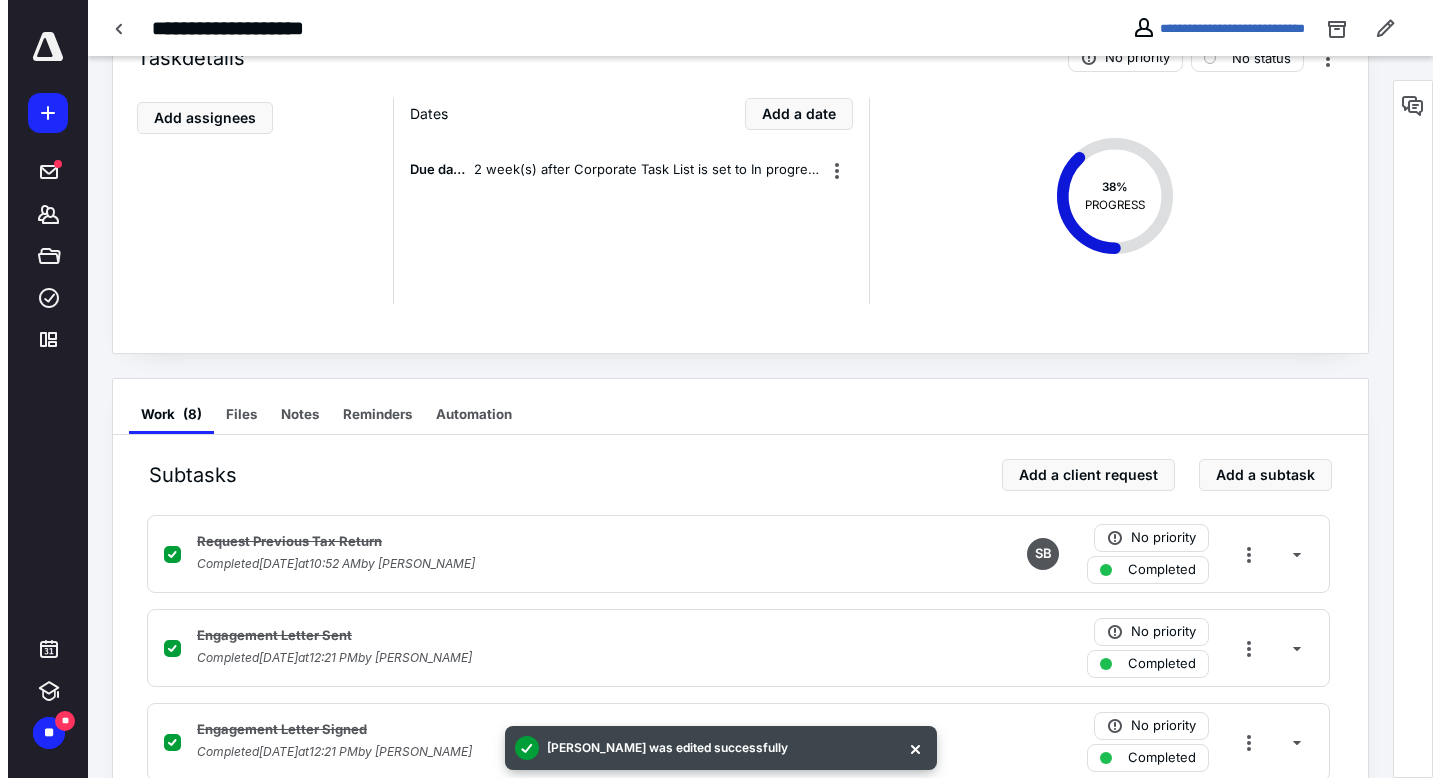 scroll, scrollTop: 0, scrollLeft: 0, axis: both 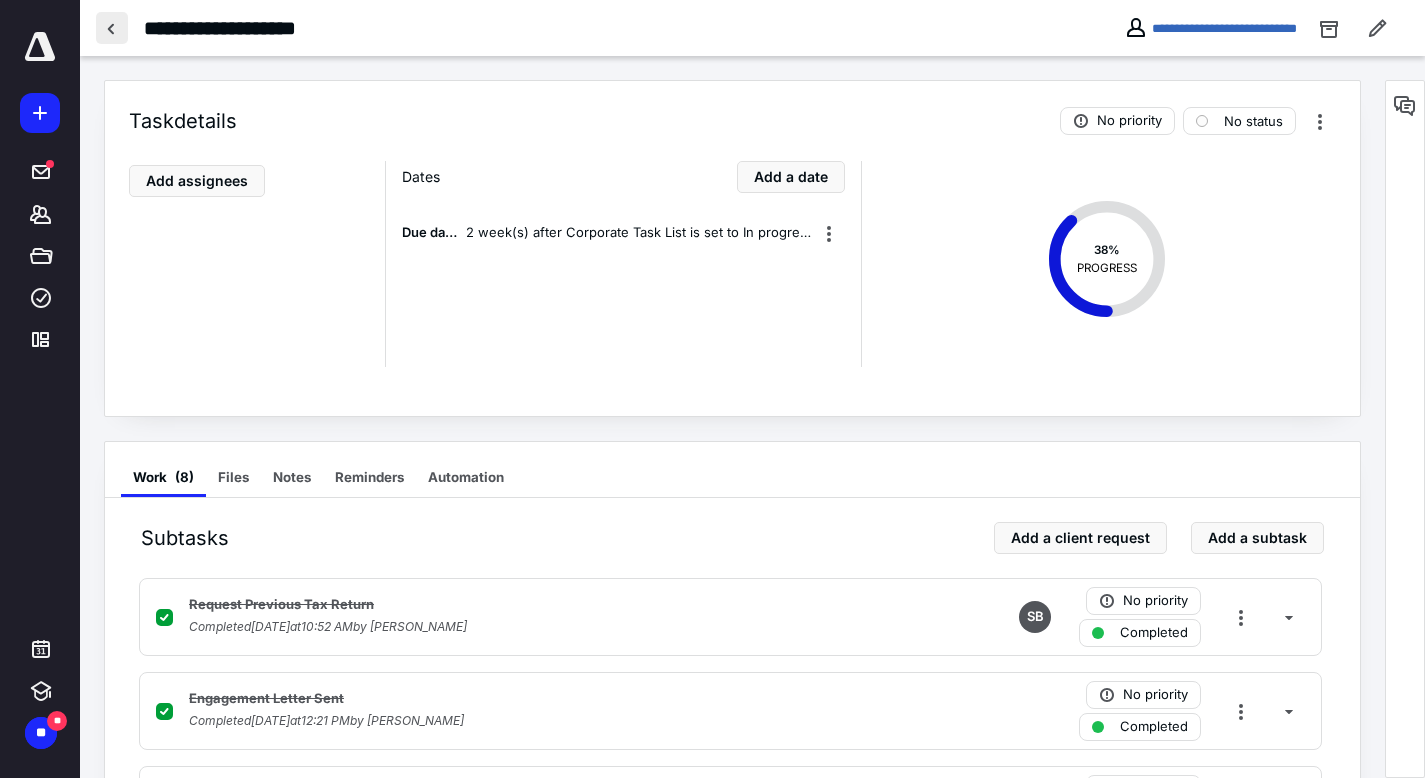 click at bounding box center [112, 28] 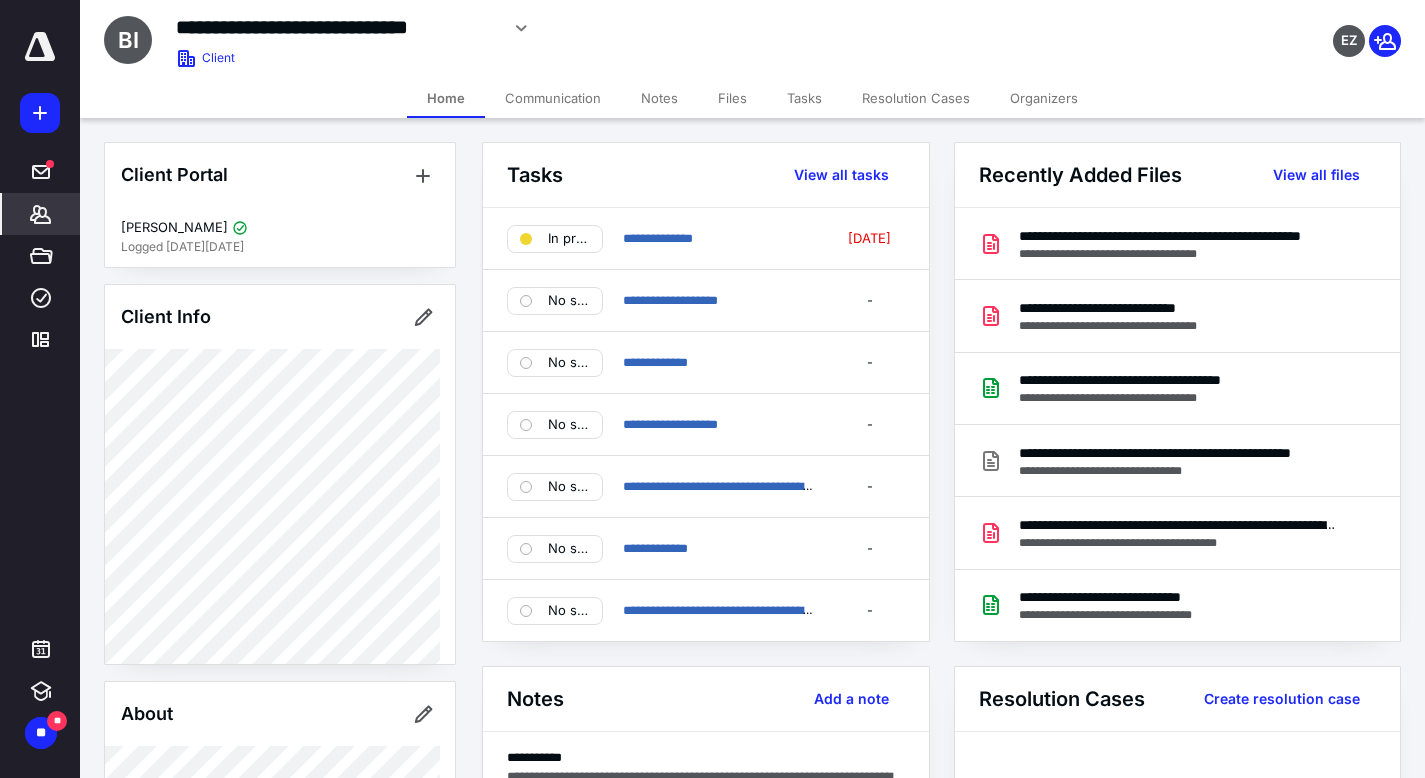 click on "Files" at bounding box center (732, 98) 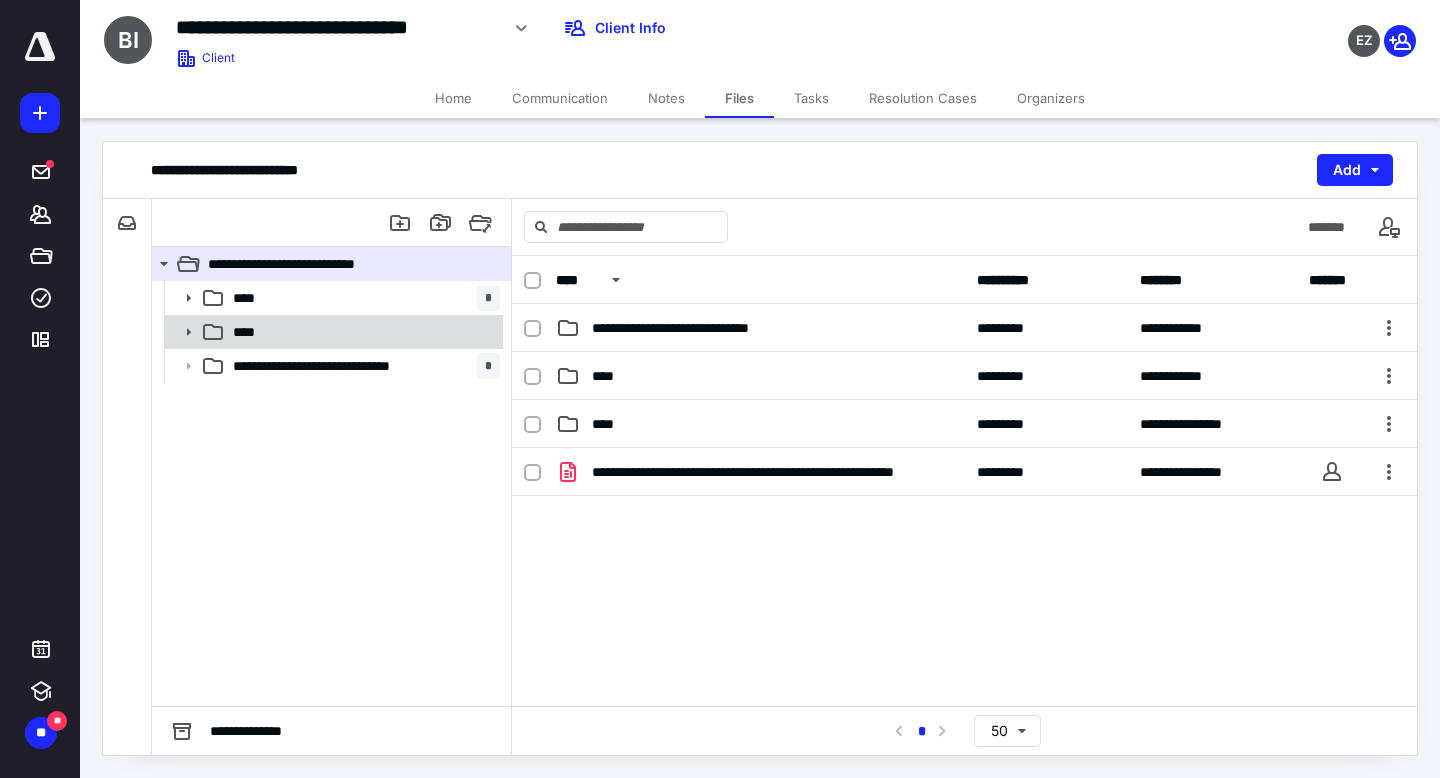 click on "****" at bounding box center (362, 332) 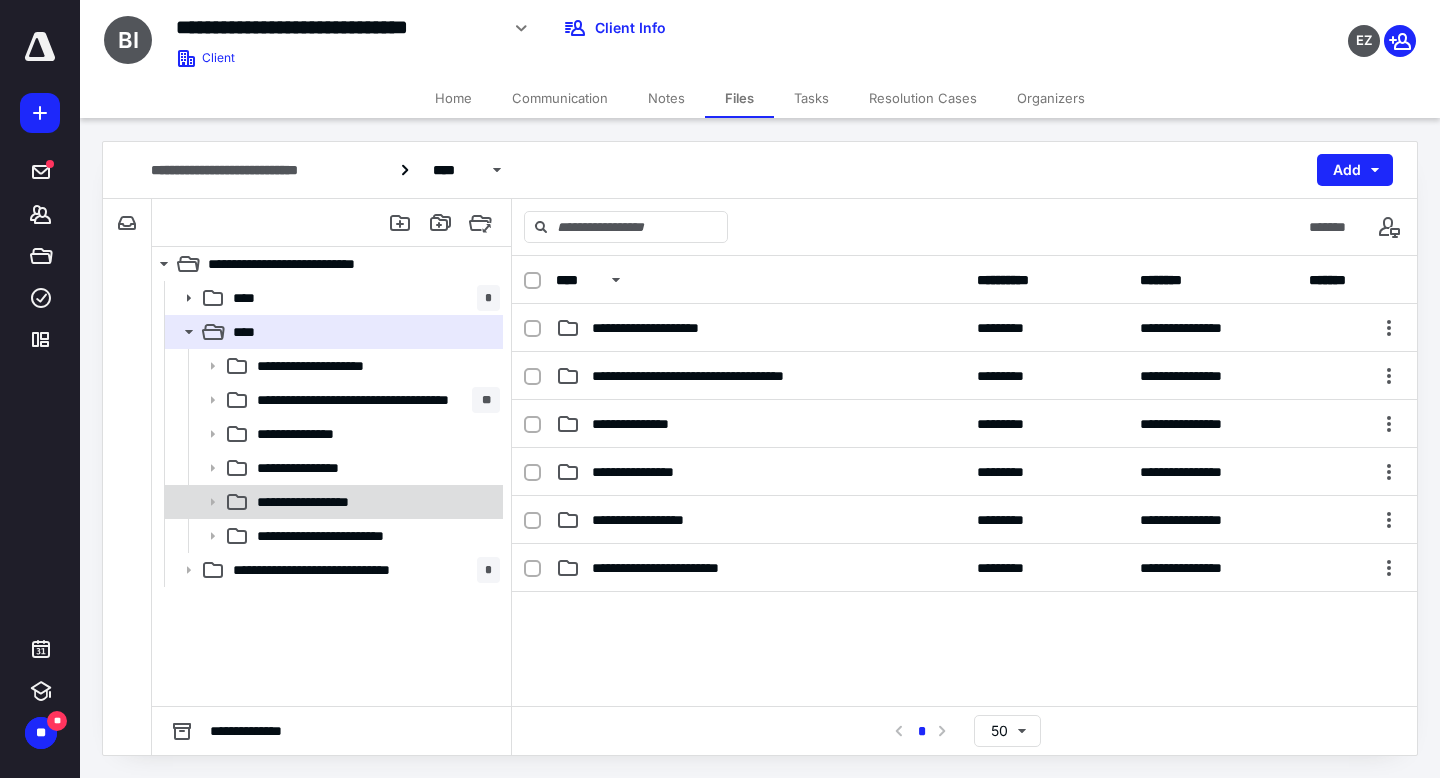 click on "**********" at bounding box center (374, 502) 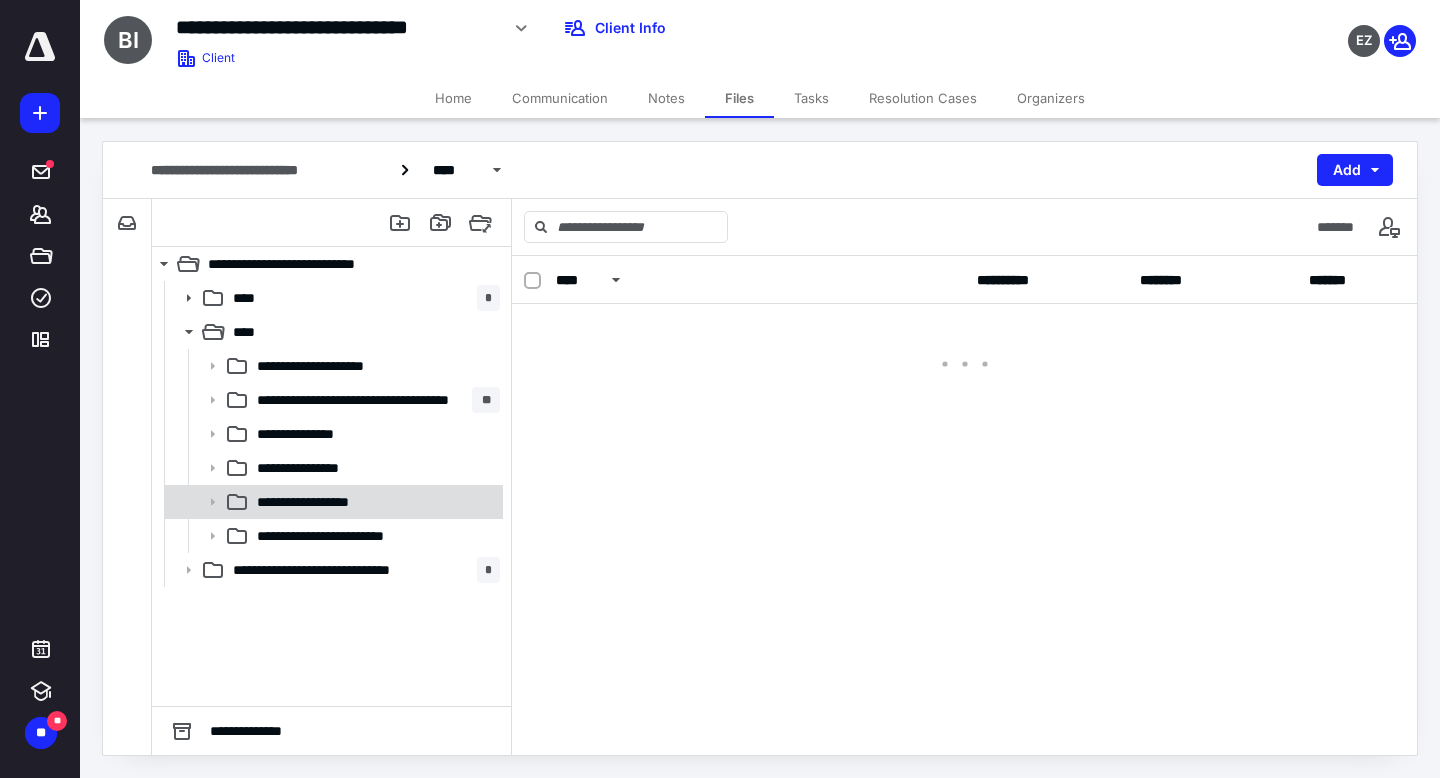 click on "**********" at bounding box center (374, 502) 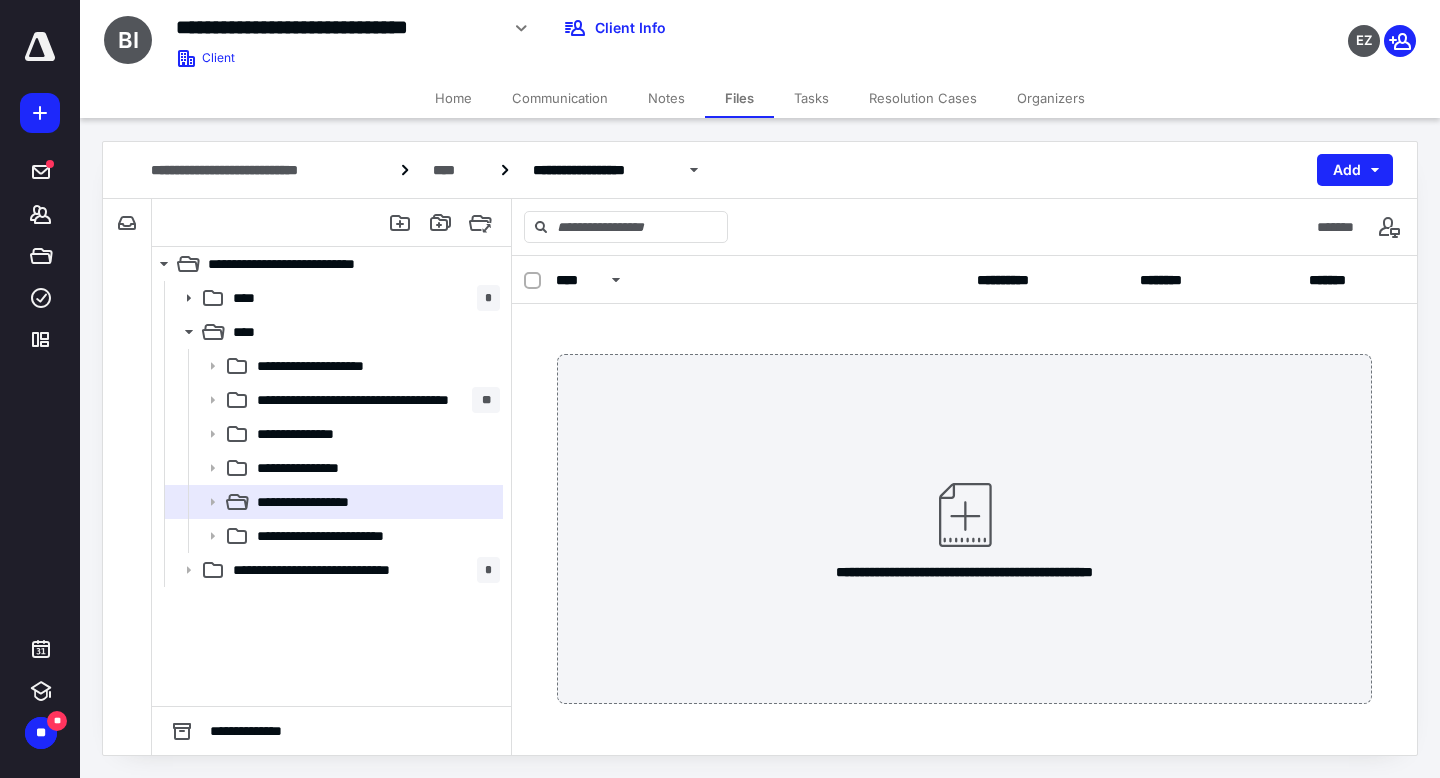 click at bounding box center [40, 47] 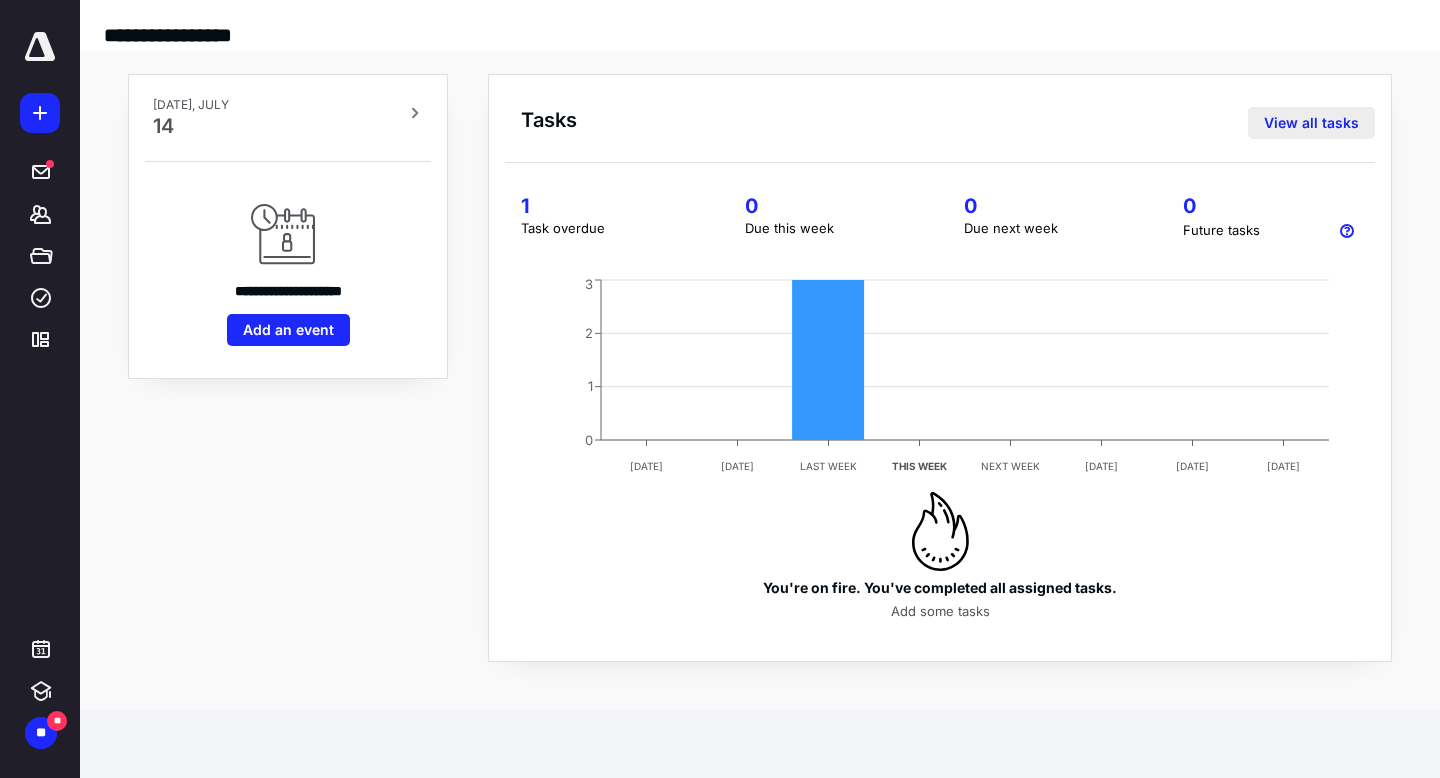 click on "View all tasks" at bounding box center [1311, 123] 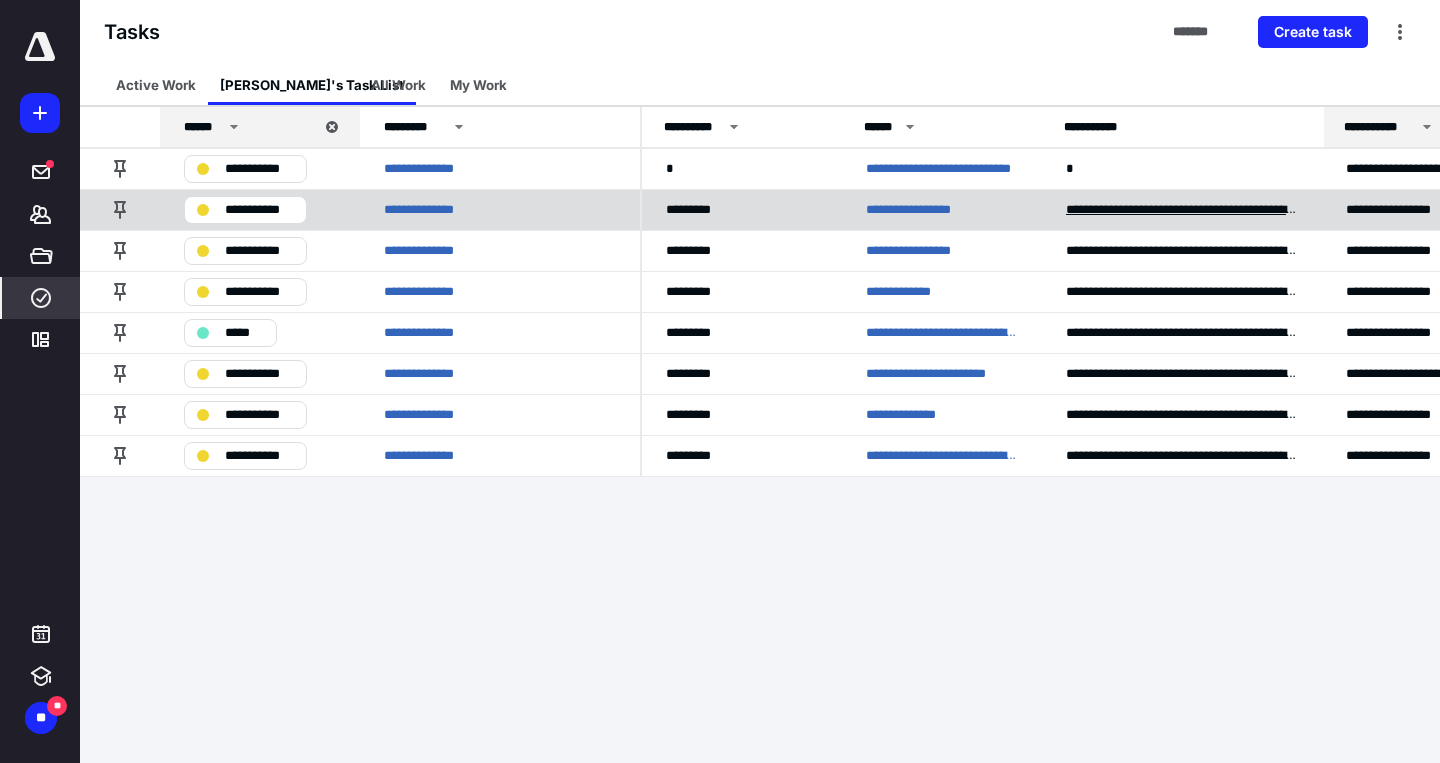 click on "**********" at bounding box center [1182, 210] 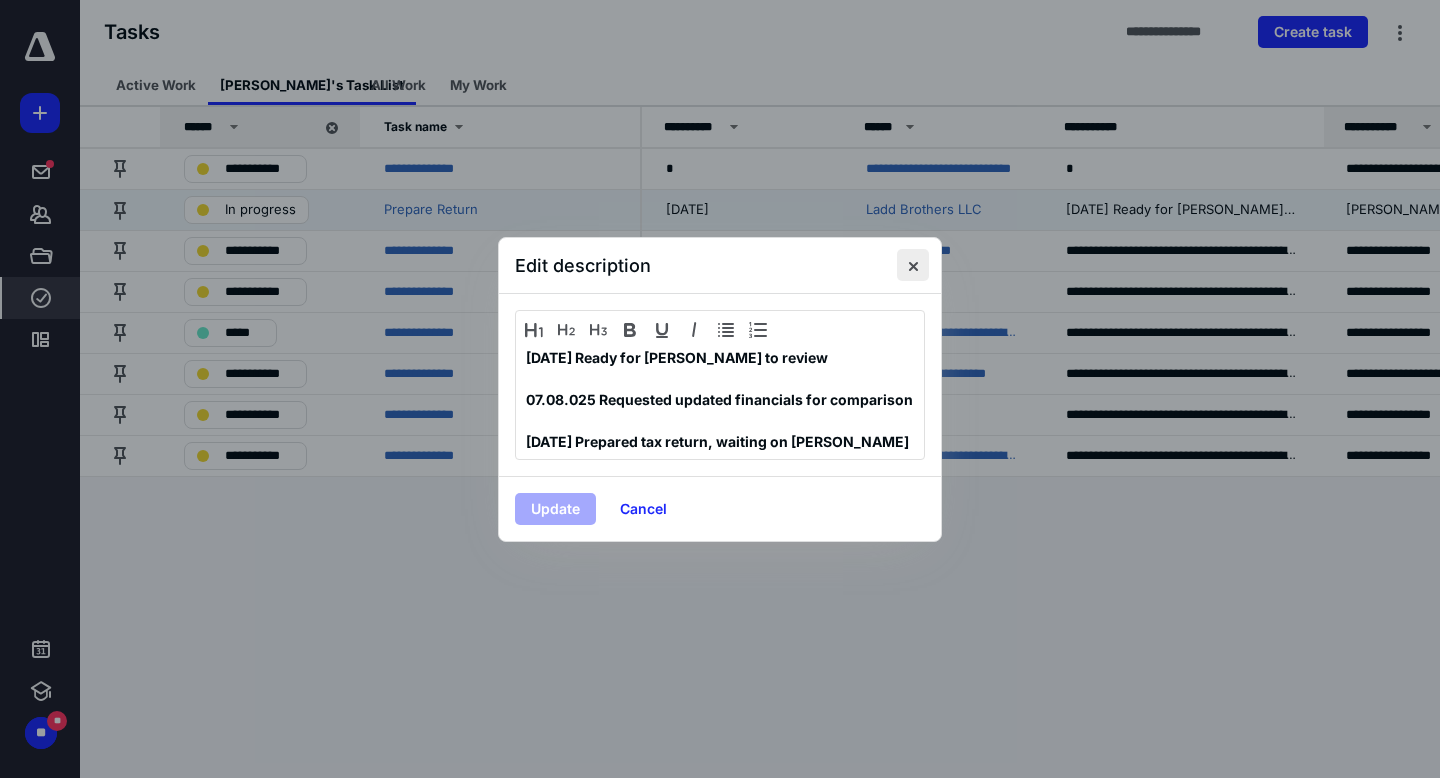 click at bounding box center [913, 265] 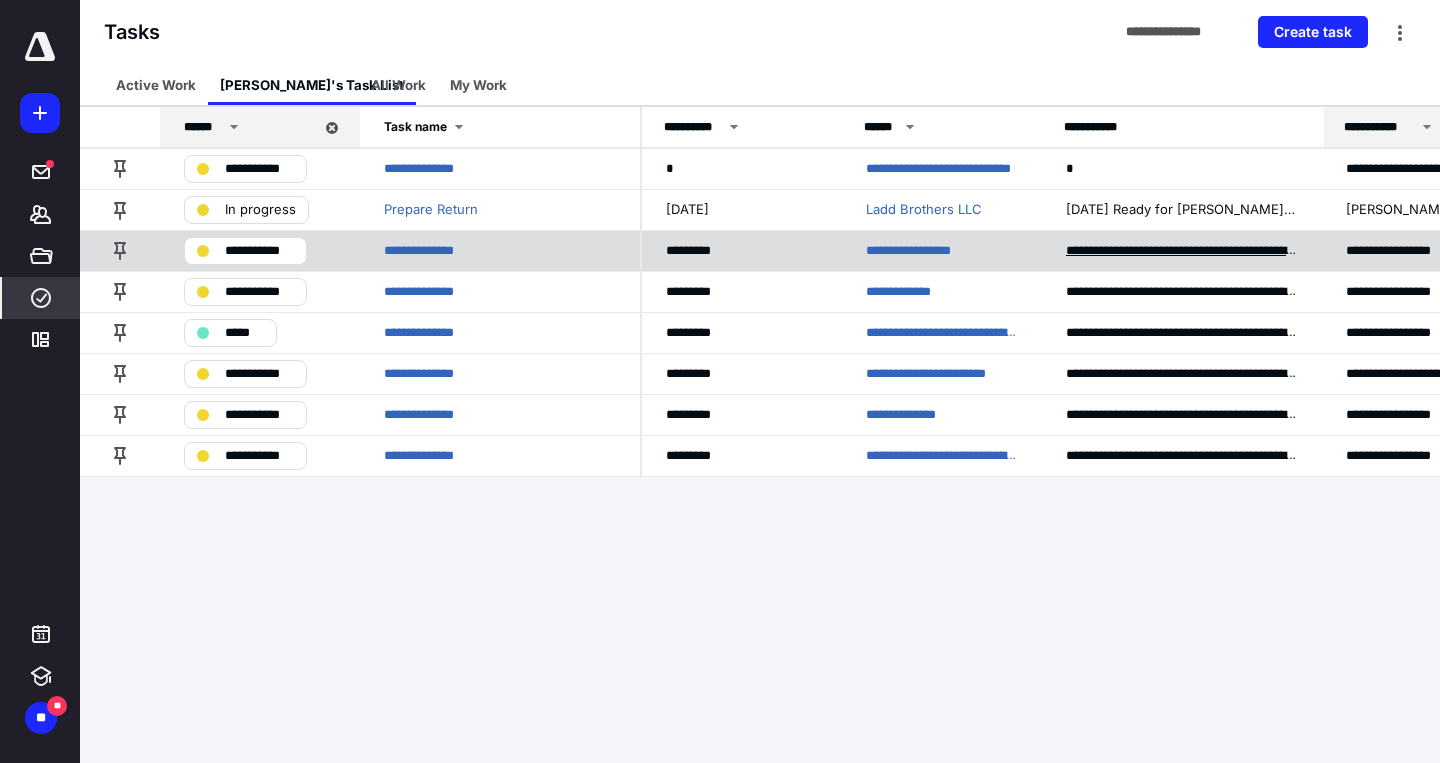 click on "**********" at bounding box center (1182, 251) 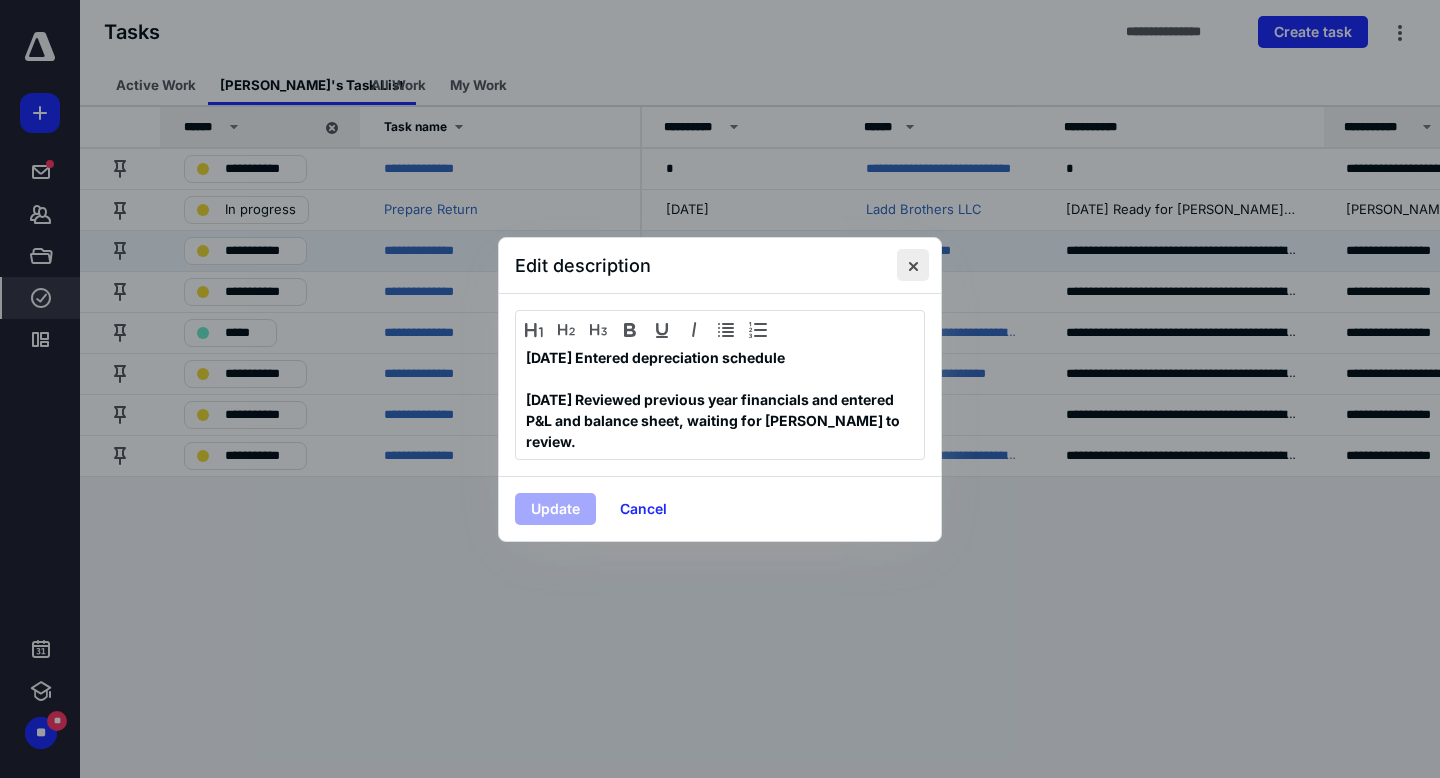 click at bounding box center [913, 265] 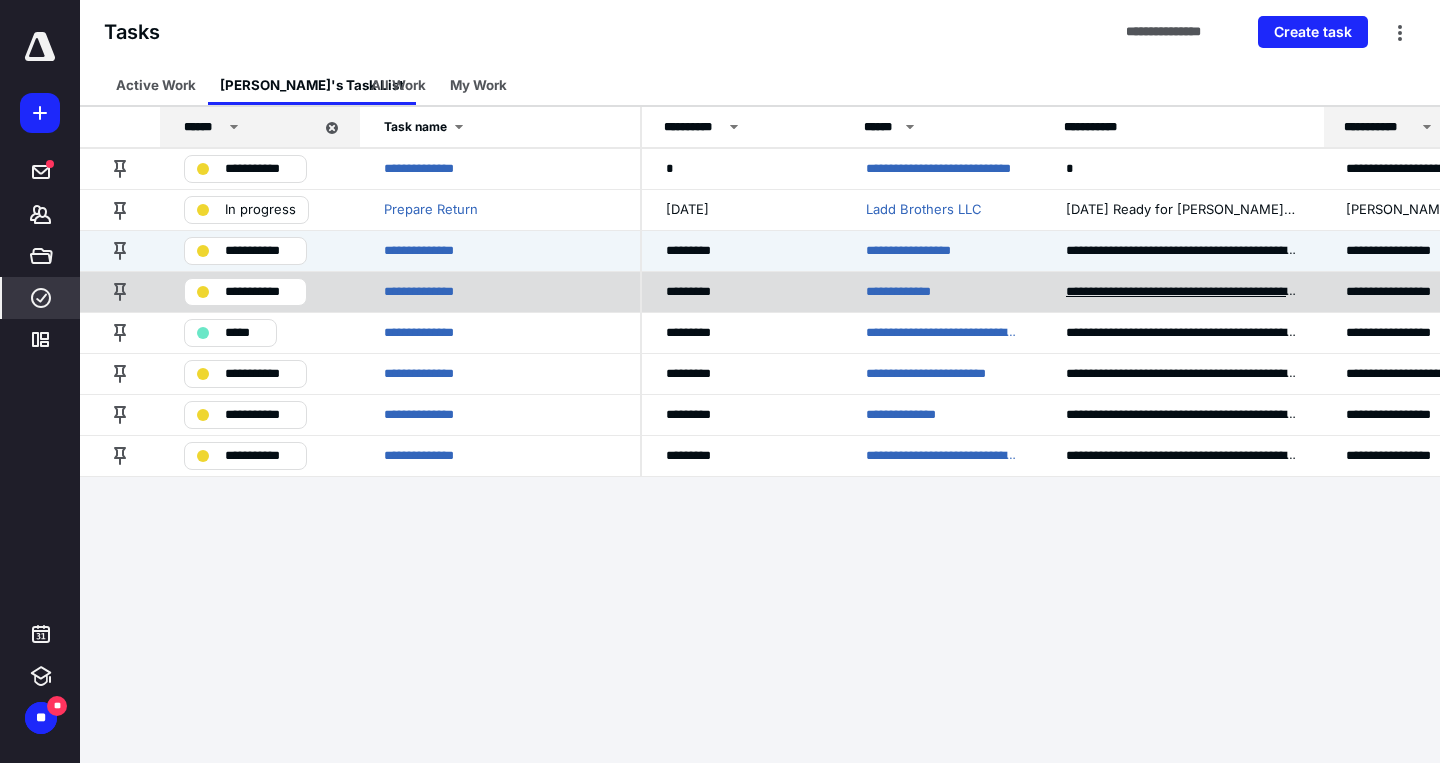 click on "**********" at bounding box center (1182, 292) 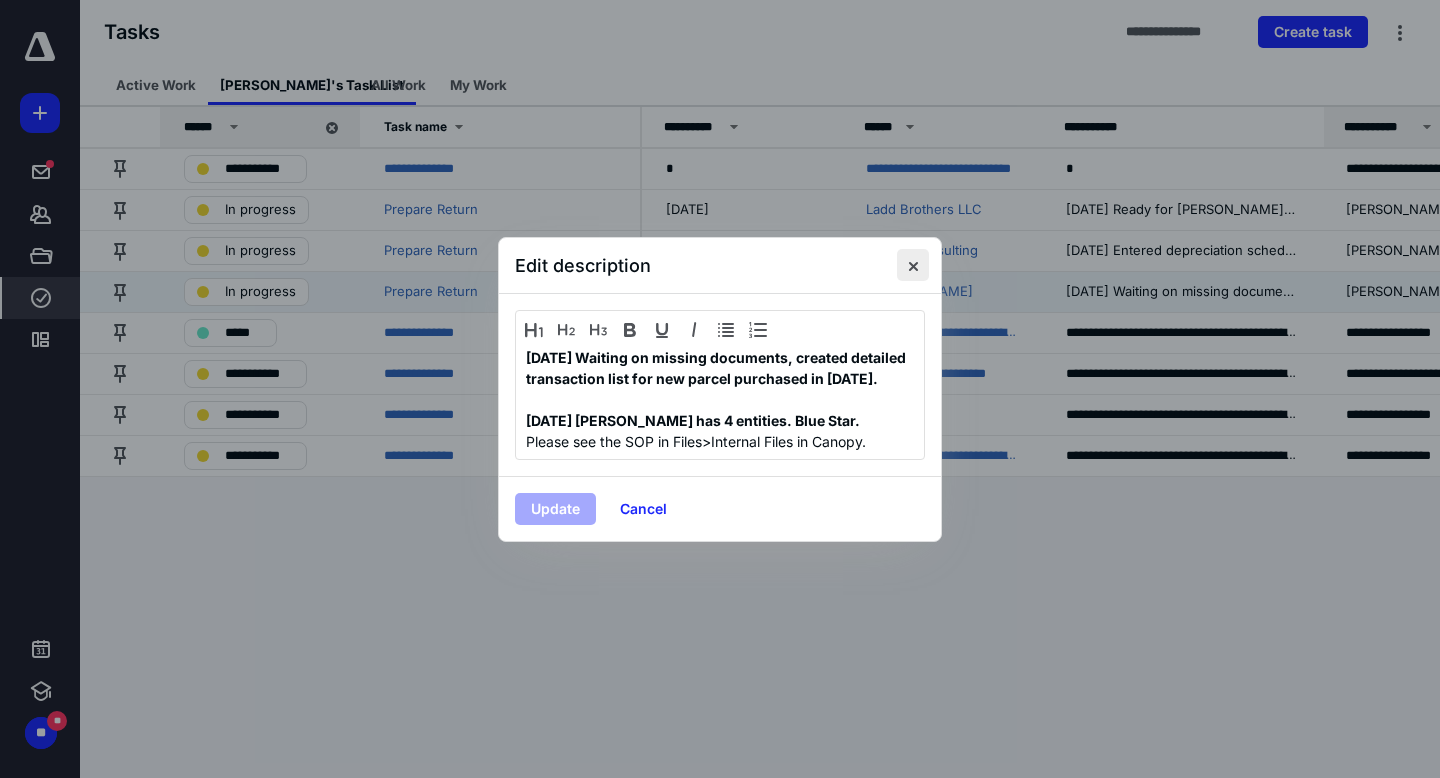 click at bounding box center (913, 265) 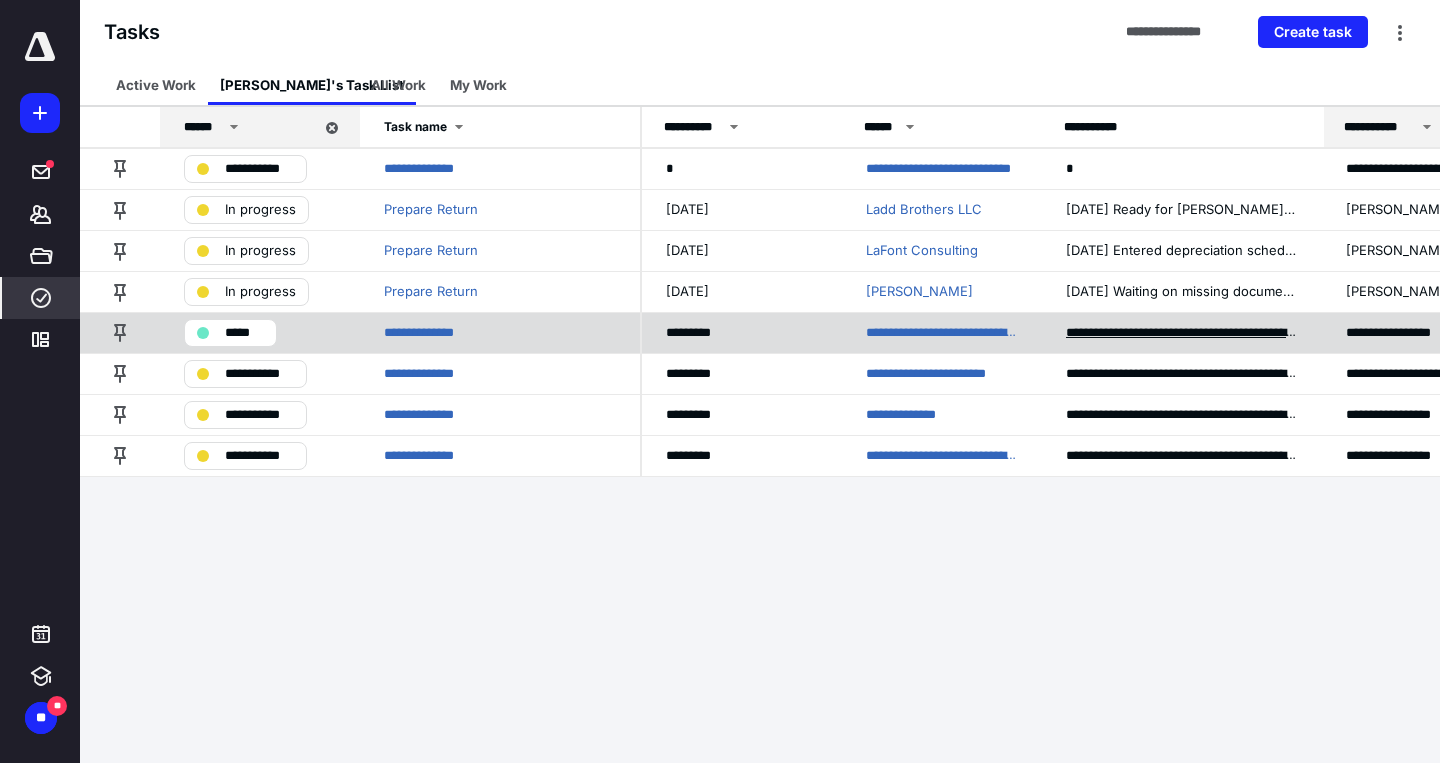 click on "**********" at bounding box center [1182, 333] 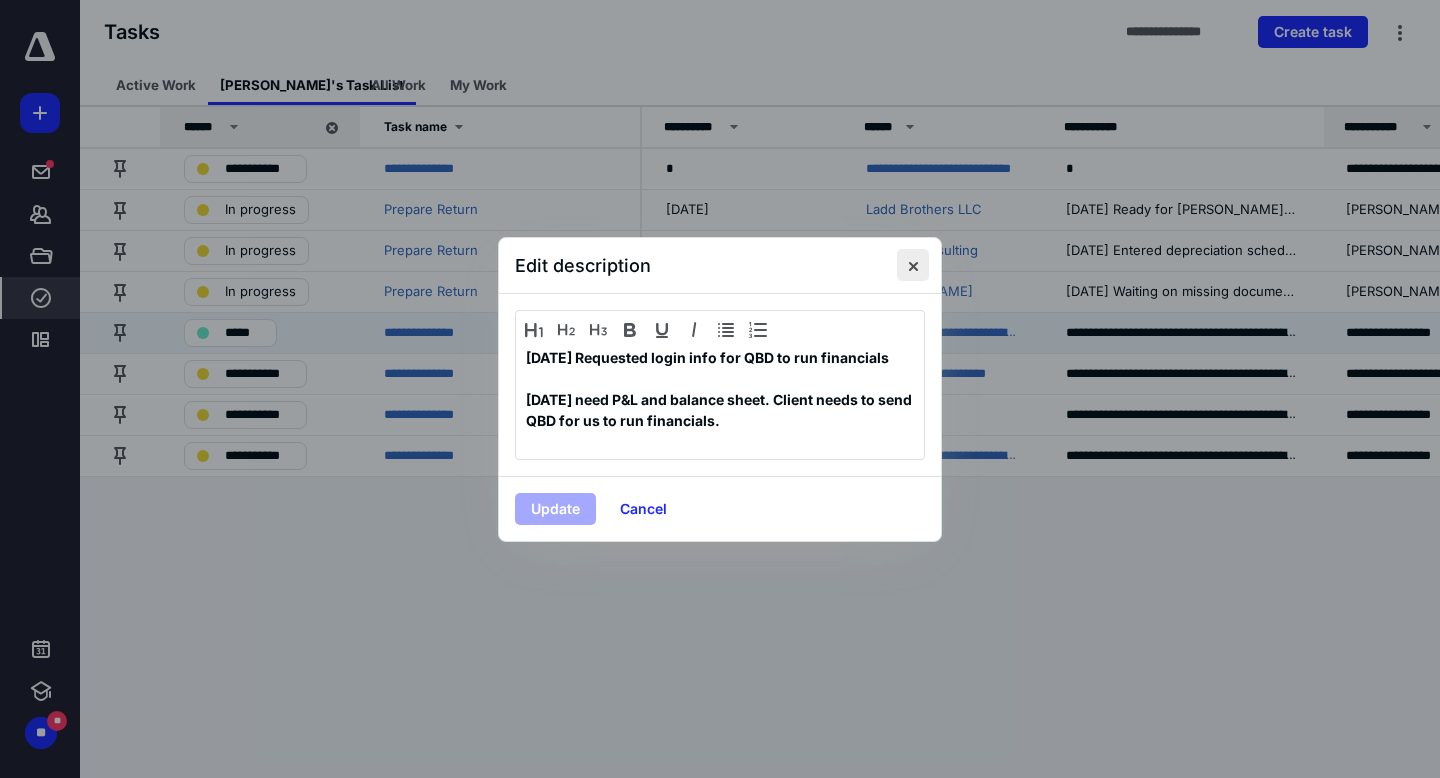click at bounding box center [913, 265] 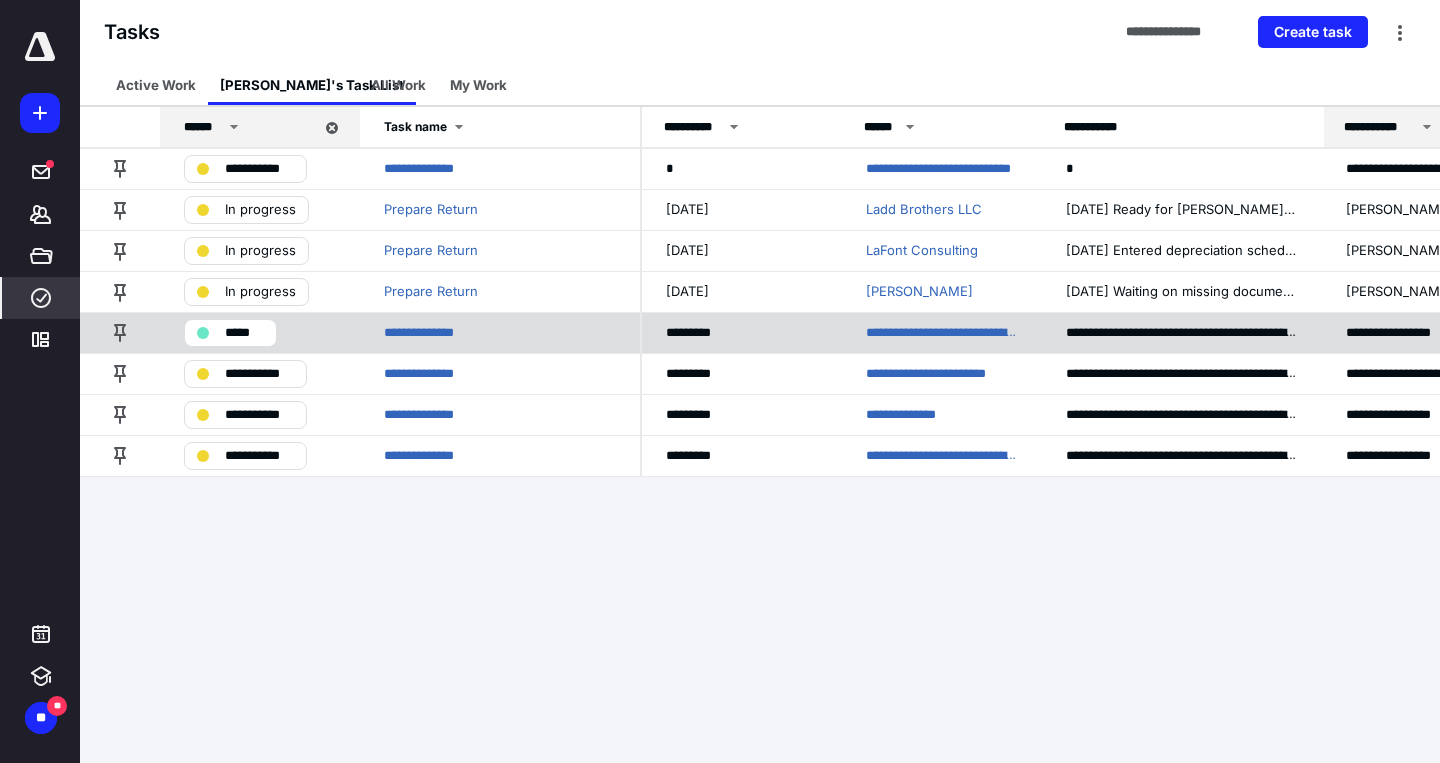 click on "*****" at bounding box center (244, 333) 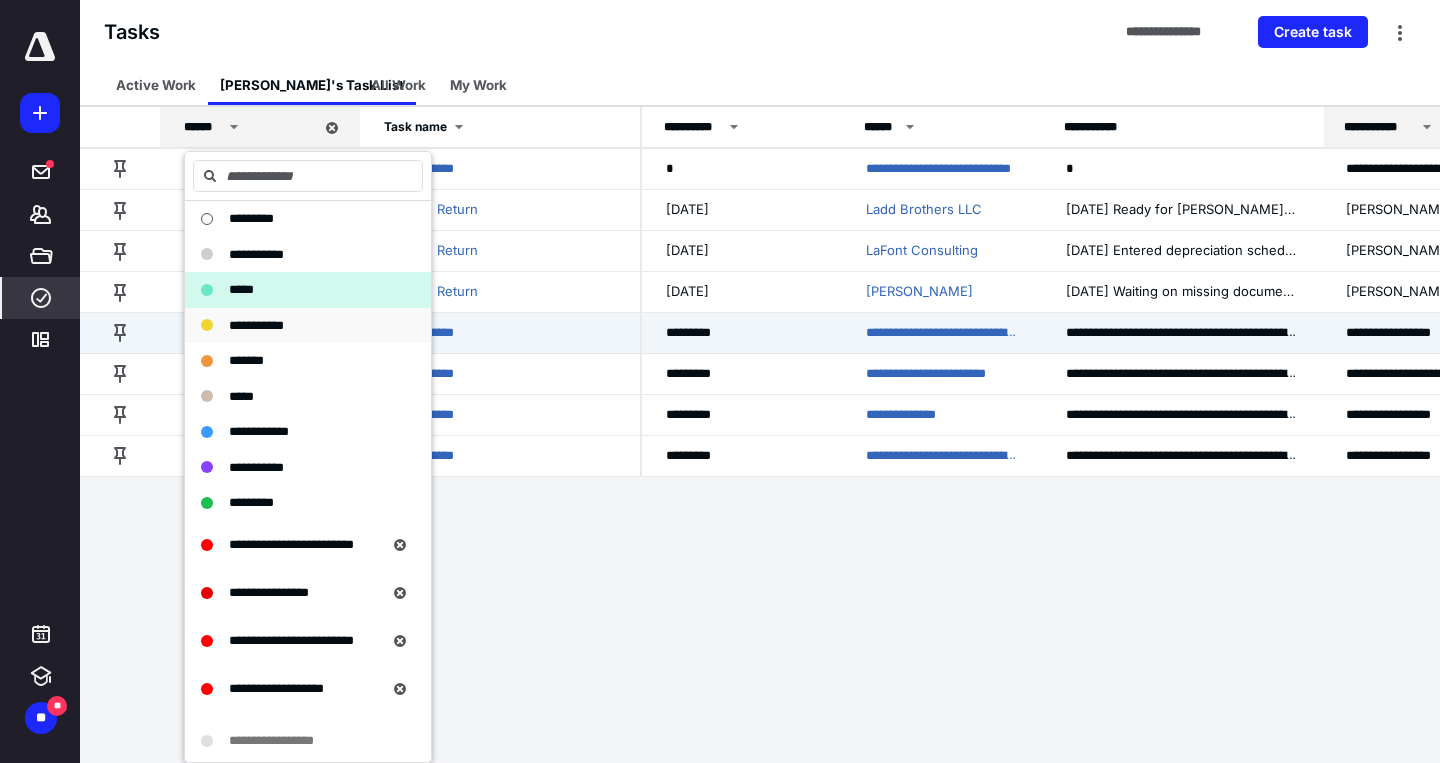 click on "**********" at bounding box center [296, 326] 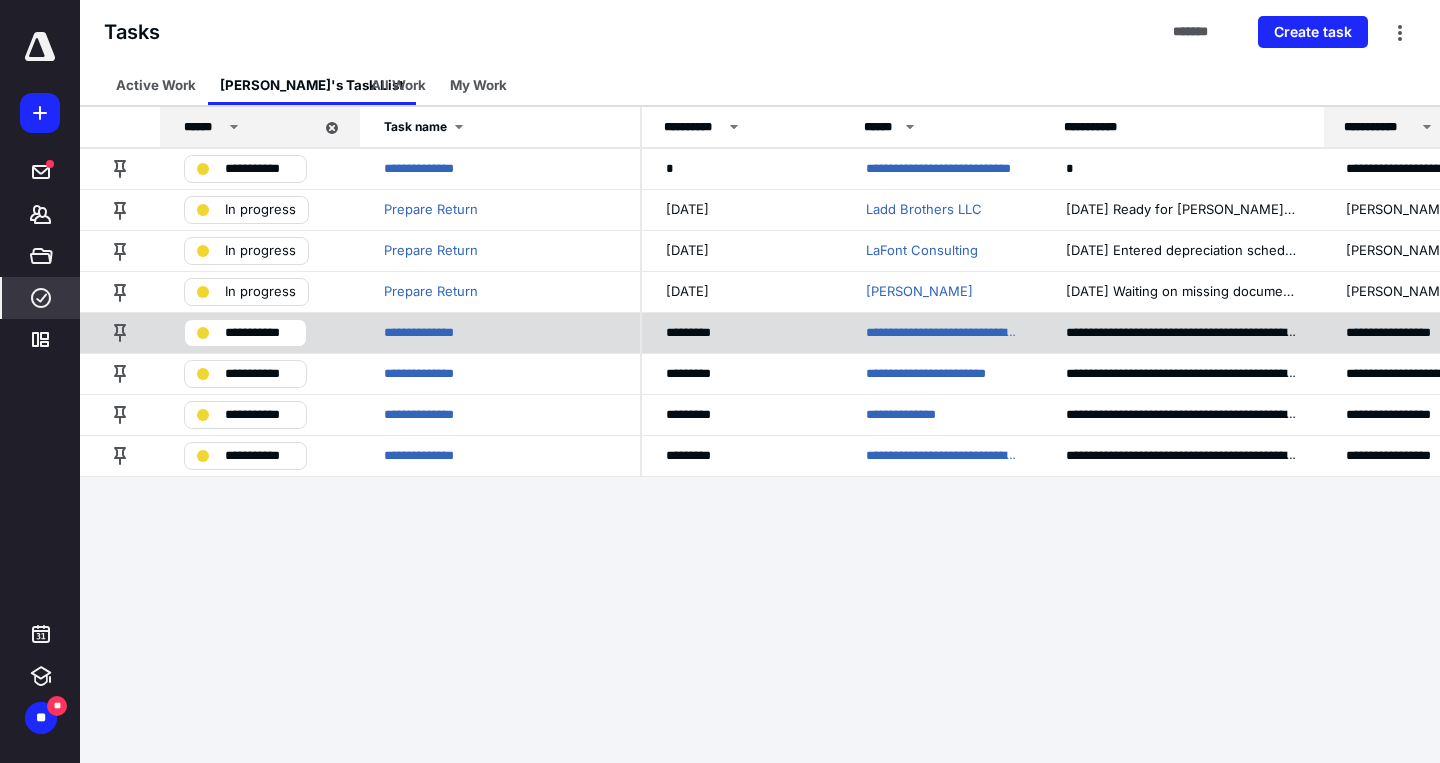 click on "**********" at bounding box center [942, 333] 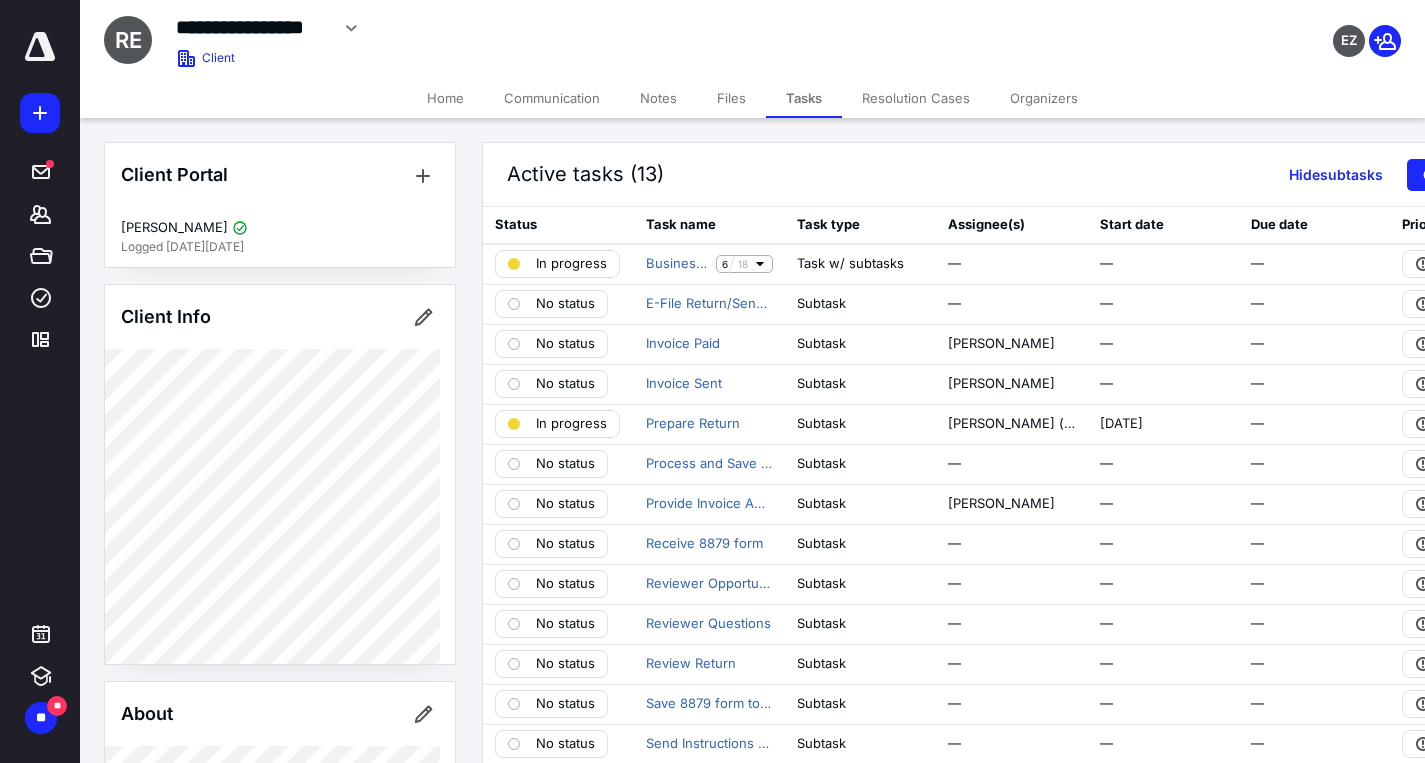 click on "Files" at bounding box center (731, 98) 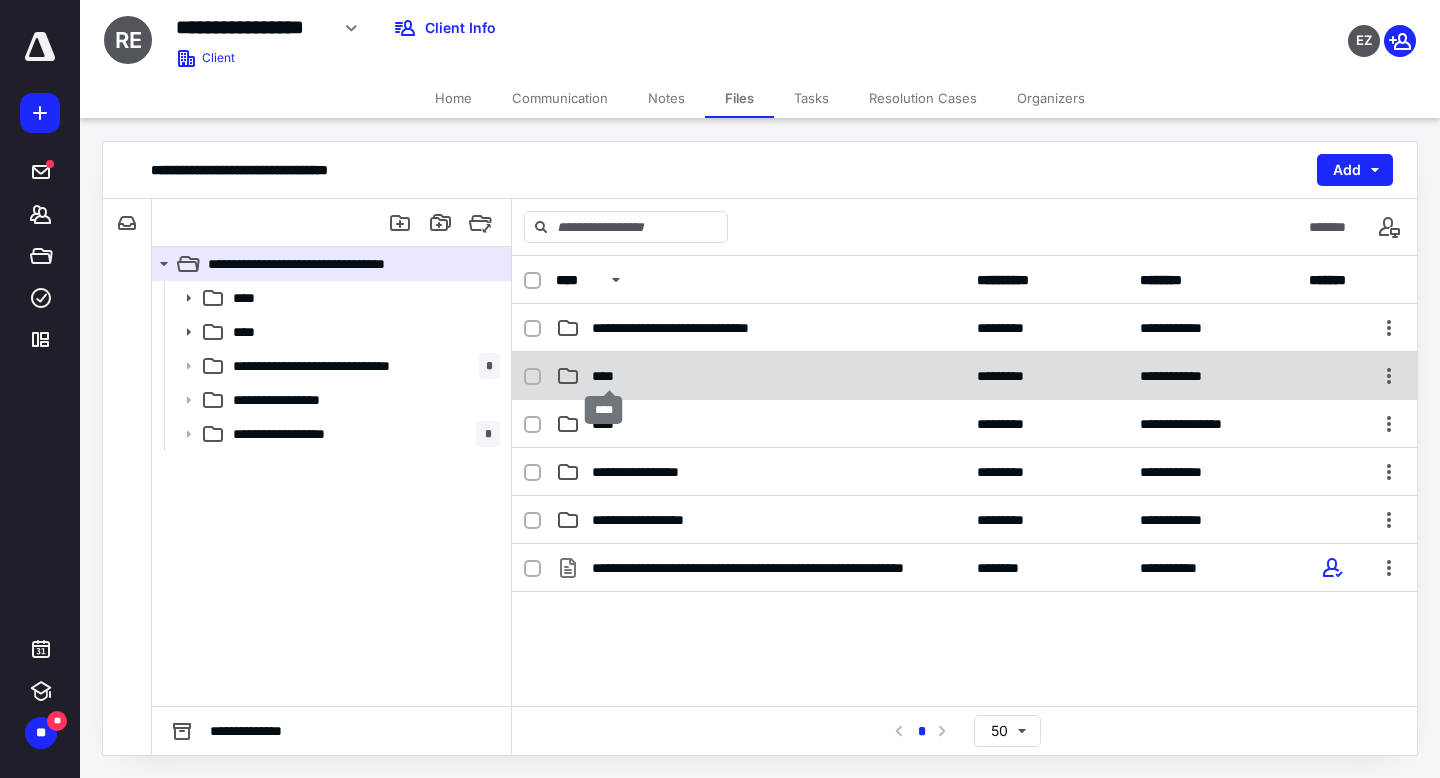 click on "****" at bounding box center (609, 376) 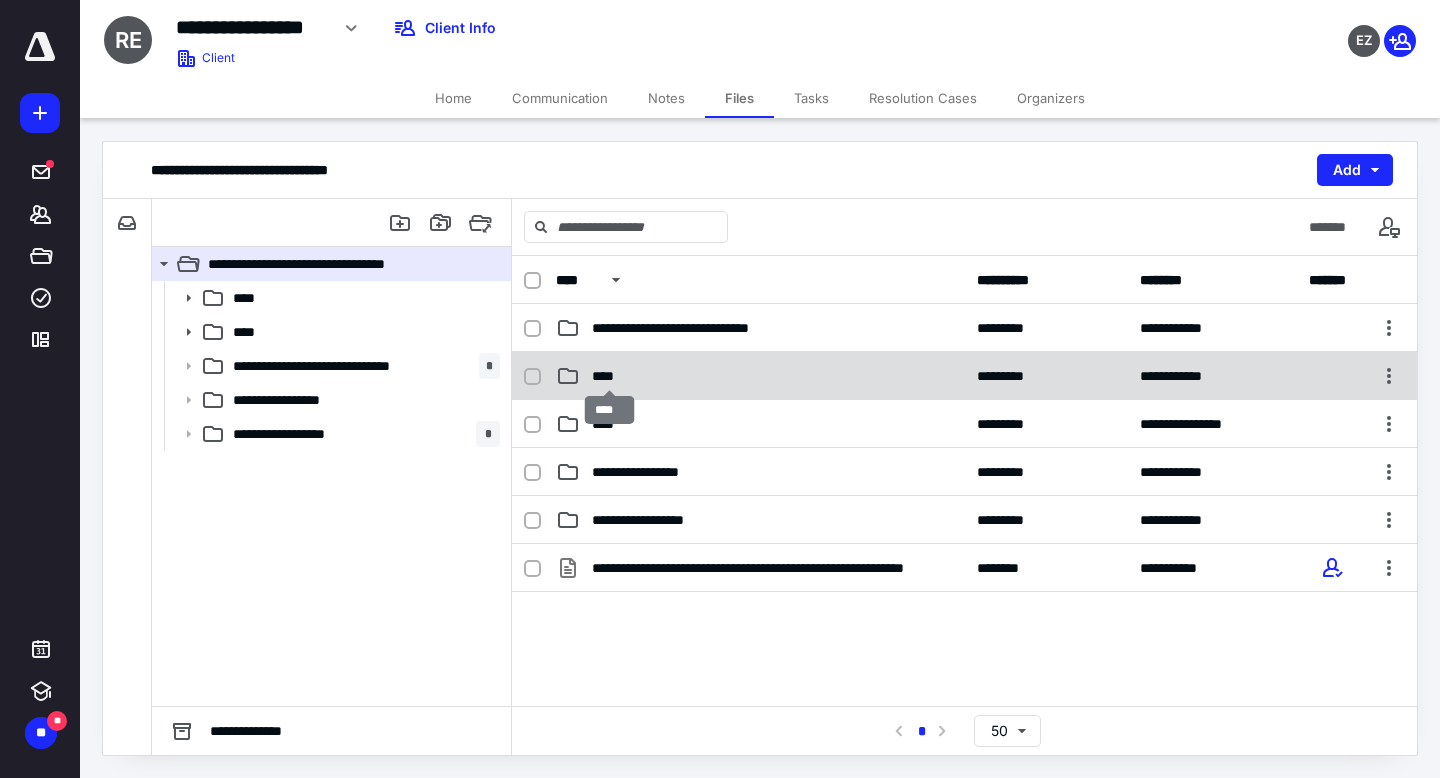 checkbox on "true" 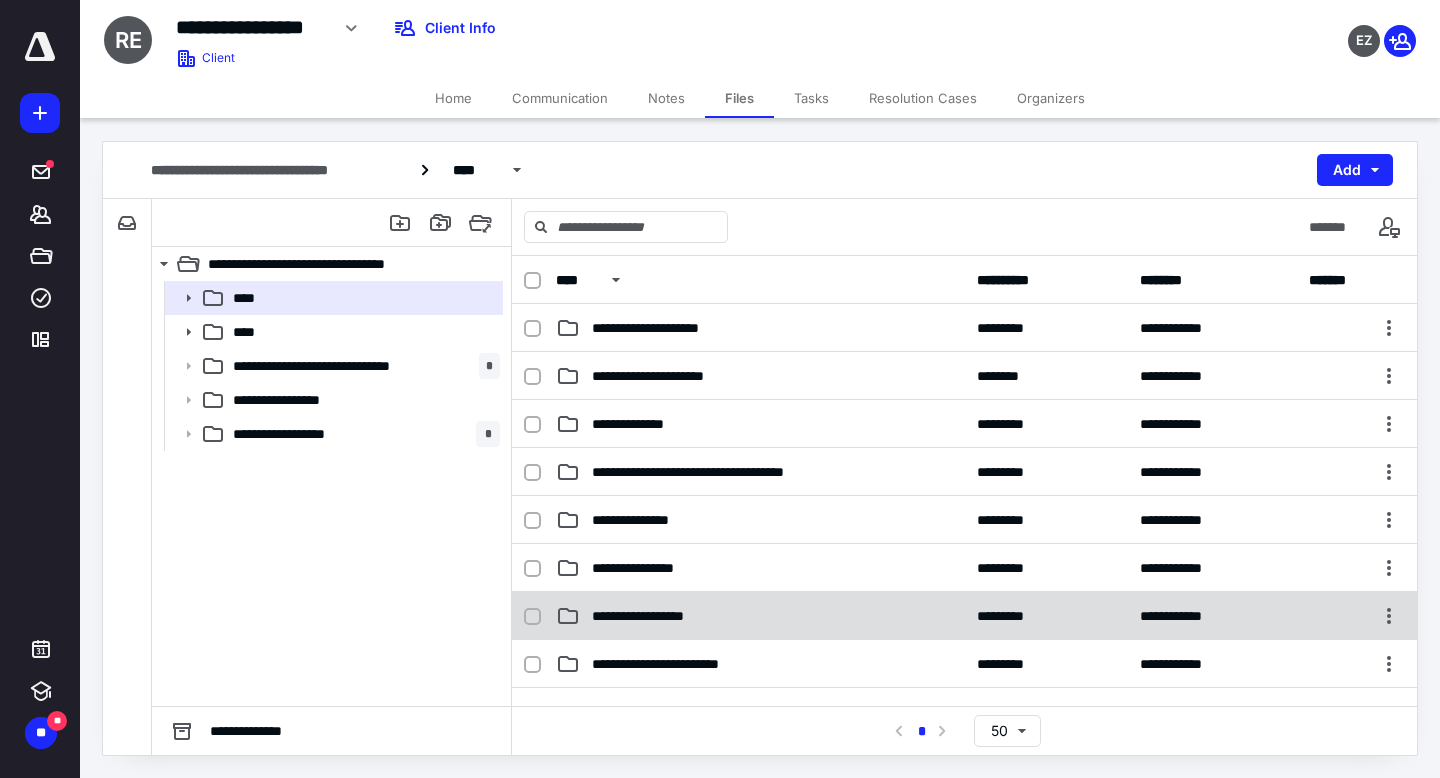click on "**********" at bounding box center [964, 616] 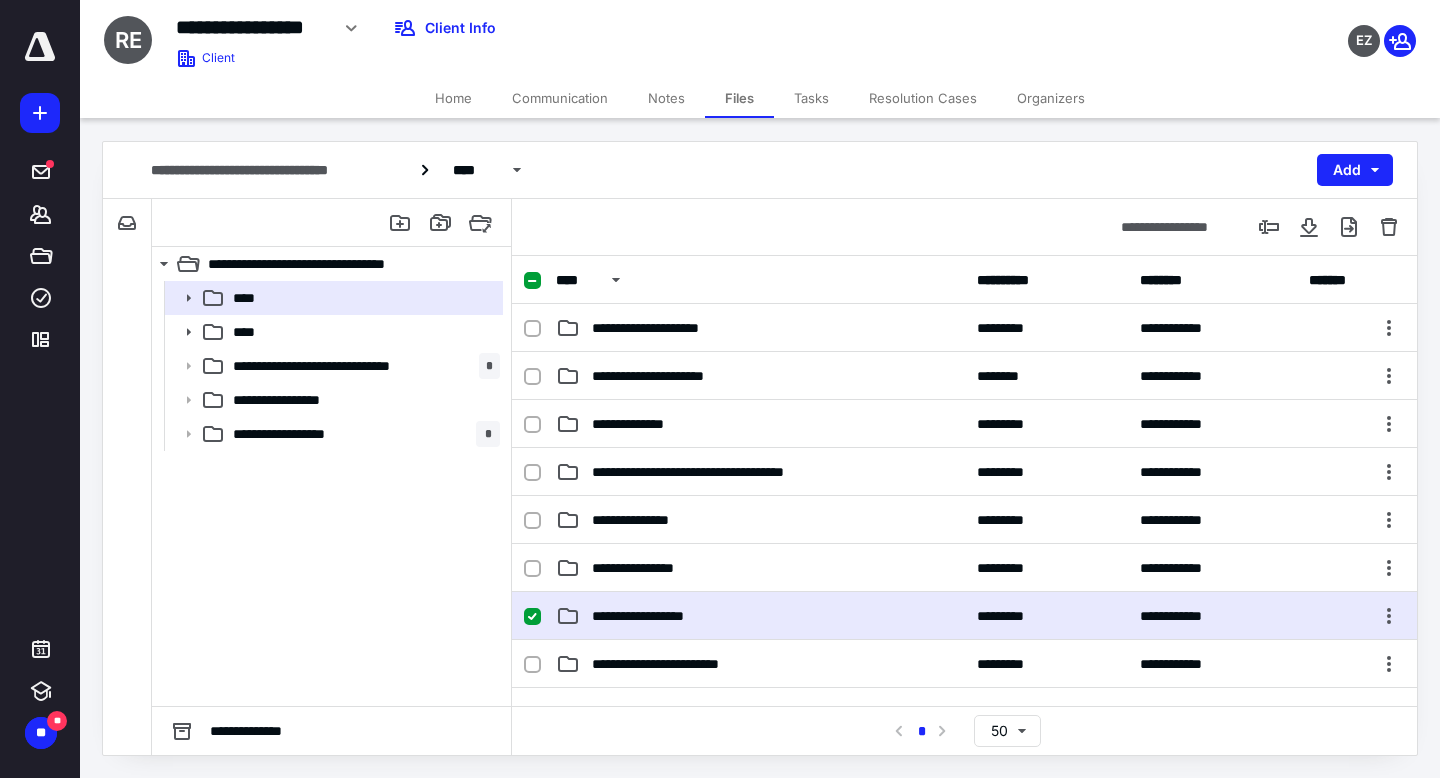 click on "**********" at bounding box center (964, 616) 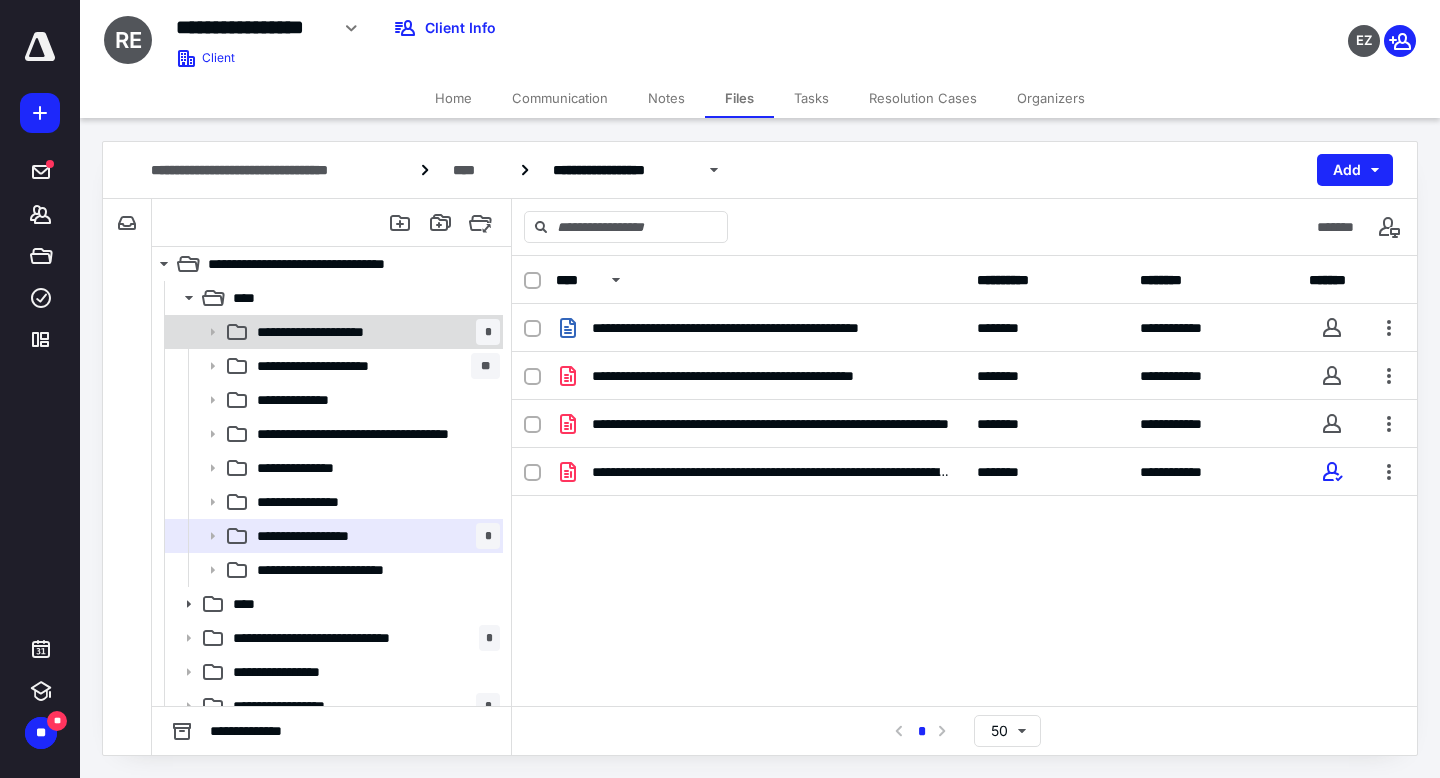 click on "**********" at bounding box center (374, 332) 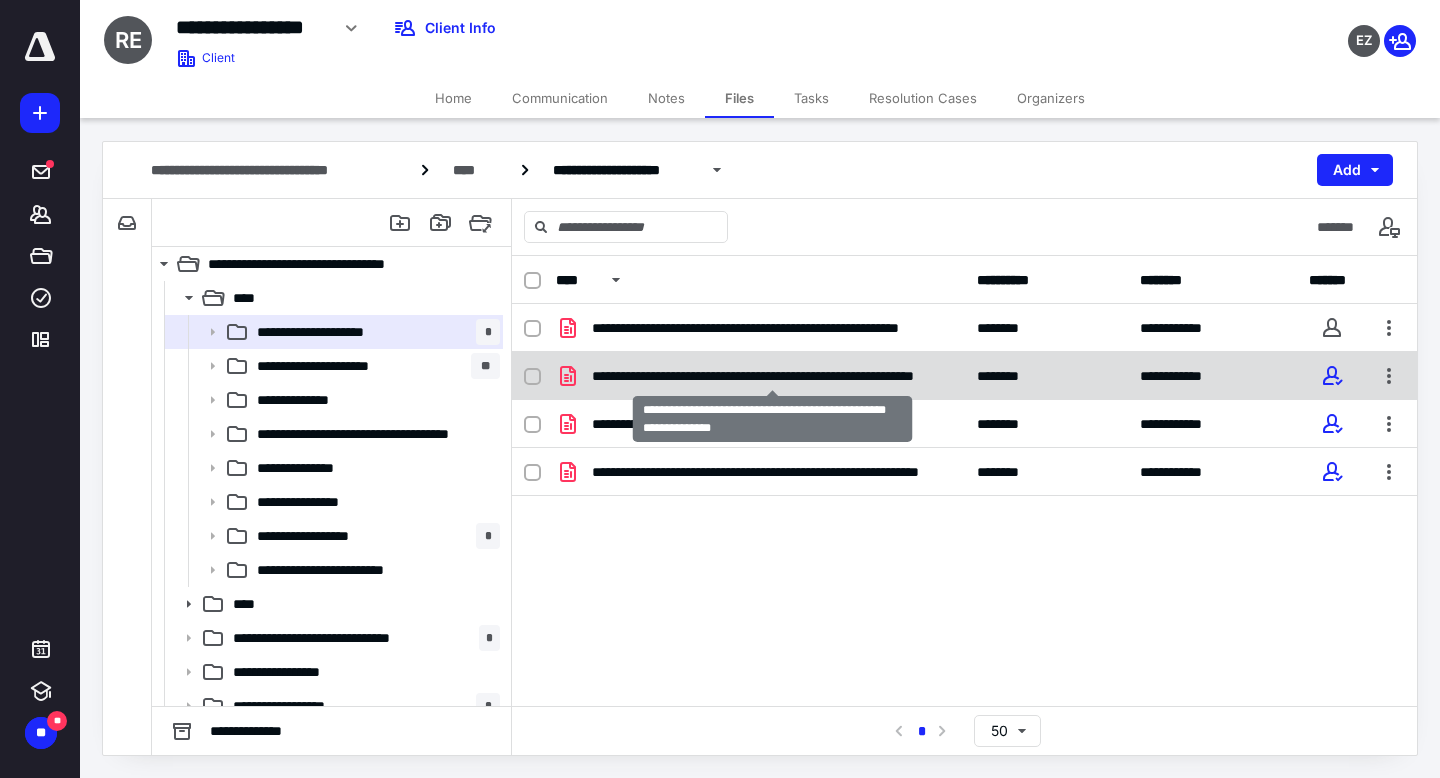 click on "**********" at bounding box center (772, 376) 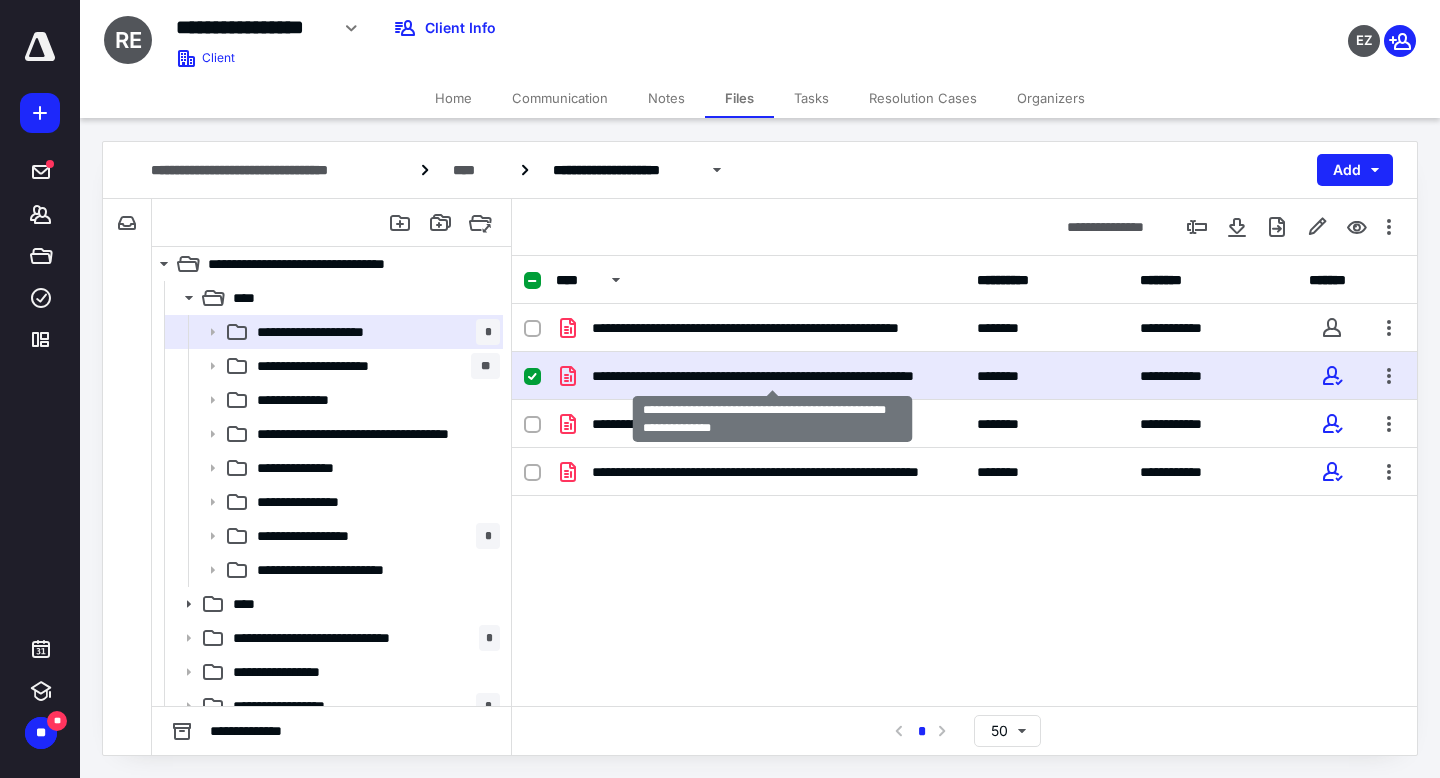click on "**********" at bounding box center (772, 376) 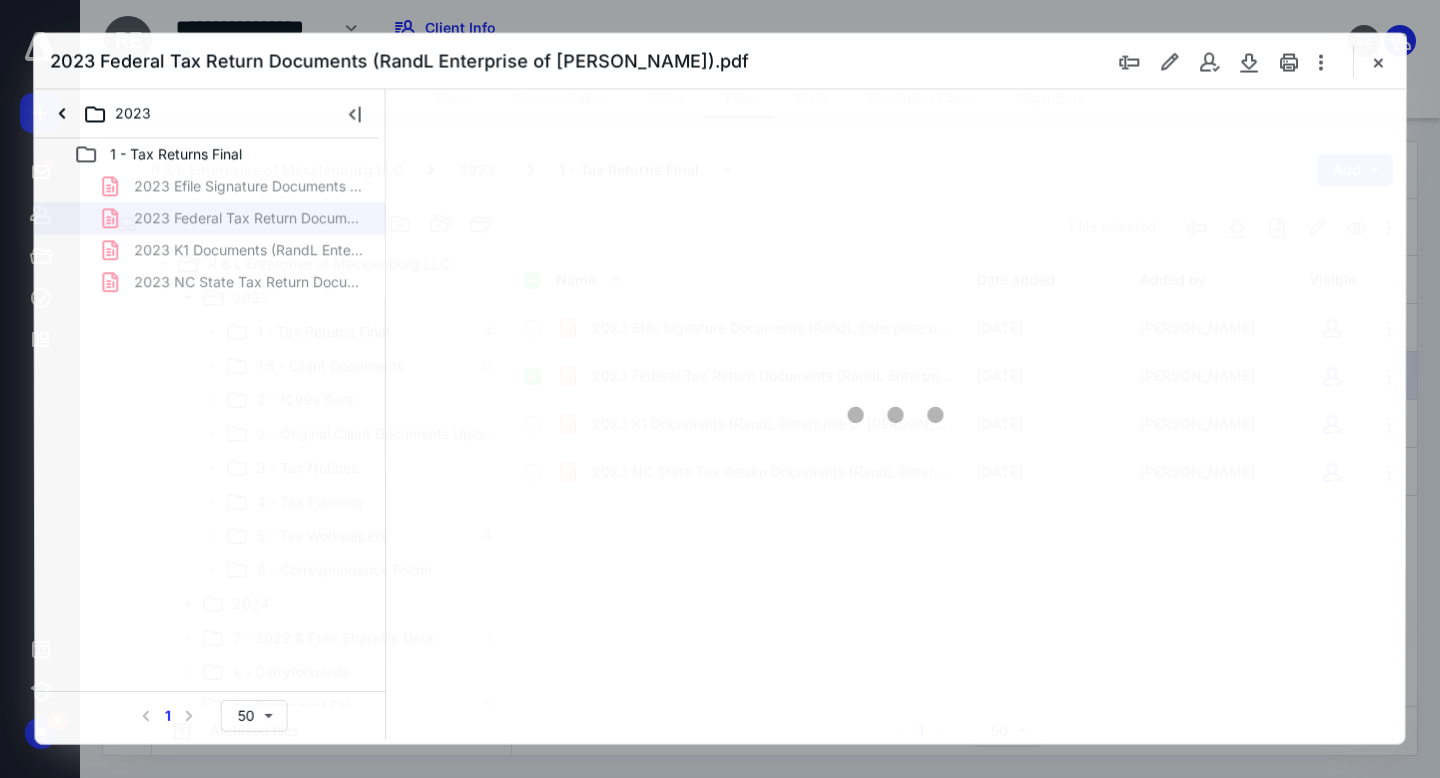 scroll, scrollTop: 0, scrollLeft: 0, axis: both 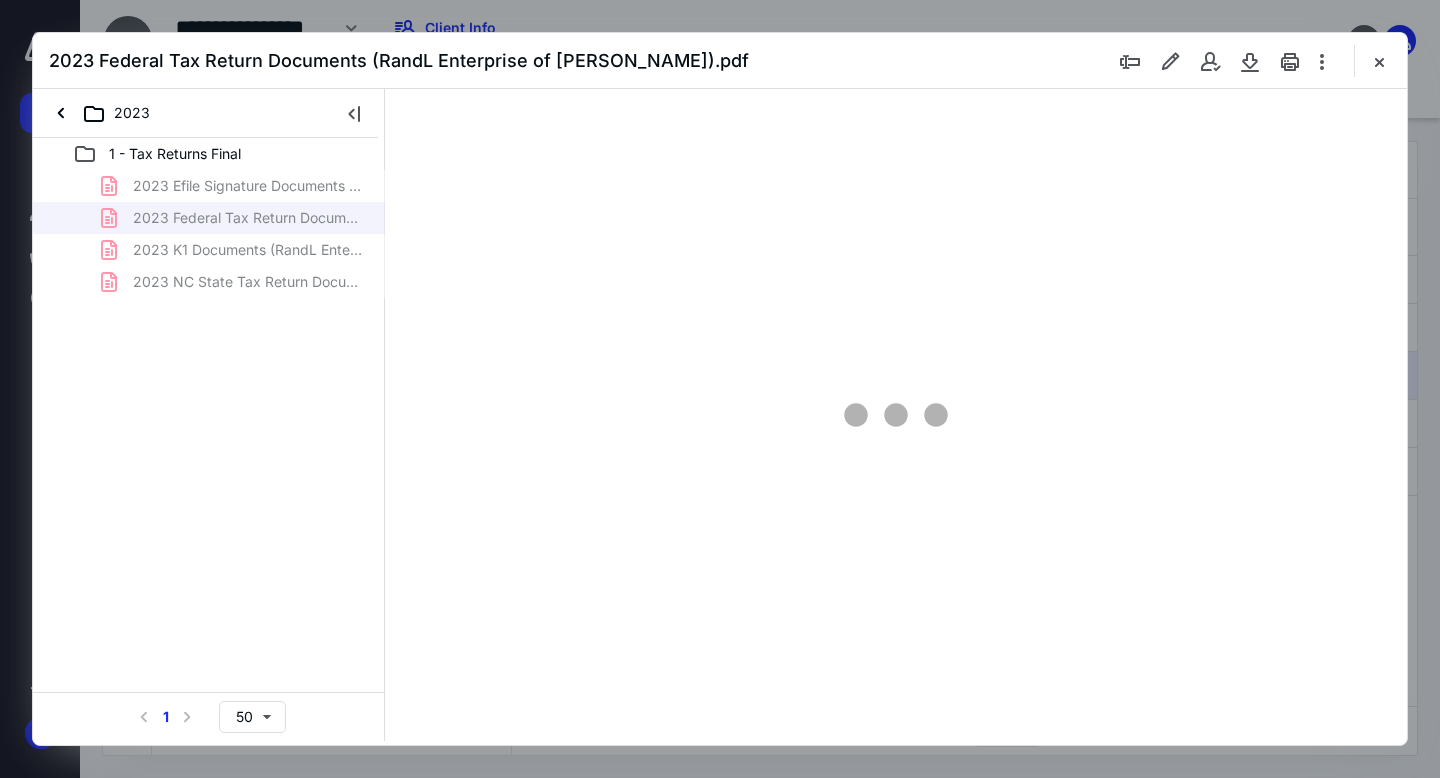 type on "163" 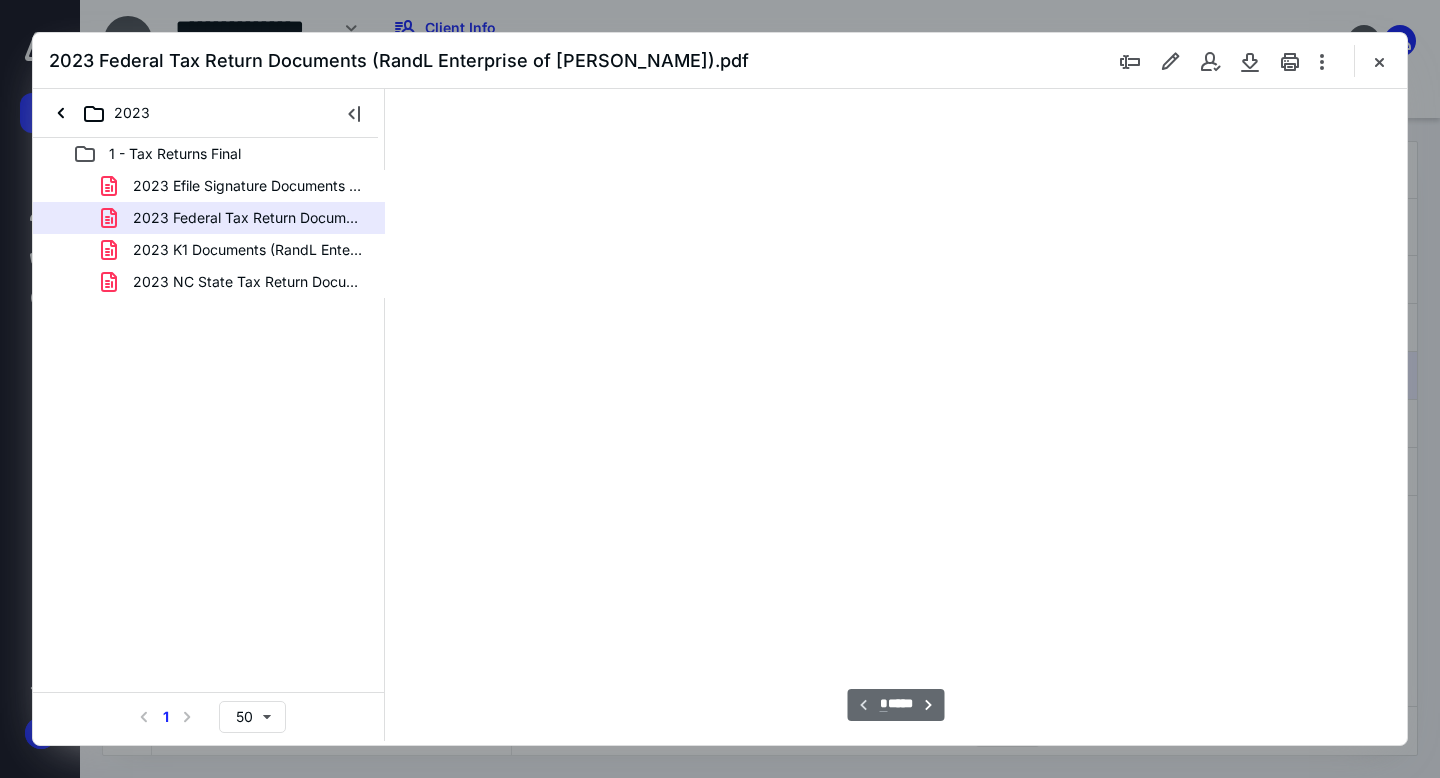 scroll, scrollTop: 83, scrollLeft: 0, axis: vertical 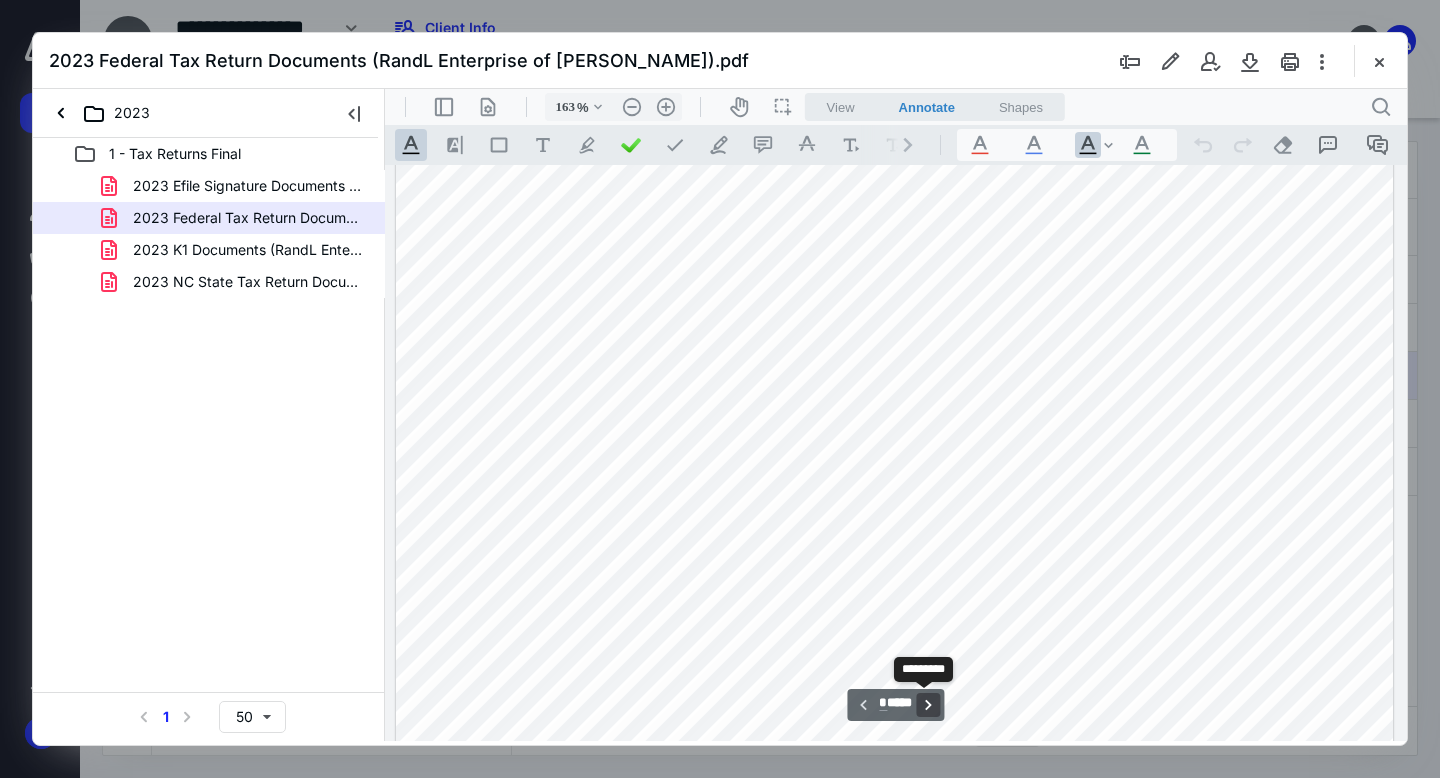 click on "**********" at bounding box center (929, 705) 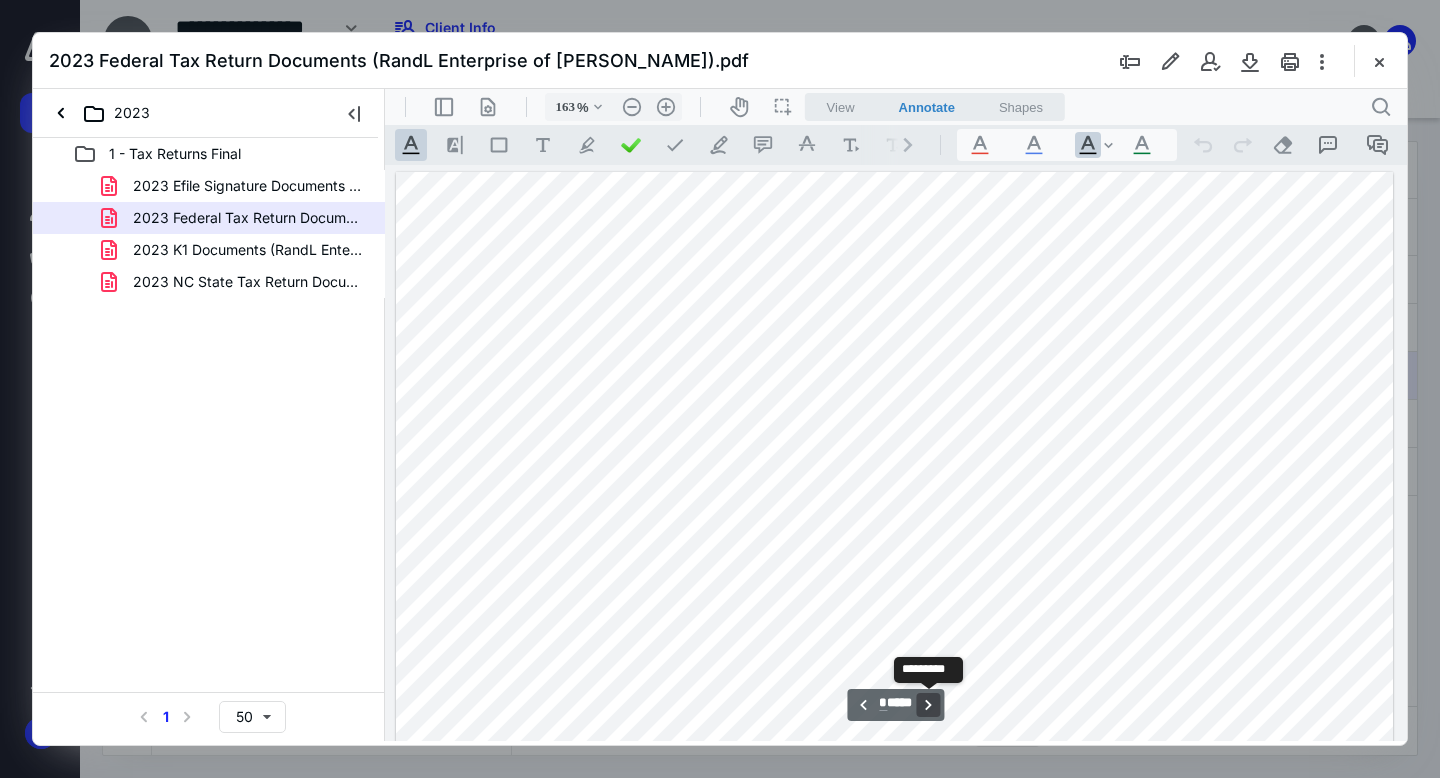 click on "**********" at bounding box center [929, 705] 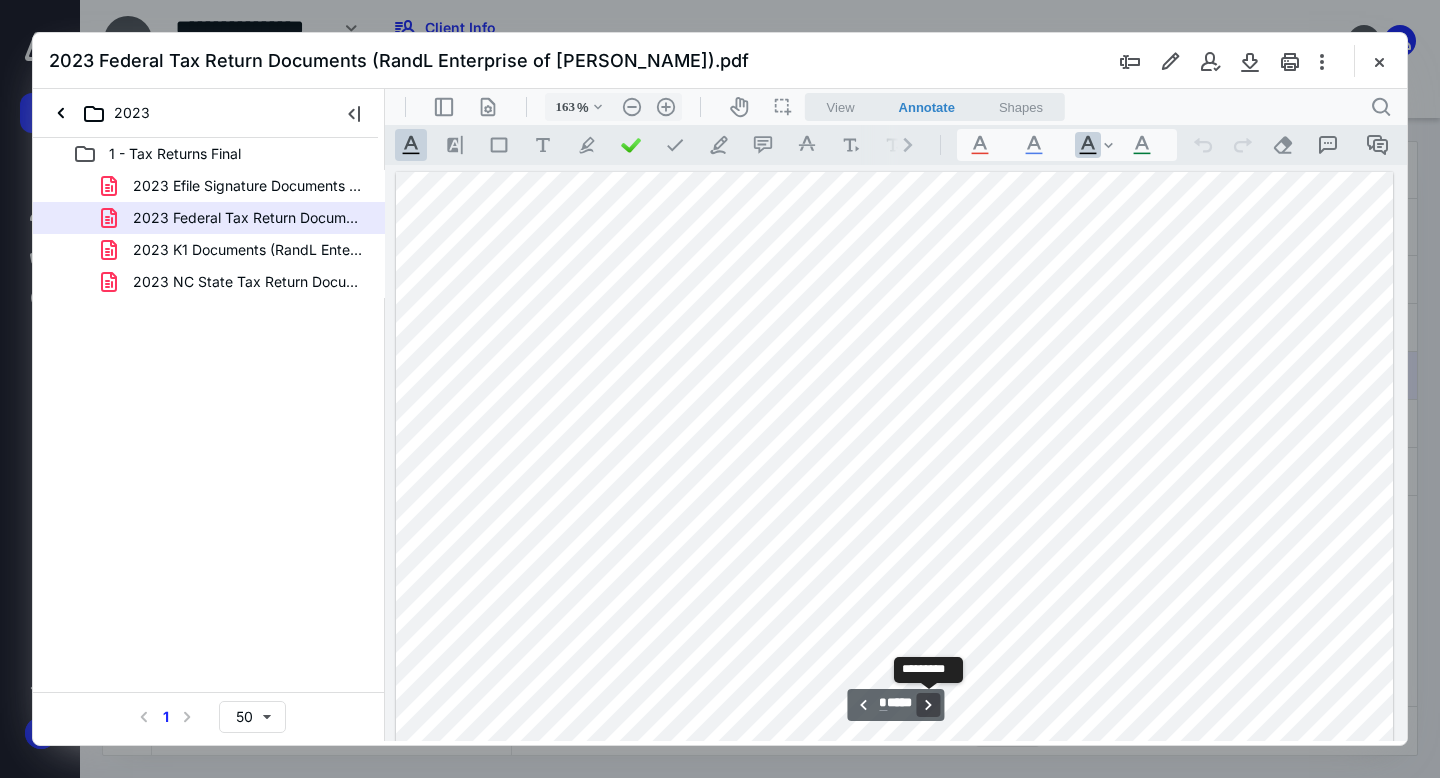 click on "**********" at bounding box center [929, 705] 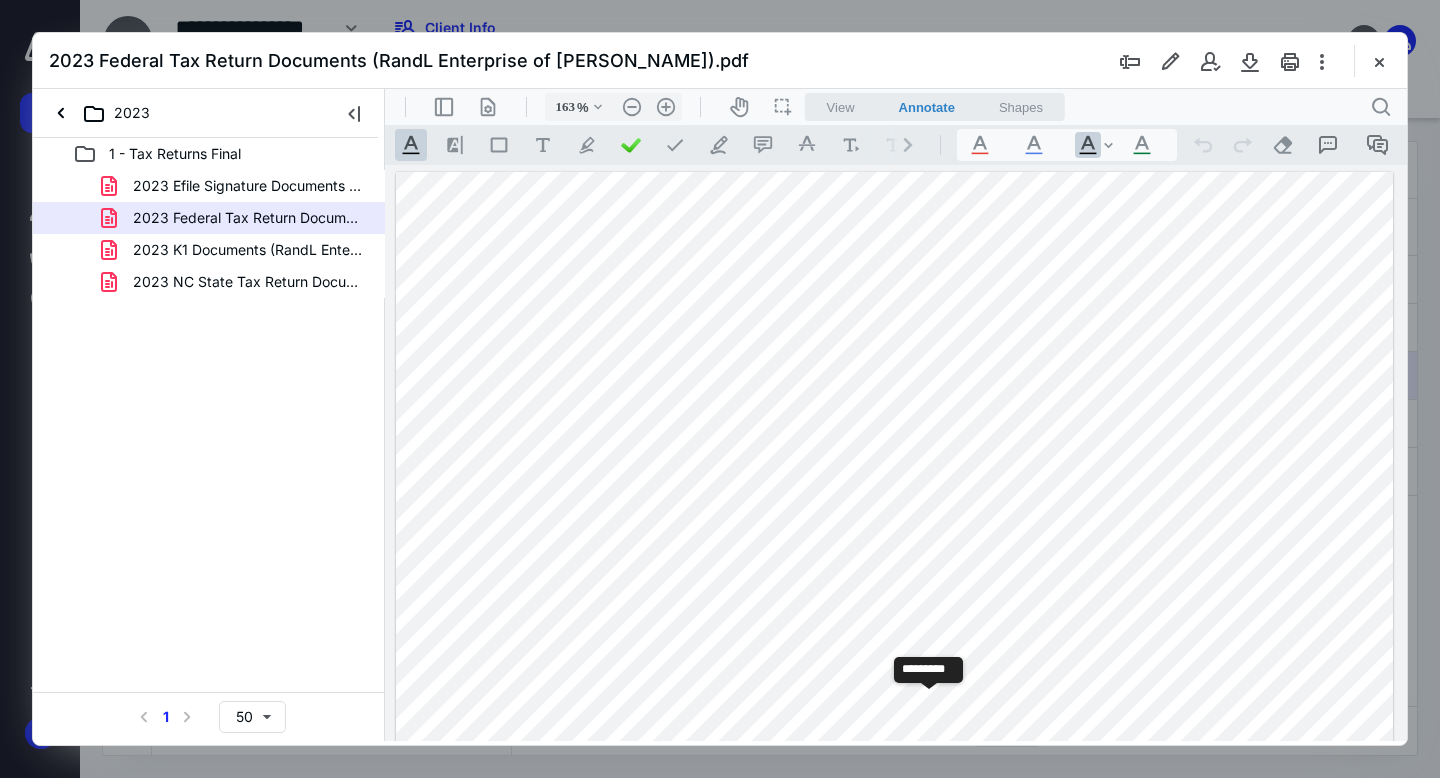 click on "**********" at bounding box center (929, 705) 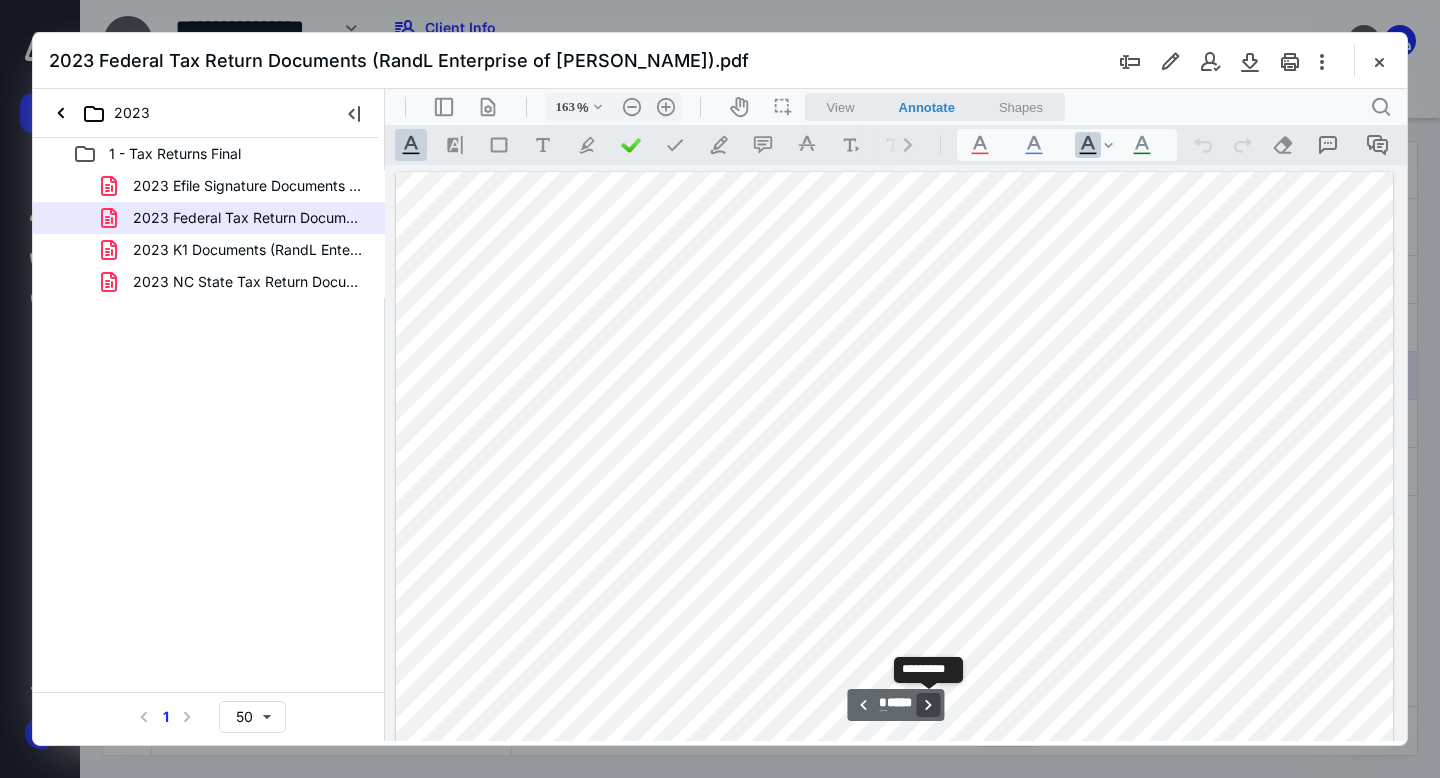 scroll, scrollTop: 6520, scrollLeft: 0, axis: vertical 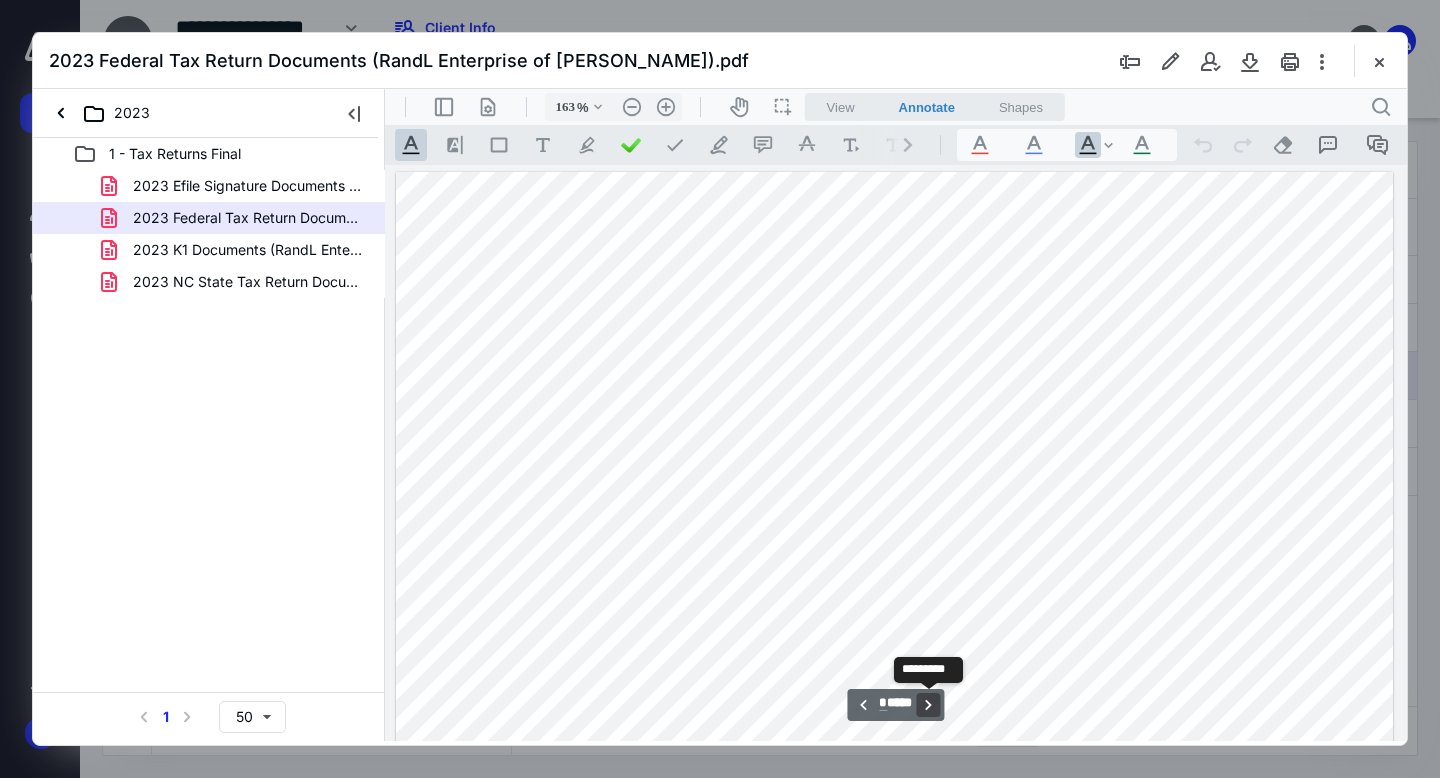click on "**********" at bounding box center [929, 705] 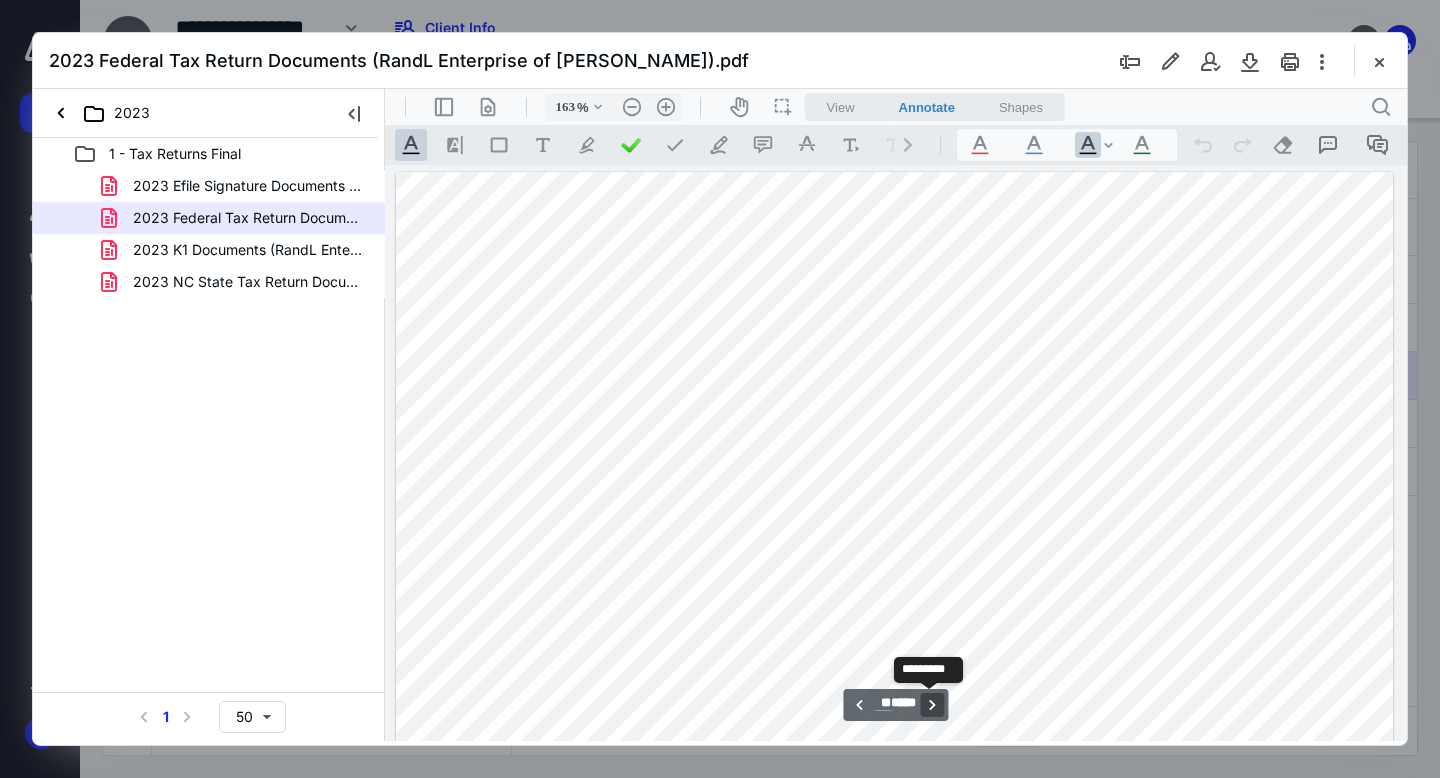 click on "**********" at bounding box center (933, 705) 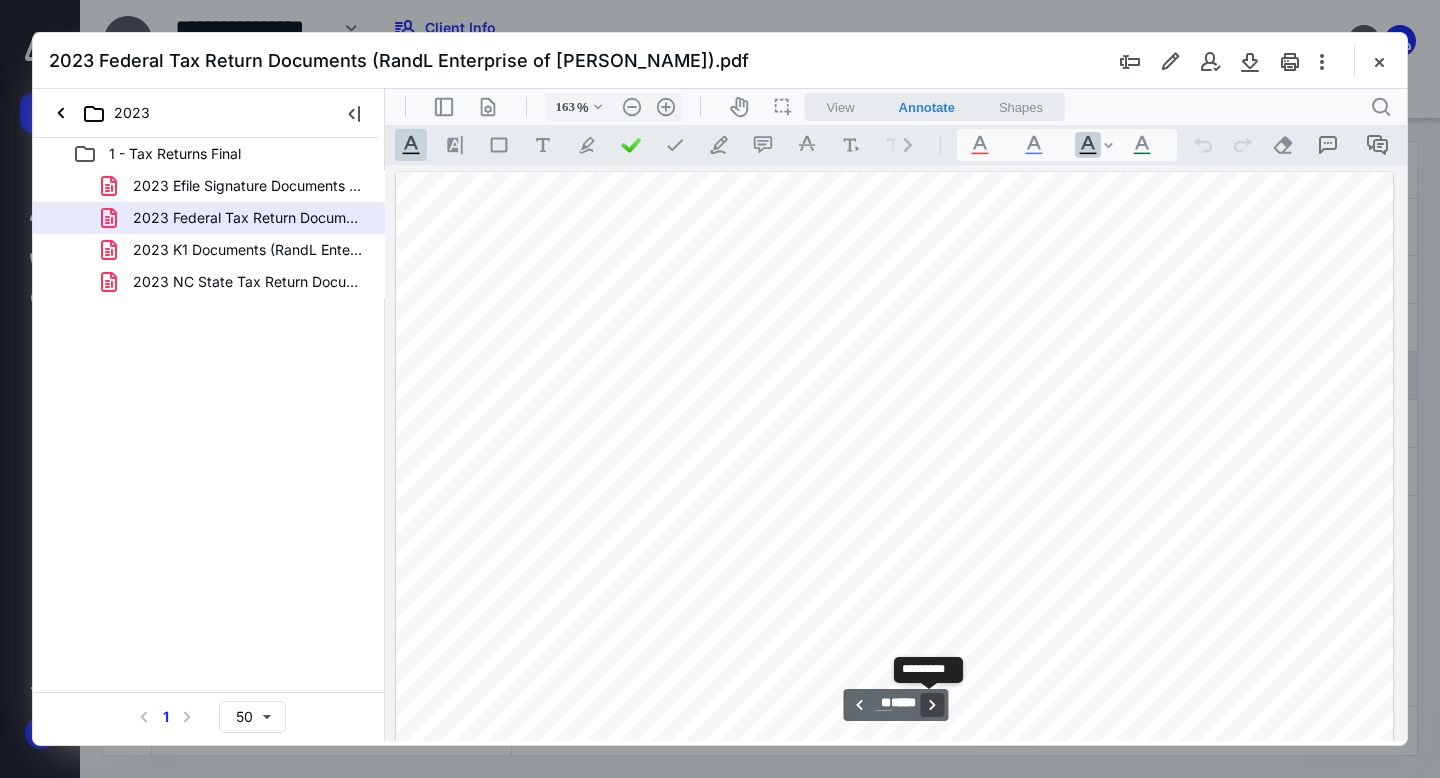 click on "**********" at bounding box center [933, 705] 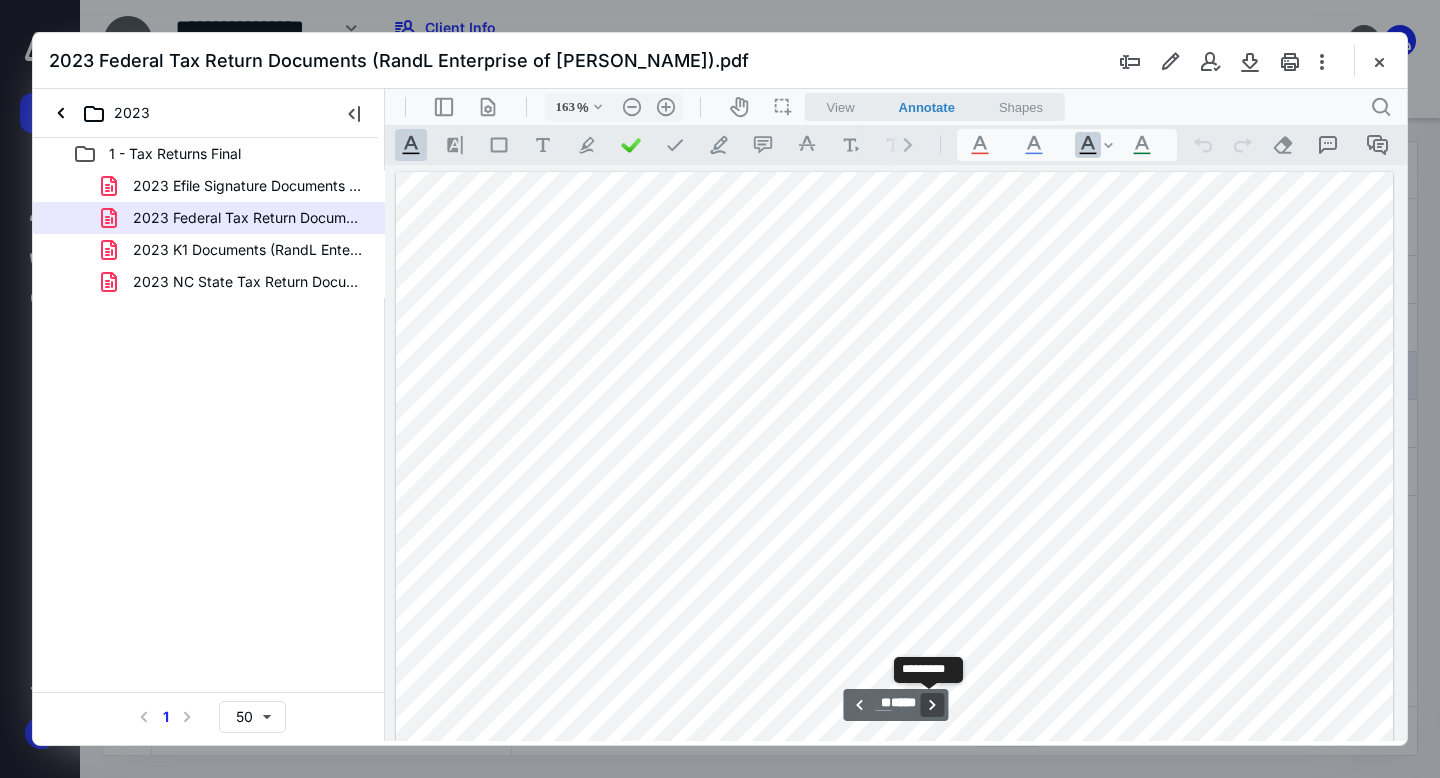 click on "**********" at bounding box center [933, 705] 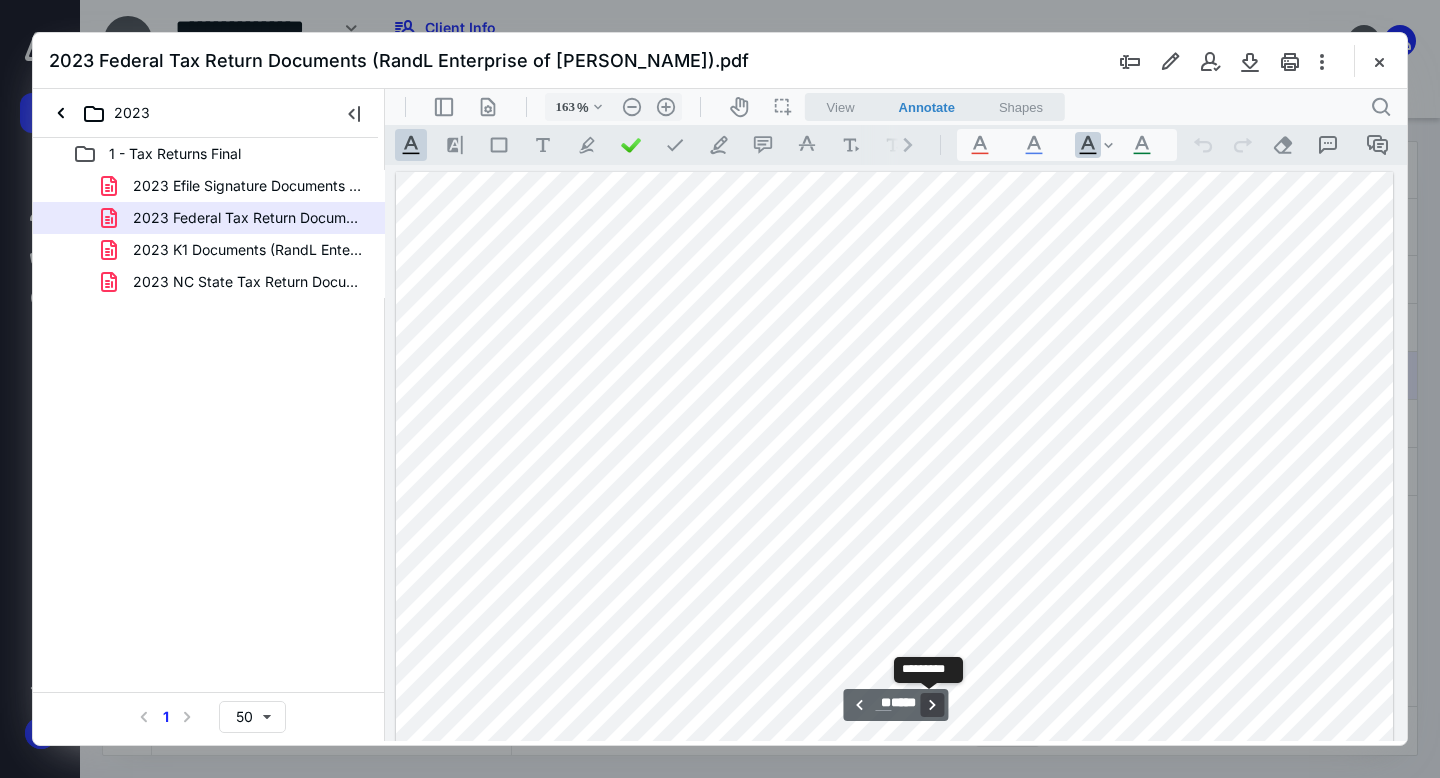 click on "**********" at bounding box center (933, 705) 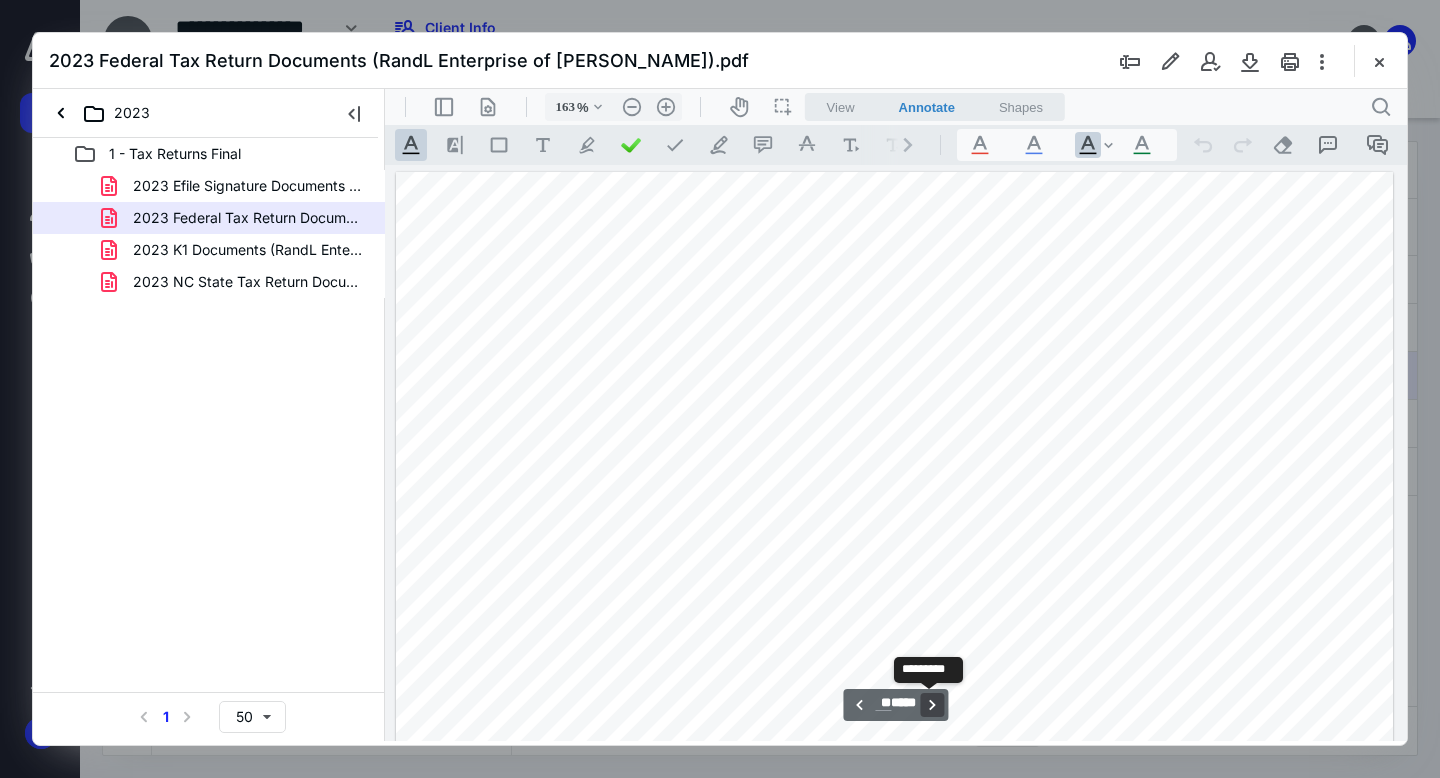 click on "**********" at bounding box center [933, 705] 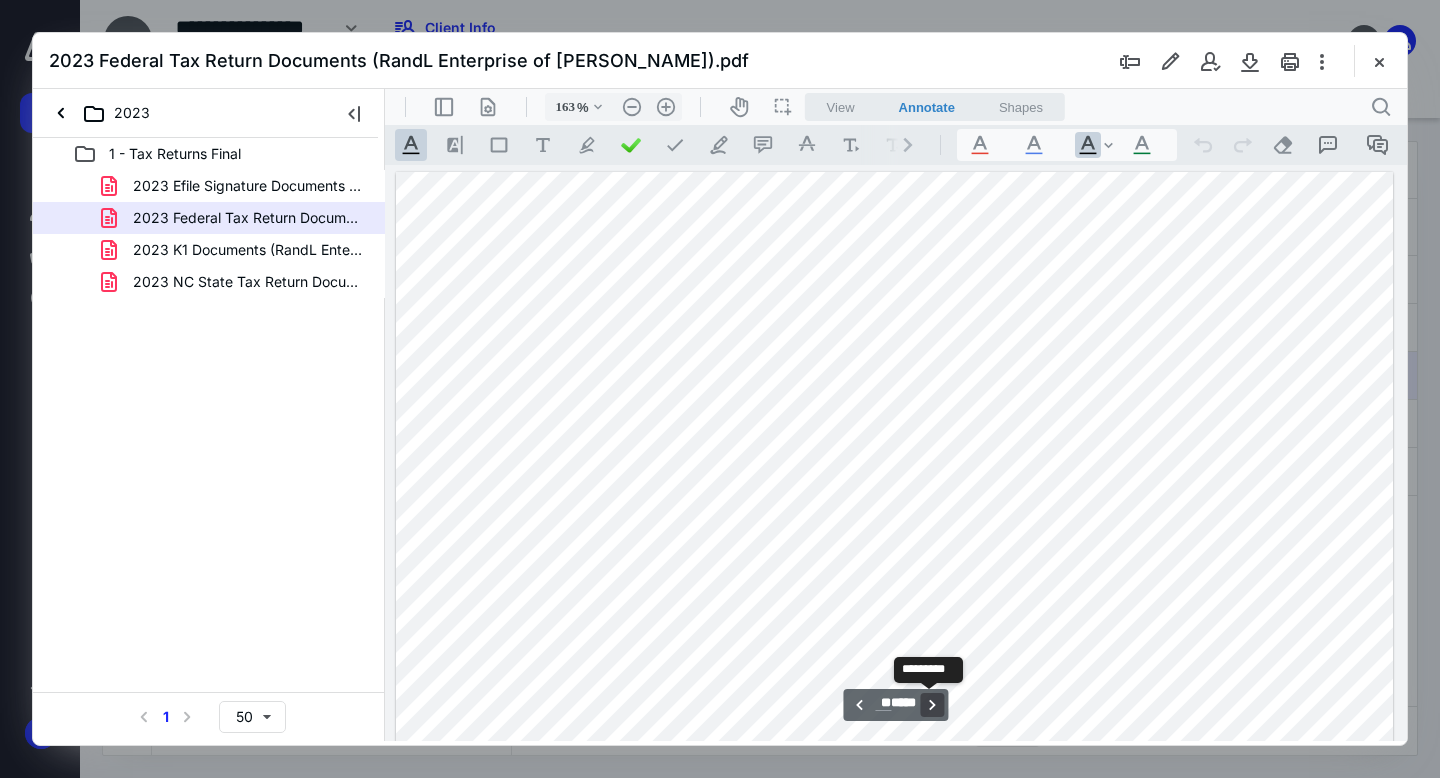 scroll, scrollTop: 19560, scrollLeft: 0, axis: vertical 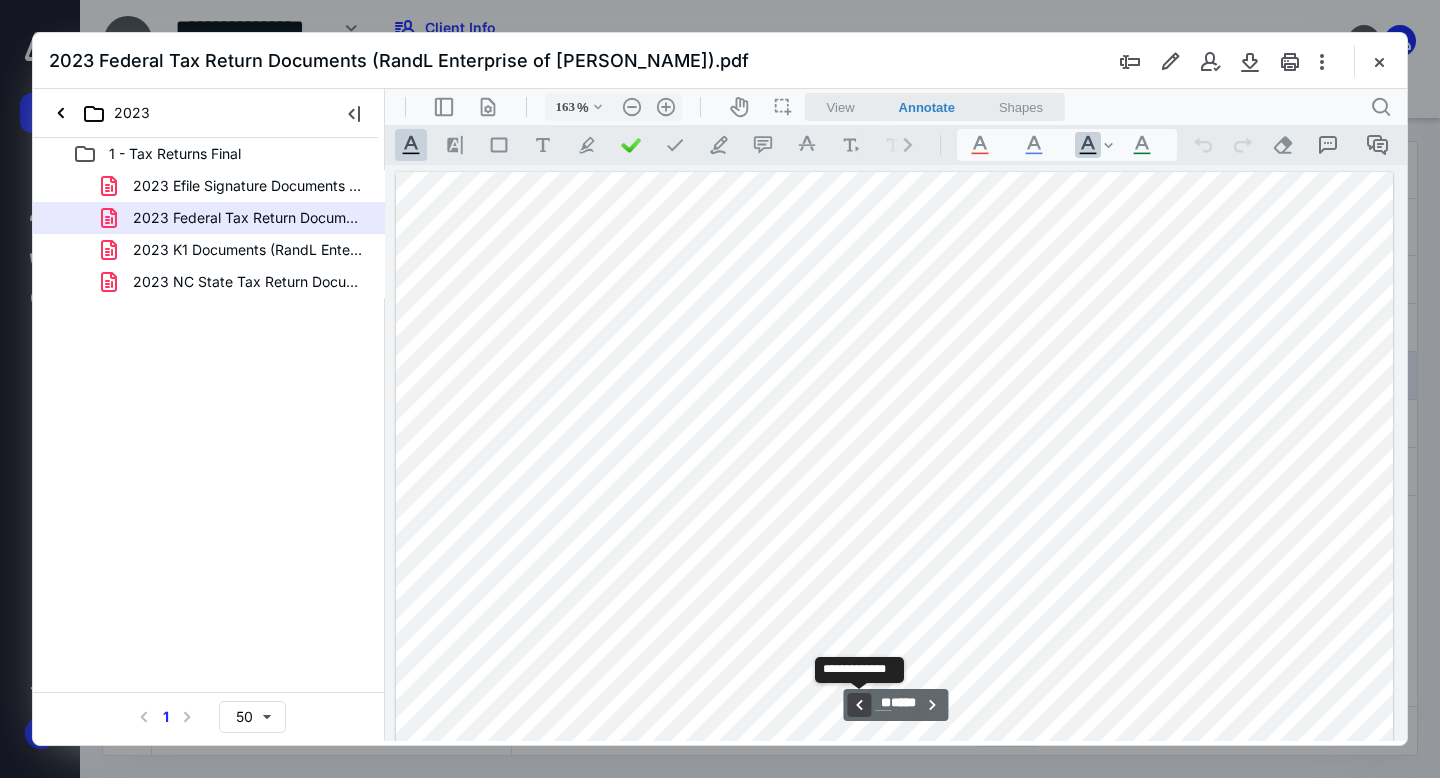 click on "**********" at bounding box center [859, 705] 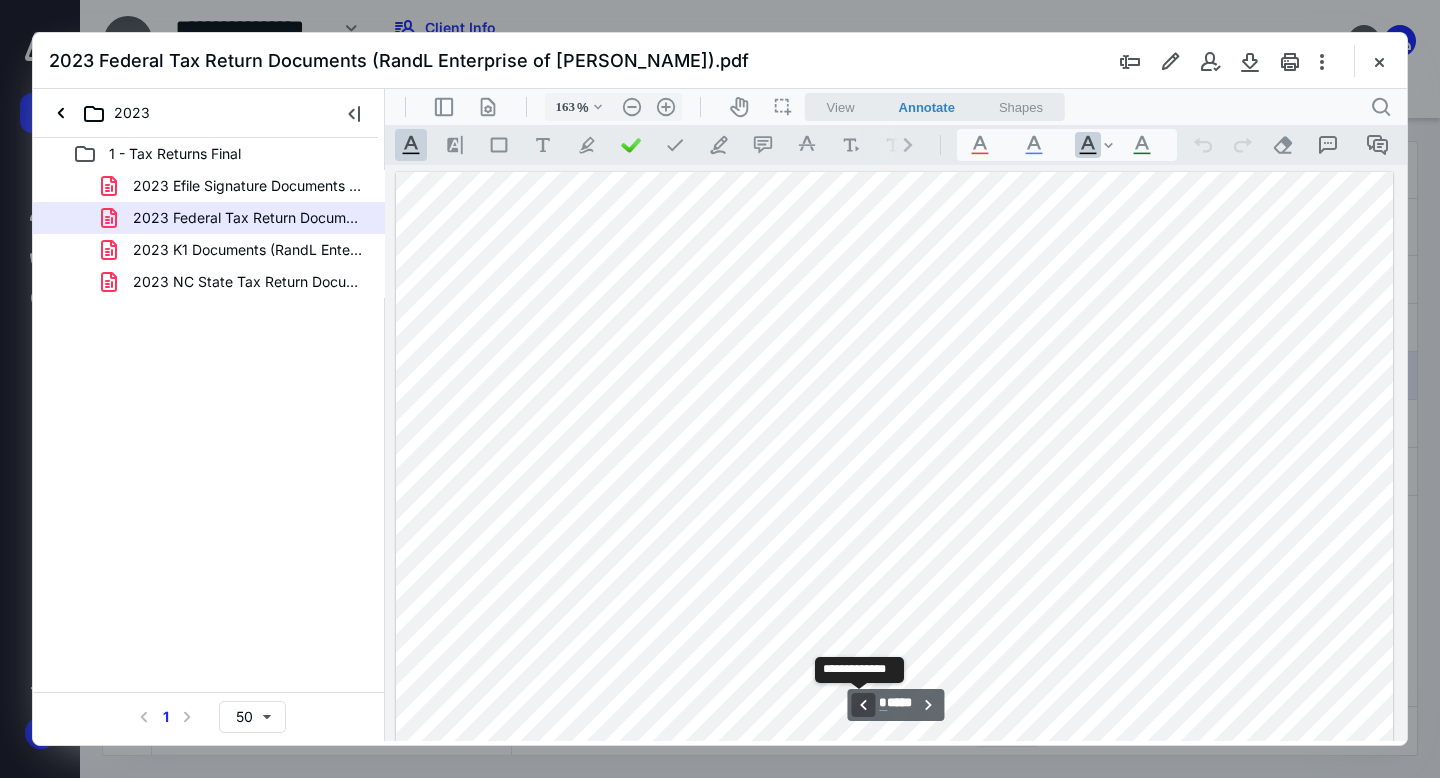 click on "**********" at bounding box center [863, 705] 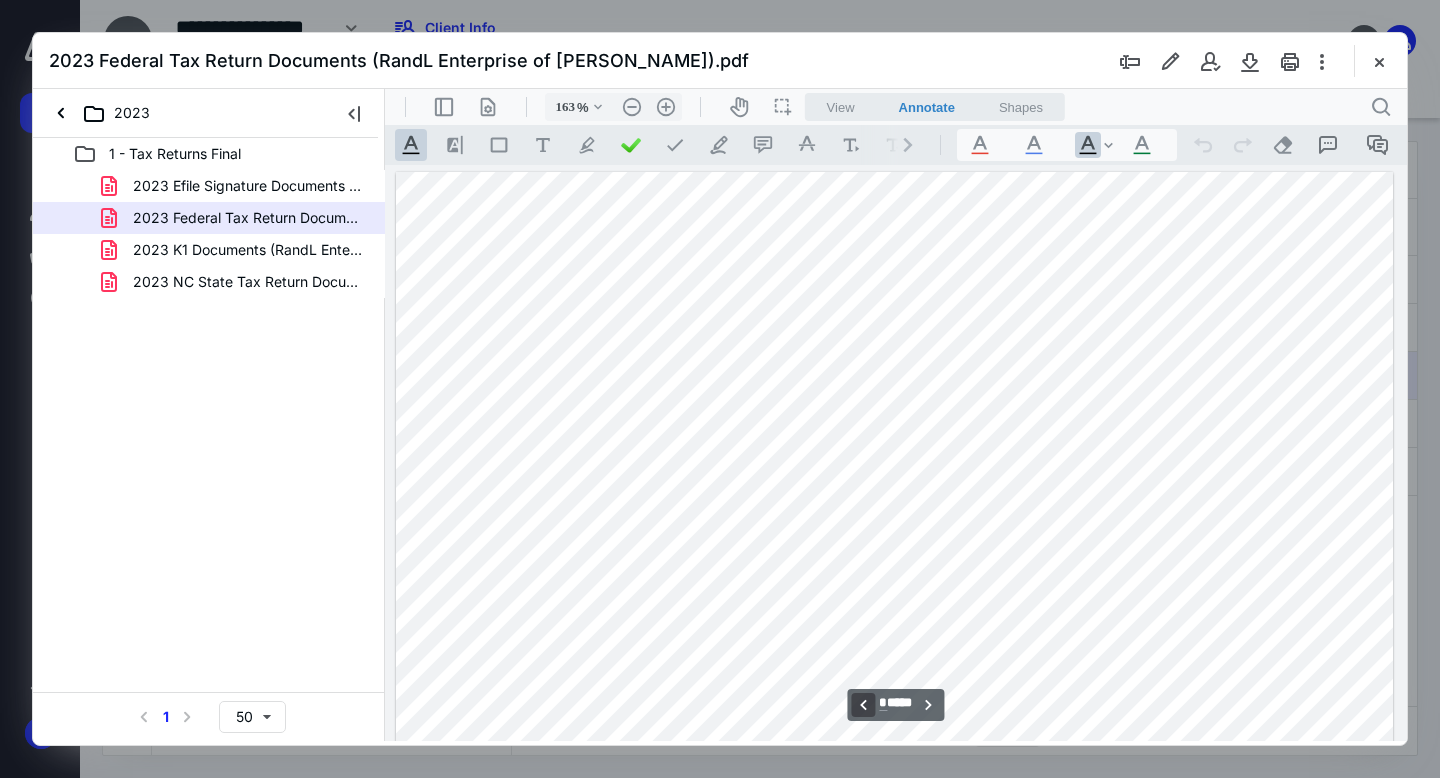 click on "**********" at bounding box center (863, 705) 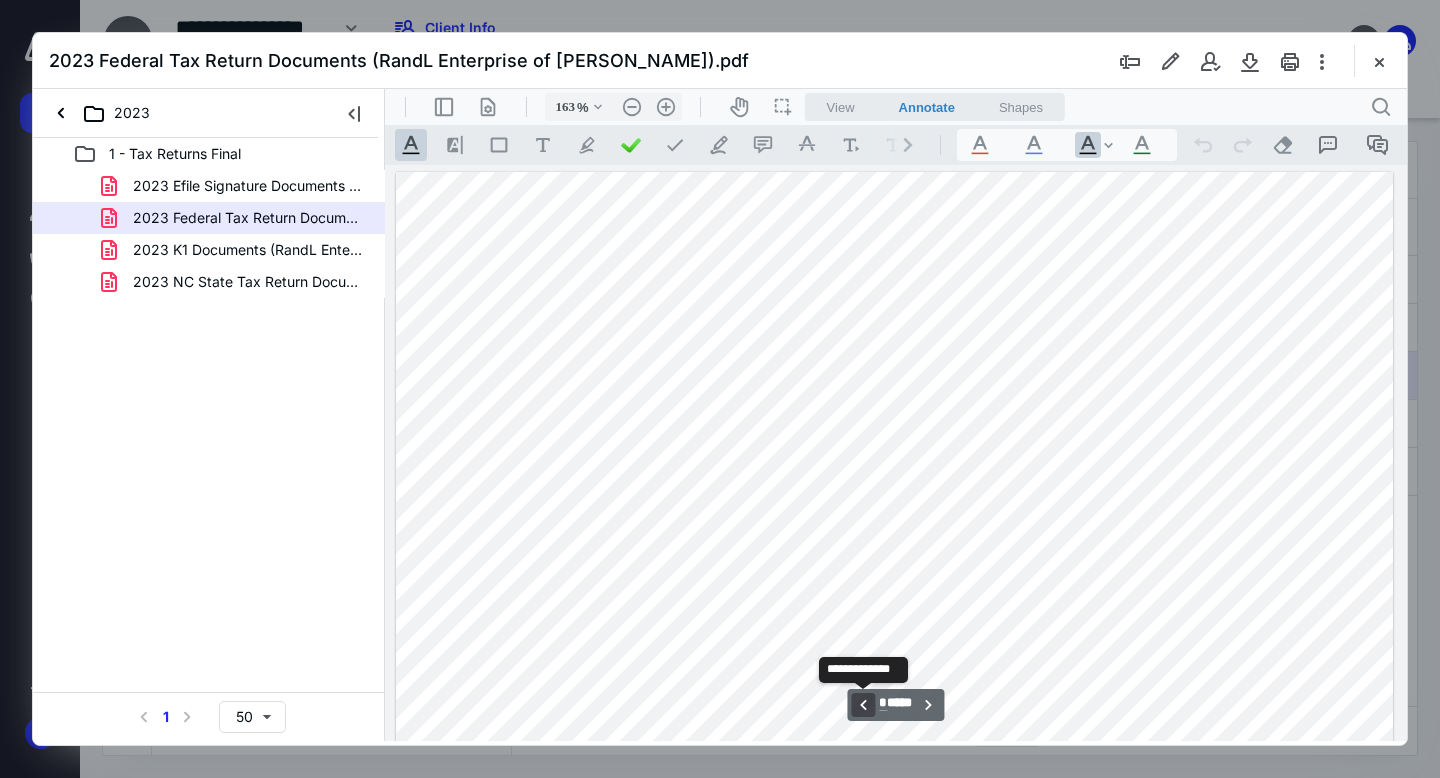 click on "**********" at bounding box center (863, 705) 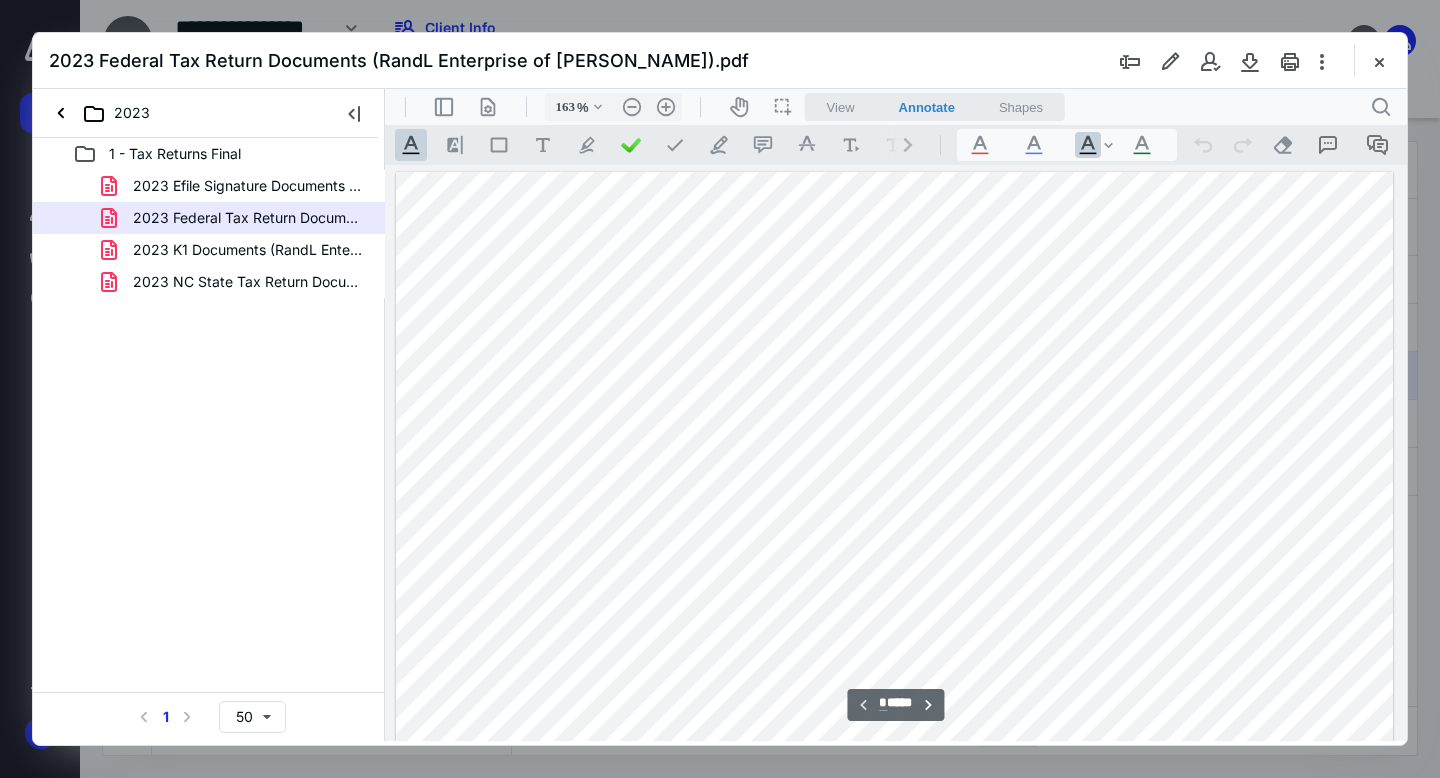 scroll, scrollTop: 0, scrollLeft: 0, axis: both 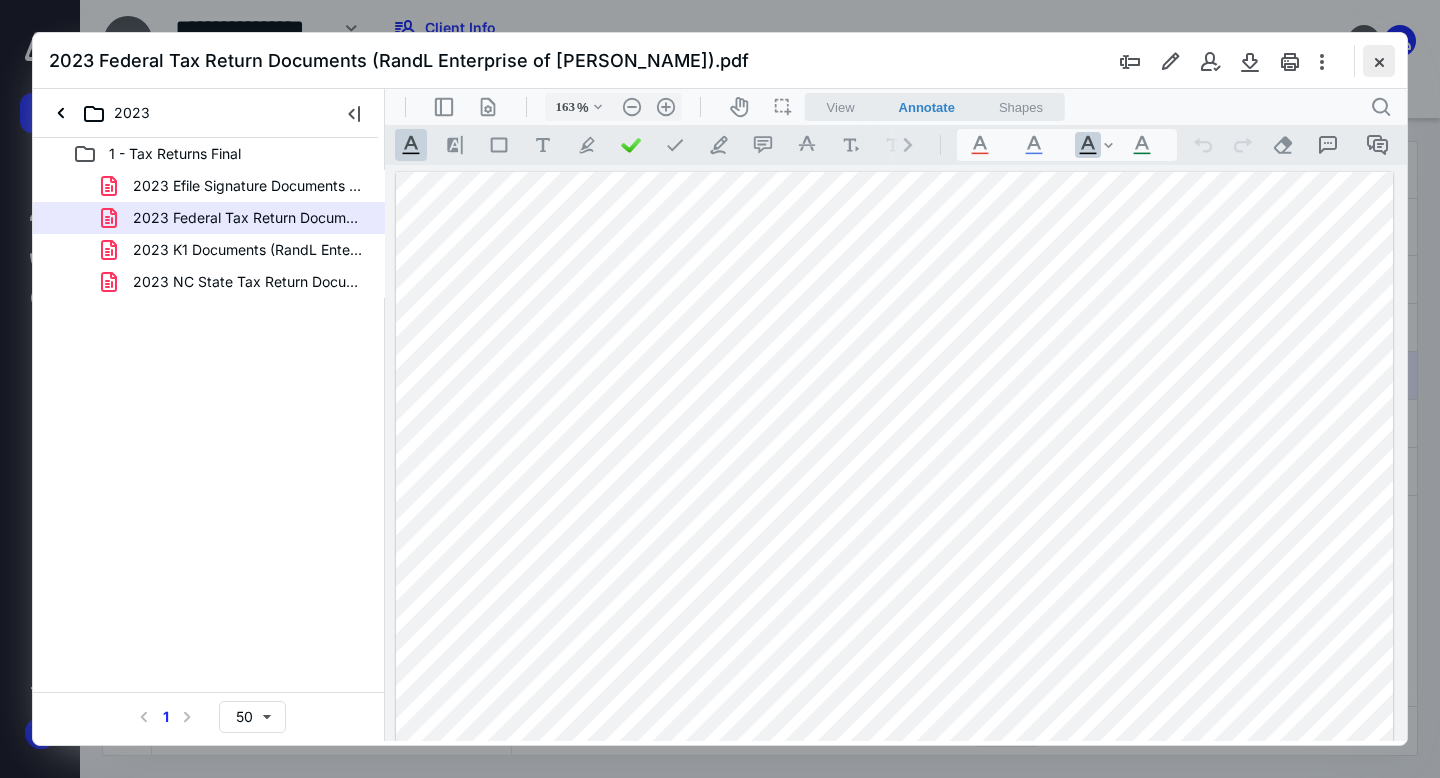 click at bounding box center (1379, 61) 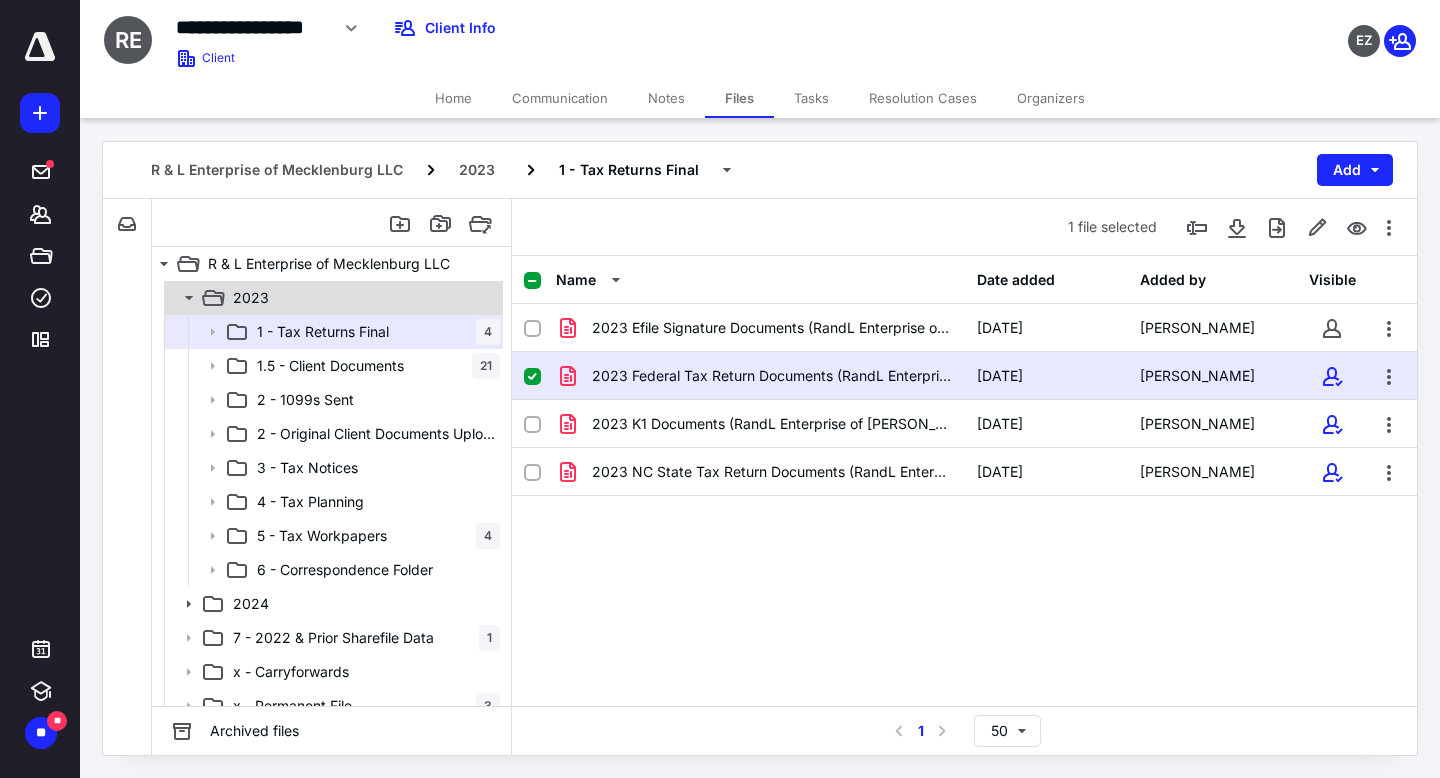 click 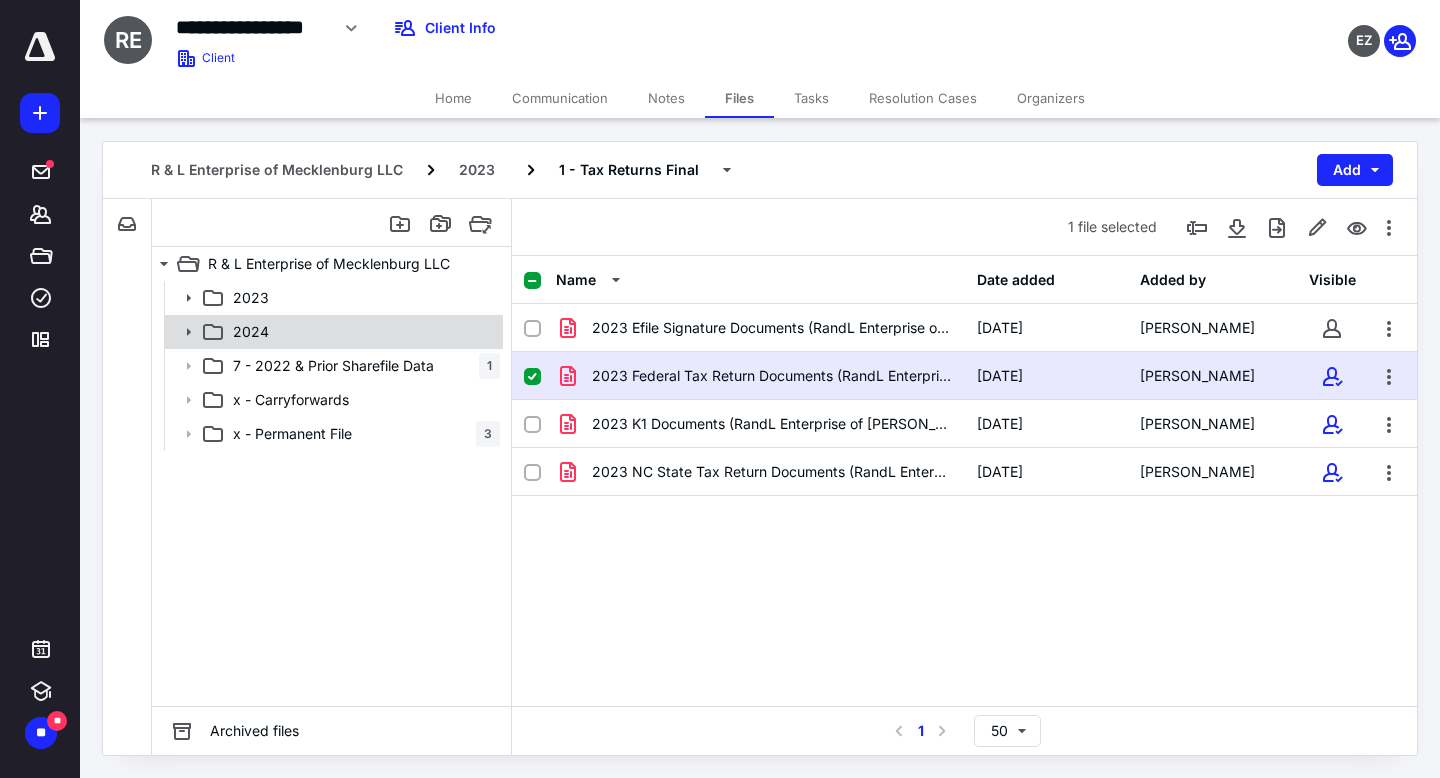 click 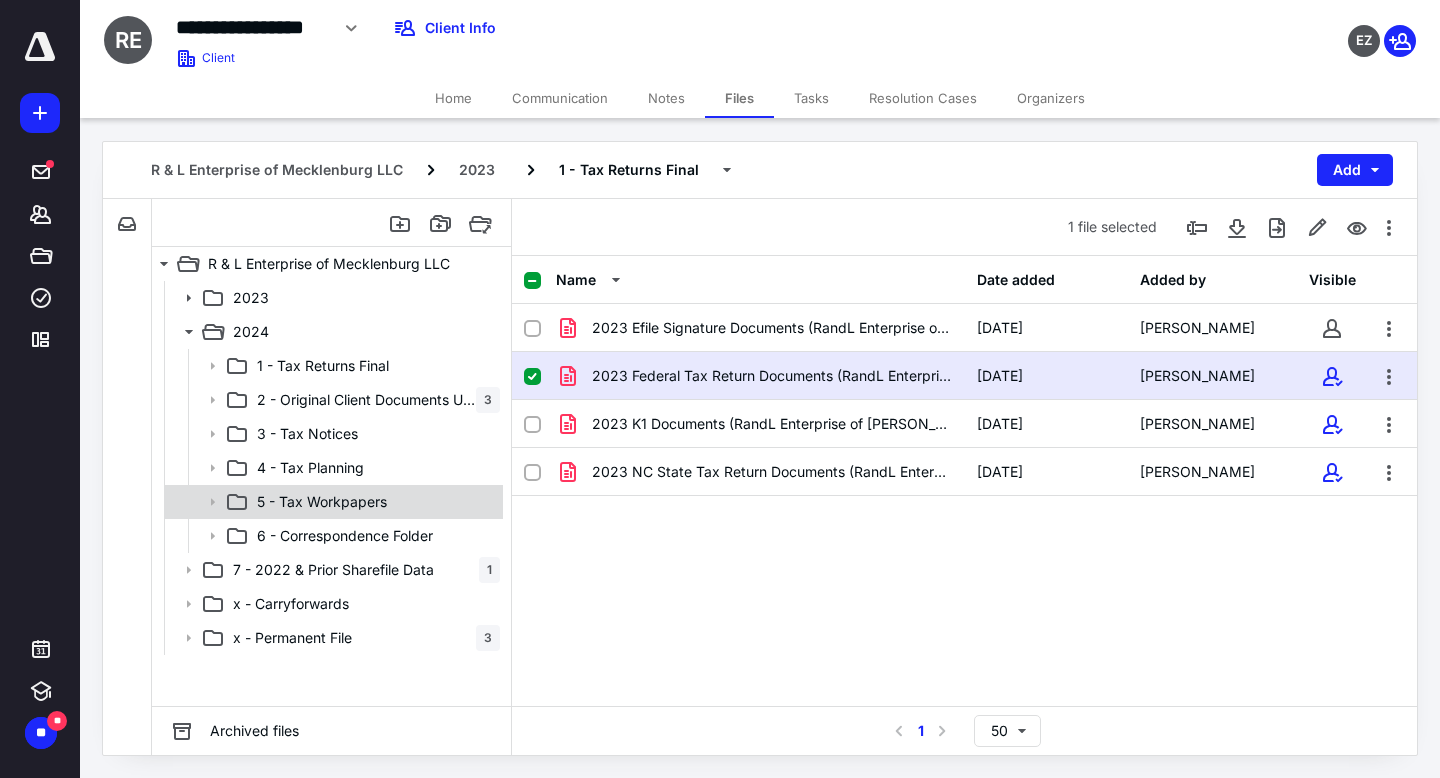 click on "5 - Tax Workpapers" at bounding box center [374, 502] 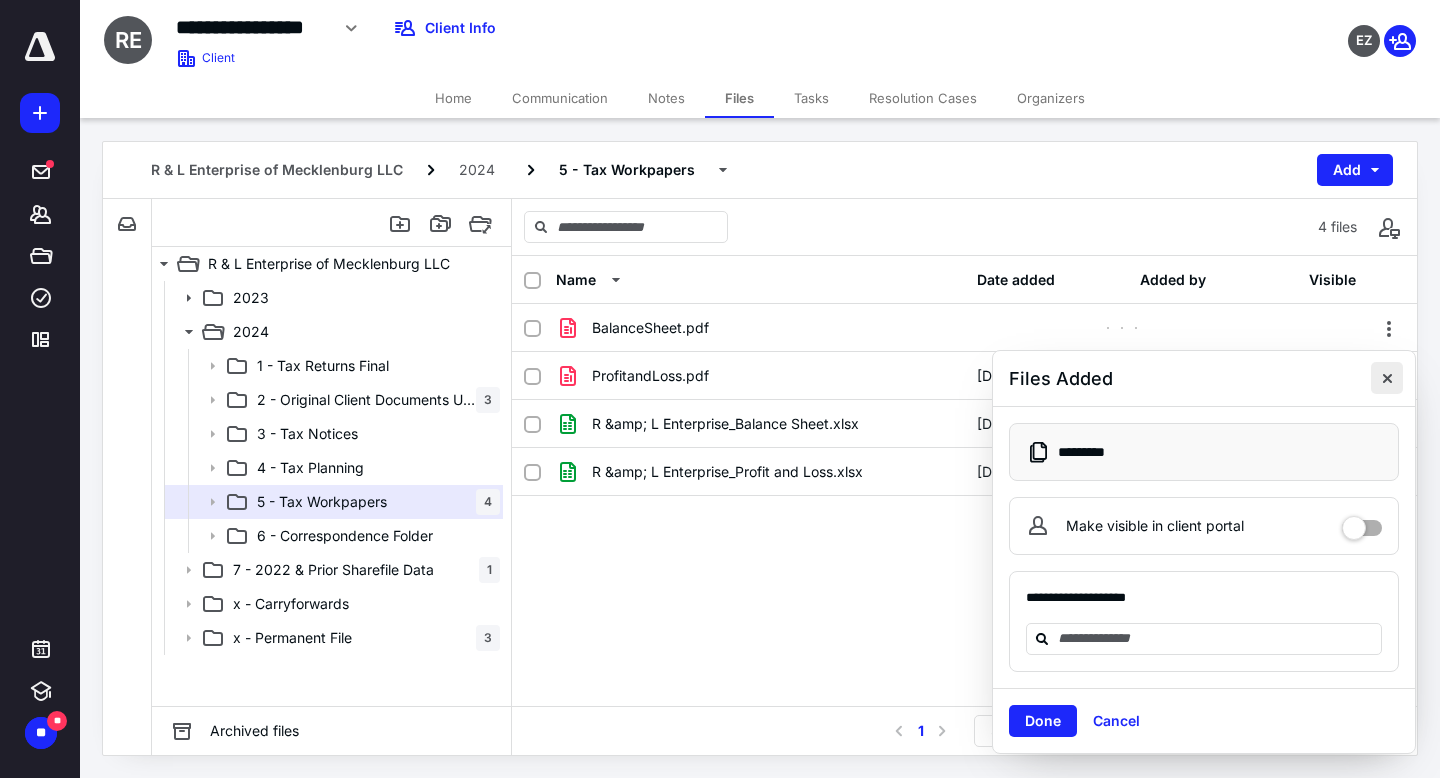 click at bounding box center [1387, 378] 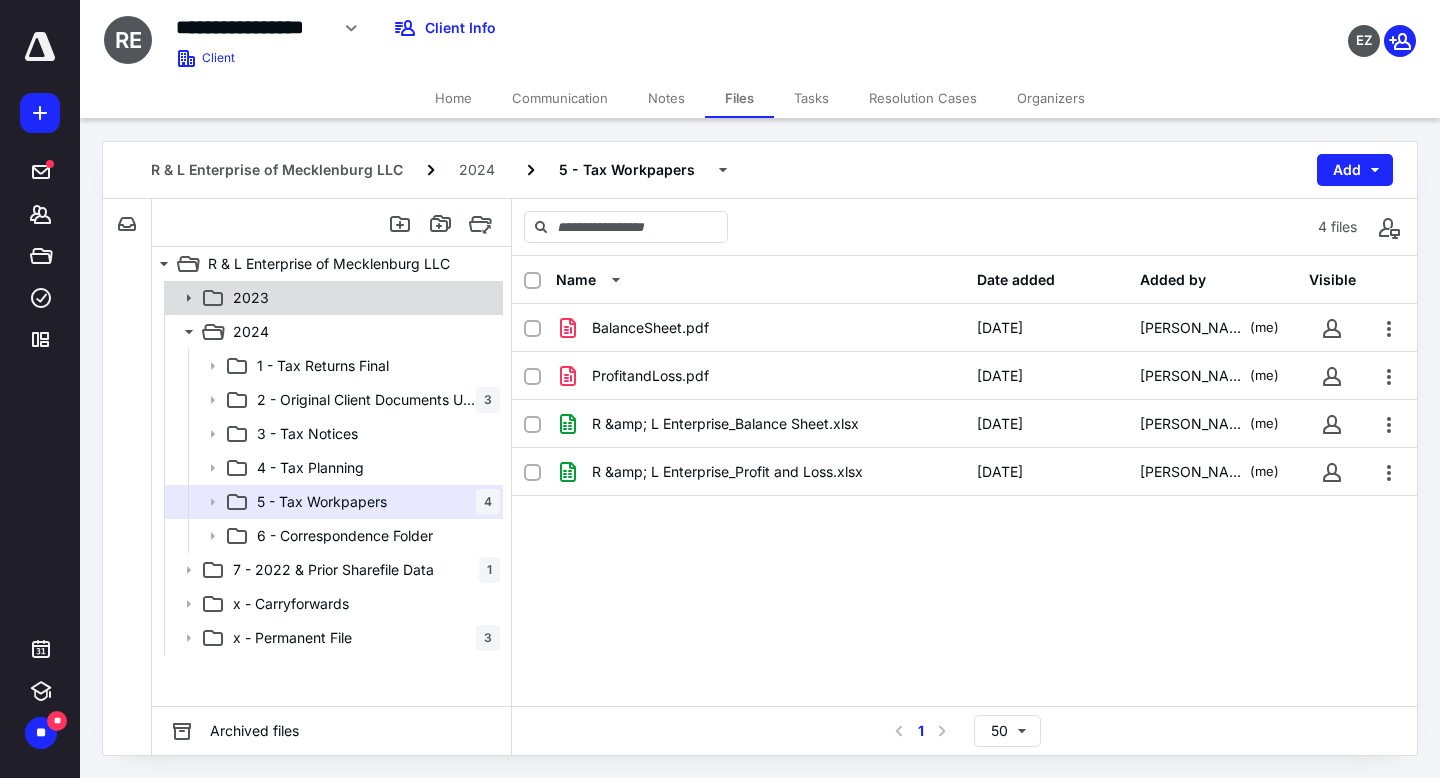 click on "2023" at bounding box center [362, 298] 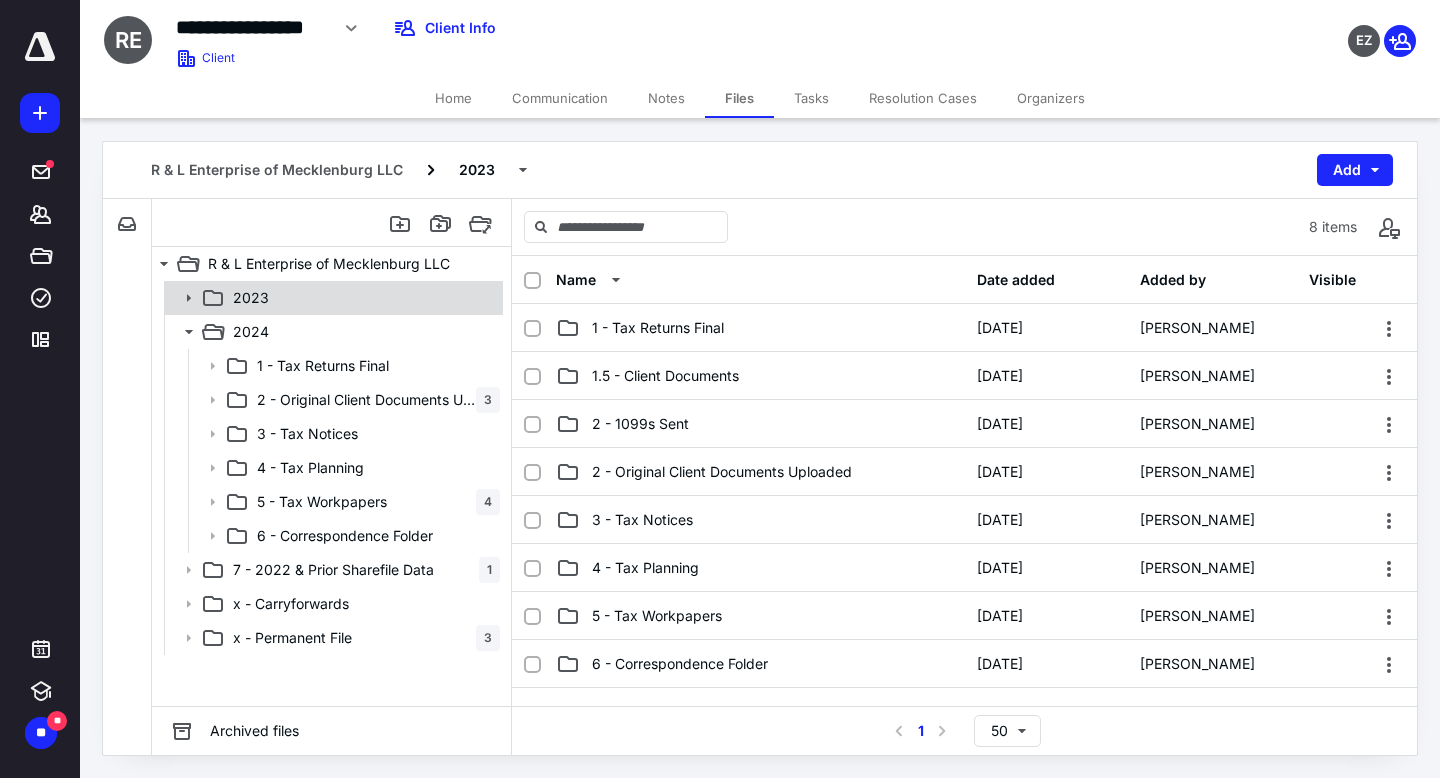 click 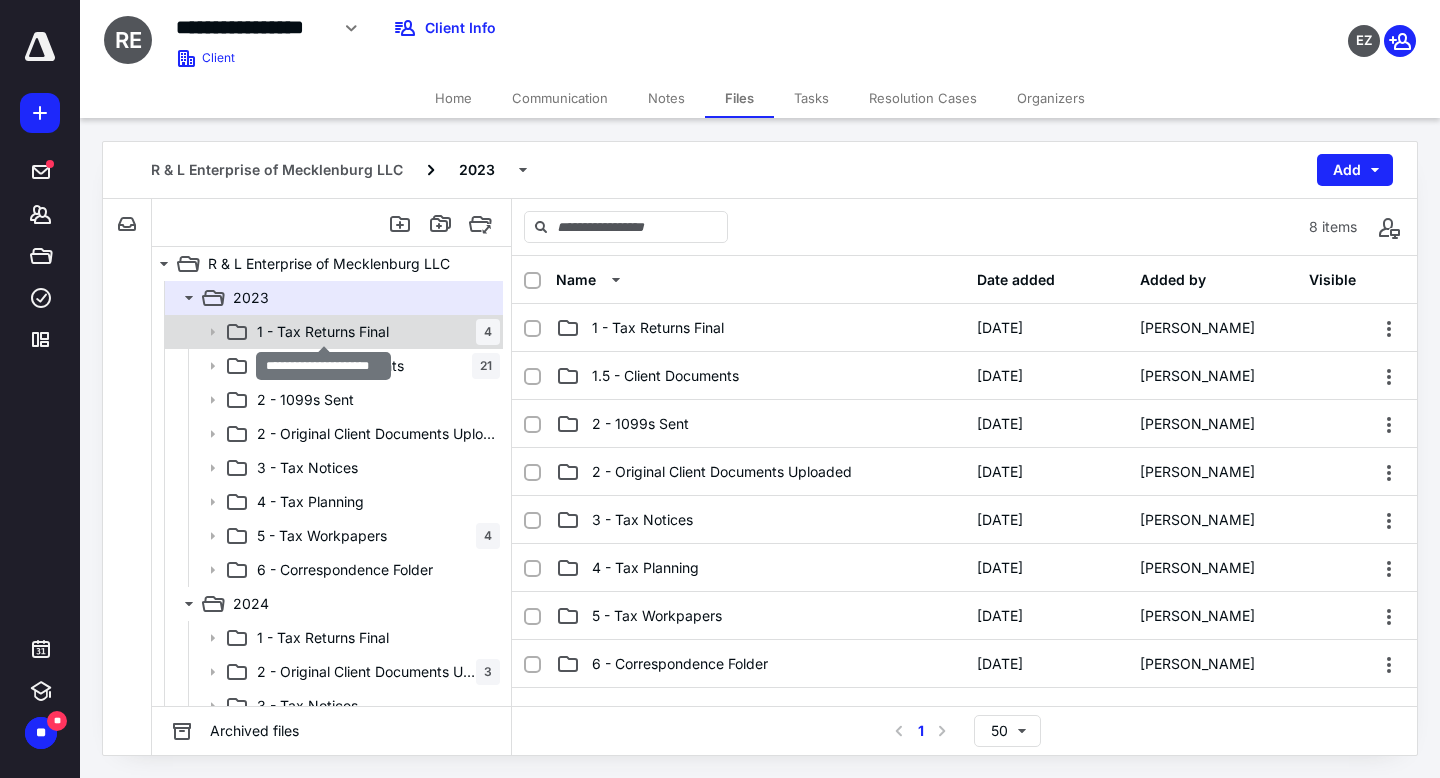 click on "1 - Tax Returns Final" at bounding box center (323, 332) 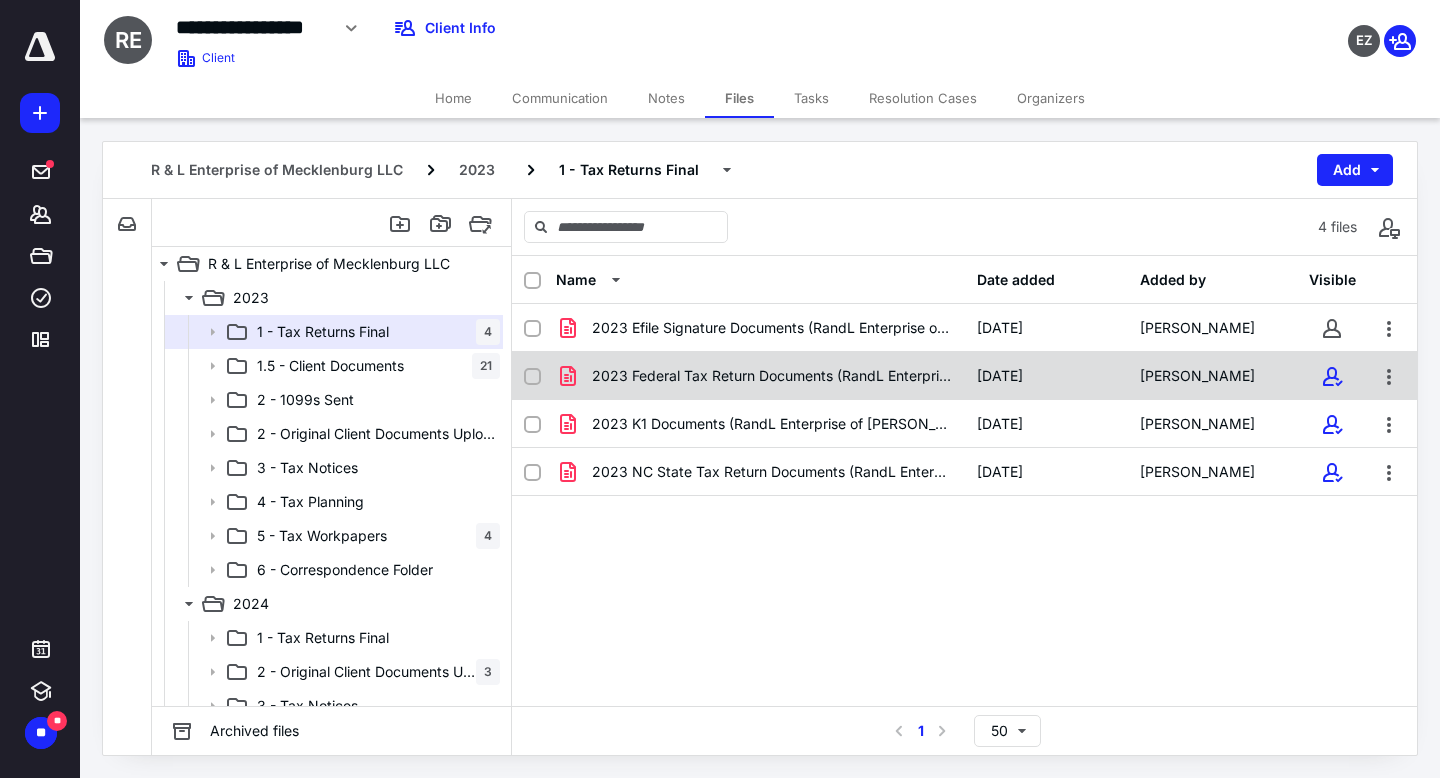 click on "[DATE]" at bounding box center (1046, 376) 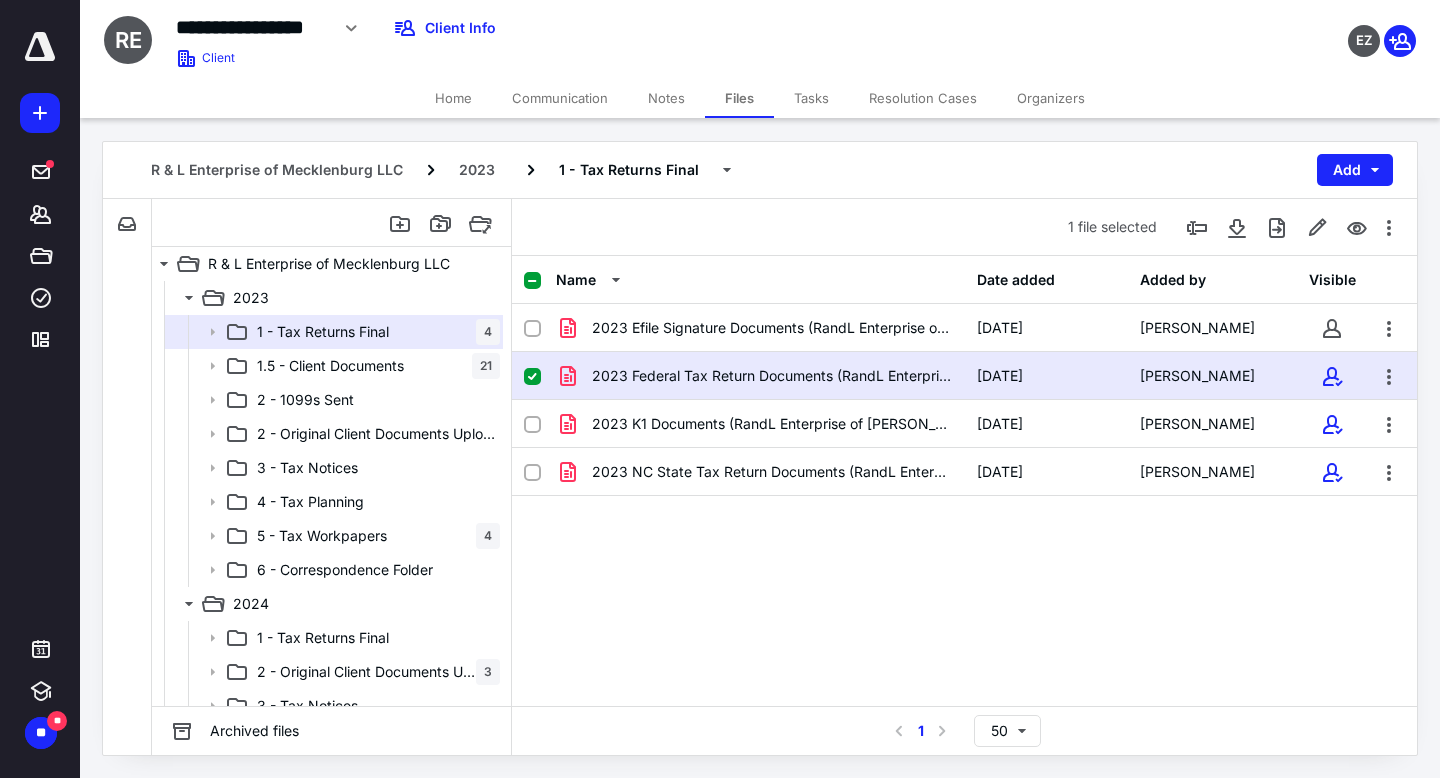 click on "[DATE]" at bounding box center (1046, 376) 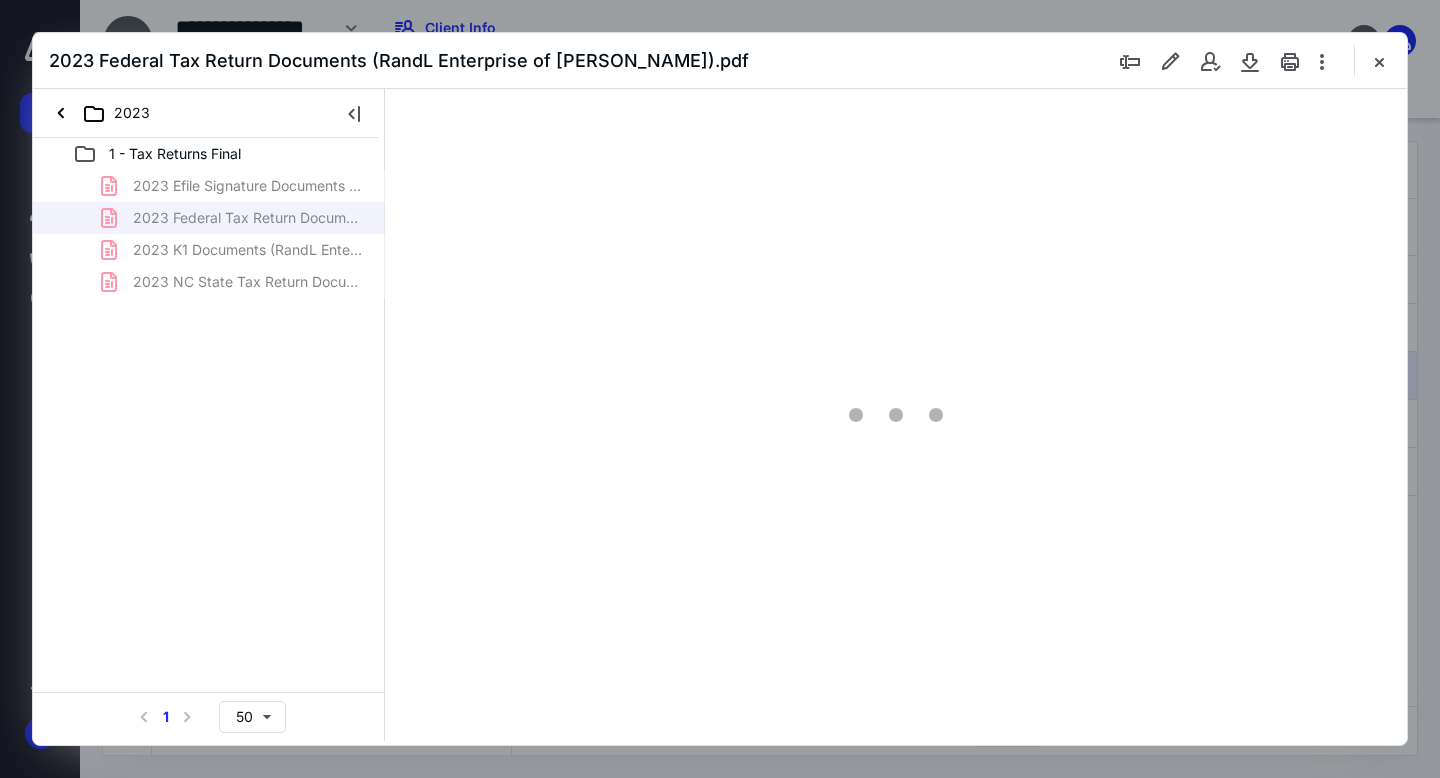 scroll, scrollTop: 0, scrollLeft: 0, axis: both 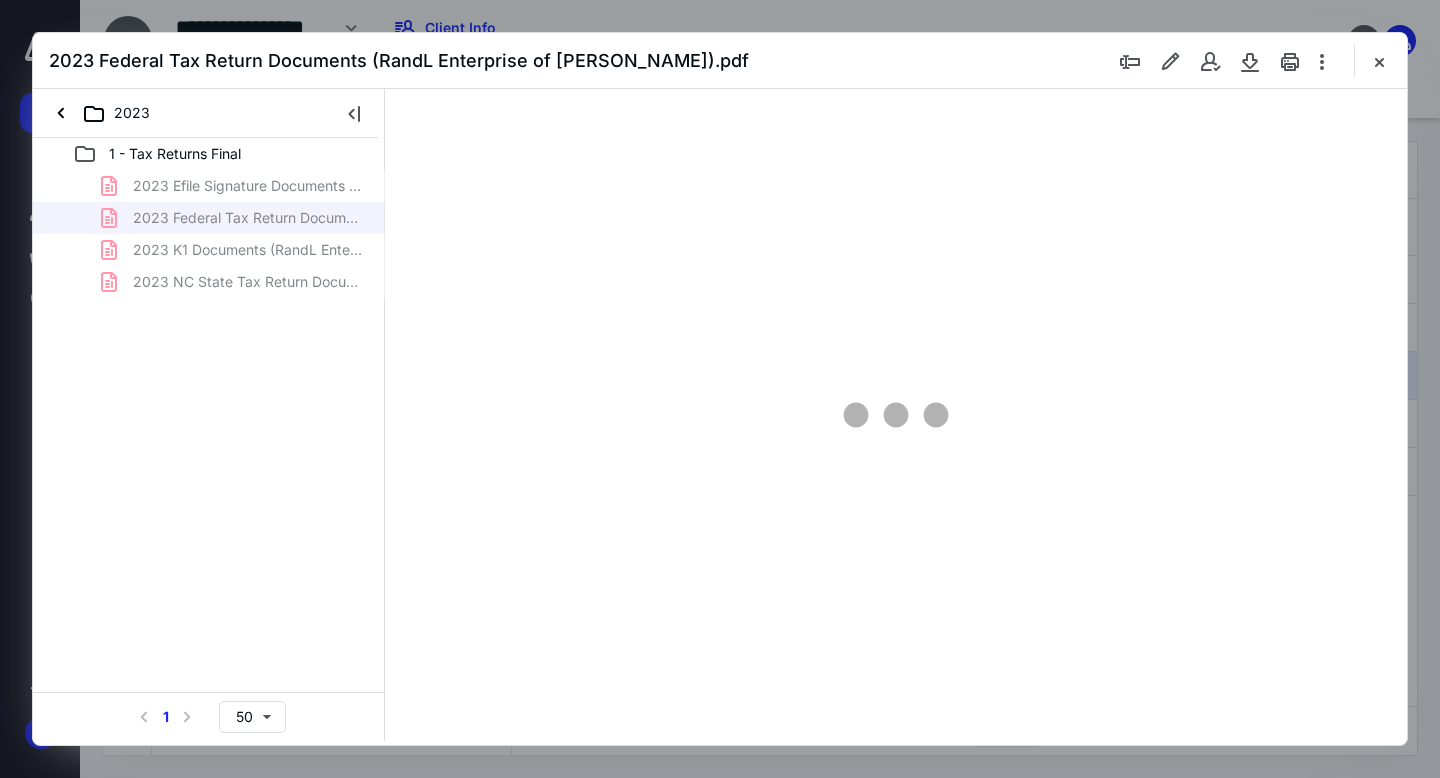 type on "163" 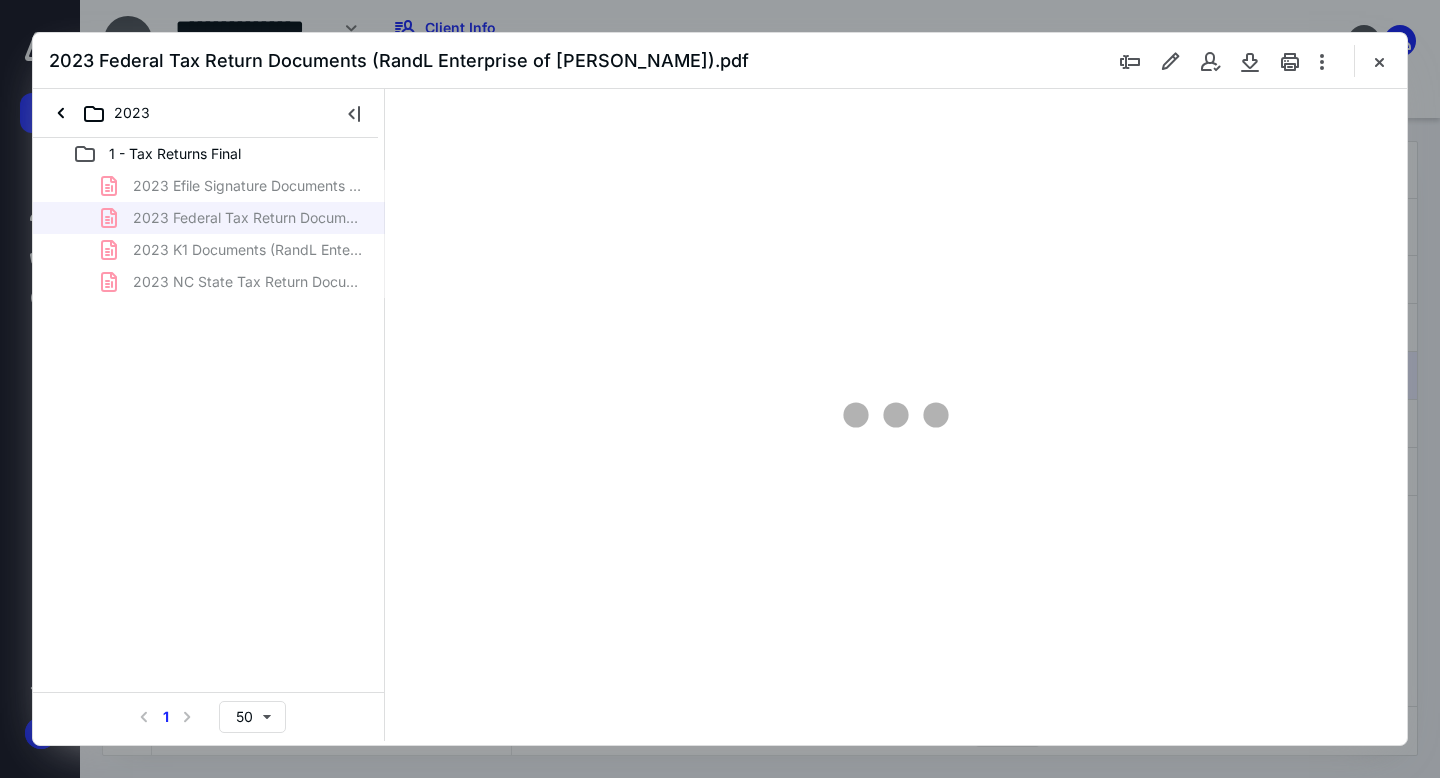 scroll, scrollTop: 83, scrollLeft: 0, axis: vertical 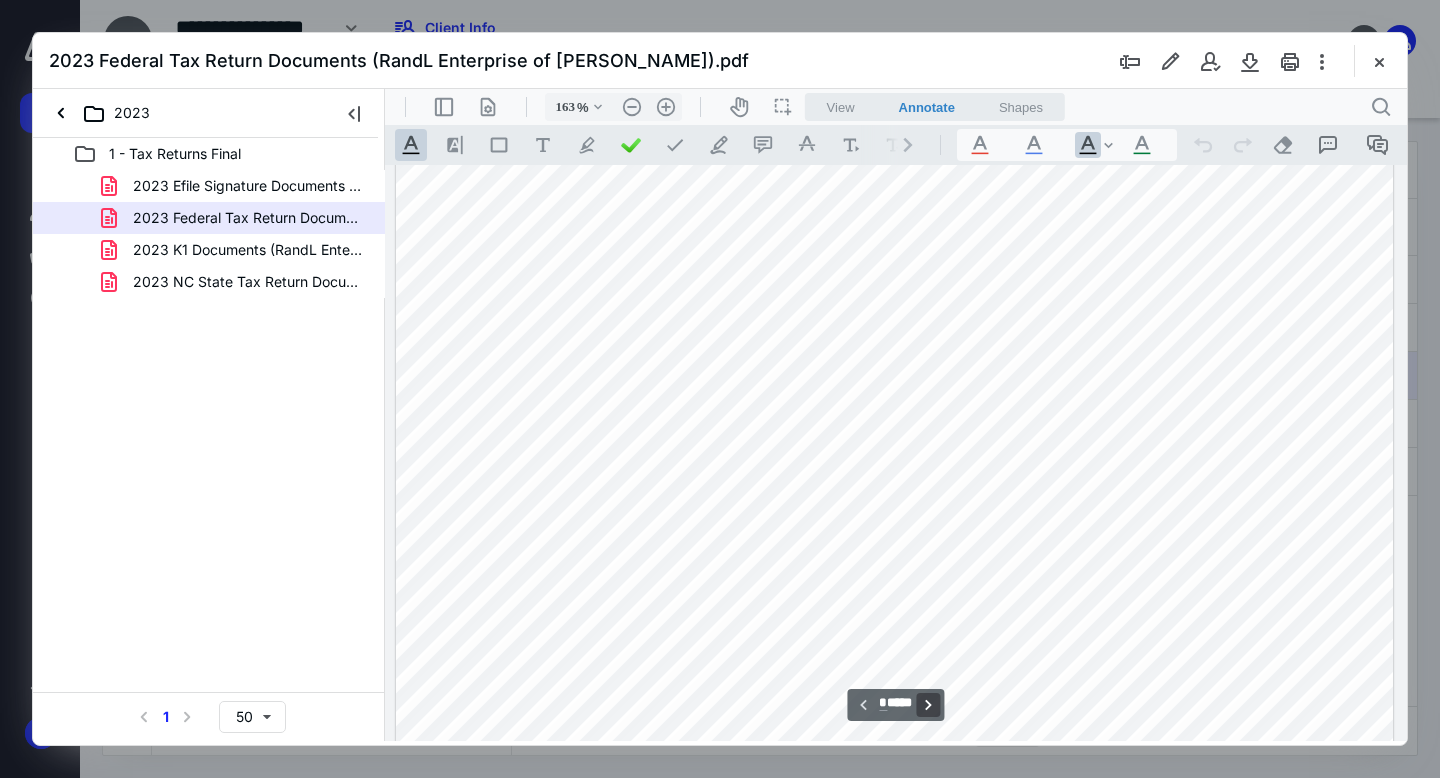 click on "**********" at bounding box center [929, 705] 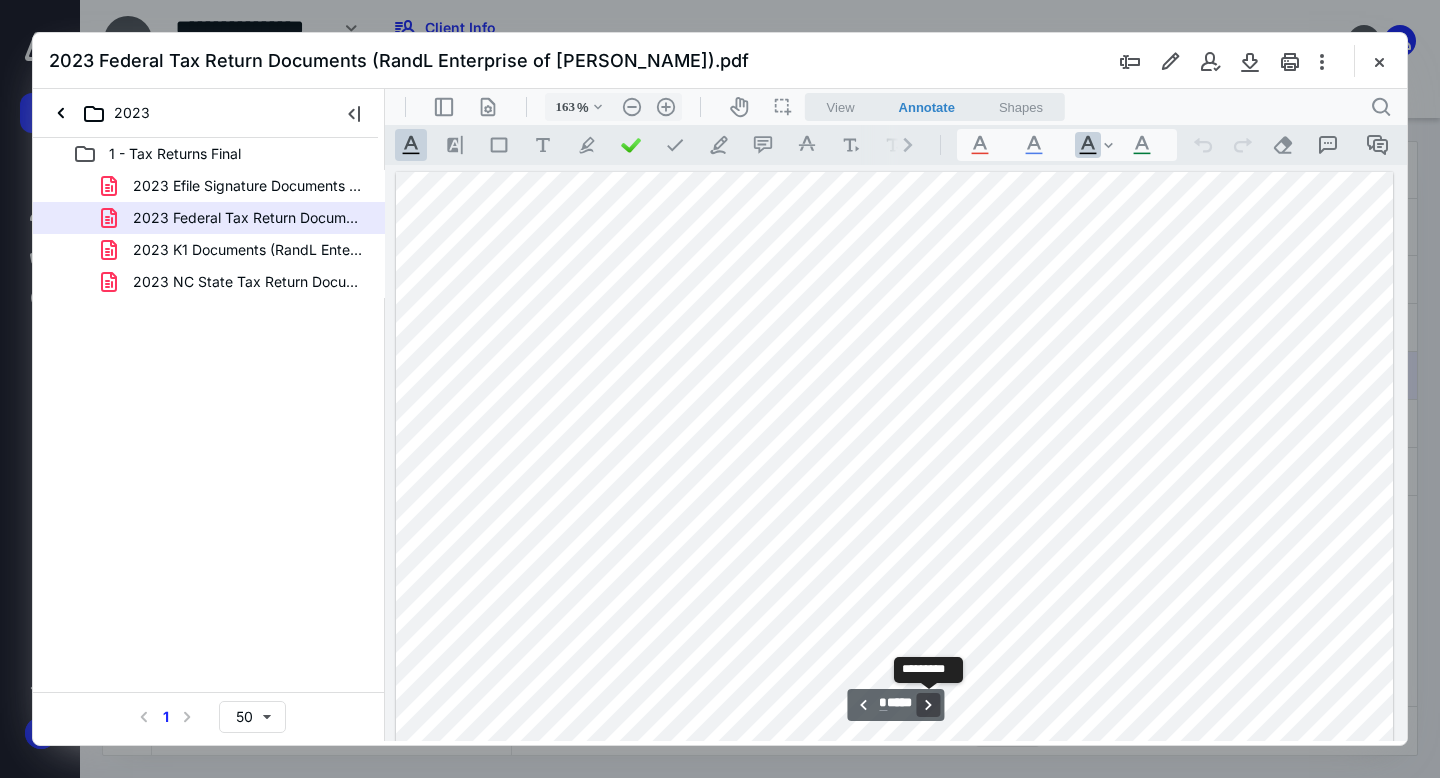 click on "**********" at bounding box center [929, 705] 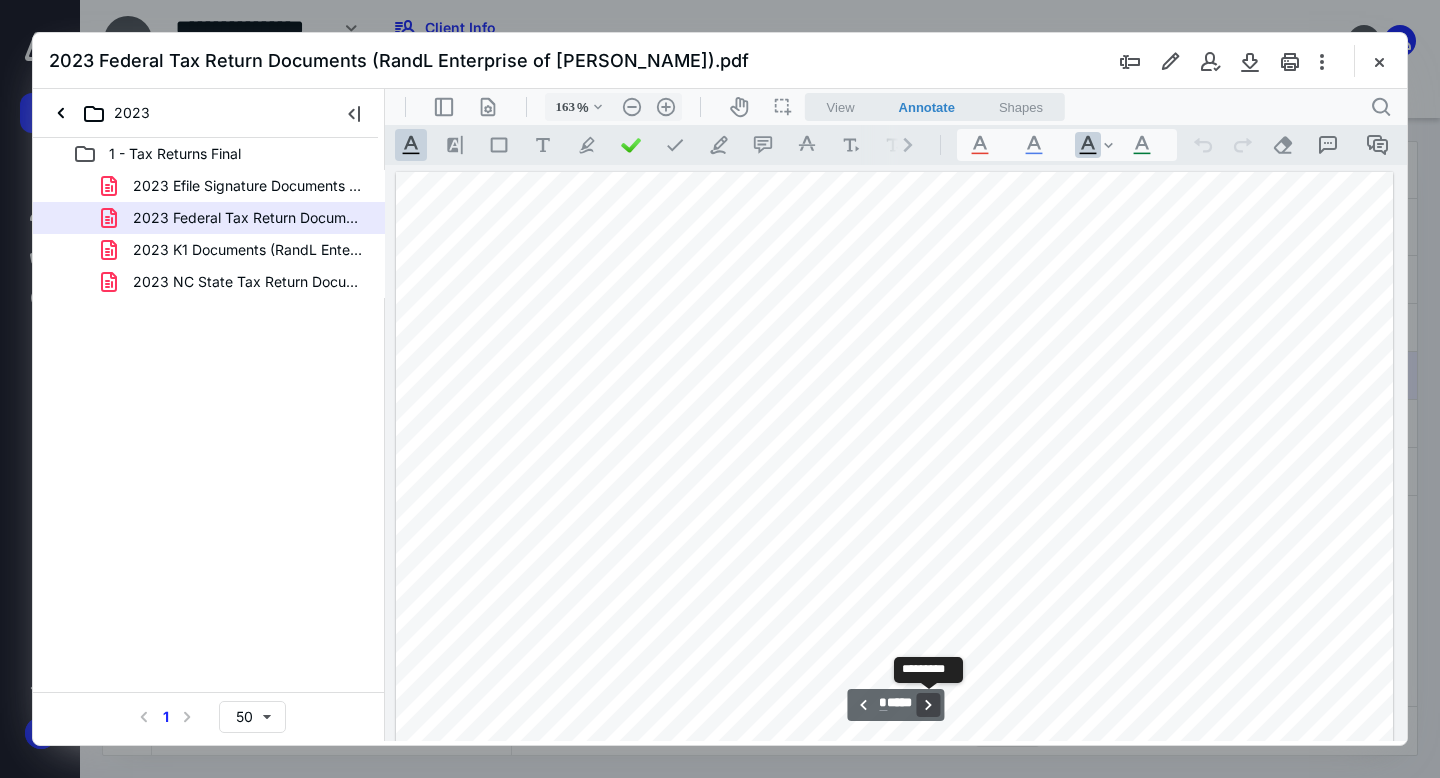 click on "**********" at bounding box center [929, 705] 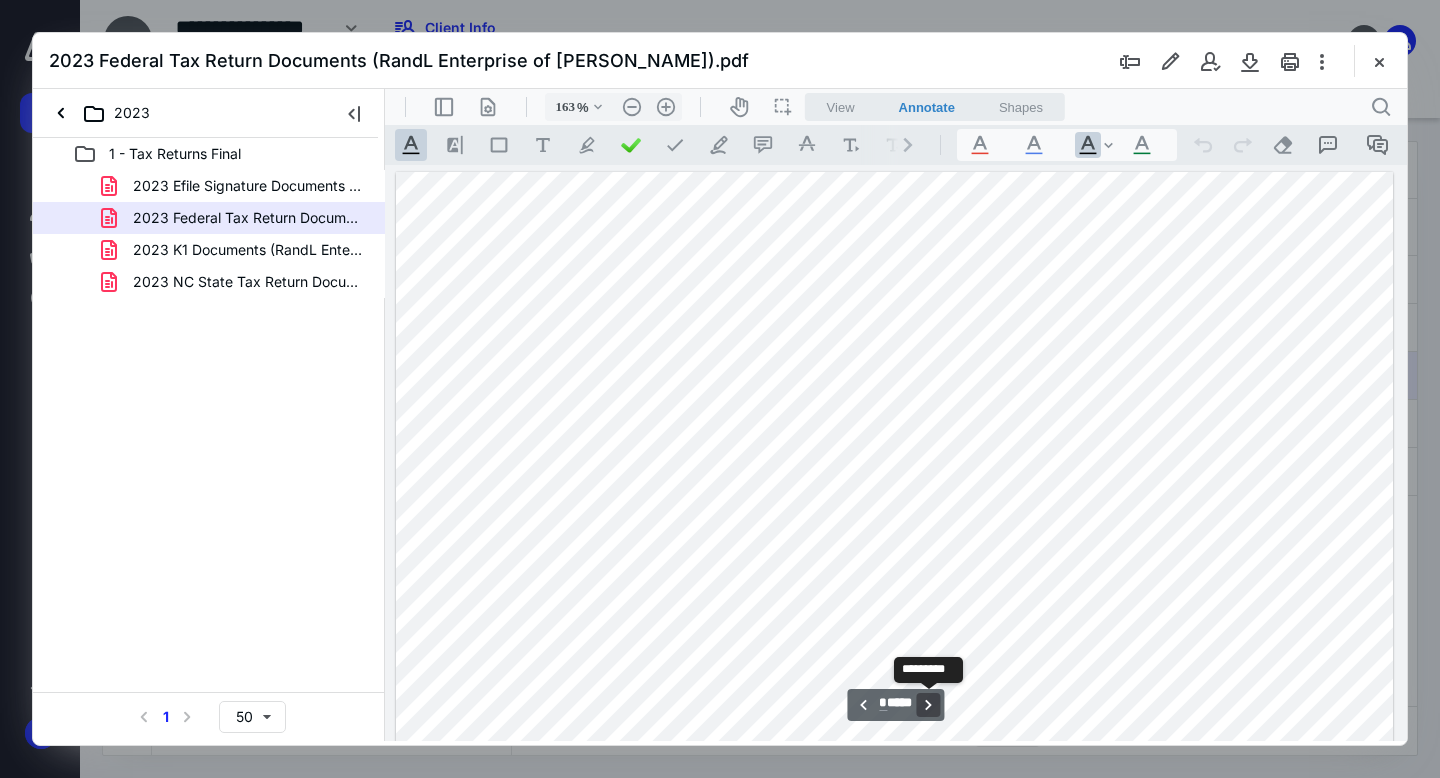 click on "**********" at bounding box center [929, 705] 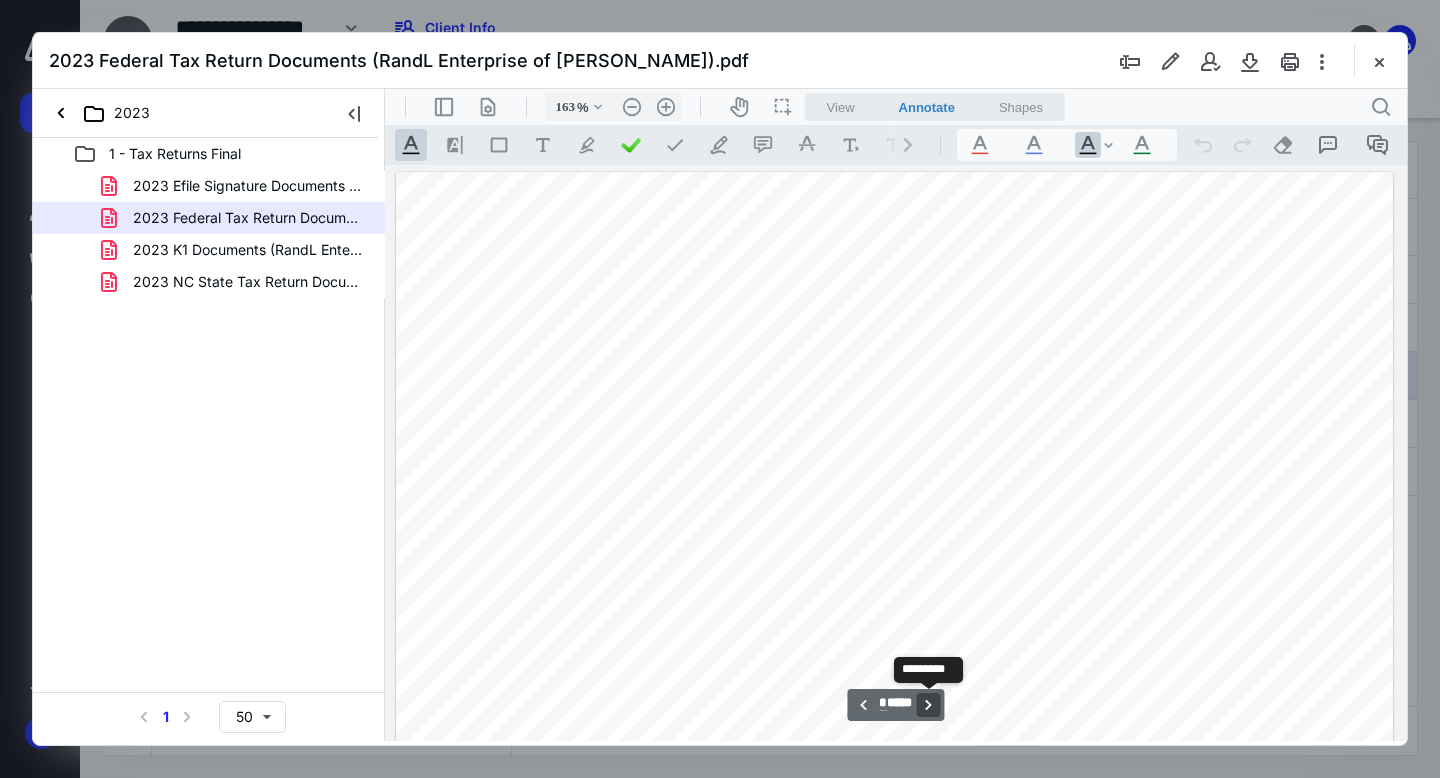 click on "**********" at bounding box center [929, 705] 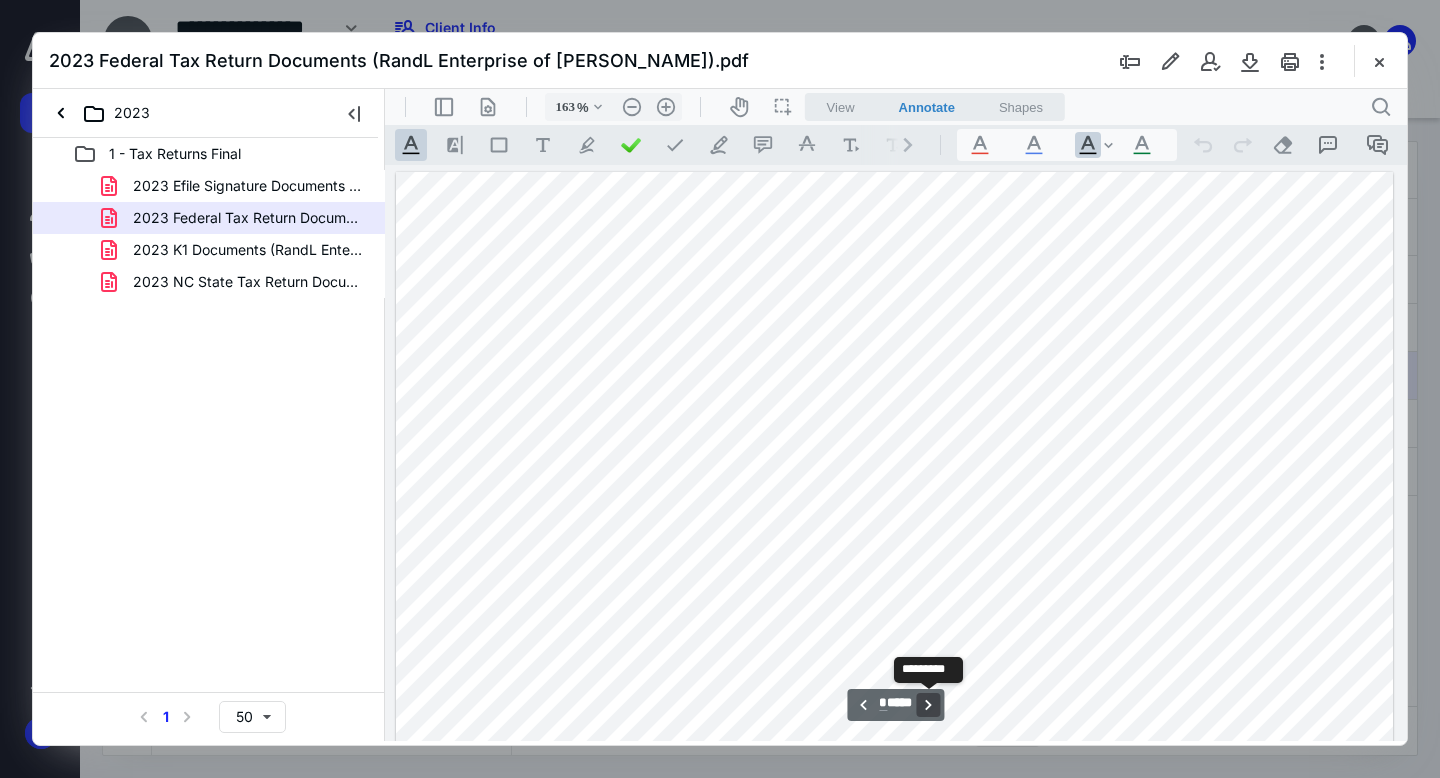 click on "**********" at bounding box center (929, 705) 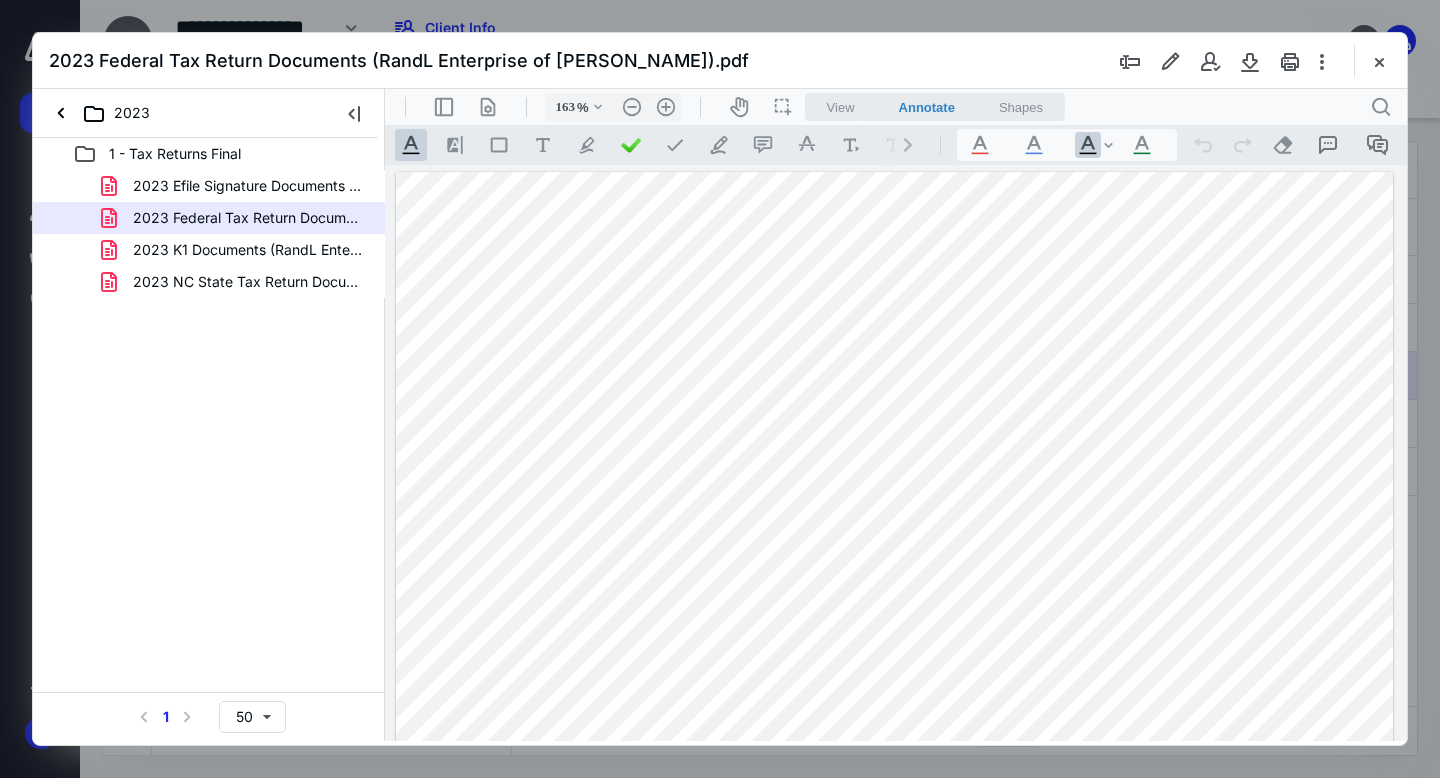click on "**********" at bounding box center [863, 705] 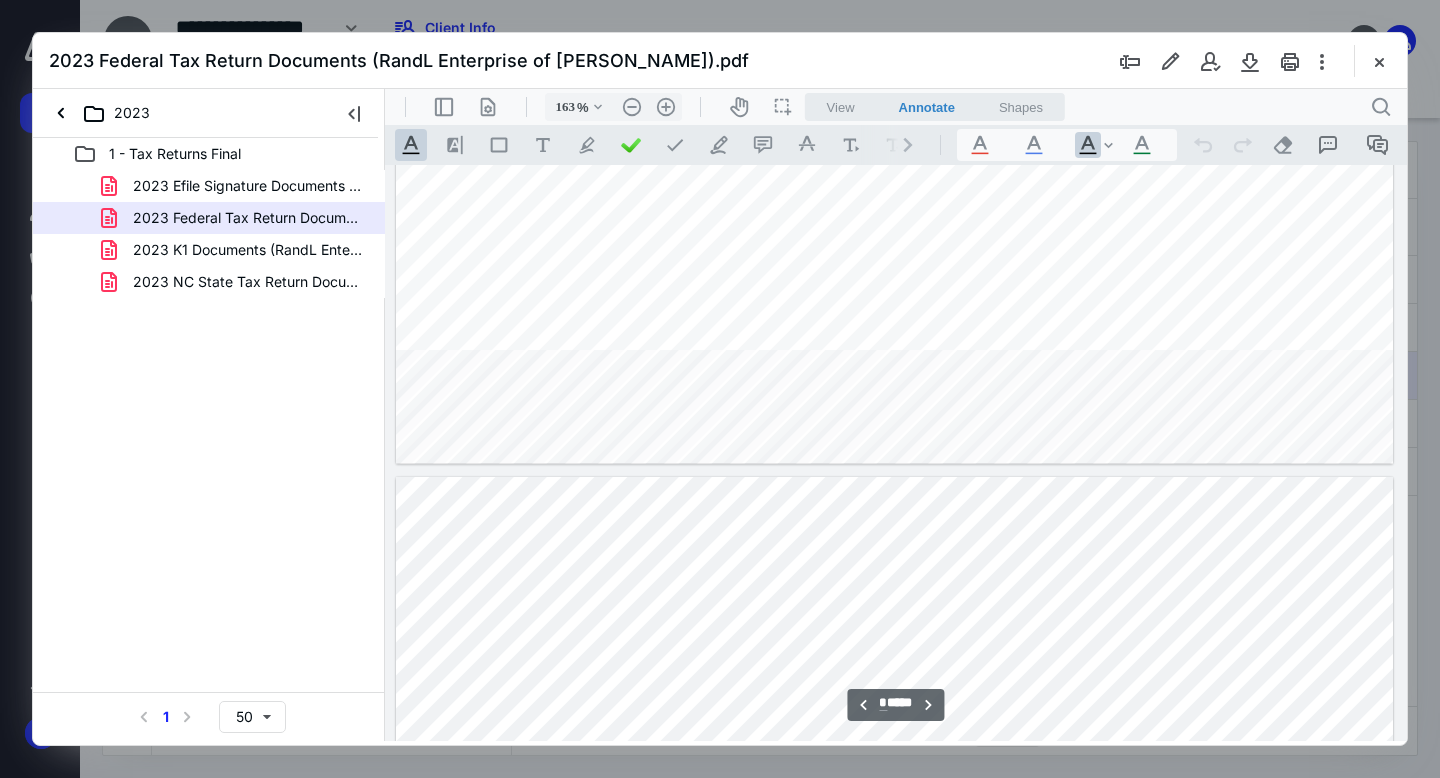 scroll, scrollTop: 3601, scrollLeft: 0, axis: vertical 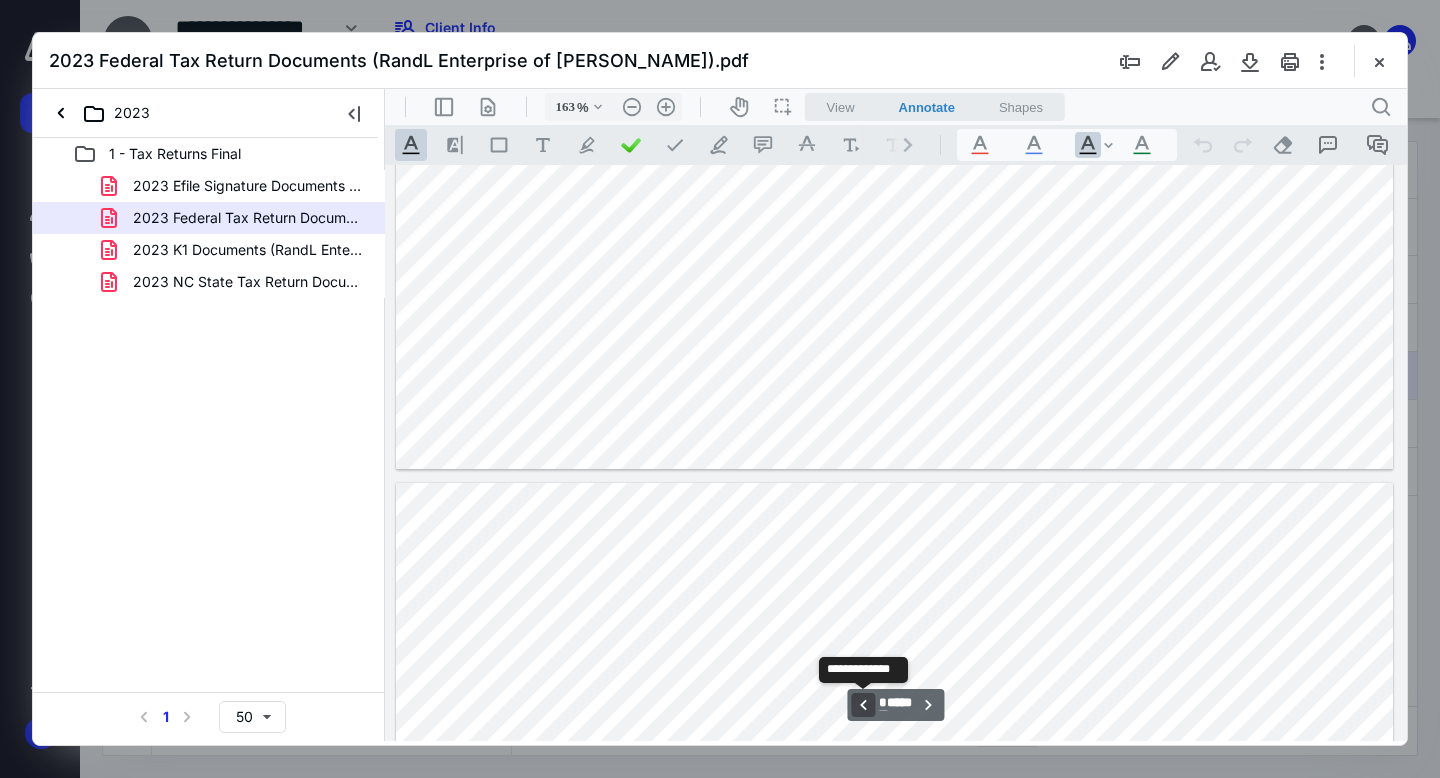 click on "**********" at bounding box center [863, 705] 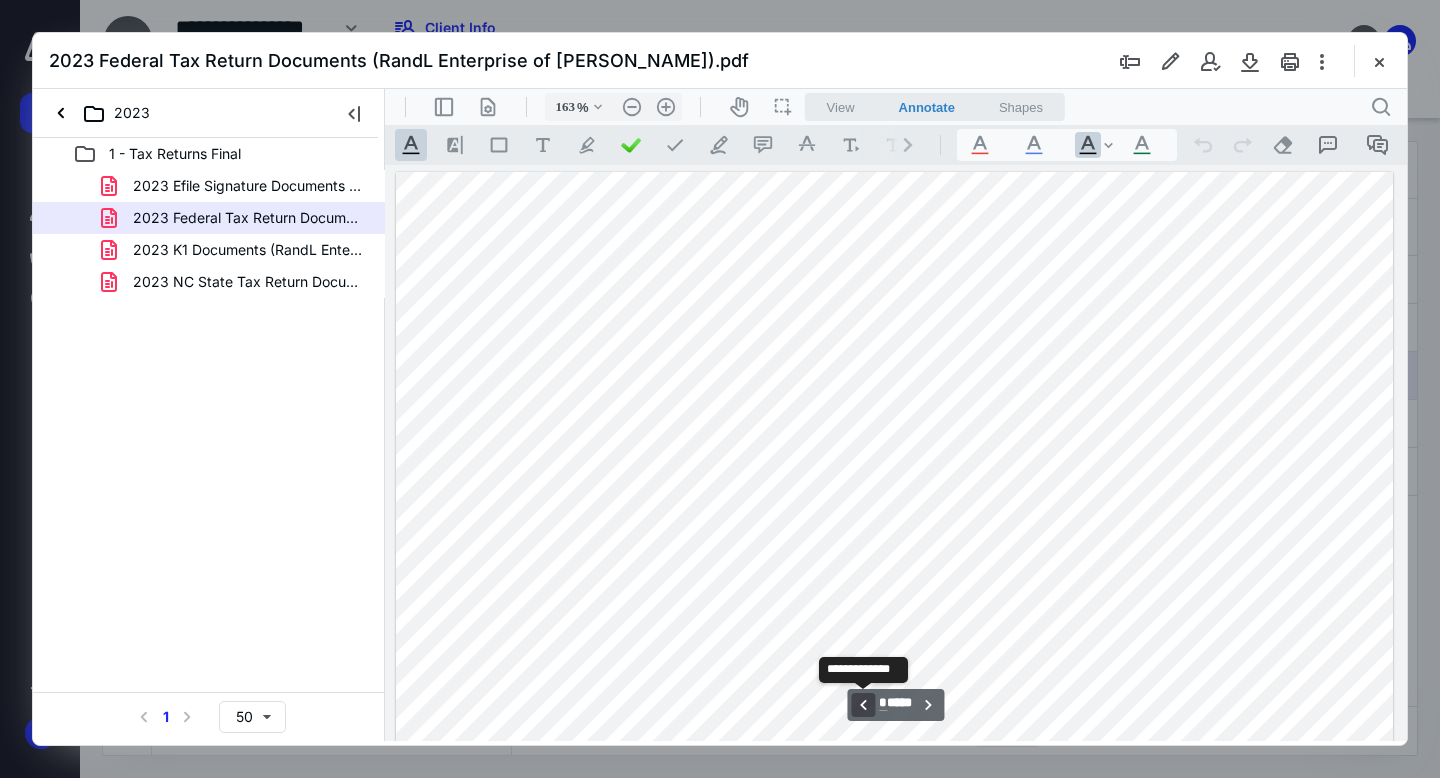 click on "**********" at bounding box center [863, 705] 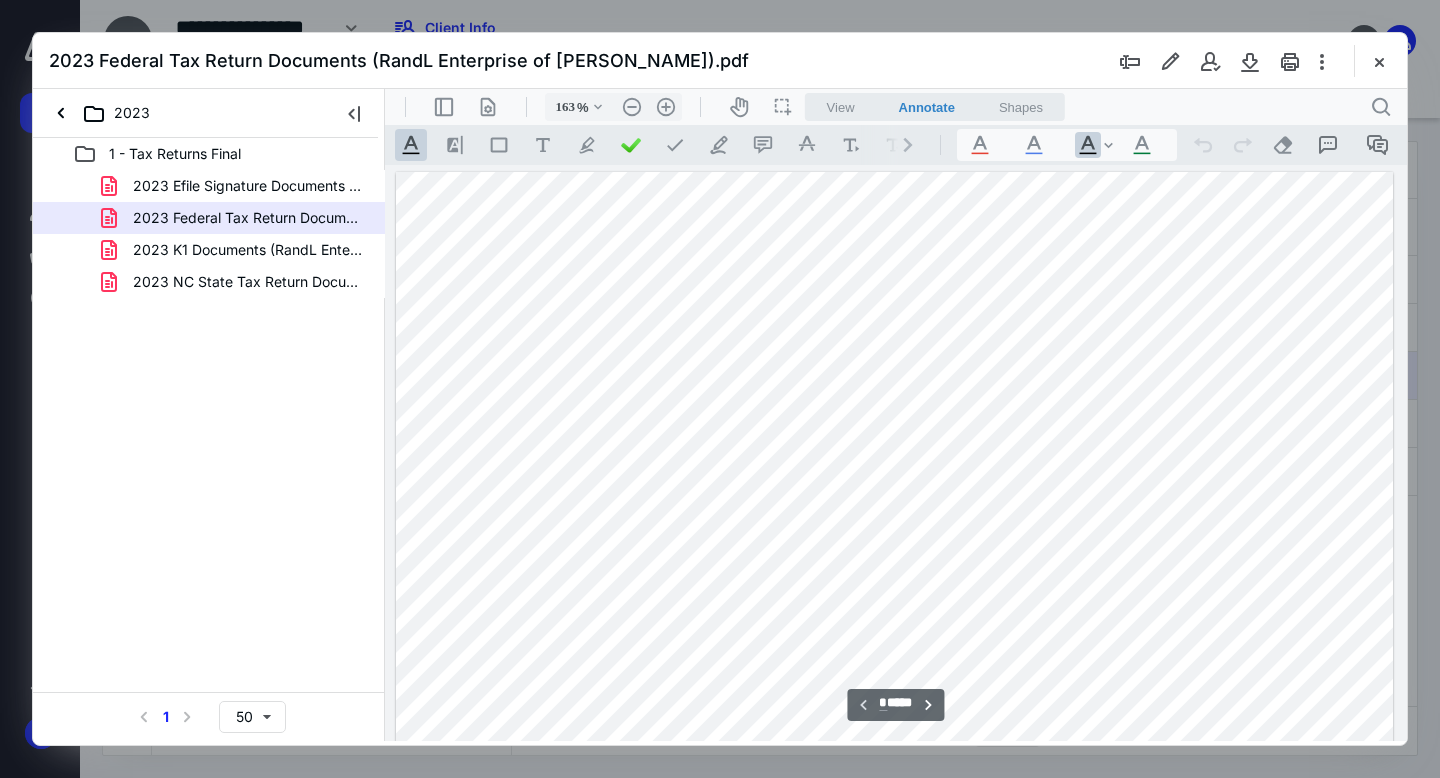 scroll, scrollTop: 0, scrollLeft: 0, axis: both 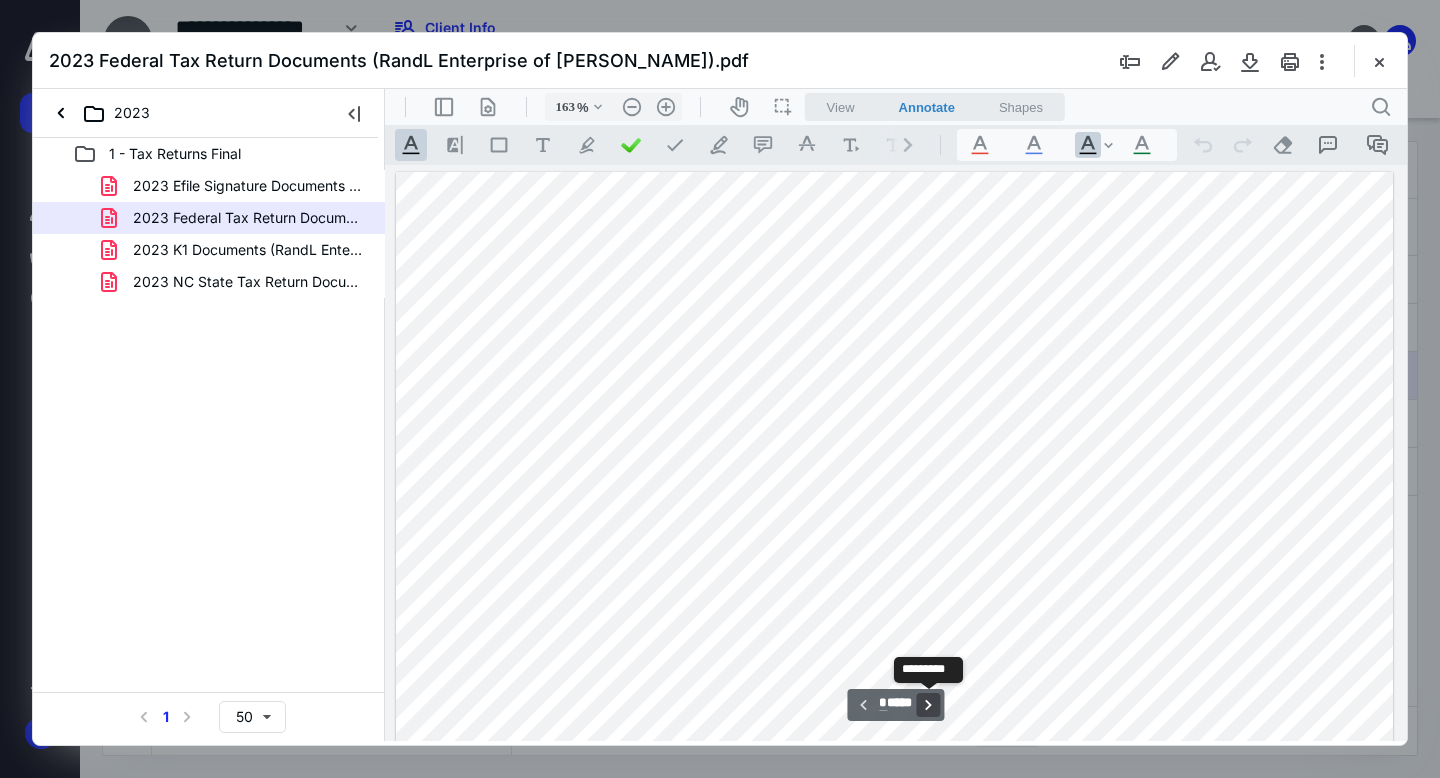 click on "**********" at bounding box center (929, 705) 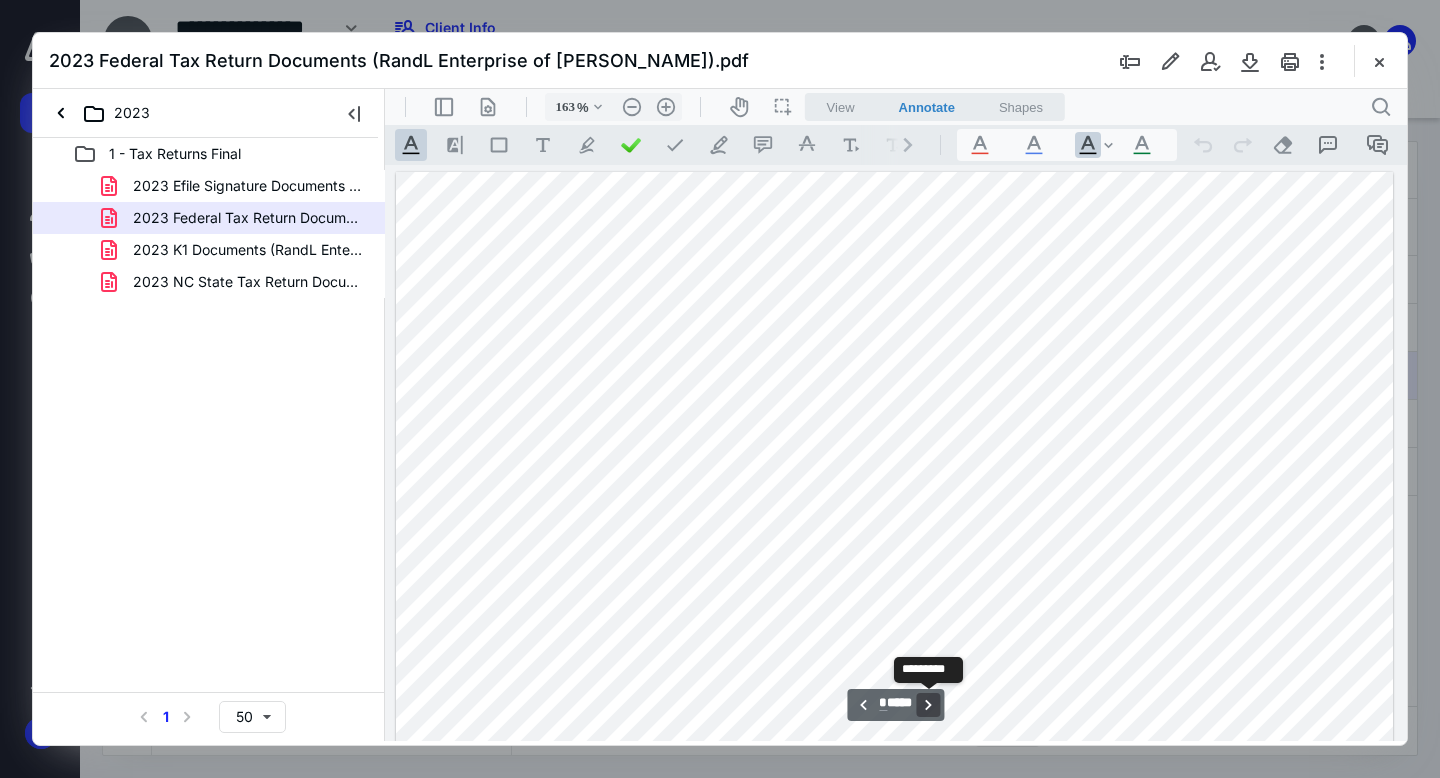 click on "**********" at bounding box center (929, 705) 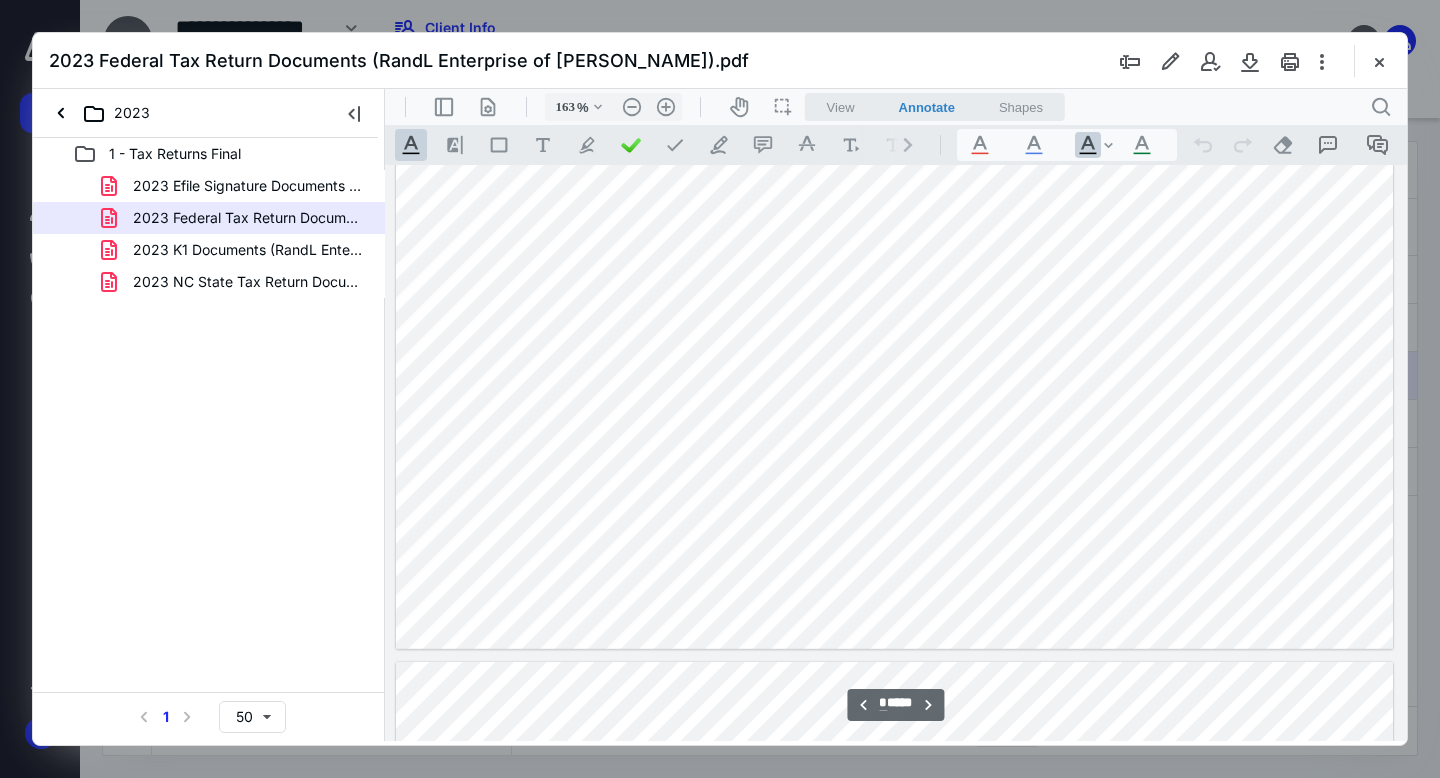scroll, scrollTop: 7368, scrollLeft: 0, axis: vertical 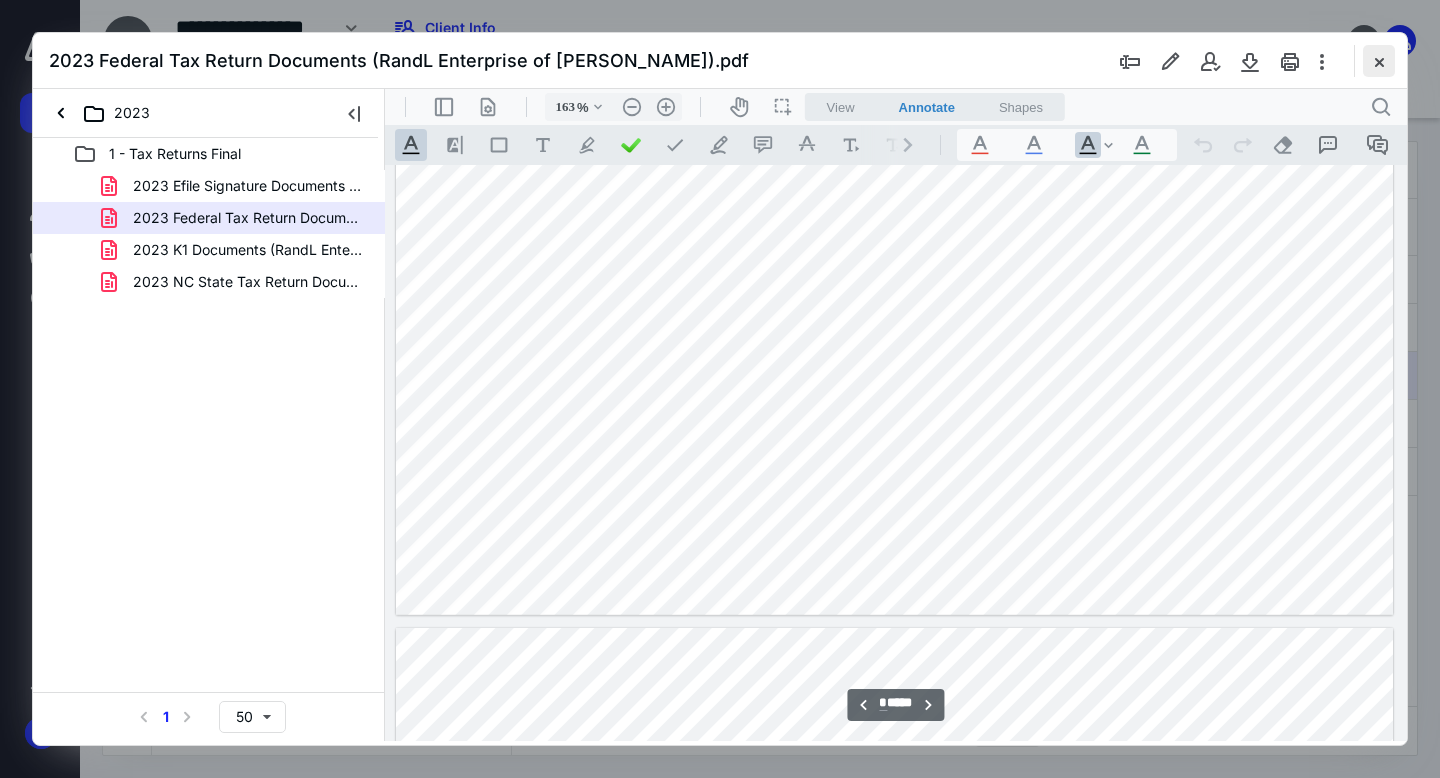 click at bounding box center [1379, 61] 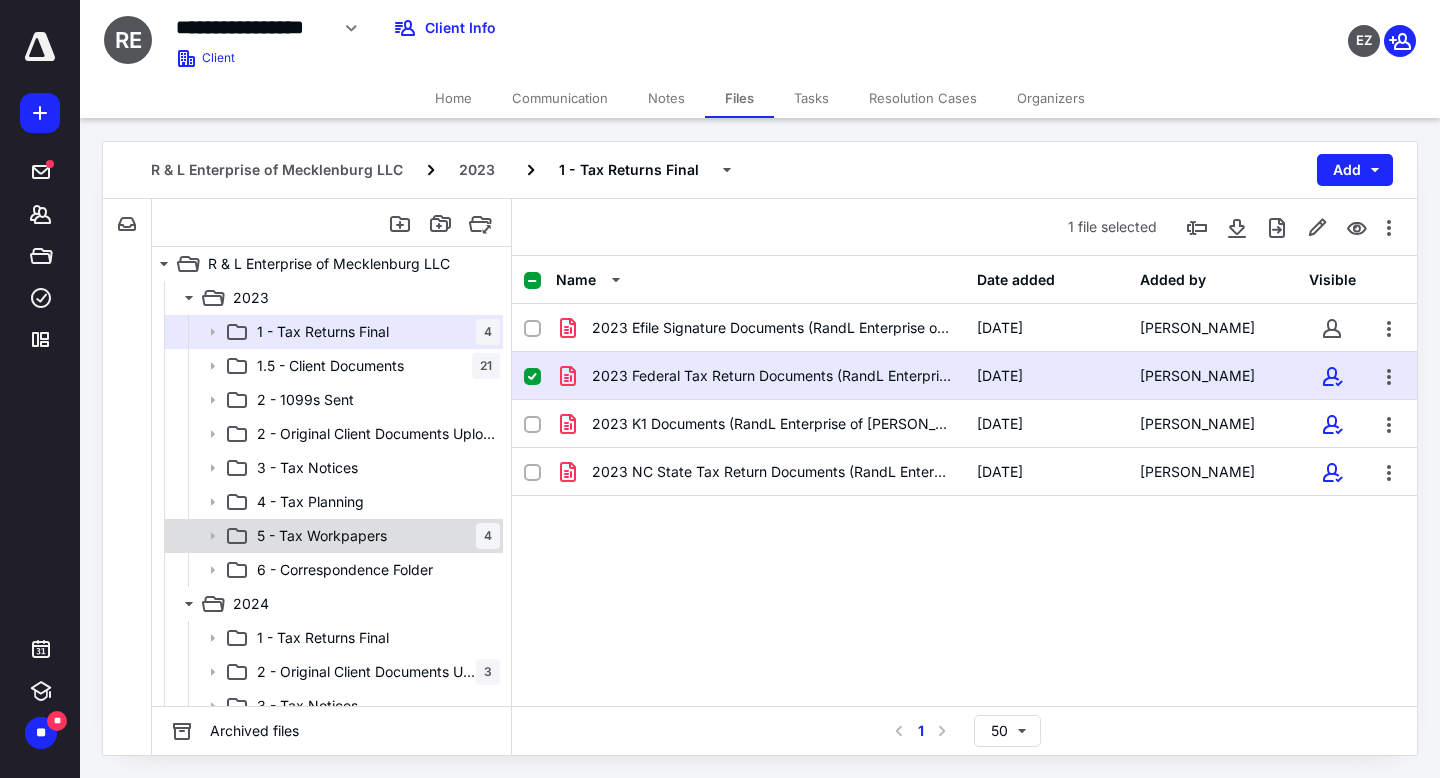 click on "5 - Tax Workpapers" at bounding box center [322, 536] 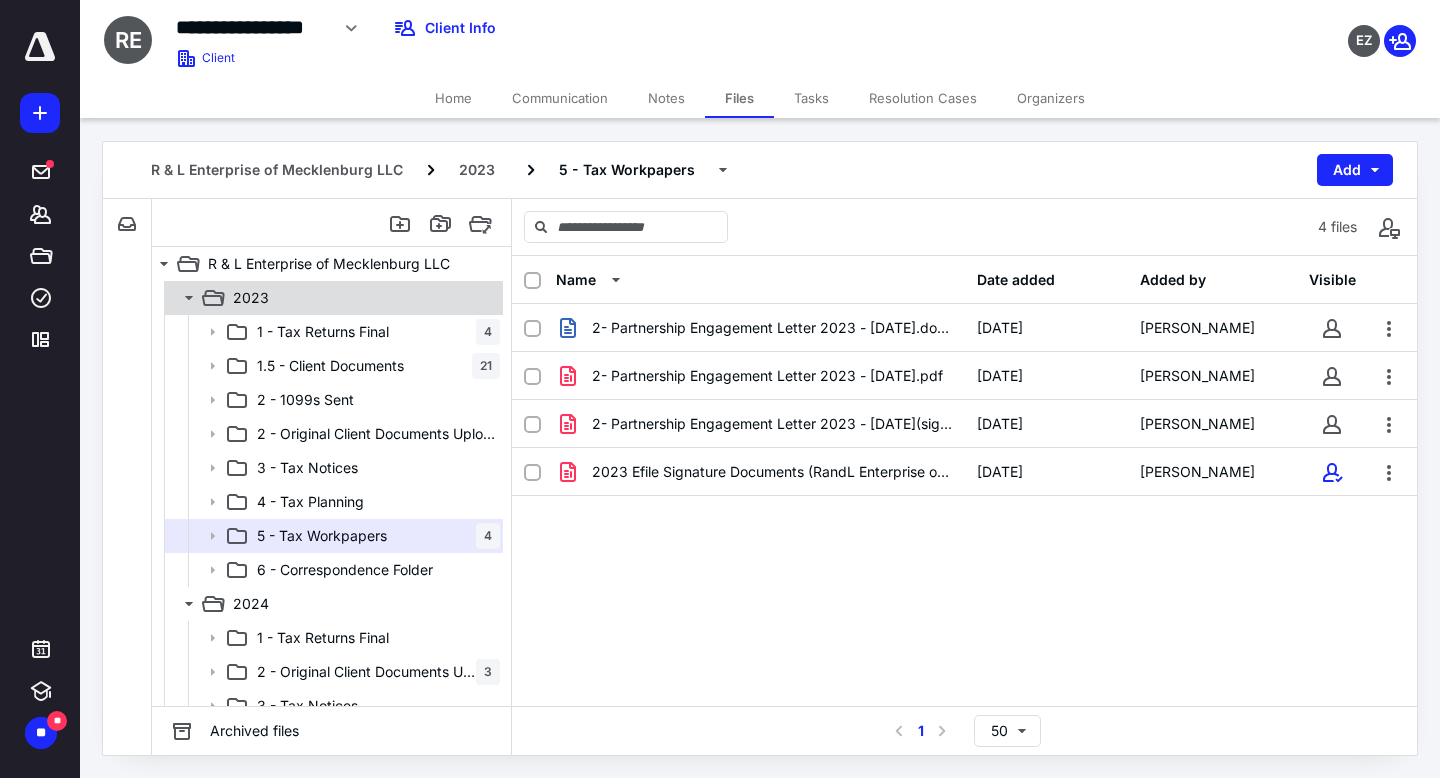 click 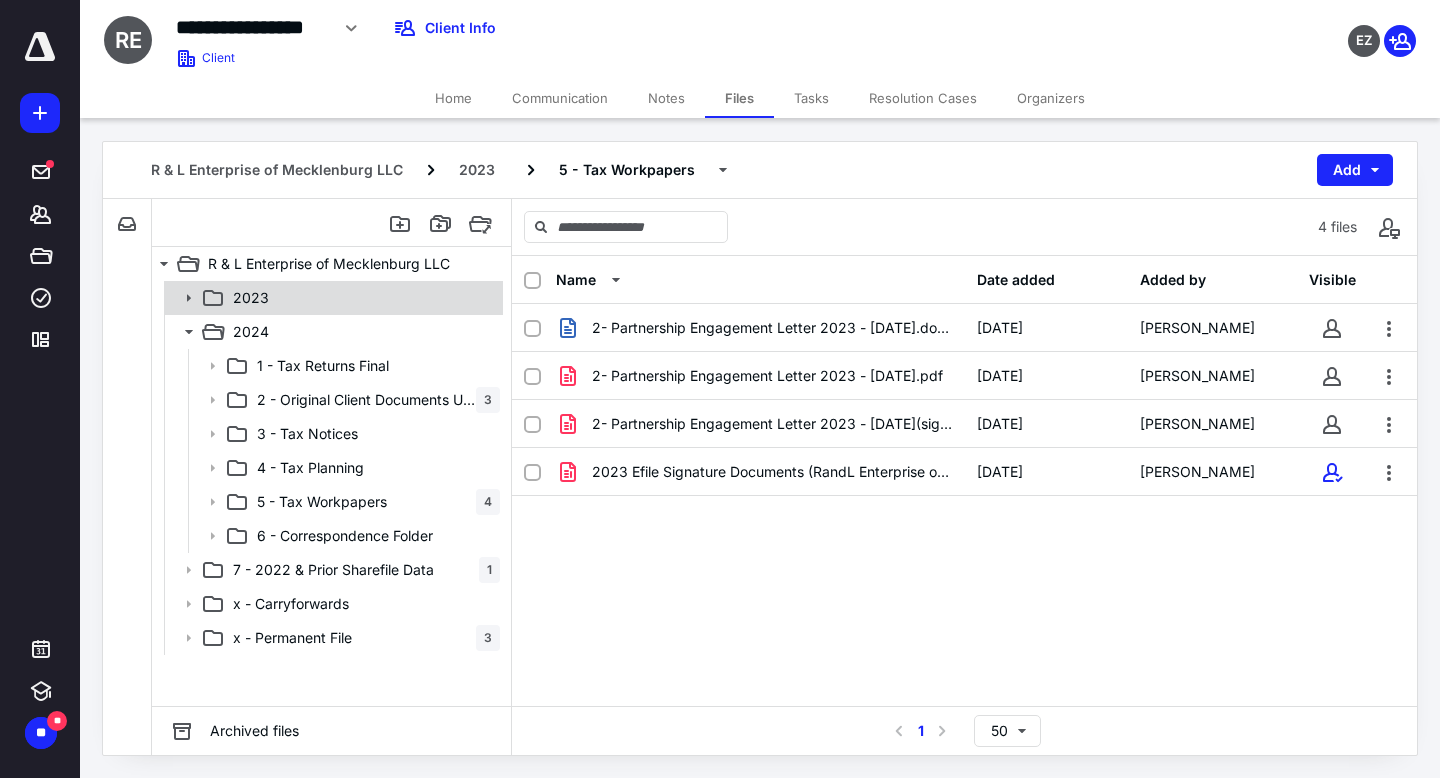 click 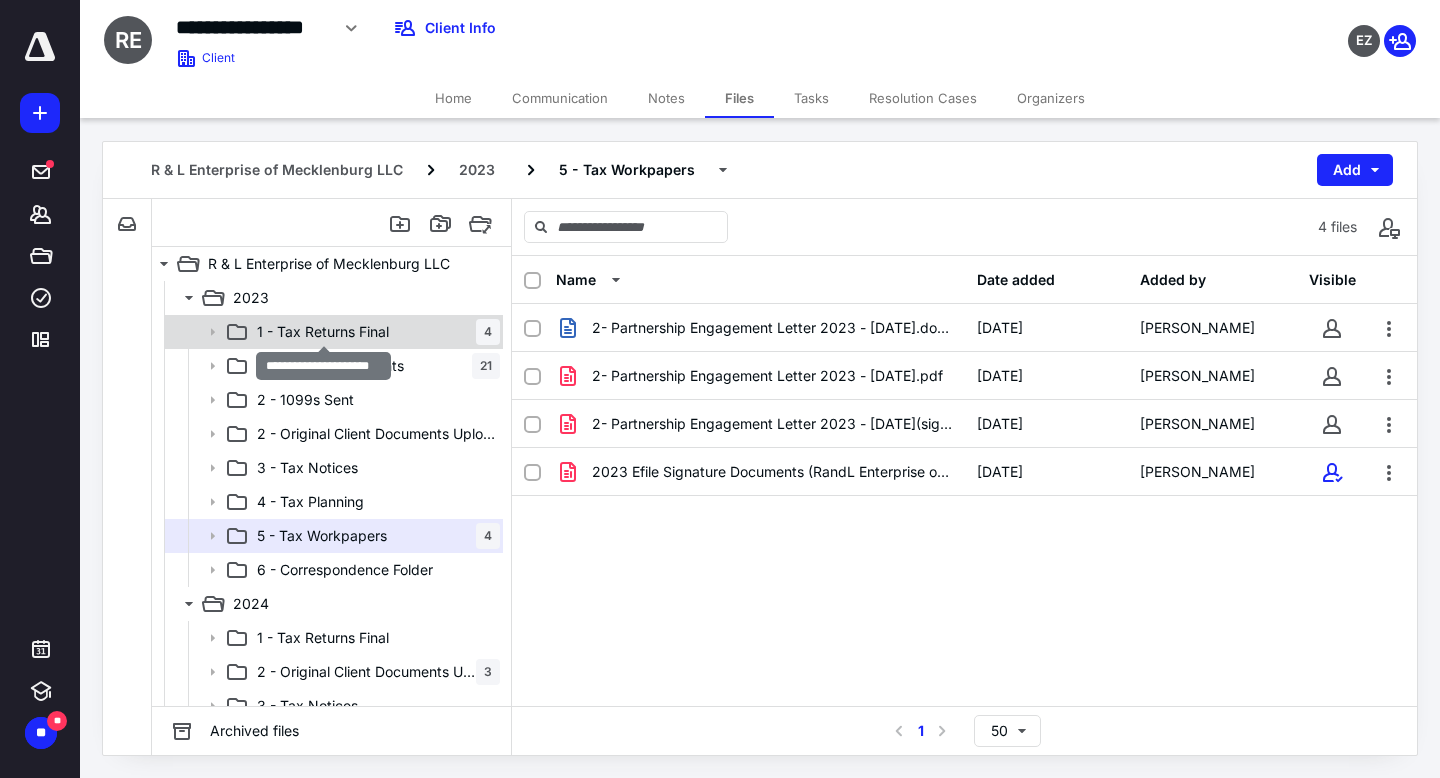 click on "1 - Tax Returns Final" at bounding box center [323, 332] 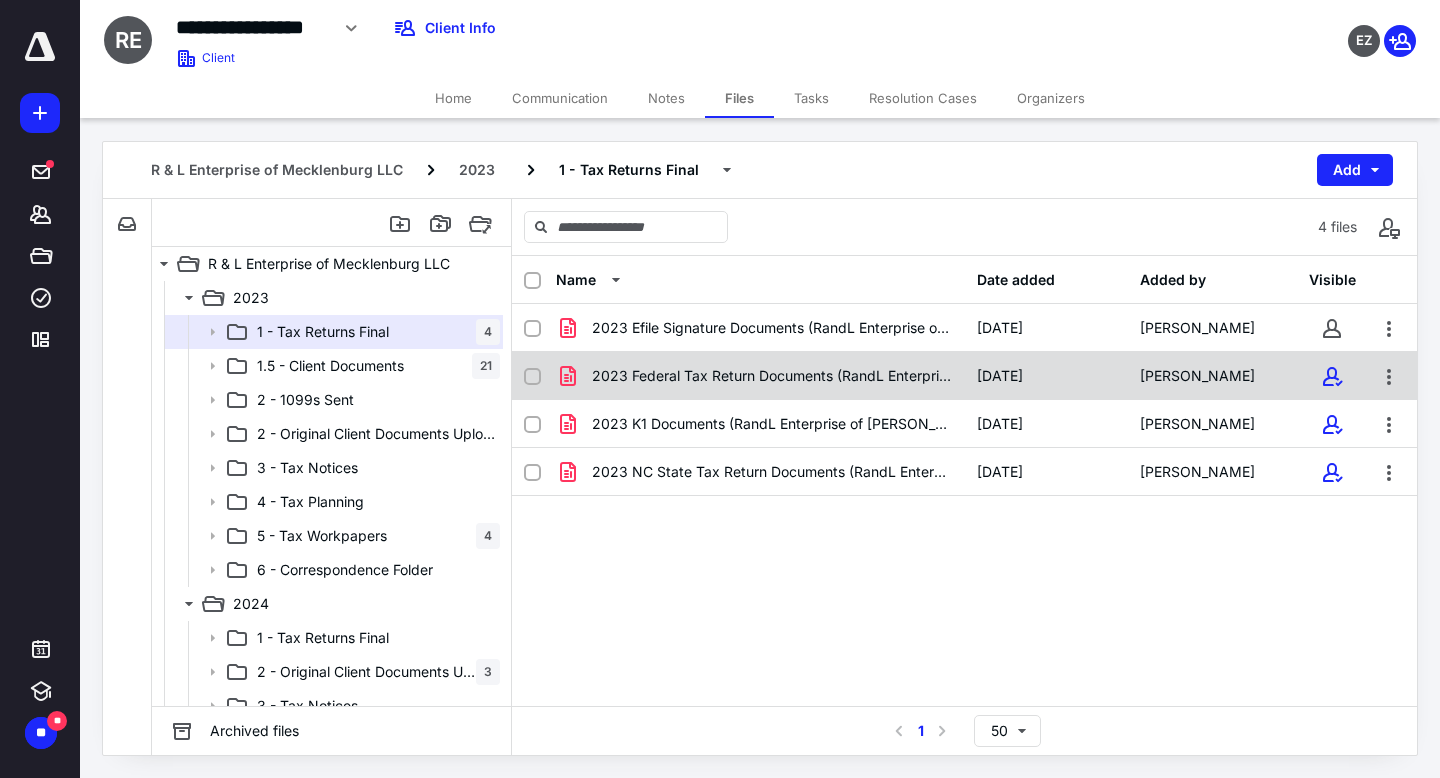 click on "2023 Federal Tax Return Documents (RandL Enterprise of [PERSON_NAME]).pdf [DATE] [PERSON_NAME]" at bounding box center [964, 376] 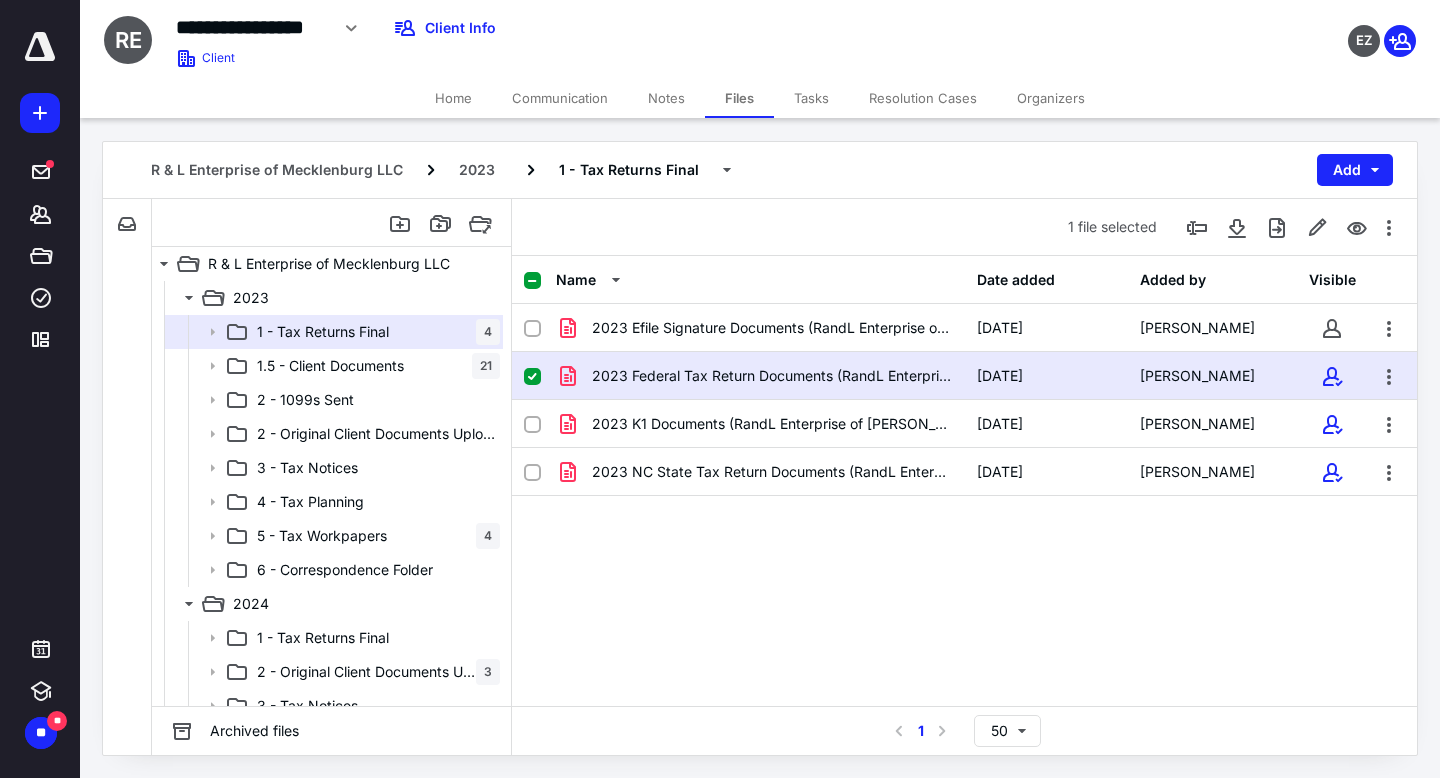 click on "2023 Federal Tax Return Documents (RandL Enterprise of [PERSON_NAME]).pdf [DATE] [PERSON_NAME]" at bounding box center (964, 376) 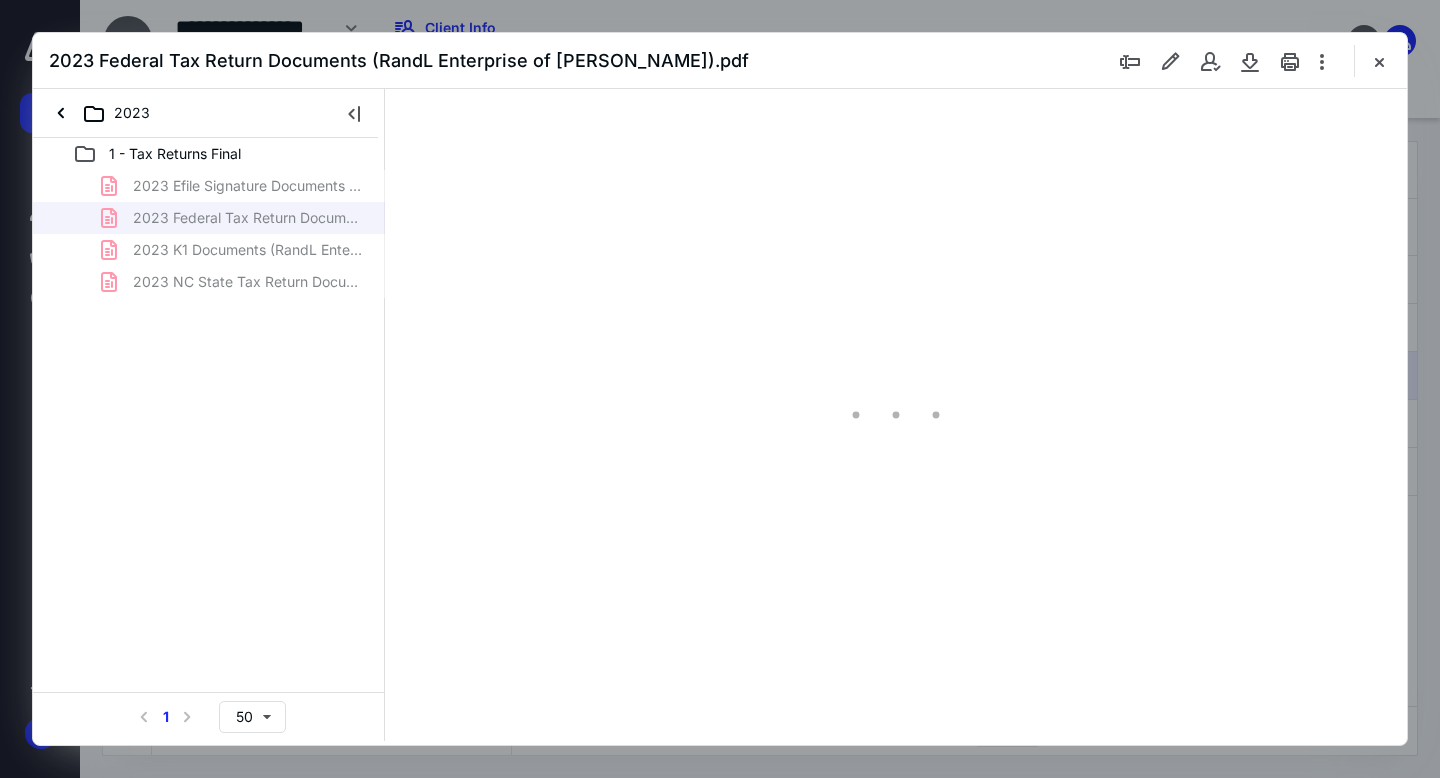 scroll, scrollTop: 0, scrollLeft: 0, axis: both 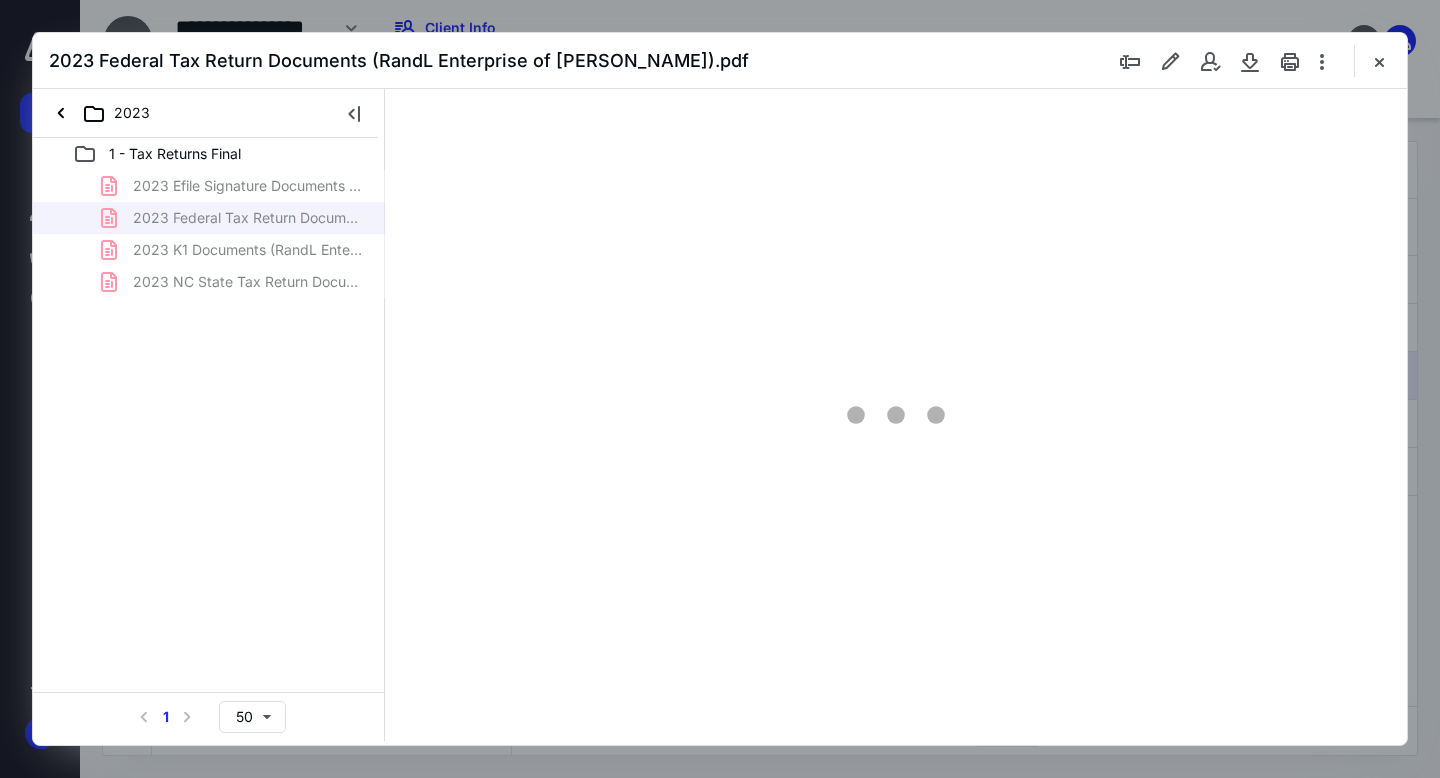 type on "163" 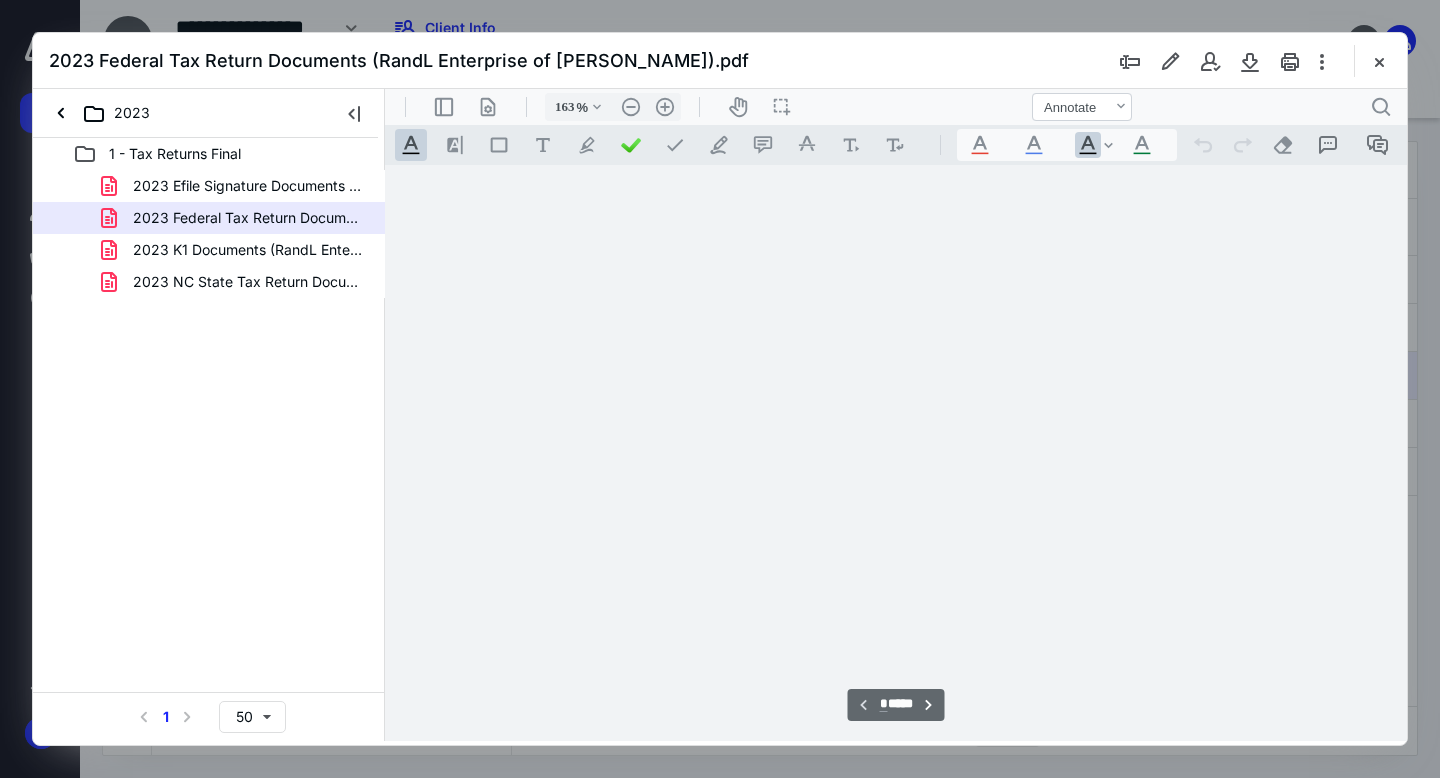 scroll, scrollTop: 83, scrollLeft: 0, axis: vertical 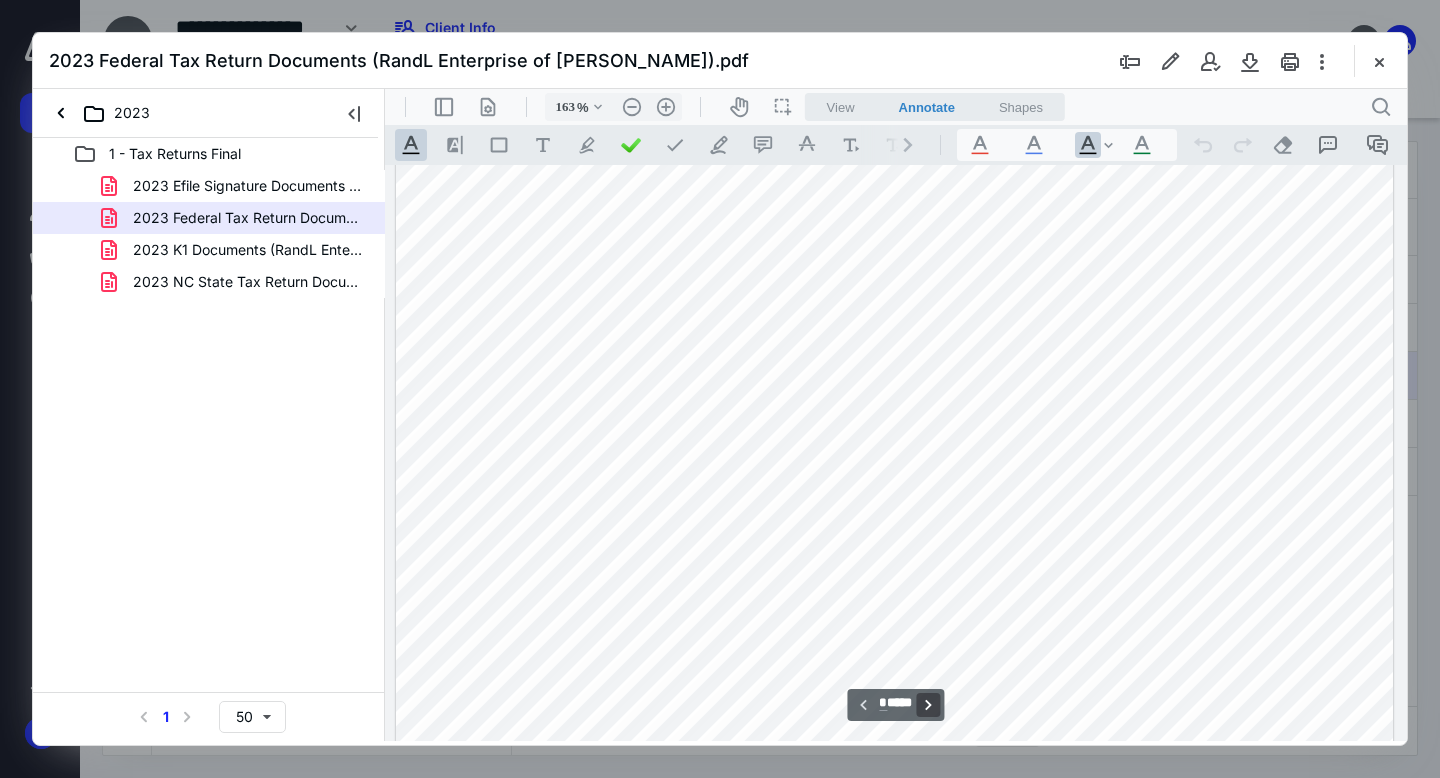 click on "**********" at bounding box center [929, 705] 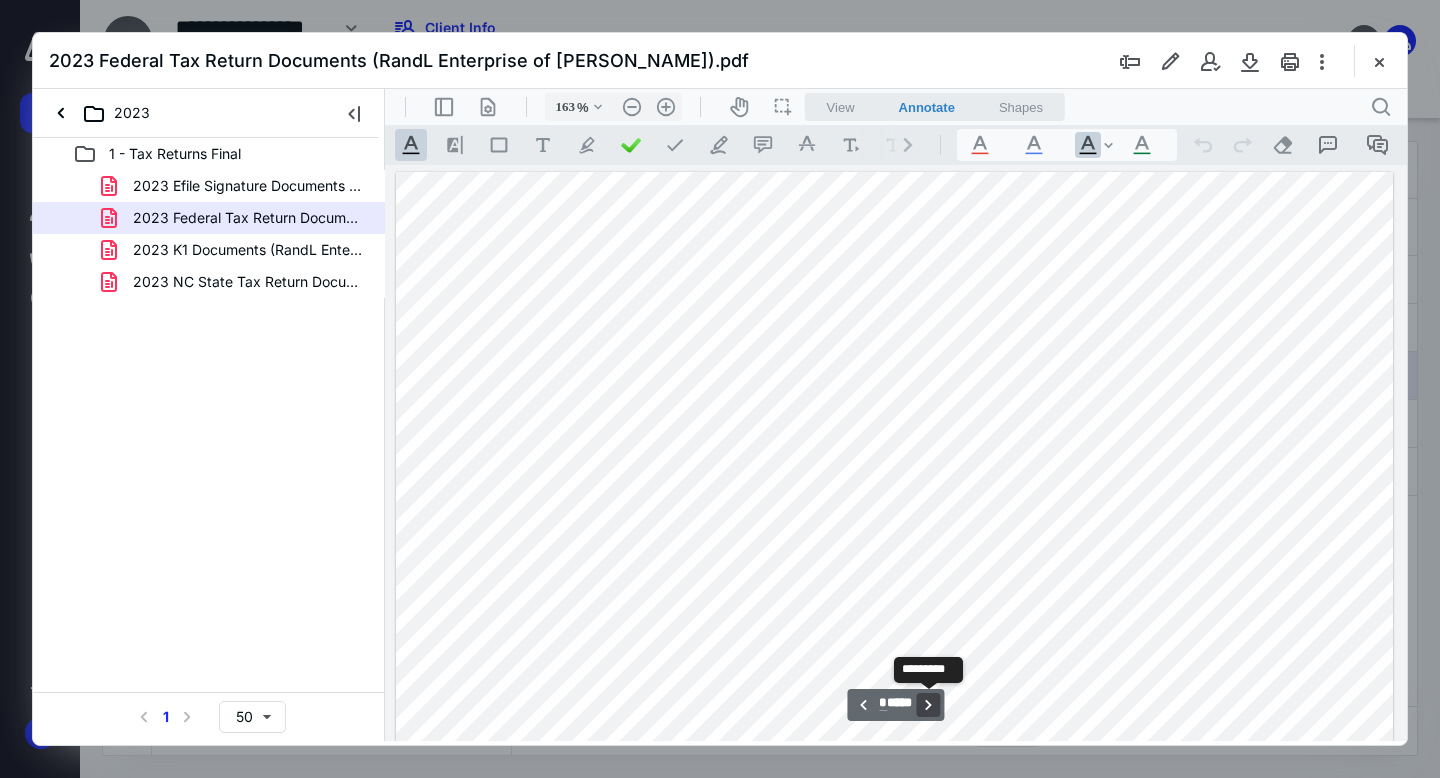 click on "**********" at bounding box center [929, 705] 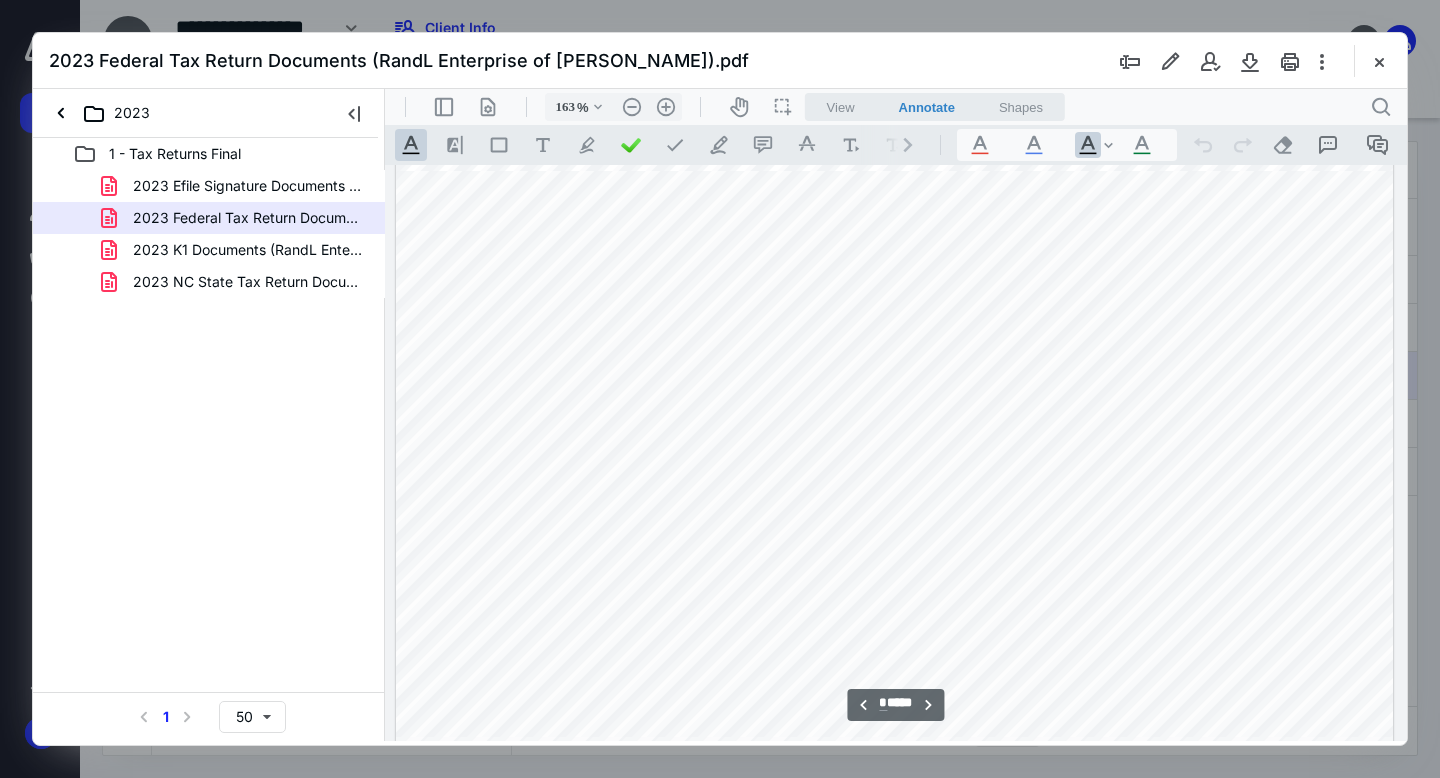 scroll, scrollTop: 6772, scrollLeft: 0, axis: vertical 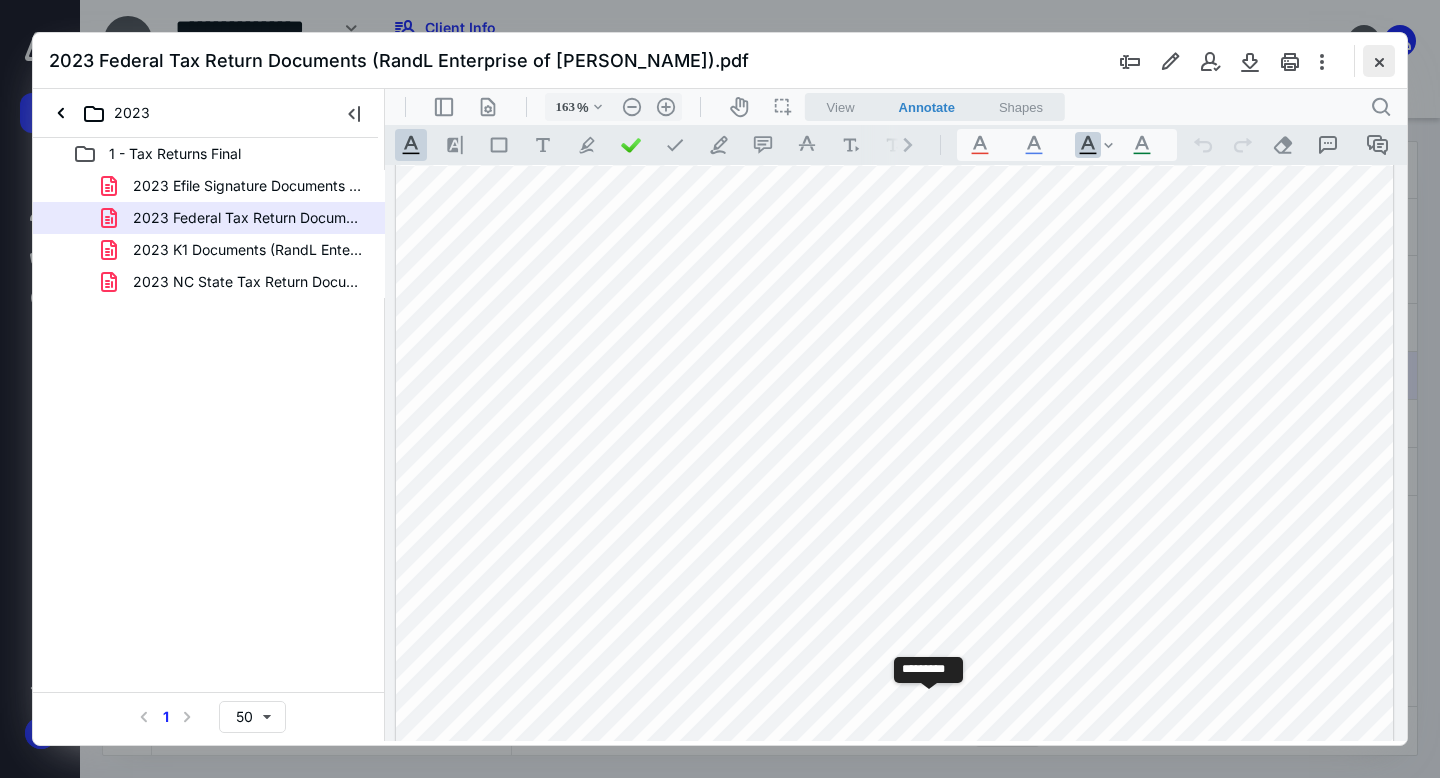 click at bounding box center (1379, 61) 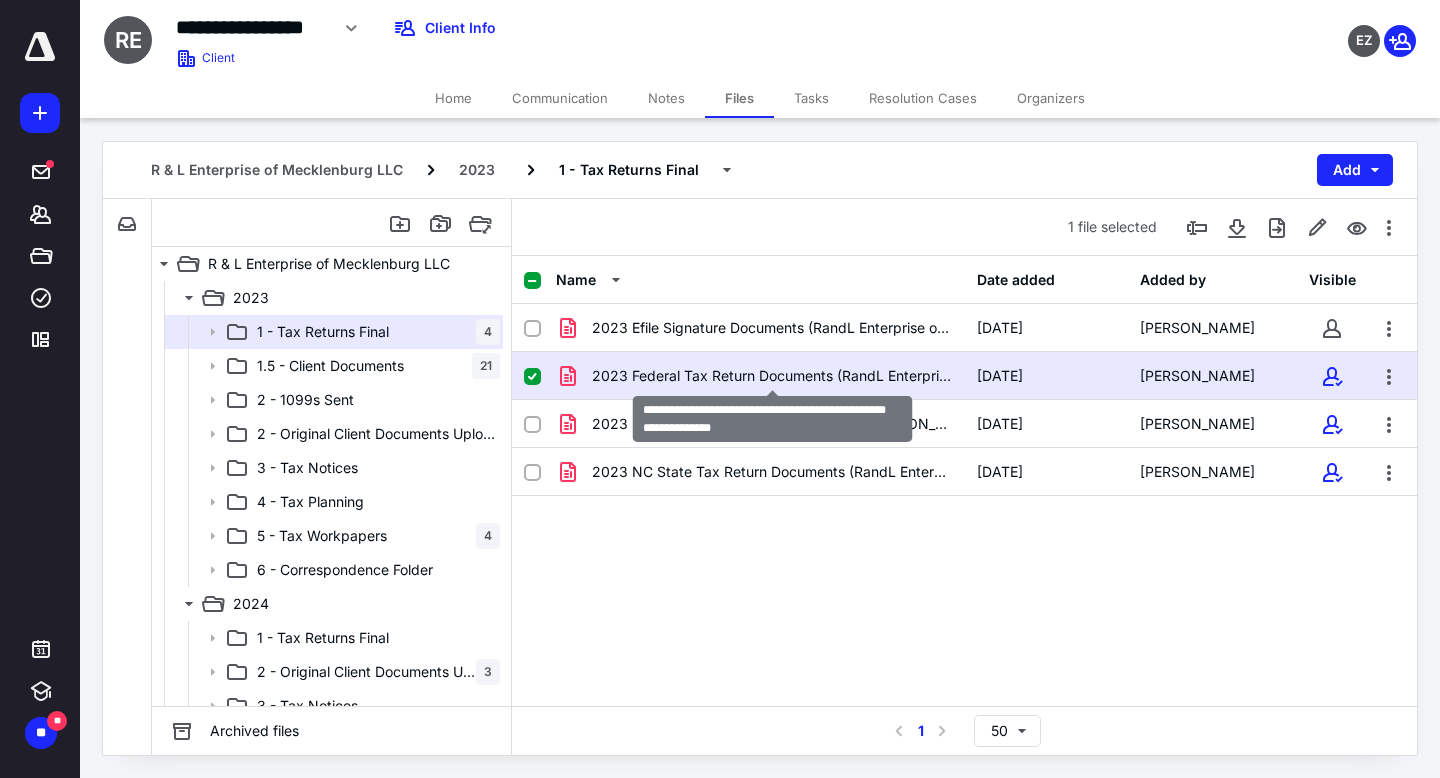 click on "2023 Federal Tax Return Documents (RandL Enterprise of [PERSON_NAME]).pdf" at bounding box center [772, 376] 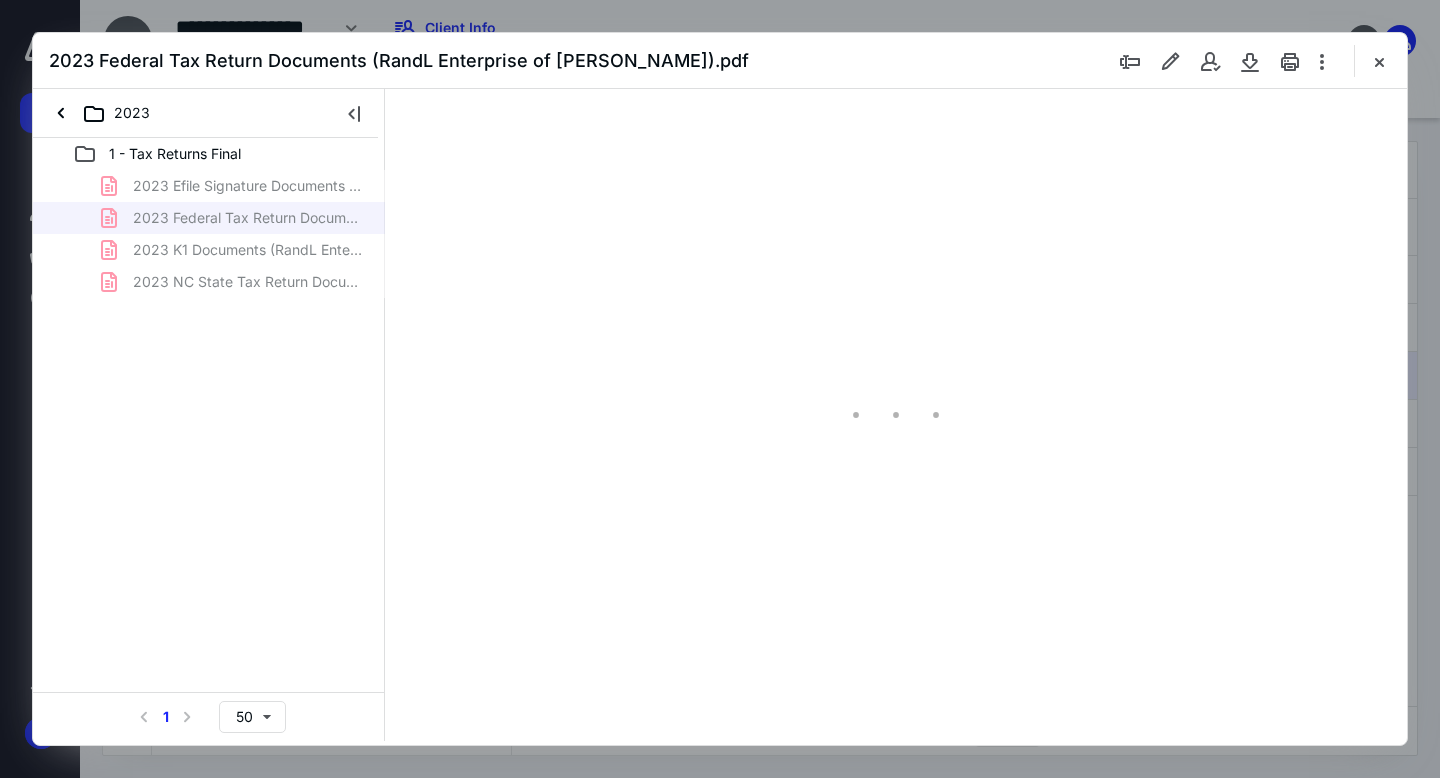scroll, scrollTop: 0, scrollLeft: 0, axis: both 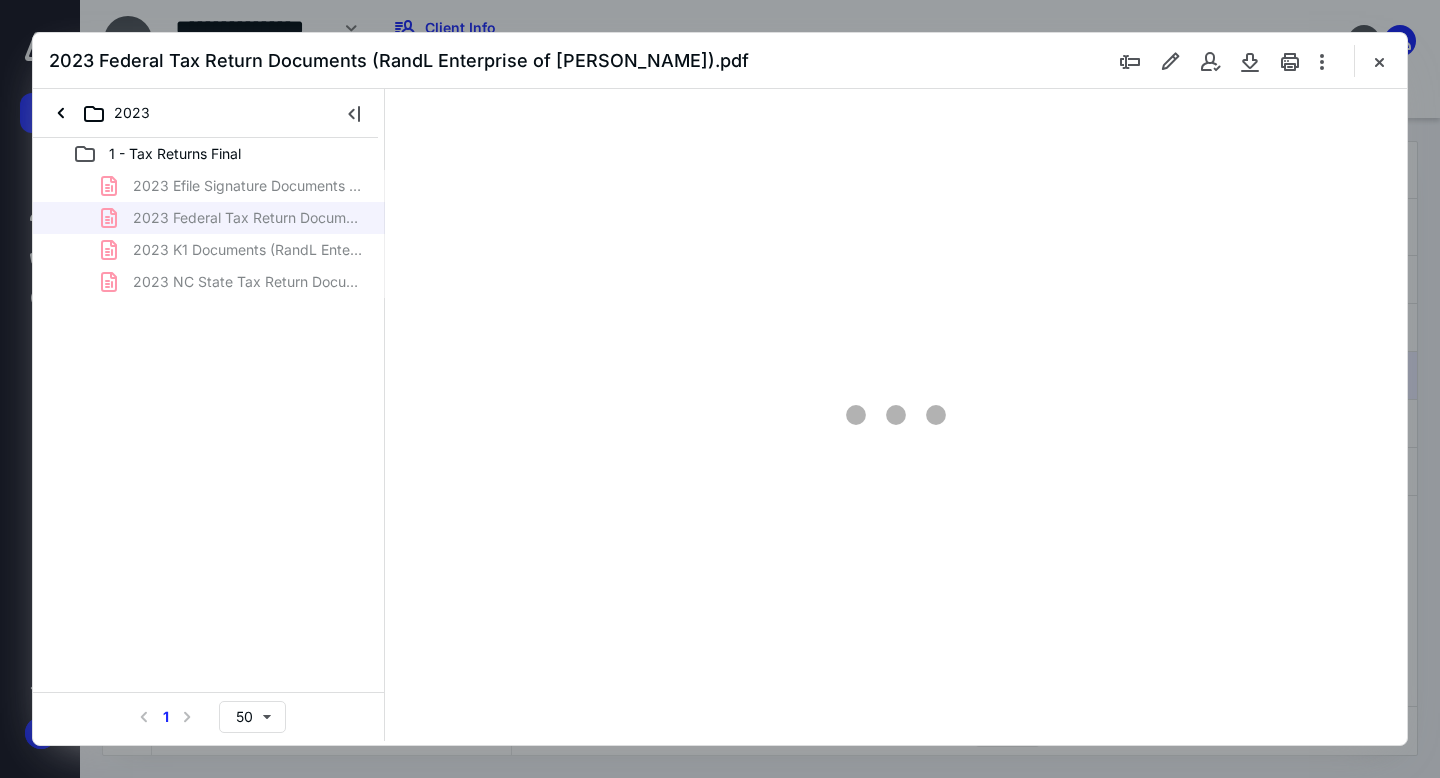 type on "163" 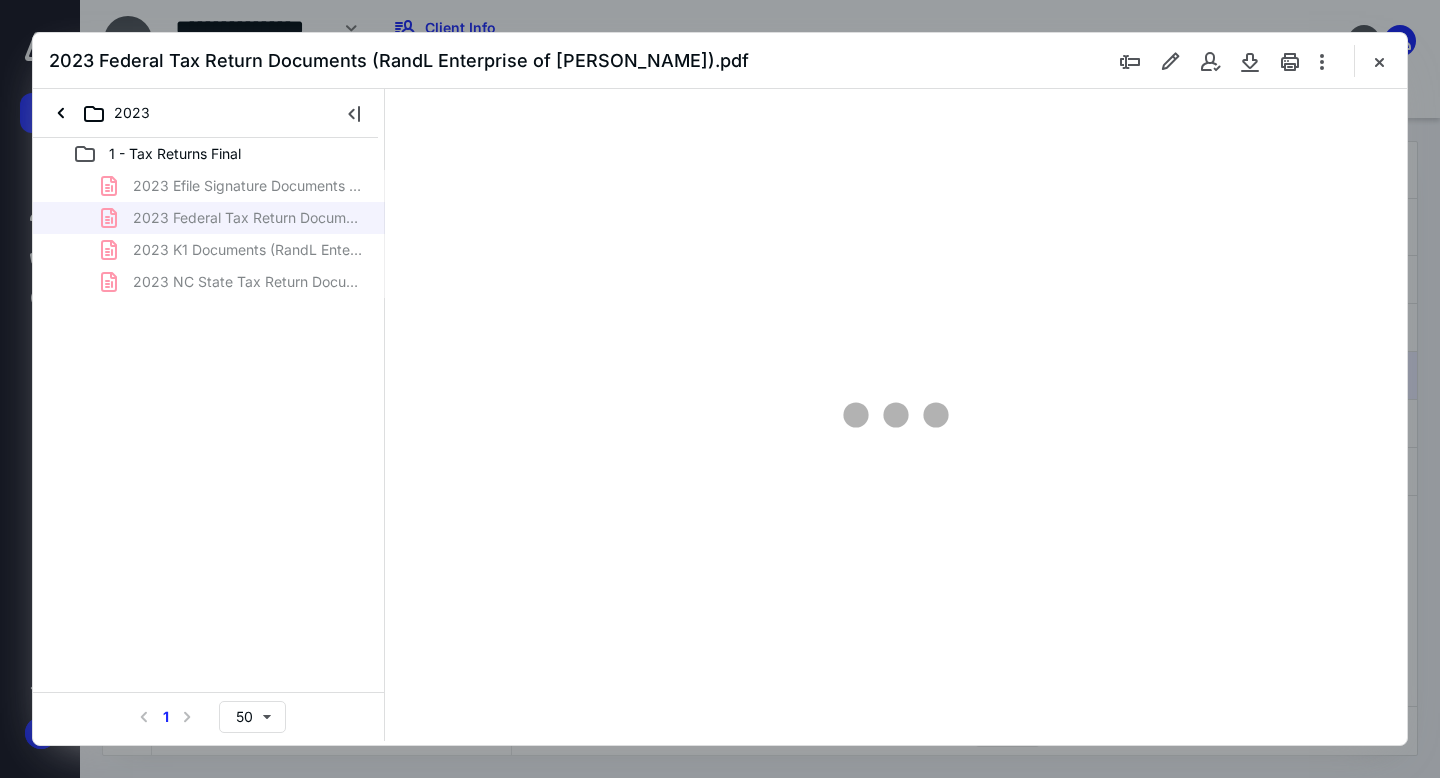 scroll, scrollTop: 83, scrollLeft: 0, axis: vertical 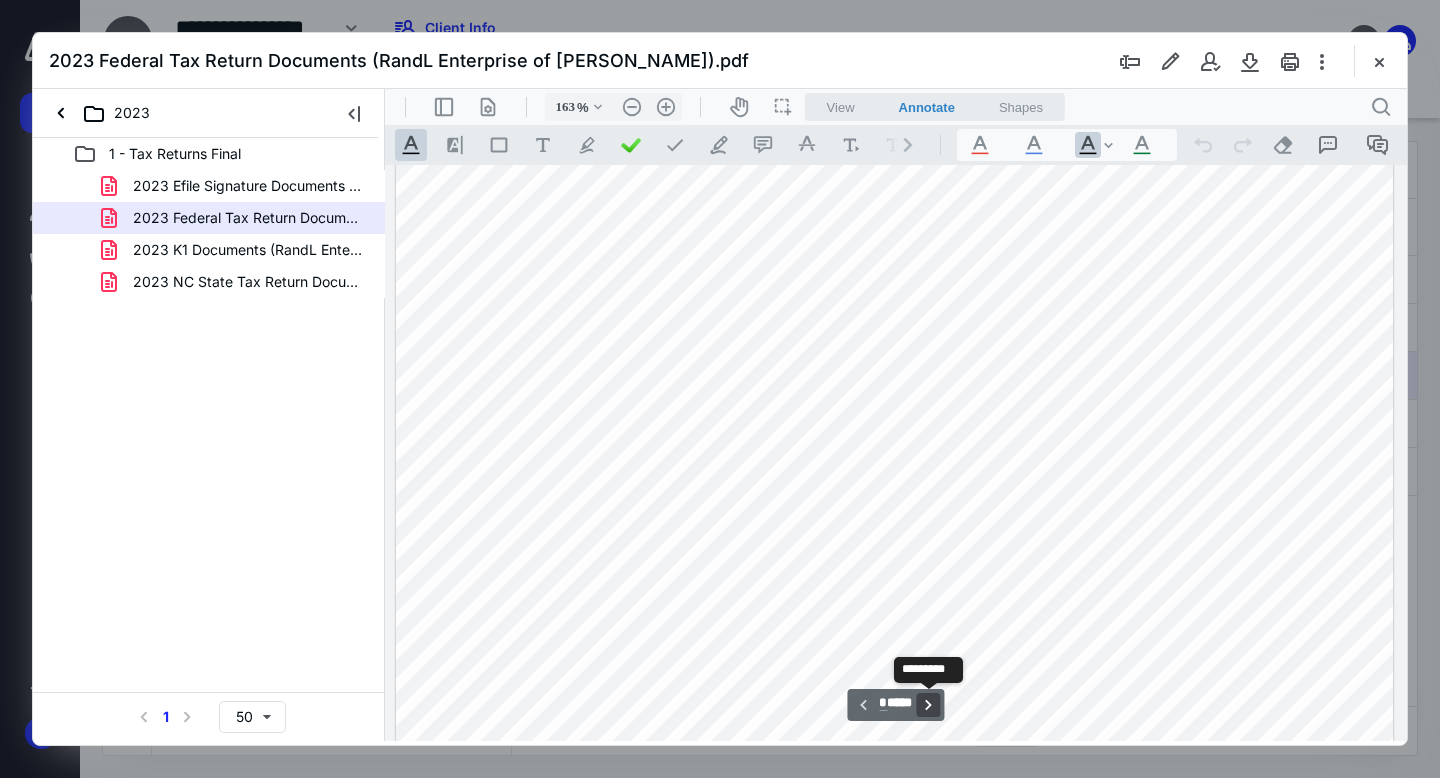 click on "**********" at bounding box center [929, 705] 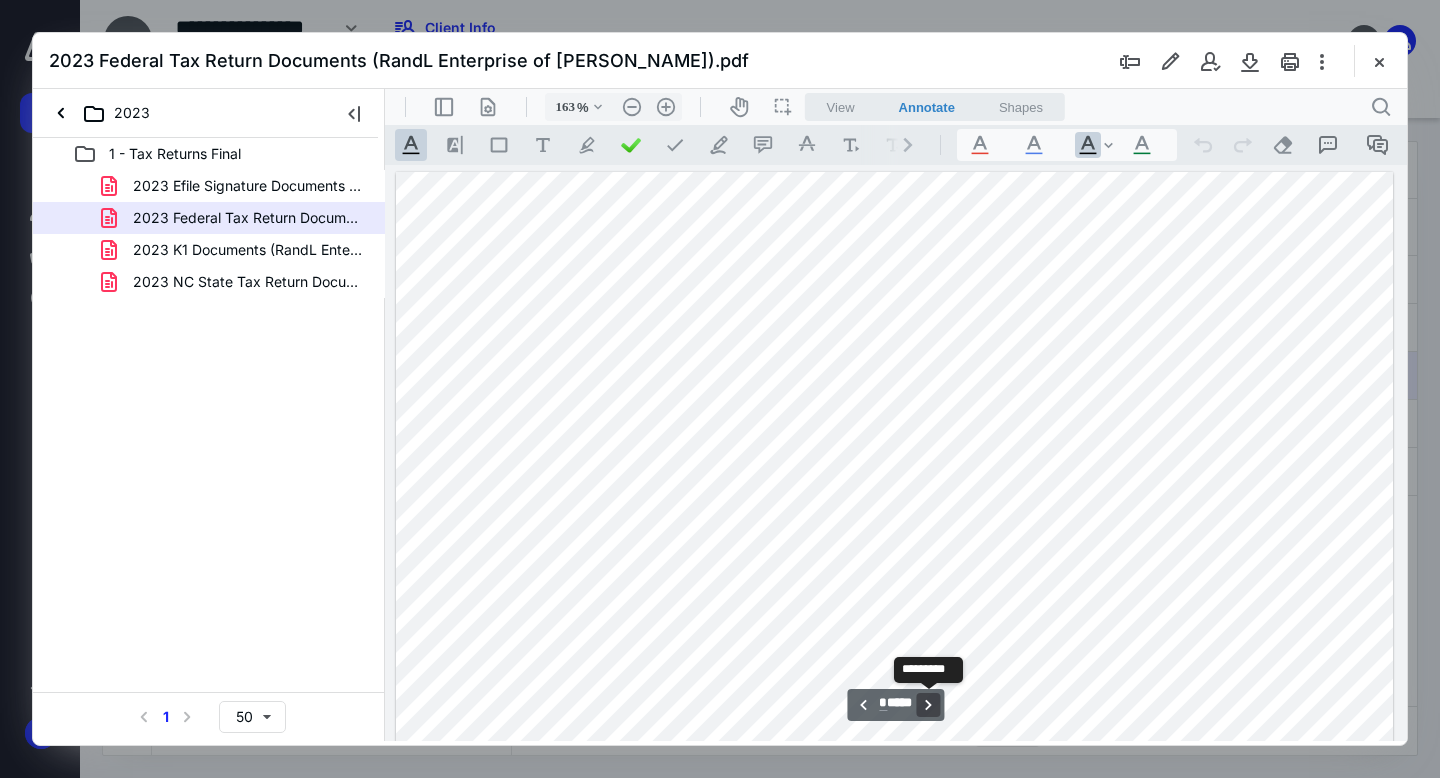 click on "**********" at bounding box center (929, 705) 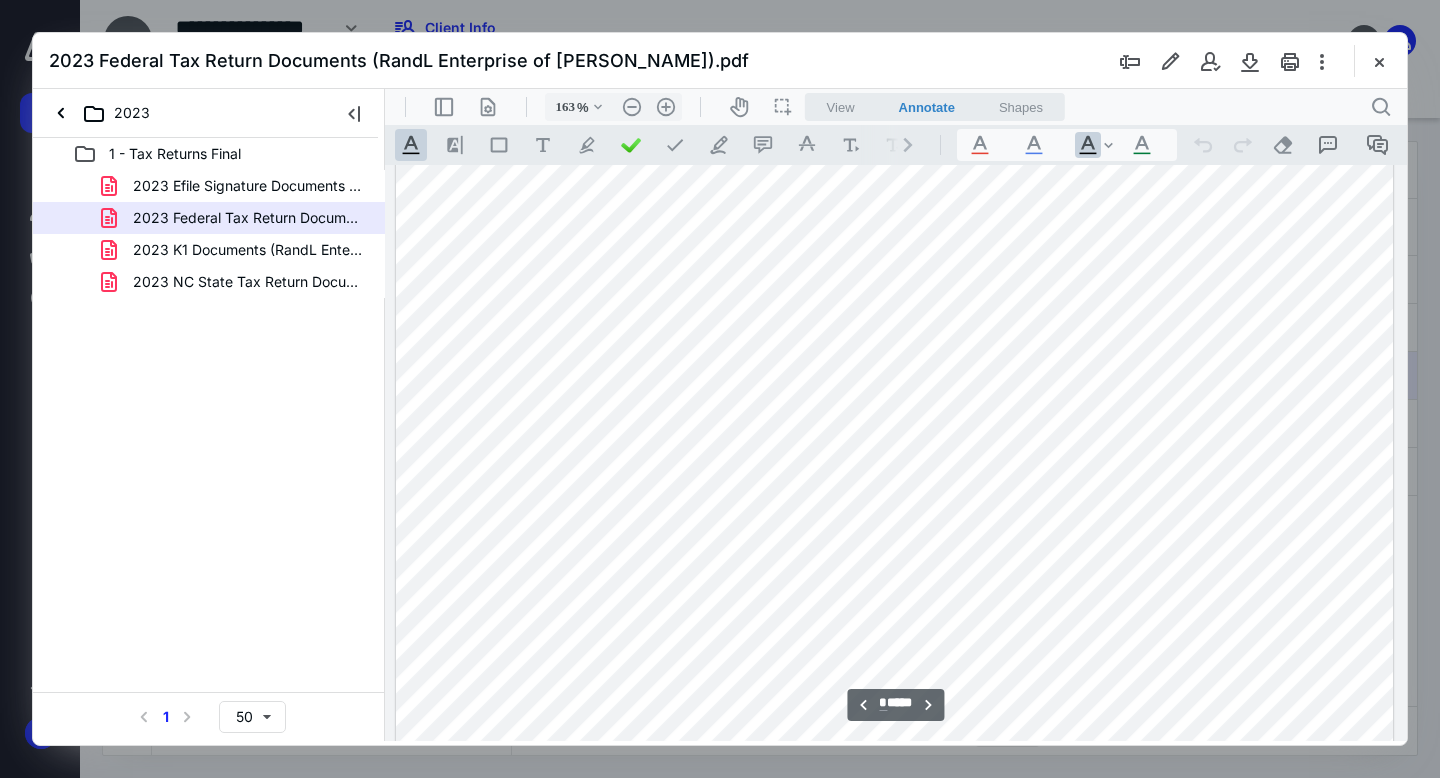 scroll, scrollTop: 8094, scrollLeft: 0, axis: vertical 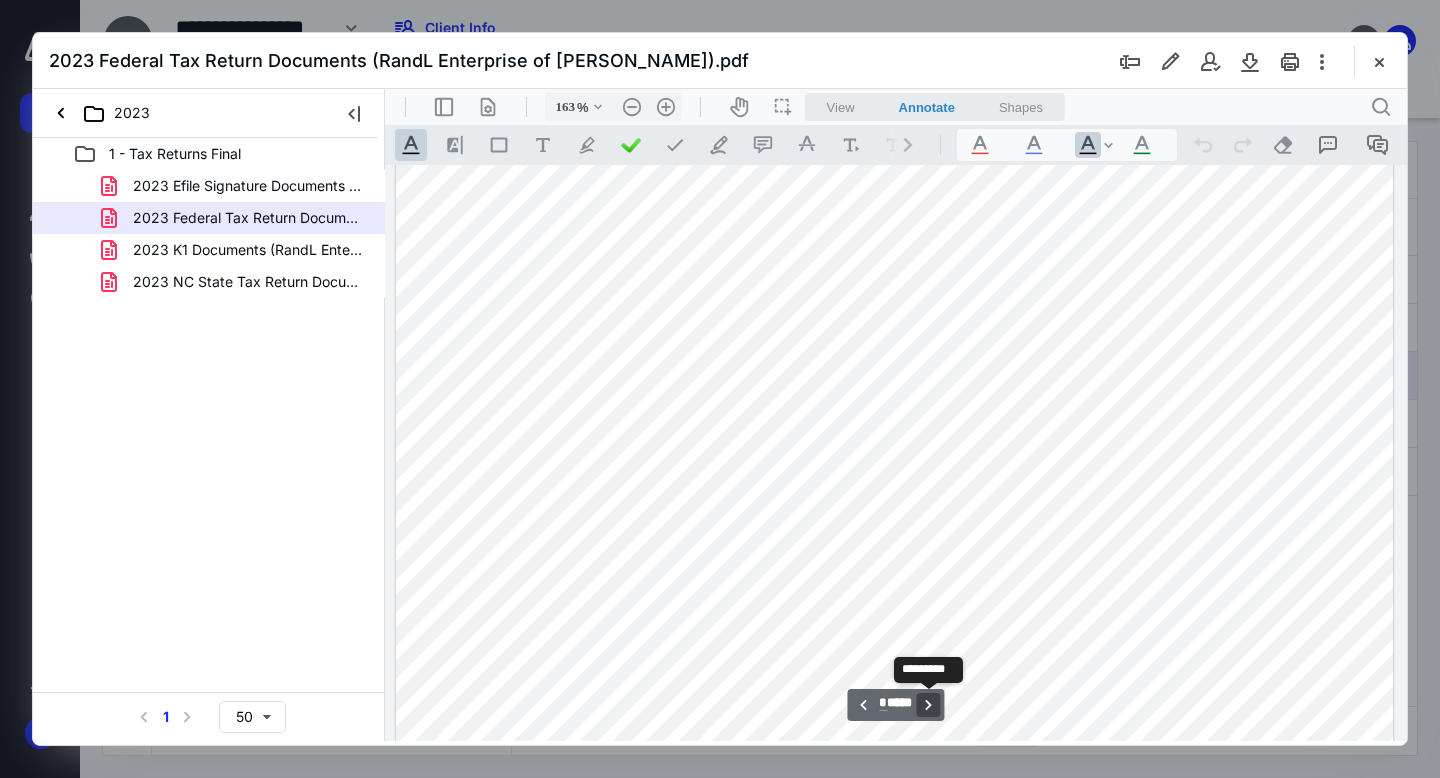 click on "**********" at bounding box center (929, 705) 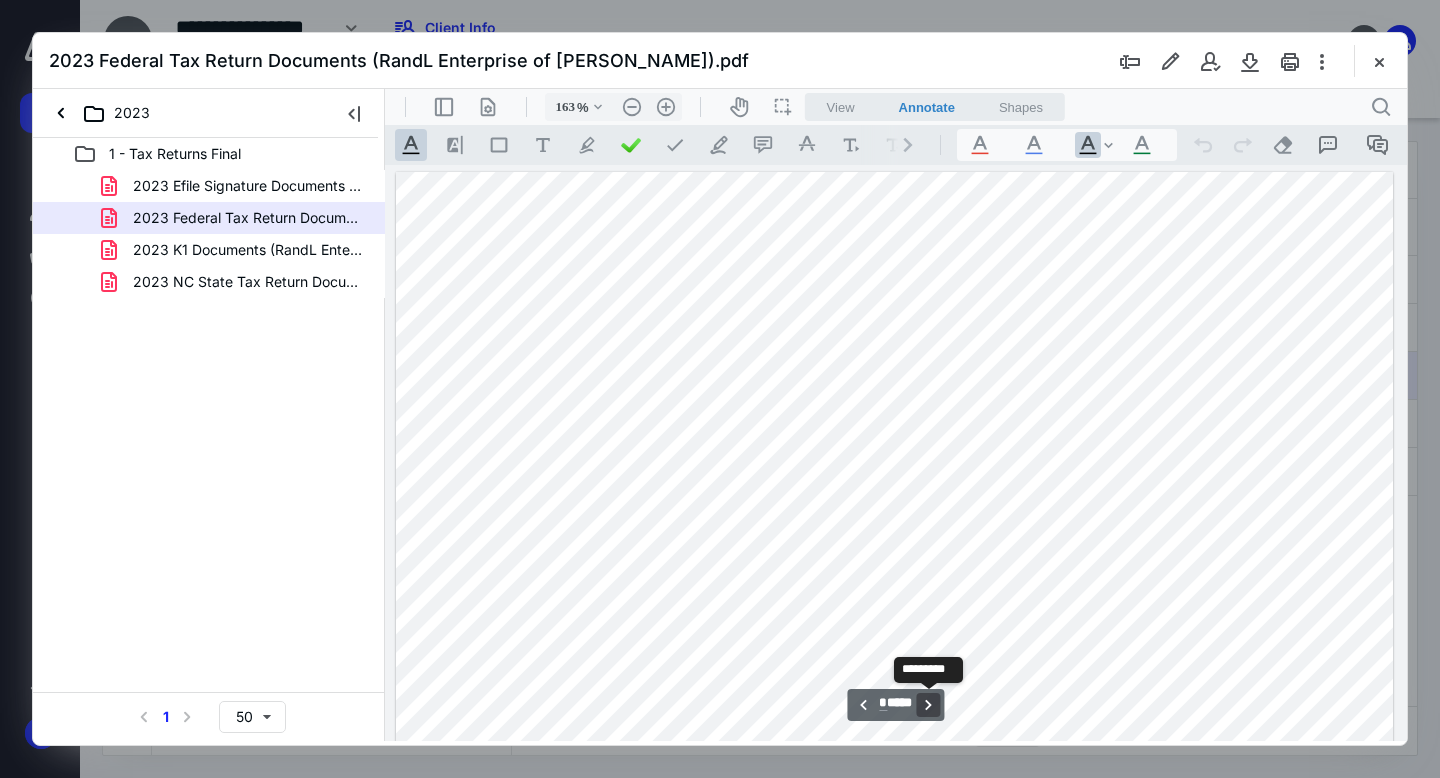 click on "**********" at bounding box center [929, 705] 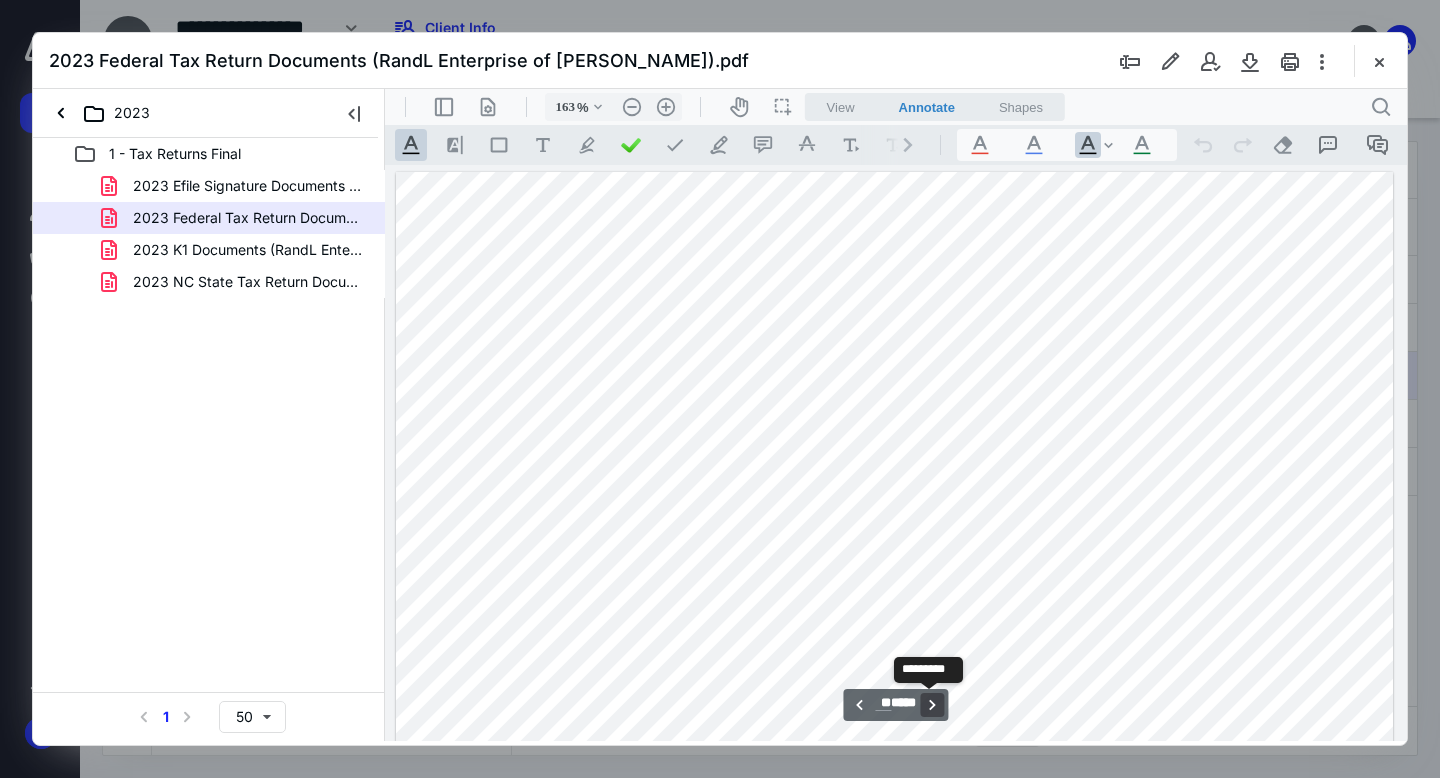 click on "**********" at bounding box center [933, 705] 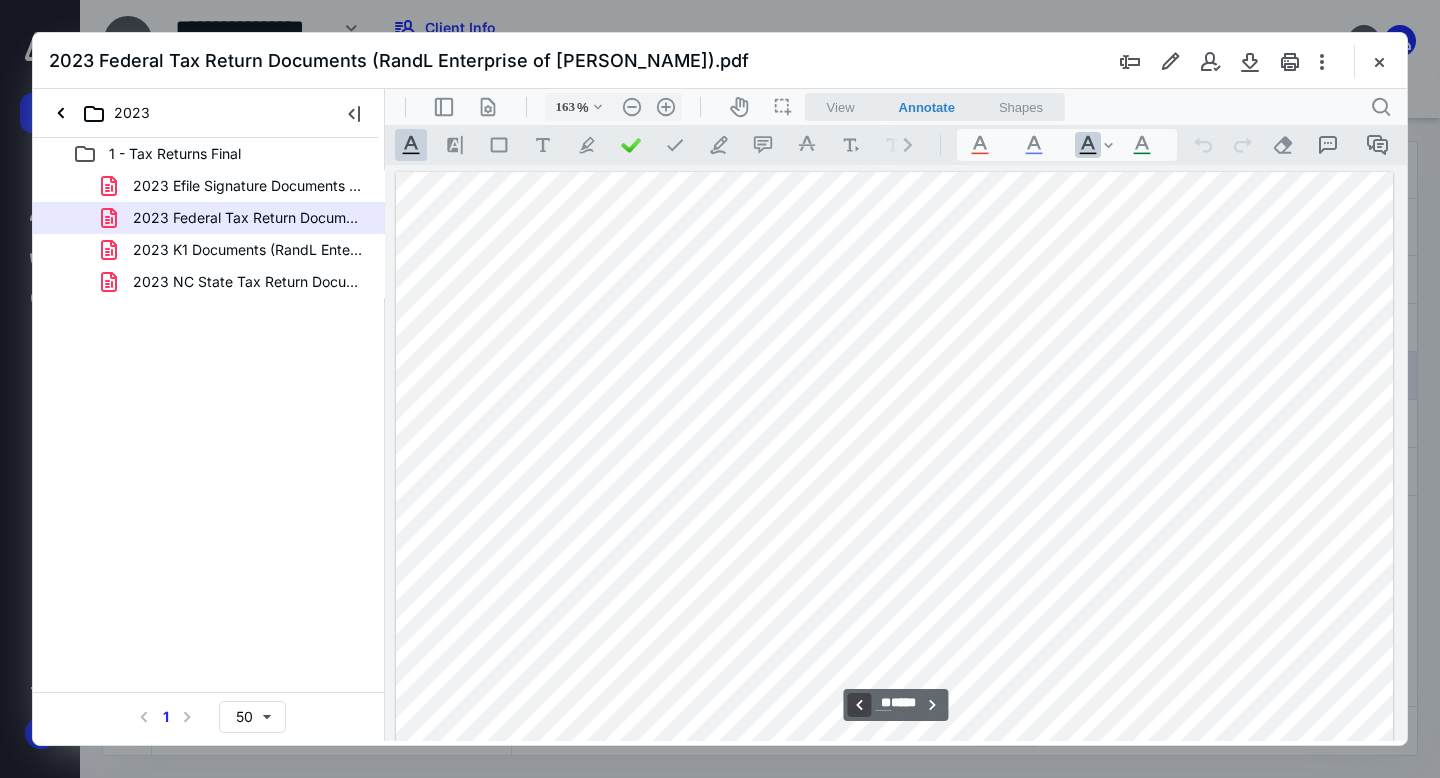 click on "**********" at bounding box center [859, 705] 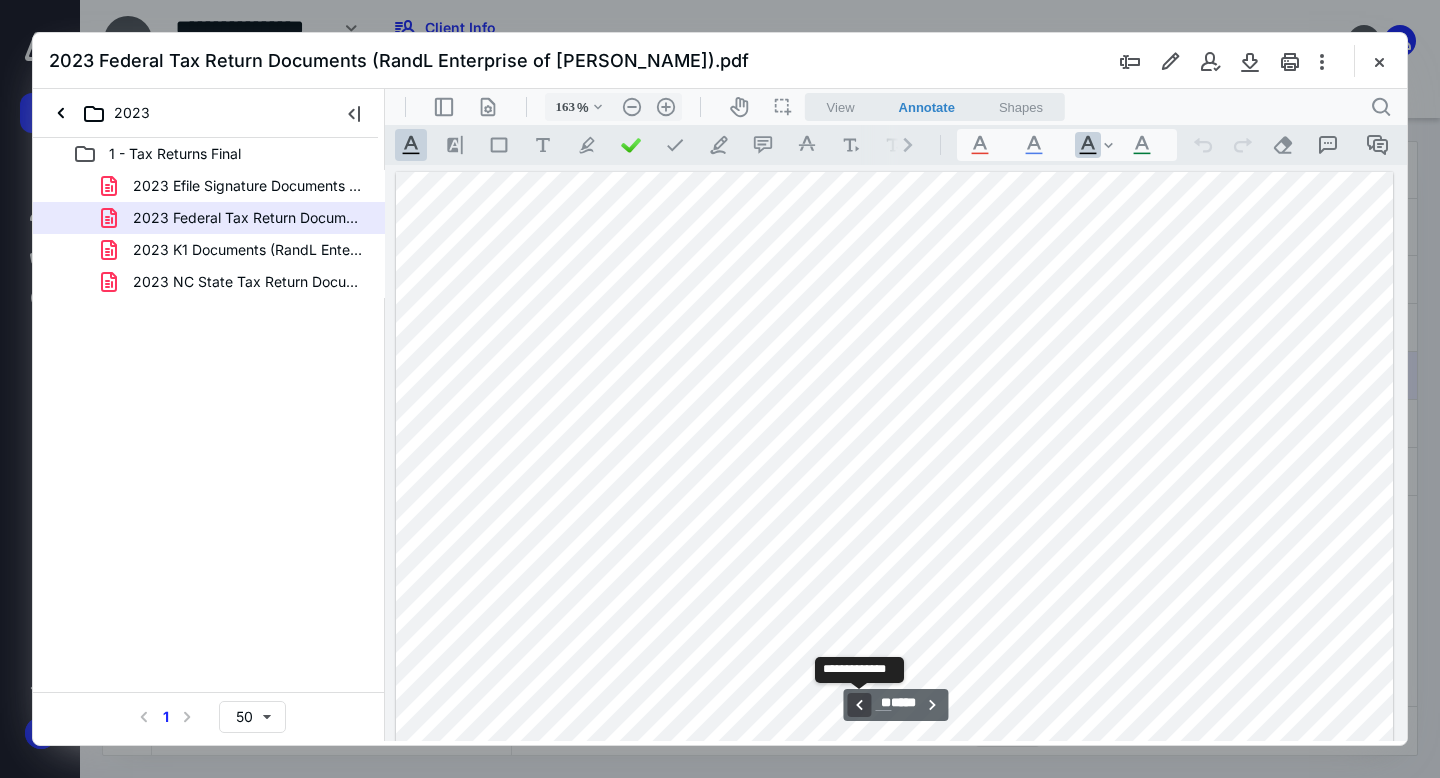 click on "**********" at bounding box center [859, 705] 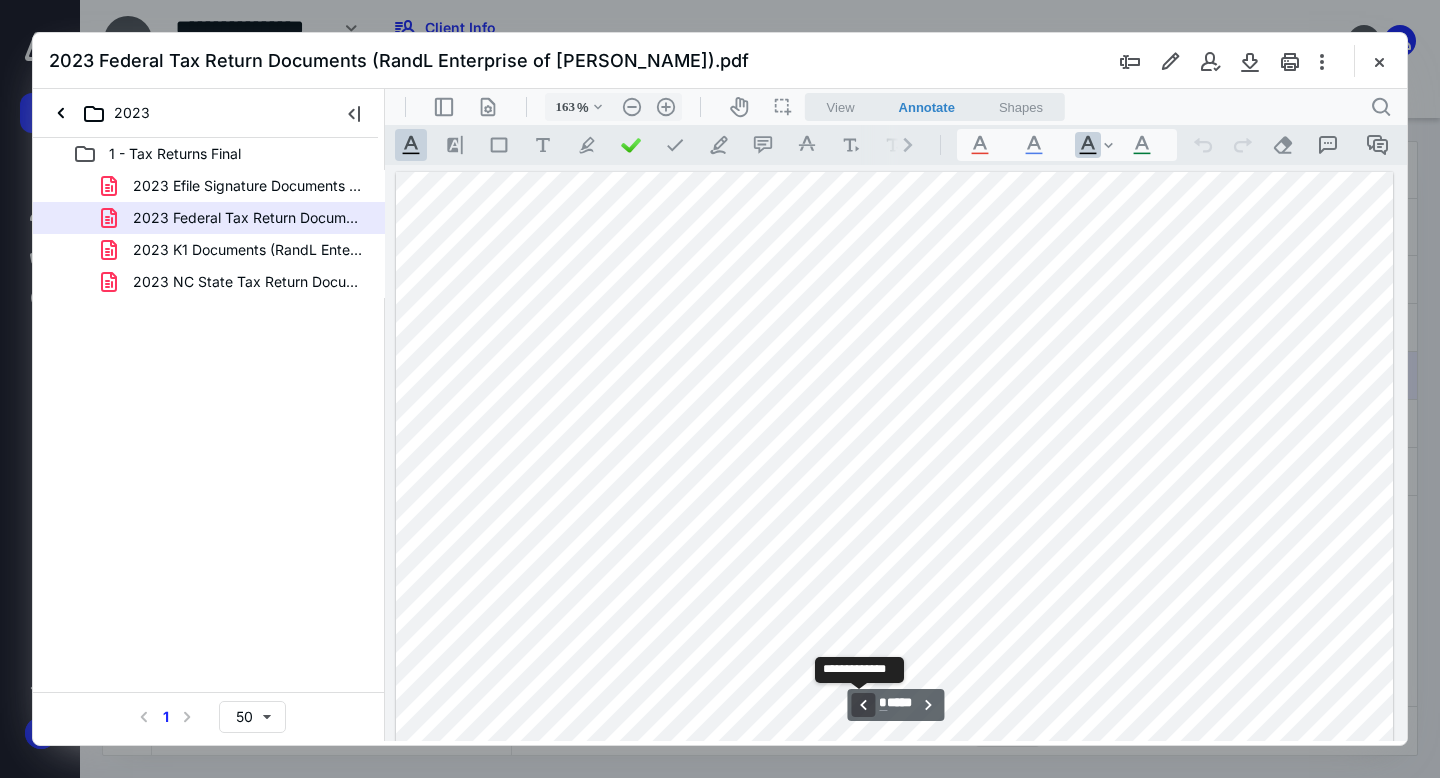 click on "**********" at bounding box center [863, 705] 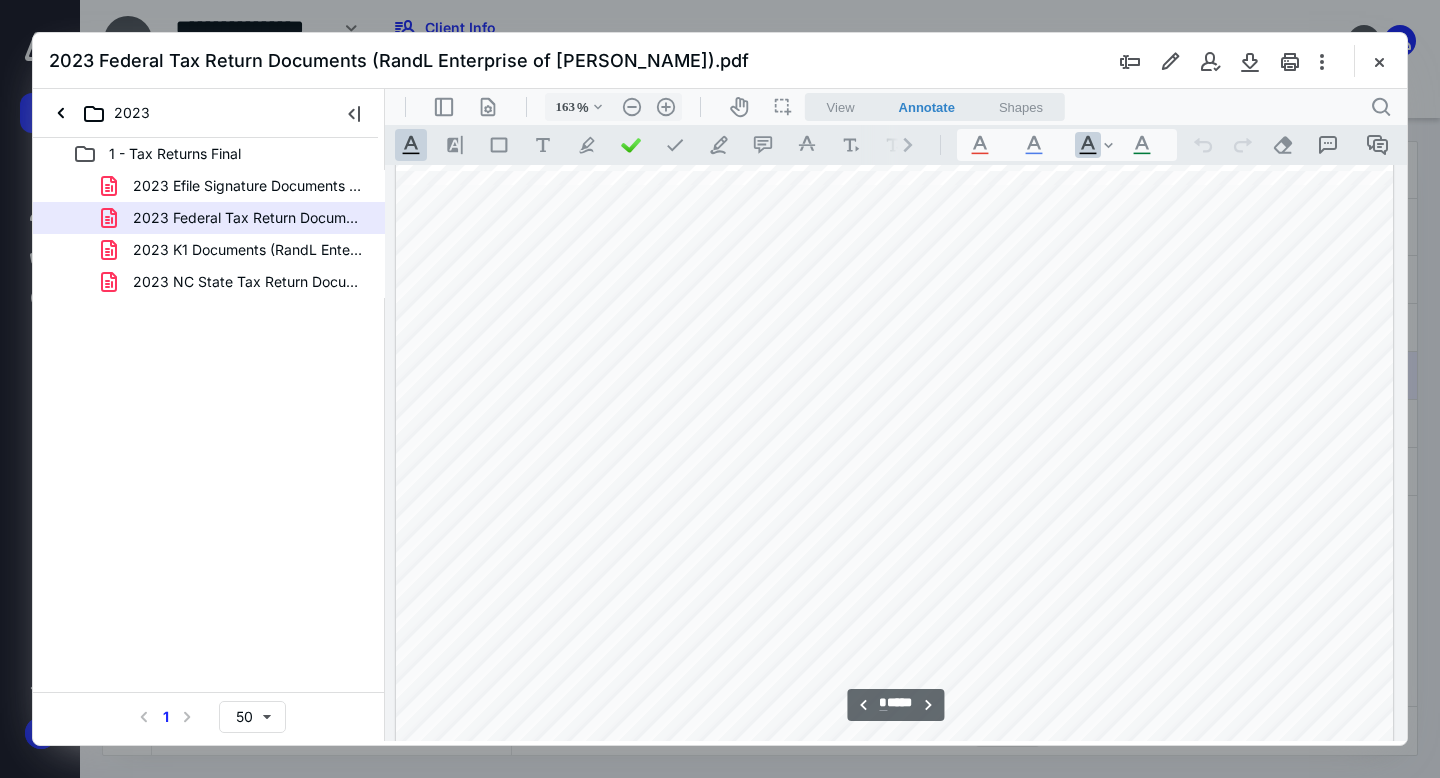 scroll, scrollTop: 8056, scrollLeft: 0, axis: vertical 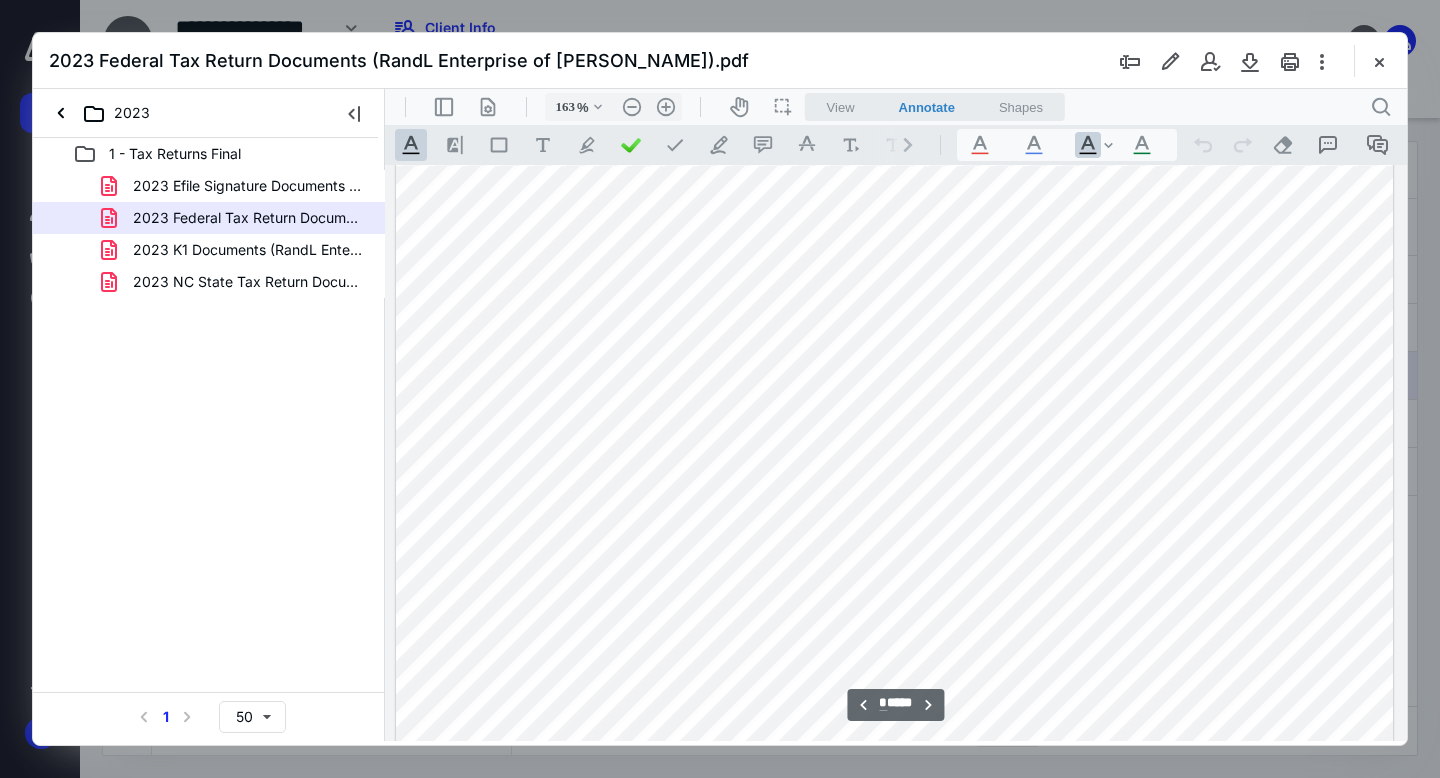 click on "**********" at bounding box center (895, 705) 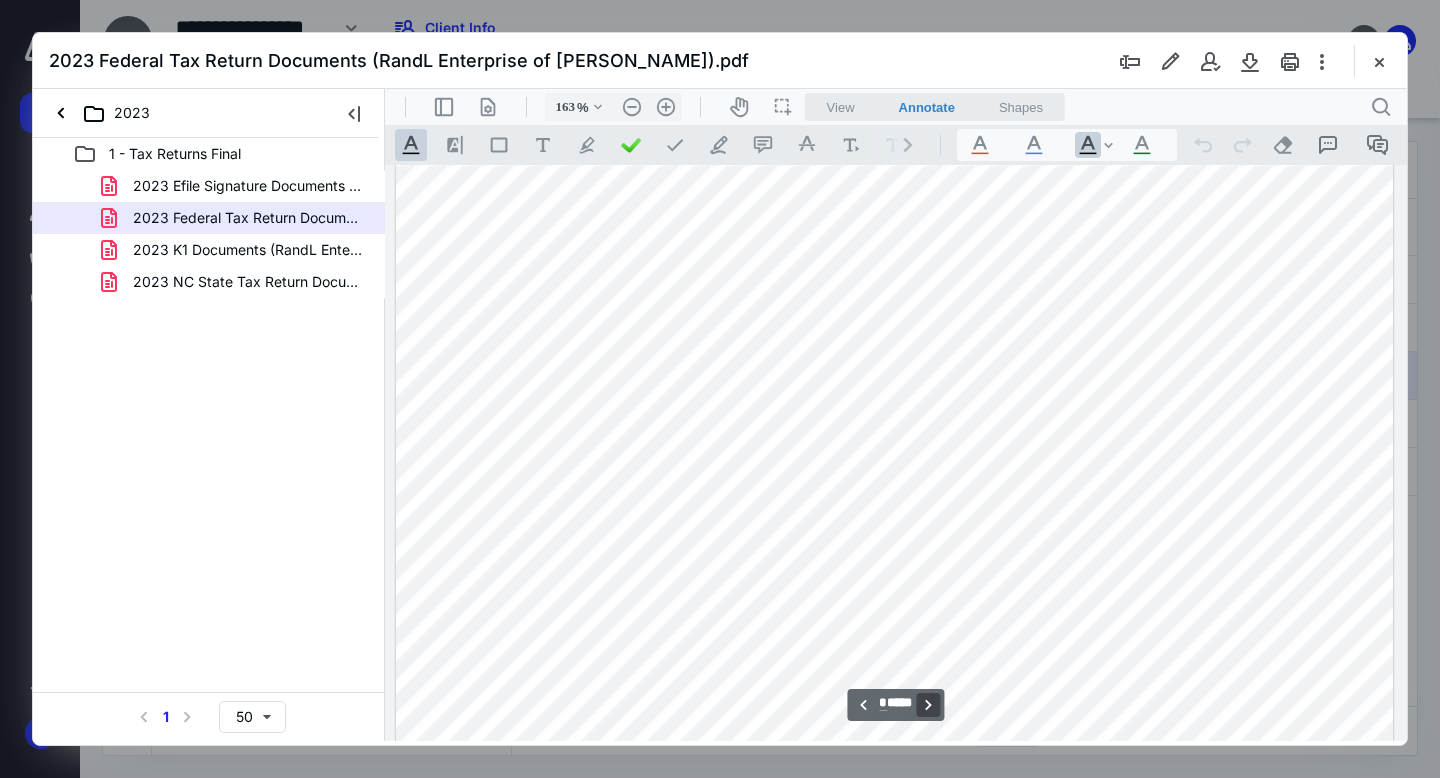 click on "**********" at bounding box center (929, 705) 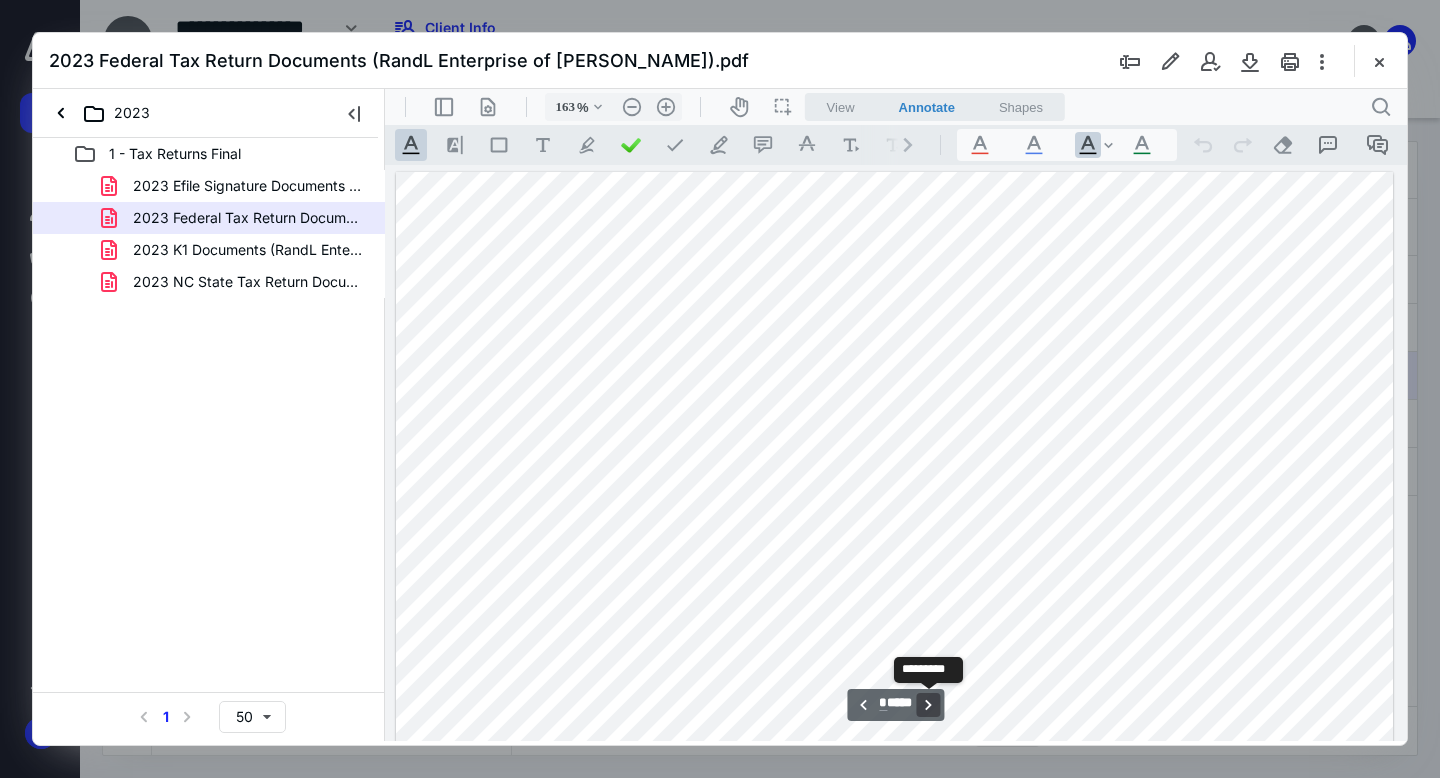 click on "**********" at bounding box center [929, 705] 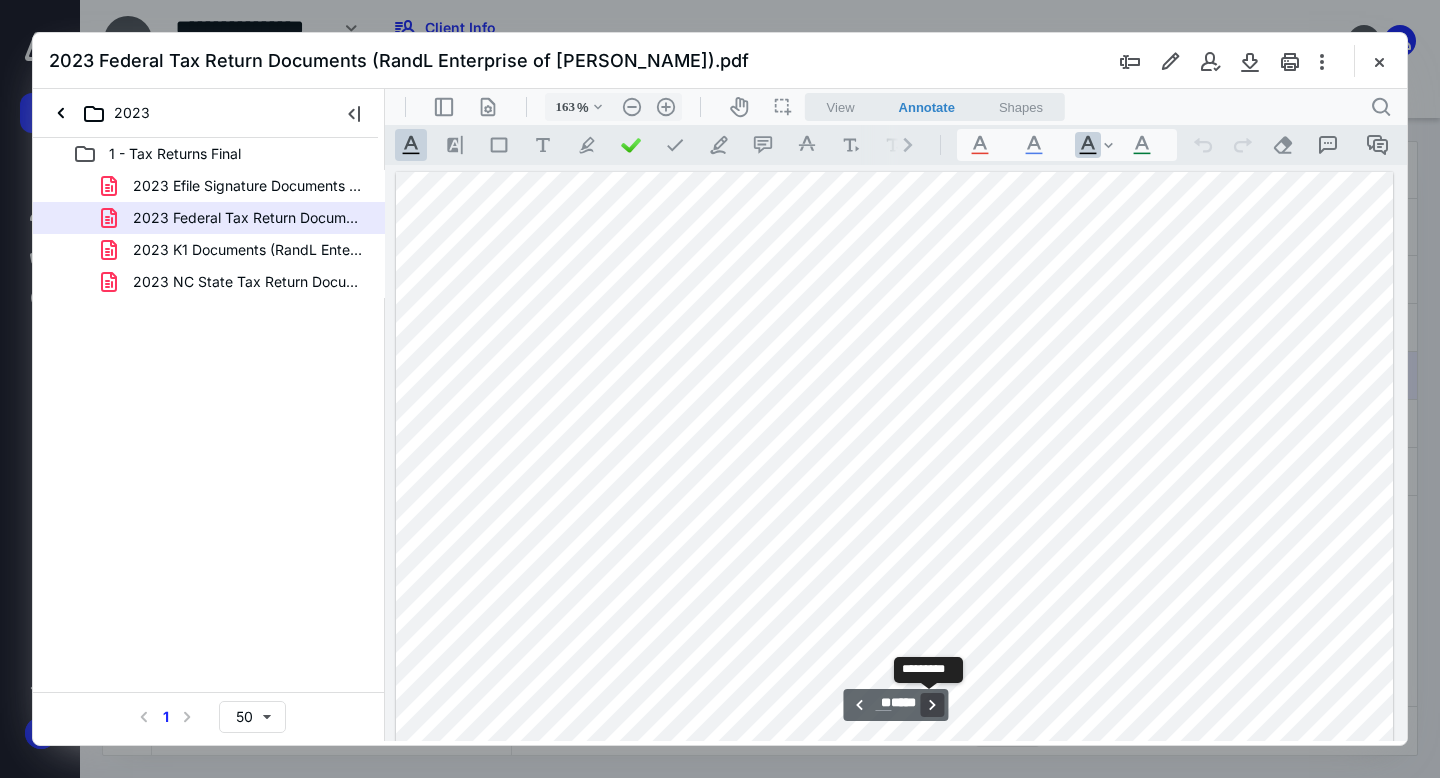 click on "**********" at bounding box center (933, 705) 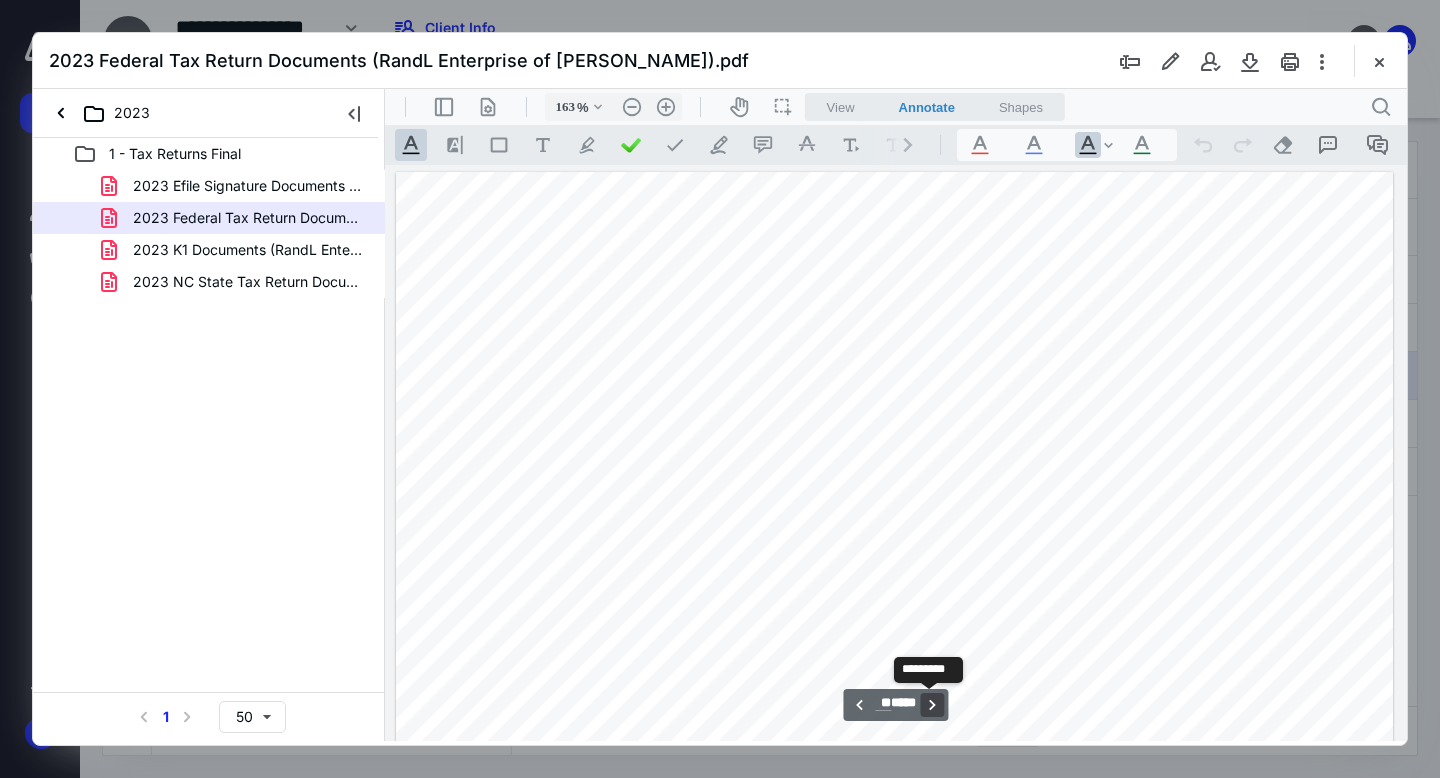 click on "**********" at bounding box center (933, 705) 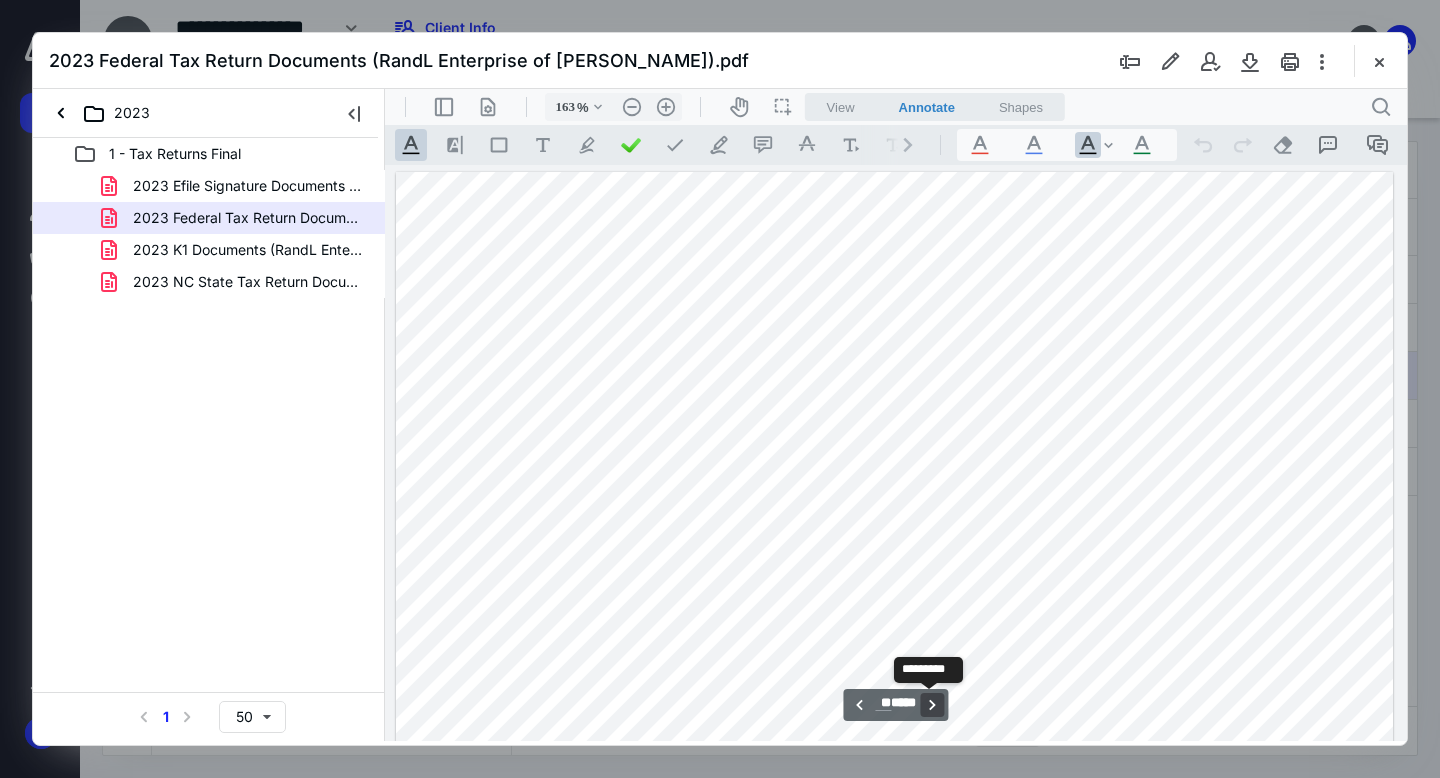 click on "**********" at bounding box center (933, 705) 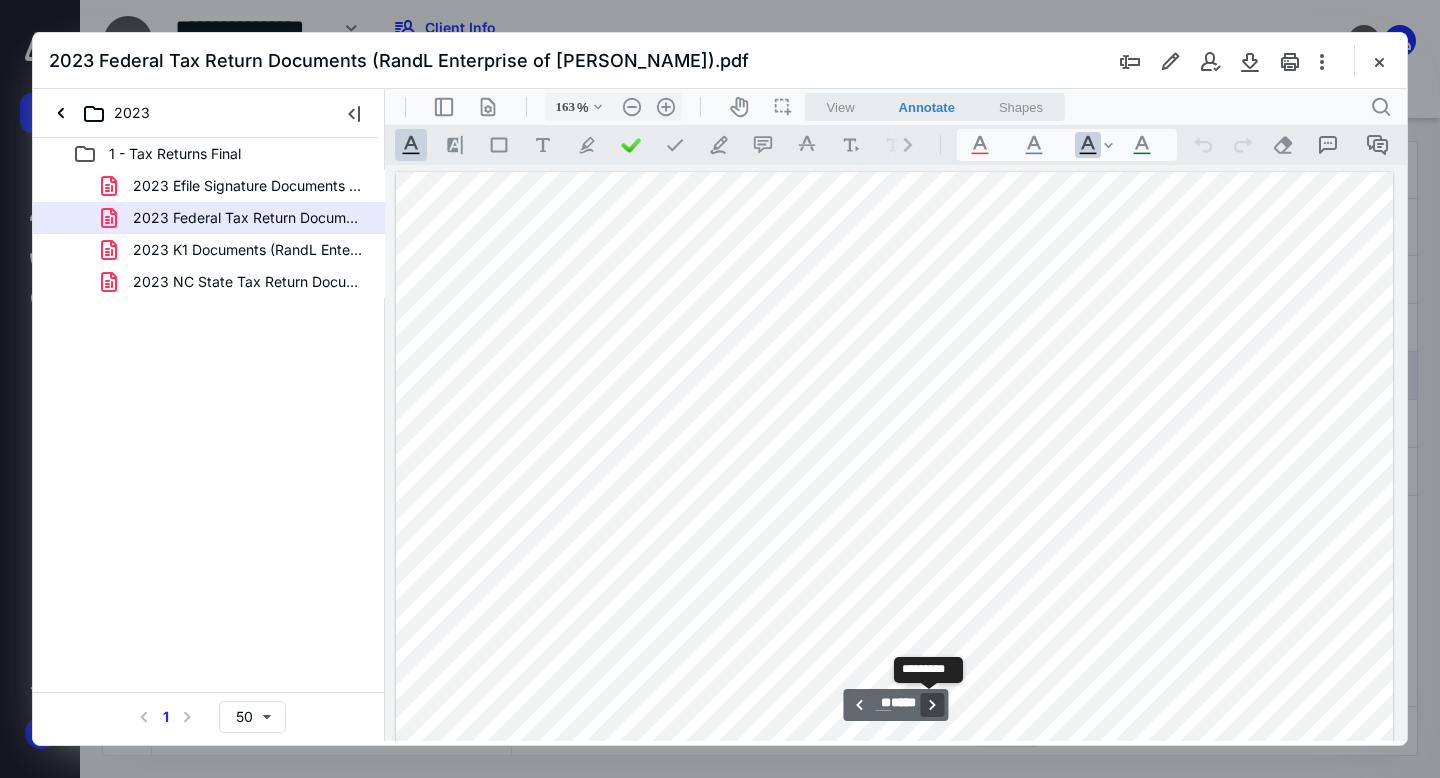 click on "**********" at bounding box center [933, 705] 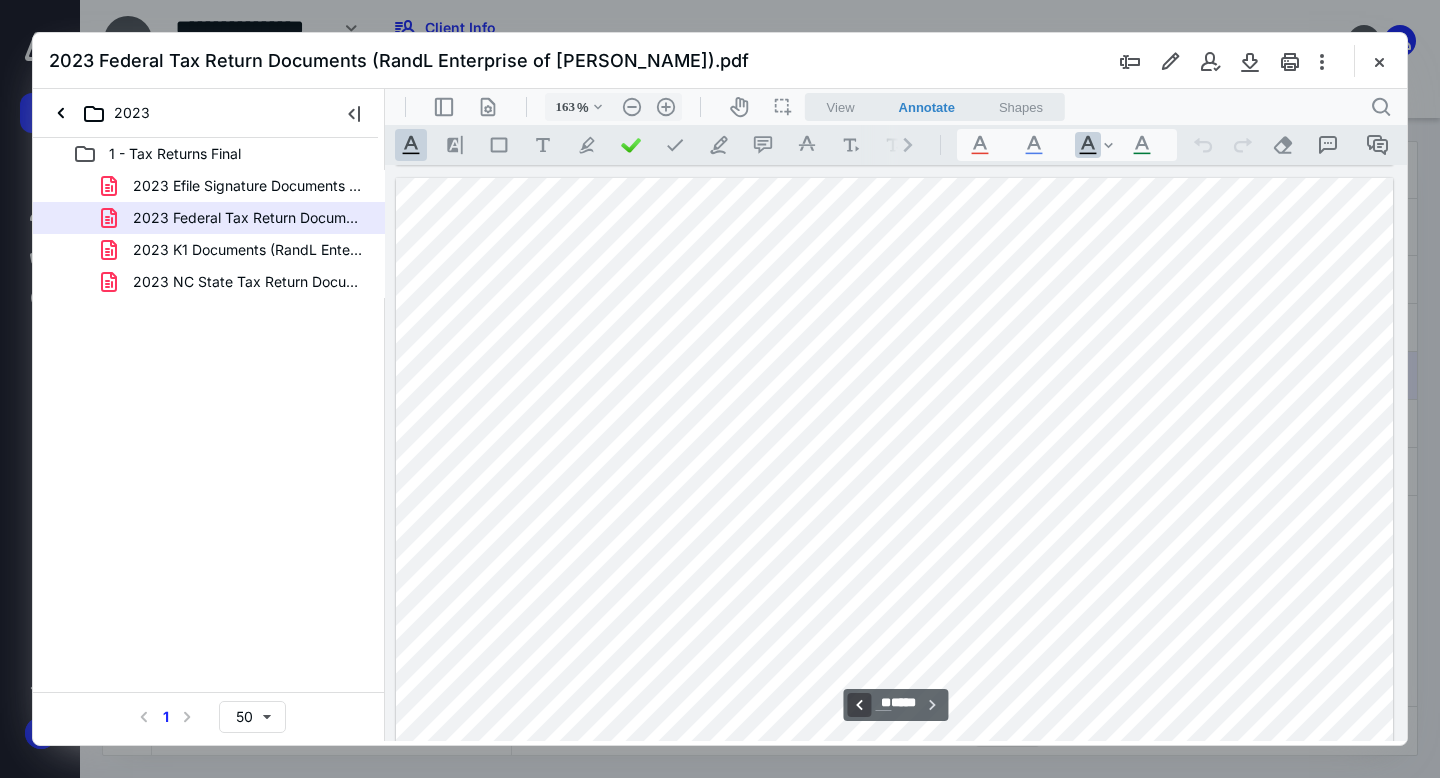 click on "**********" at bounding box center (859, 705) 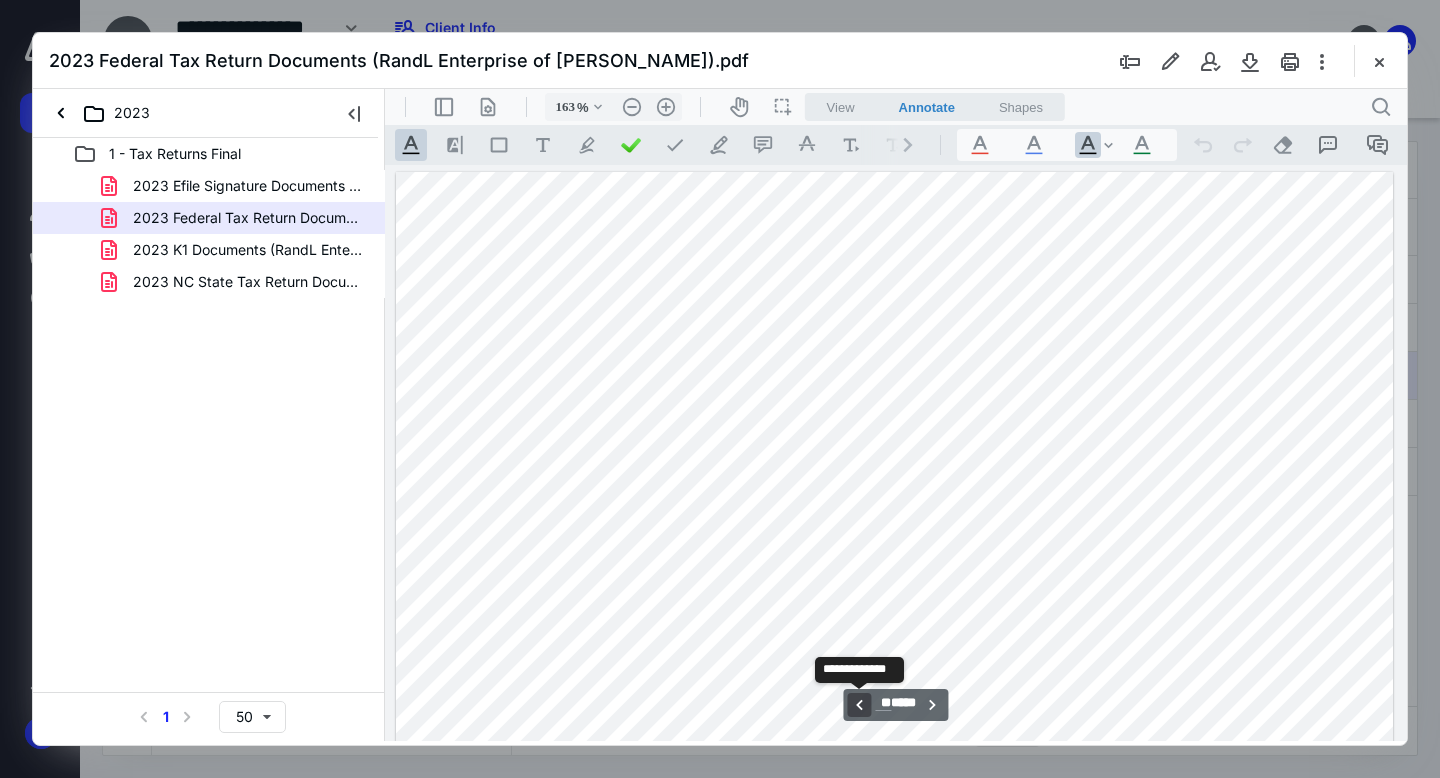 click on "**********" at bounding box center (859, 705) 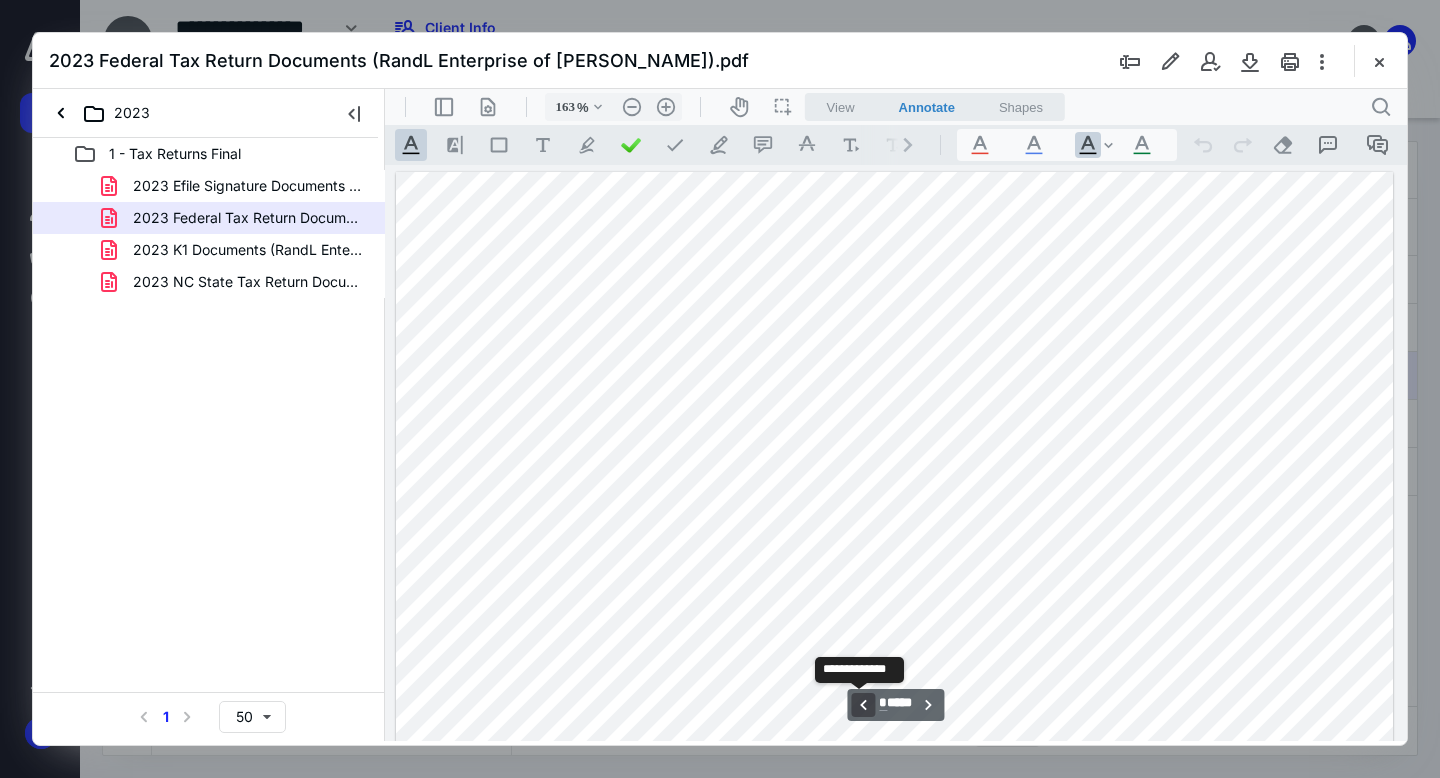 click on "**********" at bounding box center [863, 705] 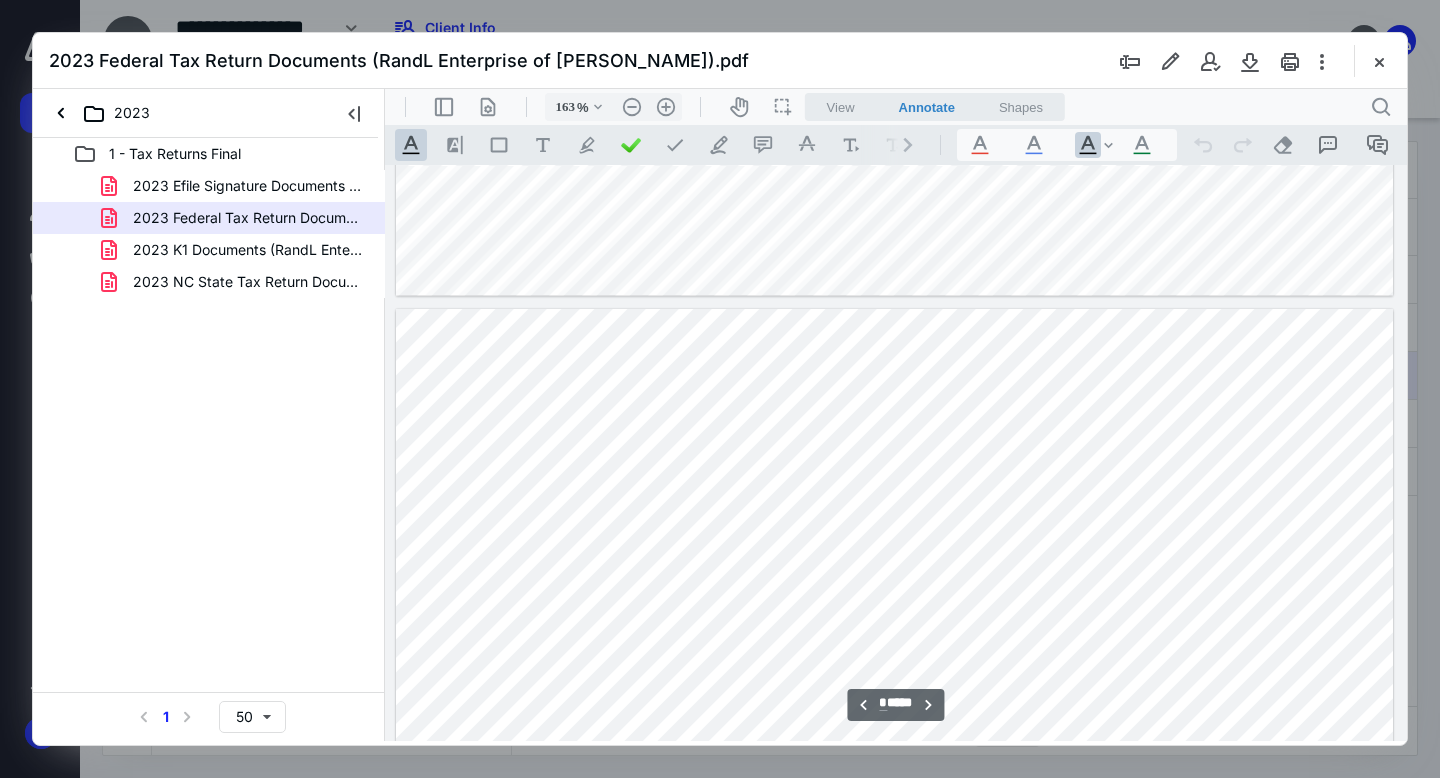 scroll, scrollTop: 6513, scrollLeft: 0, axis: vertical 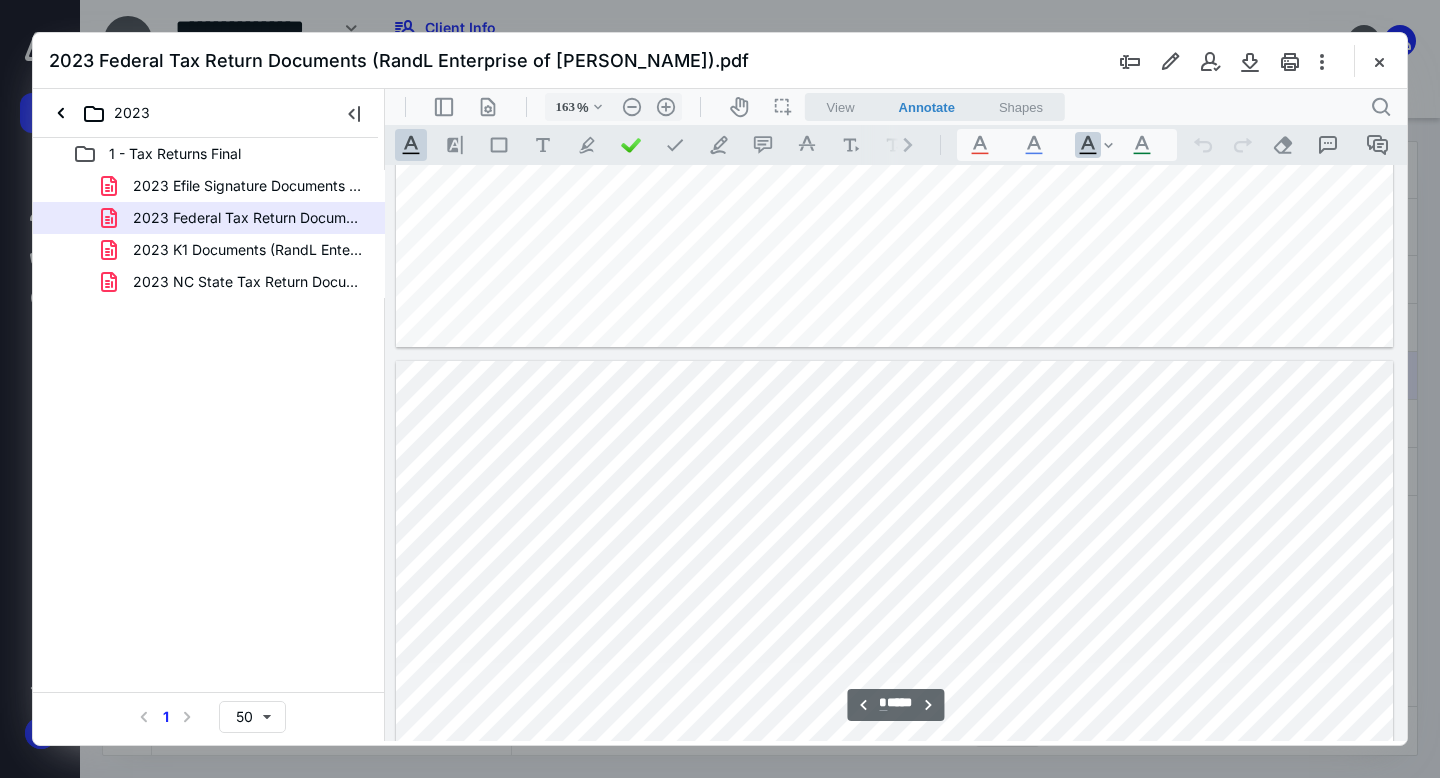 type on "*" 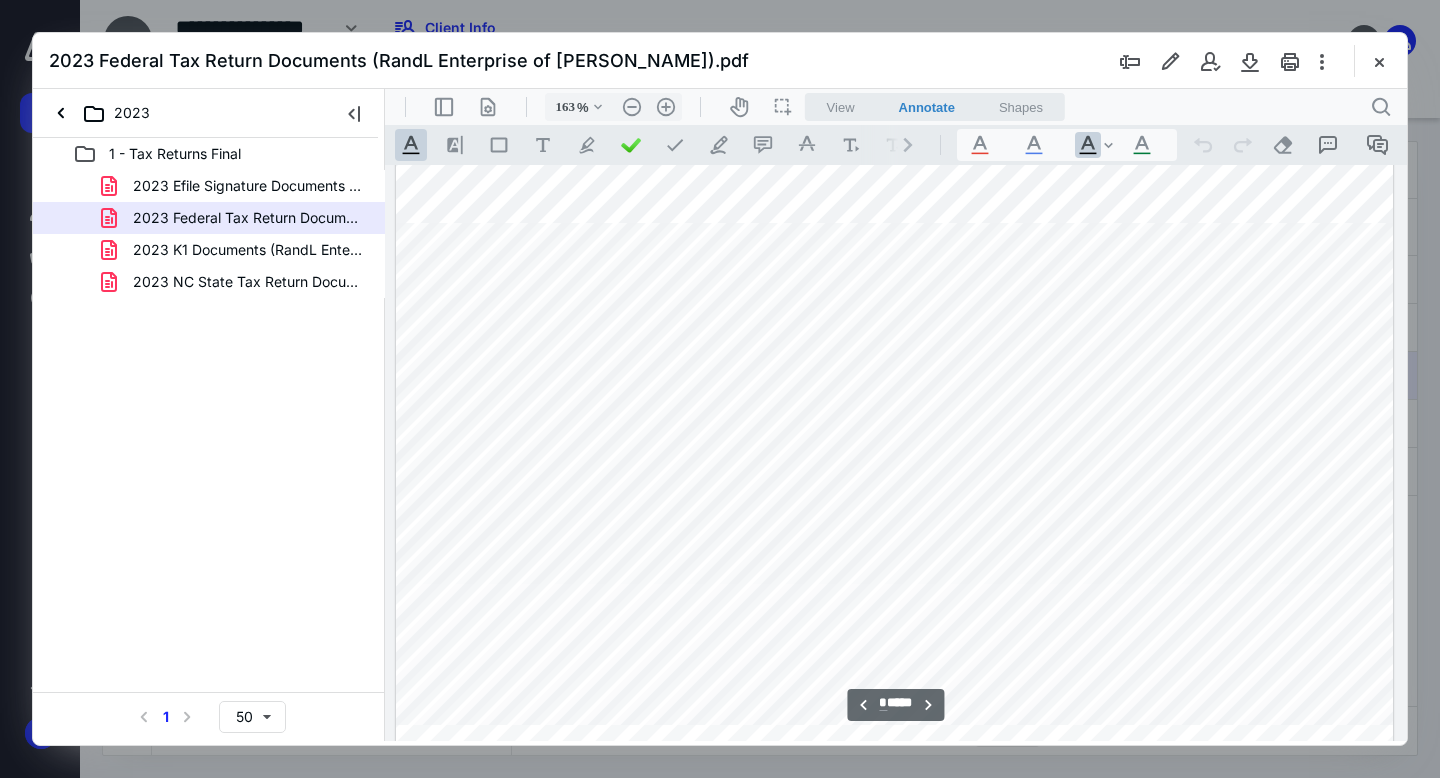 scroll, scrollTop: 6697, scrollLeft: 0, axis: vertical 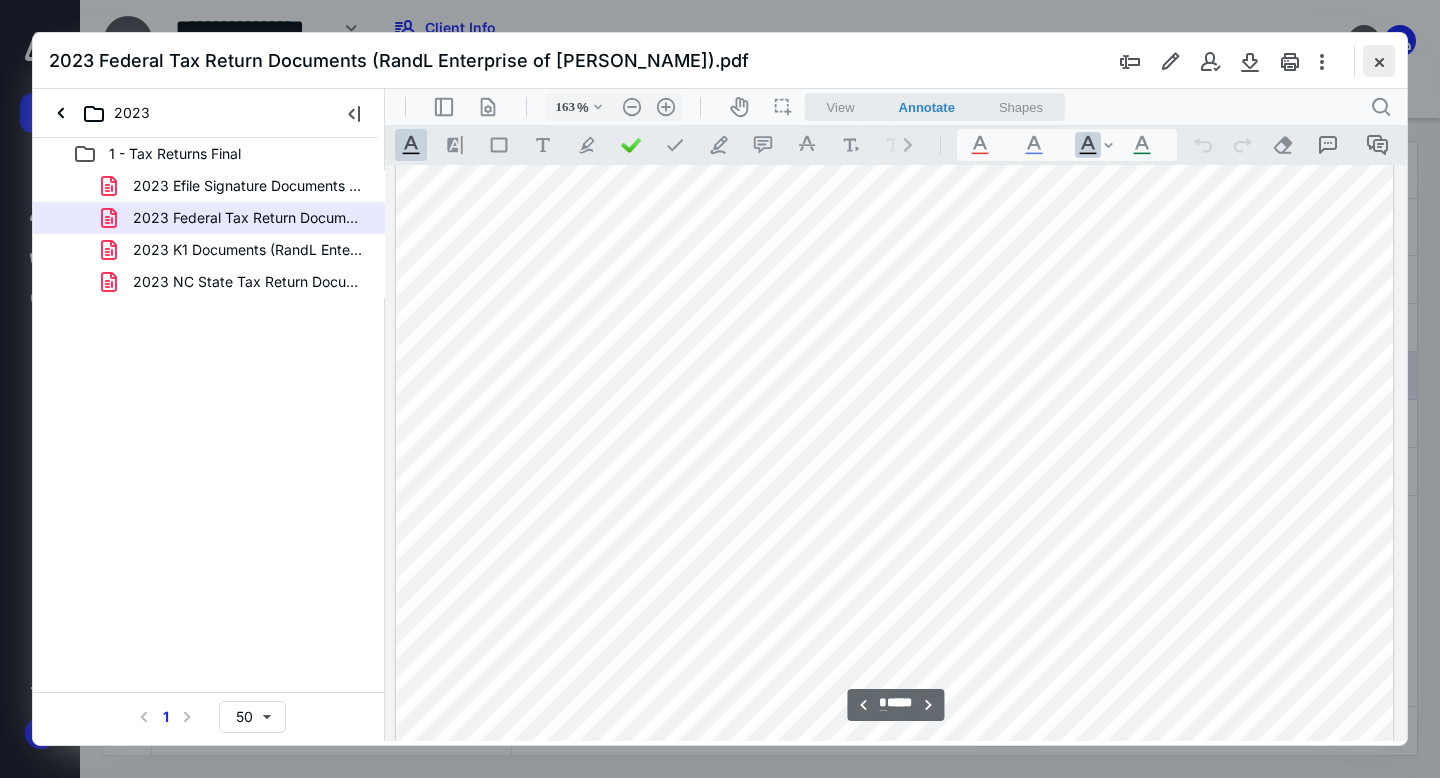 click at bounding box center (1379, 61) 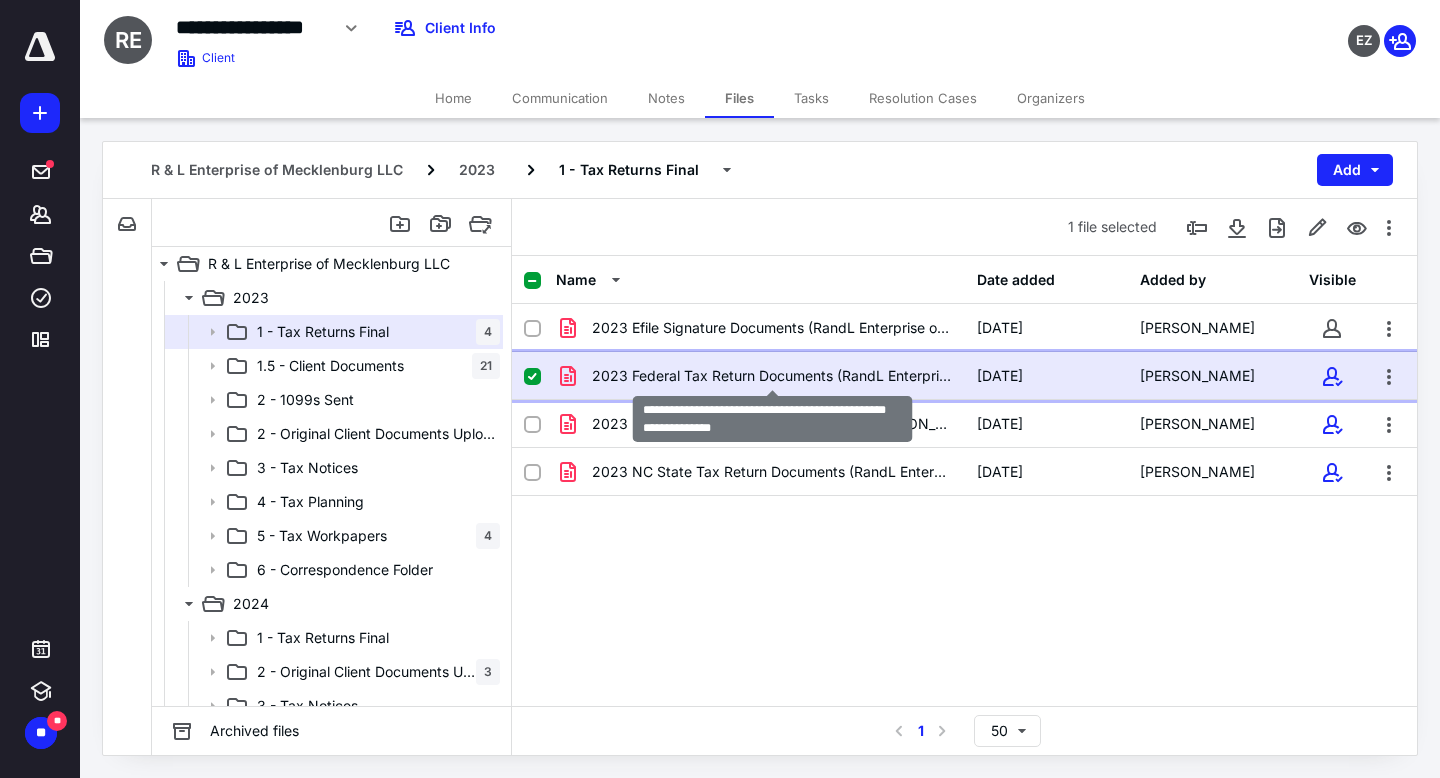 click on "2023 Federal Tax Return Documents (RandL Enterprise of [PERSON_NAME]).pdf" at bounding box center [772, 376] 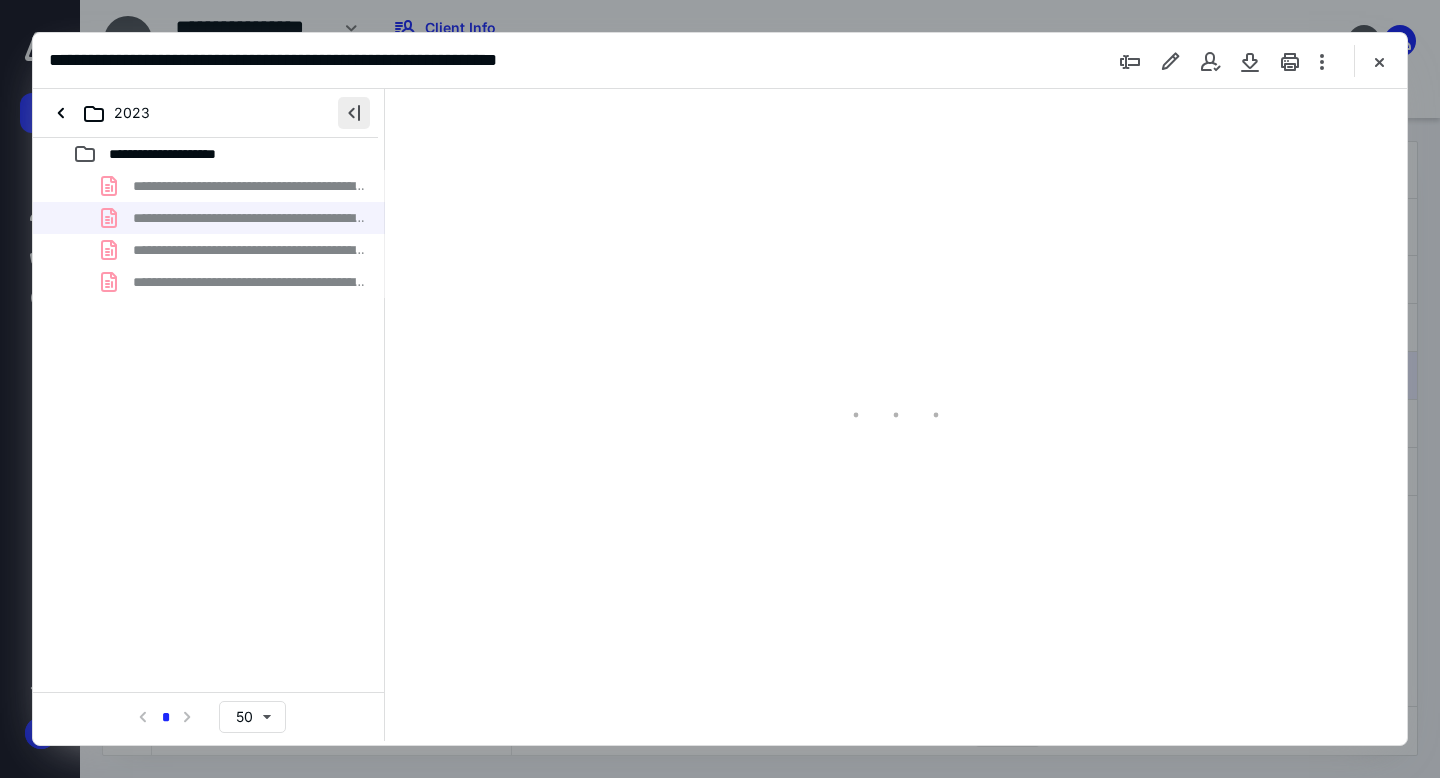 scroll, scrollTop: 0, scrollLeft: 0, axis: both 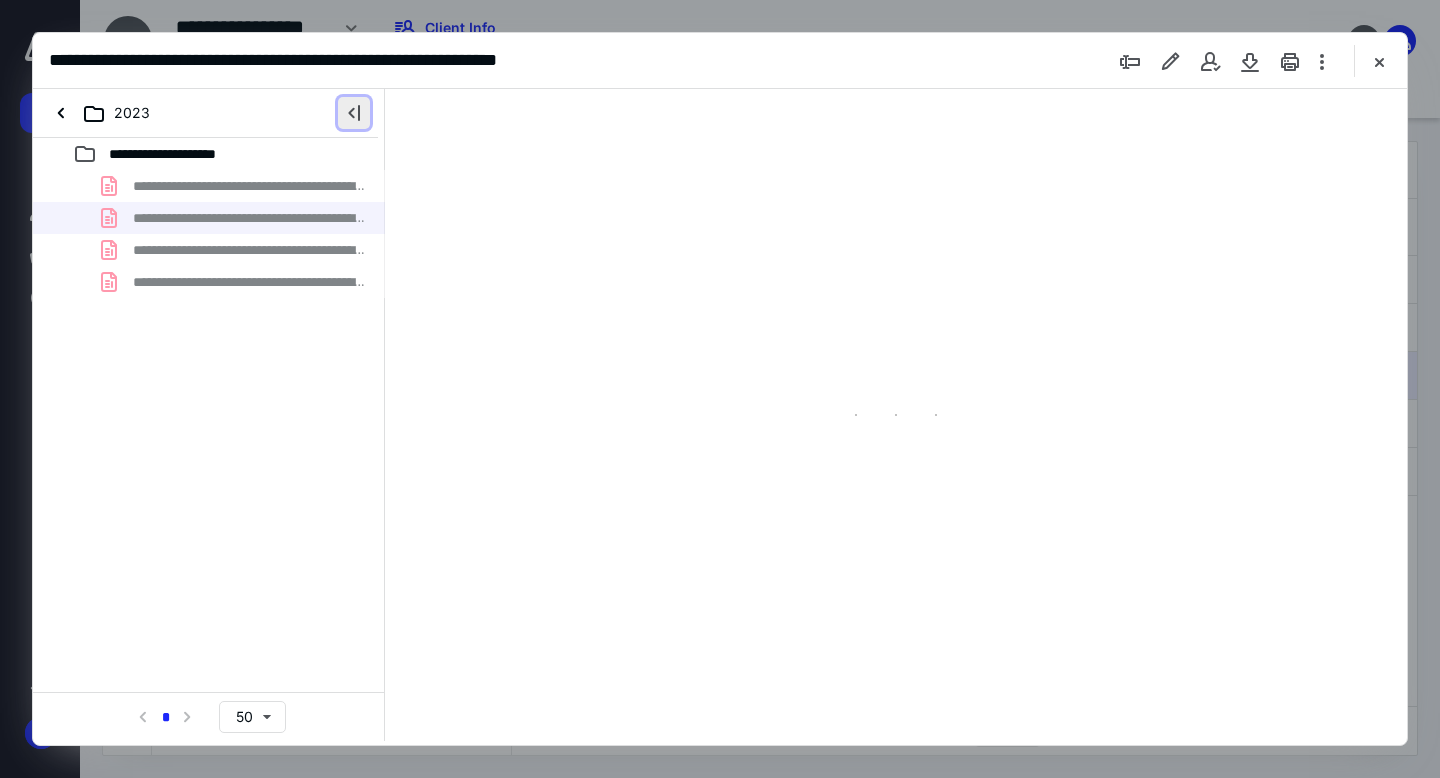 click at bounding box center (354, 113) 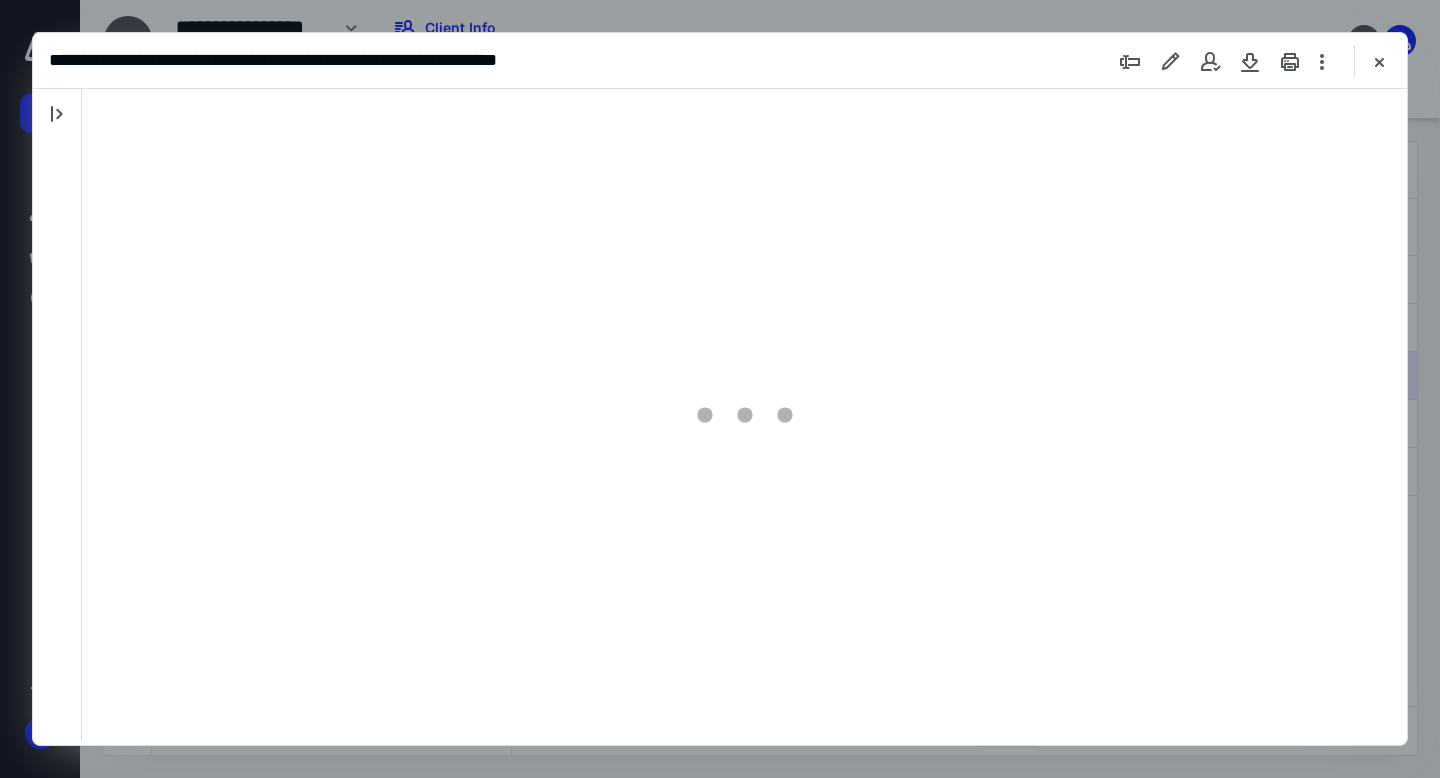 scroll, scrollTop: 0, scrollLeft: 0, axis: both 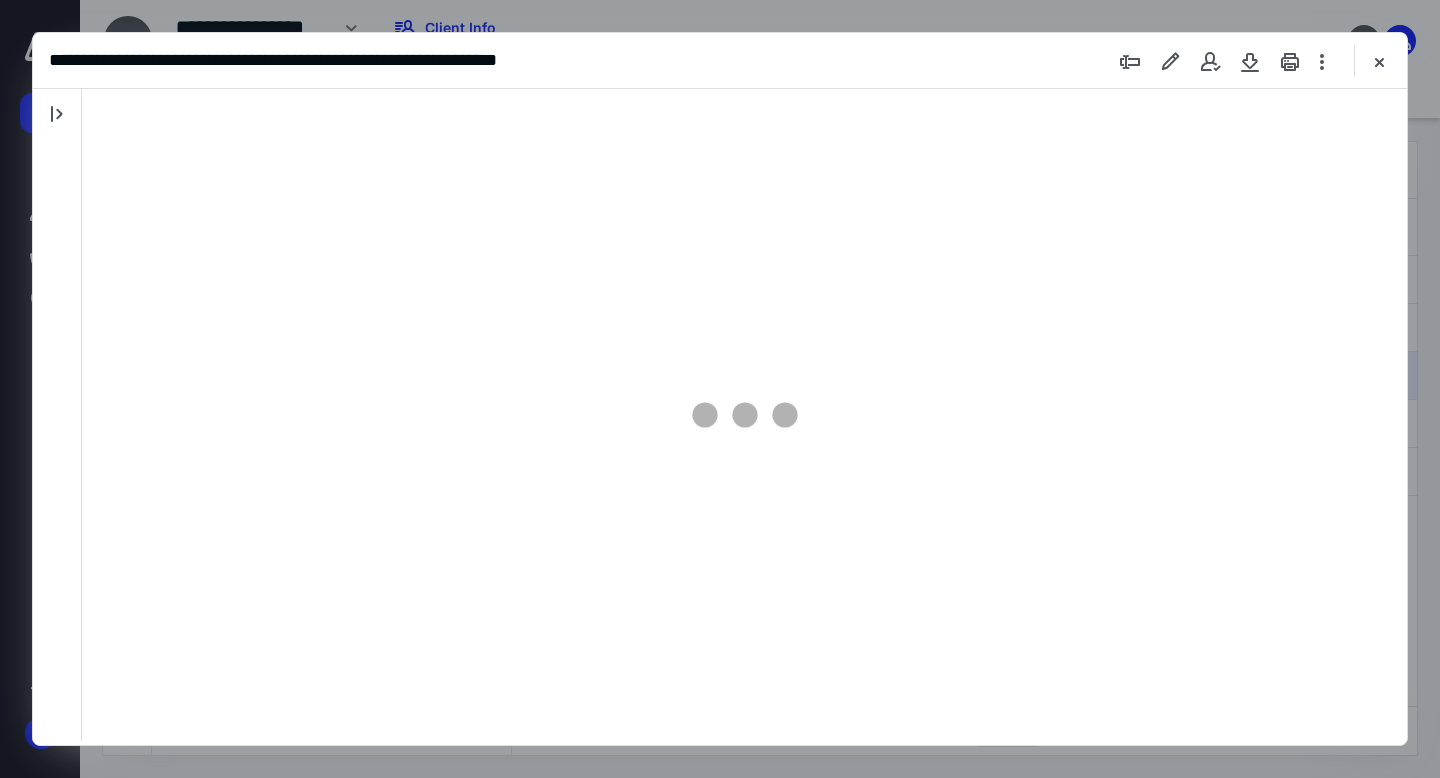 type on "211" 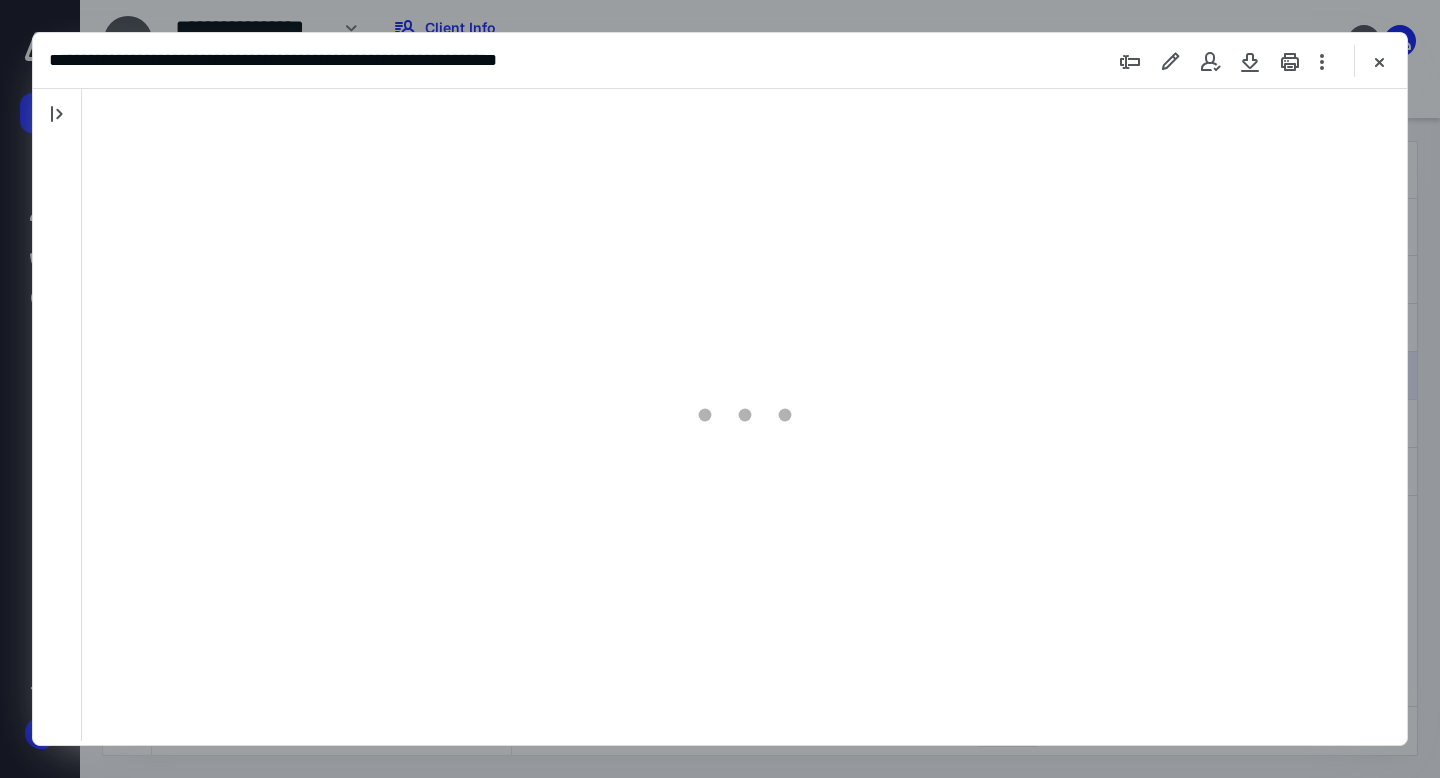 scroll, scrollTop: 84, scrollLeft: 0, axis: vertical 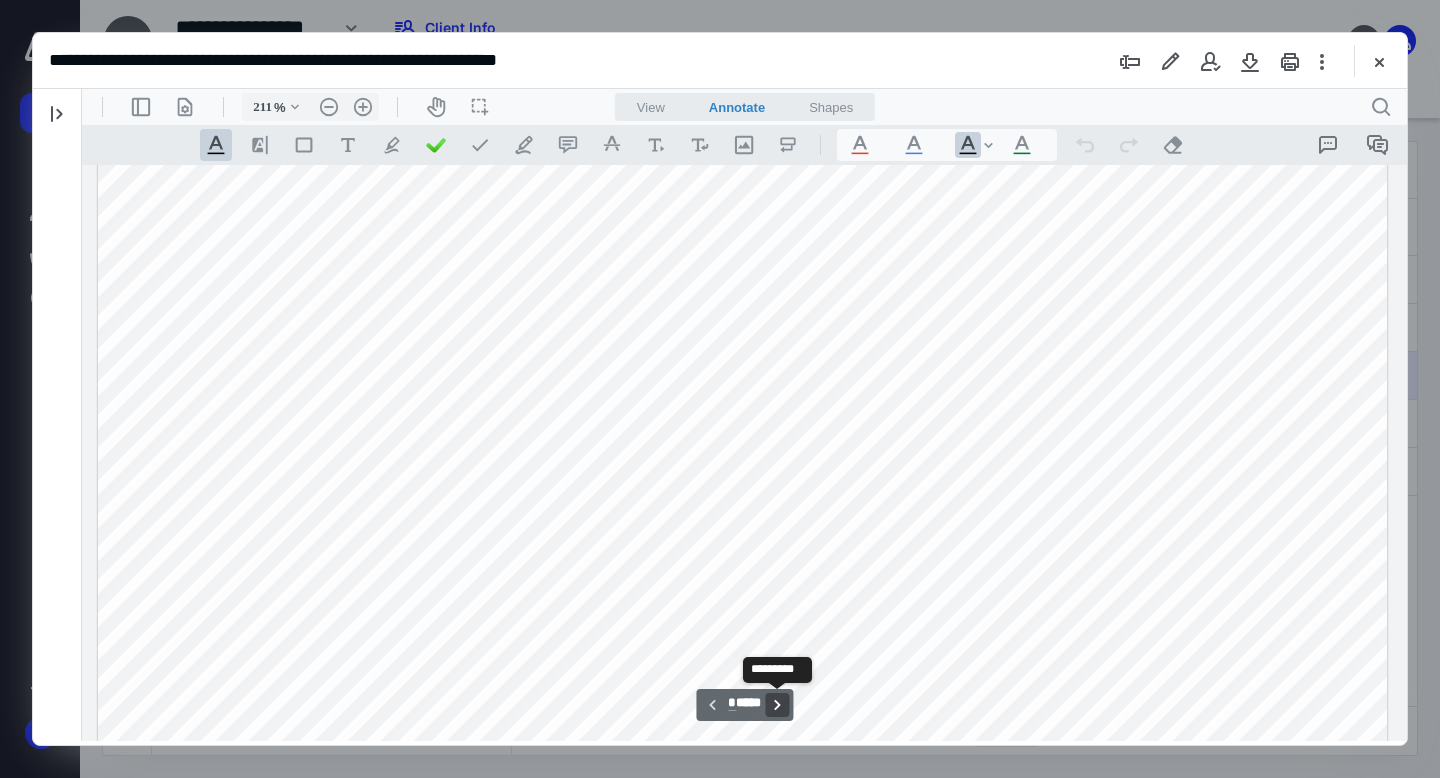 click on "**********" at bounding box center [777, 705] 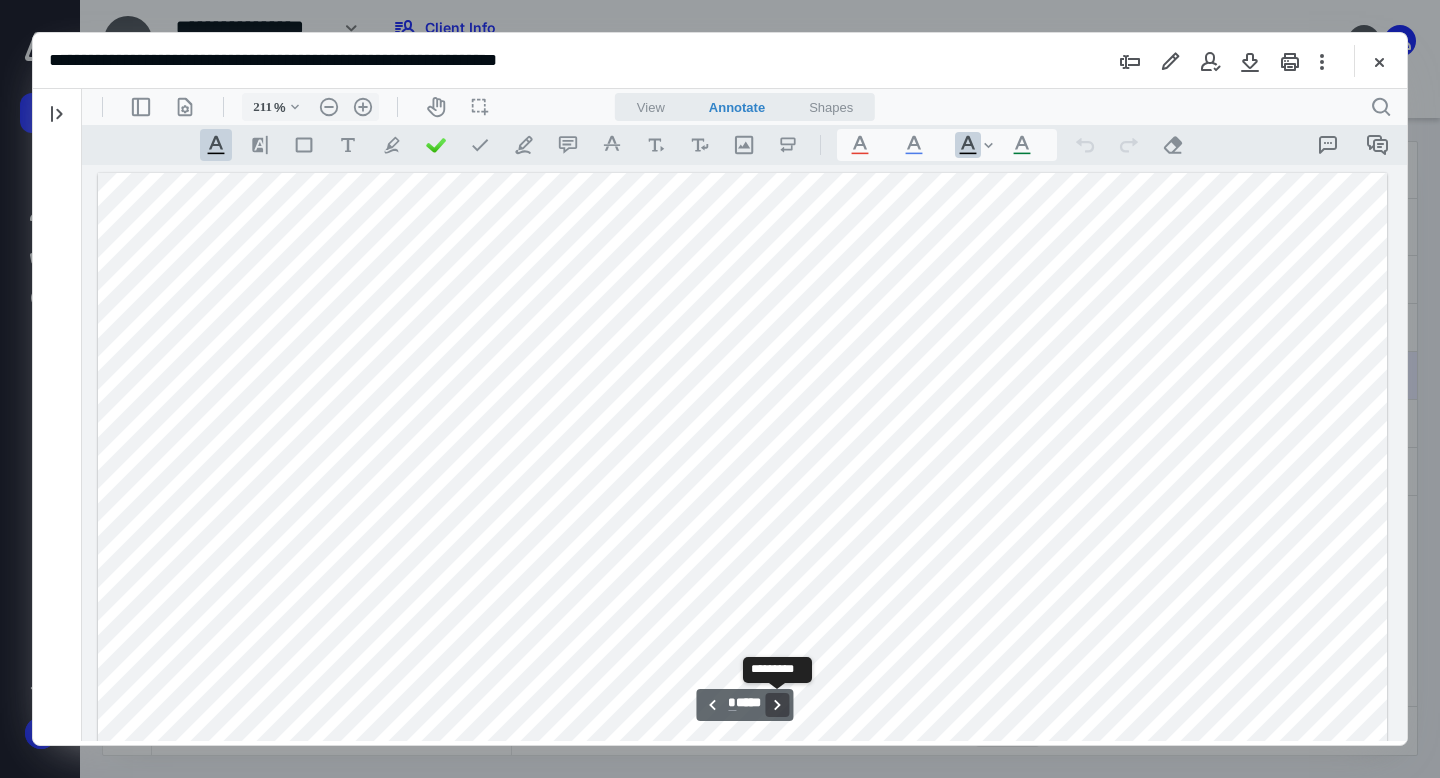 click on "**********" at bounding box center [777, 705] 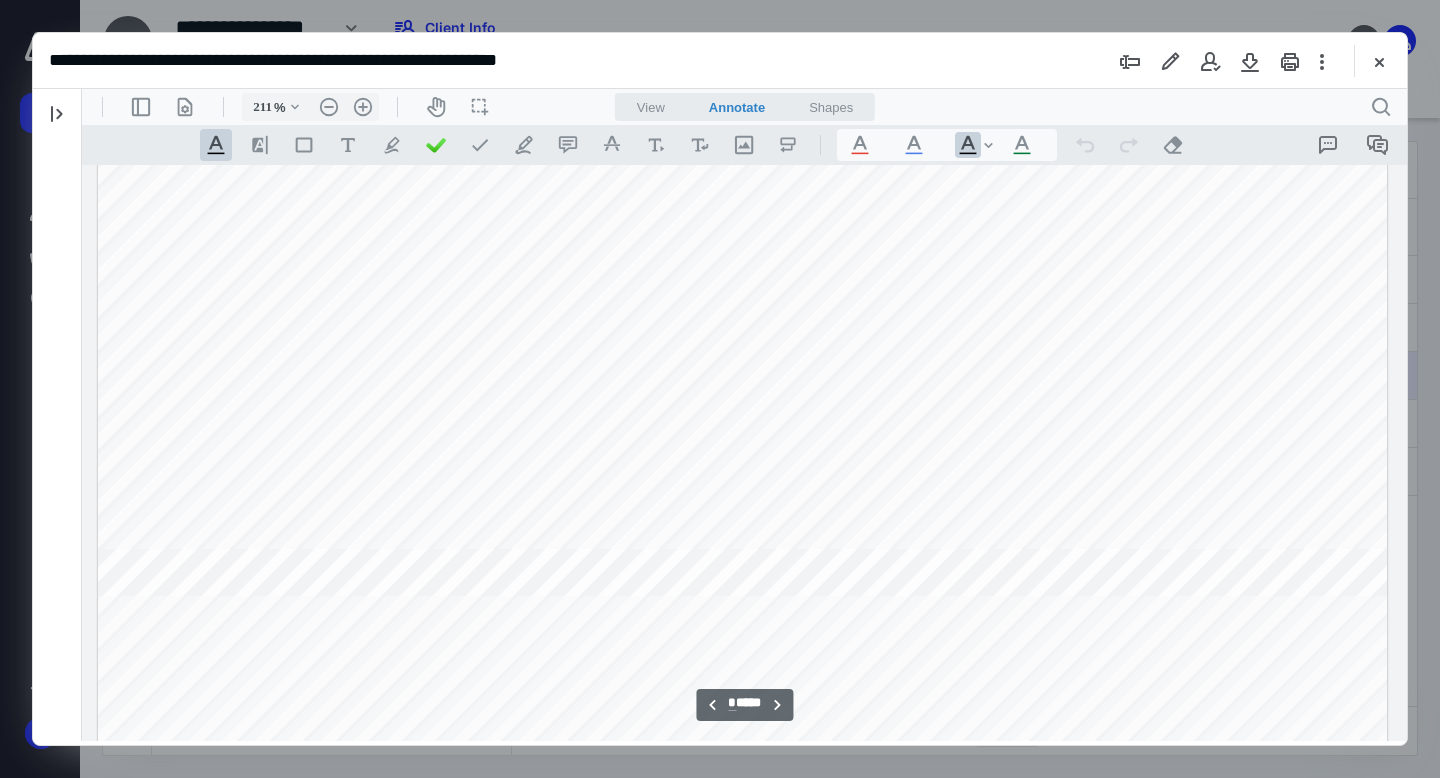 scroll, scrollTop: 14623, scrollLeft: 0, axis: vertical 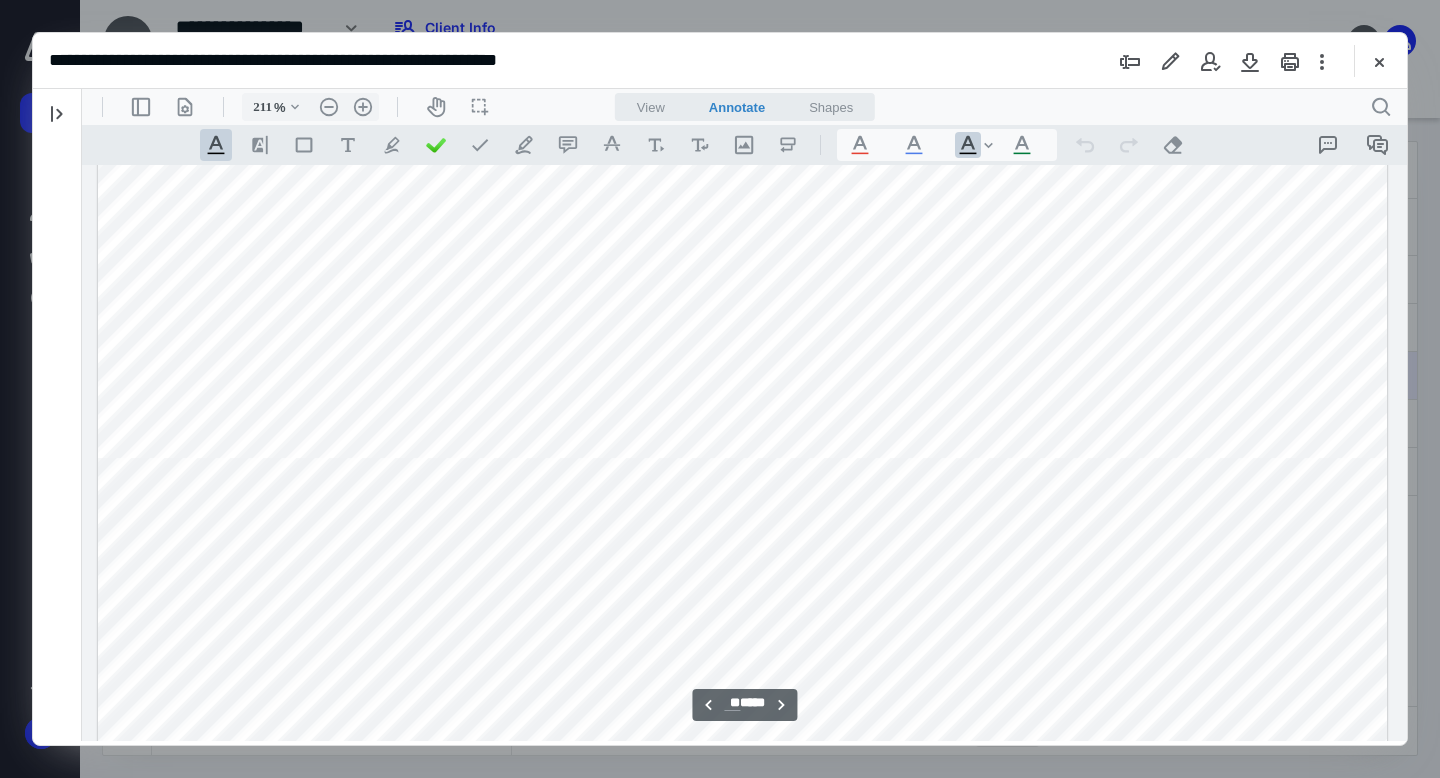 type on "**" 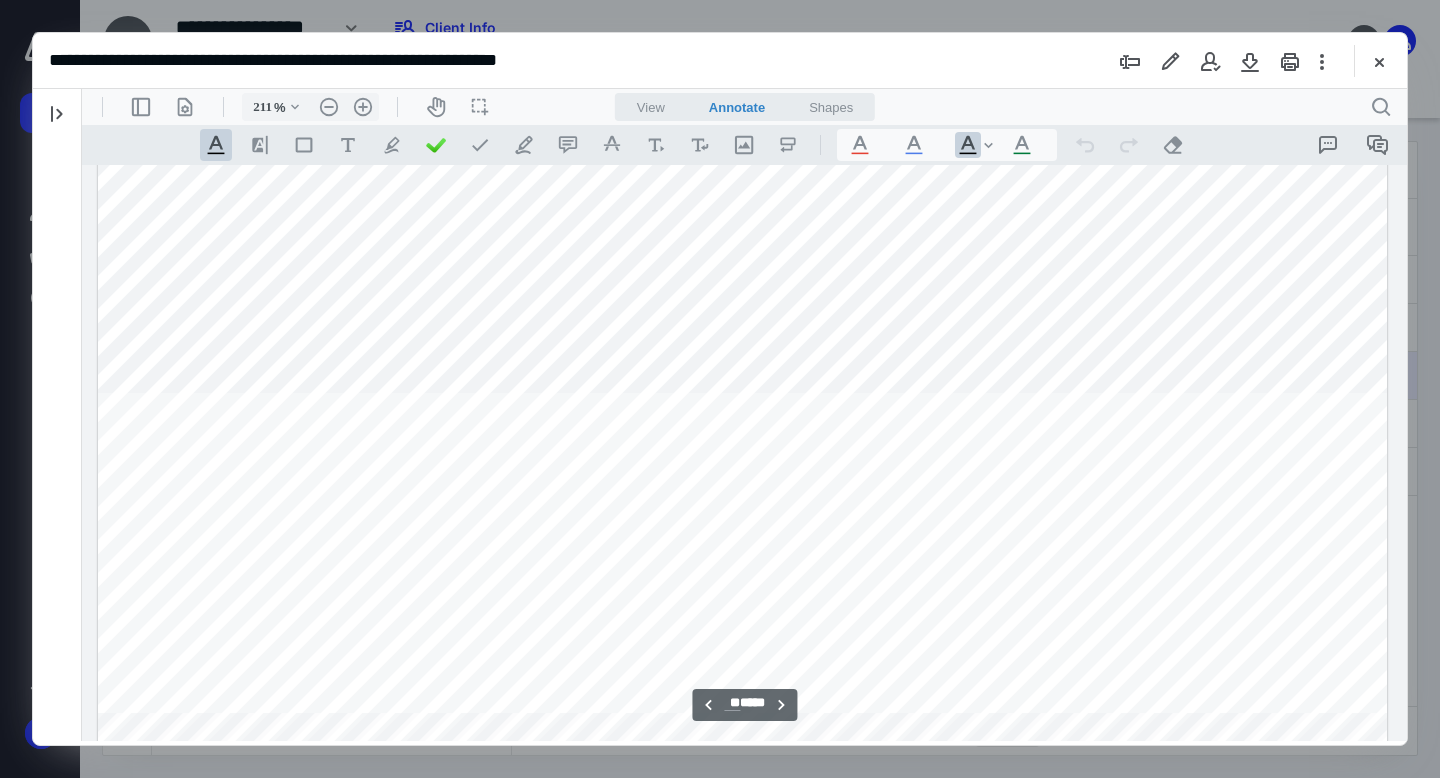 scroll, scrollTop: 30908, scrollLeft: 0, axis: vertical 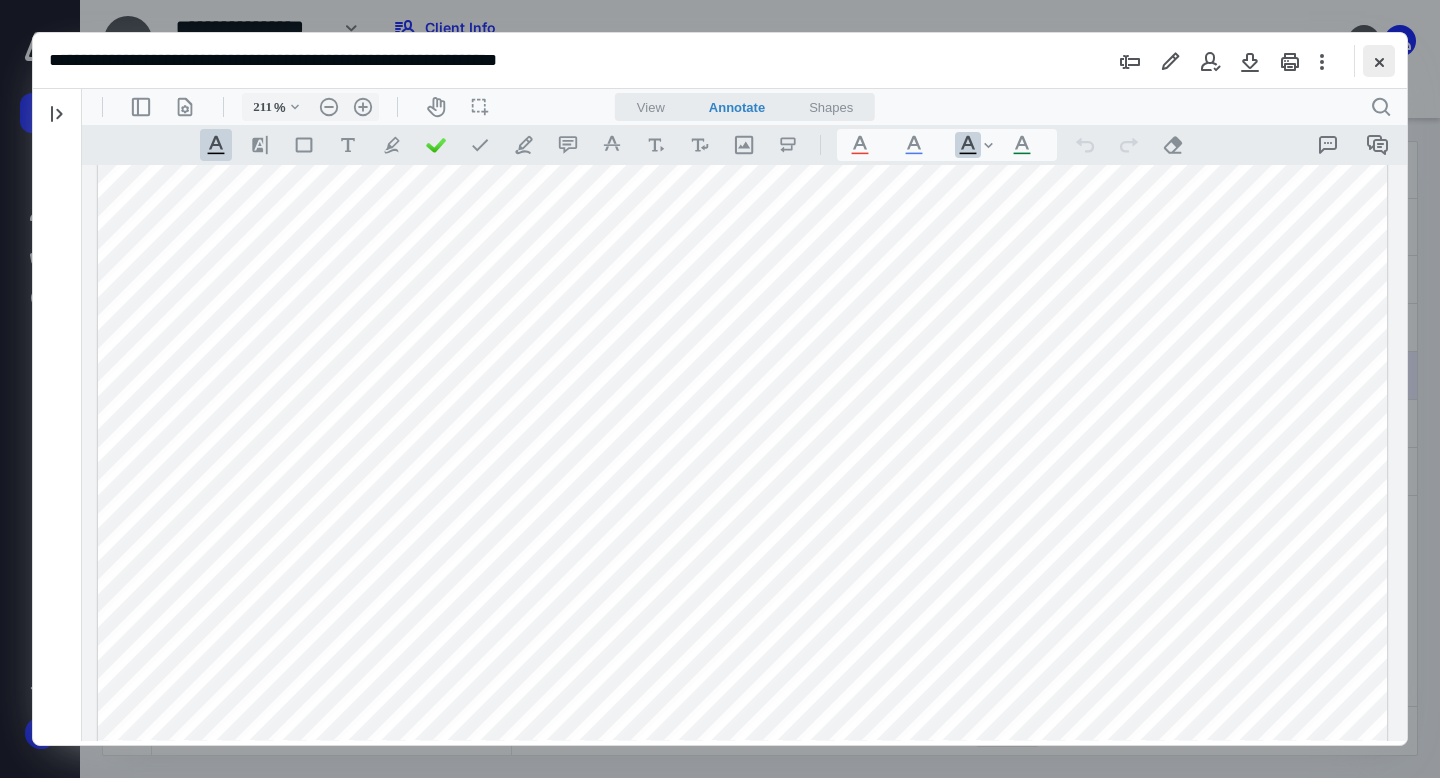 click at bounding box center (1379, 61) 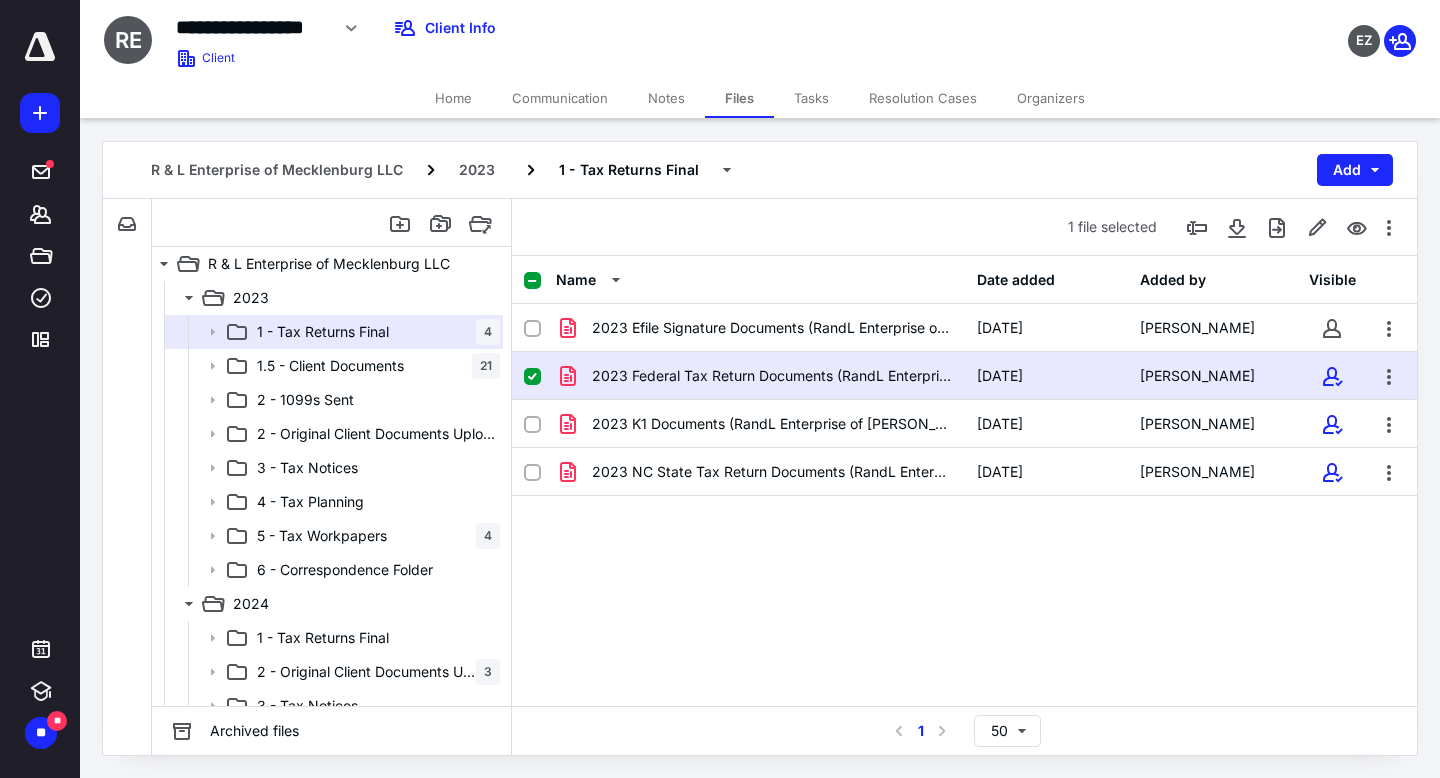 click on "Communication" at bounding box center [560, 98] 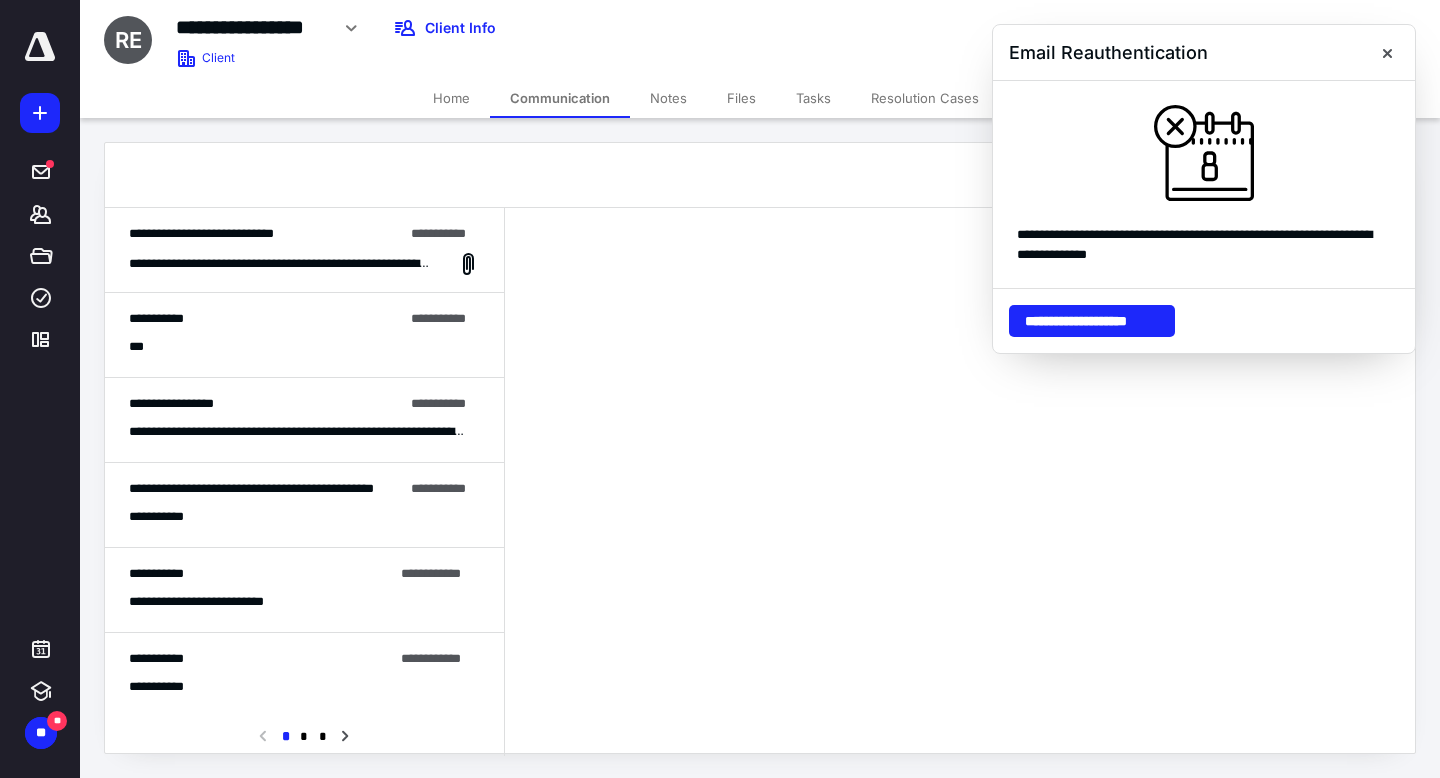 click on "**********" at bounding box center [281, 264] 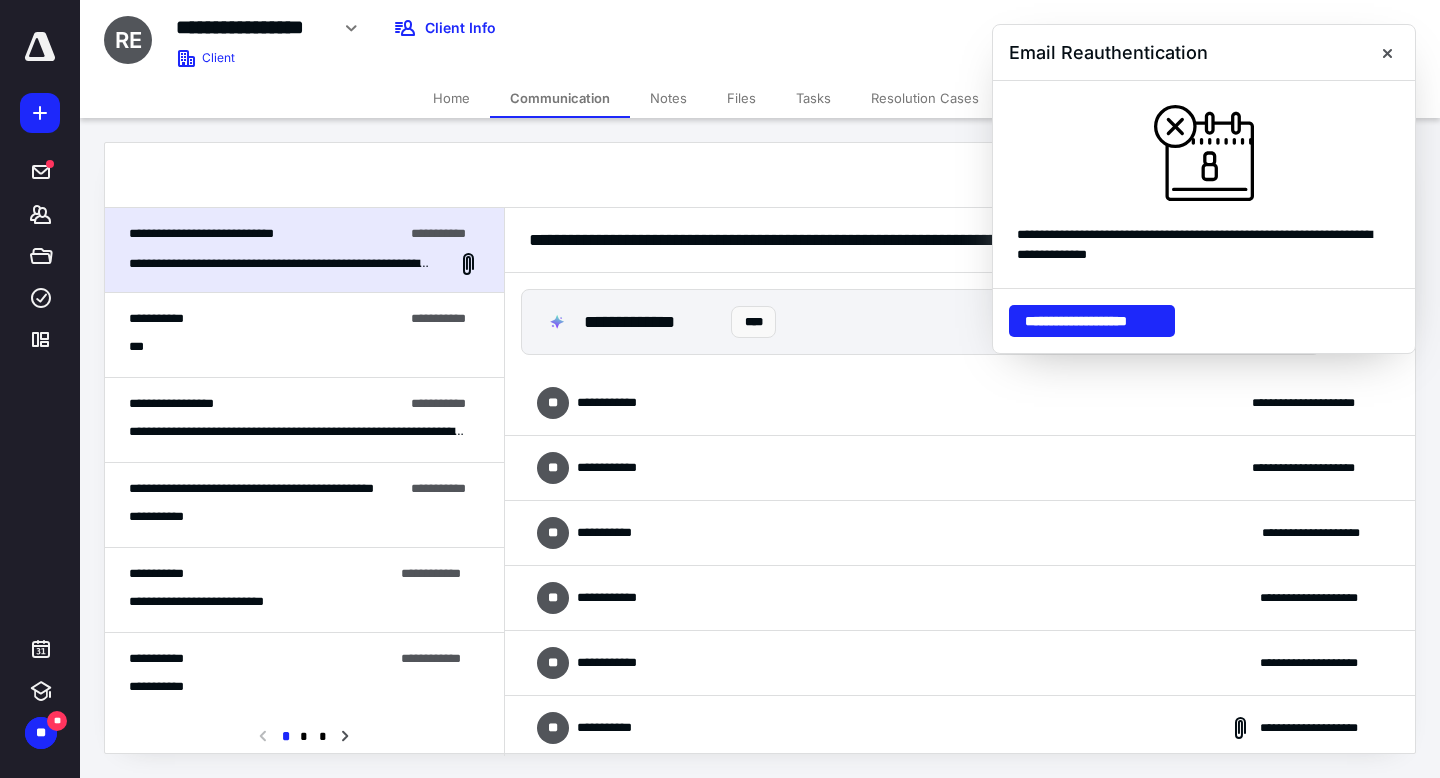 scroll, scrollTop: 2754, scrollLeft: 0, axis: vertical 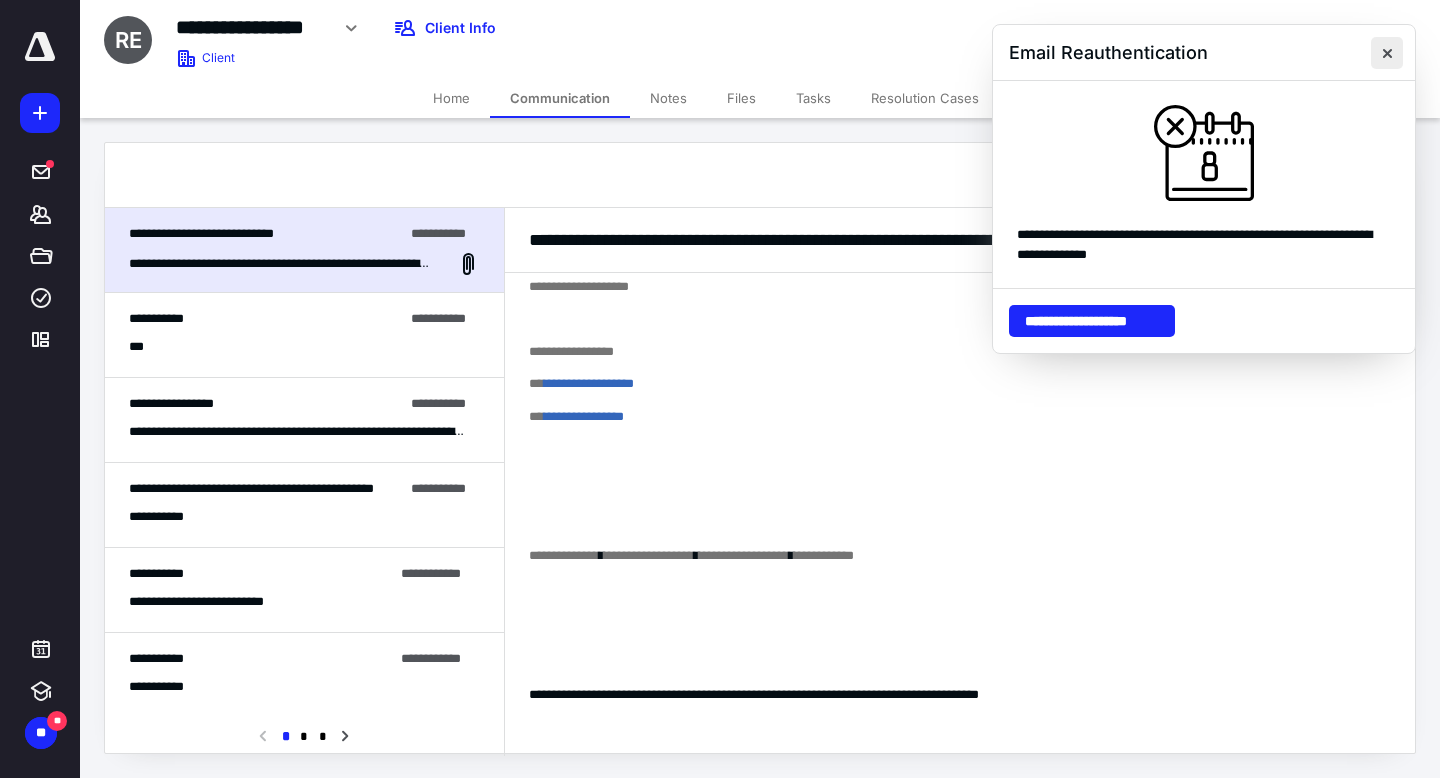 click at bounding box center (1387, 53) 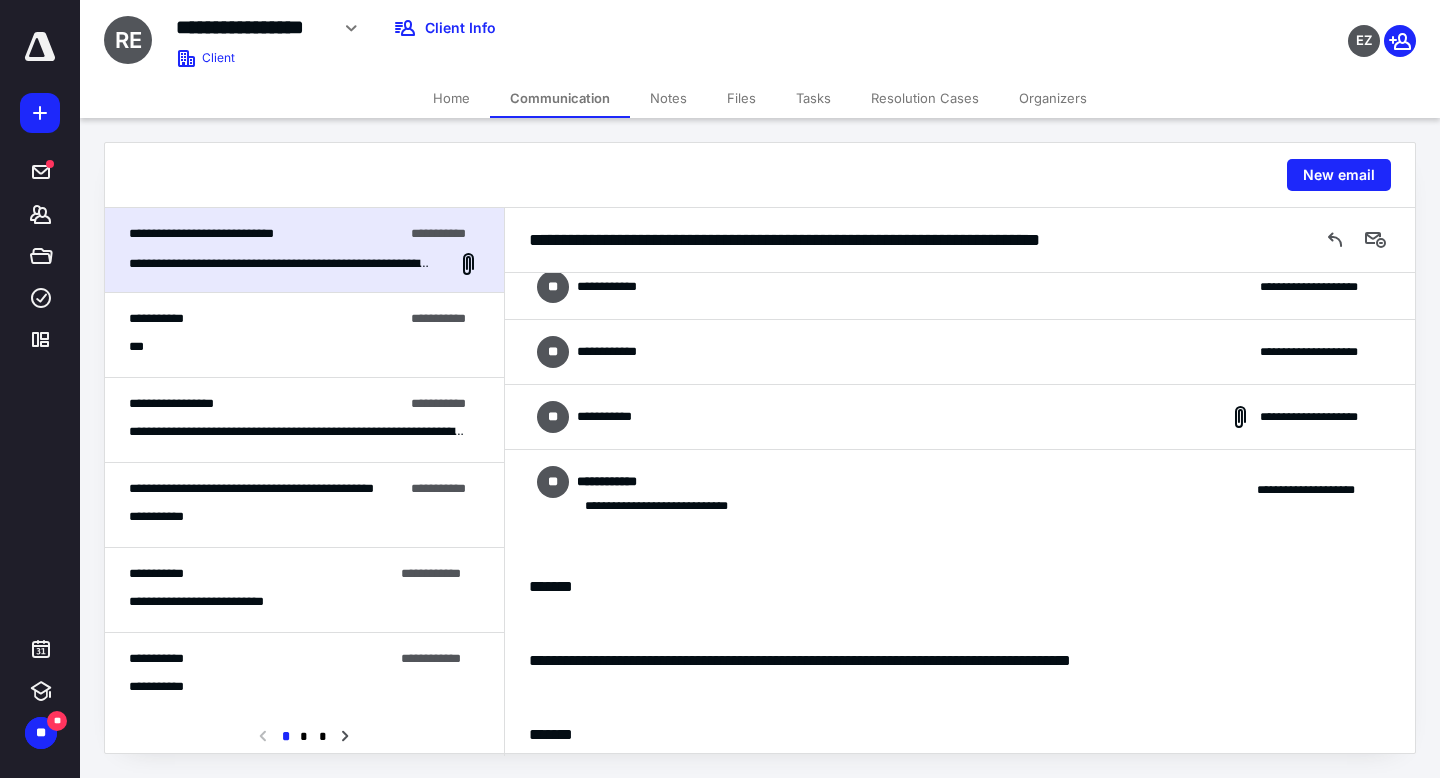 scroll, scrollTop: 0, scrollLeft: 0, axis: both 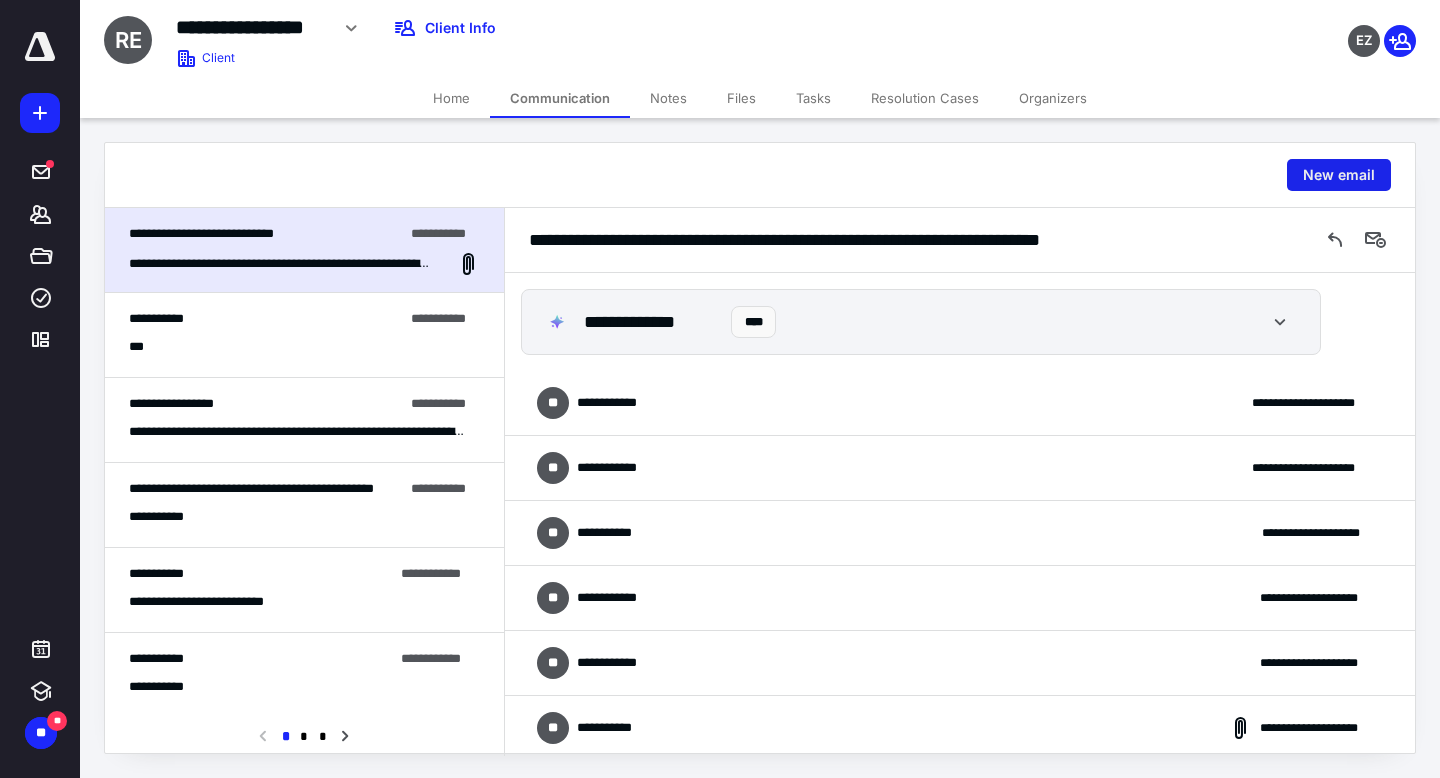 click on "New email" at bounding box center [1339, 175] 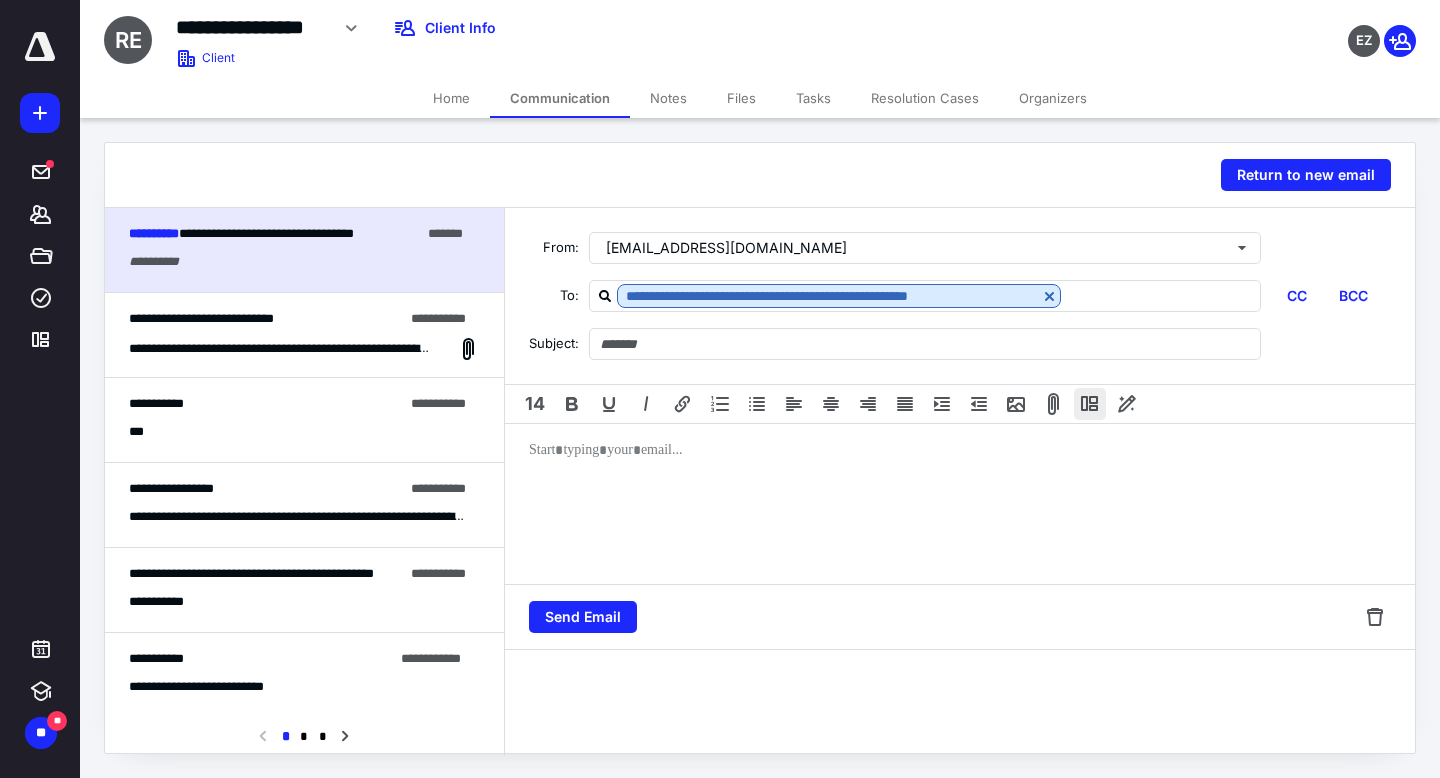 click at bounding box center (1090, 404) 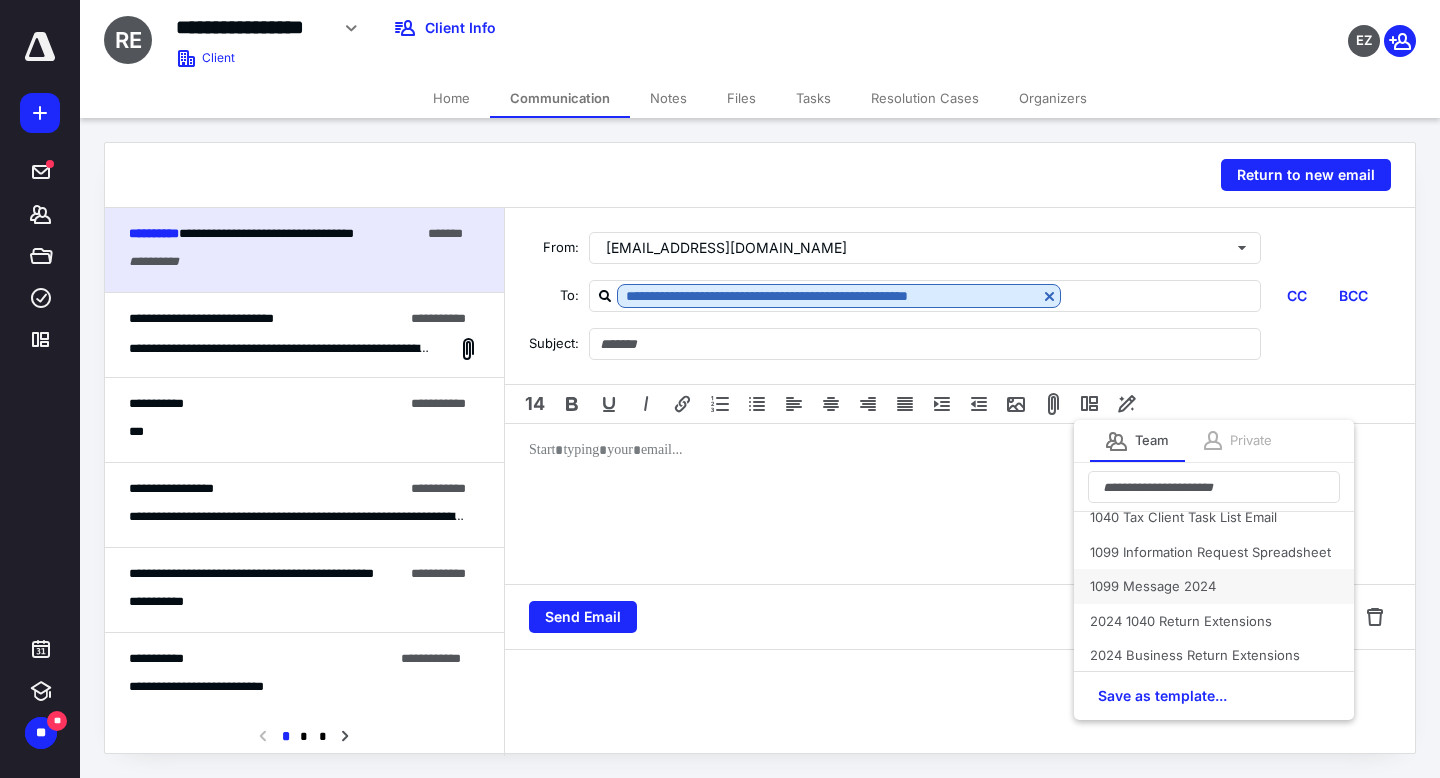 scroll, scrollTop: 0, scrollLeft: 0, axis: both 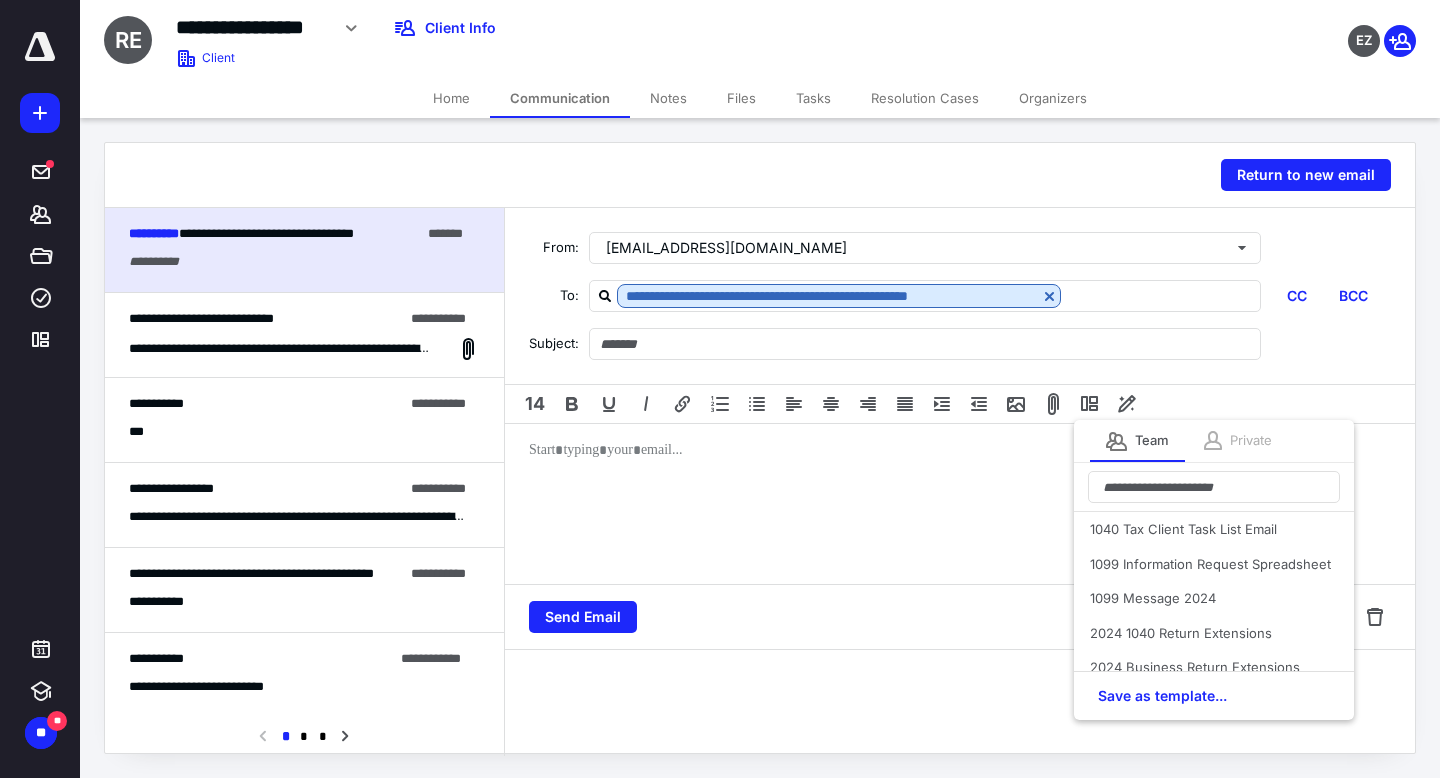 click on "Private" at bounding box center [1251, 441] 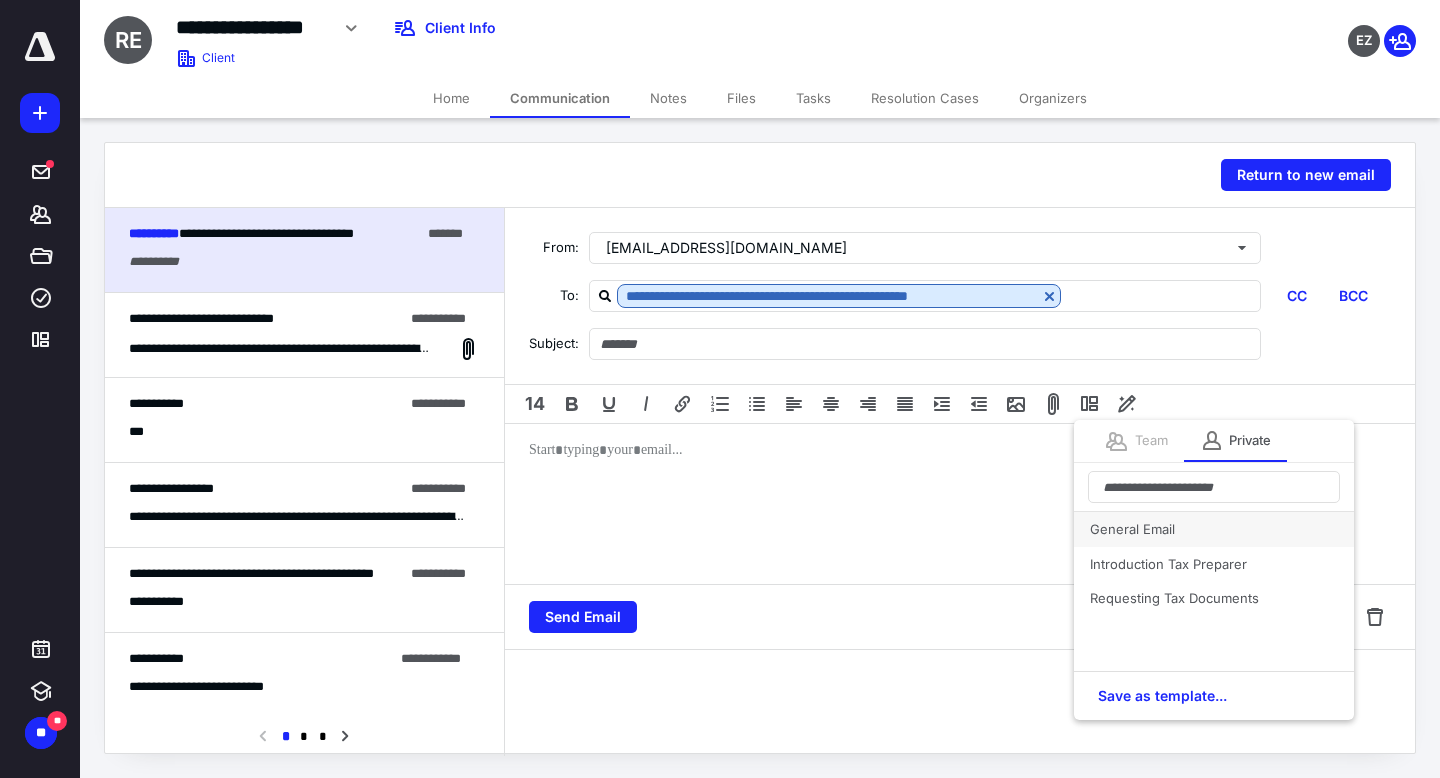 click on "General Email" at bounding box center [1214, 529] 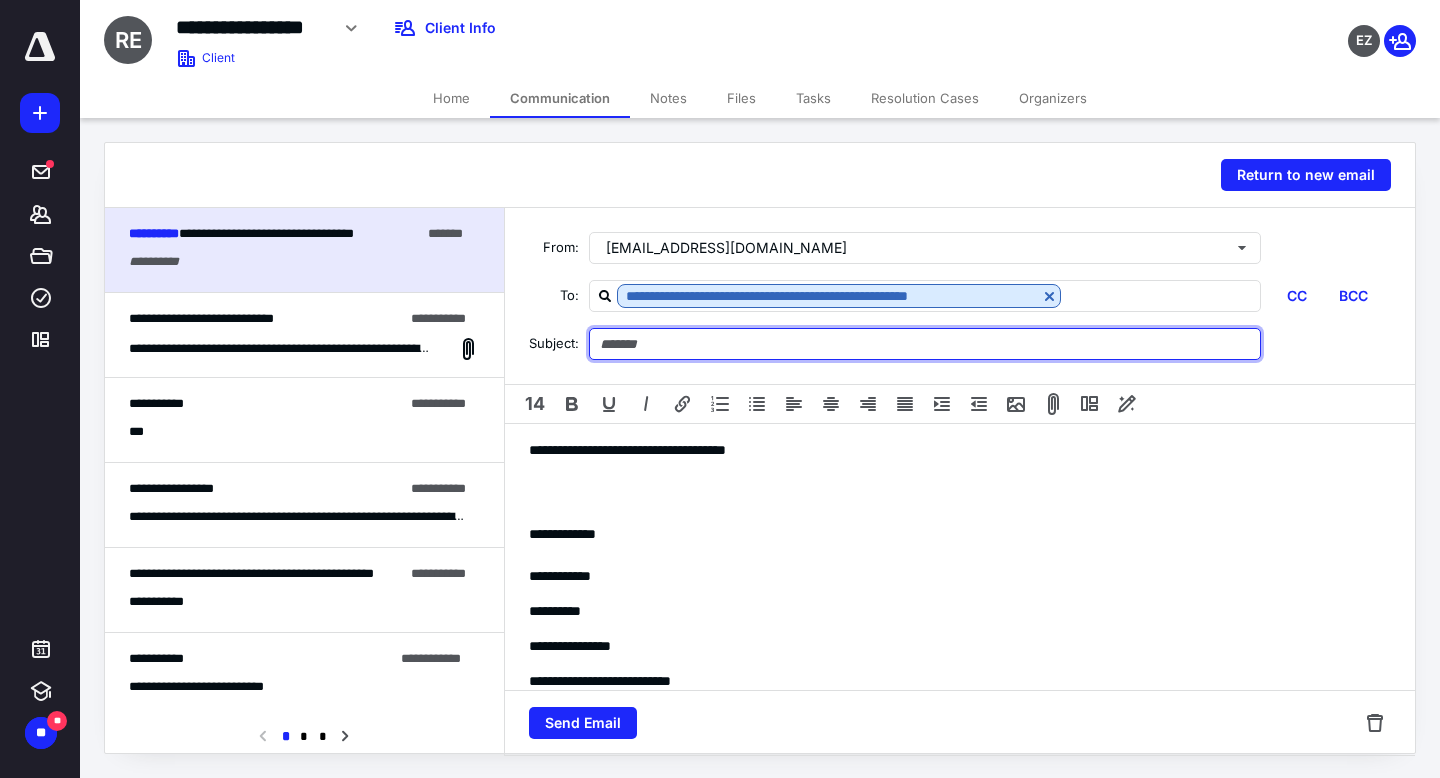 click at bounding box center [925, 344] 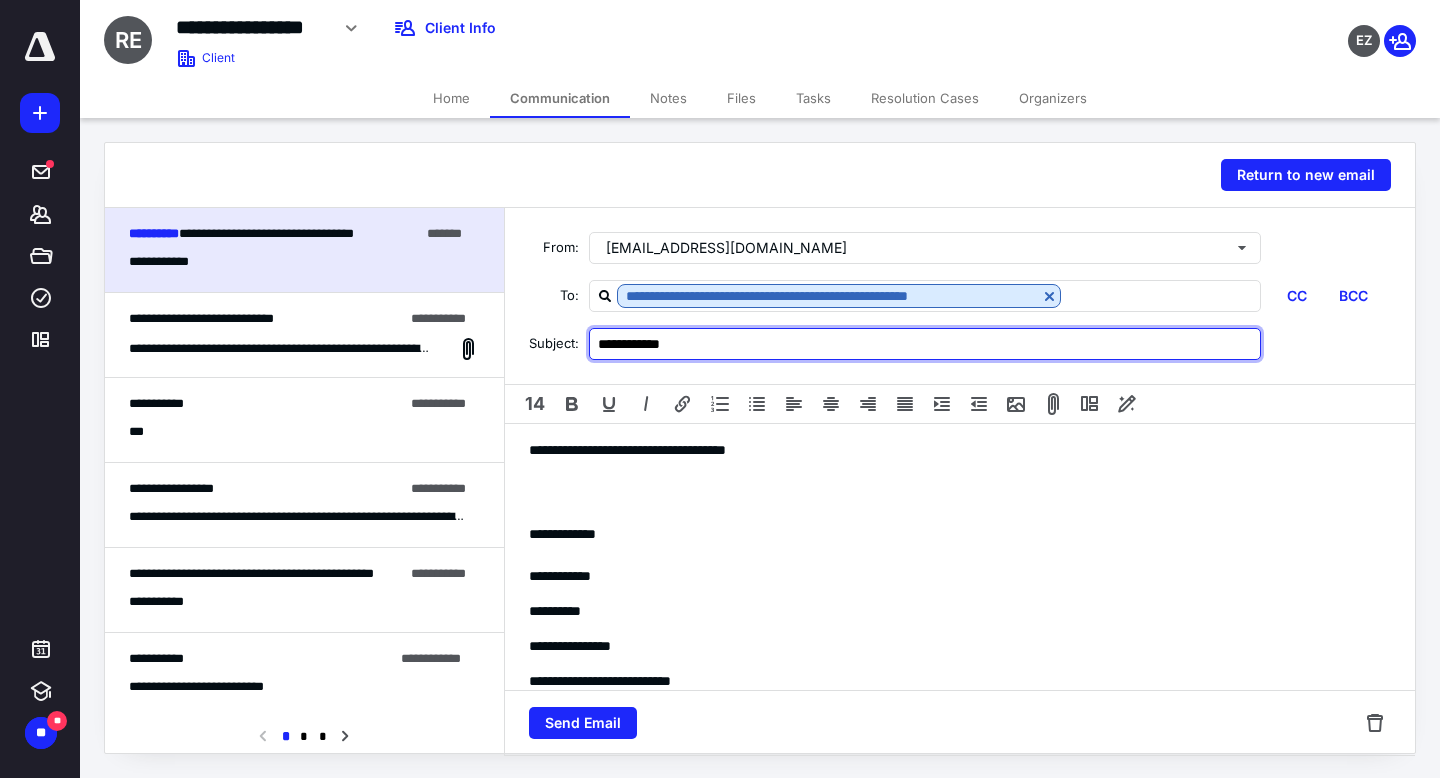 drag, startPoint x: 681, startPoint y: 347, endPoint x: 616, endPoint y: 336, distance: 65.9242 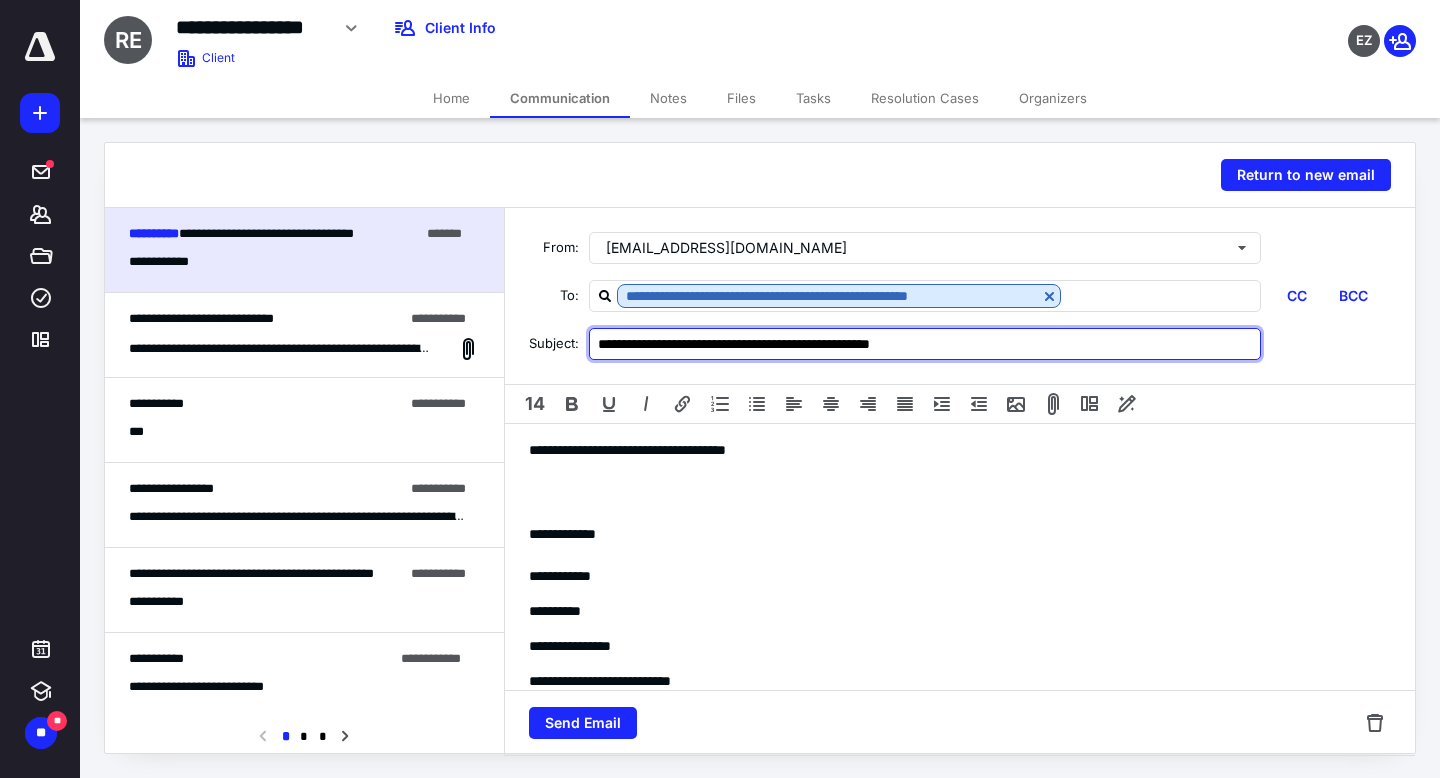 type on "**********" 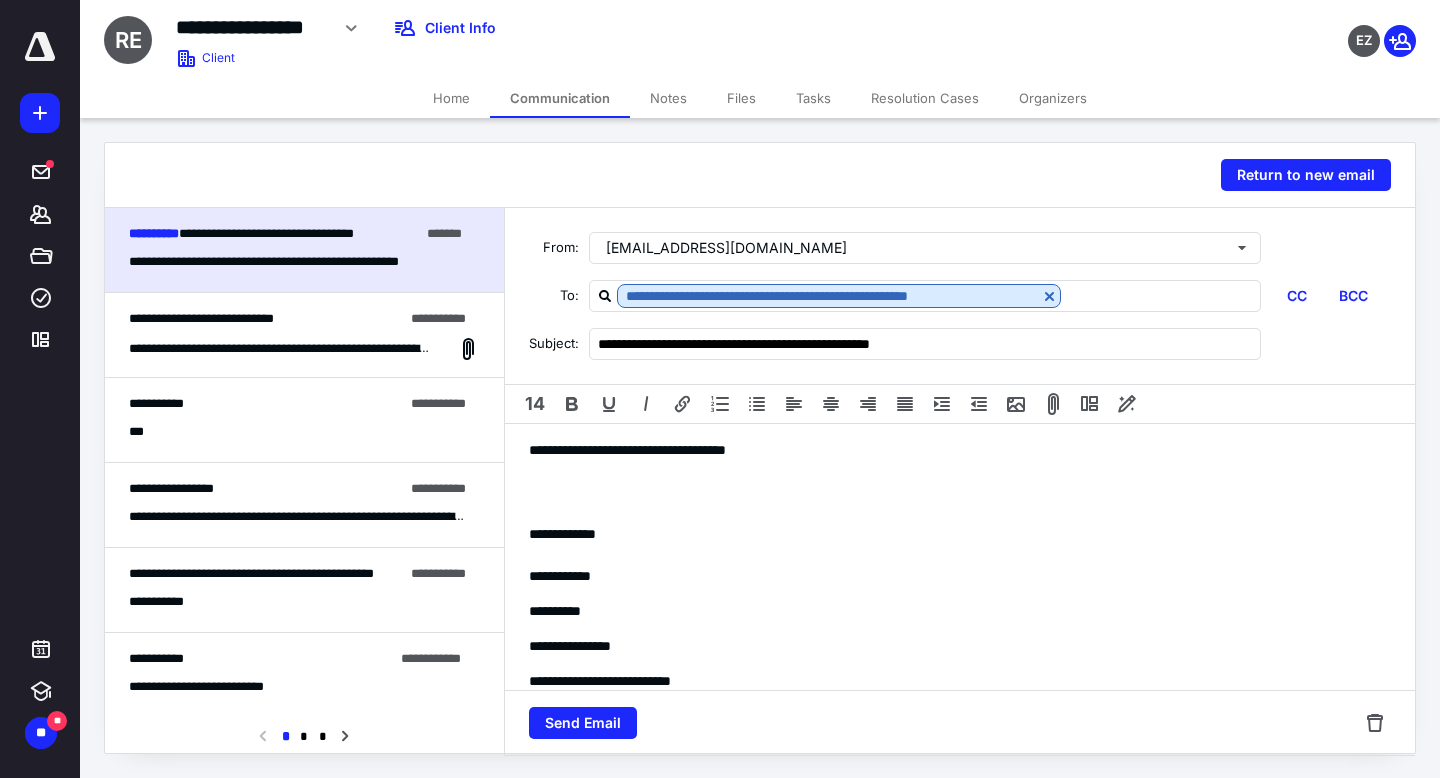 click on "**********" at bounding box center (952, 450) 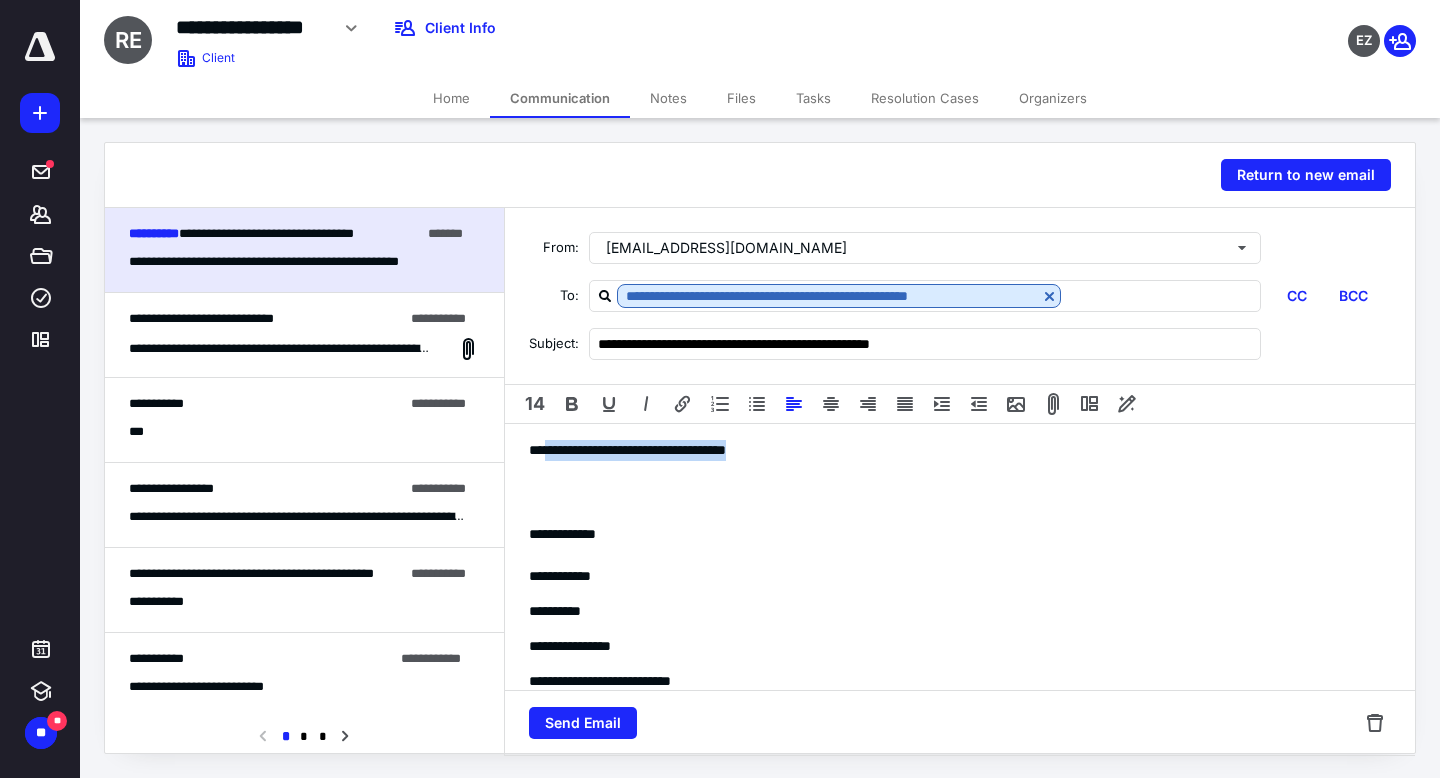 drag, startPoint x: 791, startPoint y: 450, endPoint x: 545, endPoint y: 458, distance: 246.13005 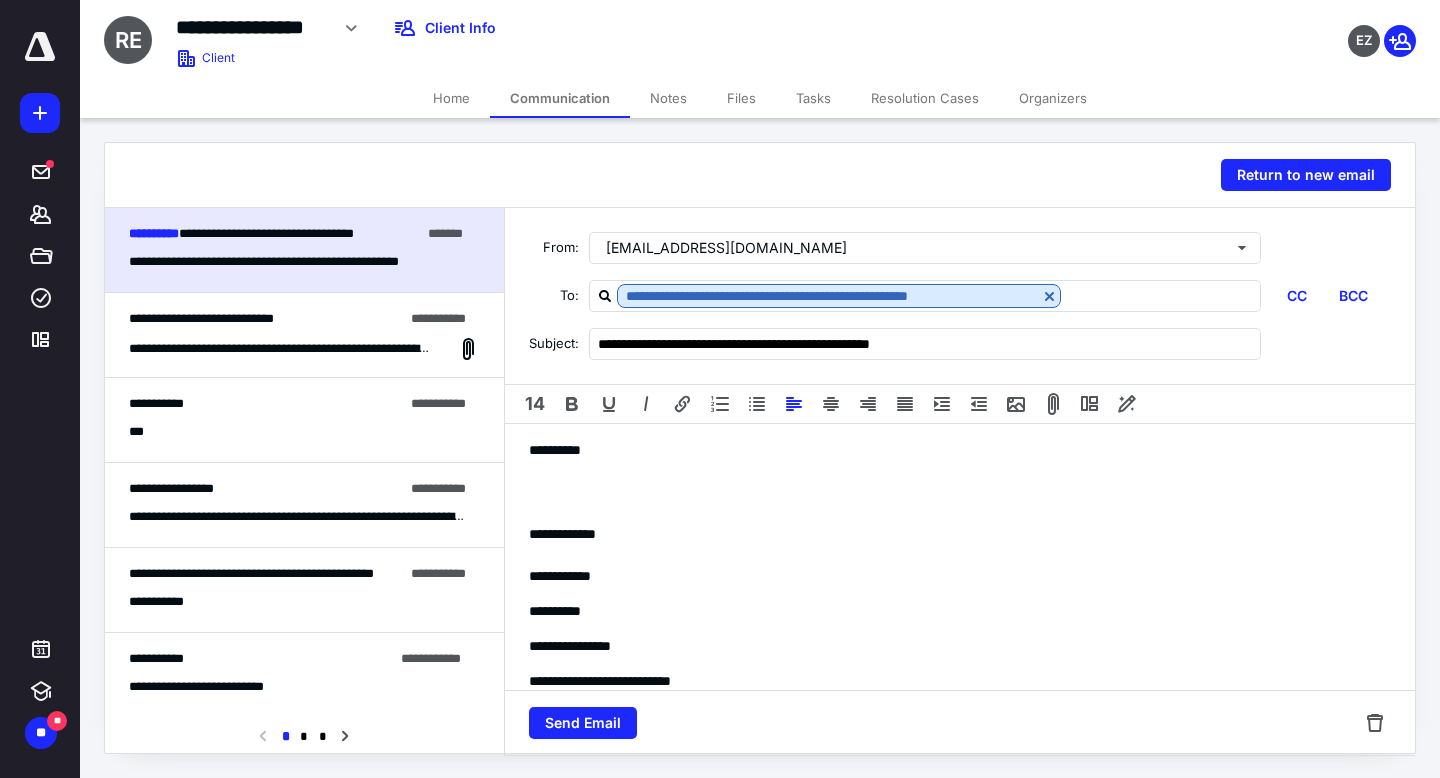click on "** ****** *" at bounding box center (952, 450) 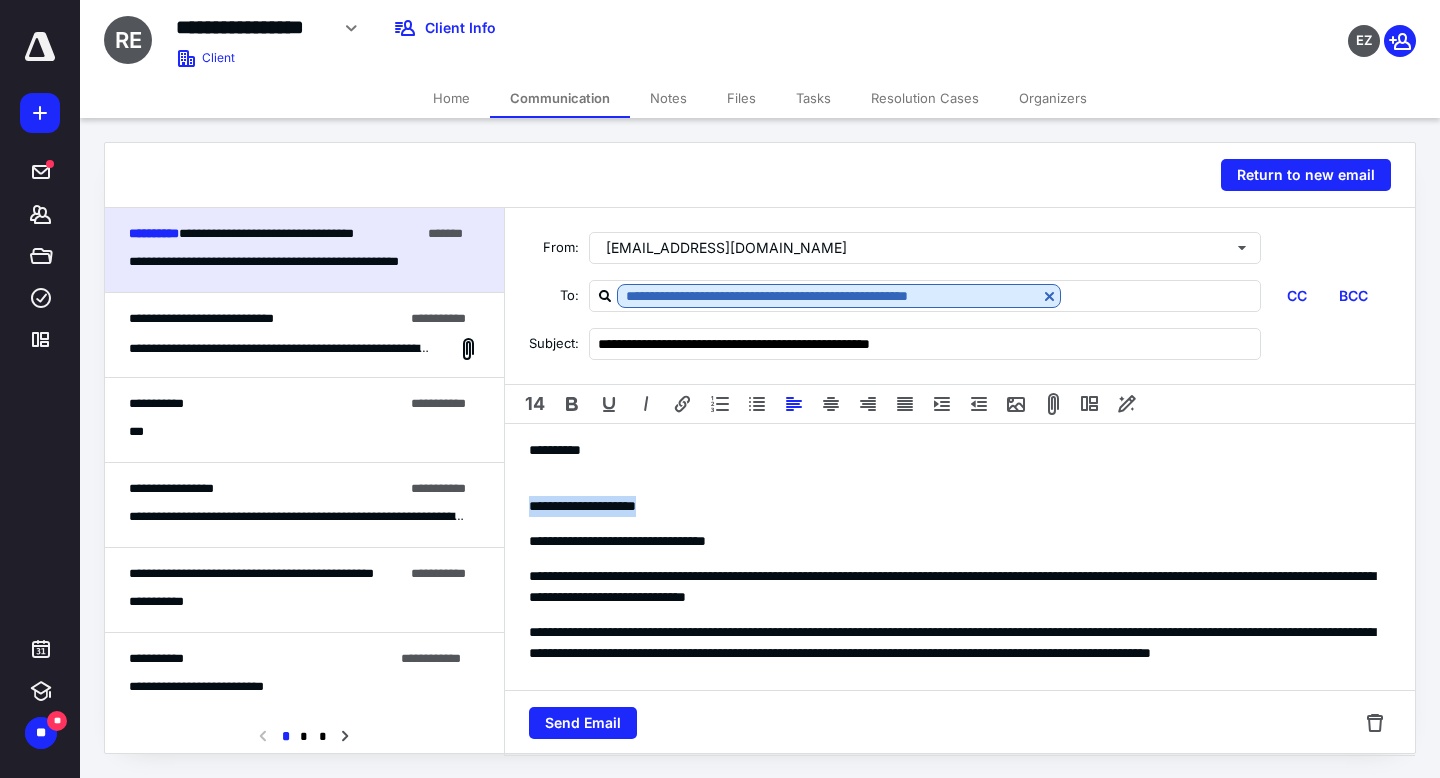 drag, startPoint x: 707, startPoint y: 513, endPoint x: 424, endPoint y: 501, distance: 283.2543 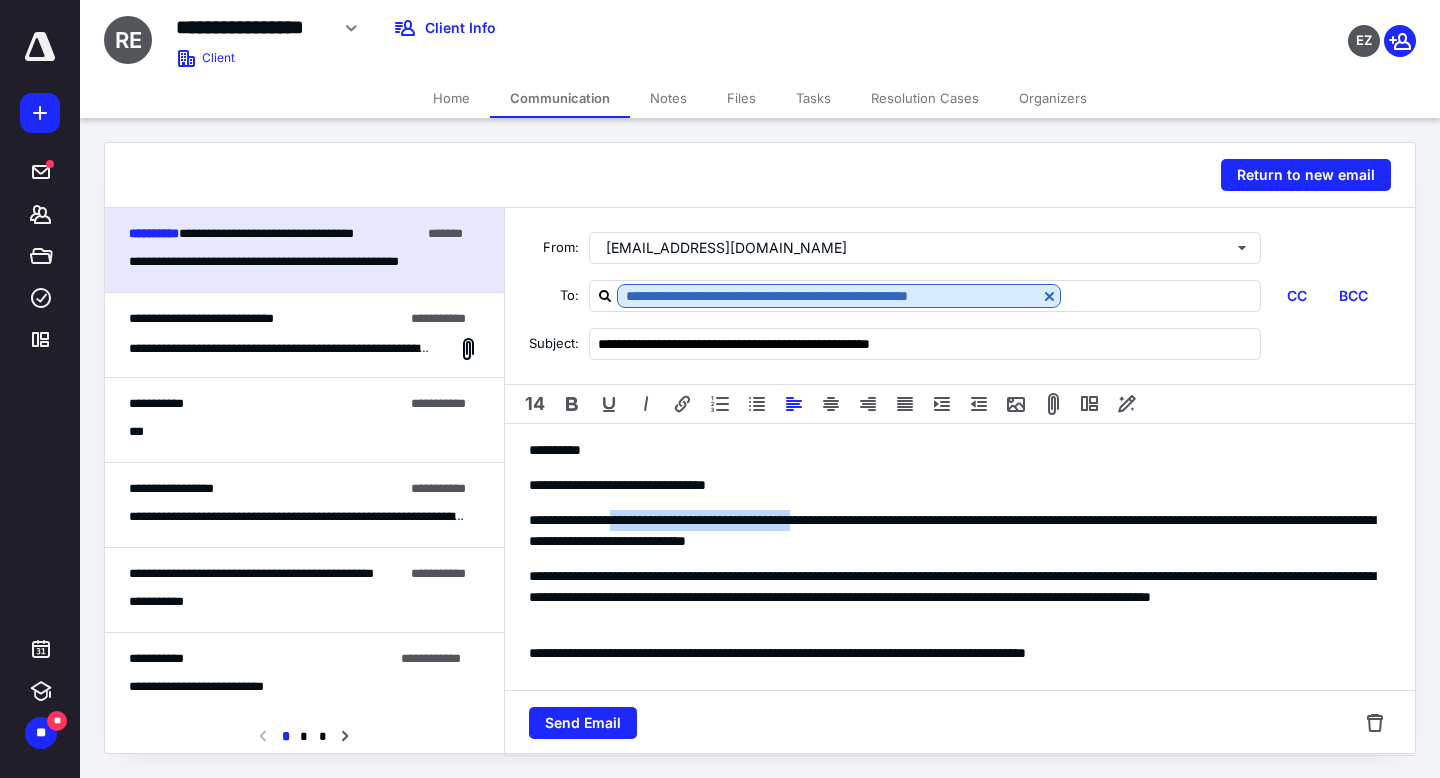 drag, startPoint x: 868, startPoint y: 519, endPoint x: 633, endPoint y: 525, distance: 235.07658 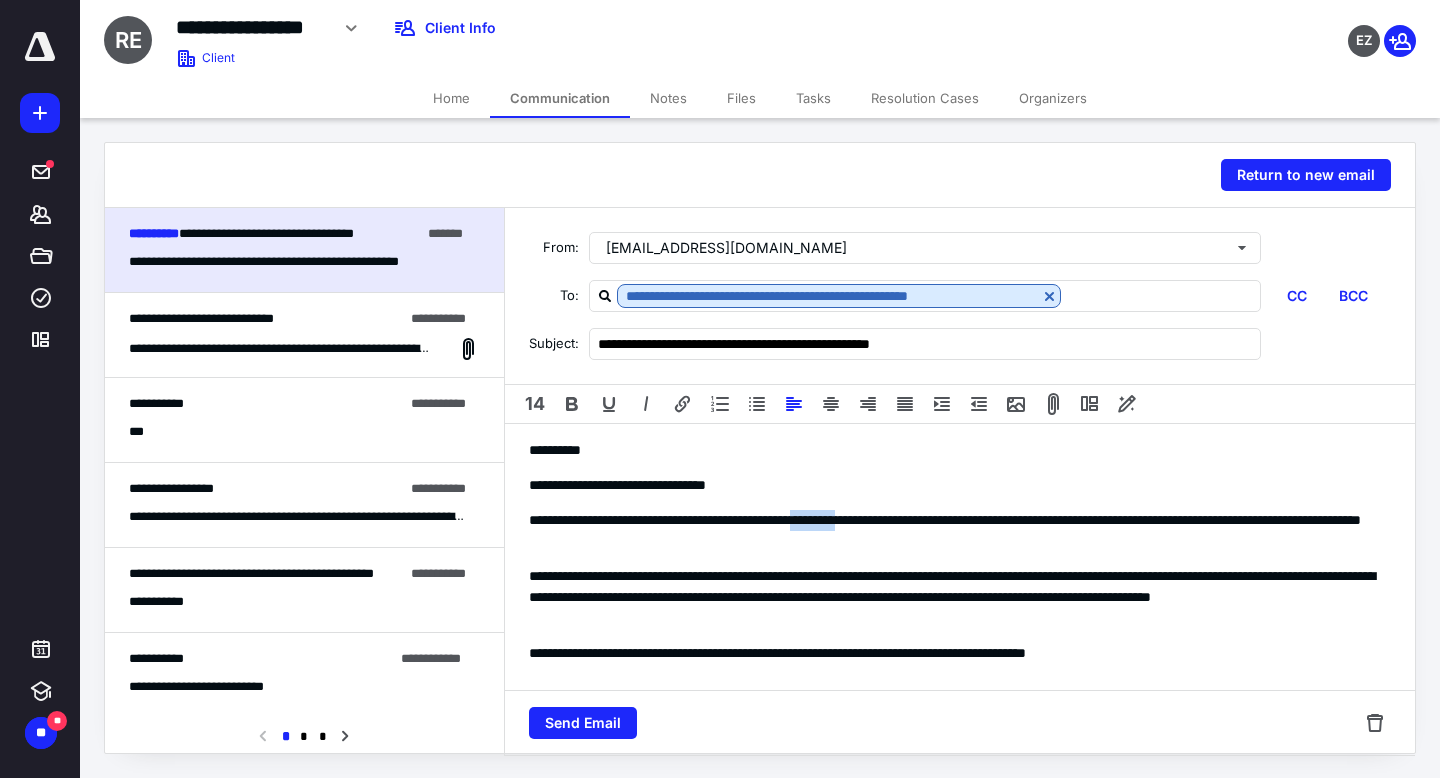 drag, startPoint x: 926, startPoint y: 519, endPoint x: 862, endPoint y: 530, distance: 64.93843 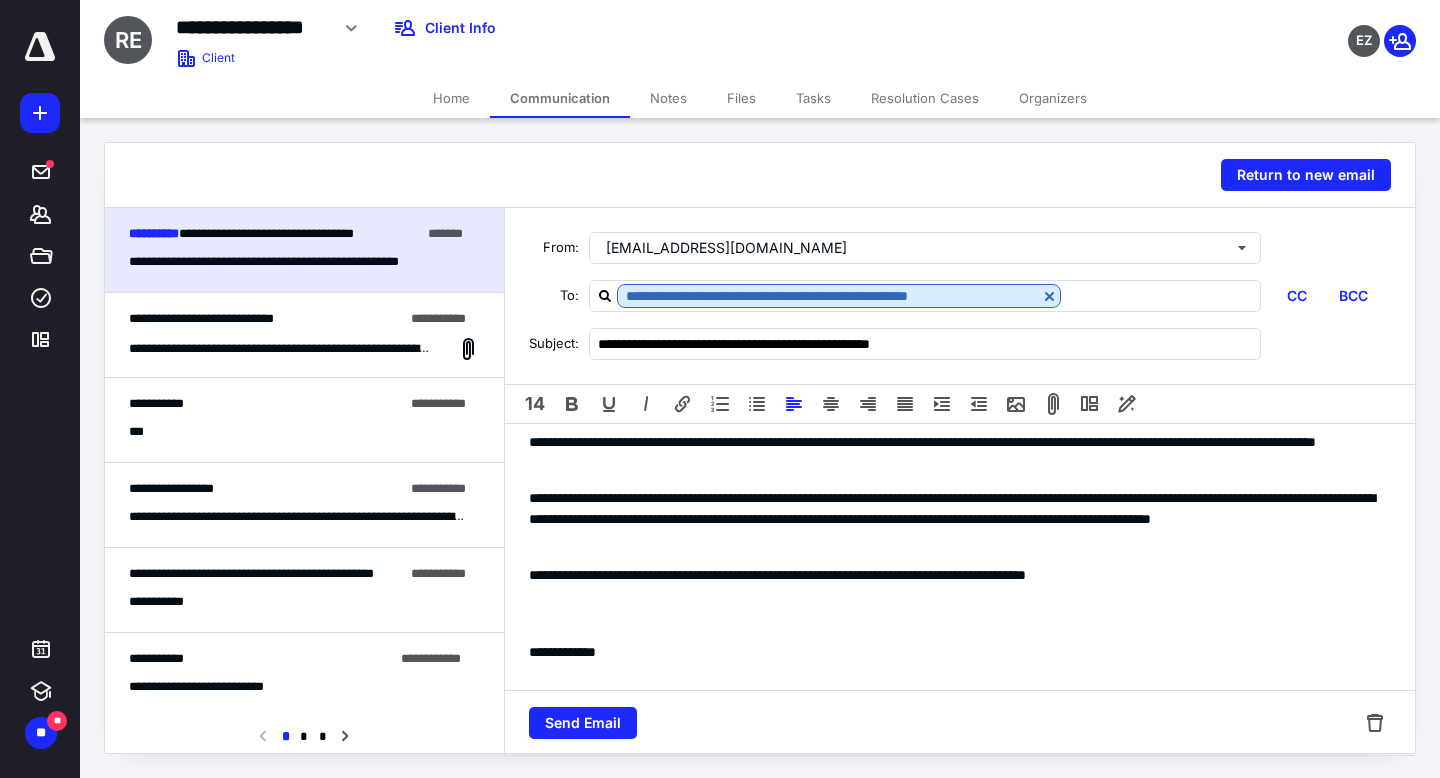scroll, scrollTop: 76, scrollLeft: 0, axis: vertical 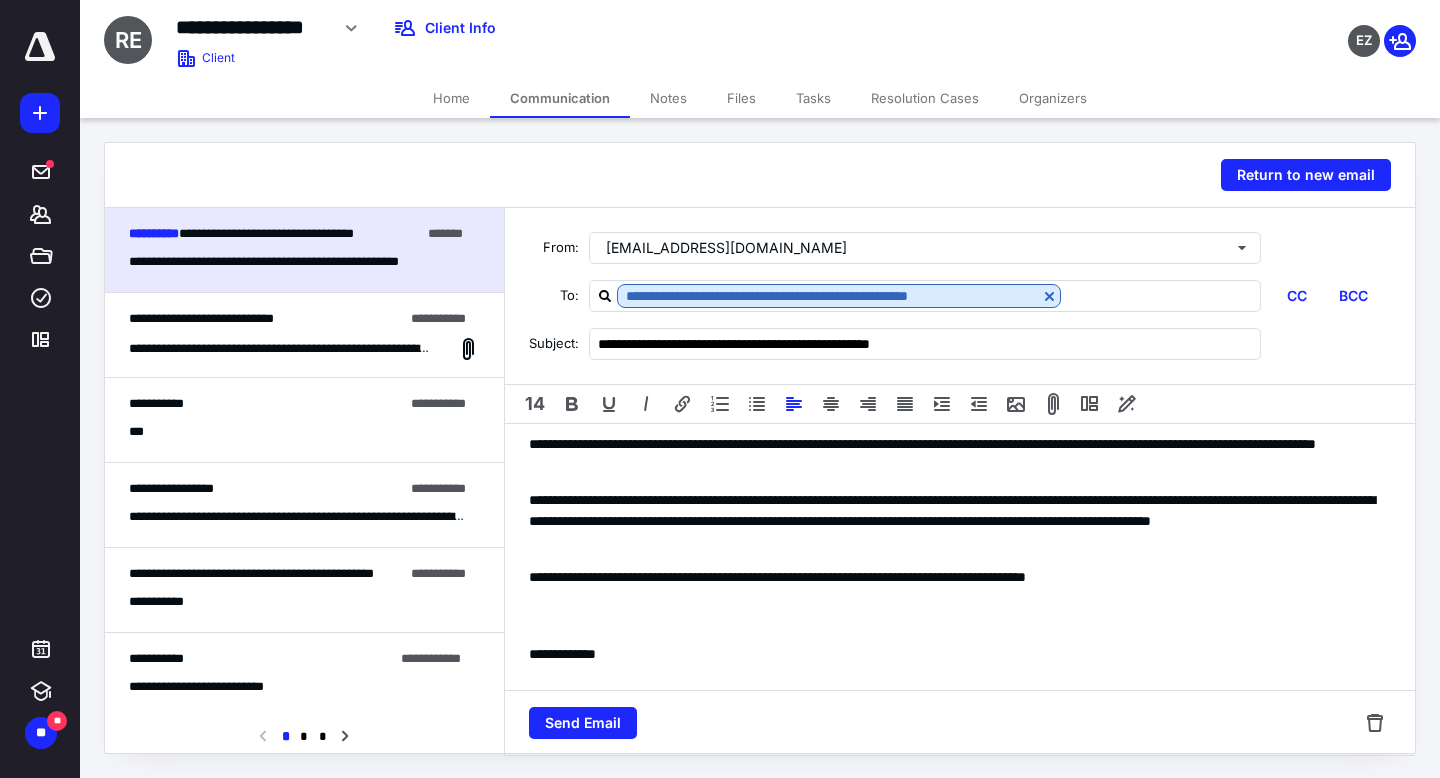 click on "**********" at bounding box center [952, 455] 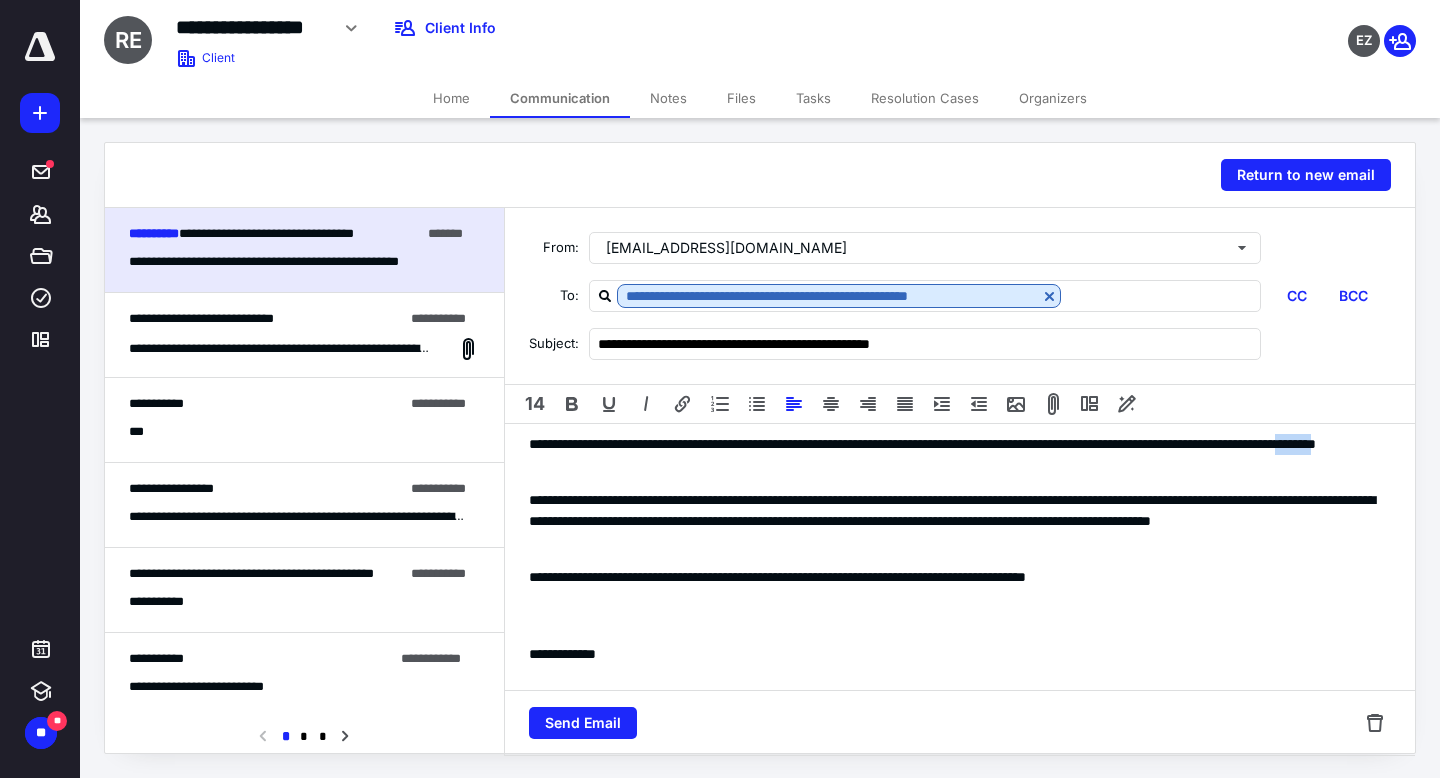 click on "**********" at bounding box center (952, 455) 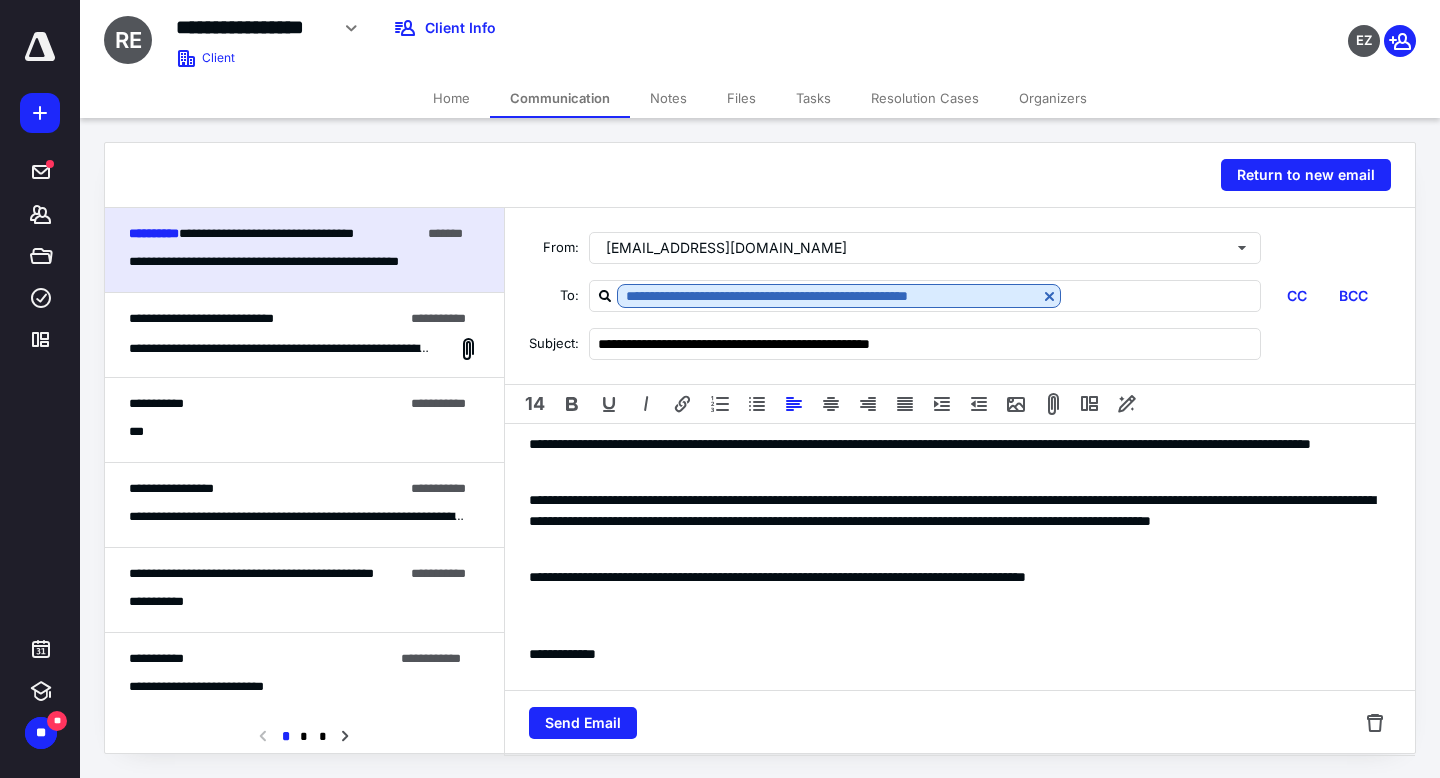 click on "**********" at bounding box center [952, 521] 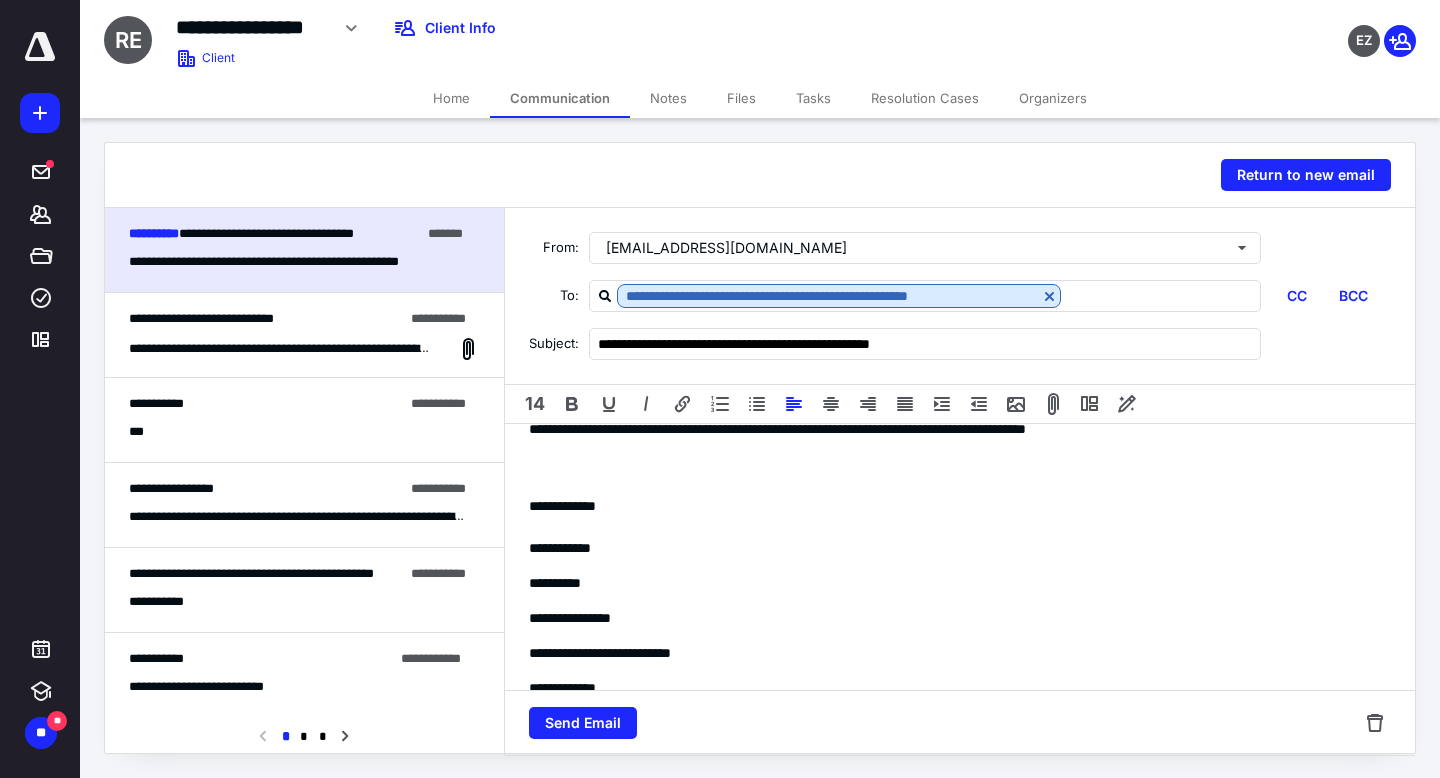 scroll, scrollTop: 107, scrollLeft: 0, axis: vertical 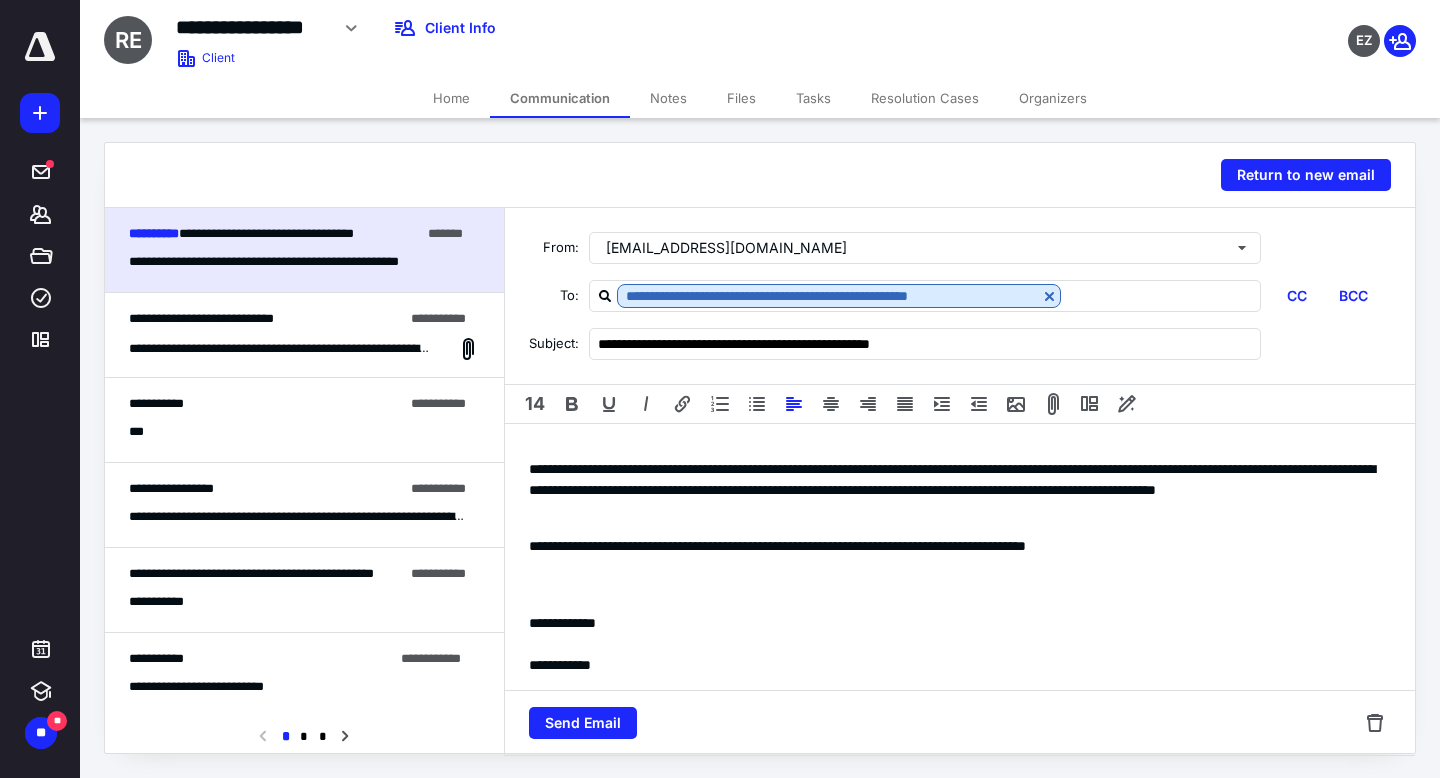 click at bounding box center (960, 602) 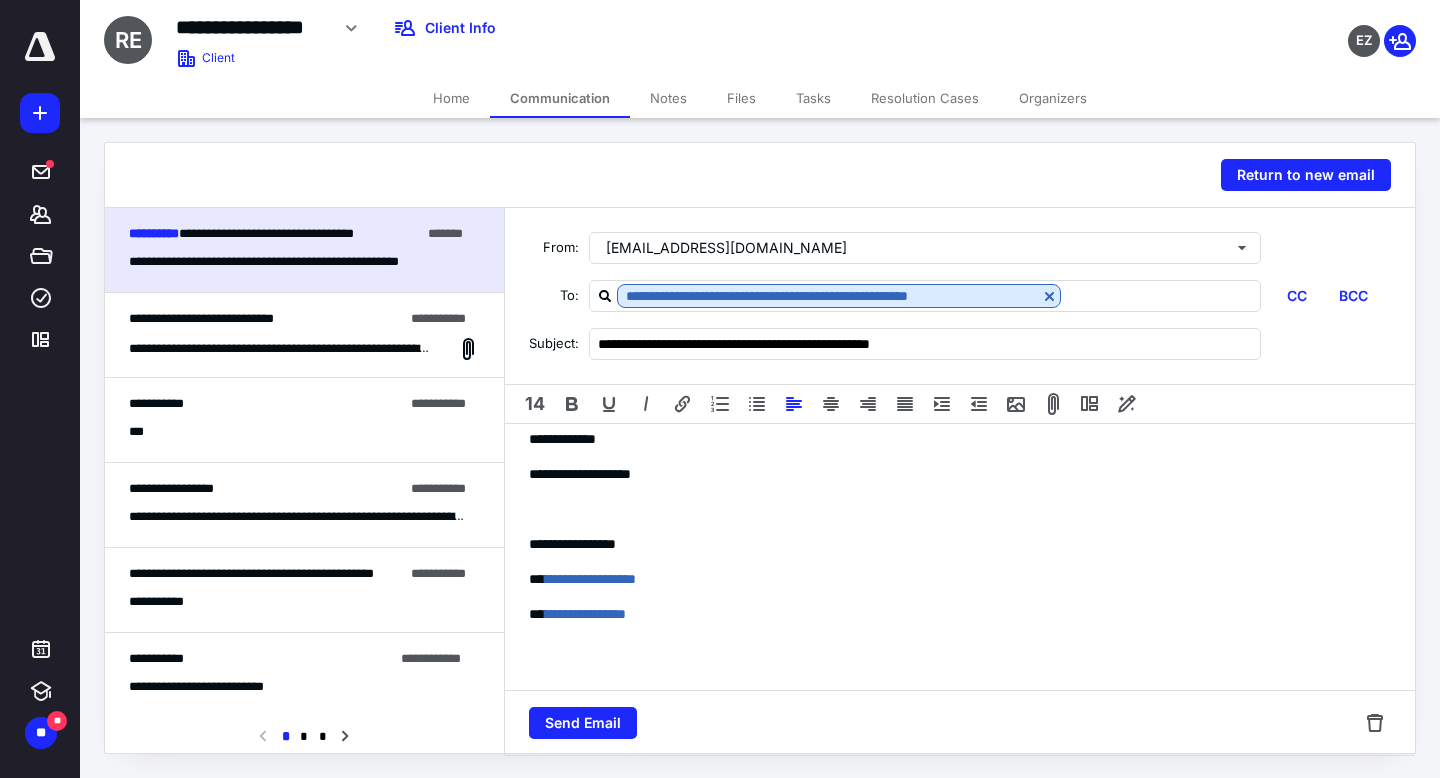 scroll, scrollTop: 3, scrollLeft: 0, axis: vertical 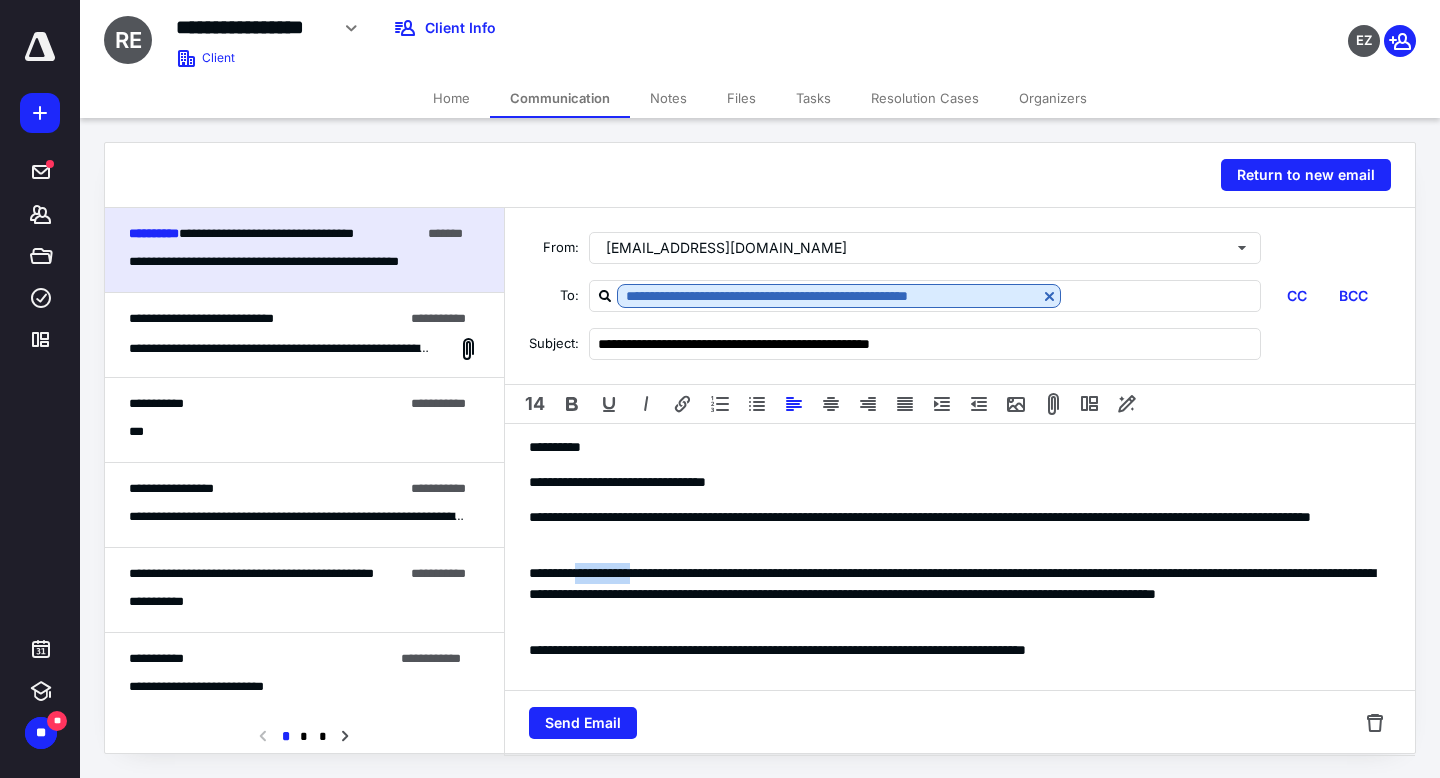 drag, startPoint x: 659, startPoint y: 569, endPoint x: 590, endPoint y: 574, distance: 69.18092 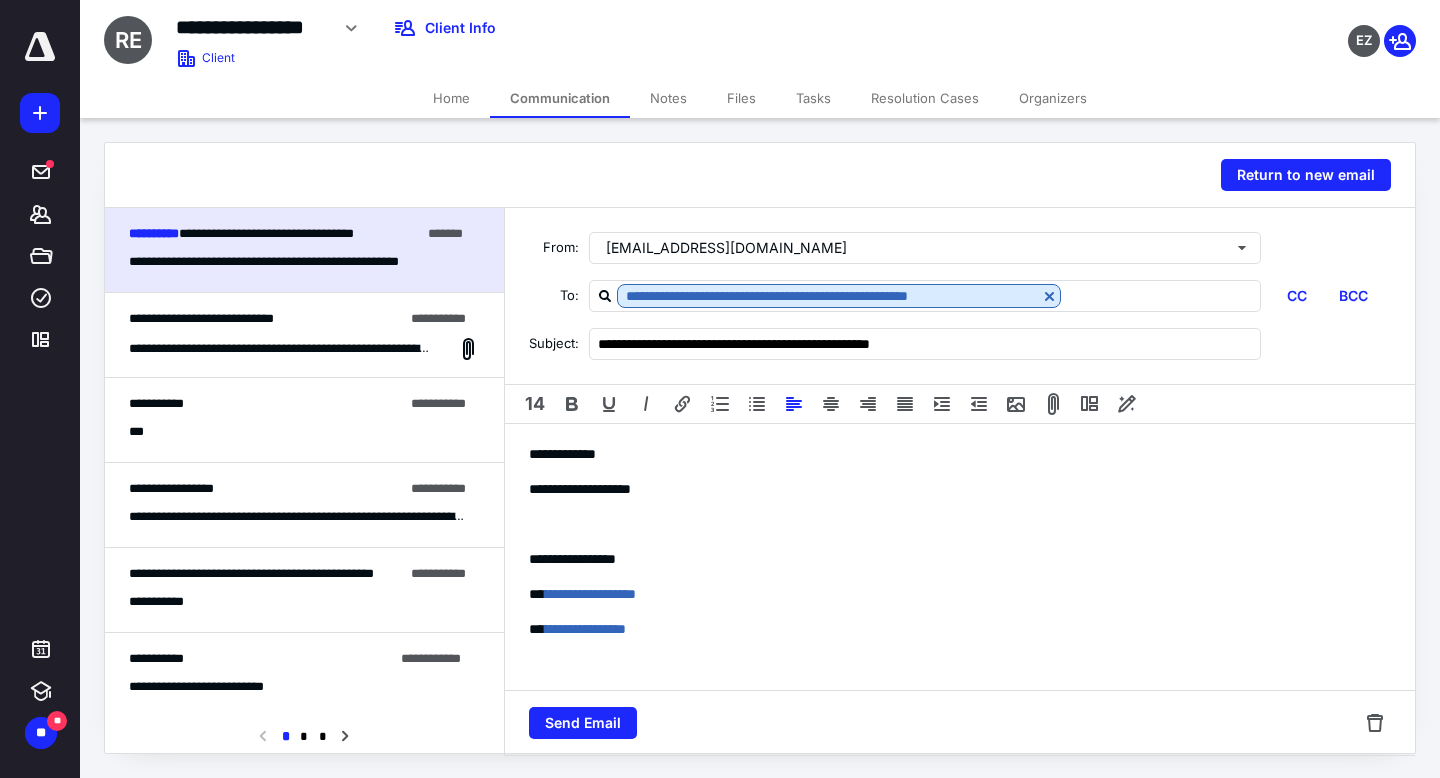 scroll, scrollTop: 452, scrollLeft: 0, axis: vertical 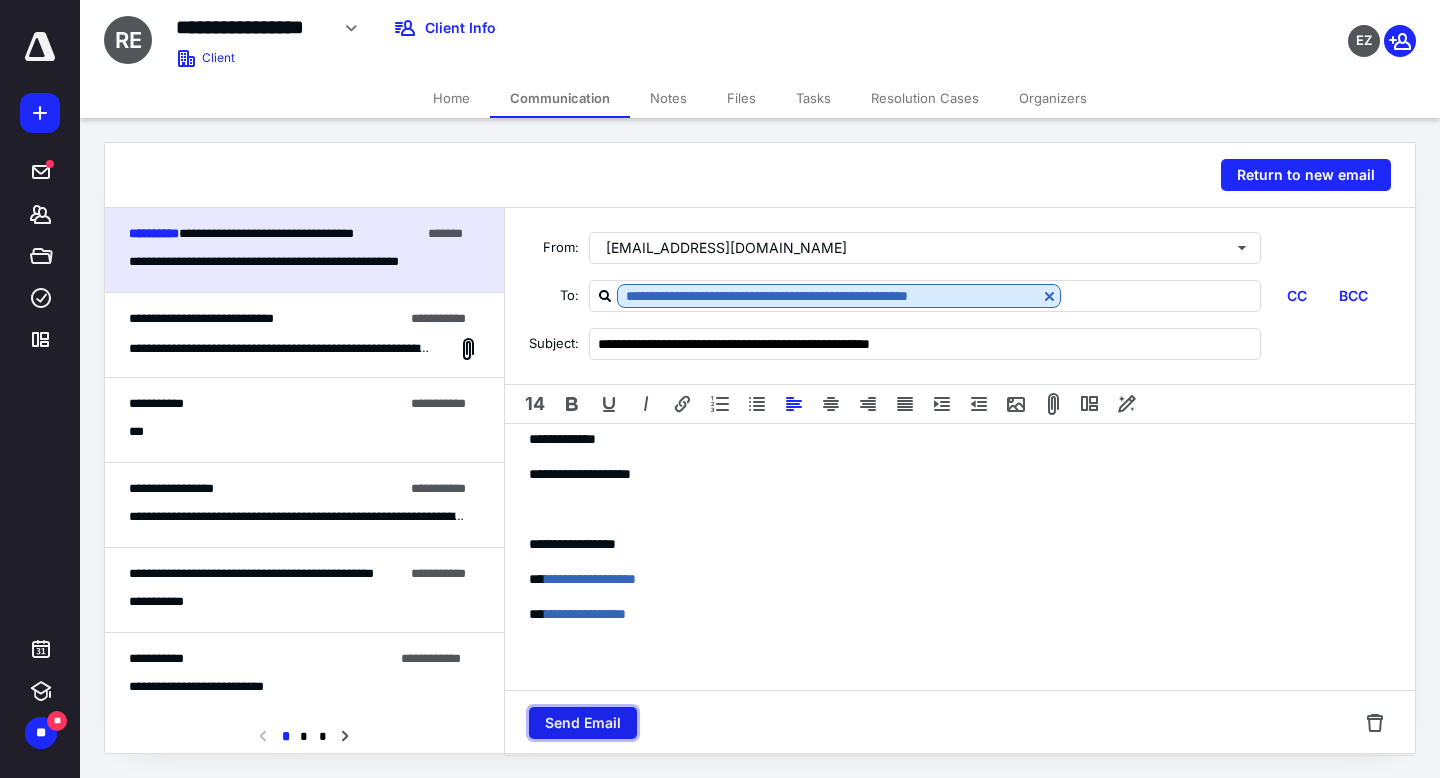 click on "Send Email" at bounding box center (583, 723) 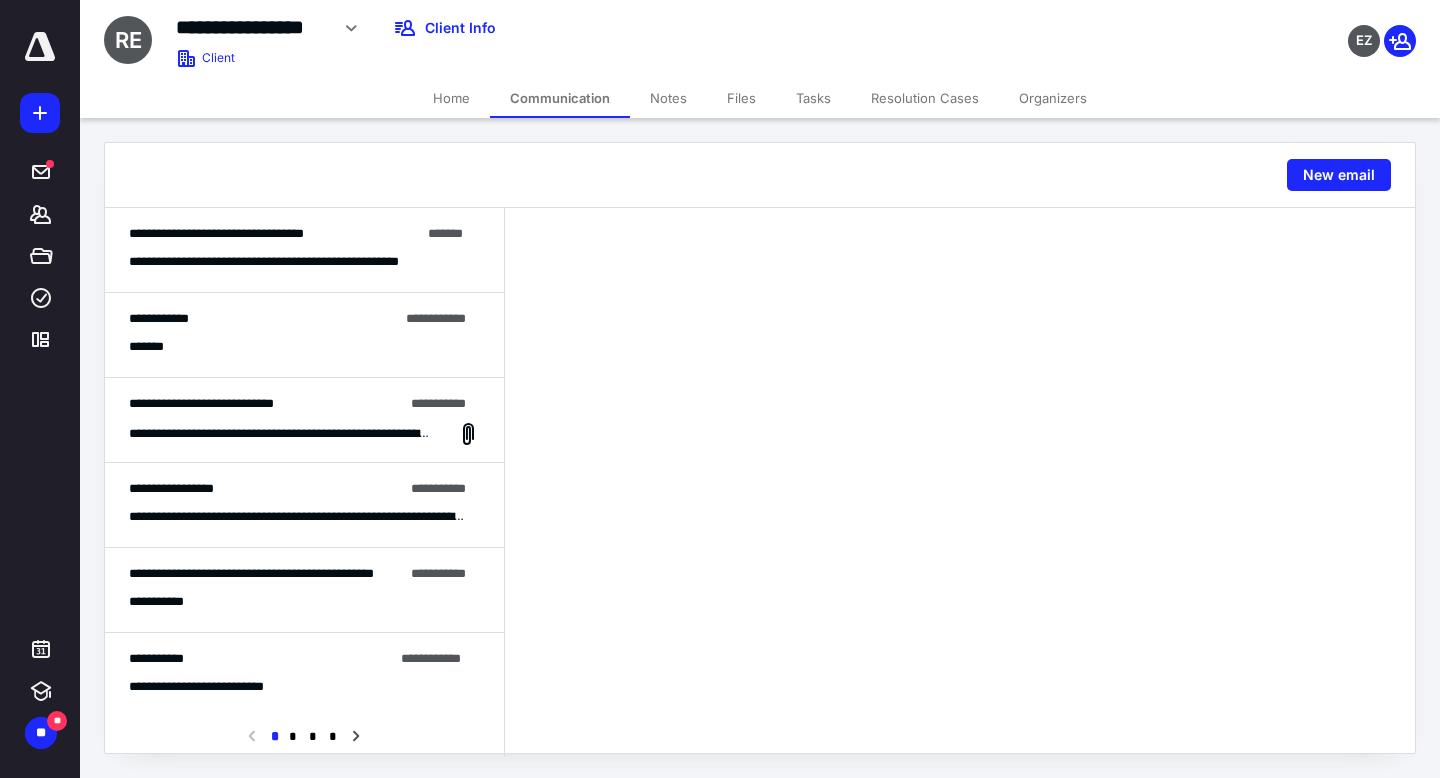 click on "**********" at bounding box center [263, 319] 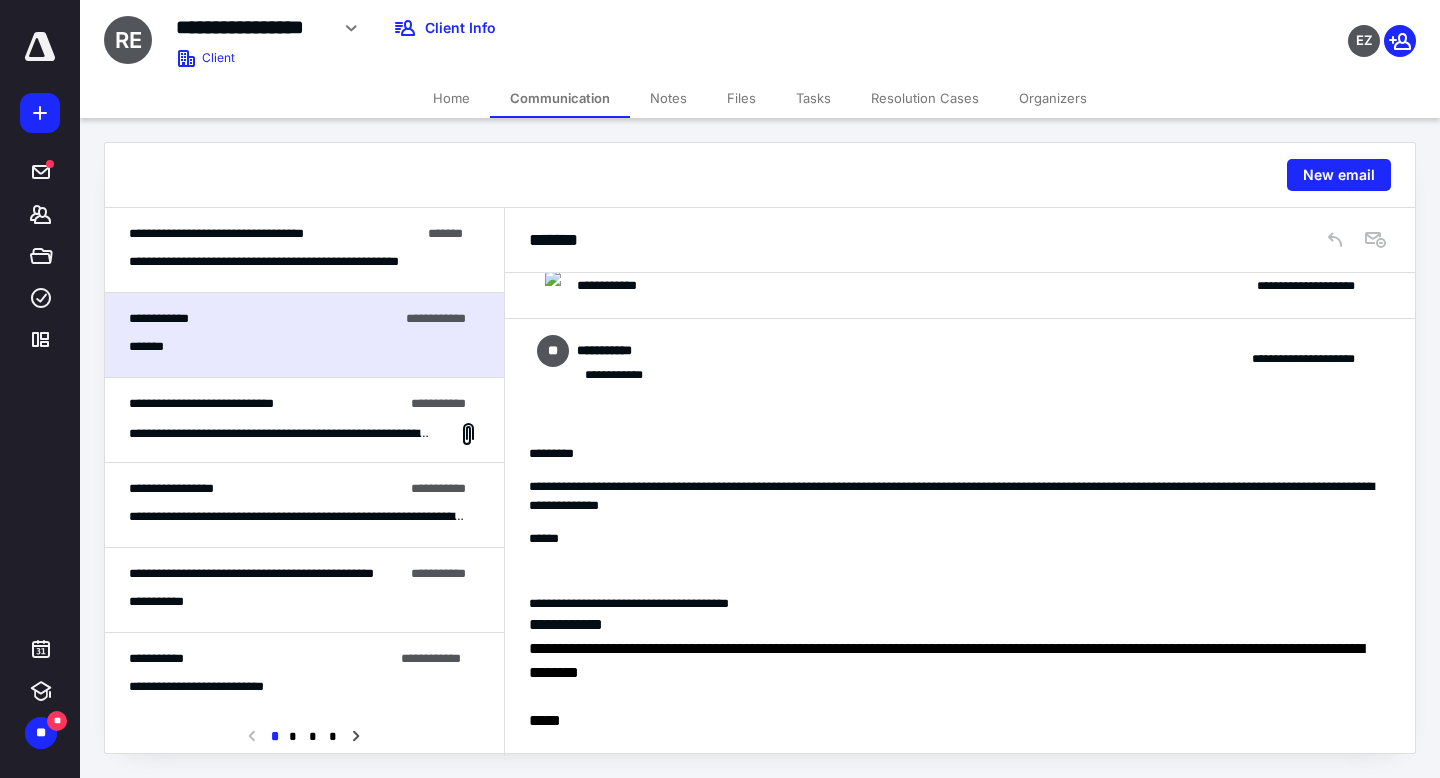scroll, scrollTop: 0, scrollLeft: 0, axis: both 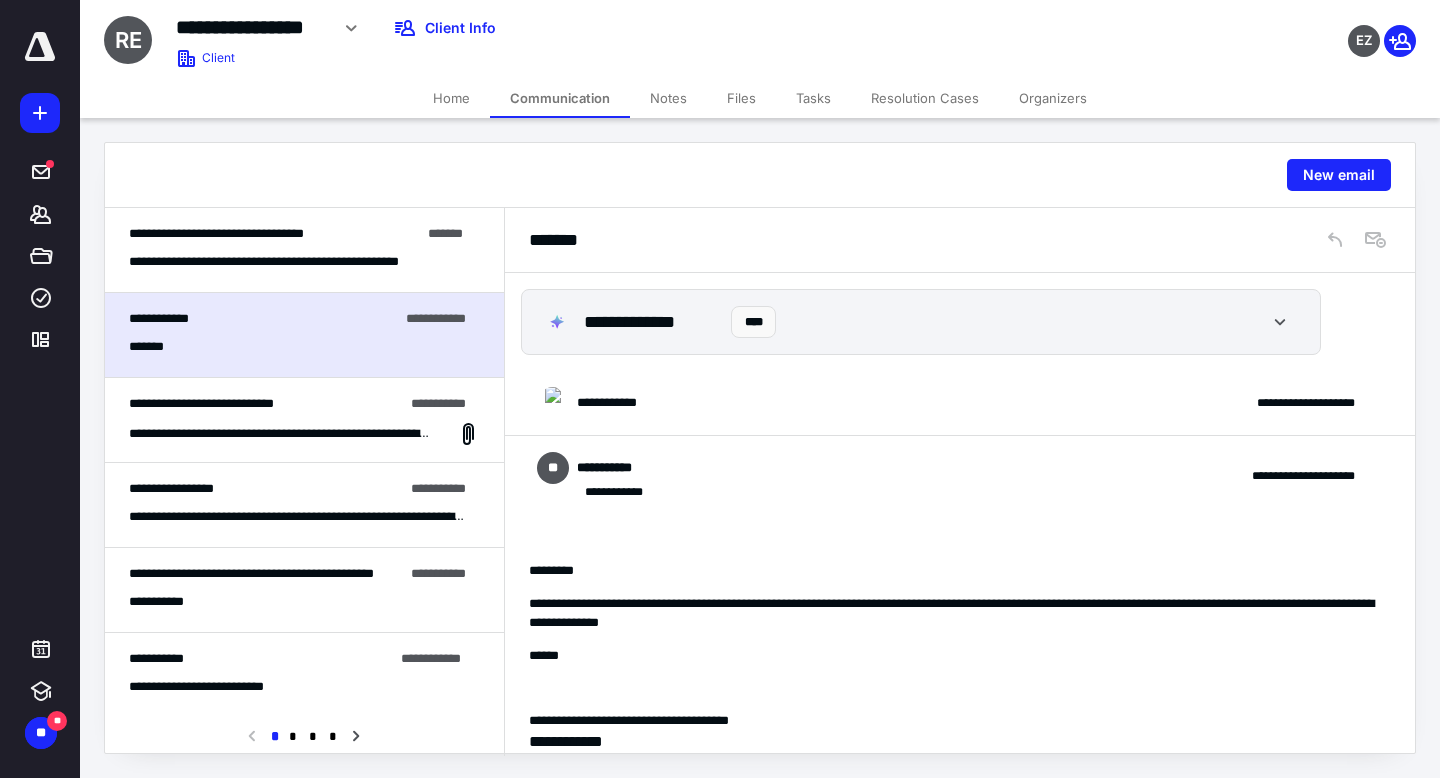 click on "**********" at bounding box center [304, 420] 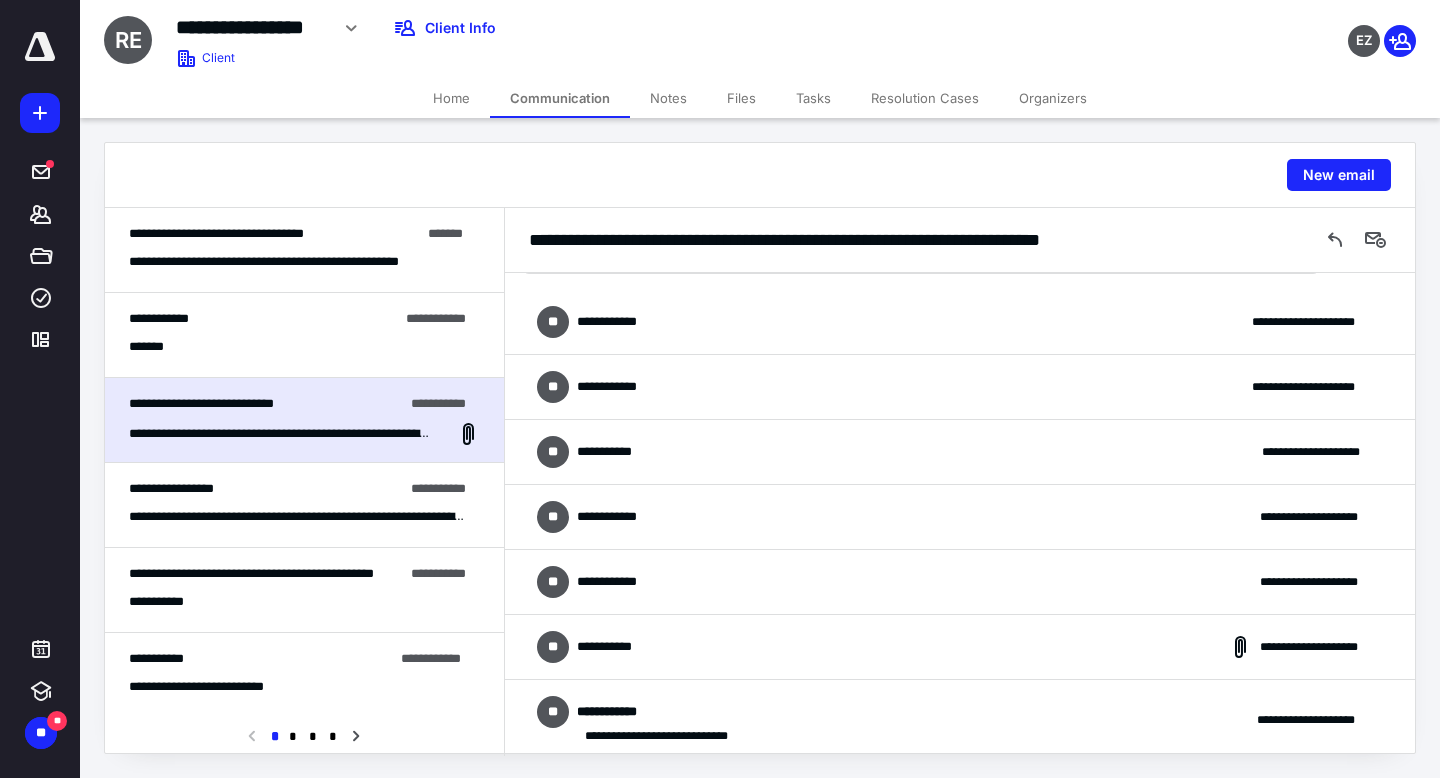 scroll, scrollTop: 0, scrollLeft: 0, axis: both 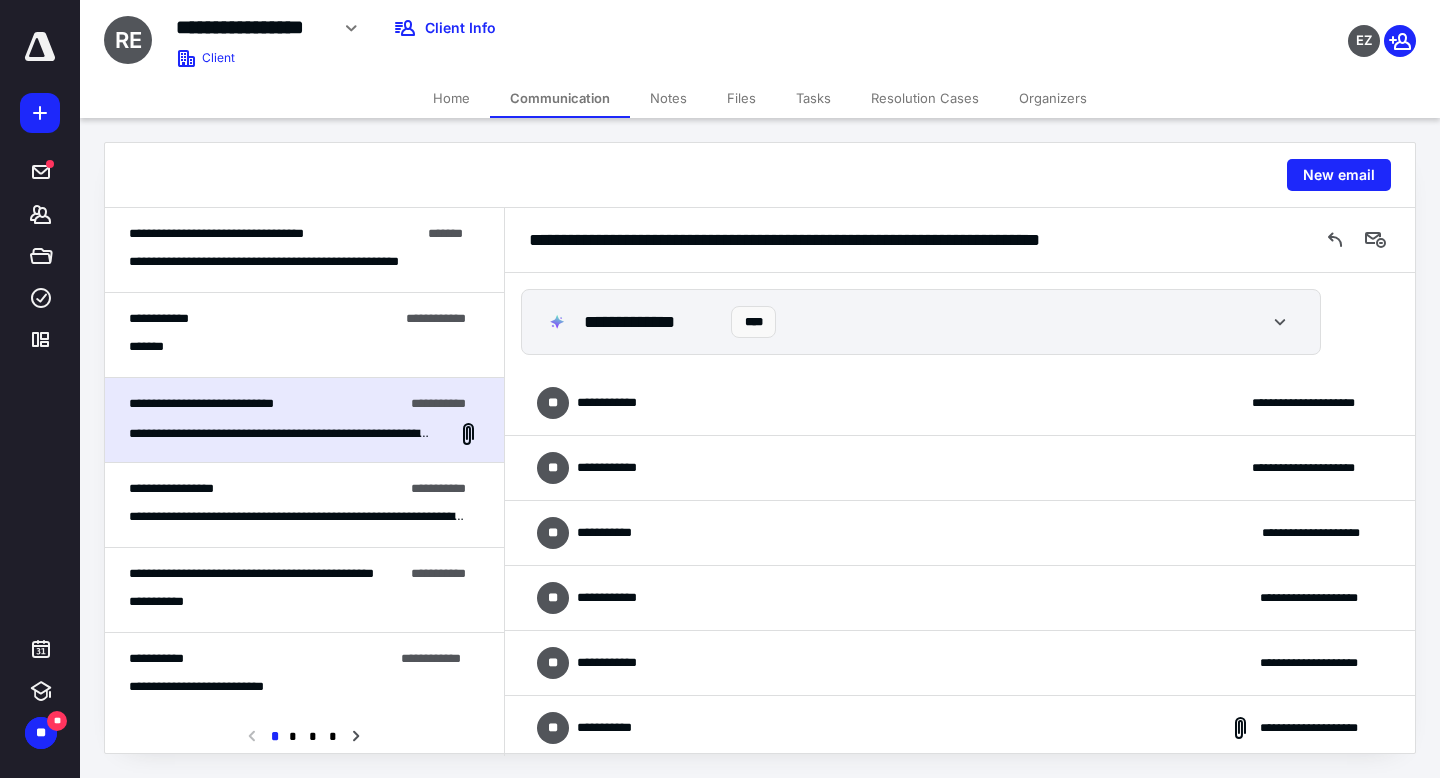 click on "**********" at bounding box center [297, 262] 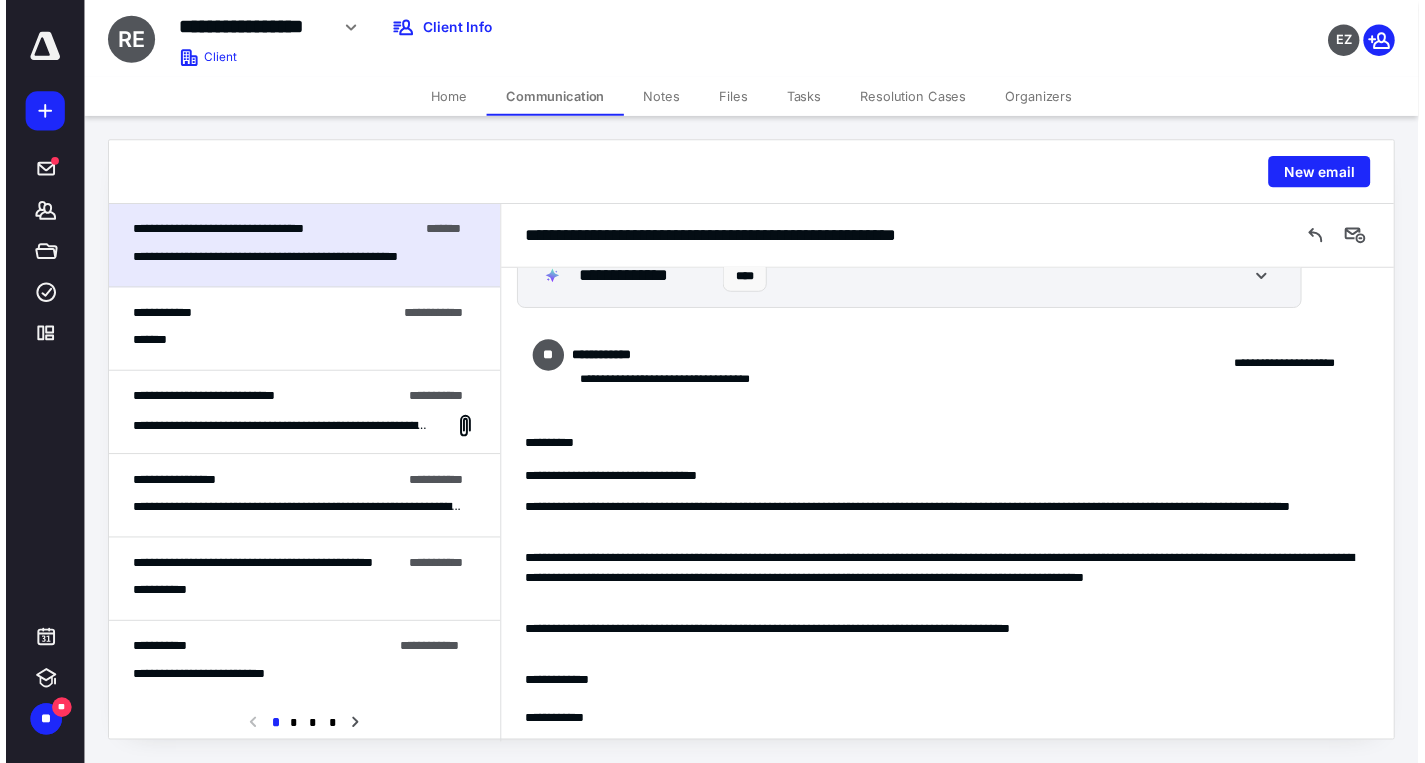 scroll, scrollTop: 0, scrollLeft: 0, axis: both 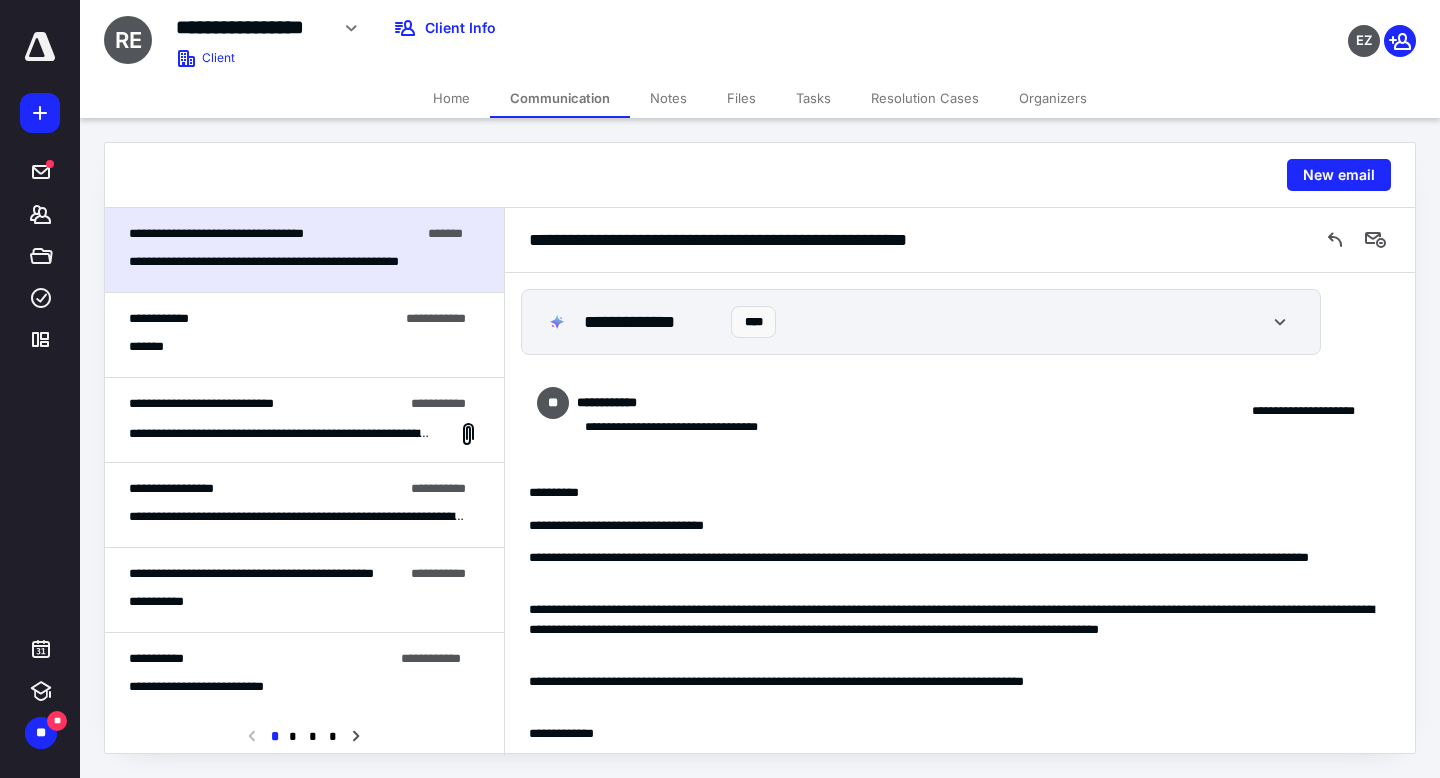 click at bounding box center (40, 47) 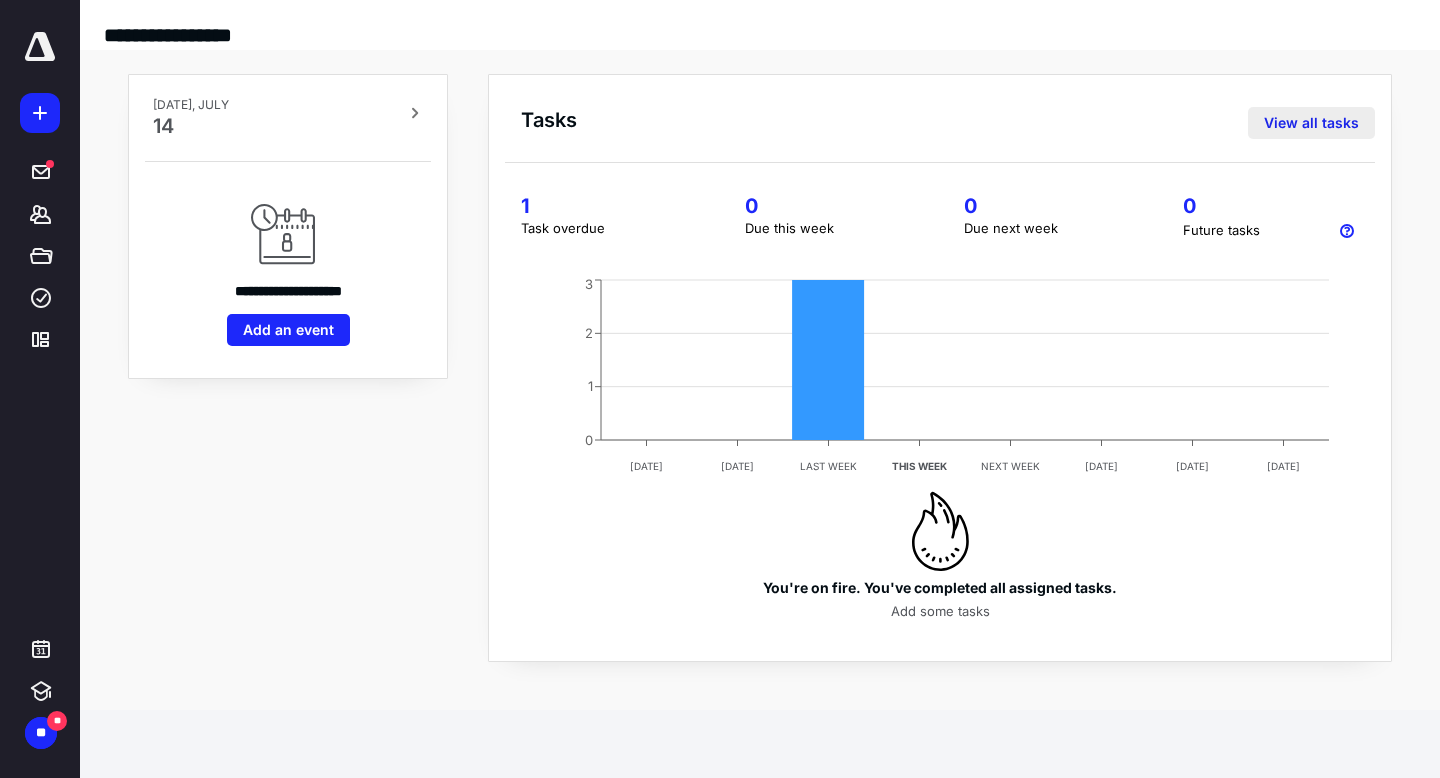 click on "View all tasks" at bounding box center [1311, 123] 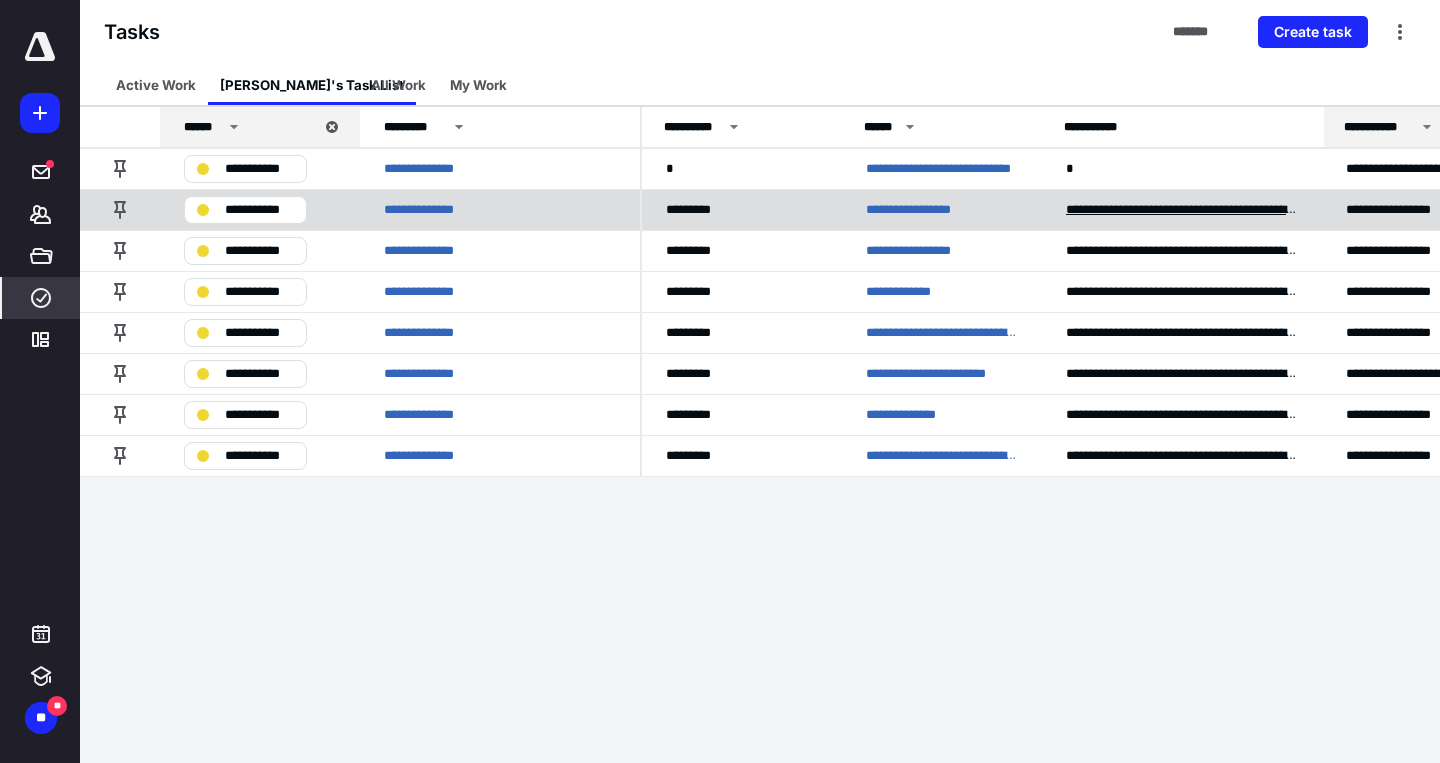 click on "**********" at bounding box center (1182, 210) 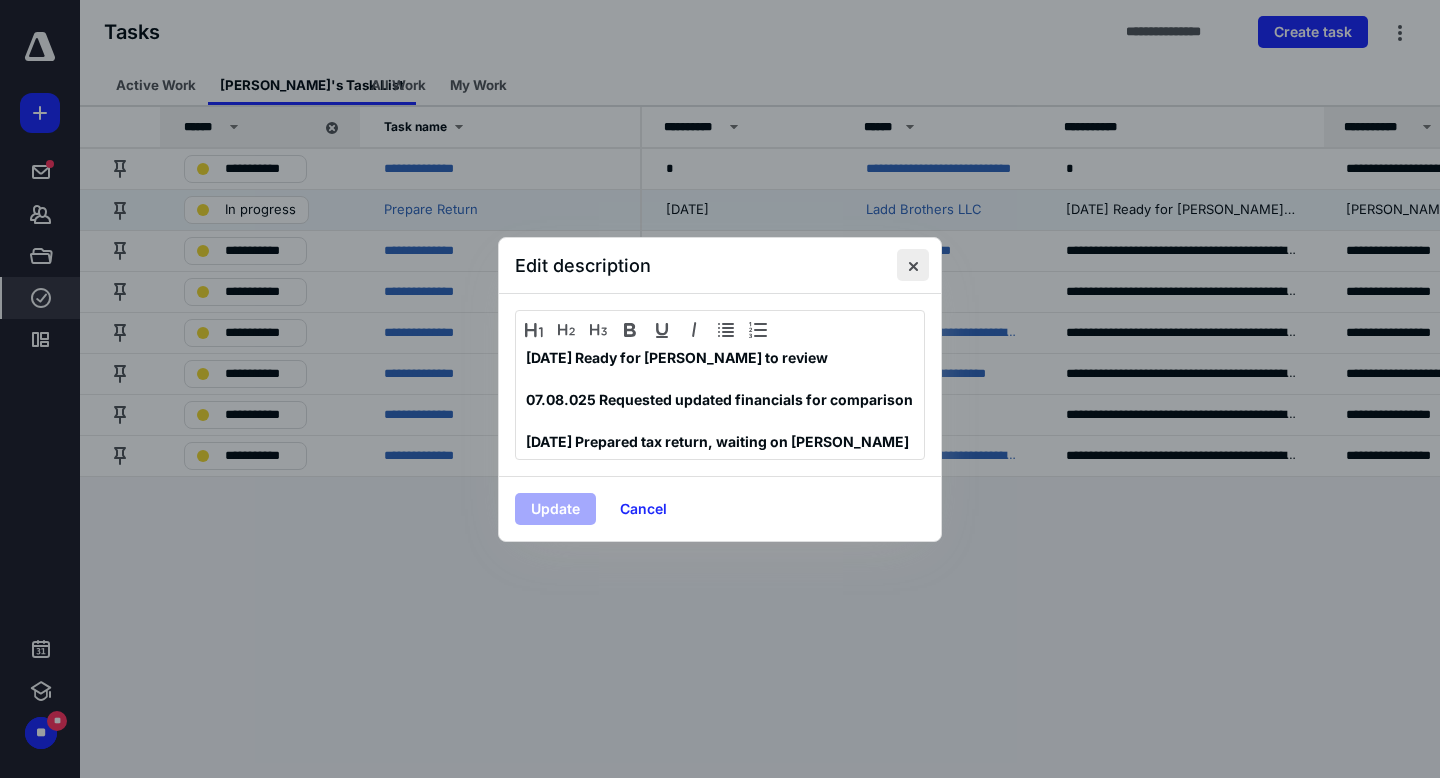 click at bounding box center [913, 265] 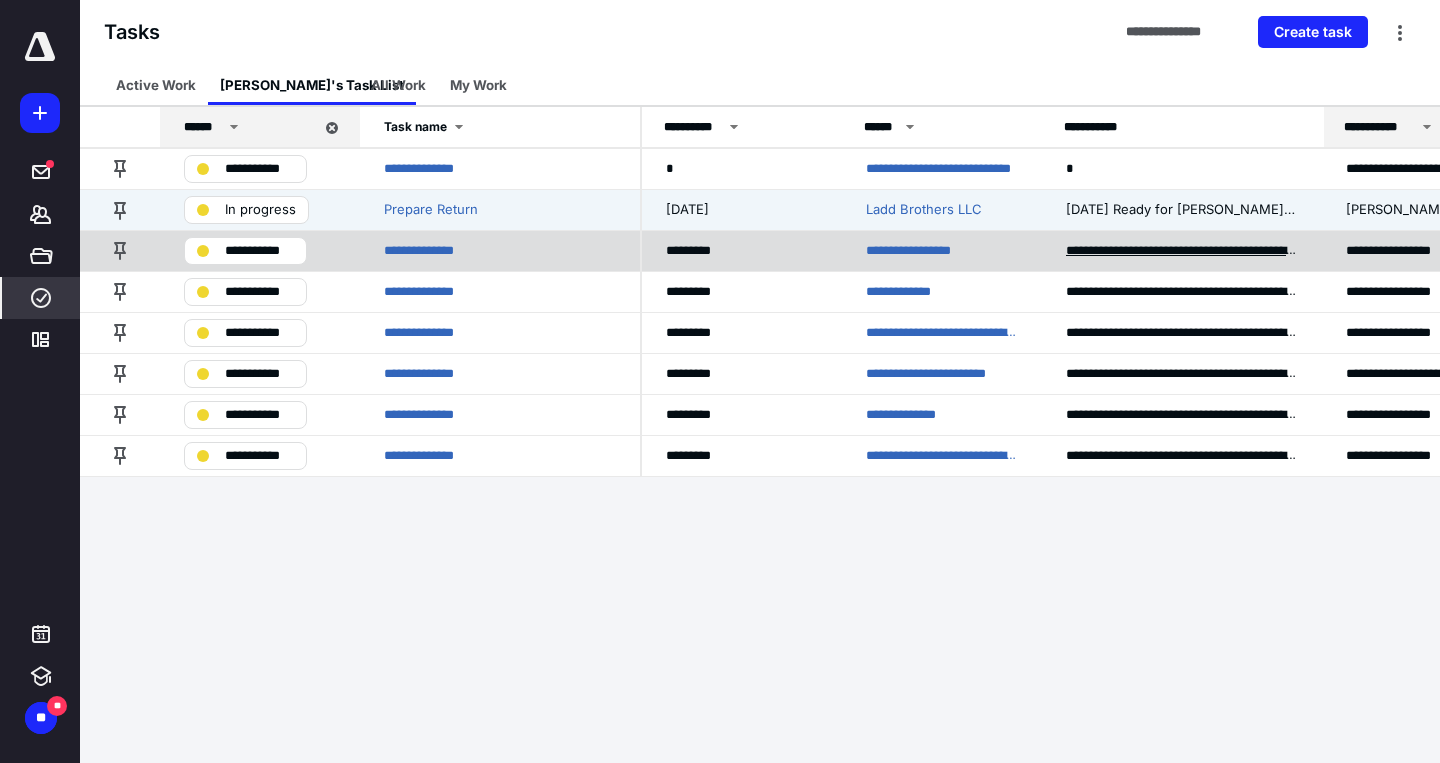 click on "**********" at bounding box center (1182, 251) 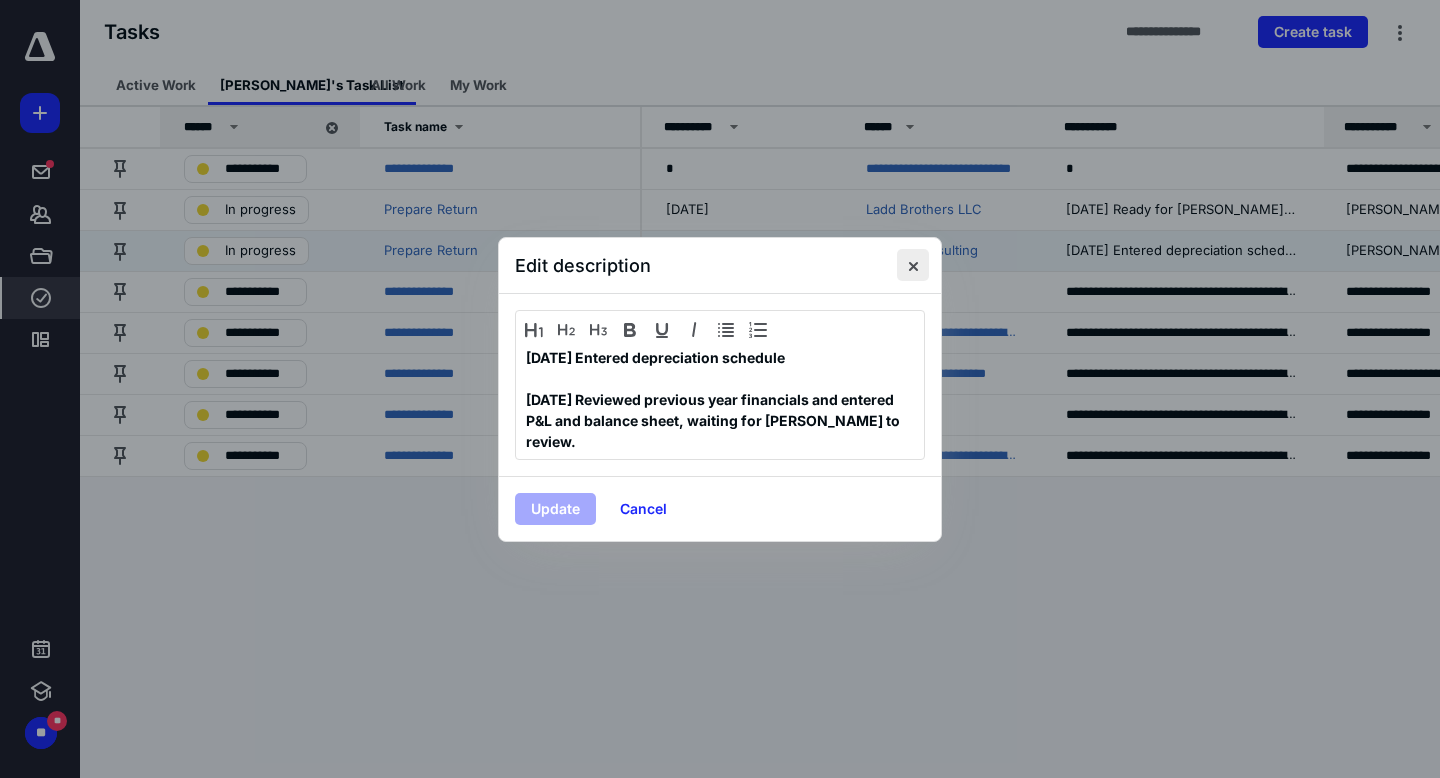 click at bounding box center [913, 265] 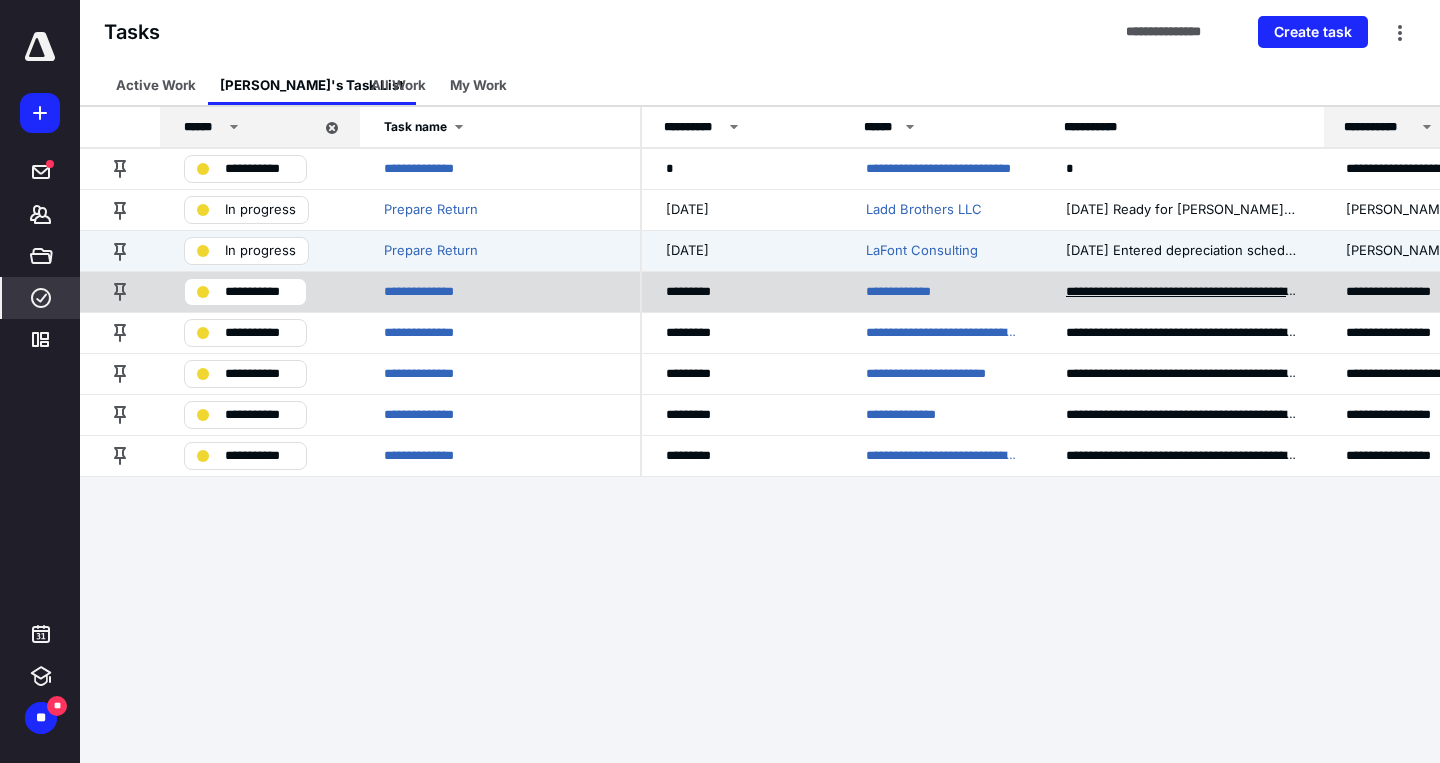 click on "**********" at bounding box center (1182, 292) 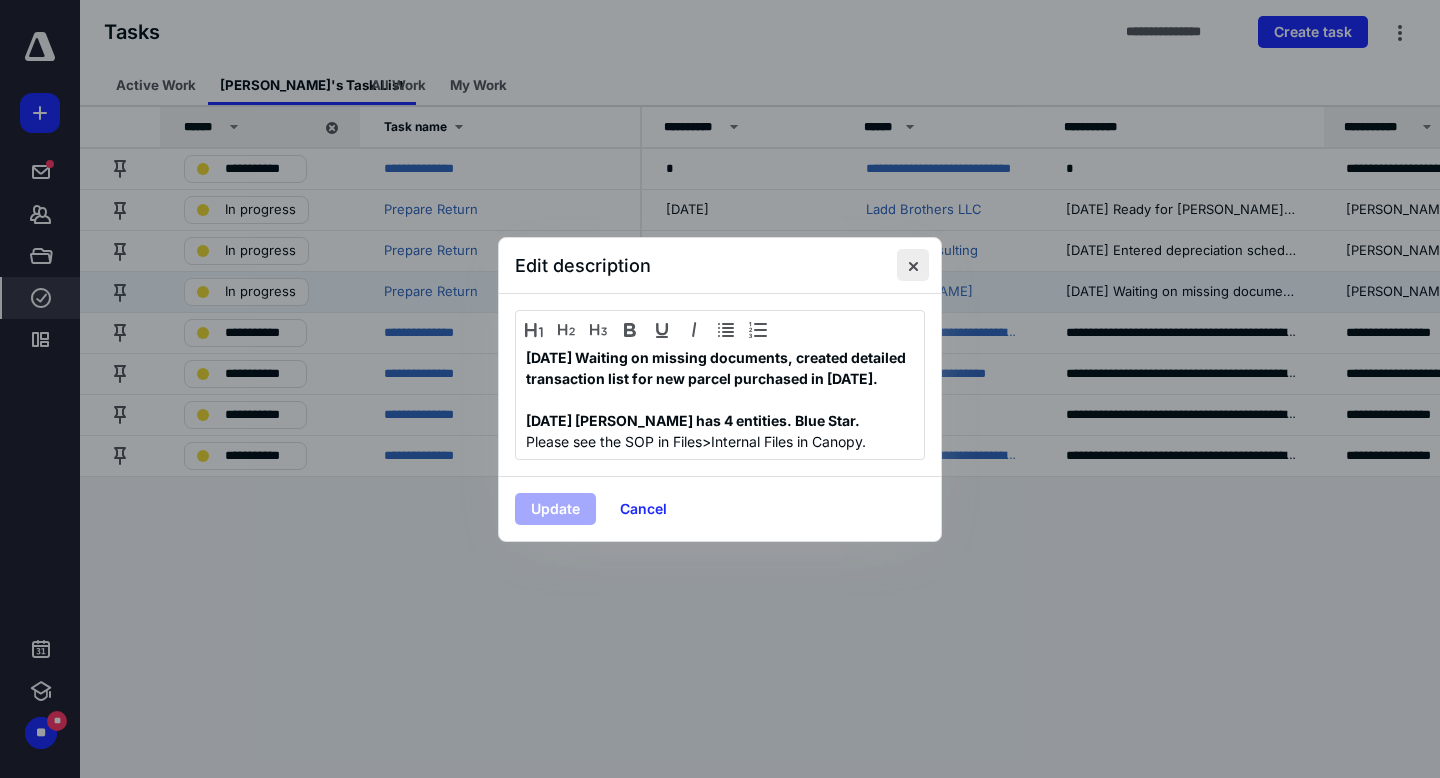 click at bounding box center (913, 265) 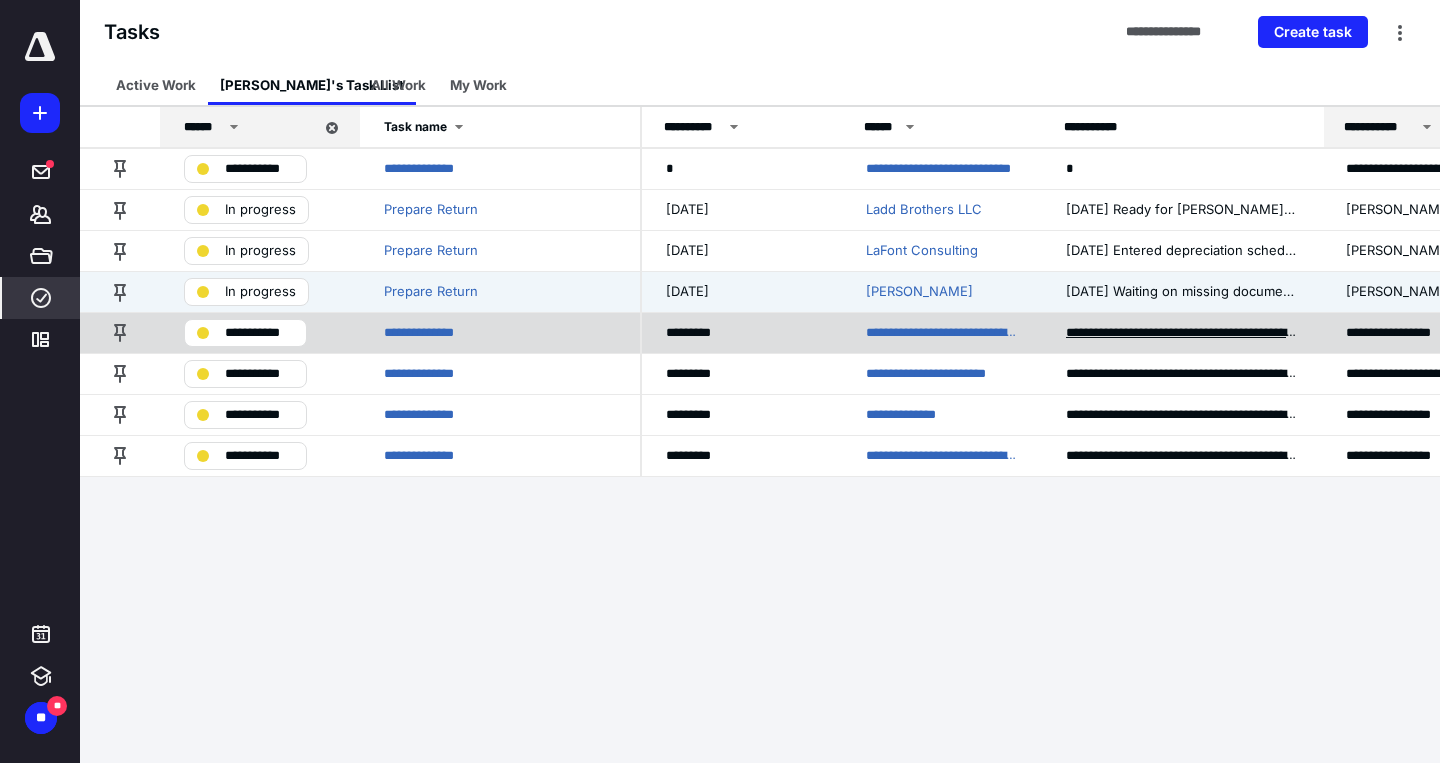 click on "**********" at bounding box center (1182, 333) 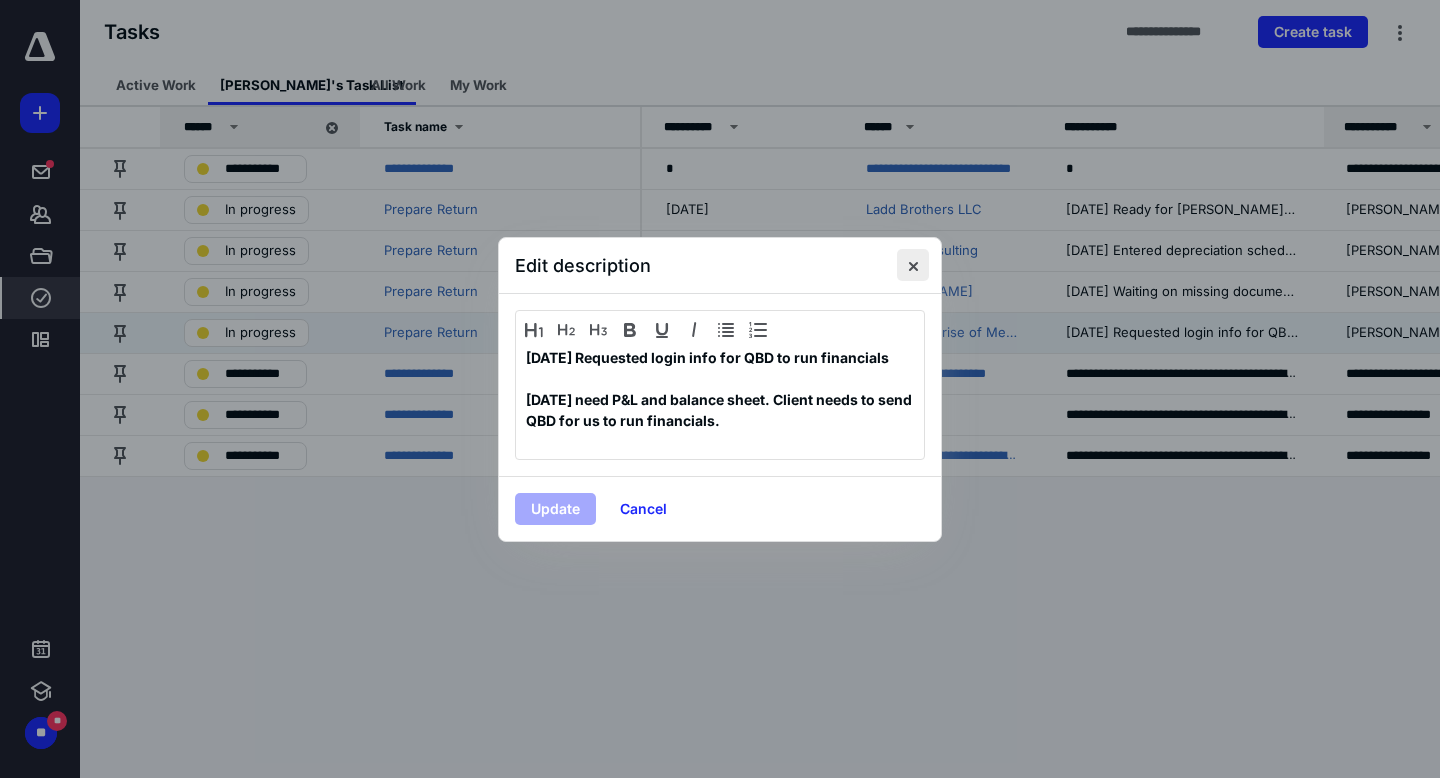 click at bounding box center (913, 265) 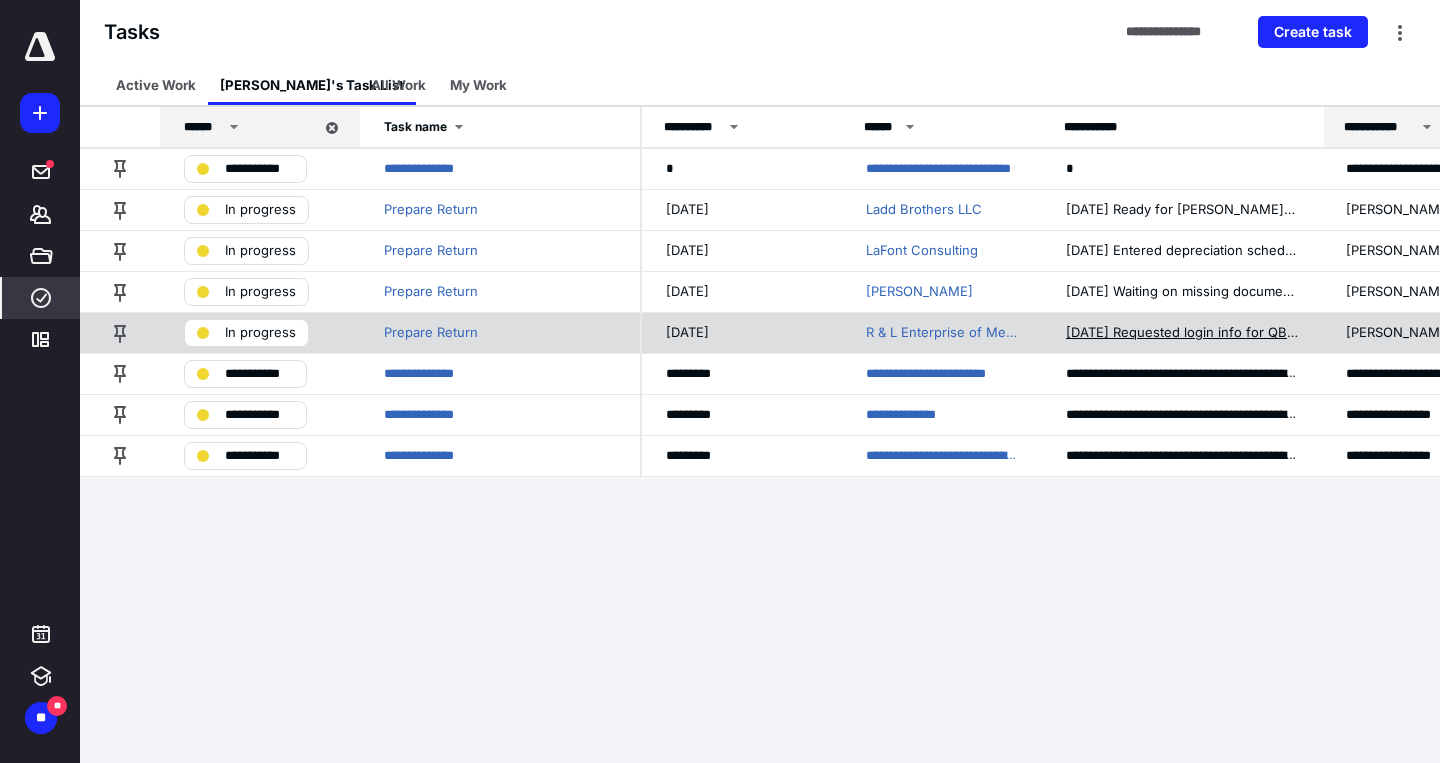 click on "[DATE] Requested login info for QBD to run financials [DATE] need P&L and balance sheet. Client needs to send QBD for us to run financials. See [PERSON_NAME]'s P&L and balance sheet from previous year by" at bounding box center (1182, 333) 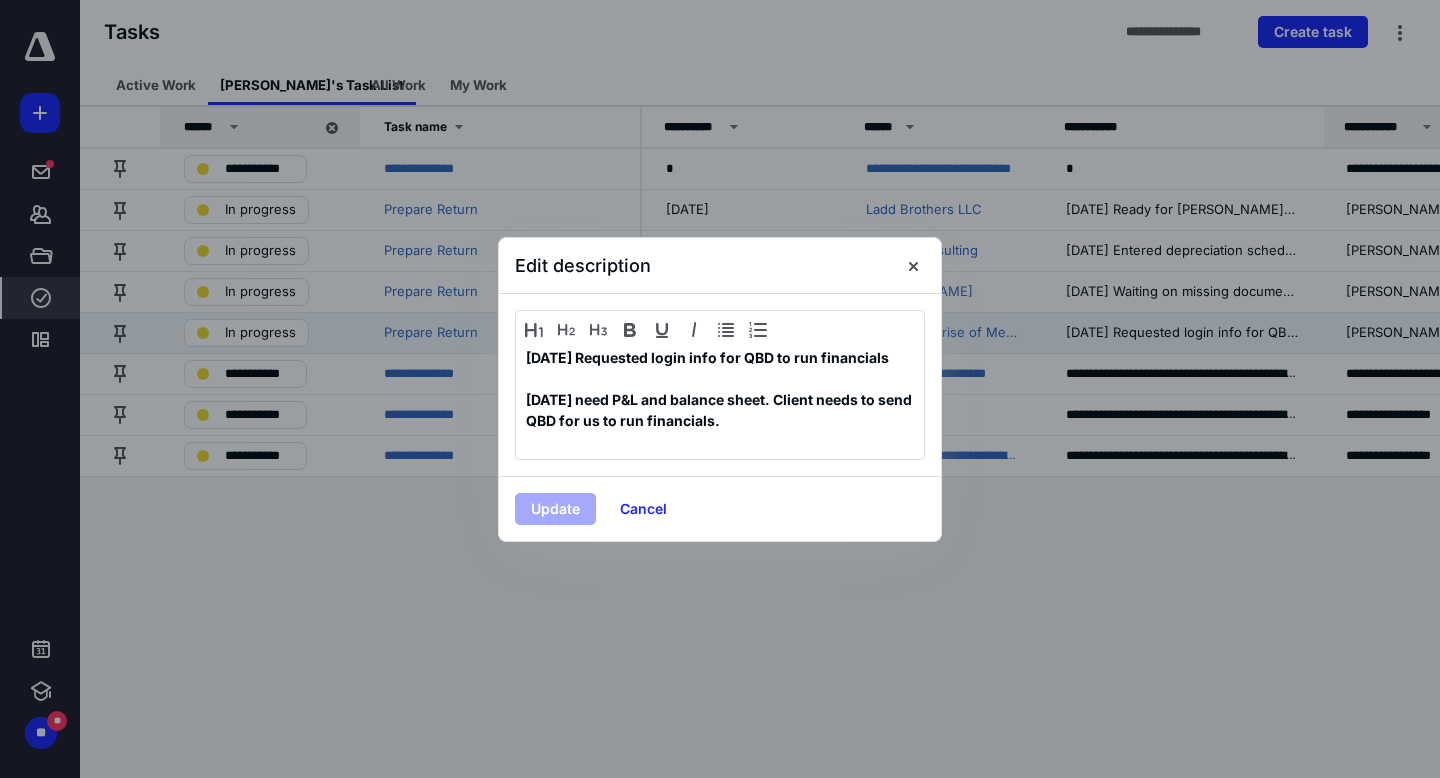 click on "[DATE] Requested login info for QBD to run financials" at bounding box center (707, 357) 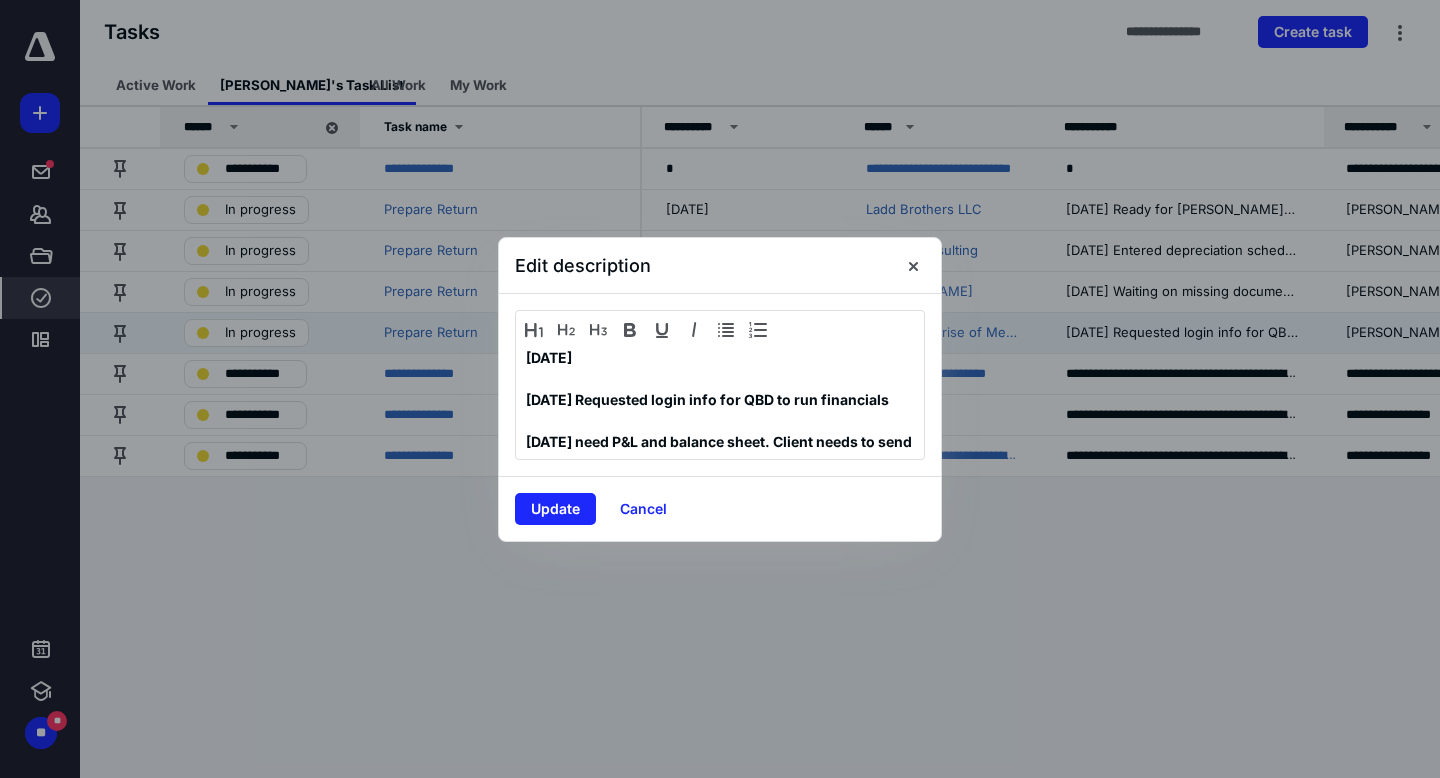 click on "[DATE]" at bounding box center (720, 357) 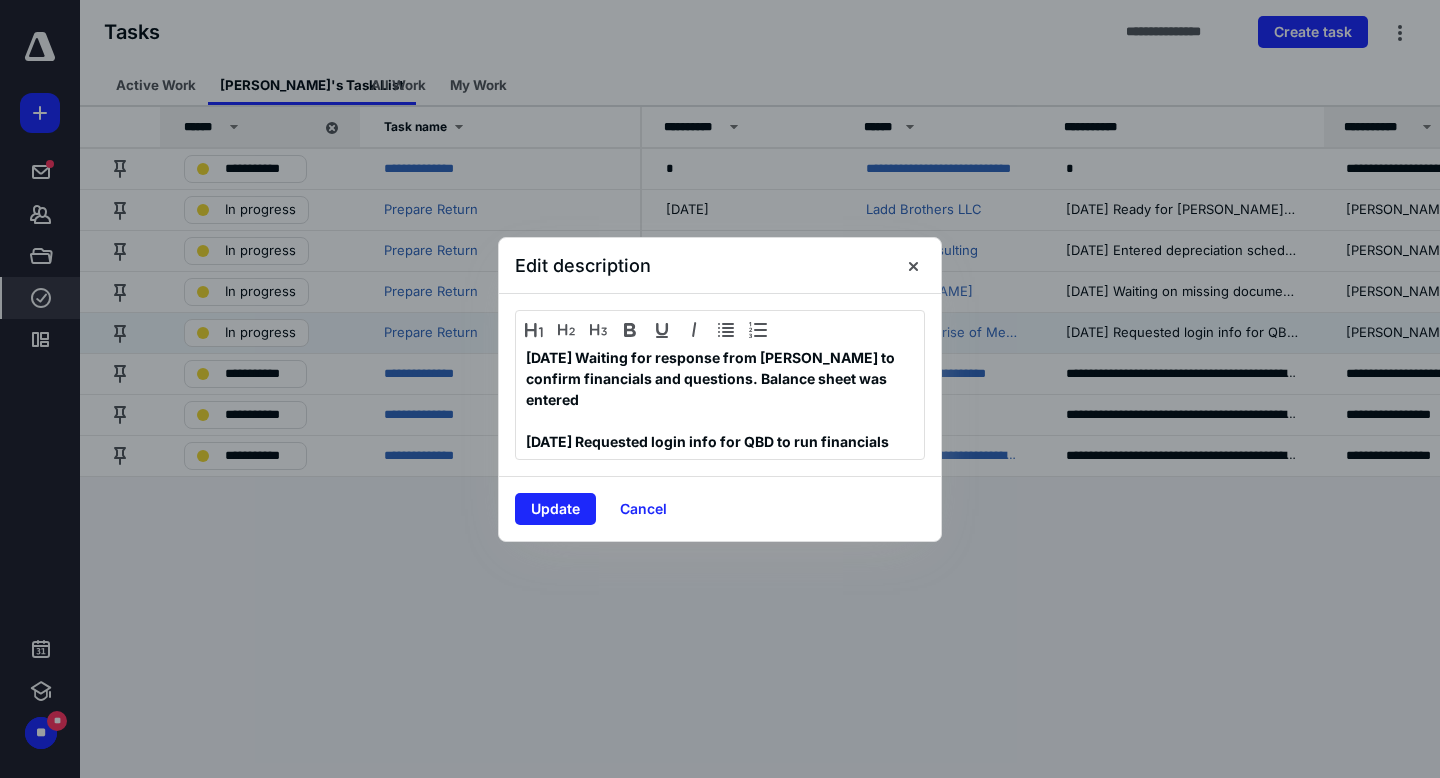 click on "Update Cancel" at bounding box center (720, 508) 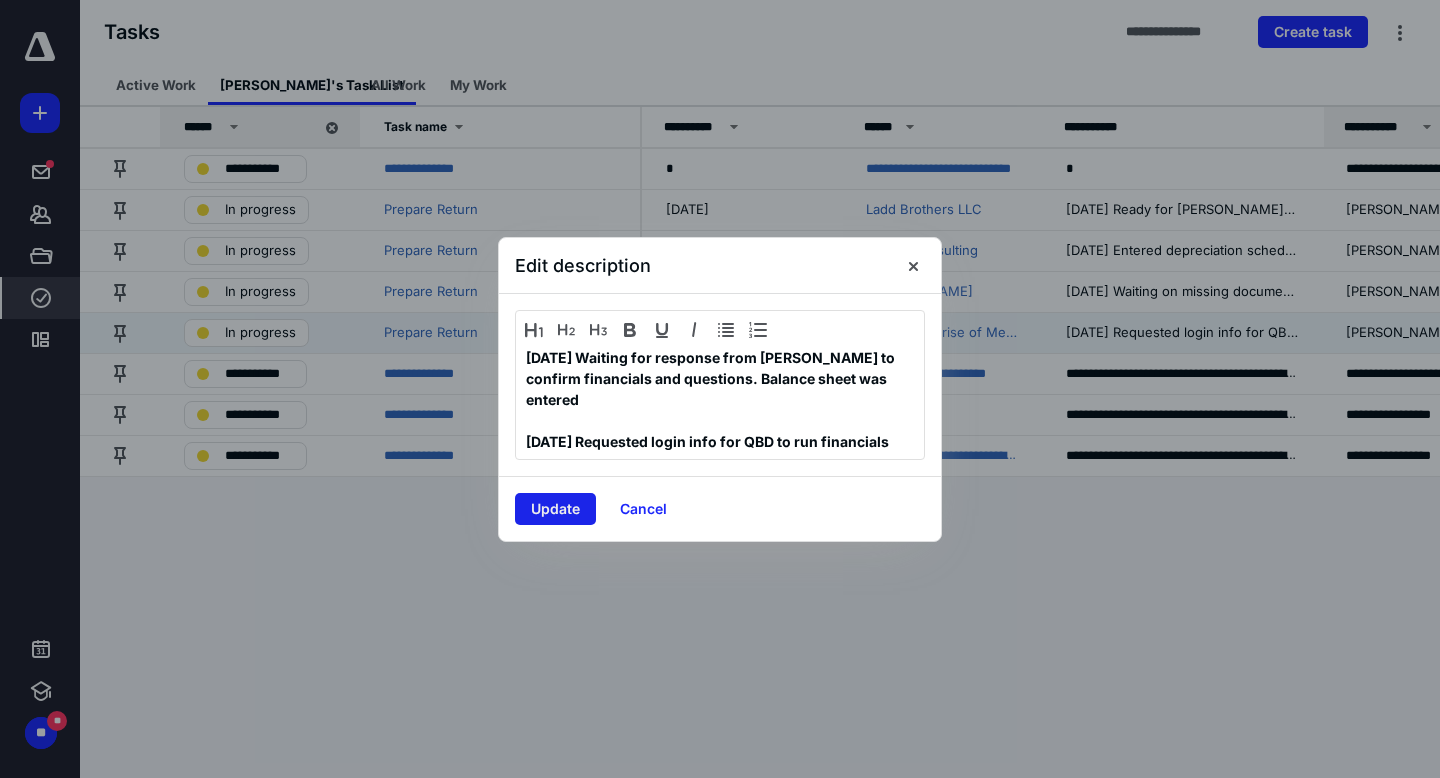 click on "Update" at bounding box center (555, 509) 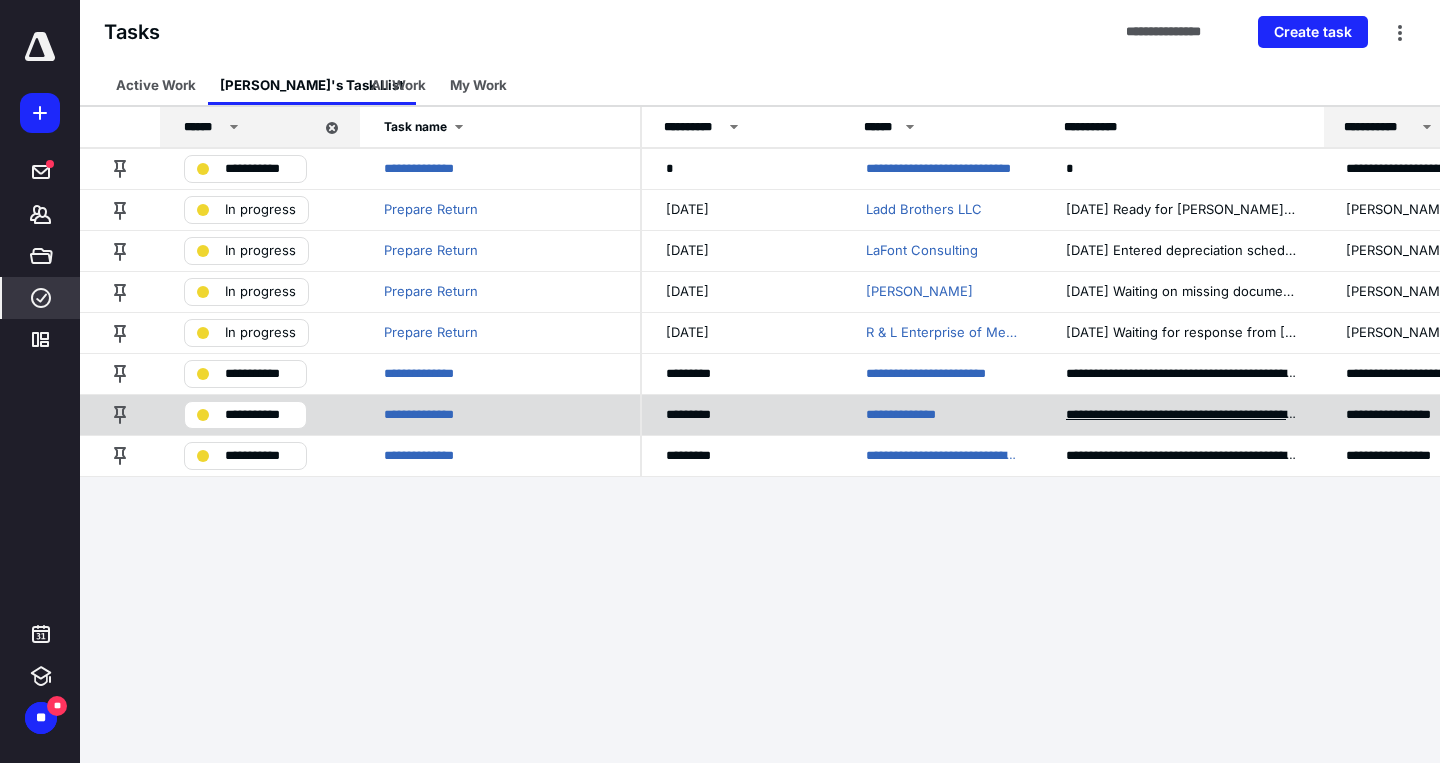 click on "**********" at bounding box center (1182, 415) 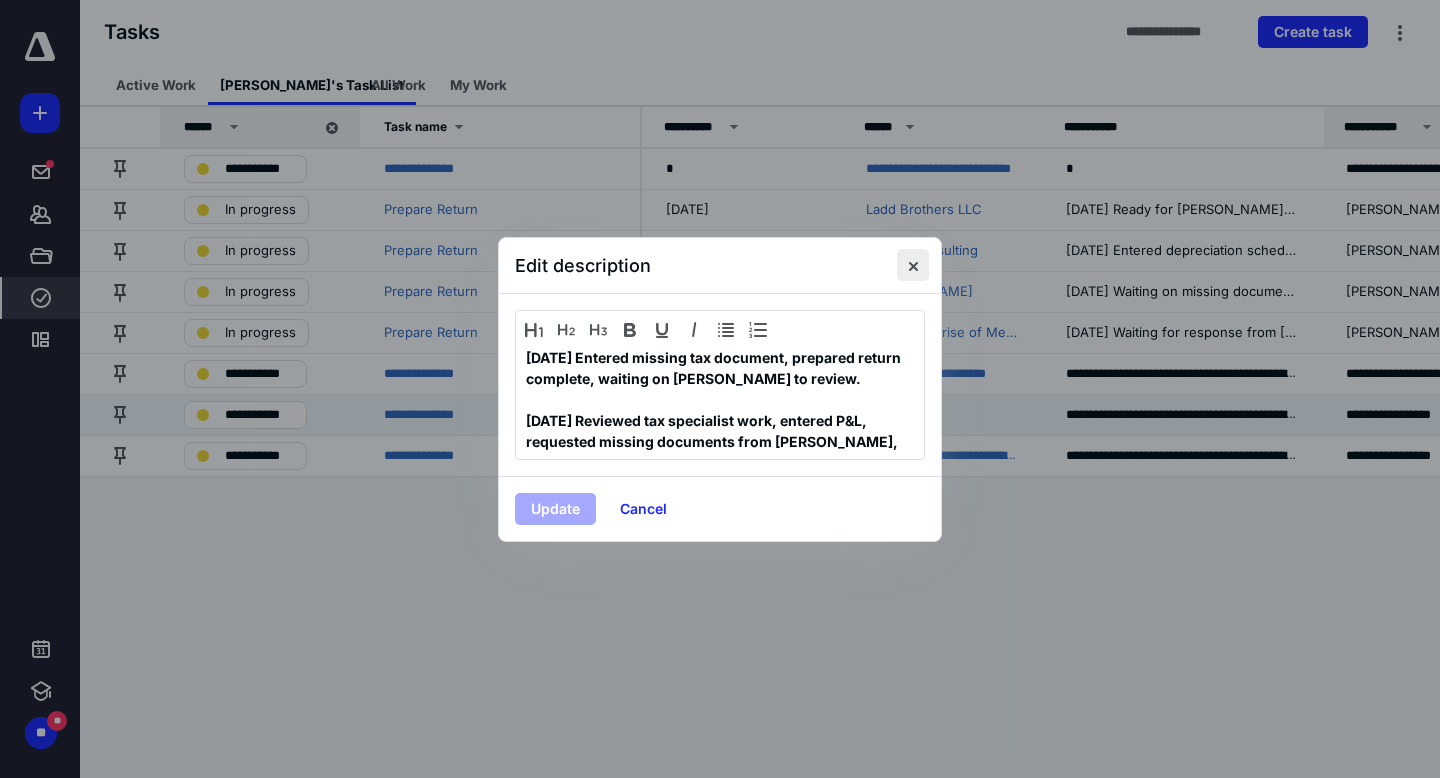 click at bounding box center [913, 265] 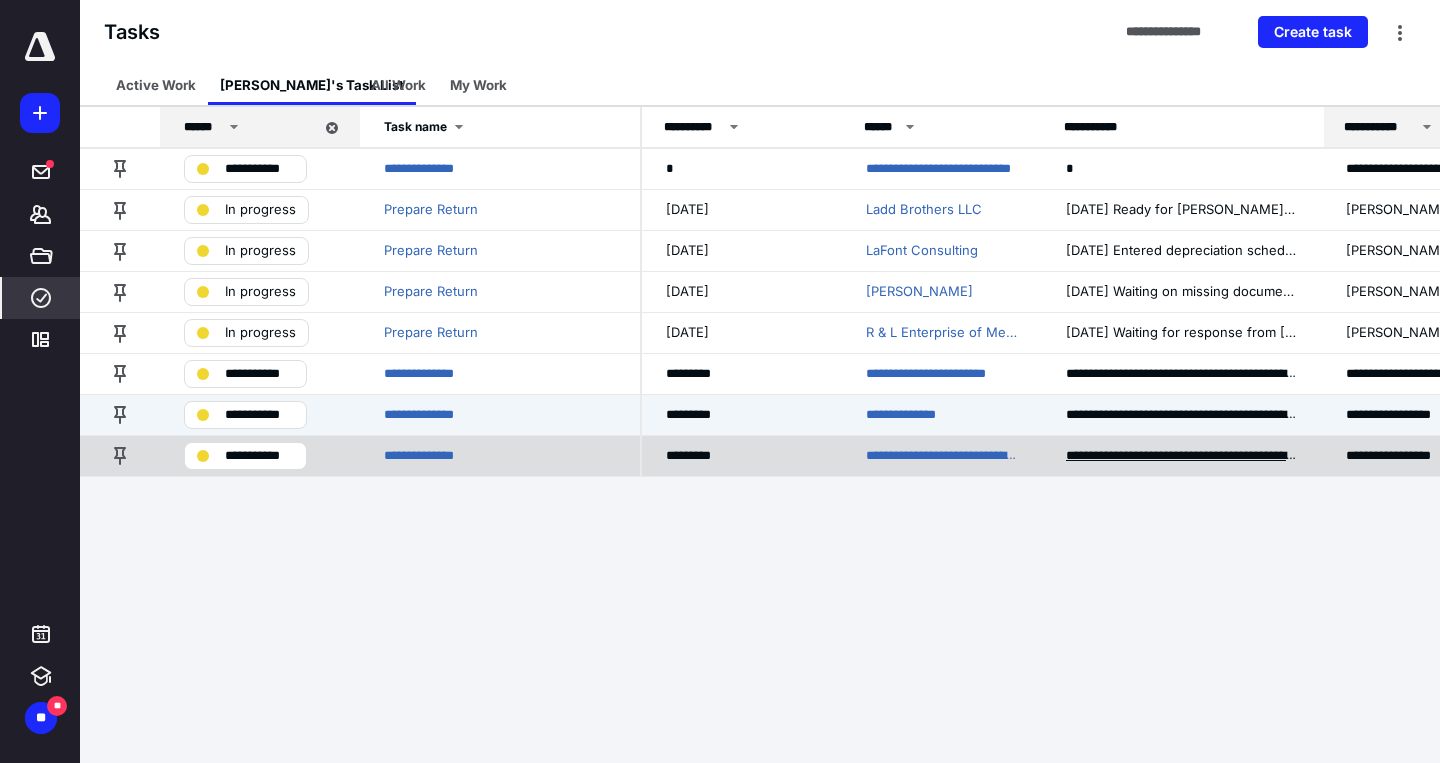 click on "**********" at bounding box center (1182, 456) 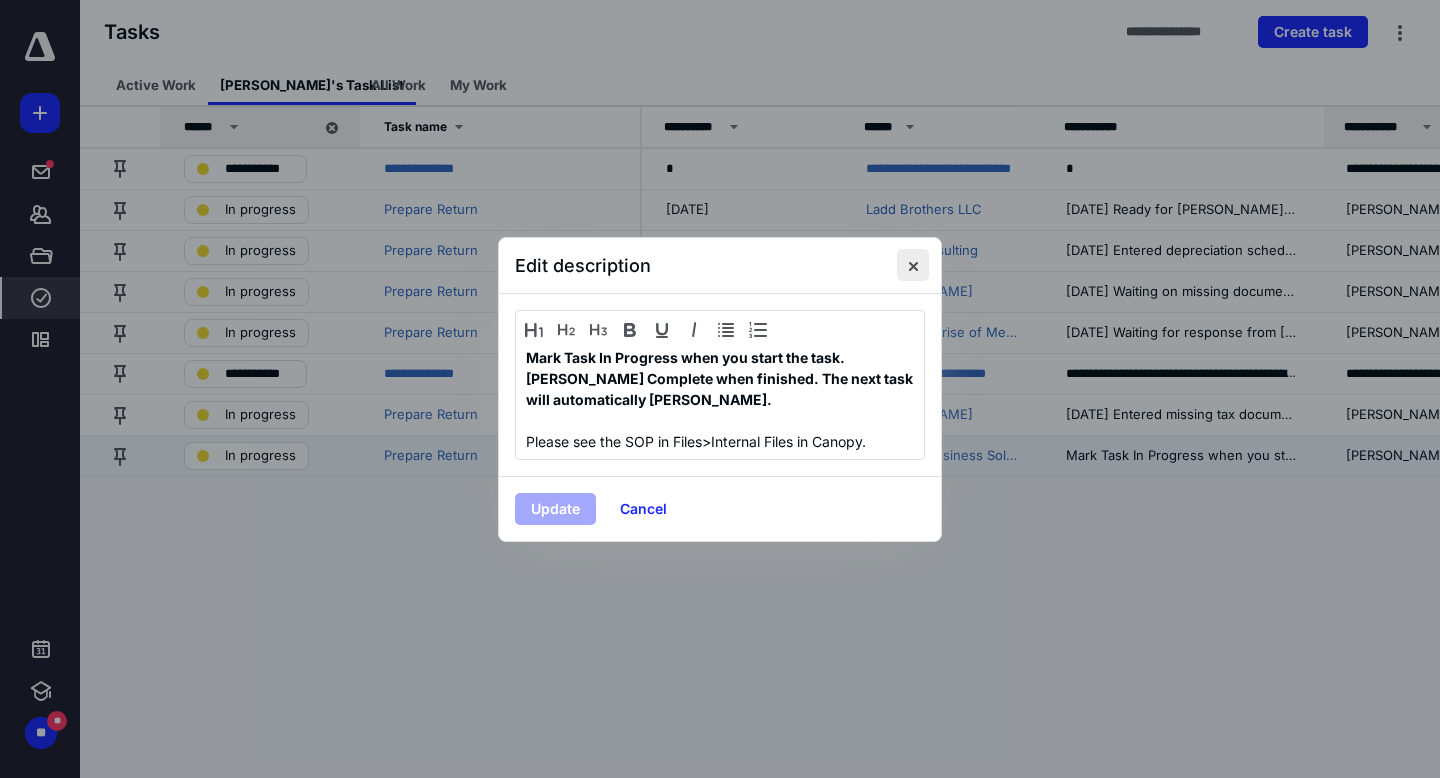 click at bounding box center (913, 265) 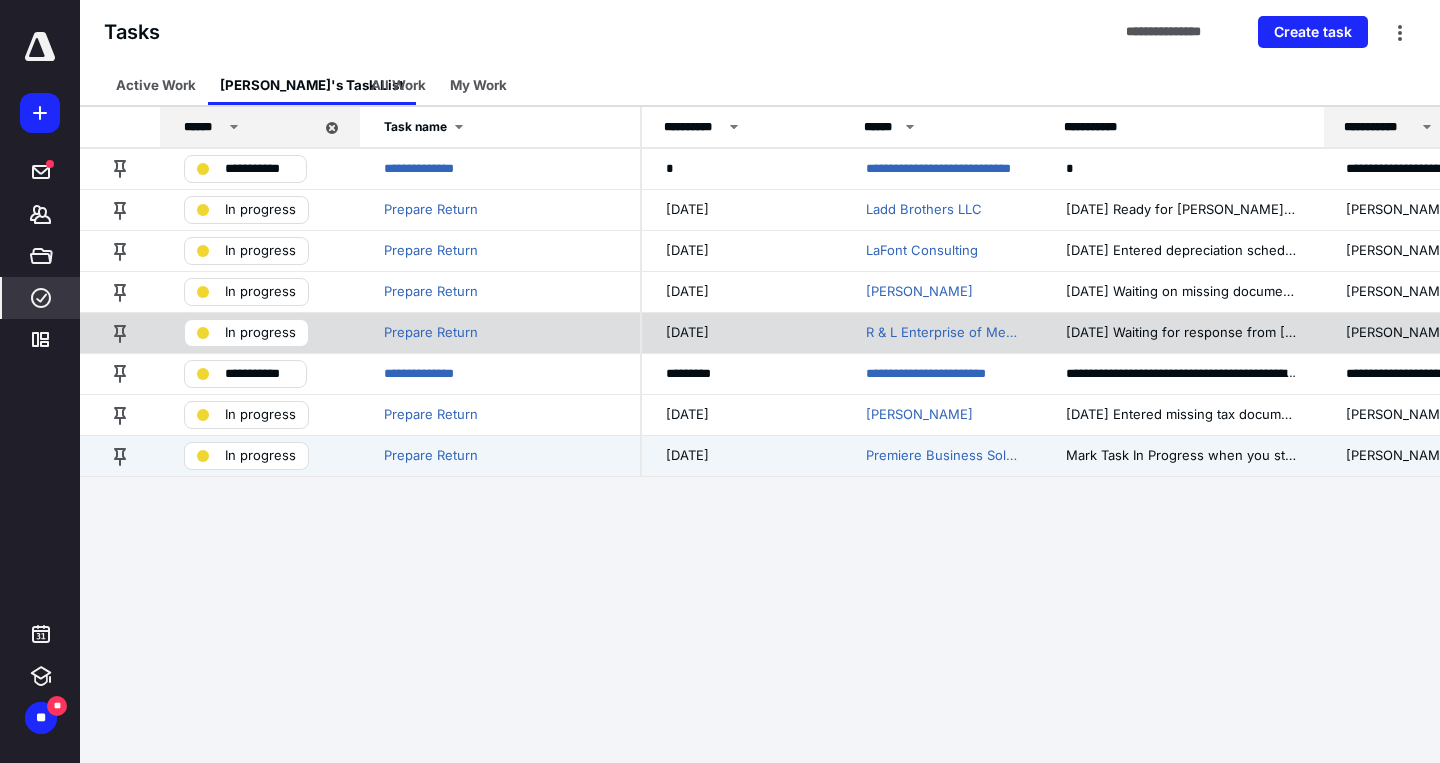 click on "R & L Enterprise of Mecklenburg LLC" at bounding box center [942, 333] 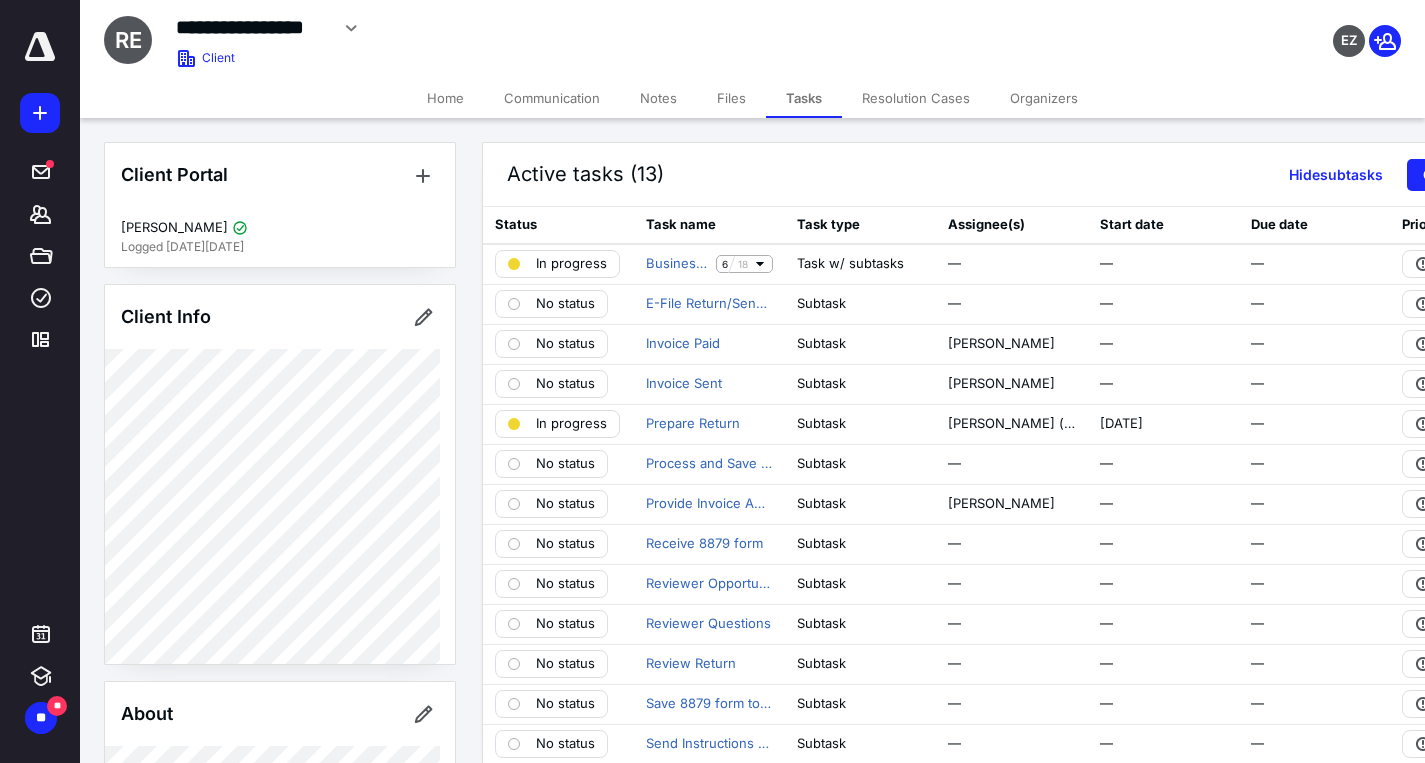 click on "Files" at bounding box center [731, 98] 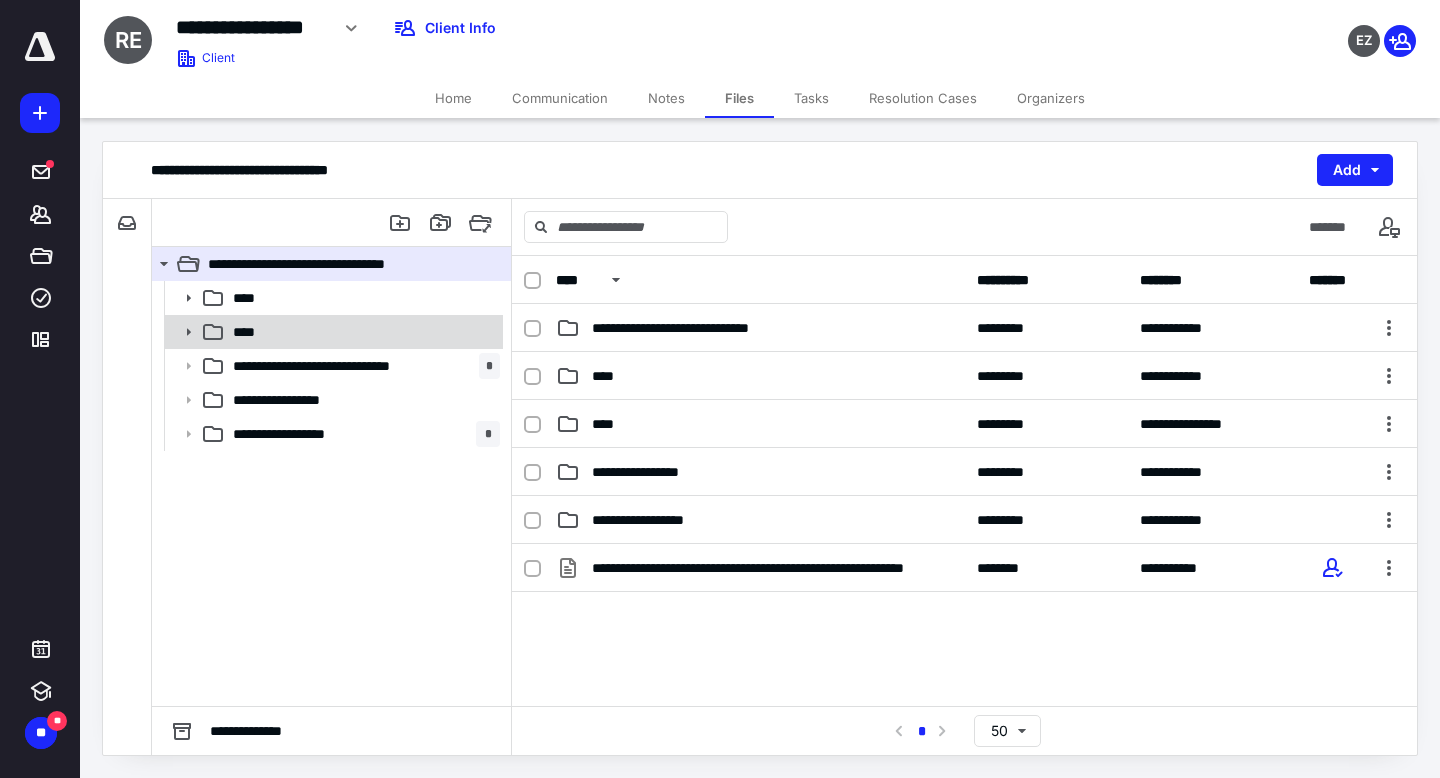 click on "****" at bounding box center (362, 332) 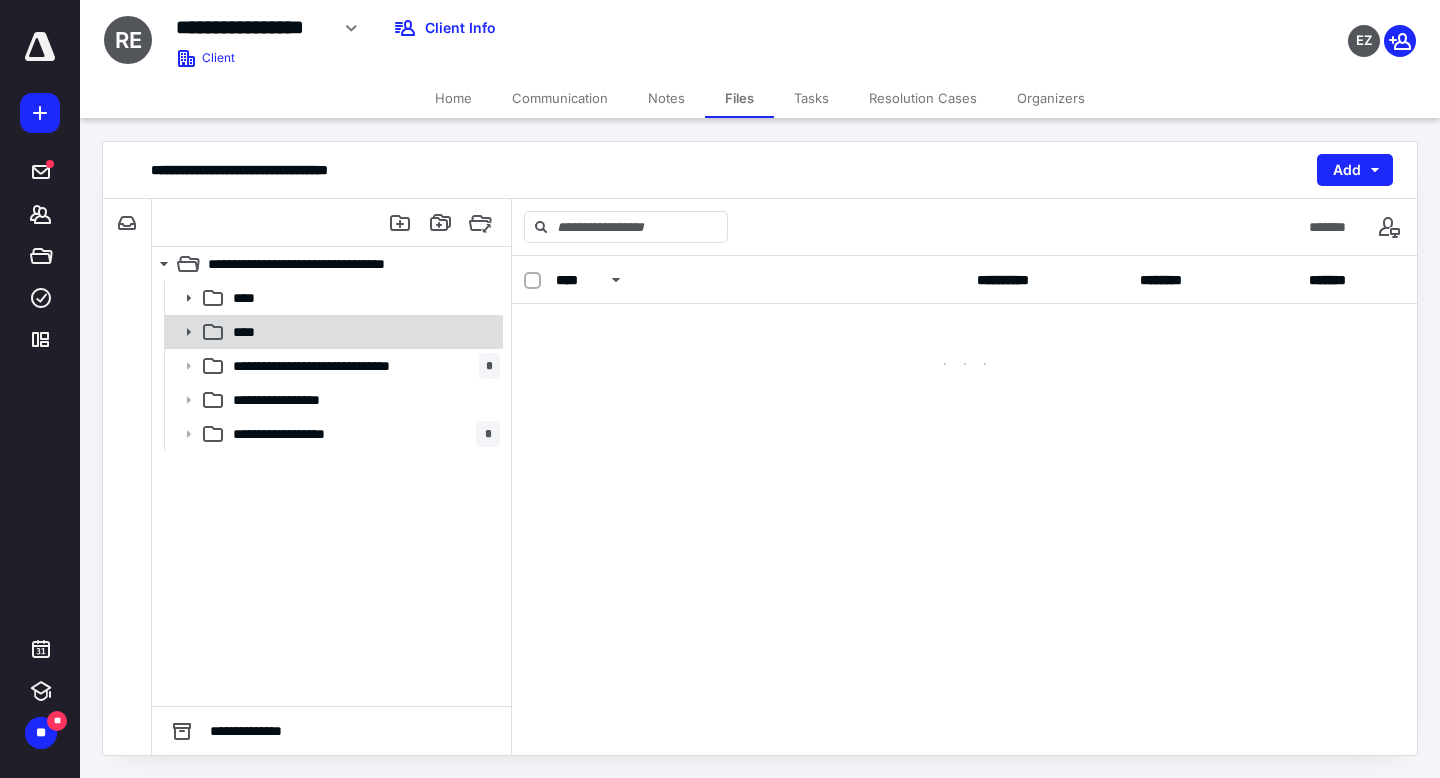 click on "****" at bounding box center [362, 332] 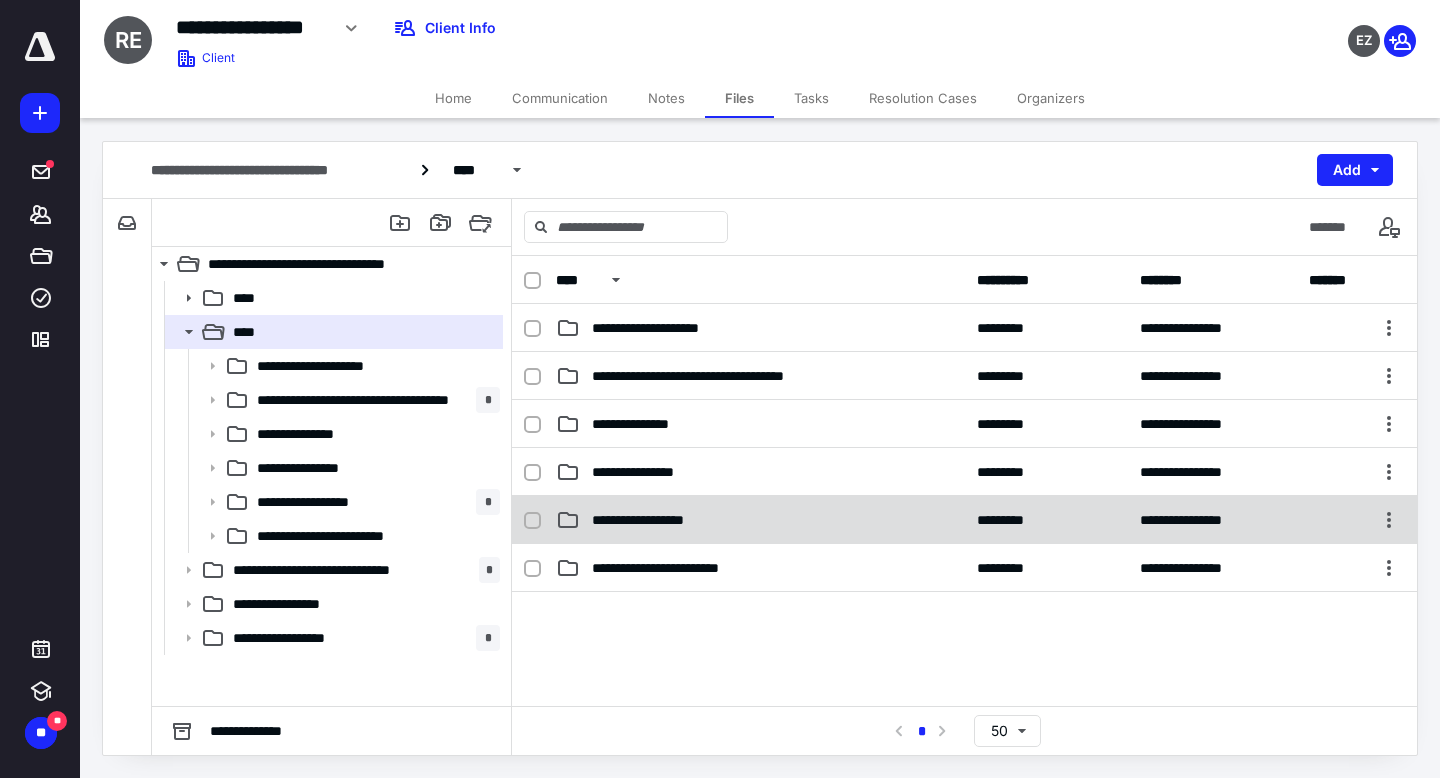 click on "**********" at bounding box center [657, 520] 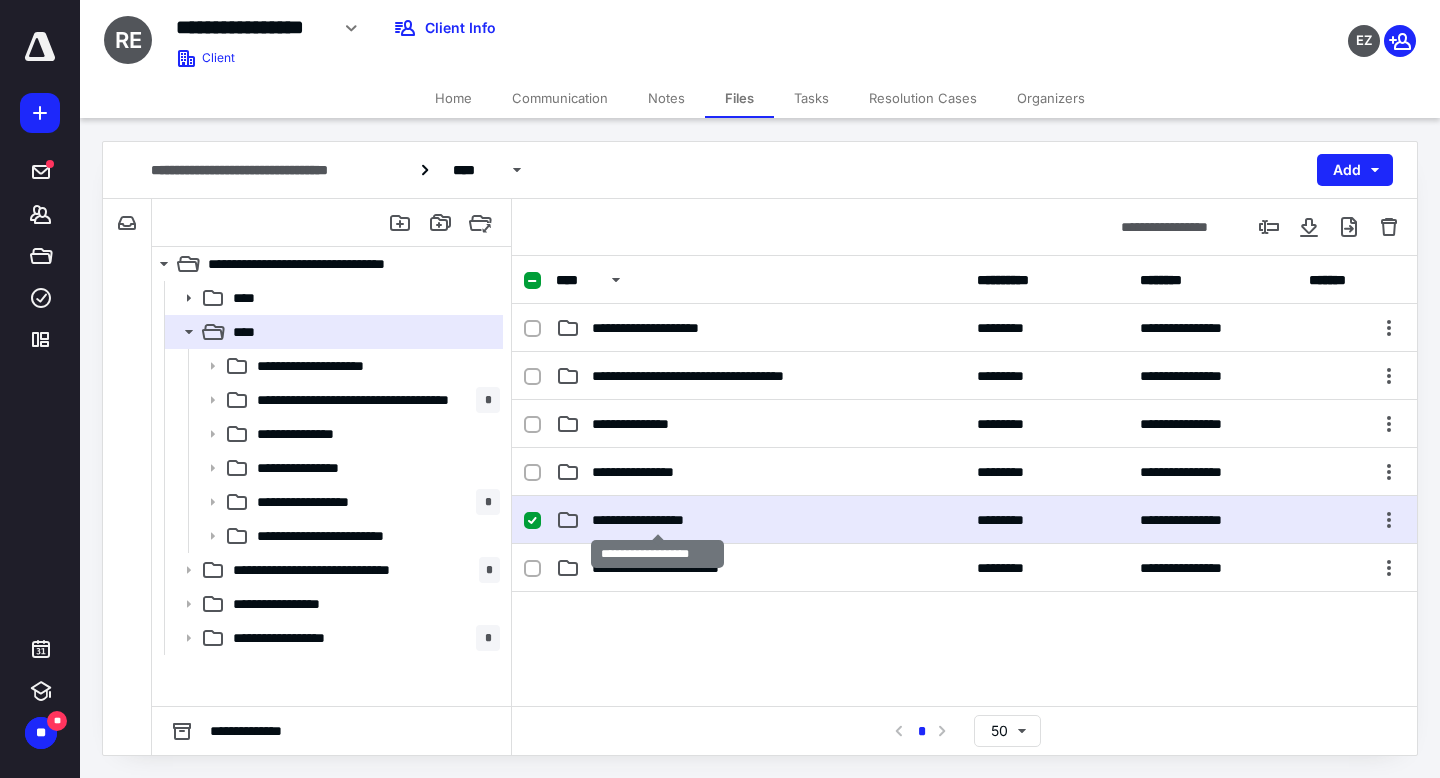 click on "**********" at bounding box center (657, 520) 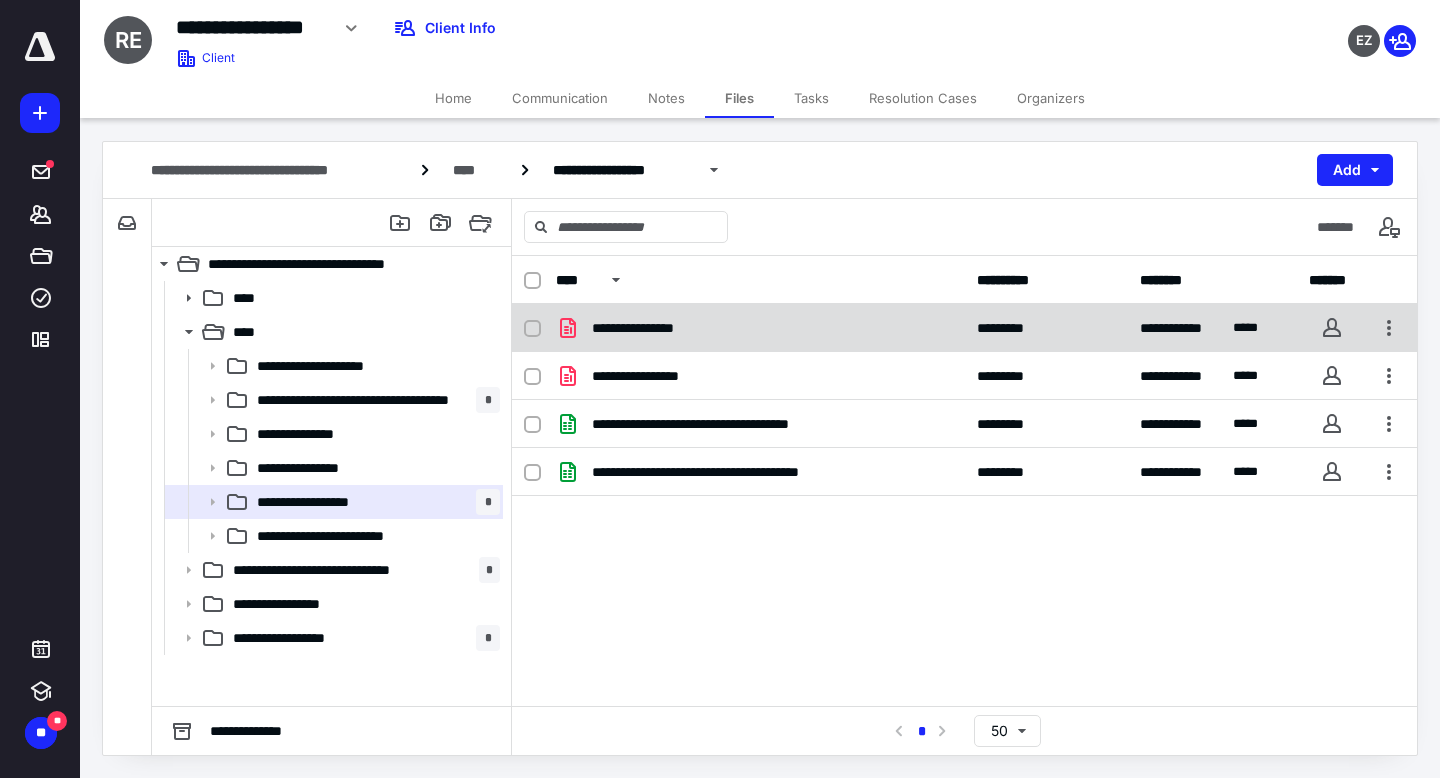 click on "**********" at bounding box center [760, 328] 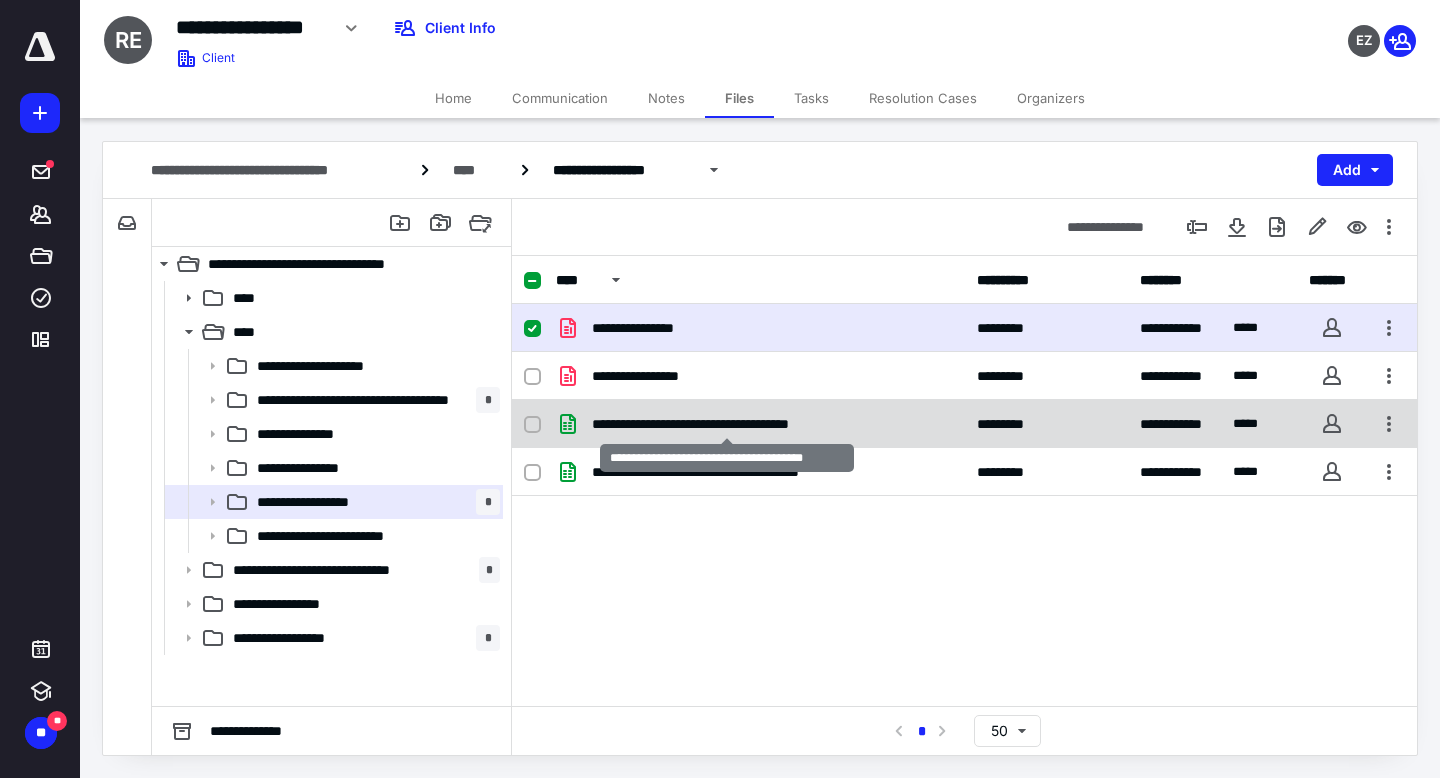 click on "**********" at bounding box center (727, 424) 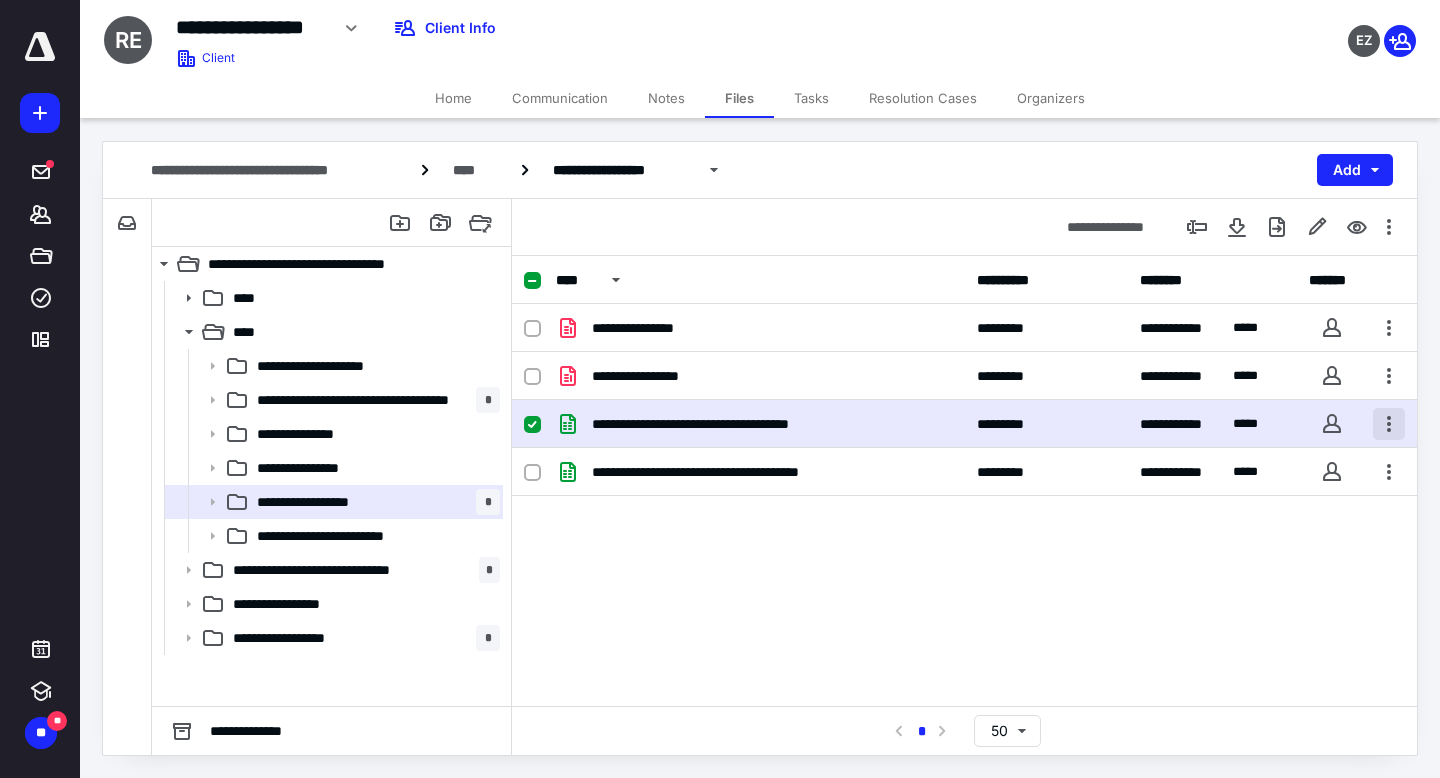 click at bounding box center (1389, 424) 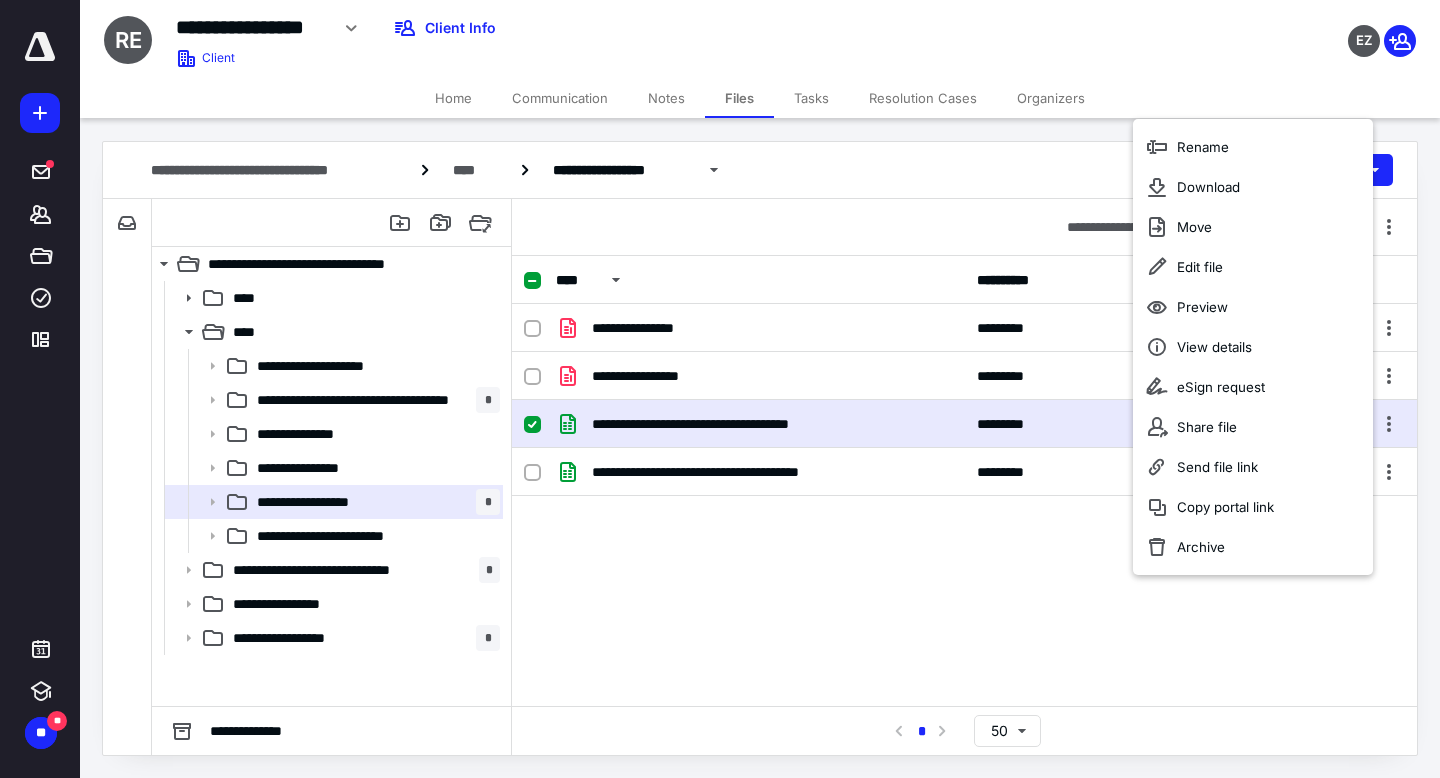 click on "**********" at bounding box center (964, 454) 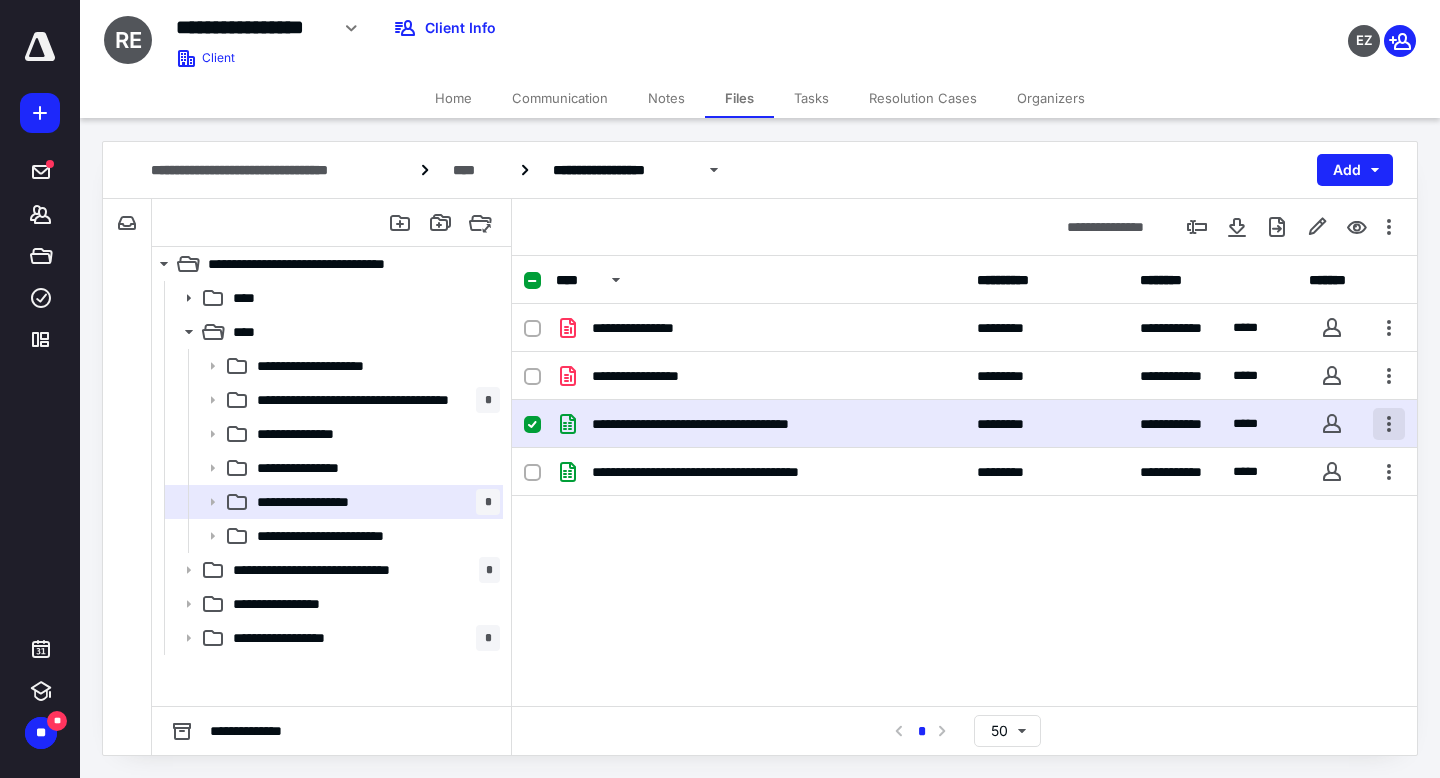 click at bounding box center (1389, 424) 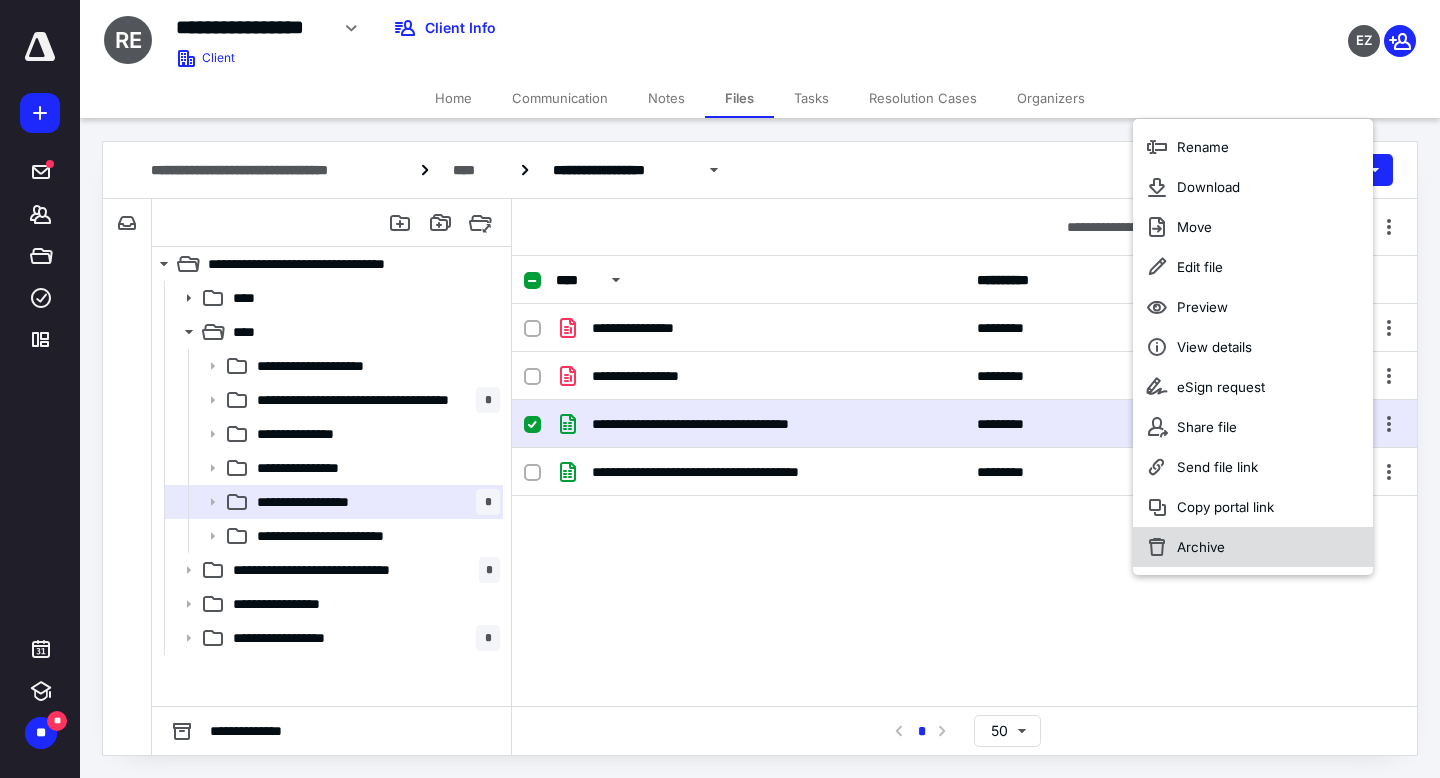 click on "Archive" at bounding box center [1253, 547] 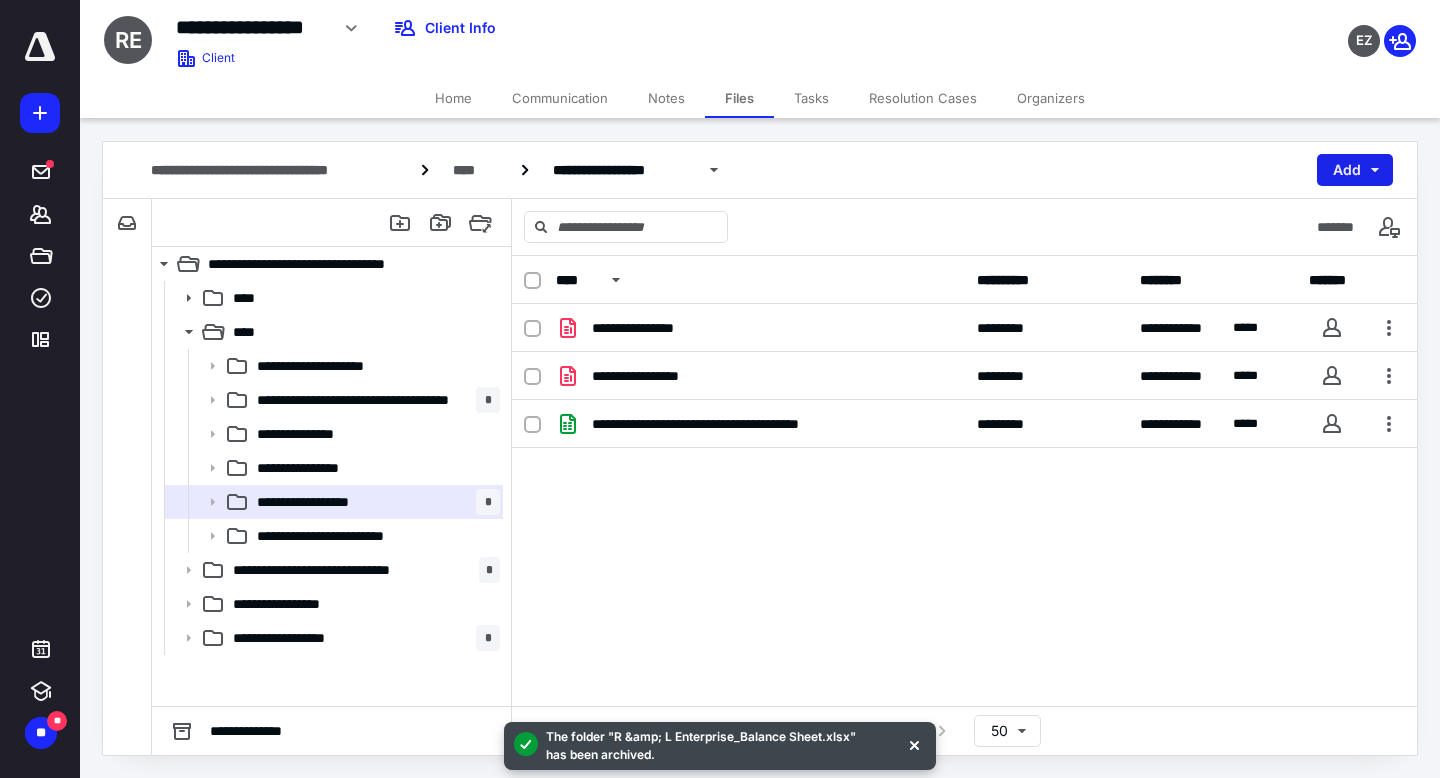 click on "Add" at bounding box center (1355, 170) 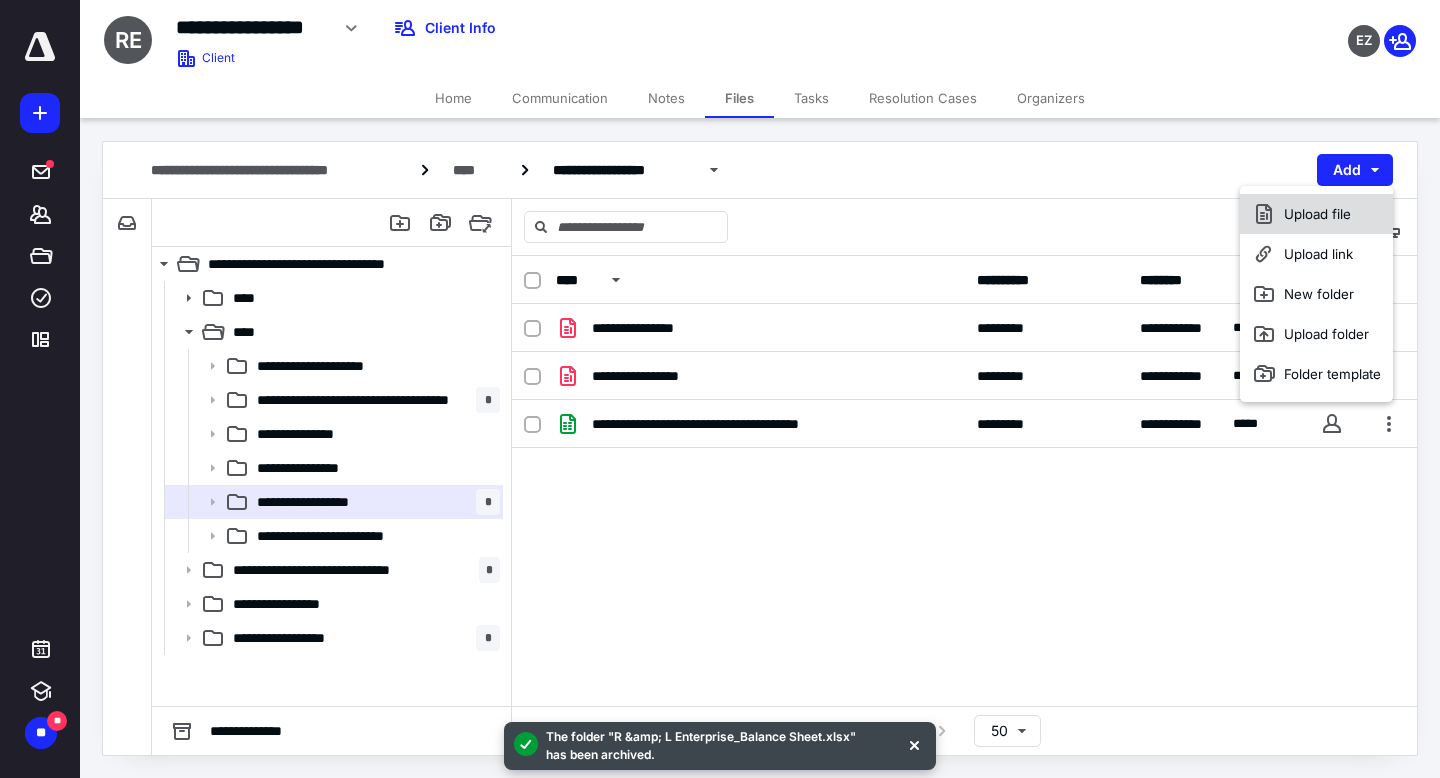 click on "Upload file" at bounding box center (1316, 214) 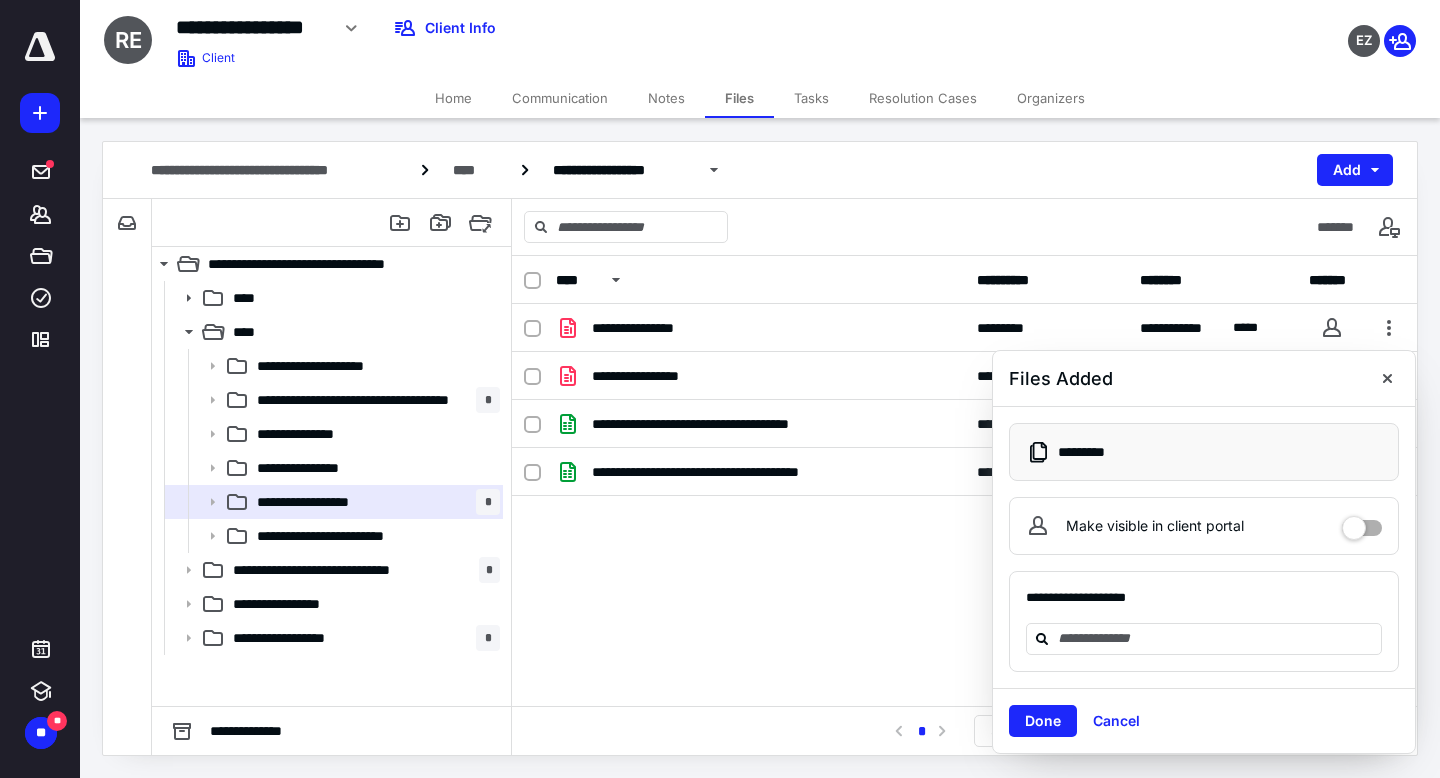 click at bounding box center (40, 47) 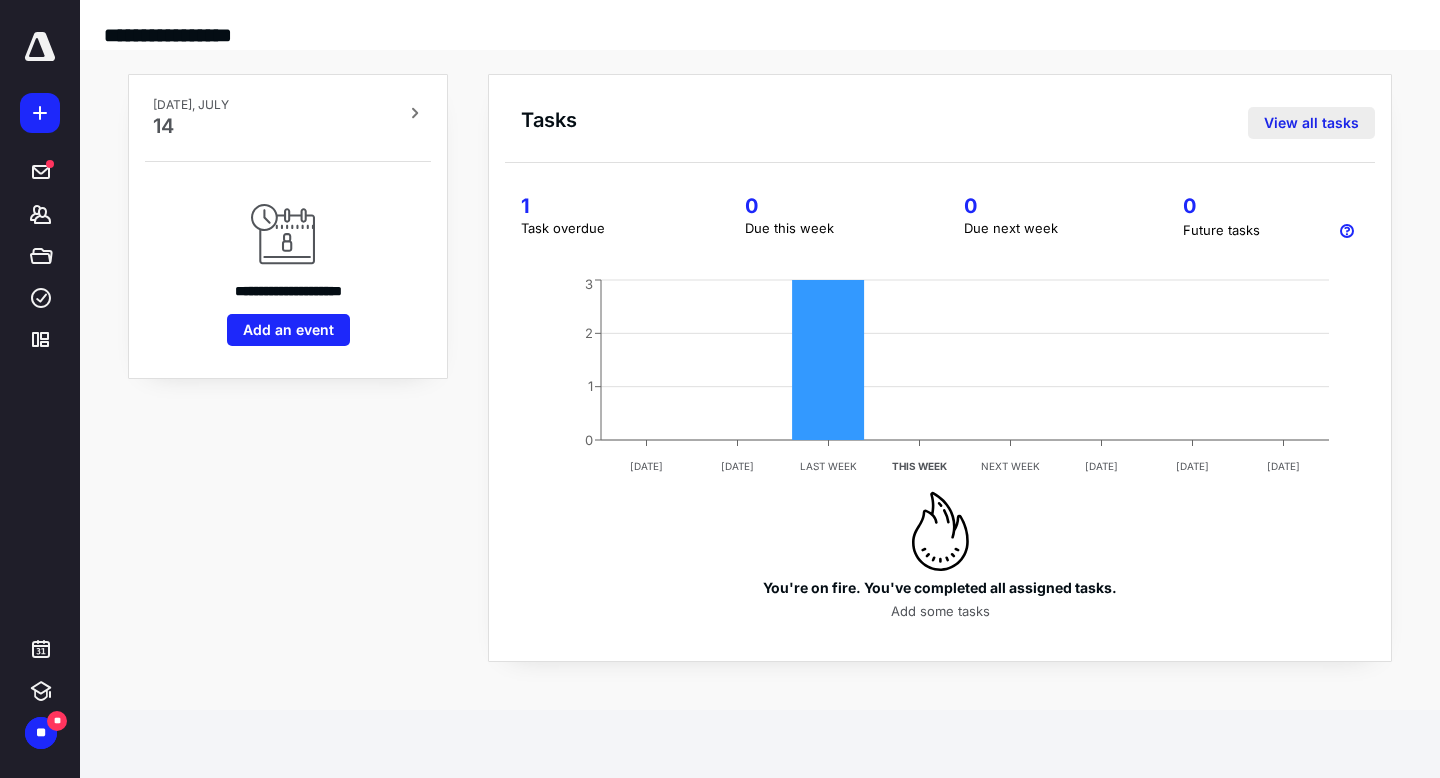 click on "View all tasks" at bounding box center (1311, 123) 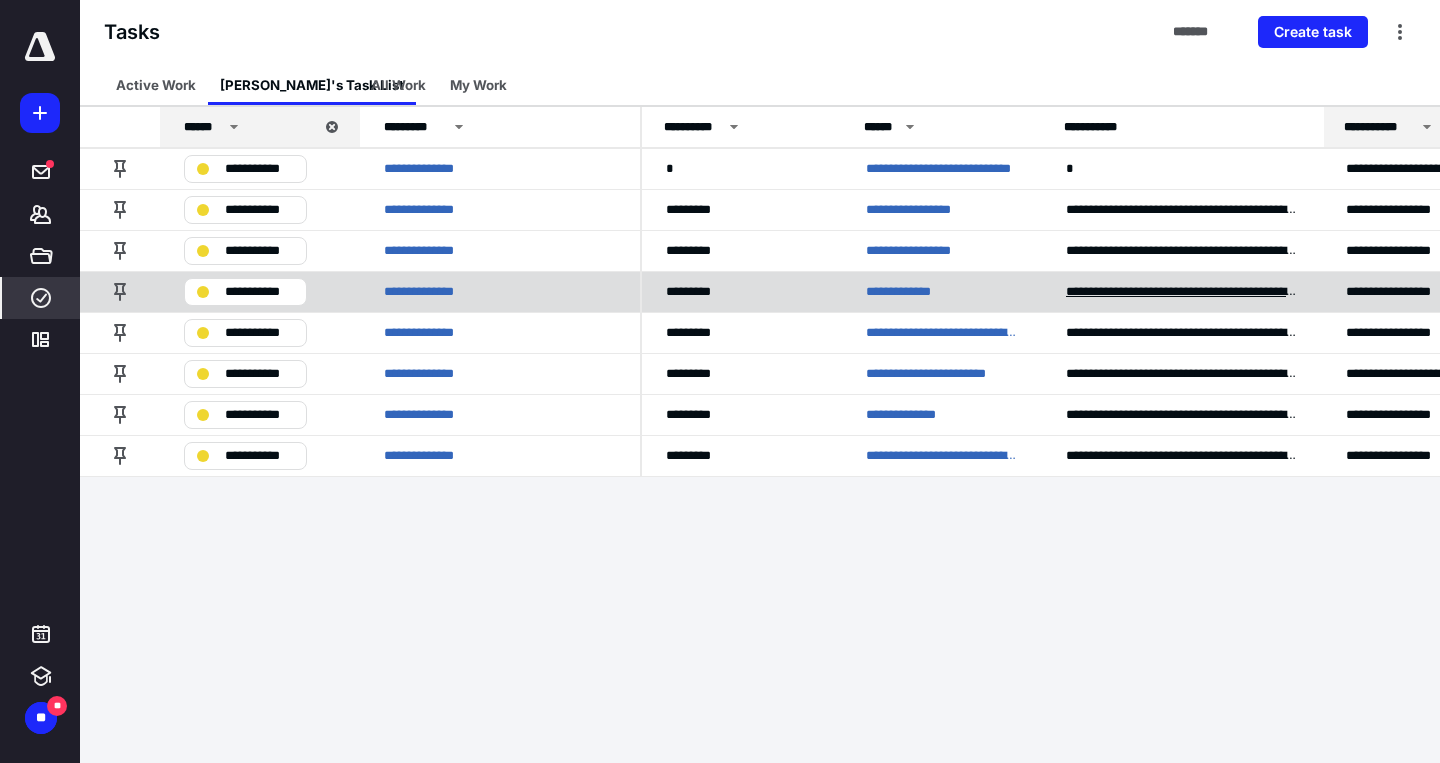 click on "**********" at bounding box center [1182, 292] 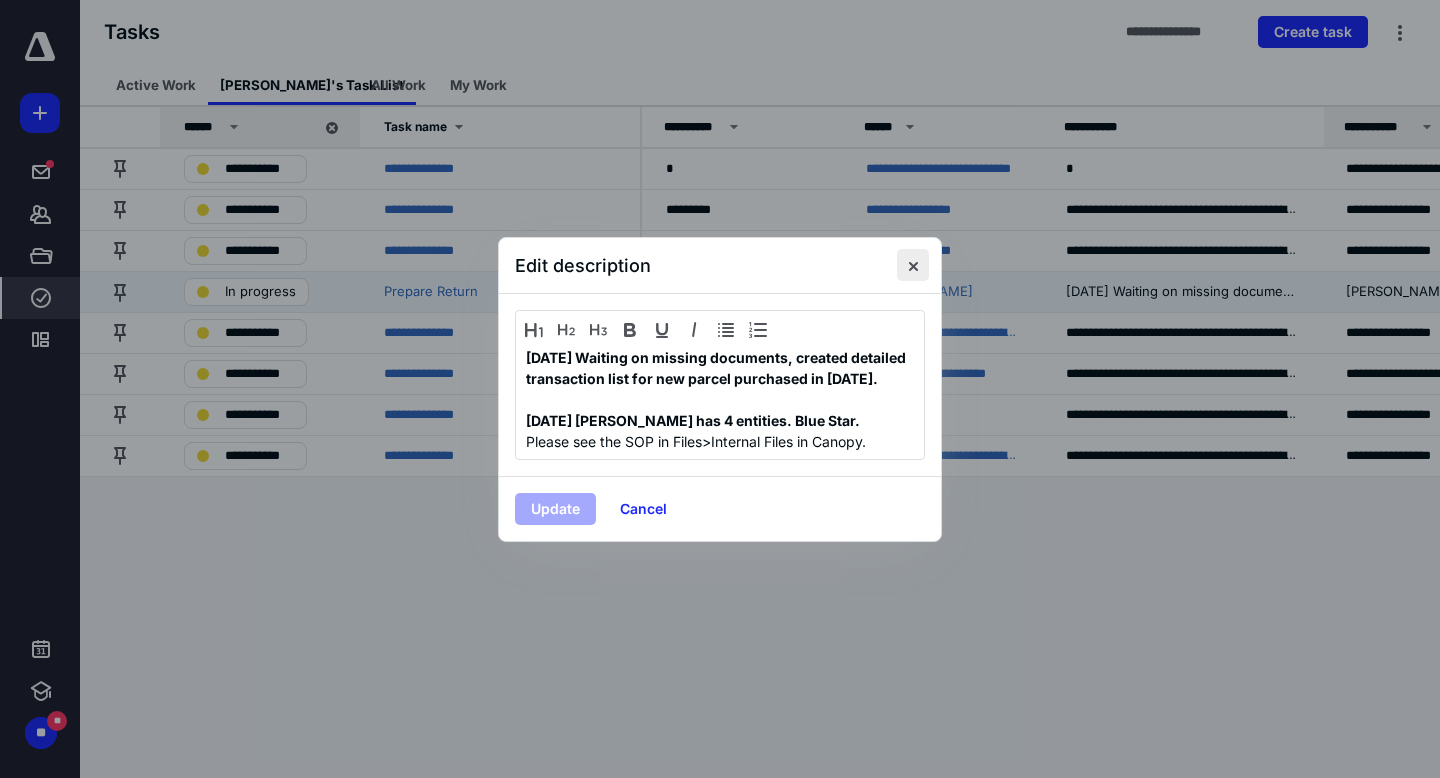 click at bounding box center [913, 265] 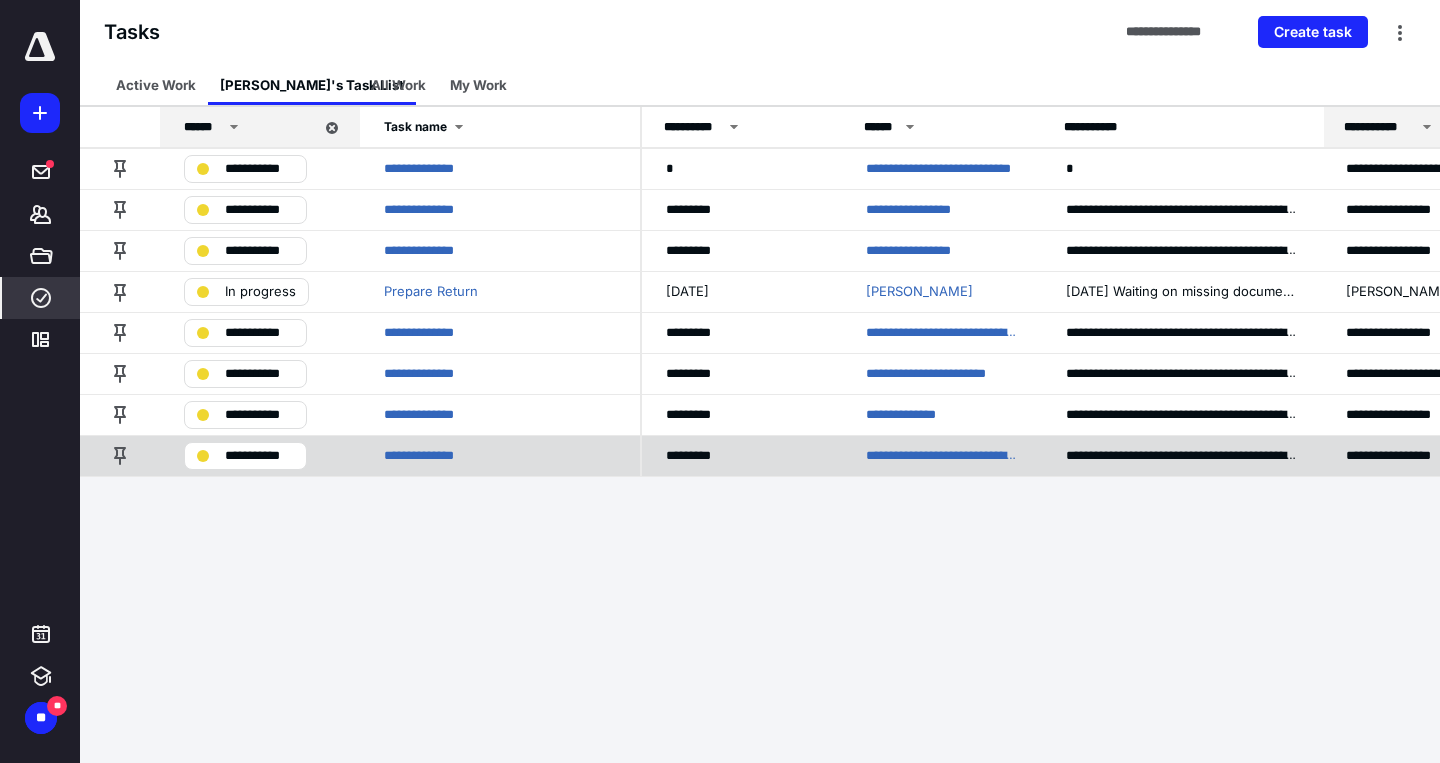 click on "**********" at bounding box center (942, 456) 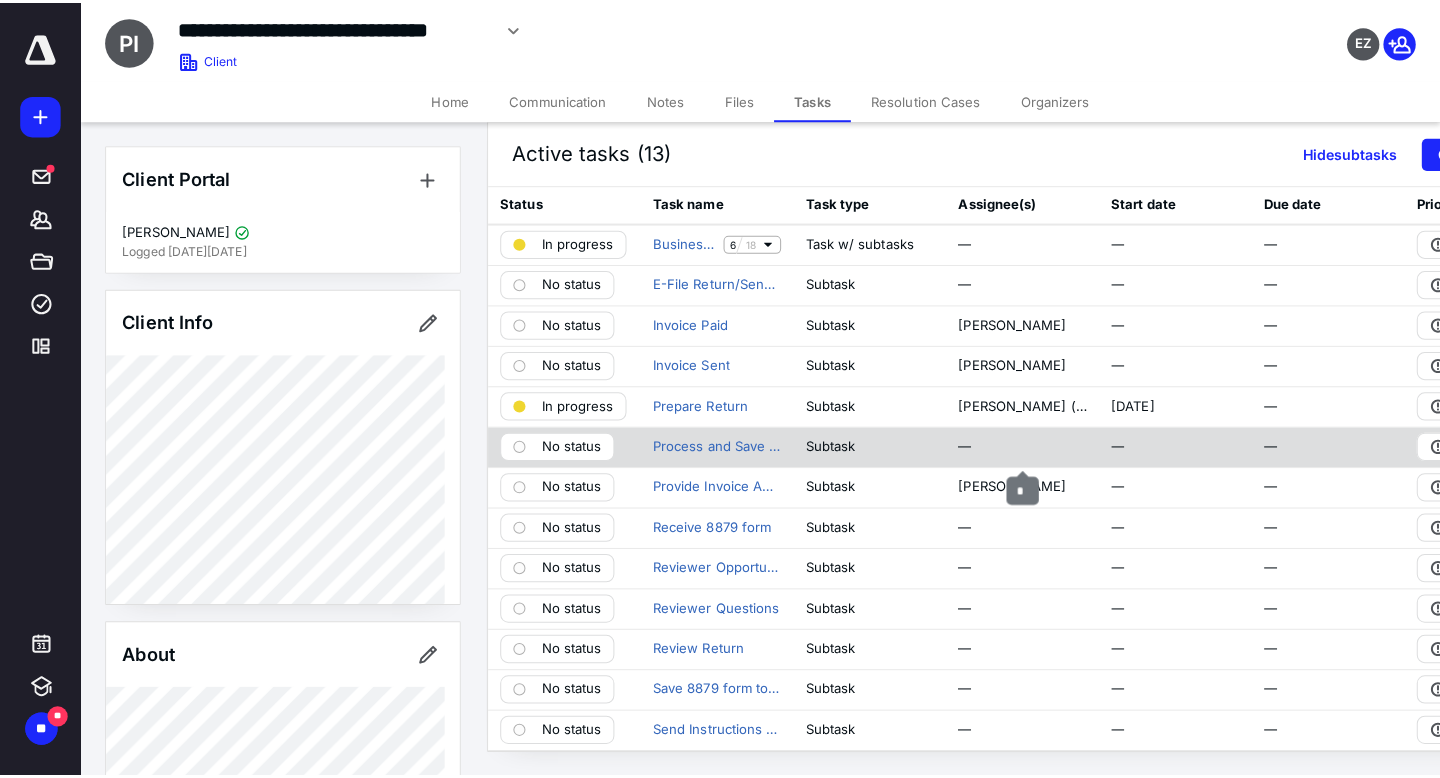 scroll, scrollTop: 0, scrollLeft: 0, axis: both 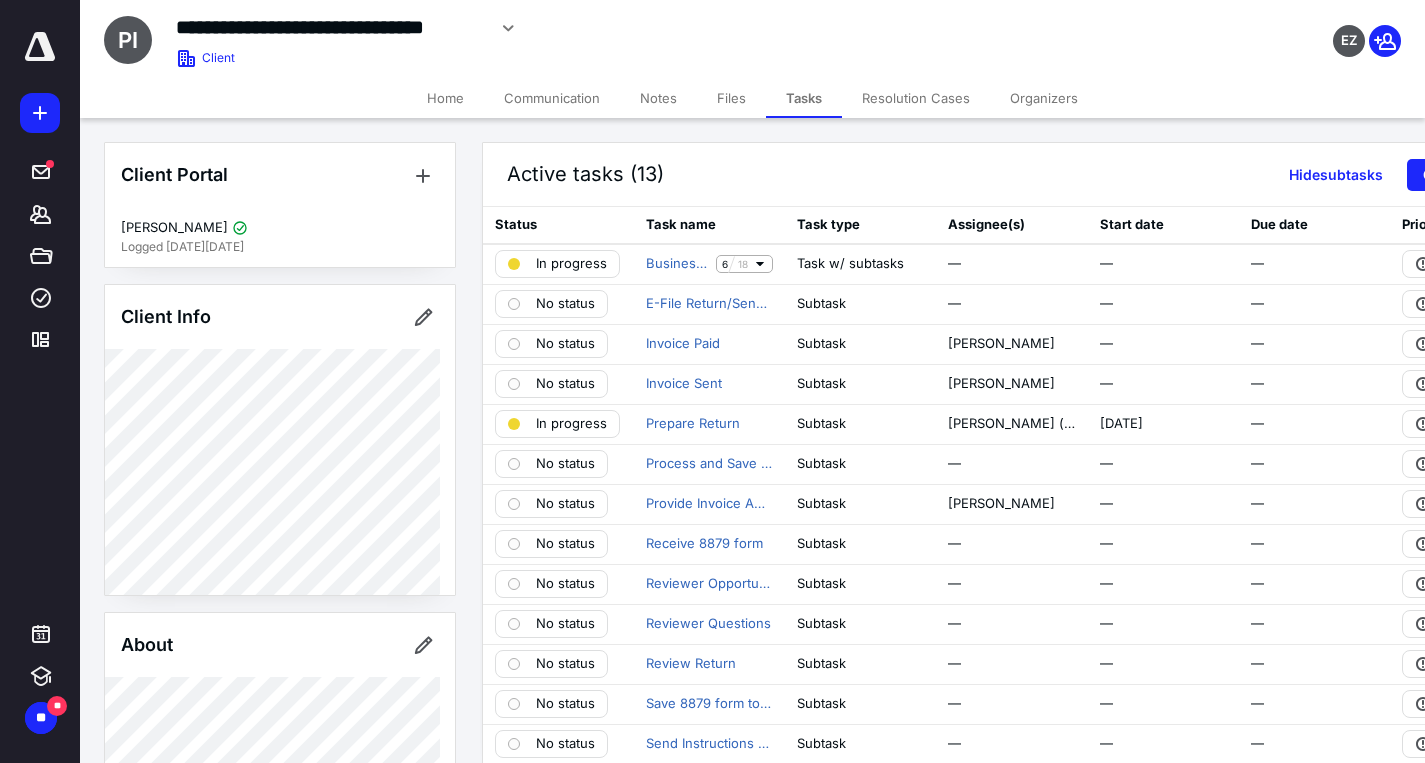 click on "Files" at bounding box center (731, 98) 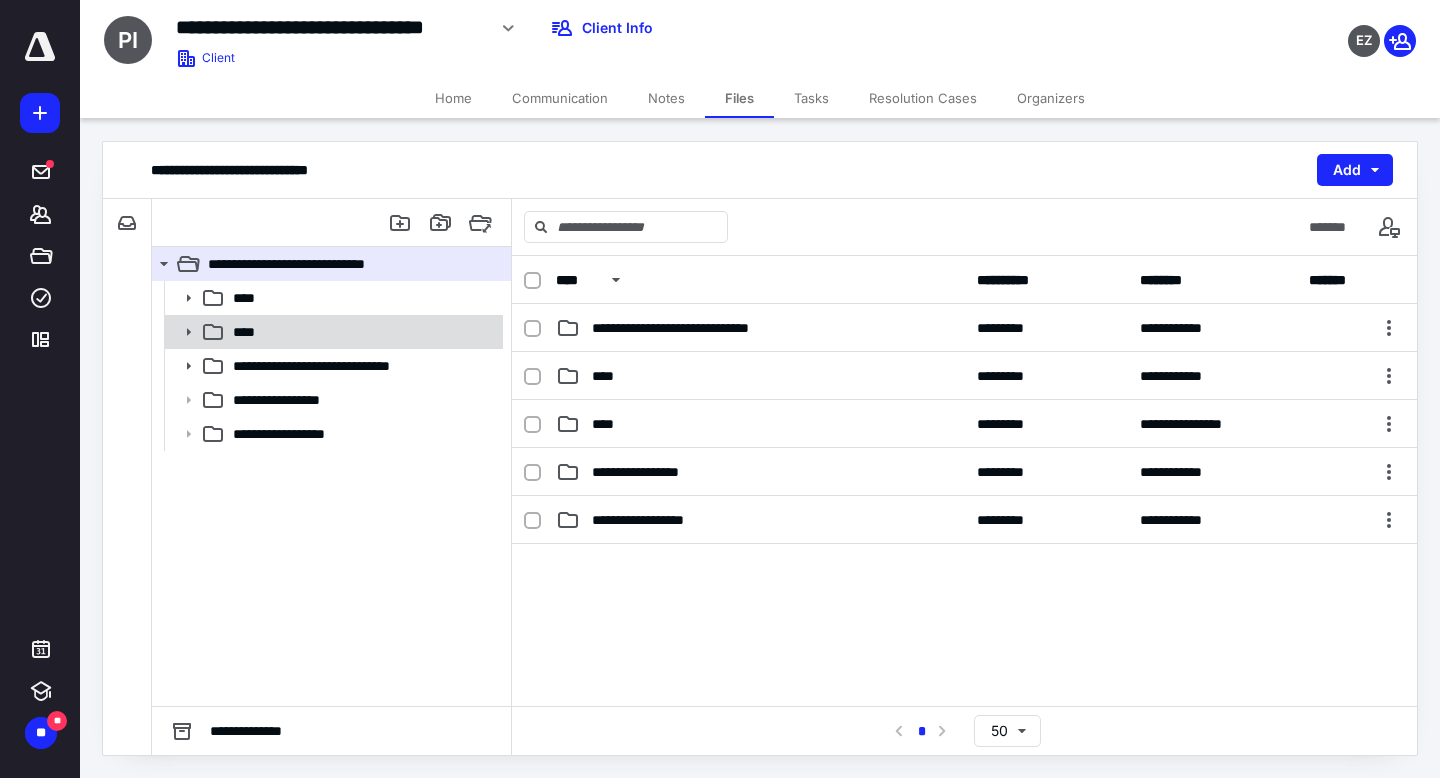 click on "****" at bounding box center [362, 332] 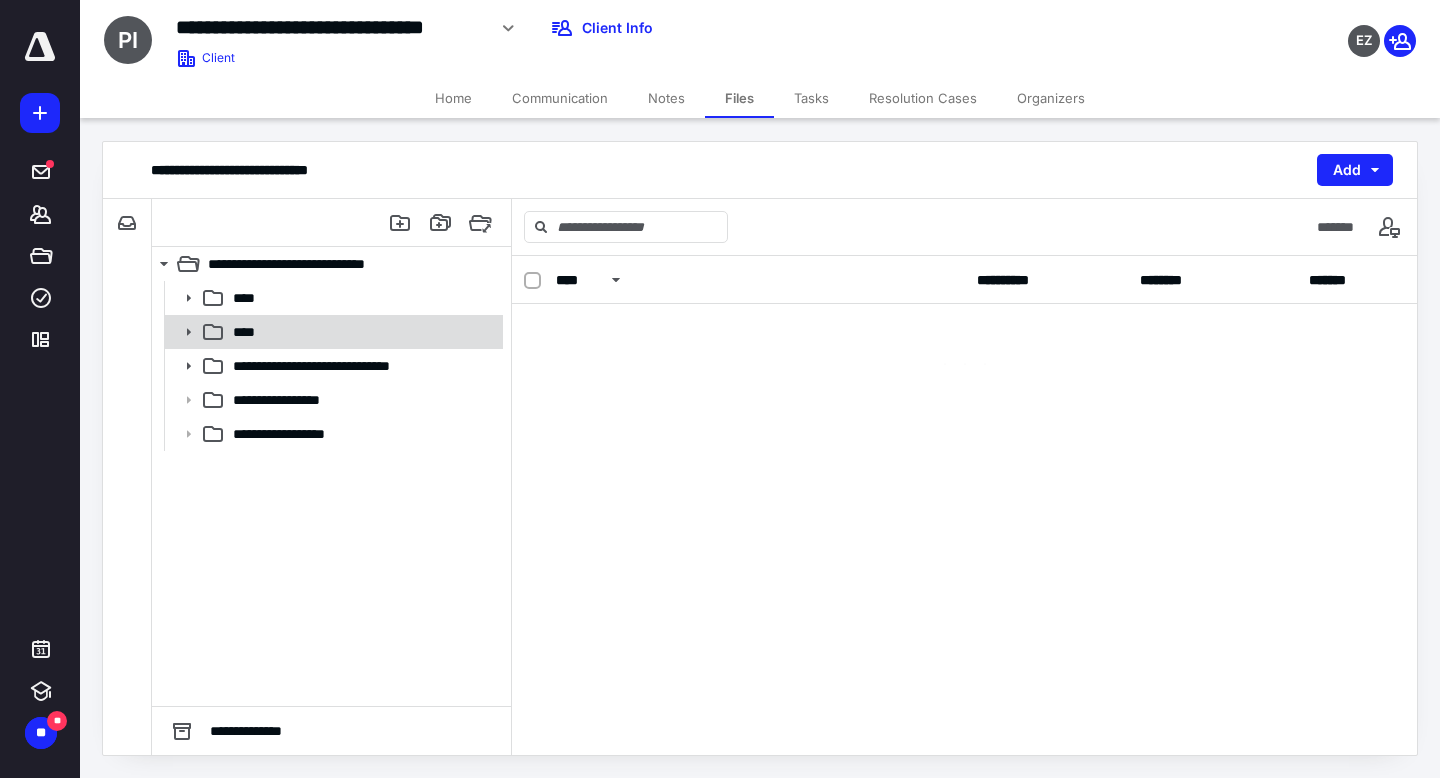 click on "****" at bounding box center (362, 332) 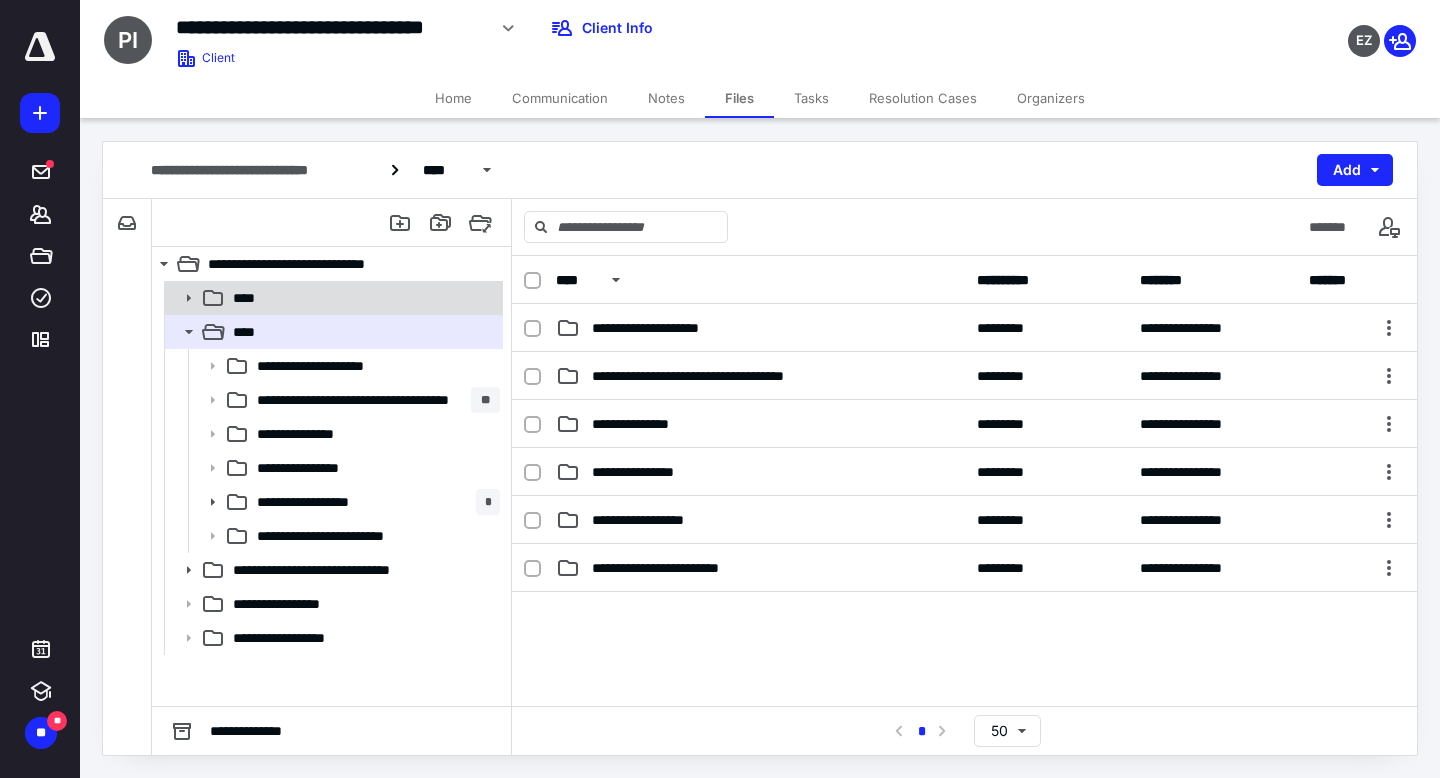 click on "****" at bounding box center (362, 298) 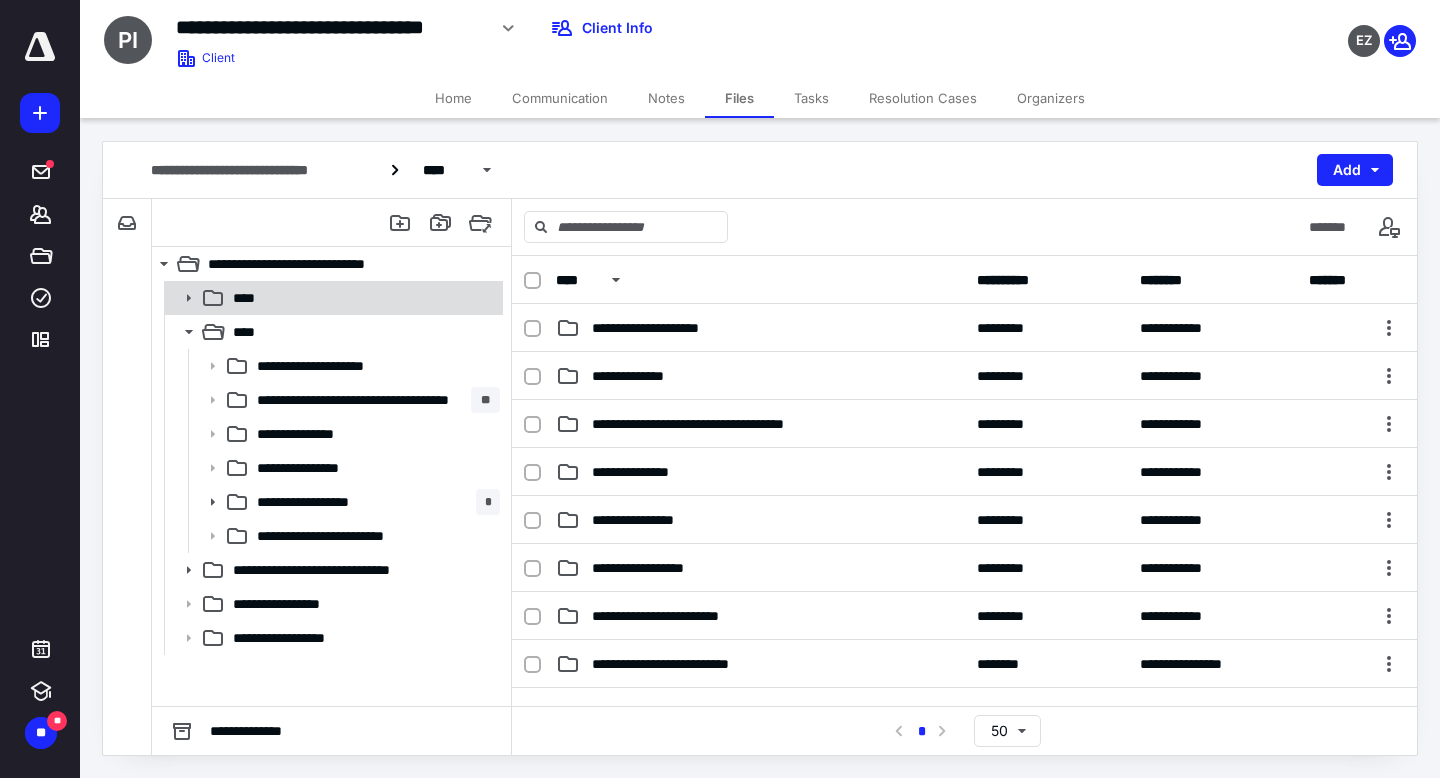 click on "****" at bounding box center [362, 298] 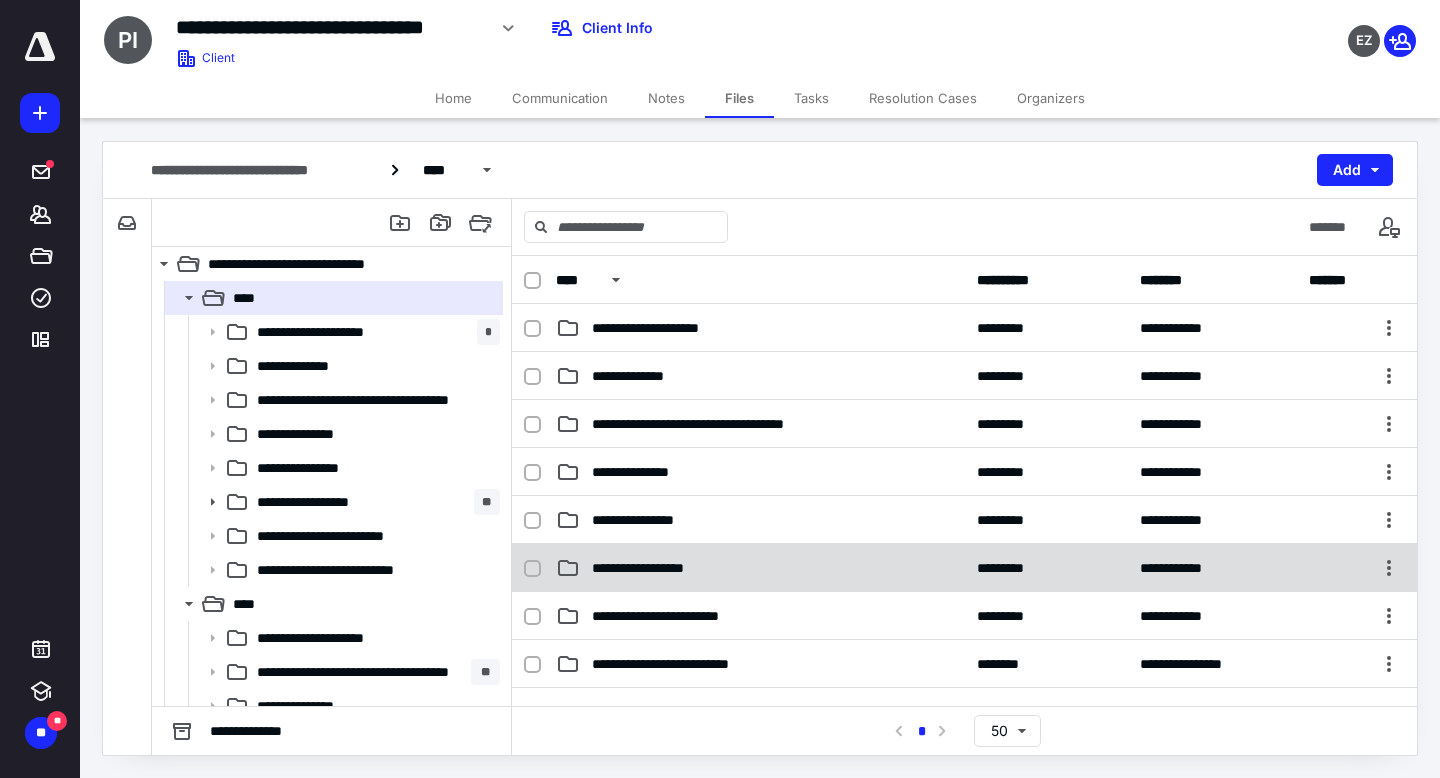 click on "**********" at bounding box center (760, 568) 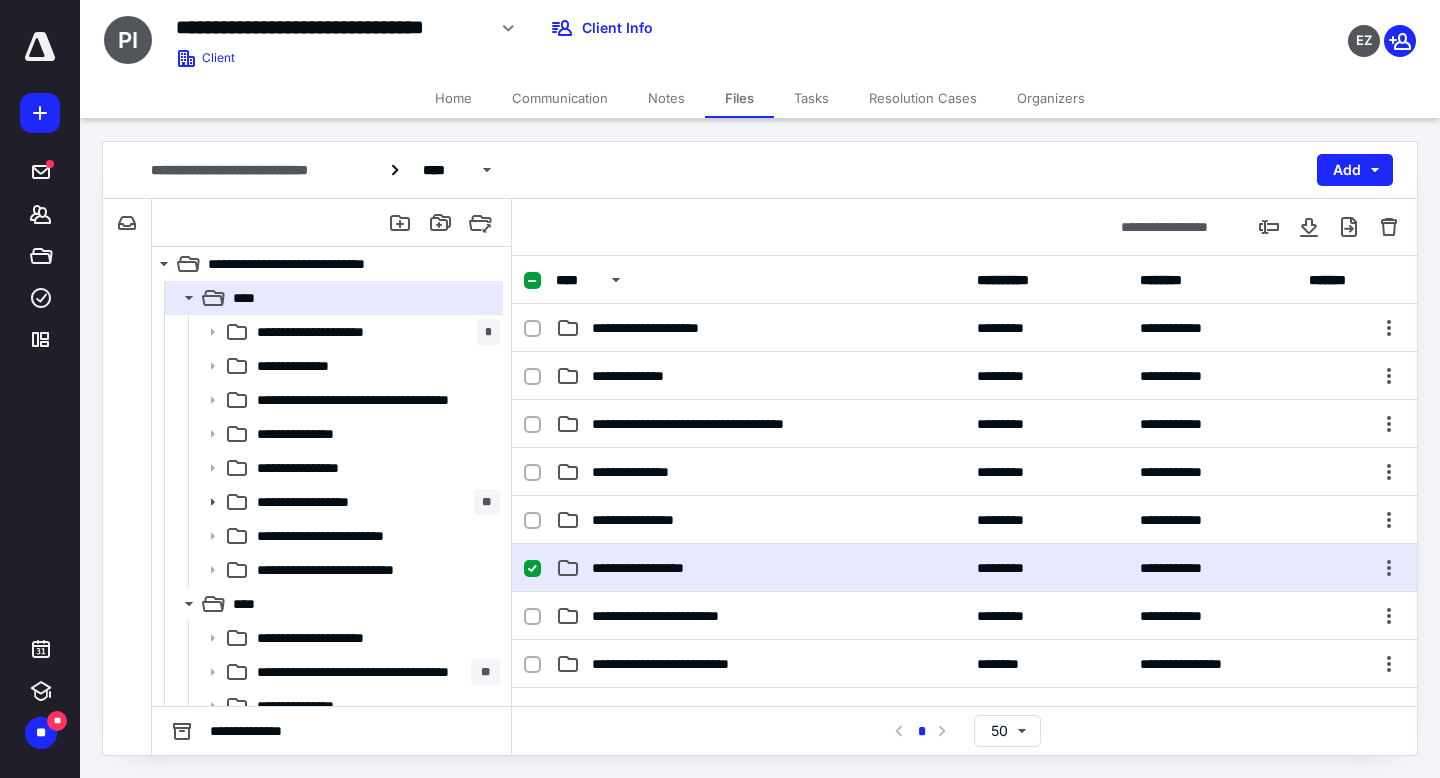 click on "**********" at bounding box center [760, 568] 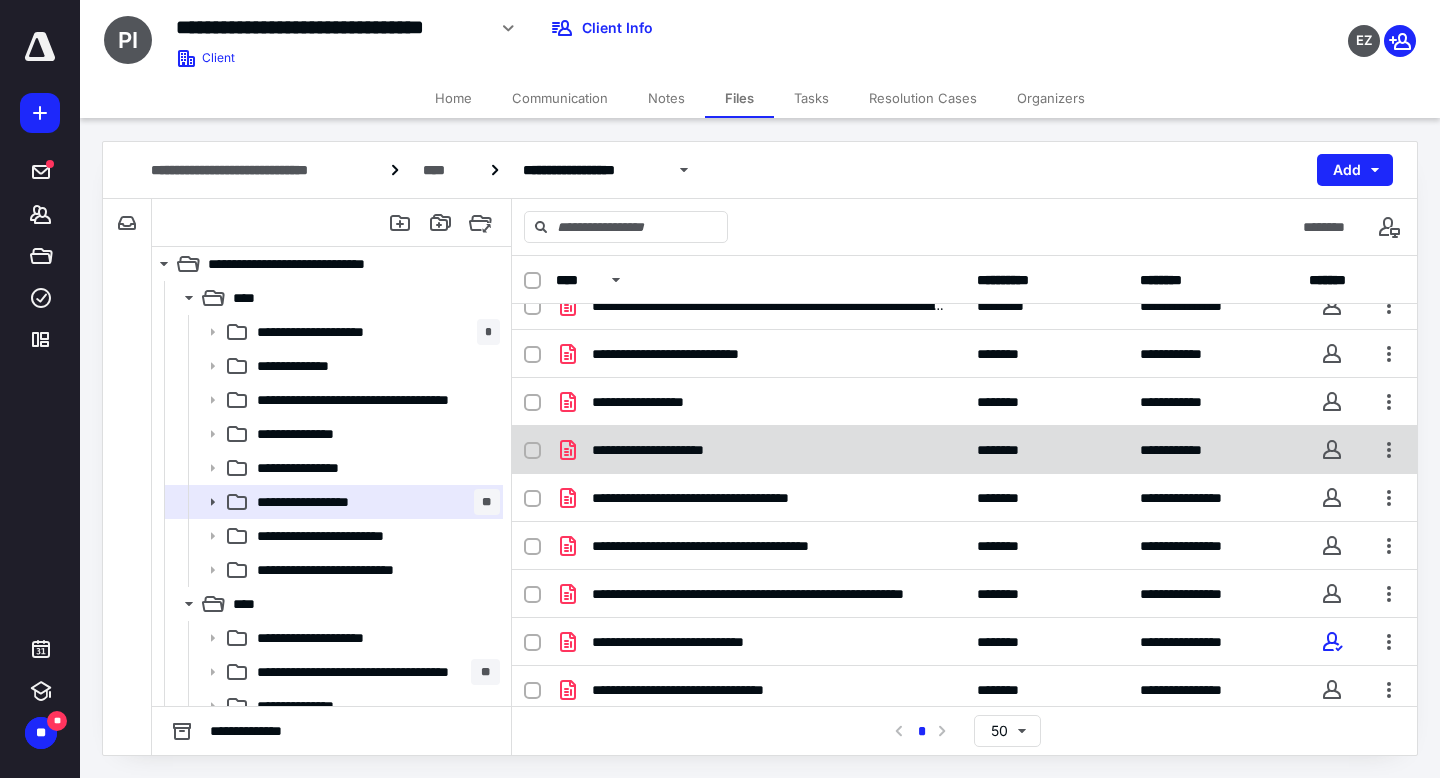 scroll, scrollTop: 0, scrollLeft: 0, axis: both 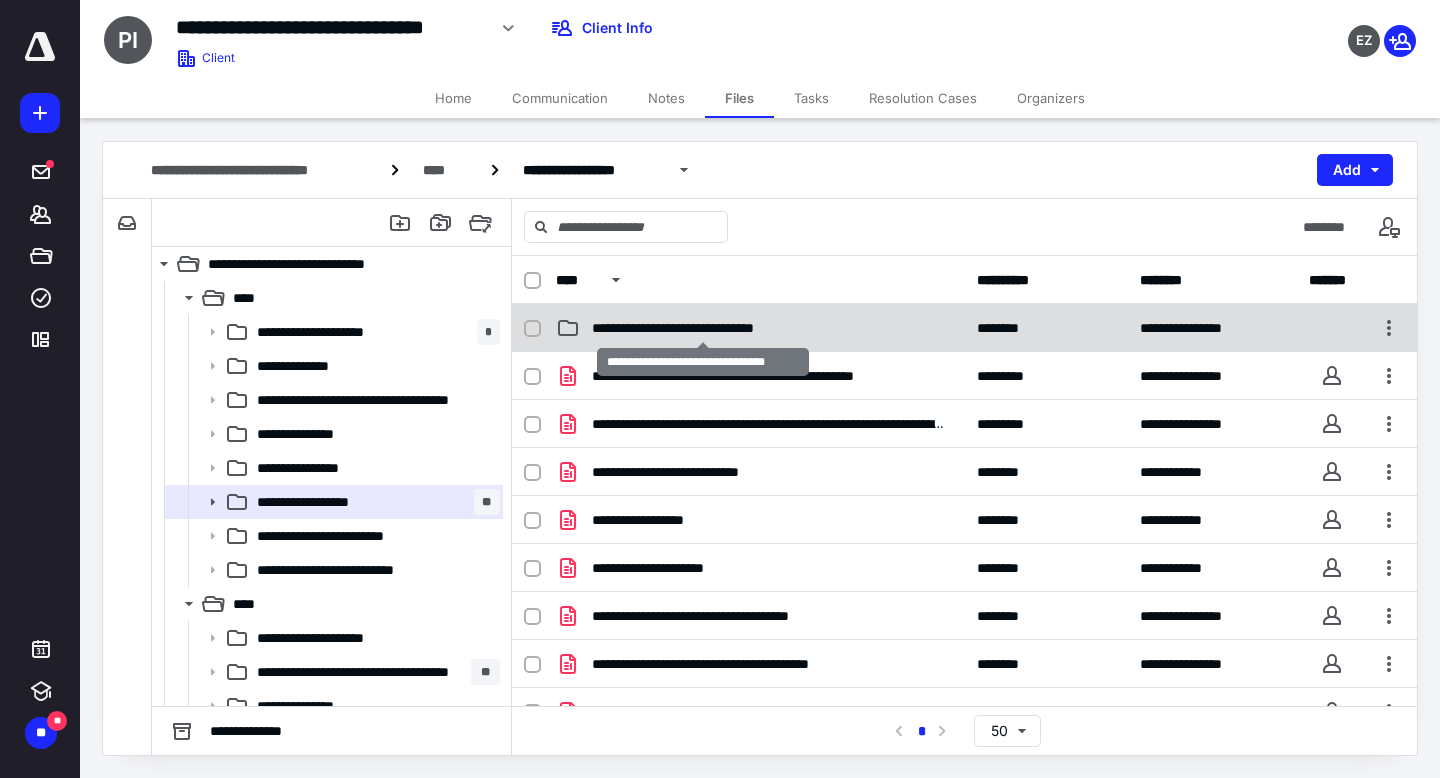 click on "**********" at bounding box center [703, 328] 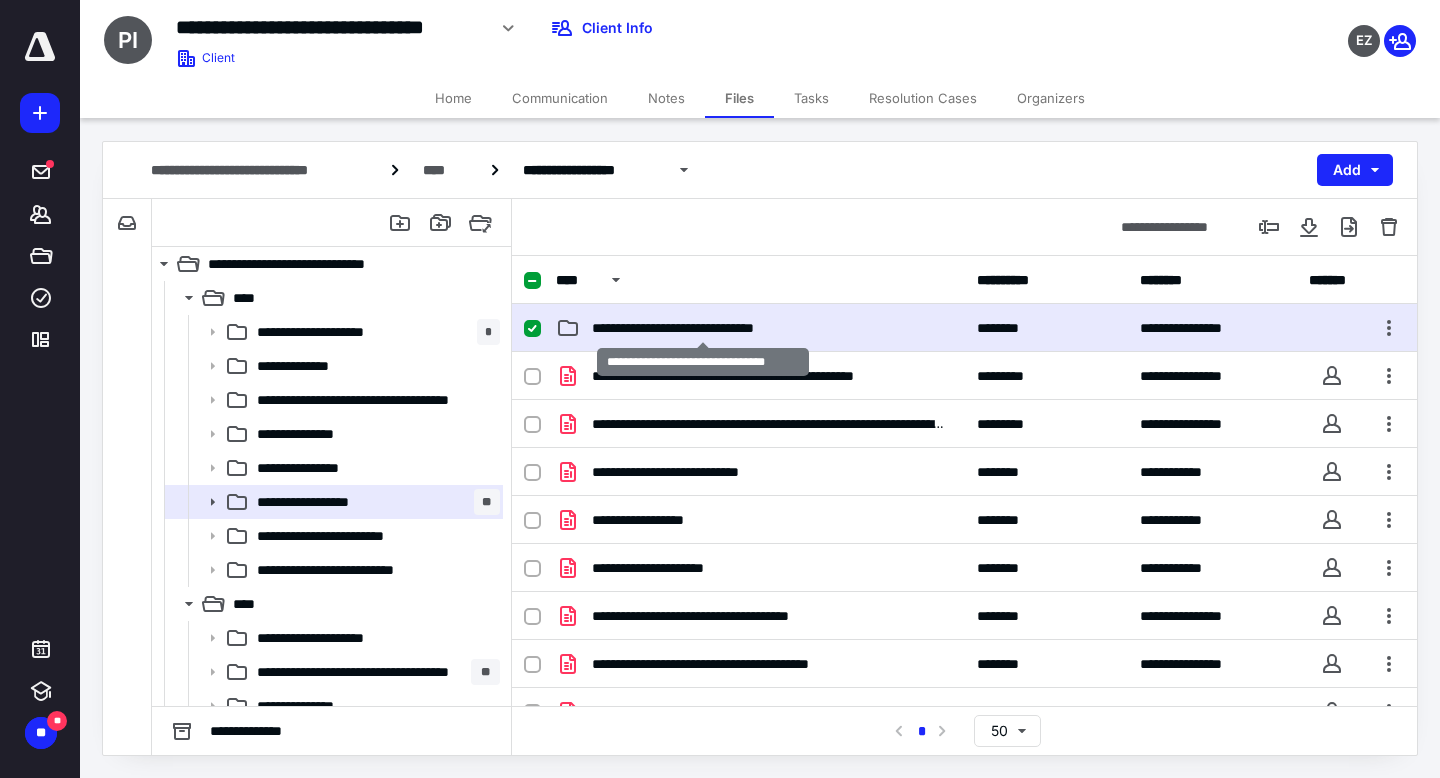 click on "**********" at bounding box center [703, 328] 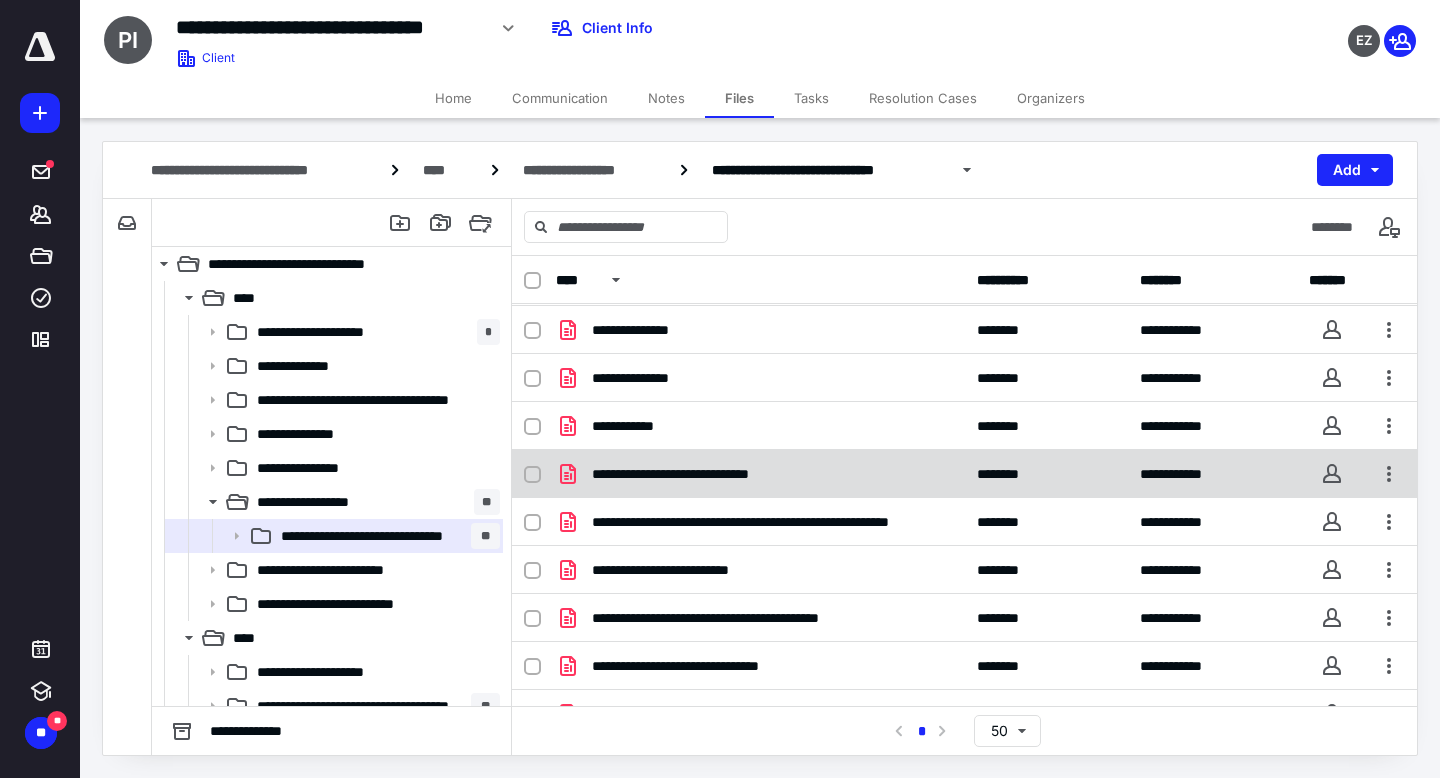 scroll, scrollTop: 0, scrollLeft: 0, axis: both 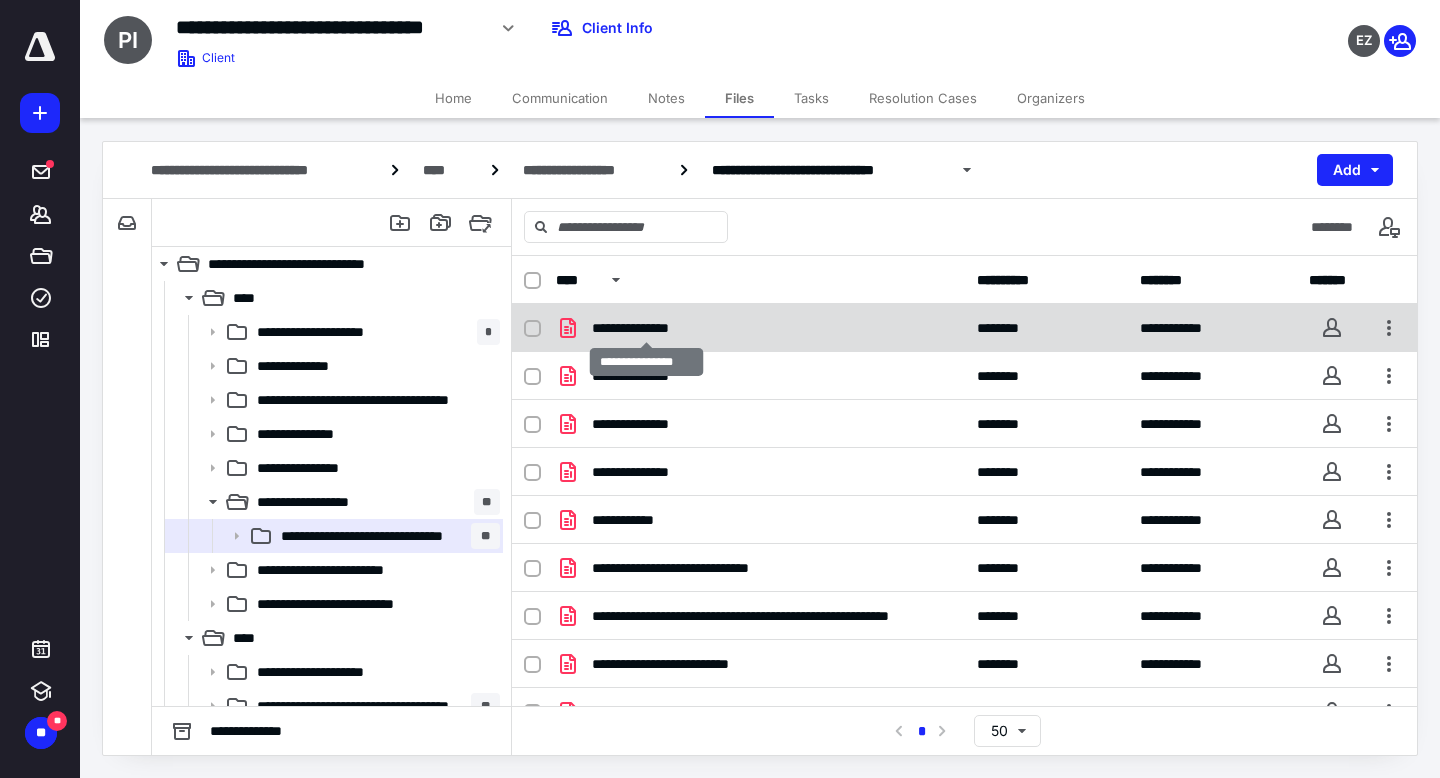 click on "**********" at bounding box center (646, 328) 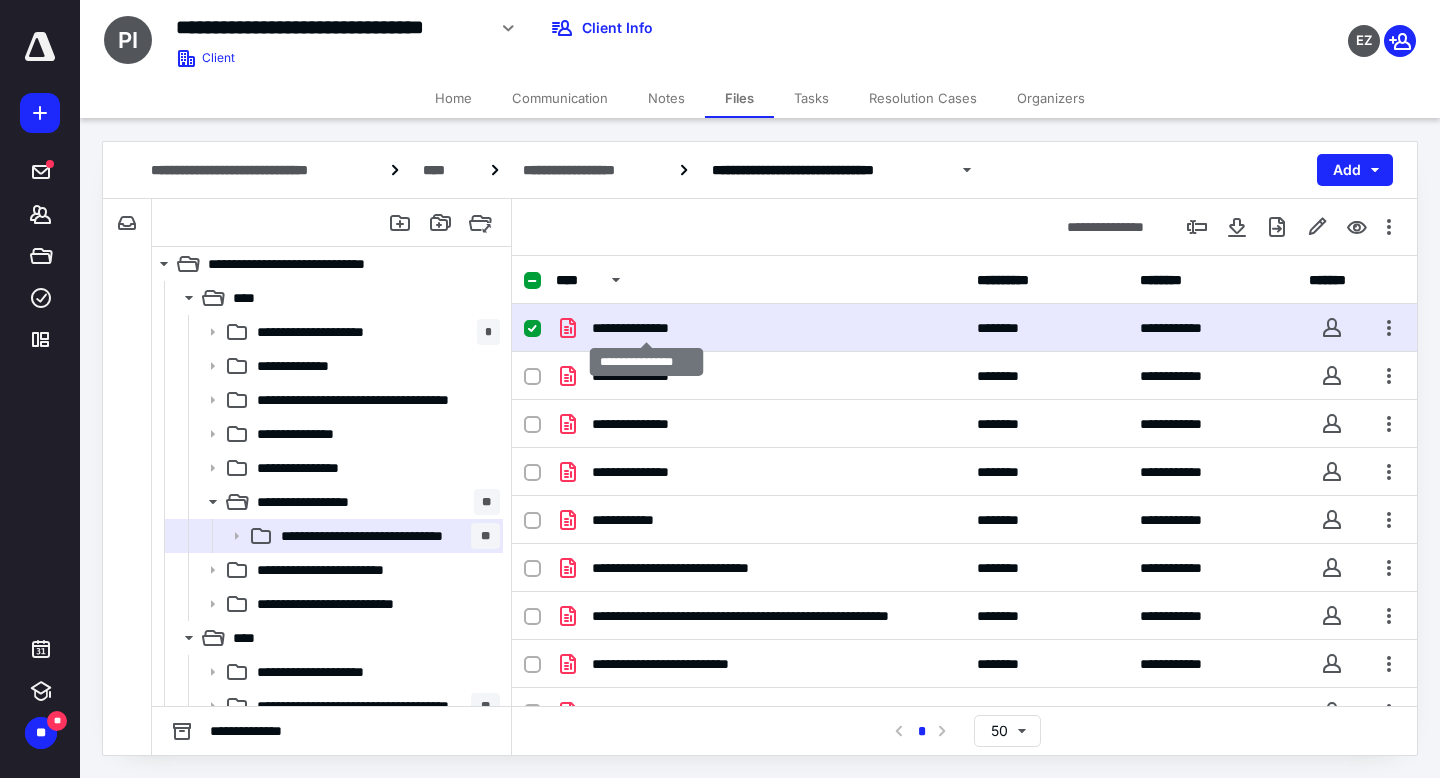 click on "**********" at bounding box center [646, 328] 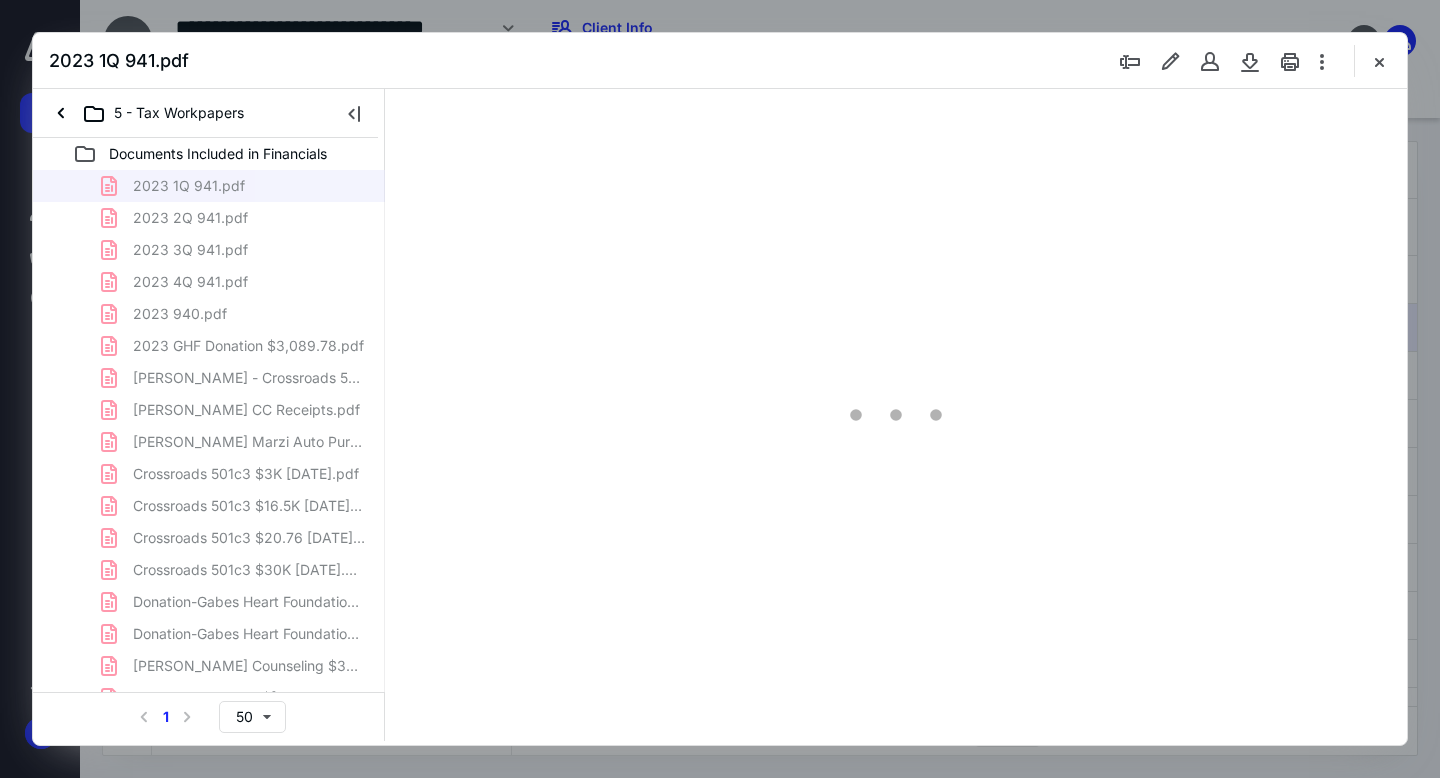 scroll, scrollTop: 0, scrollLeft: 0, axis: both 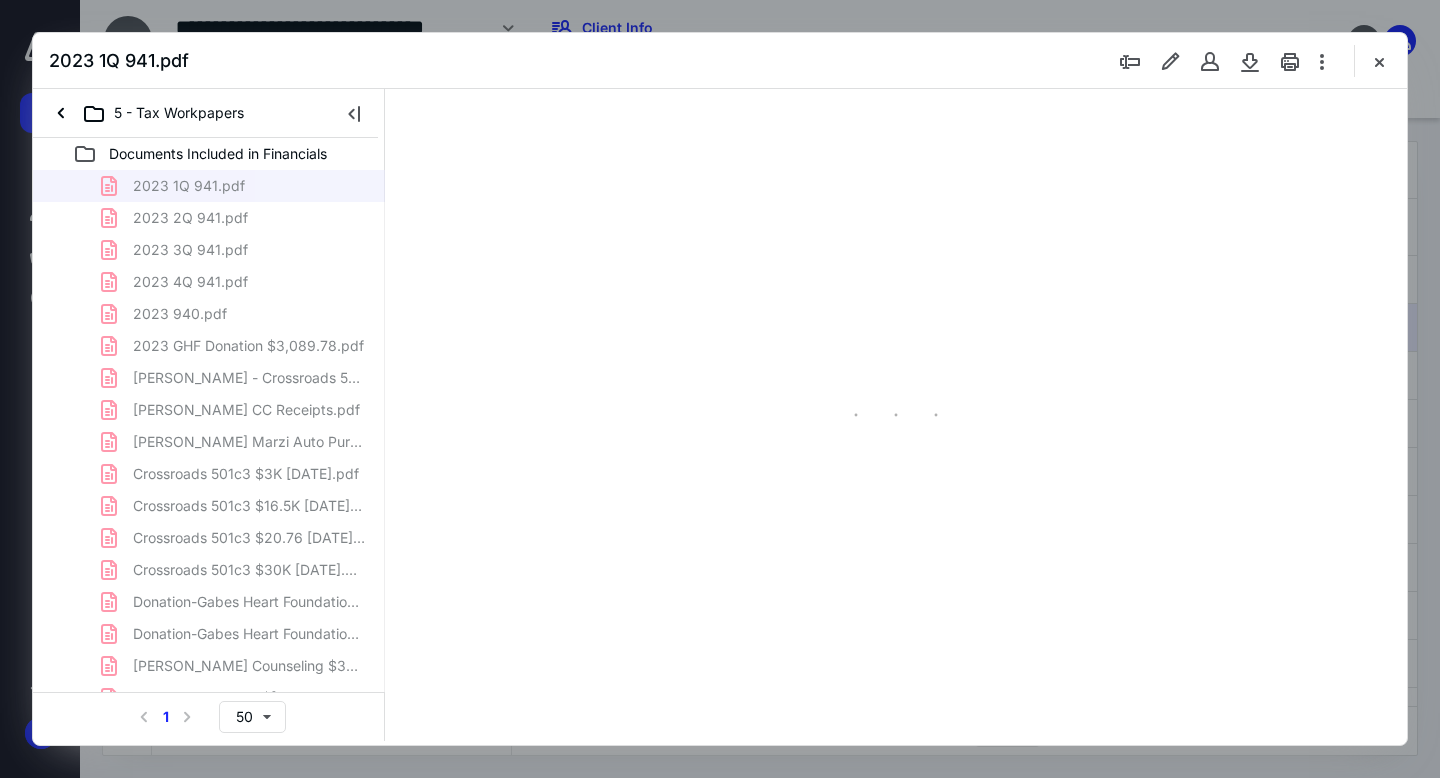 type on "163" 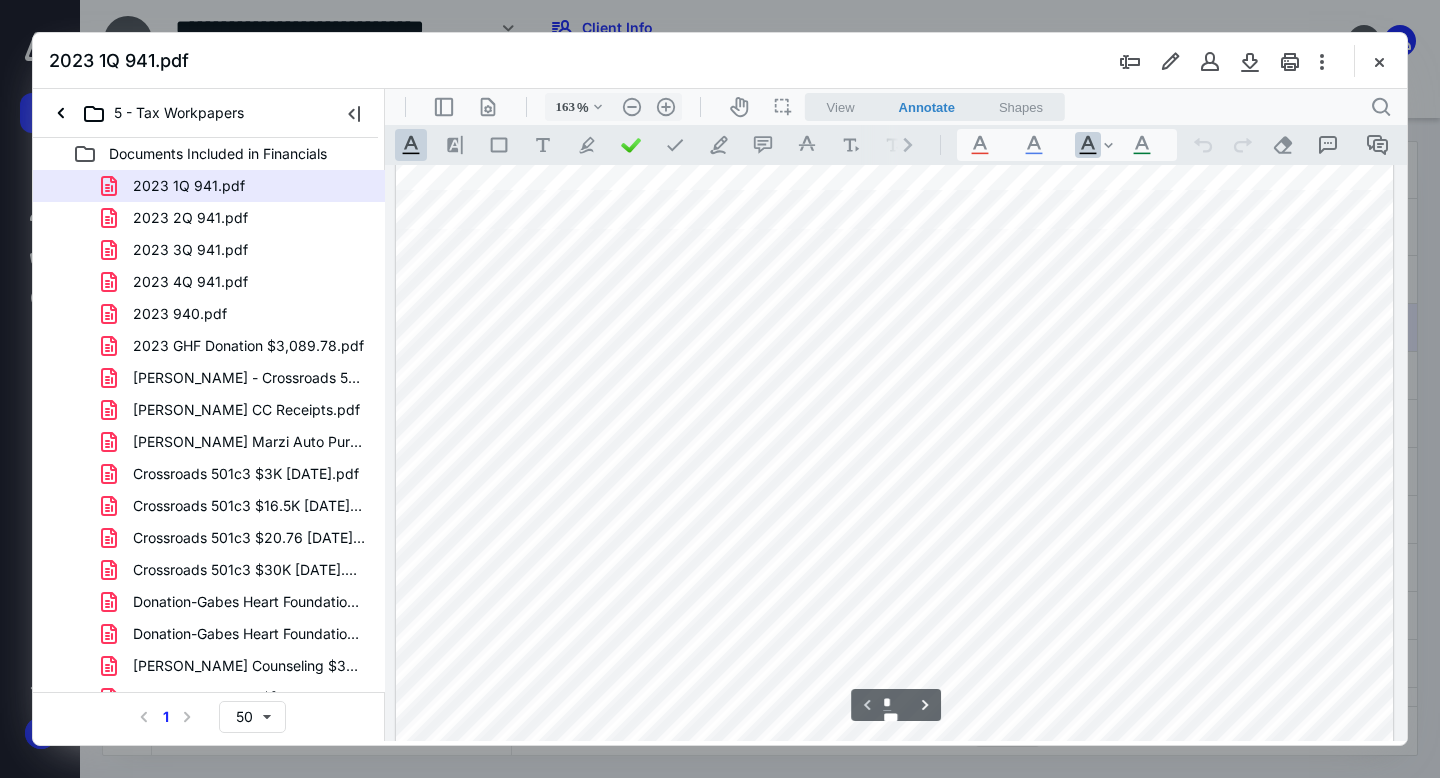 scroll, scrollTop: 0, scrollLeft: 0, axis: both 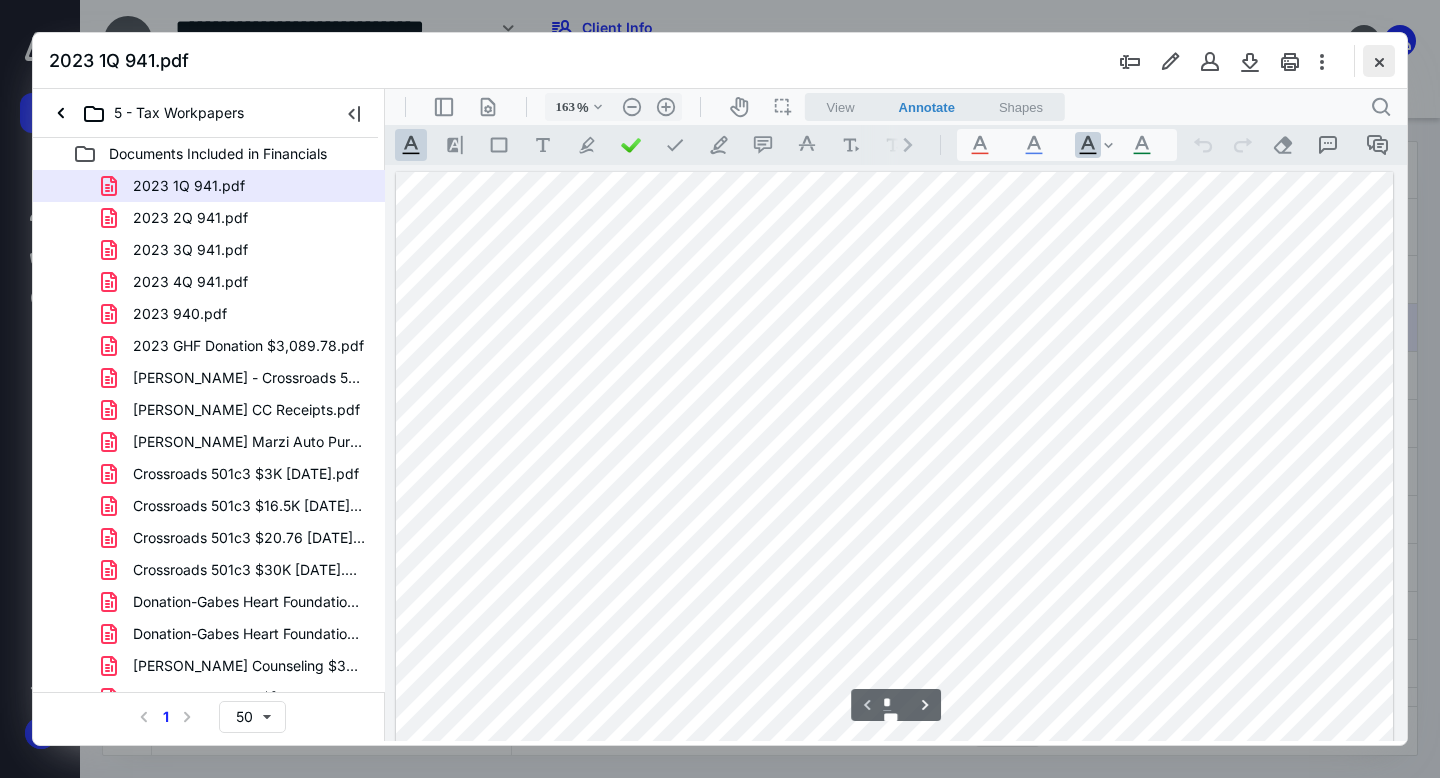click at bounding box center (1379, 61) 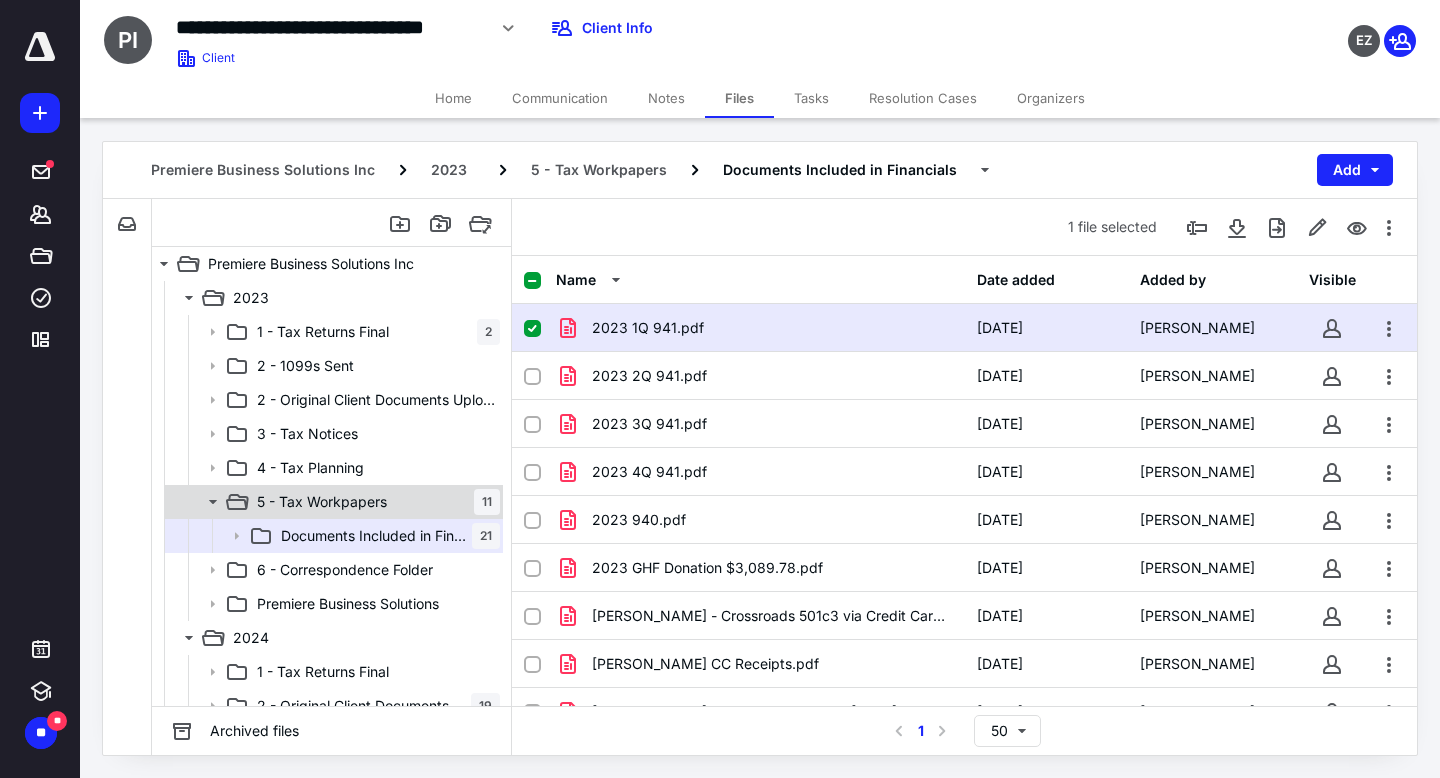 click on "5 - Tax Workpapers 11" at bounding box center (374, 502) 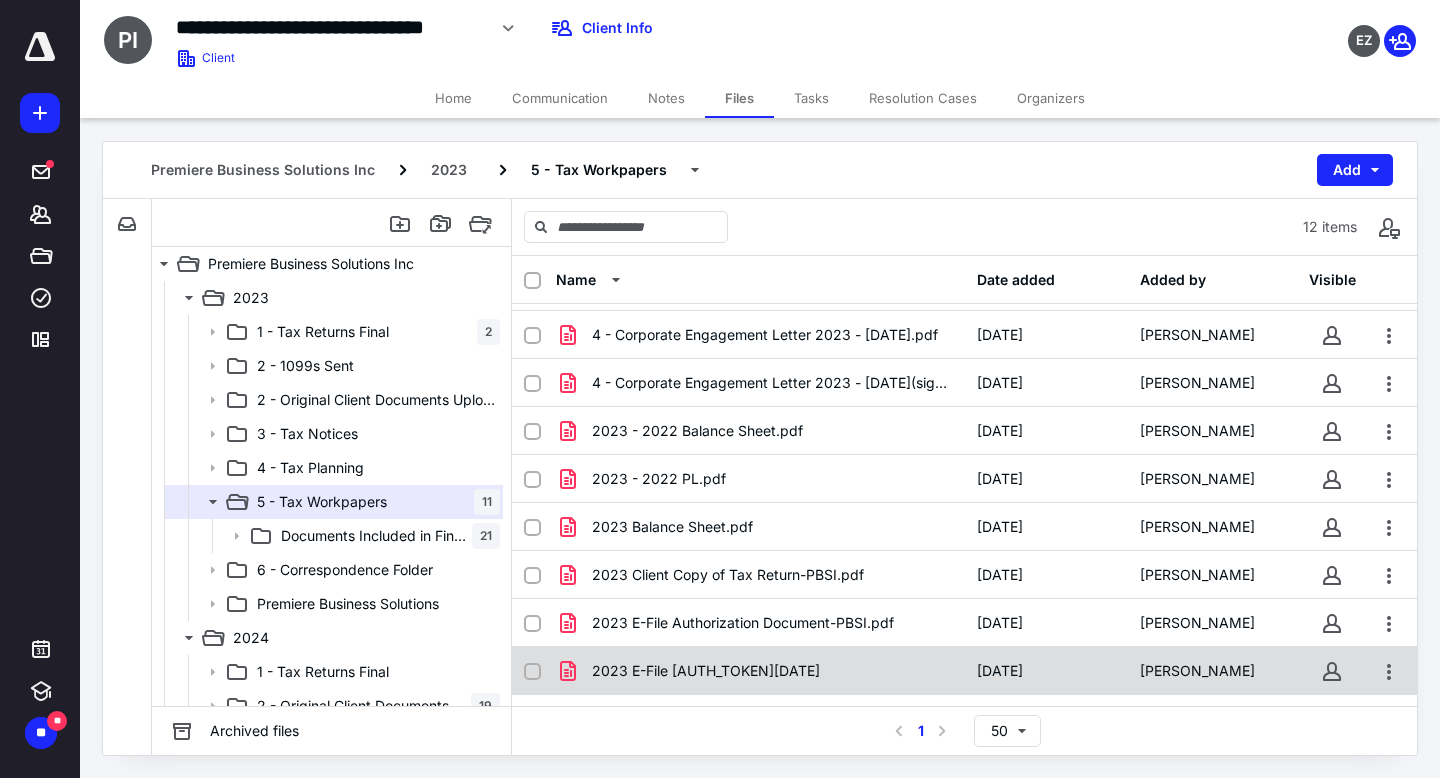 scroll, scrollTop: 0, scrollLeft: 0, axis: both 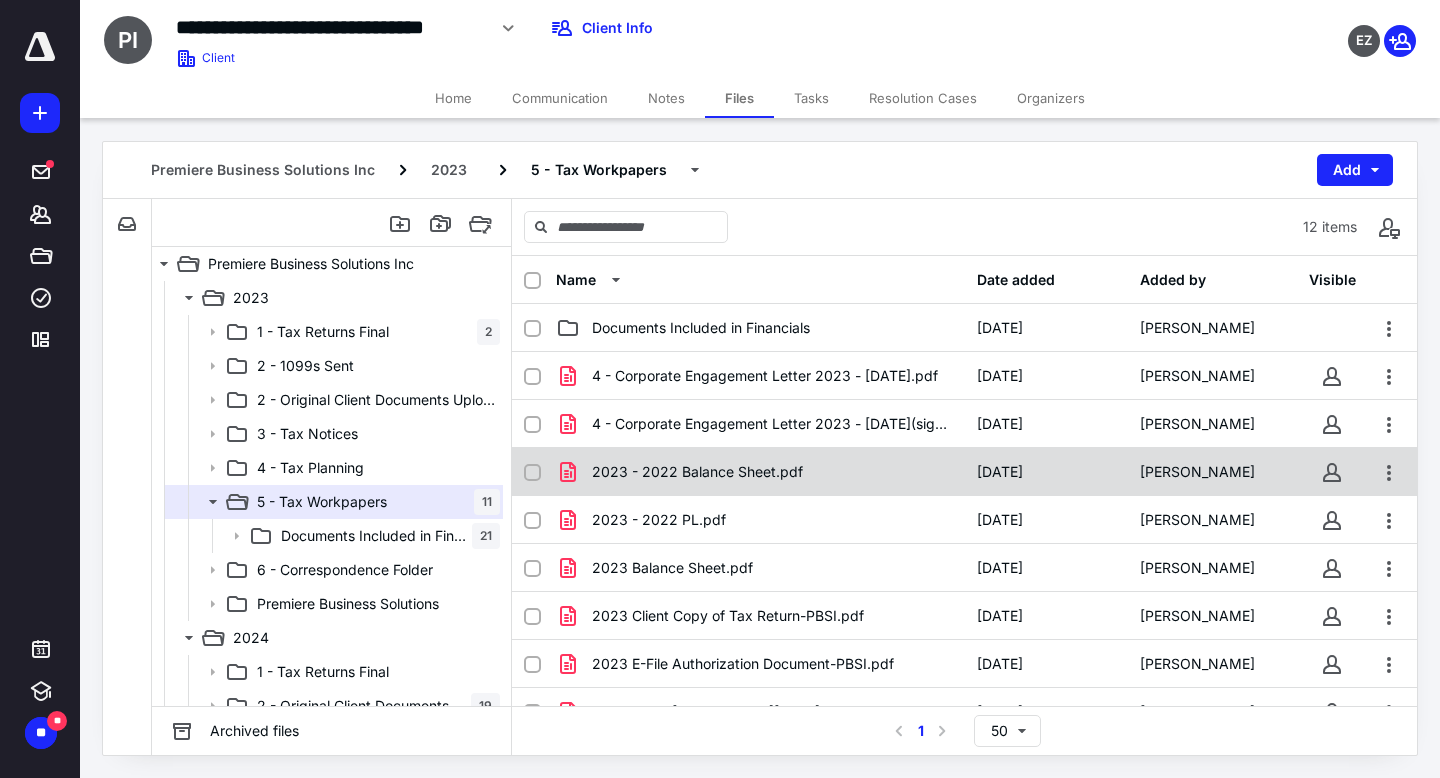 click on "2023 - 2022 Balance Sheet.pdf [DATE] [PERSON_NAME]" at bounding box center (964, 472) 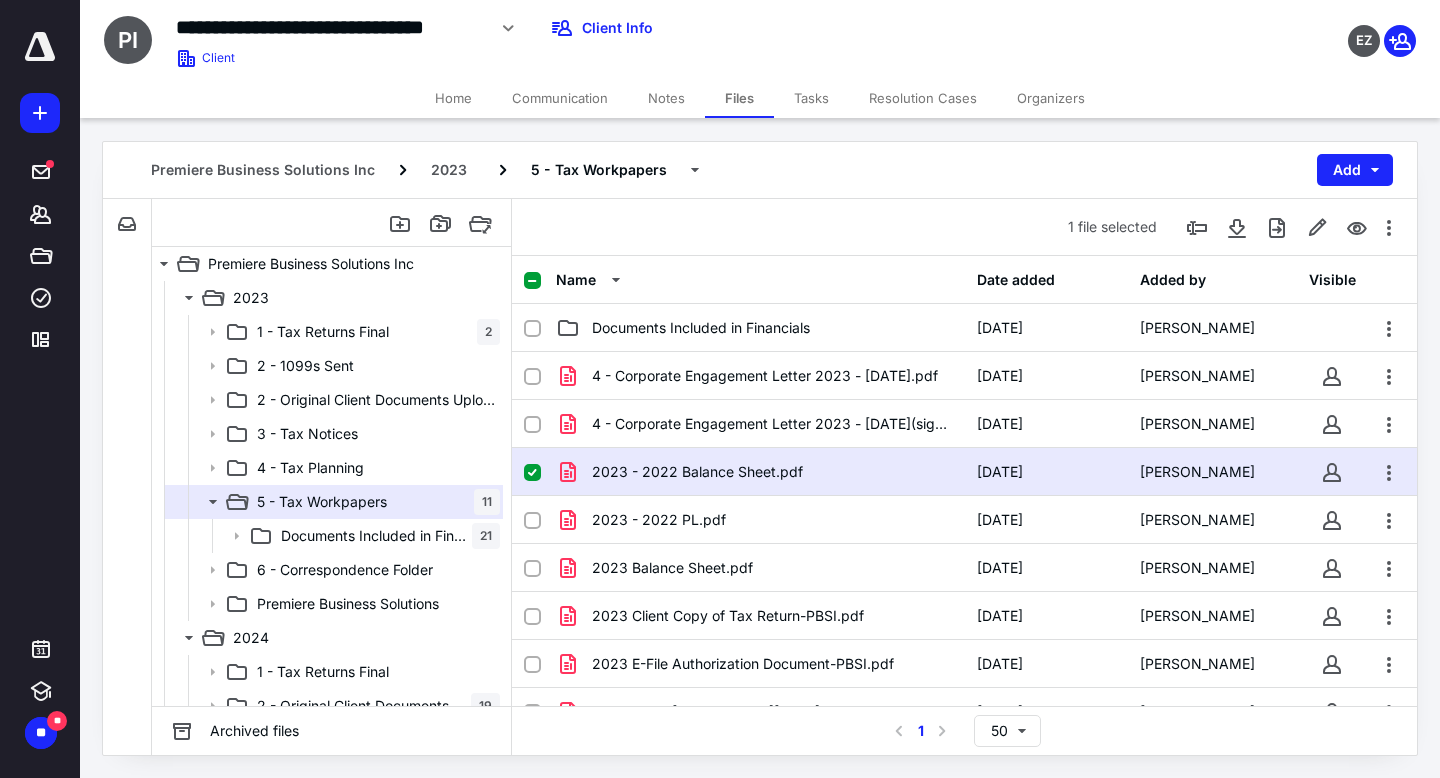 click on "2023 - 2022 Balance Sheet.pdf [DATE] [PERSON_NAME]" at bounding box center [964, 472] 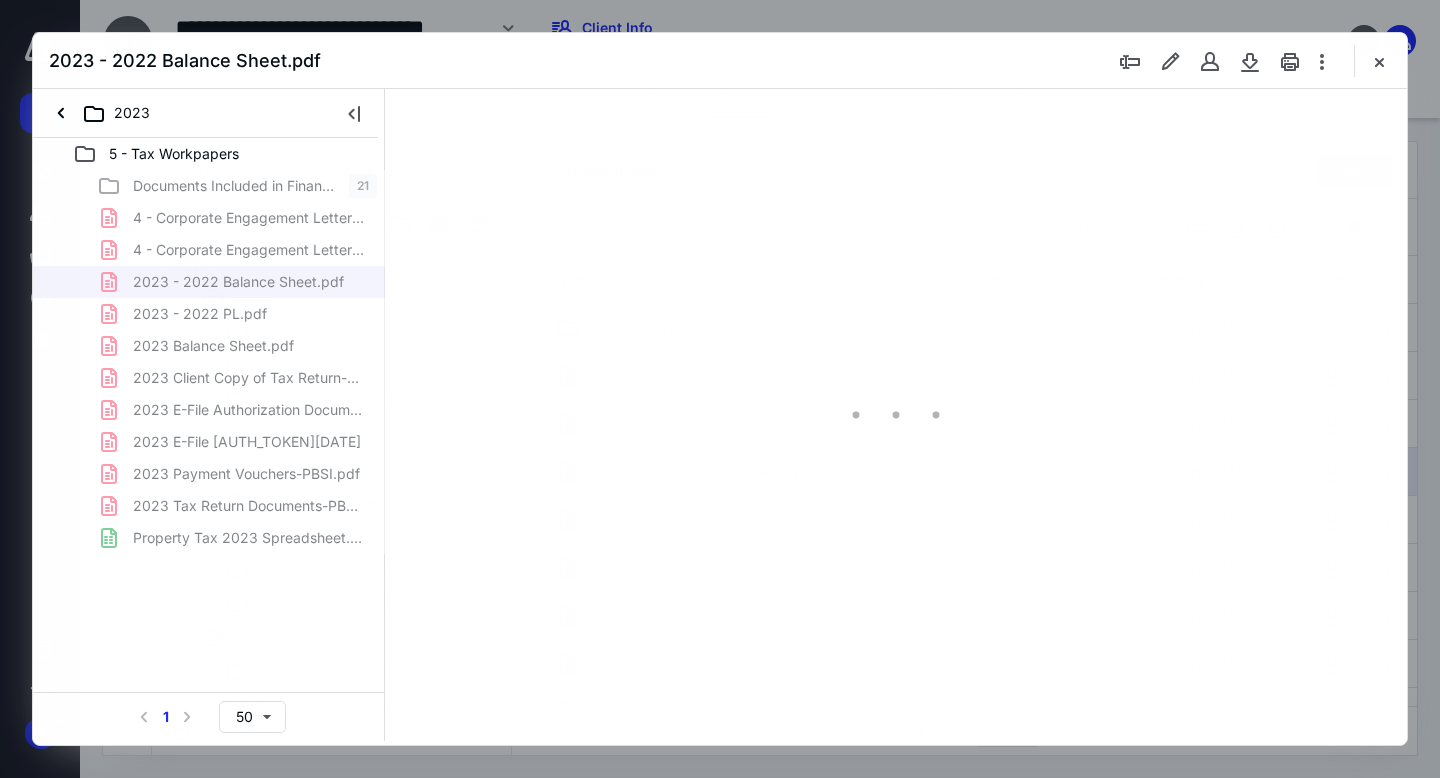 scroll, scrollTop: 0, scrollLeft: 0, axis: both 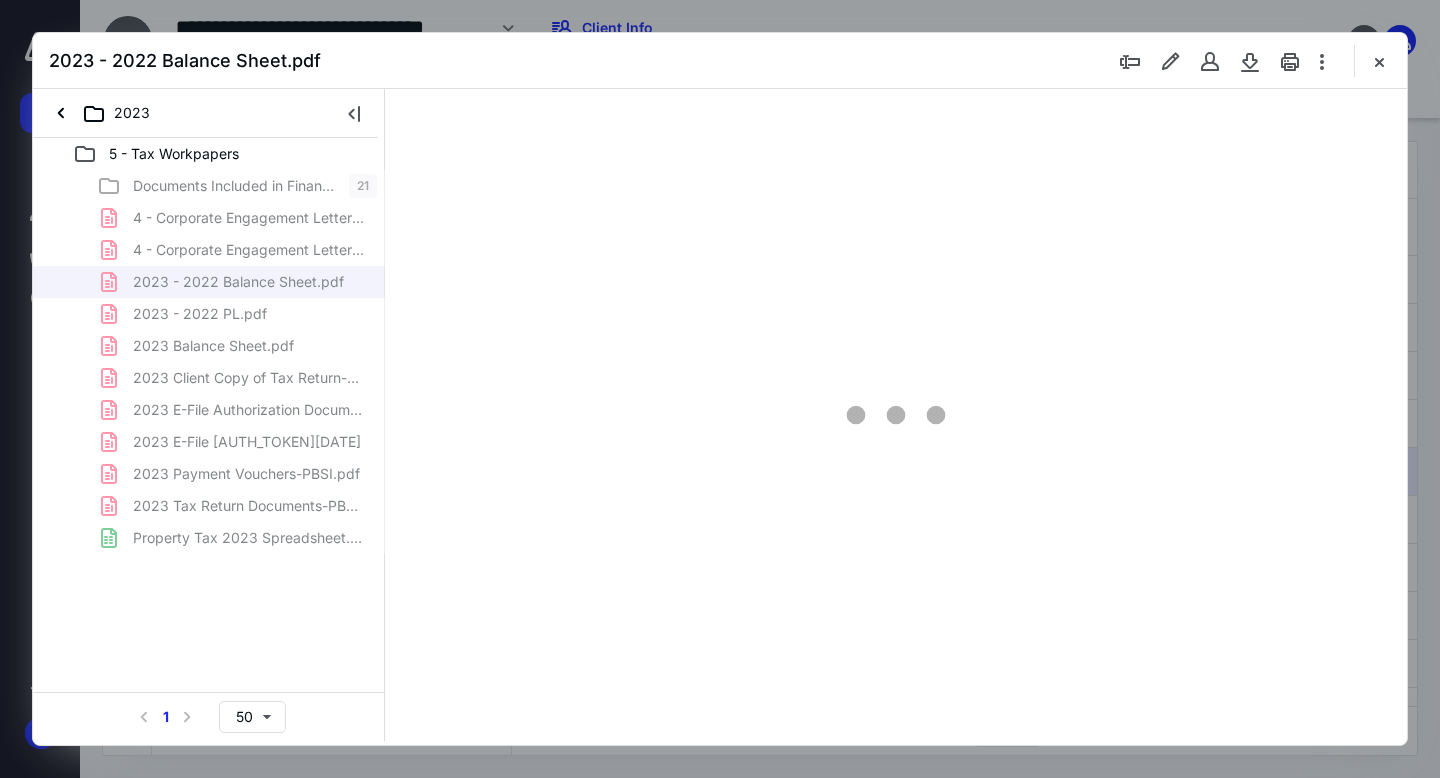 type on "163" 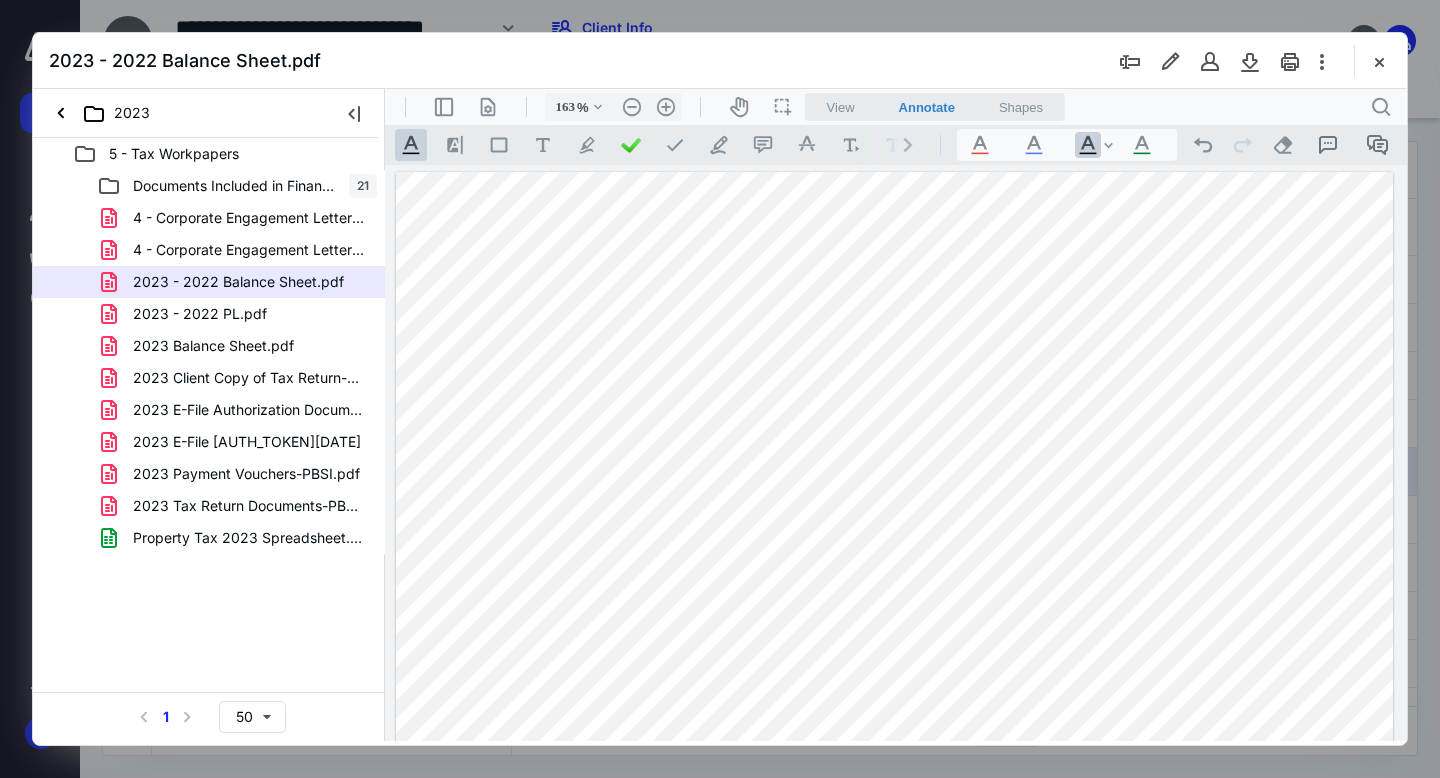 click on "2023 - 2022 Balance Sheet.pdf" at bounding box center [720, 61] 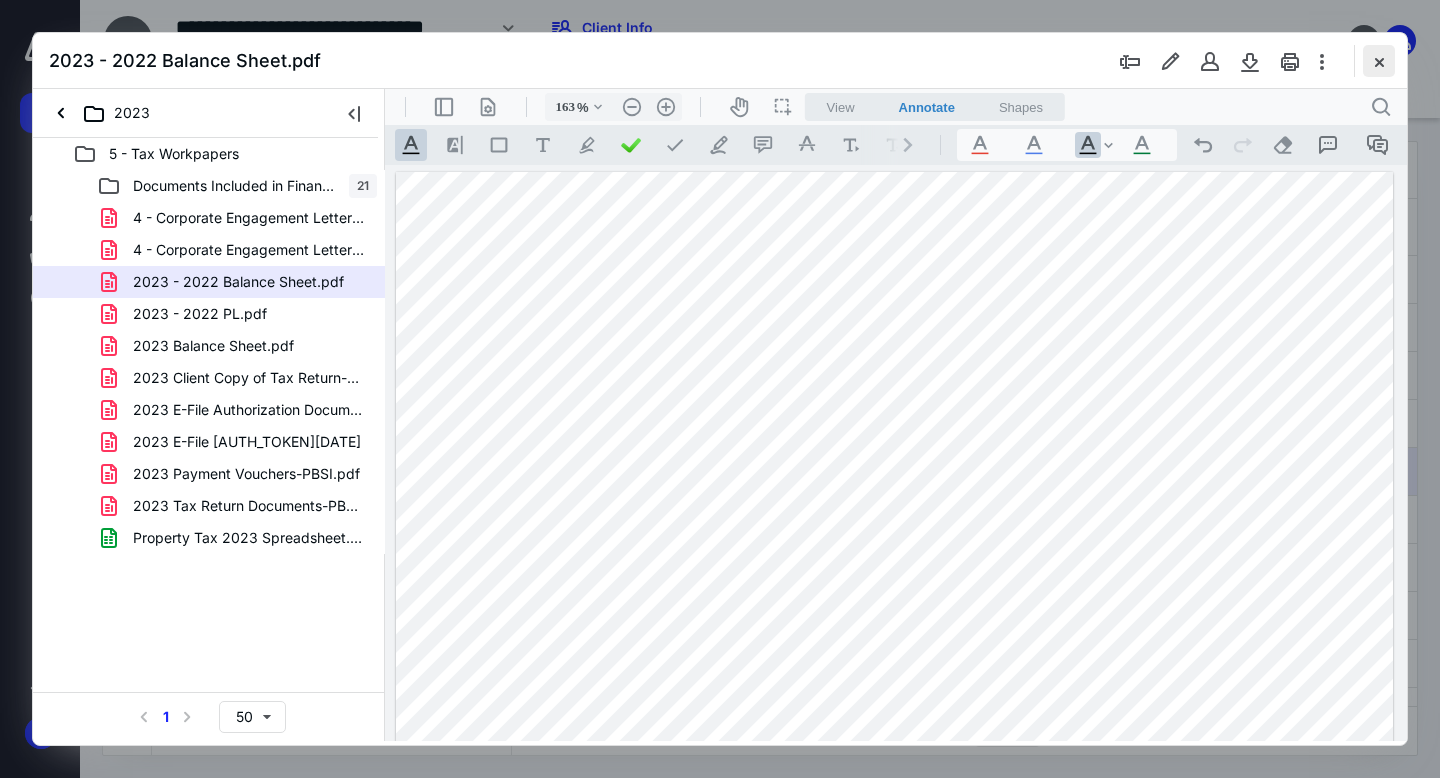 click at bounding box center (1379, 61) 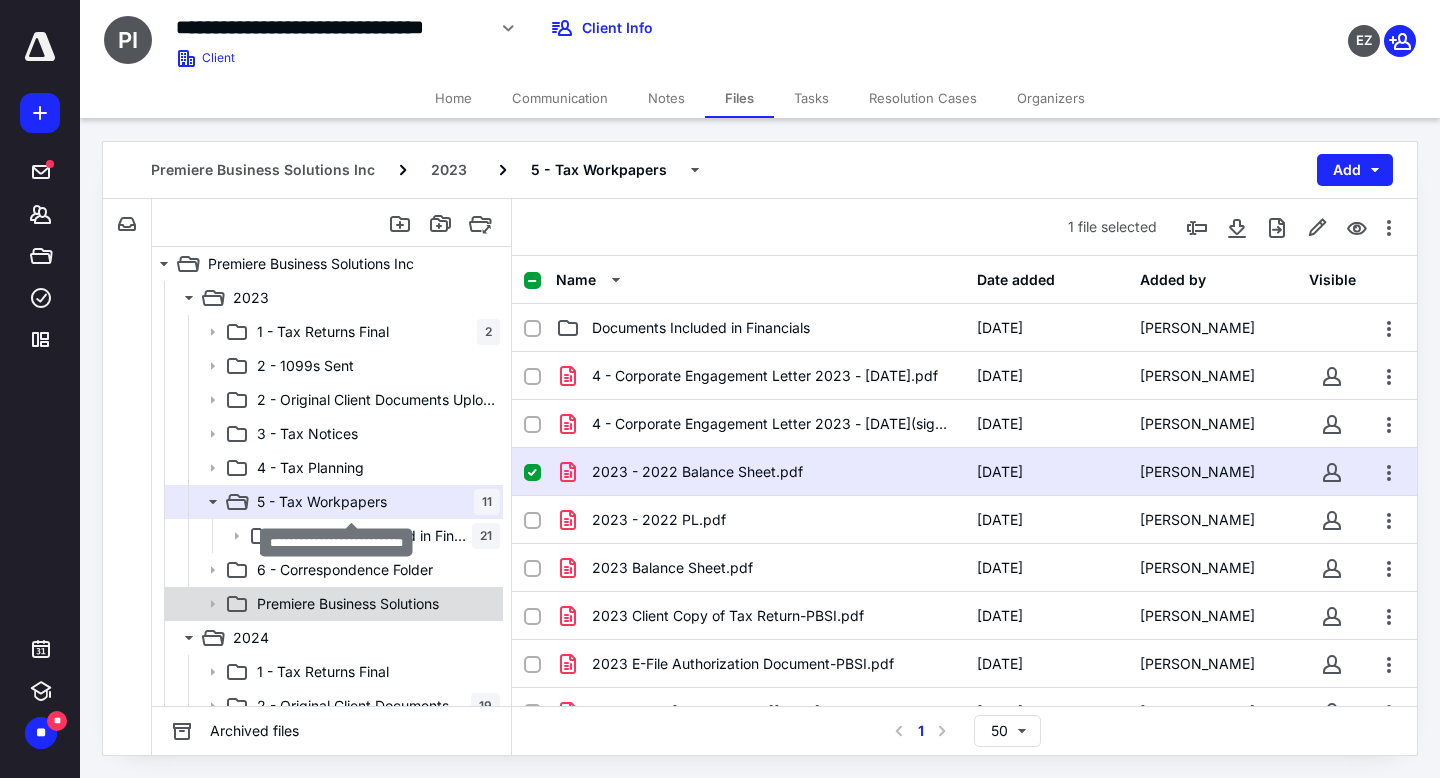 scroll, scrollTop: 255, scrollLeft: 0, axis: vertical 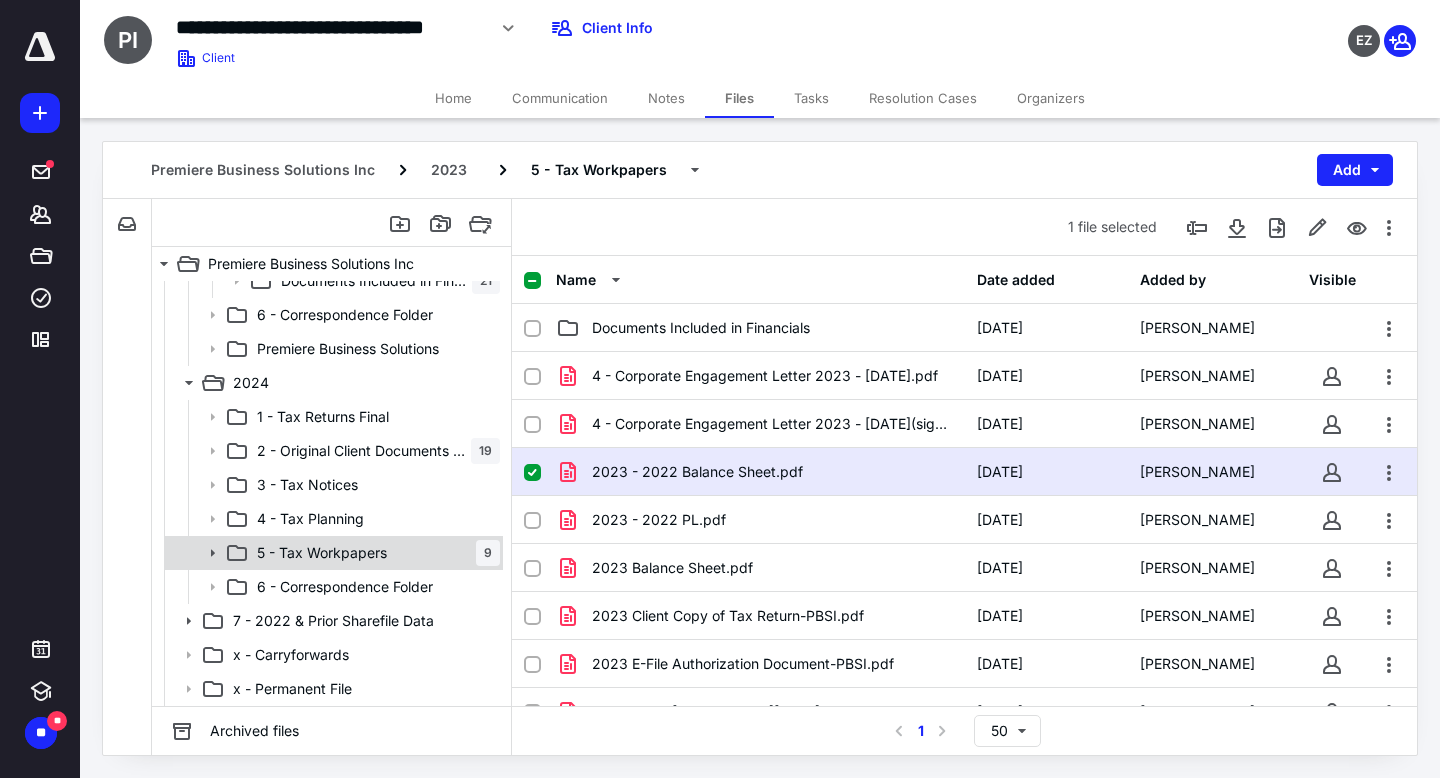 click on "5 - Tax Workpapers" at bounding box center (322, 553) 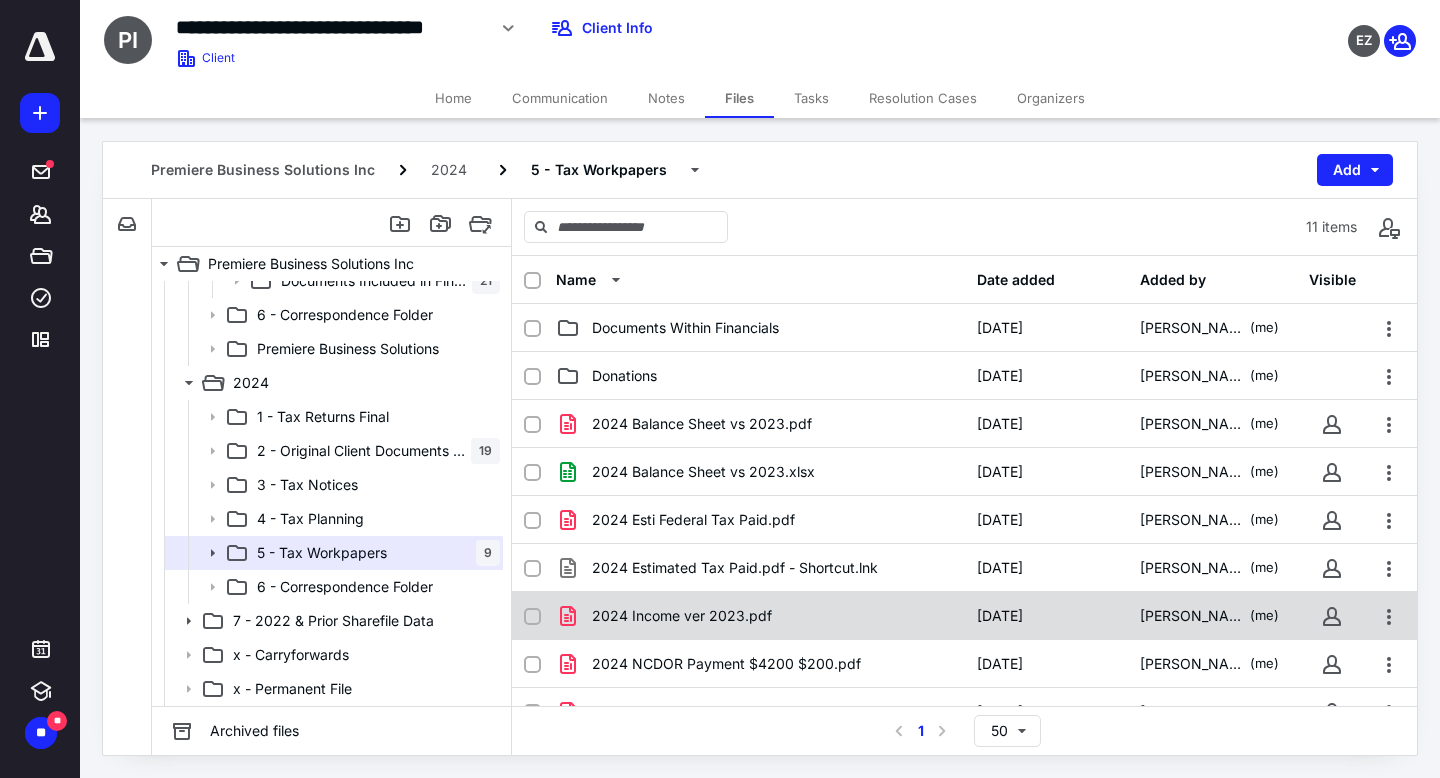 scroll, scrollTop: 0, scrollLeft: 0, axis: both 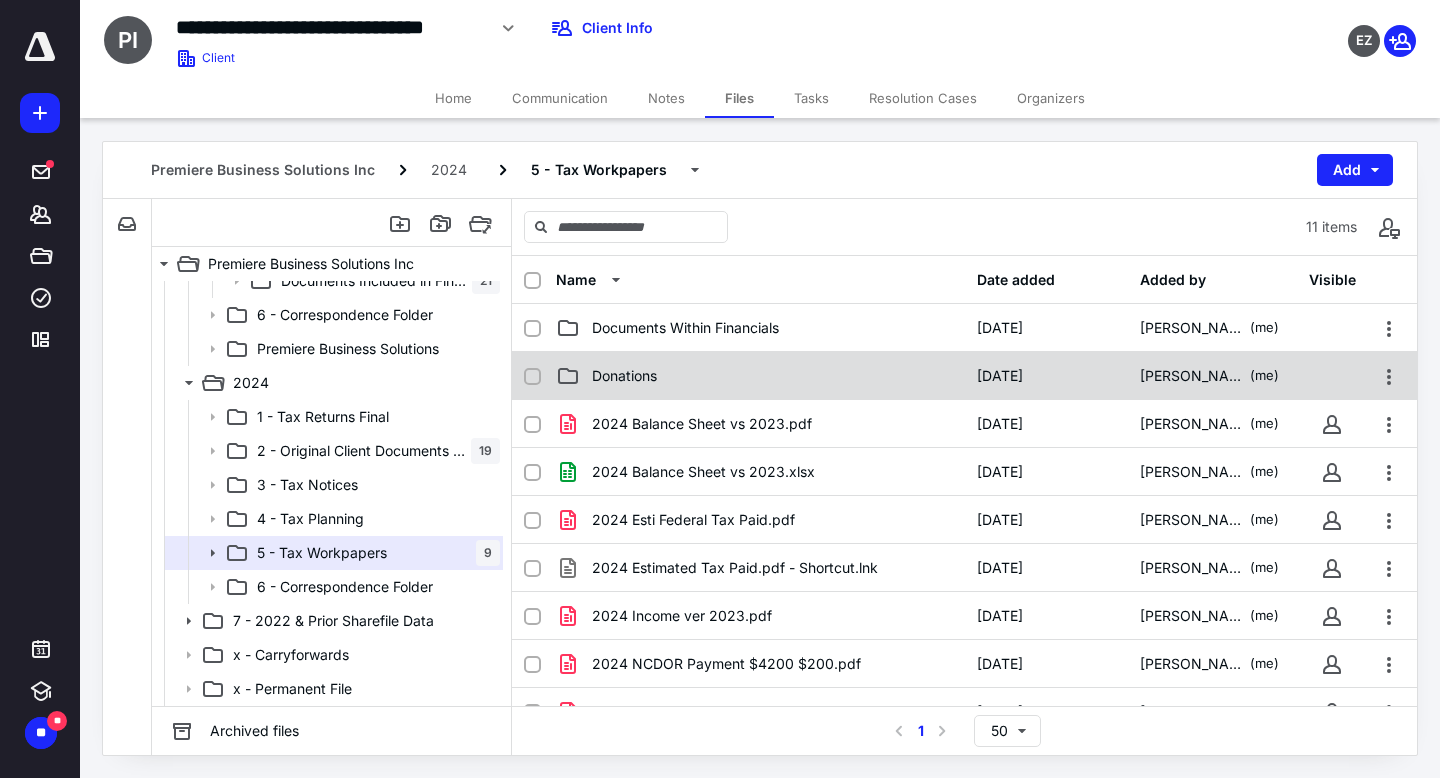 click on "Donations" at bounding box center (760, 376) 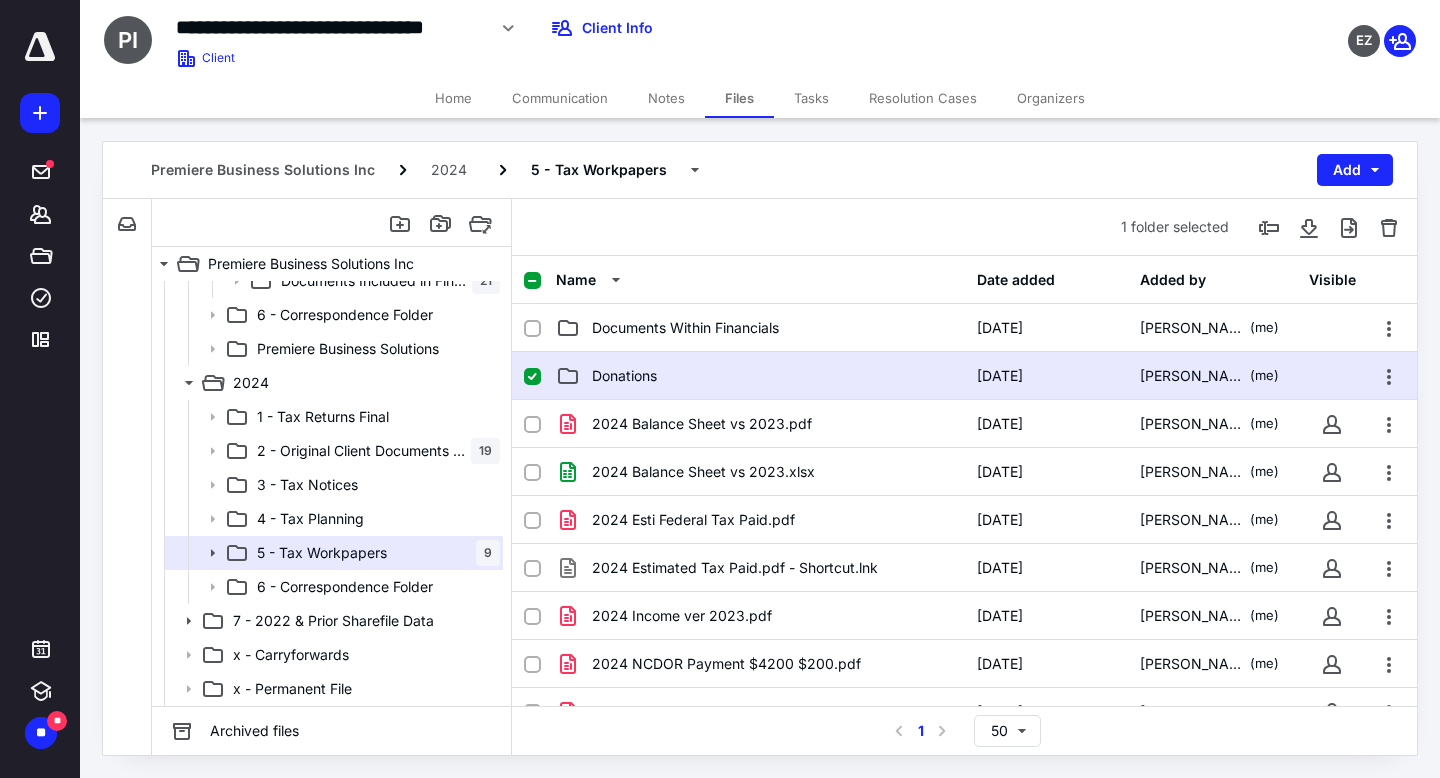 click on "Donations" at bounding box center [760, 376] 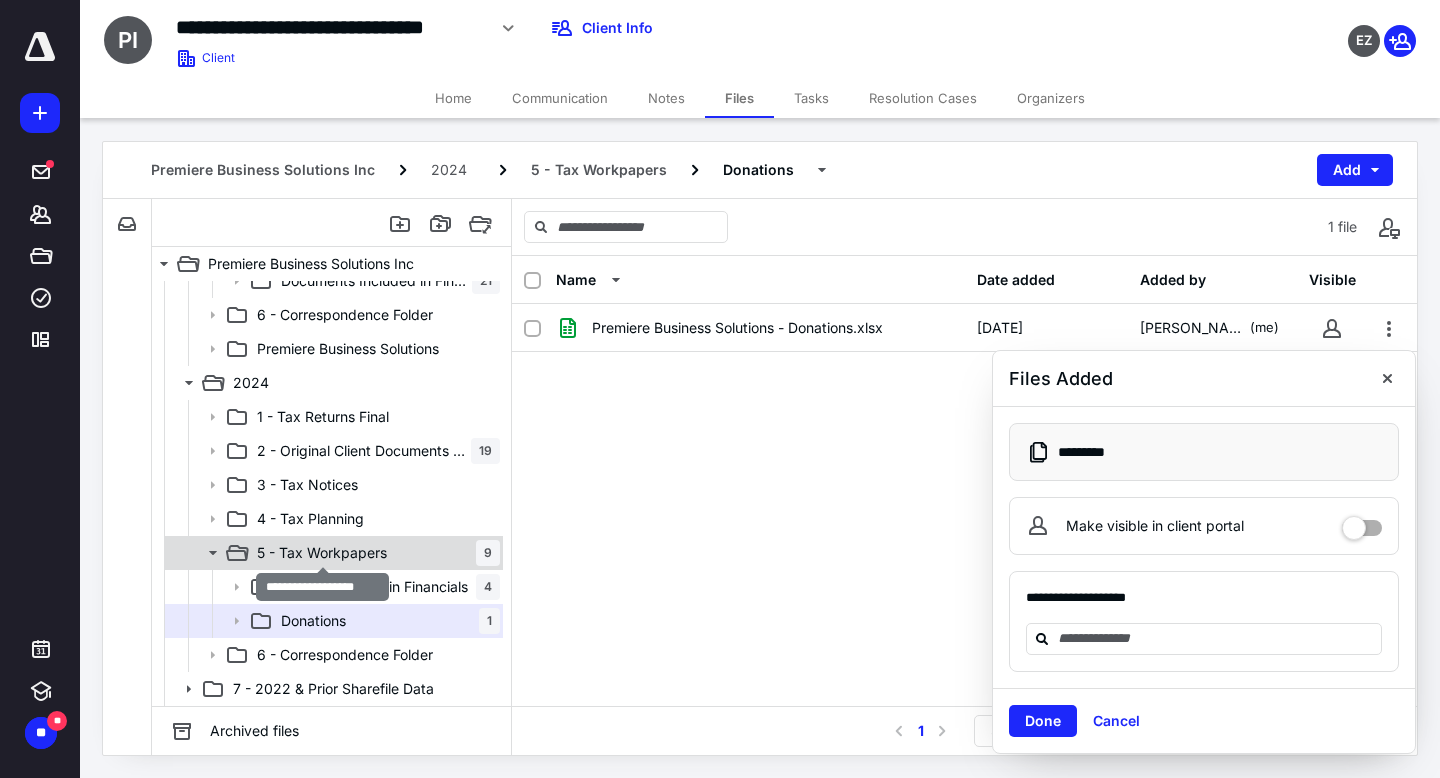 click on "5 - Tax Workpapers" at bounding box center [322, 553] 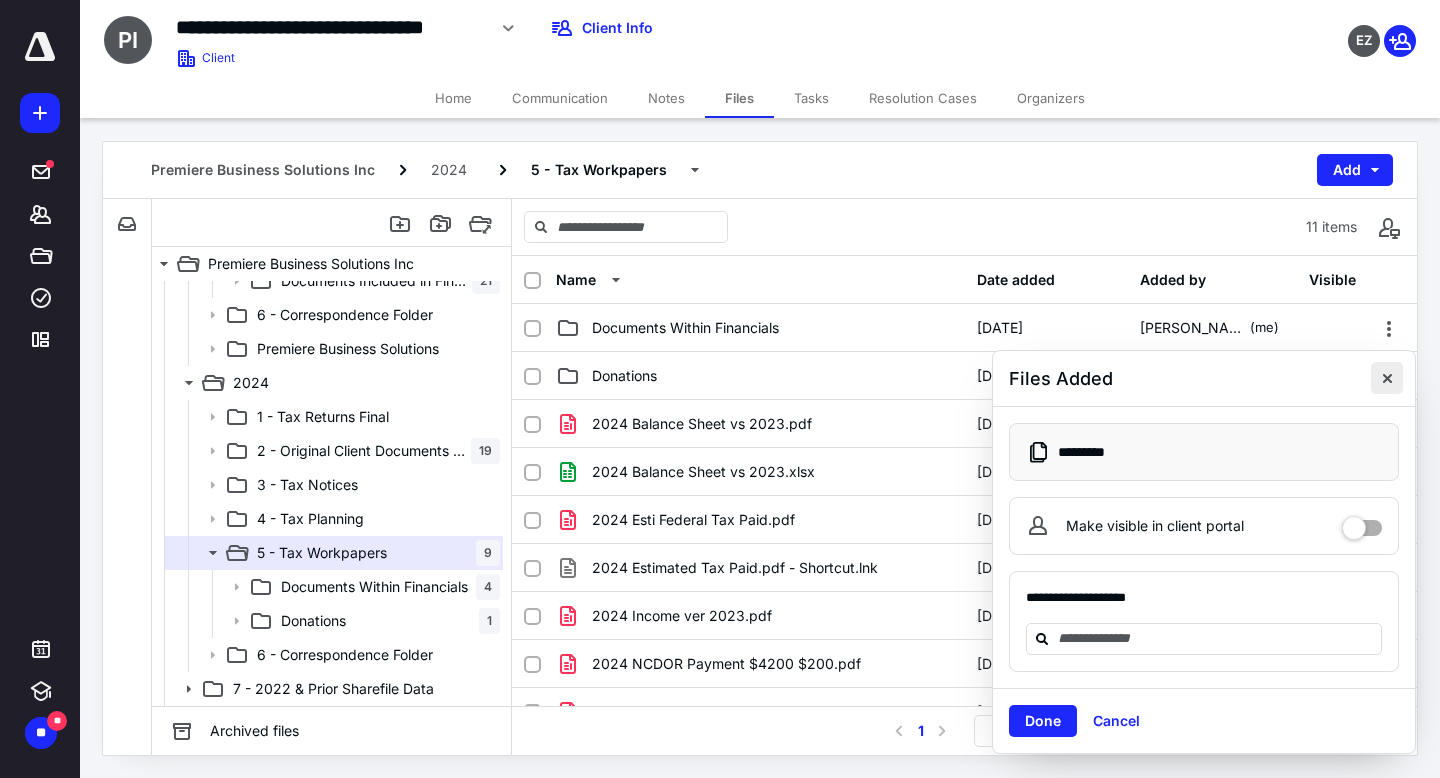 click at bounding box center [1387, 378] 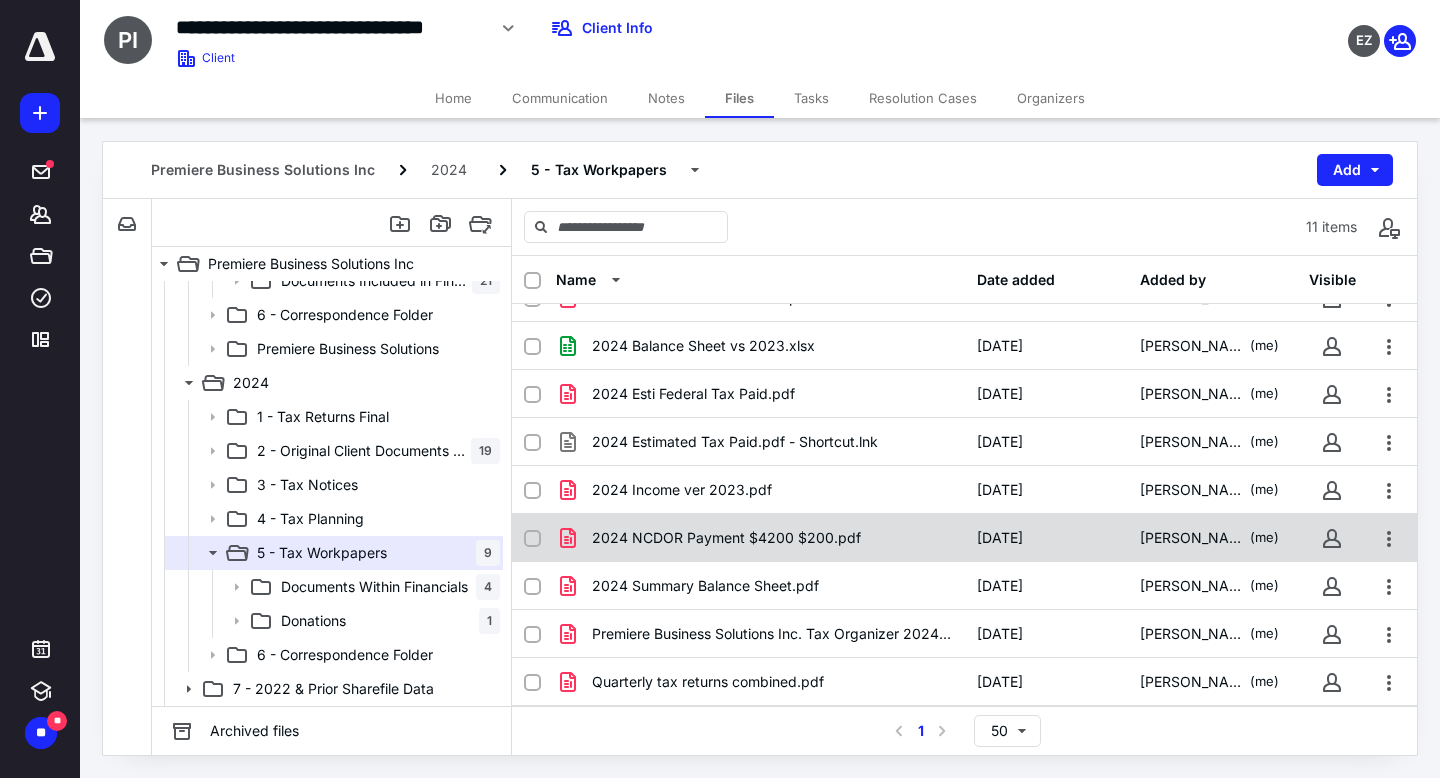 scroll, scrollTop: 0, scrollLeft: 0, axis: both 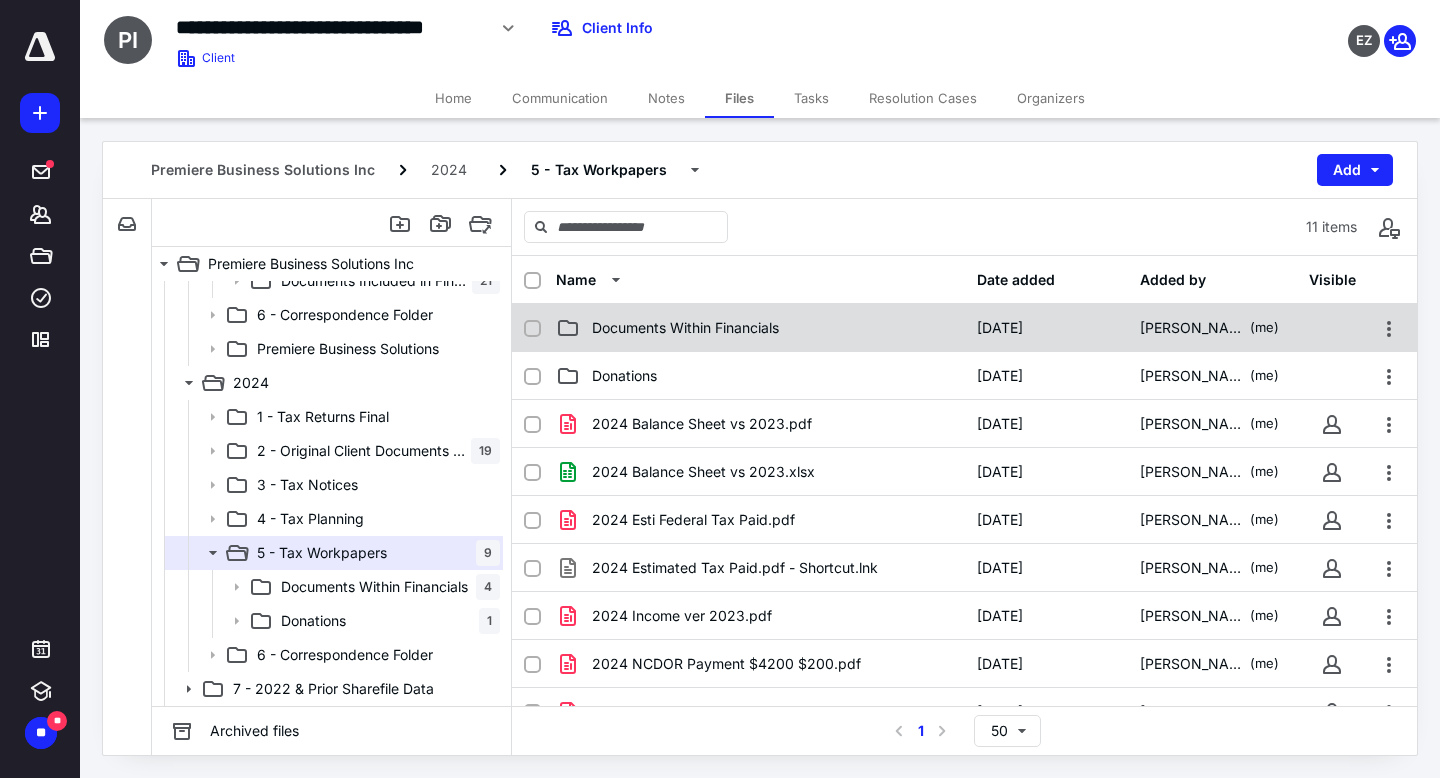 click on "Documents Within Financials" at bounding box center [760, 328] 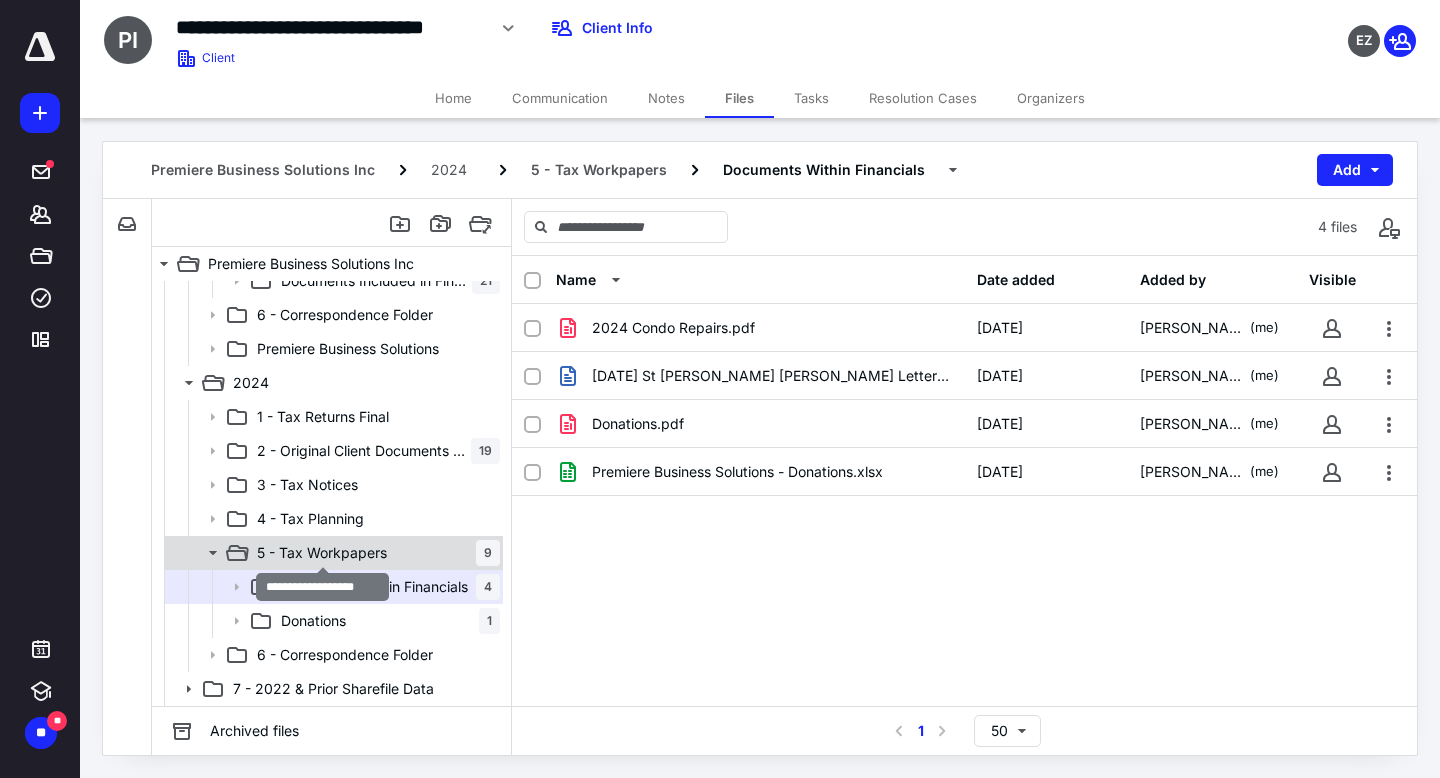 click on "5 - Tax Workpapers" at bounding box center [322, 553] 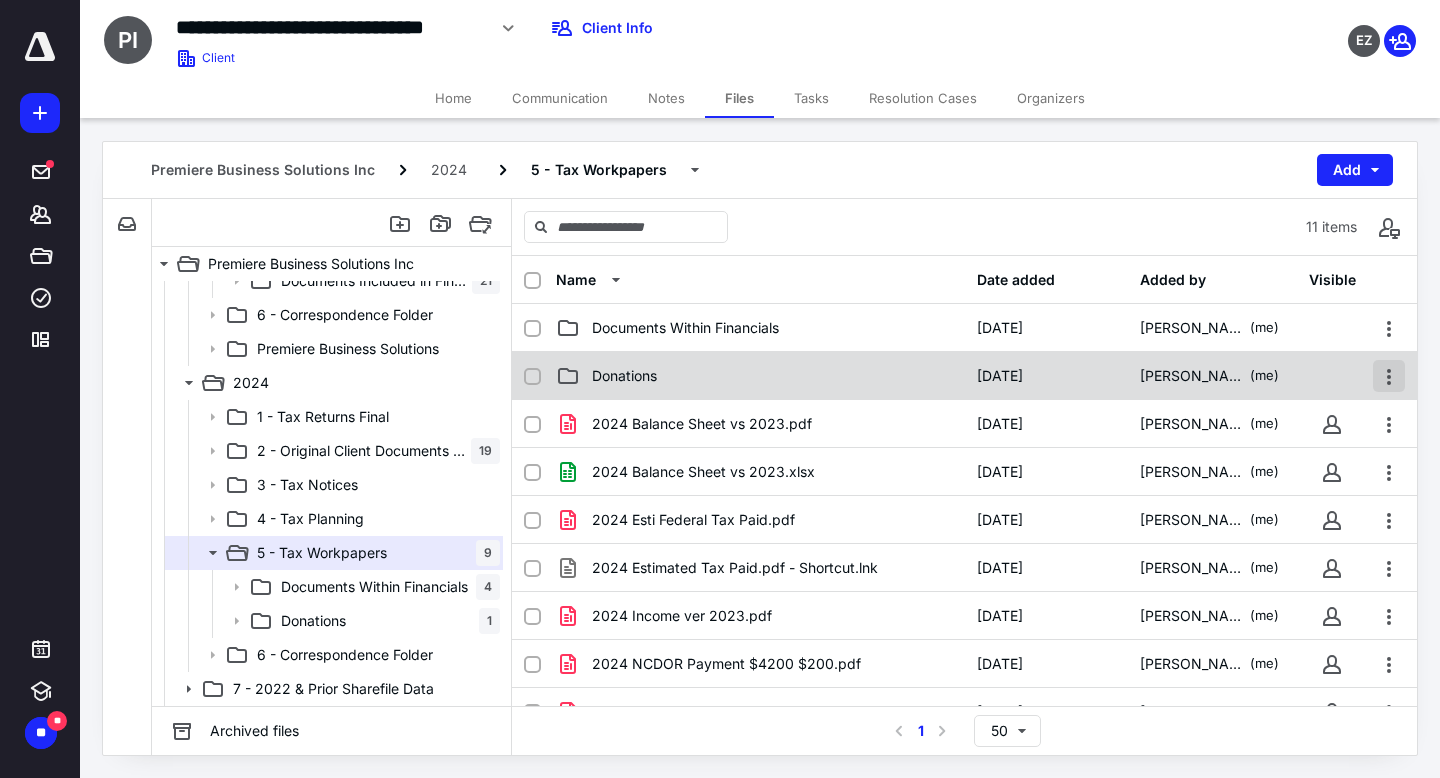 click at bounding box center (1389, 376) 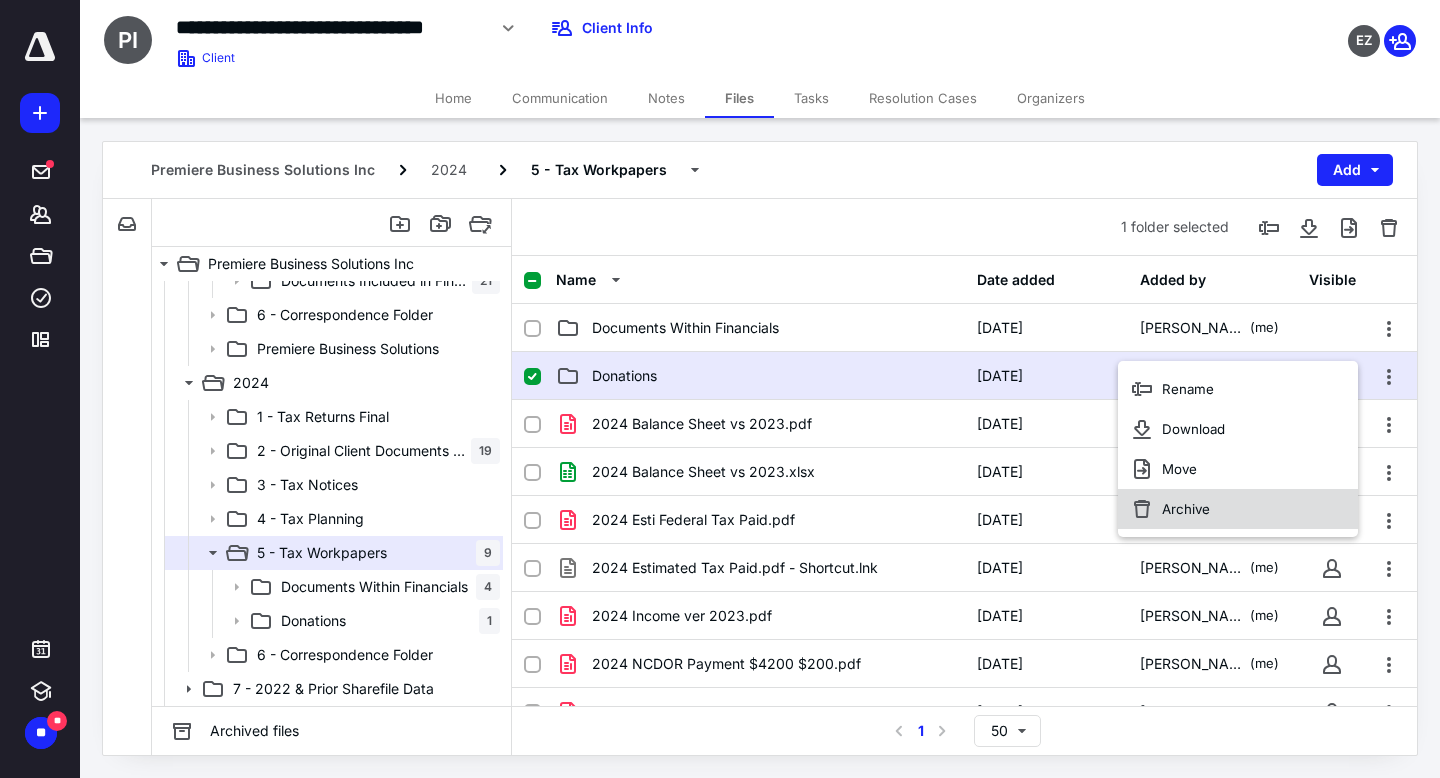 click on "Archive" at bounding box center [1238, 509] 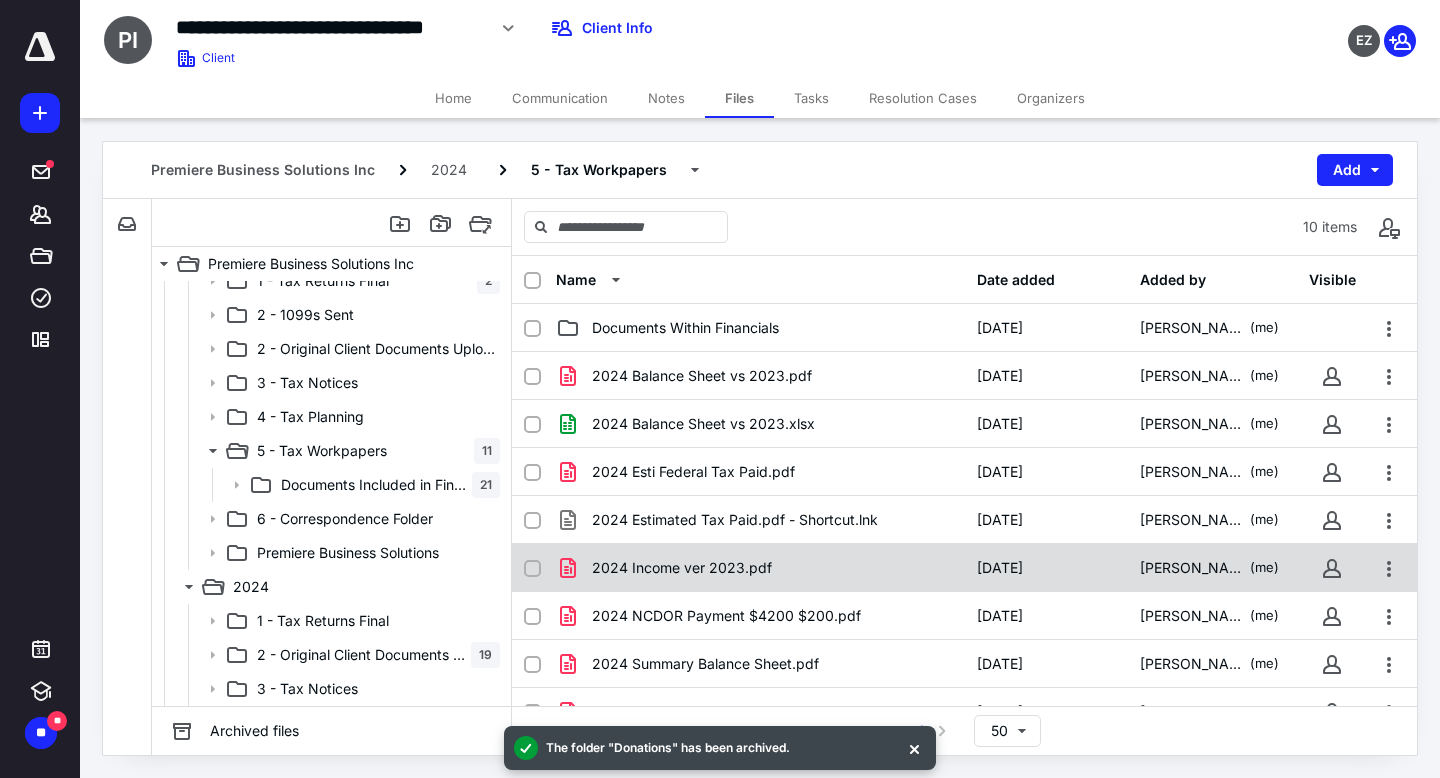 scroll, scrollTop: 255, scrollLeft: 0, axis: vertical 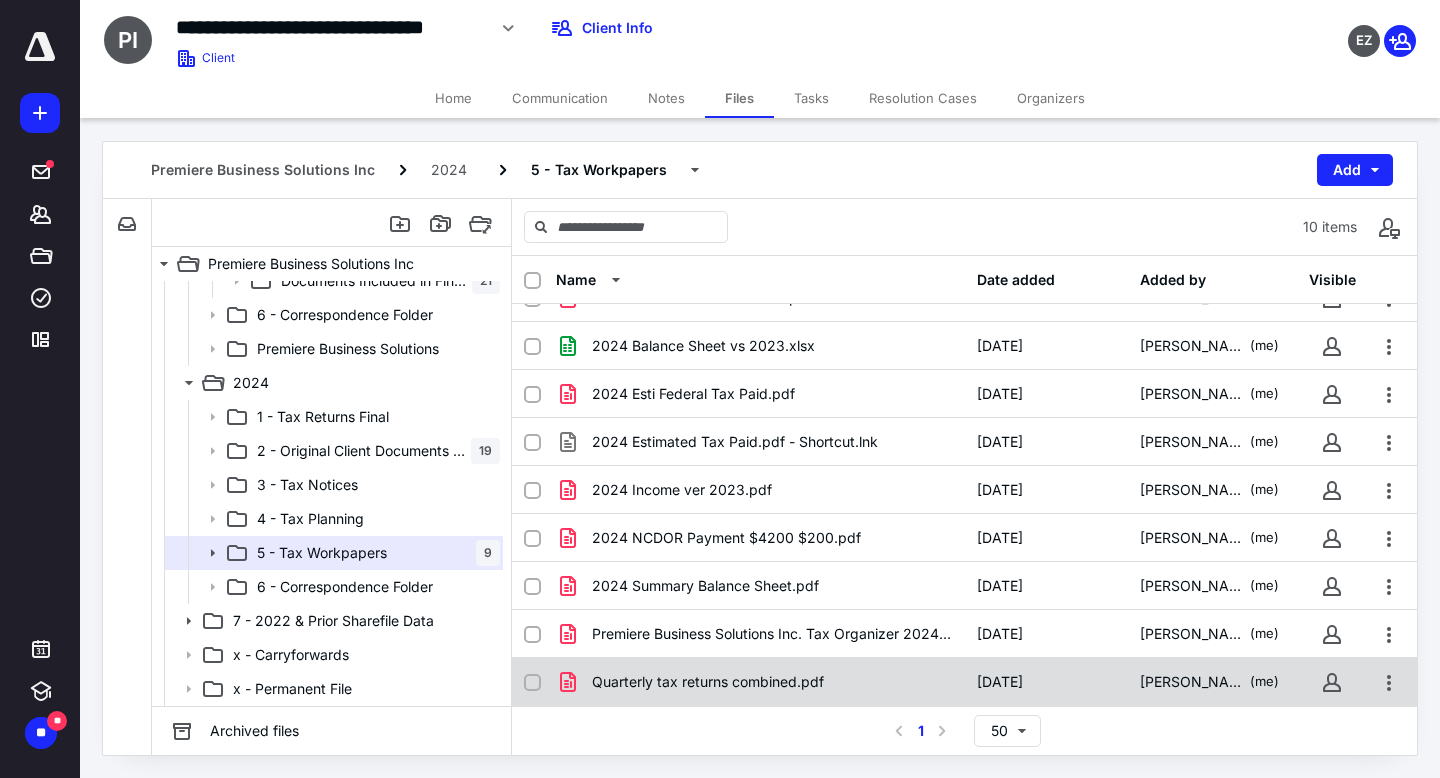 click on "[DATE]" at bounding box center (1046, 682) 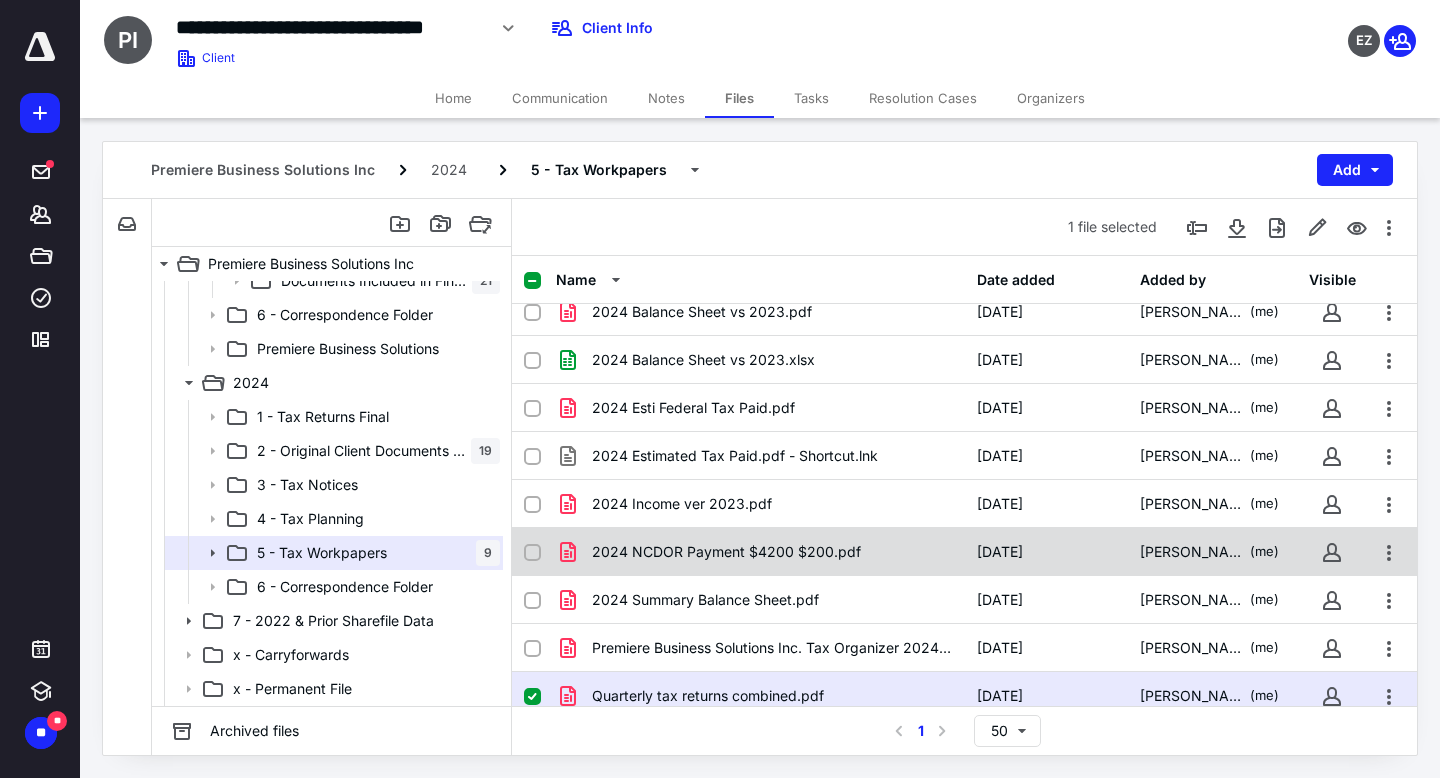 scroll, scrollTop: 78, scrollLeft: 0, axis: vertical 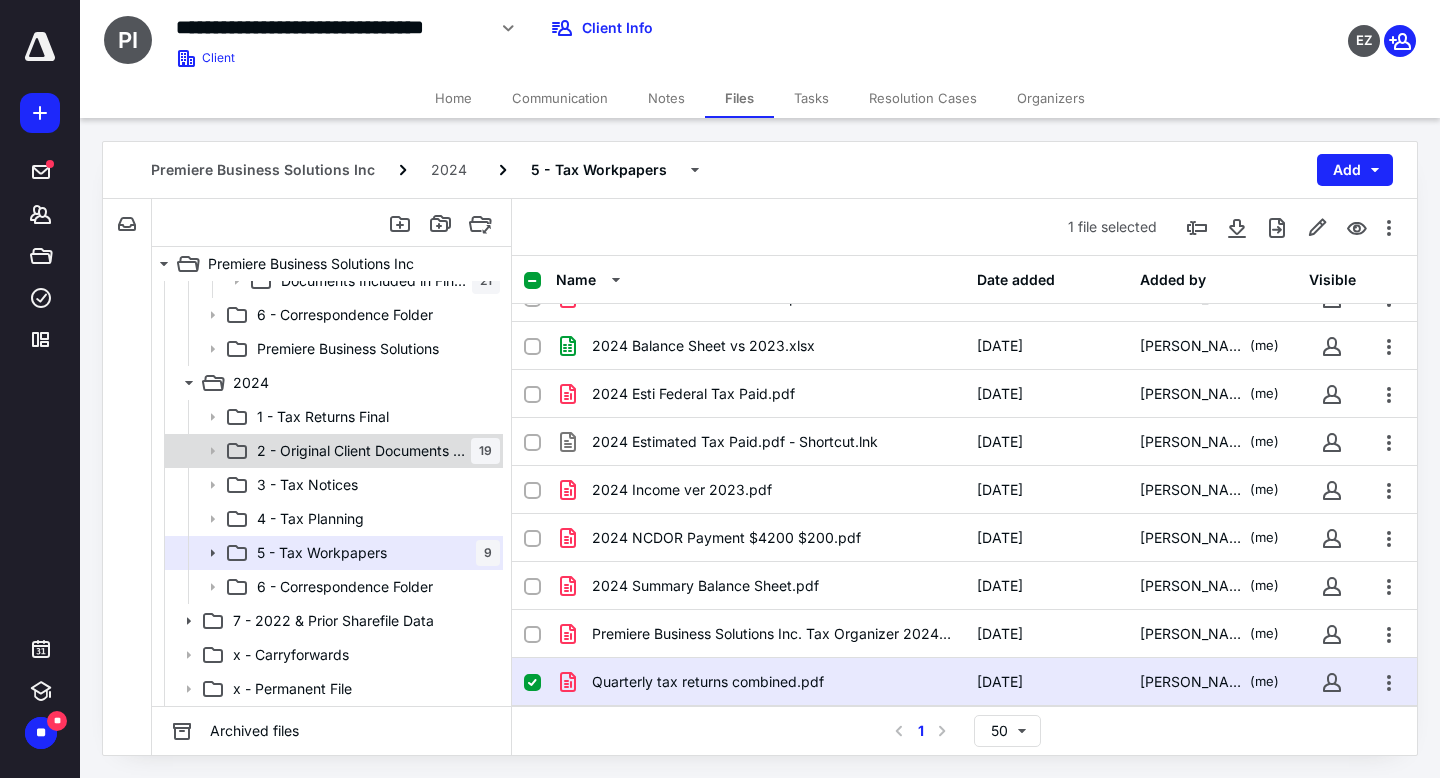 click 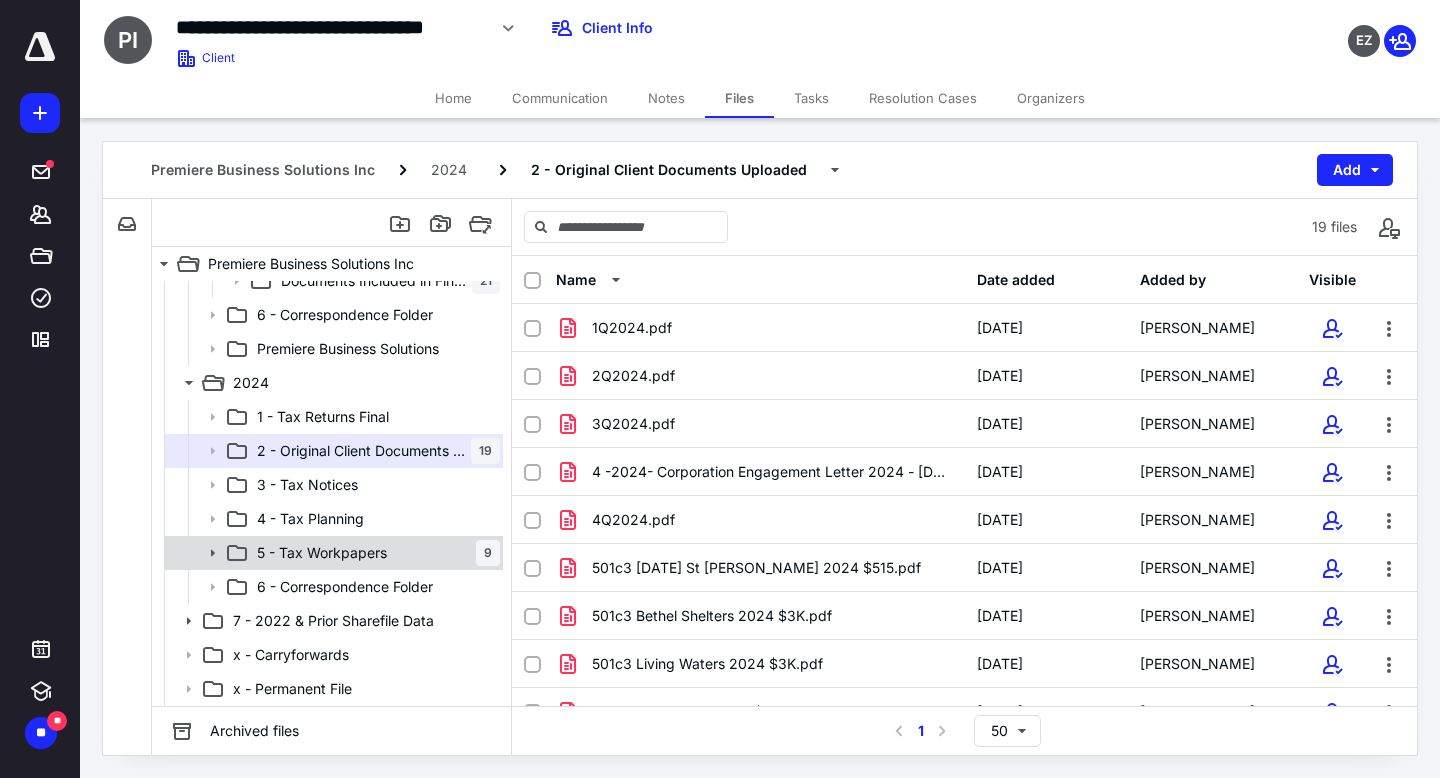 click 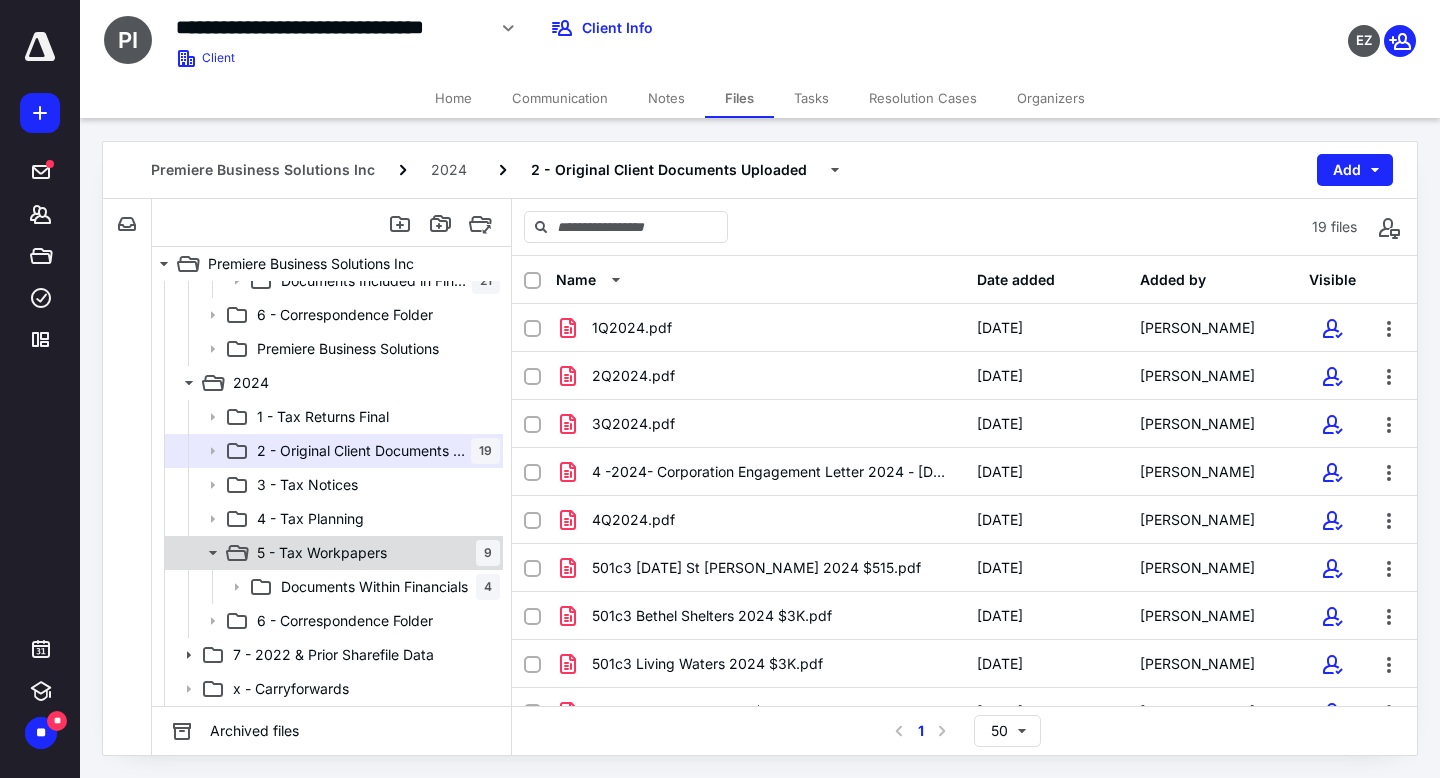 click on "5 - Tax Workpapers" at bounding box center (322, 553) 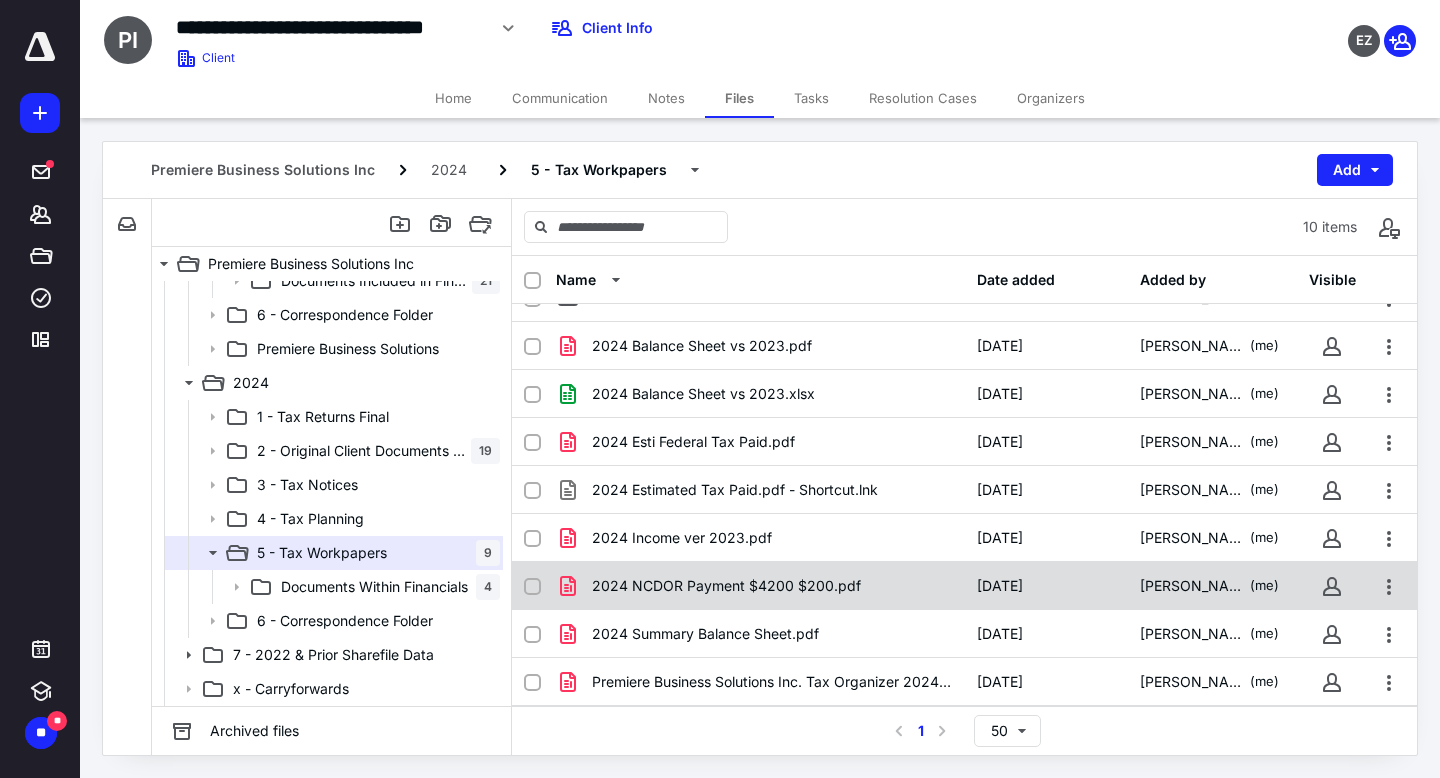 scroll, scrollTop: 78, scrollLeft: 0, axis: vertical 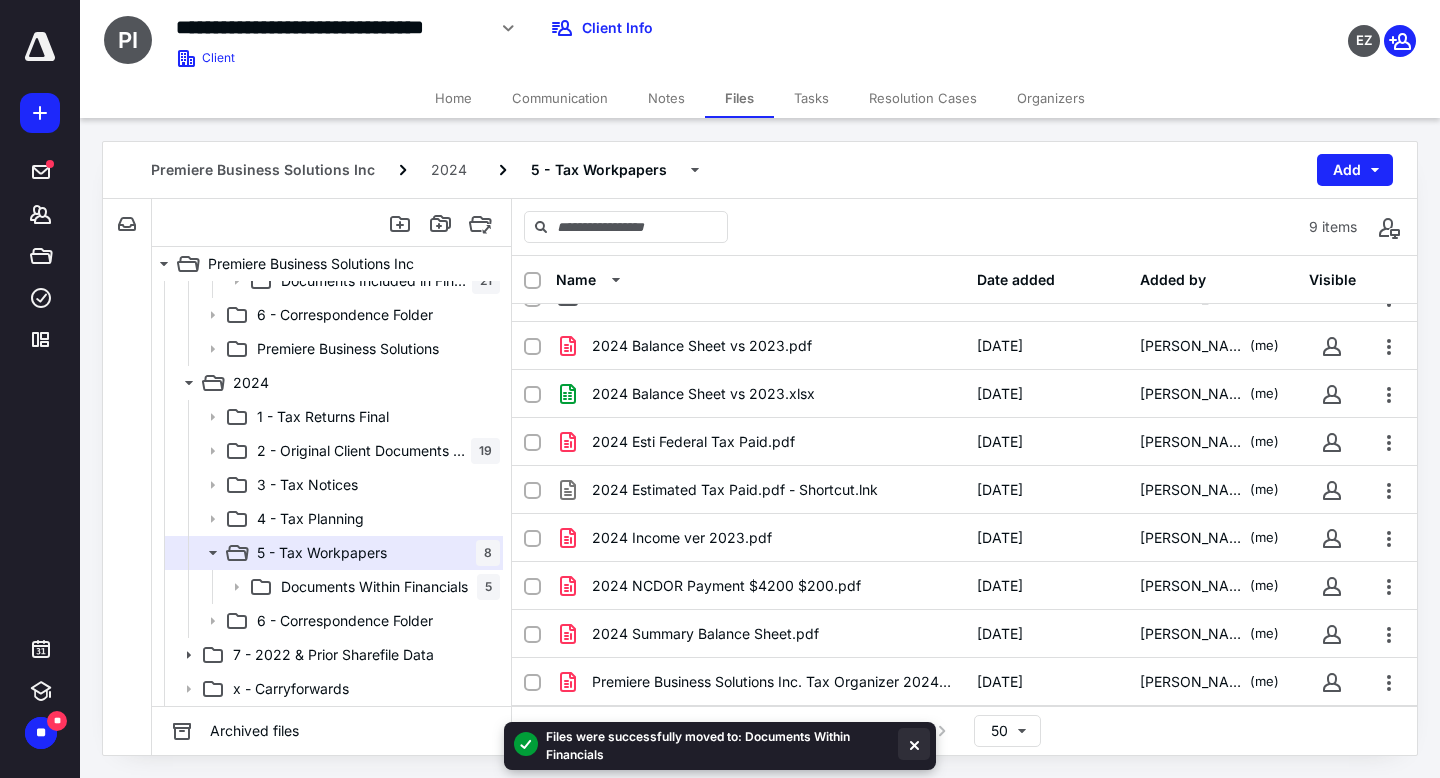 click at bounding box center [914, 744] 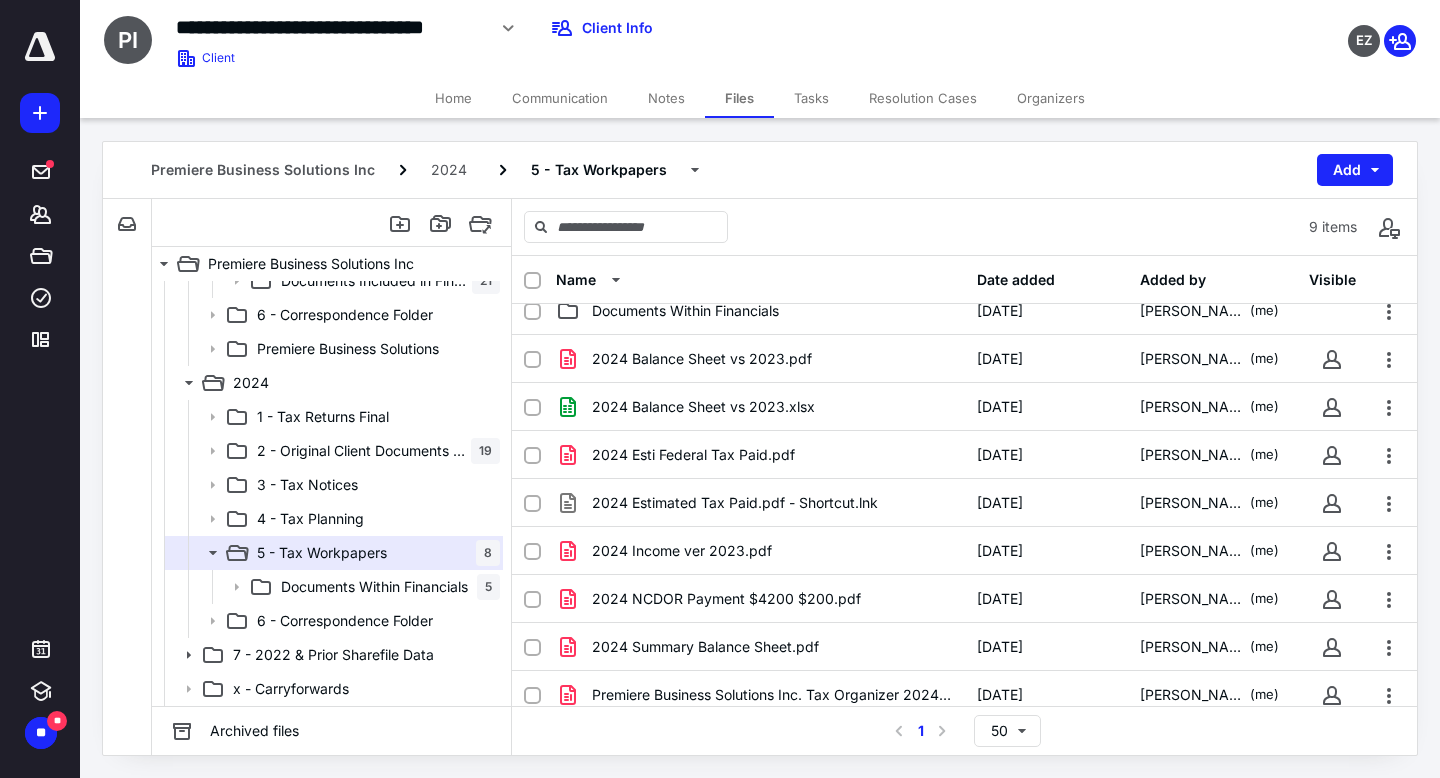 scroll, scrollTop: 0, scrollLeft: 0, axis: both 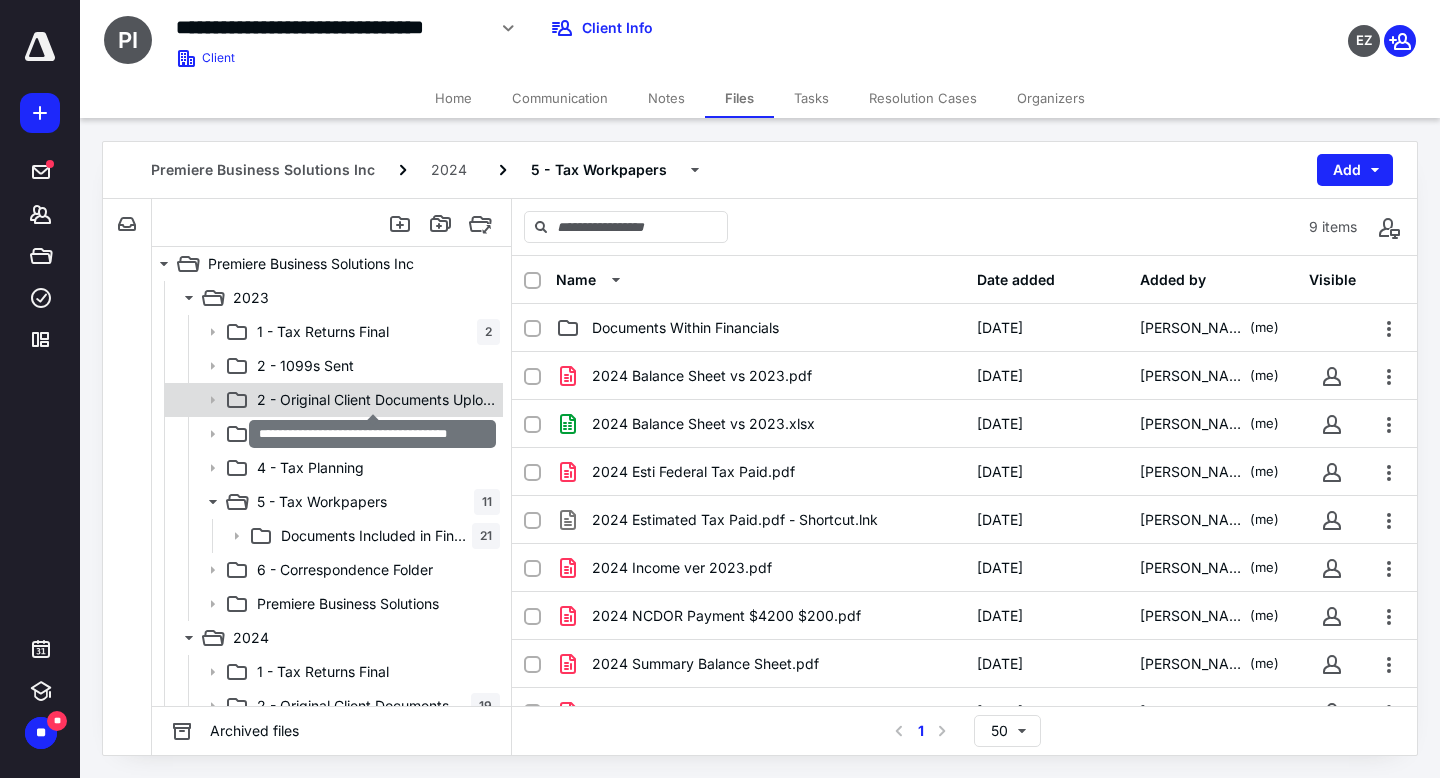 click on "2 - Original Client Documents Uploaded" at bounding box center (378, 400) 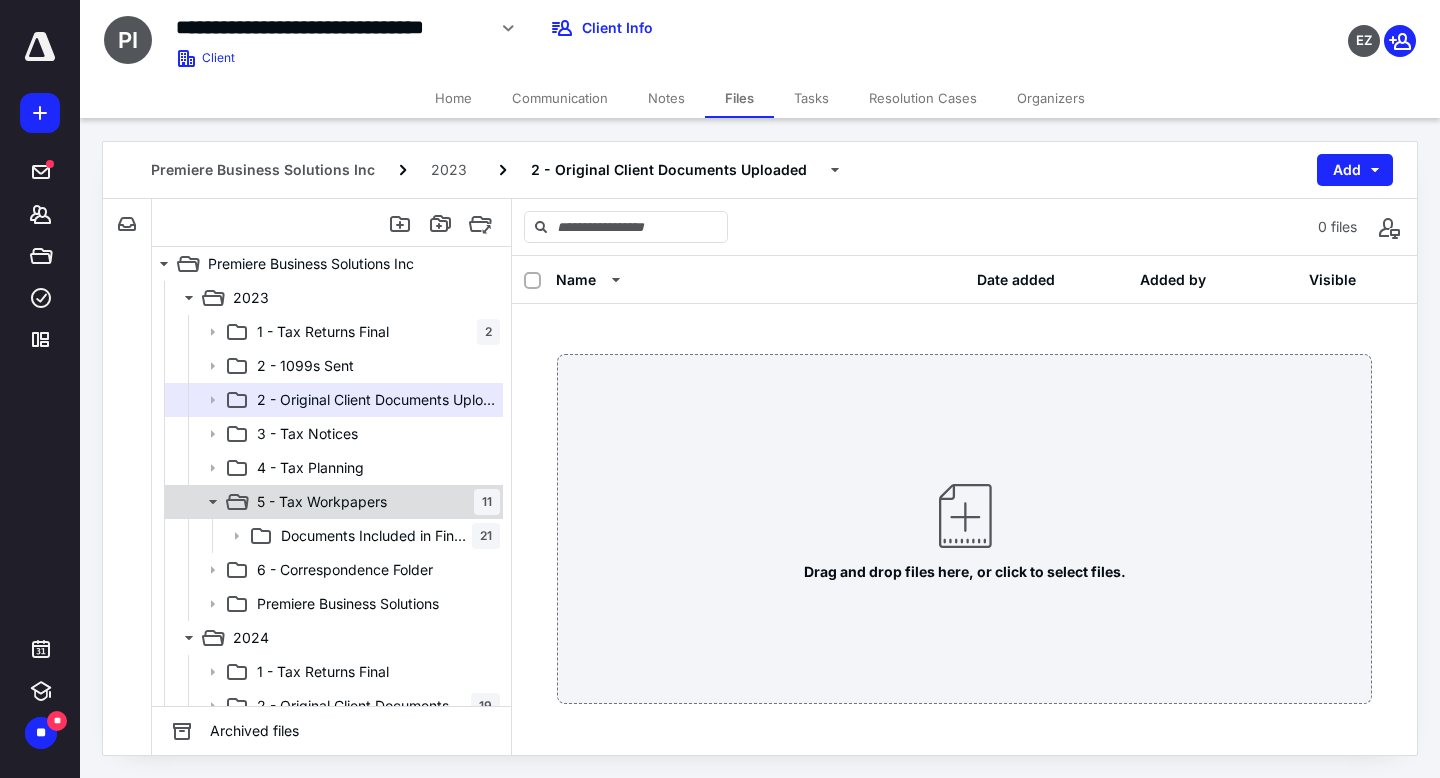 click on "5 - Tax Workpapers 11" at bounding box center (374, 502) 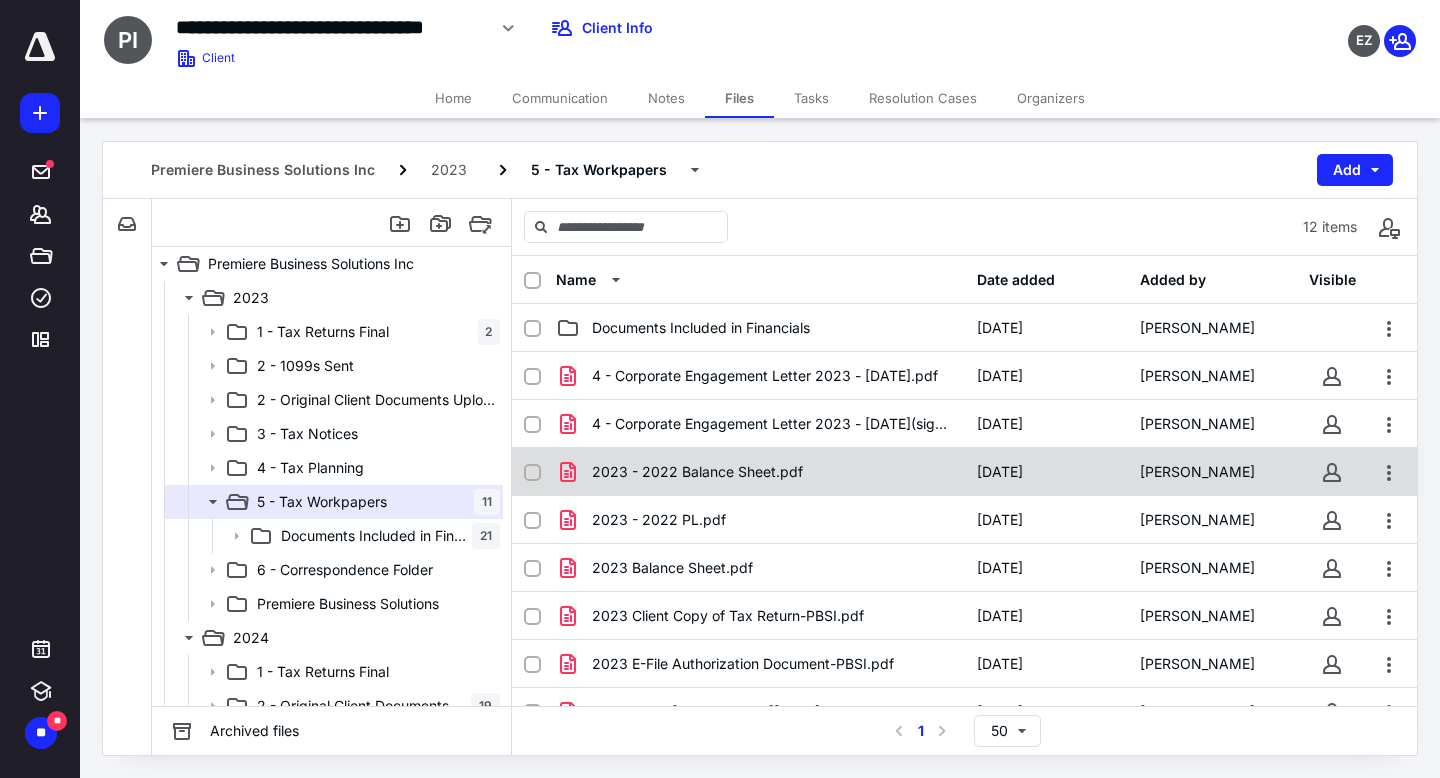 click on "2023 - 2022 Balance Sheet.pdf [DATE] [PERSON_NAME]" at bounding box center [964, 472] 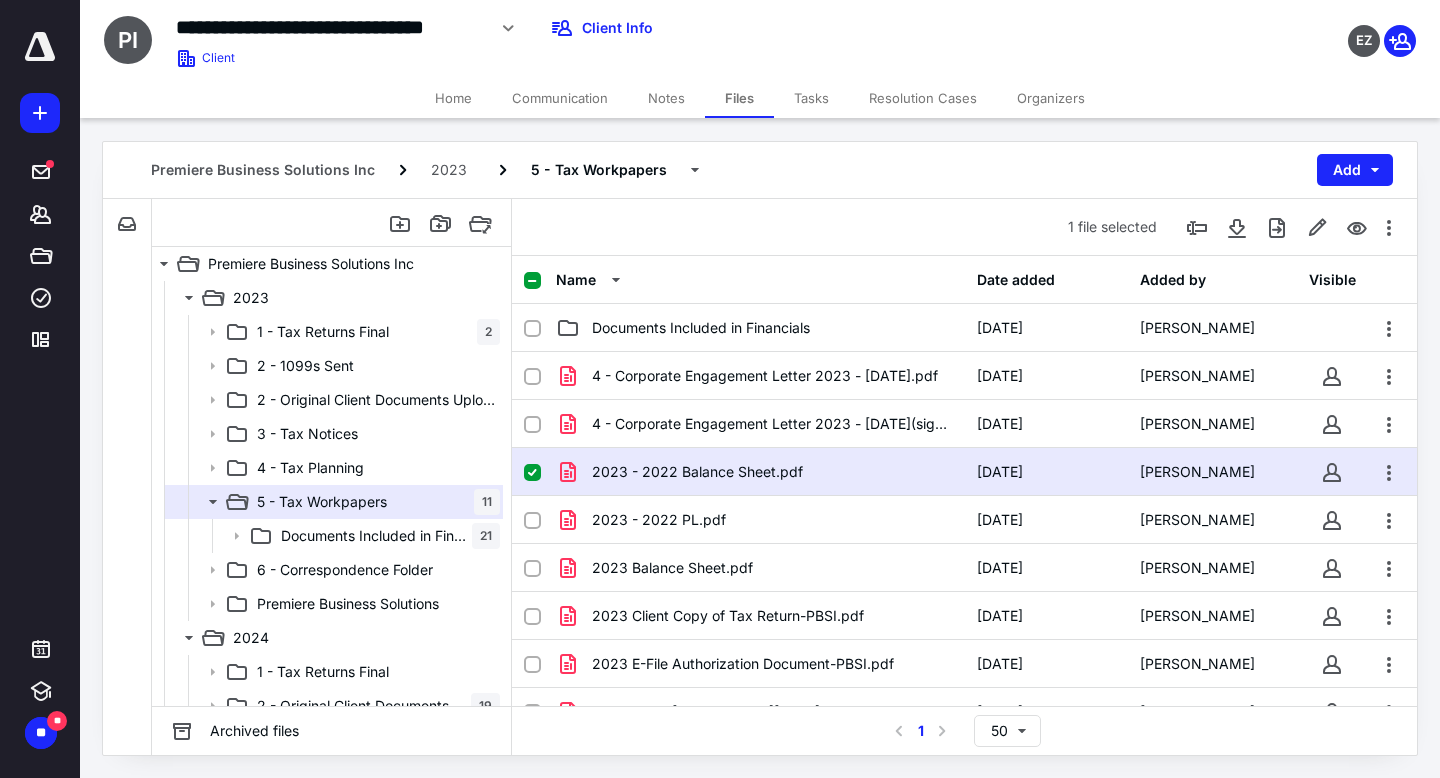 click on "2023 - 2022 Balance Sheet.pdf [DATE] [PERSON_NAME]" at bounding box center [964, 472] 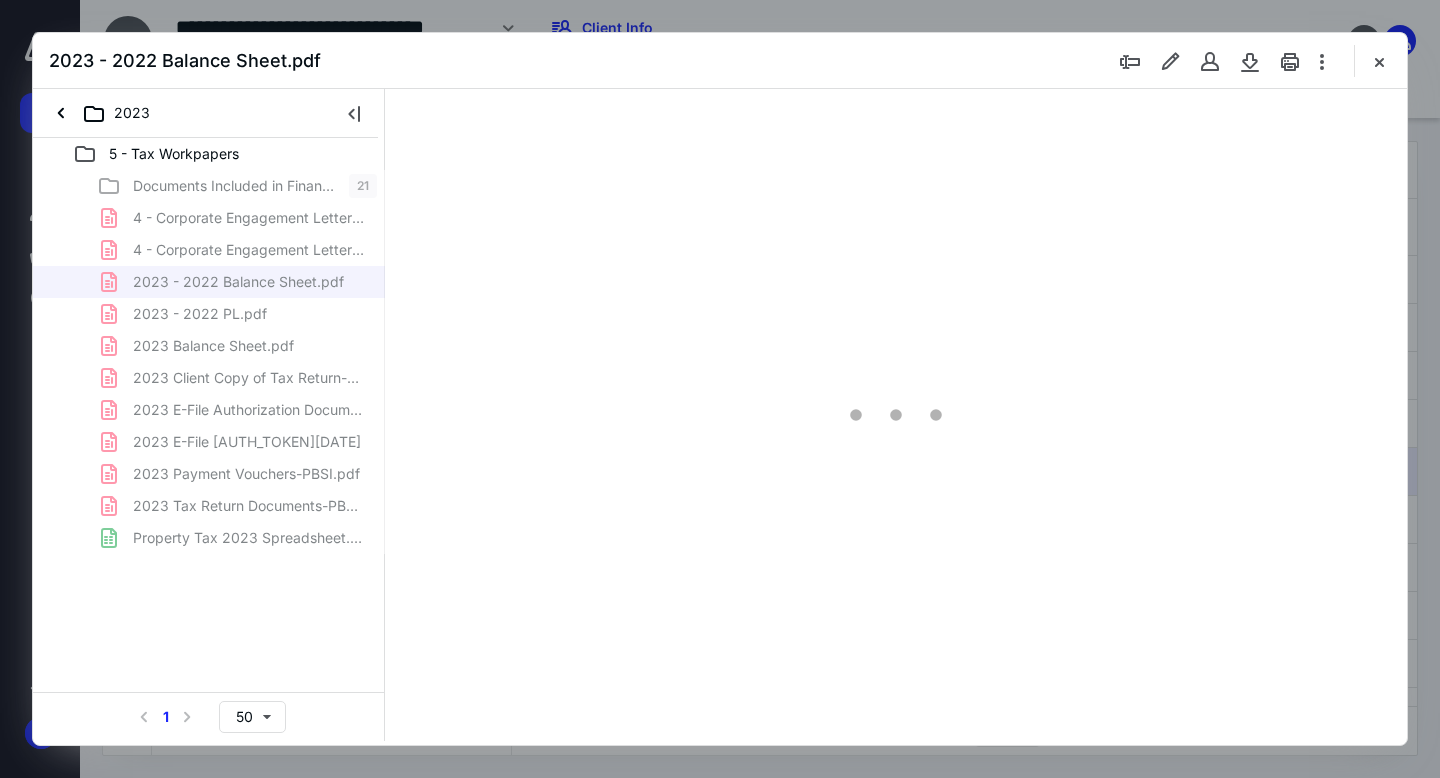 scroll, scrollTop: 0, scrollLeft: 0, axis: both 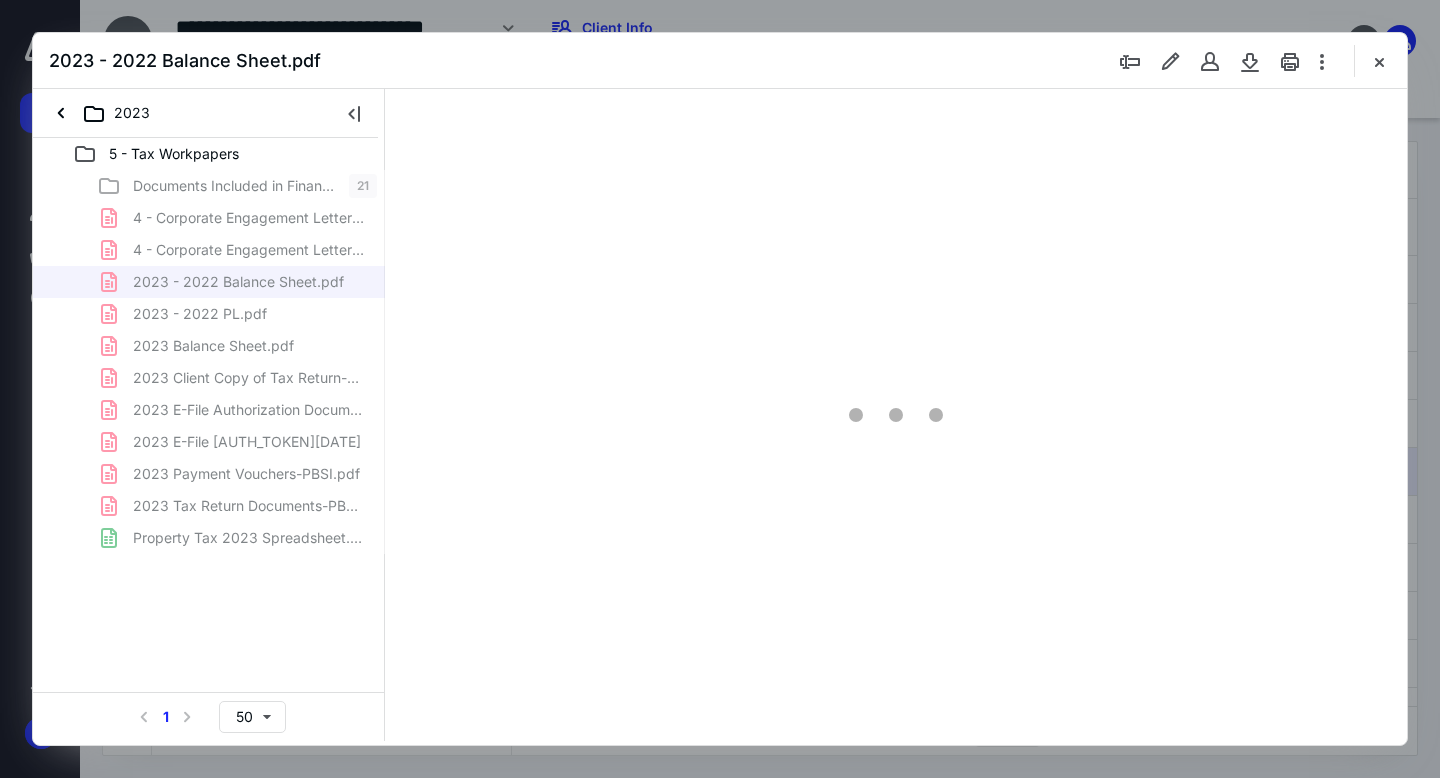 type on "163" 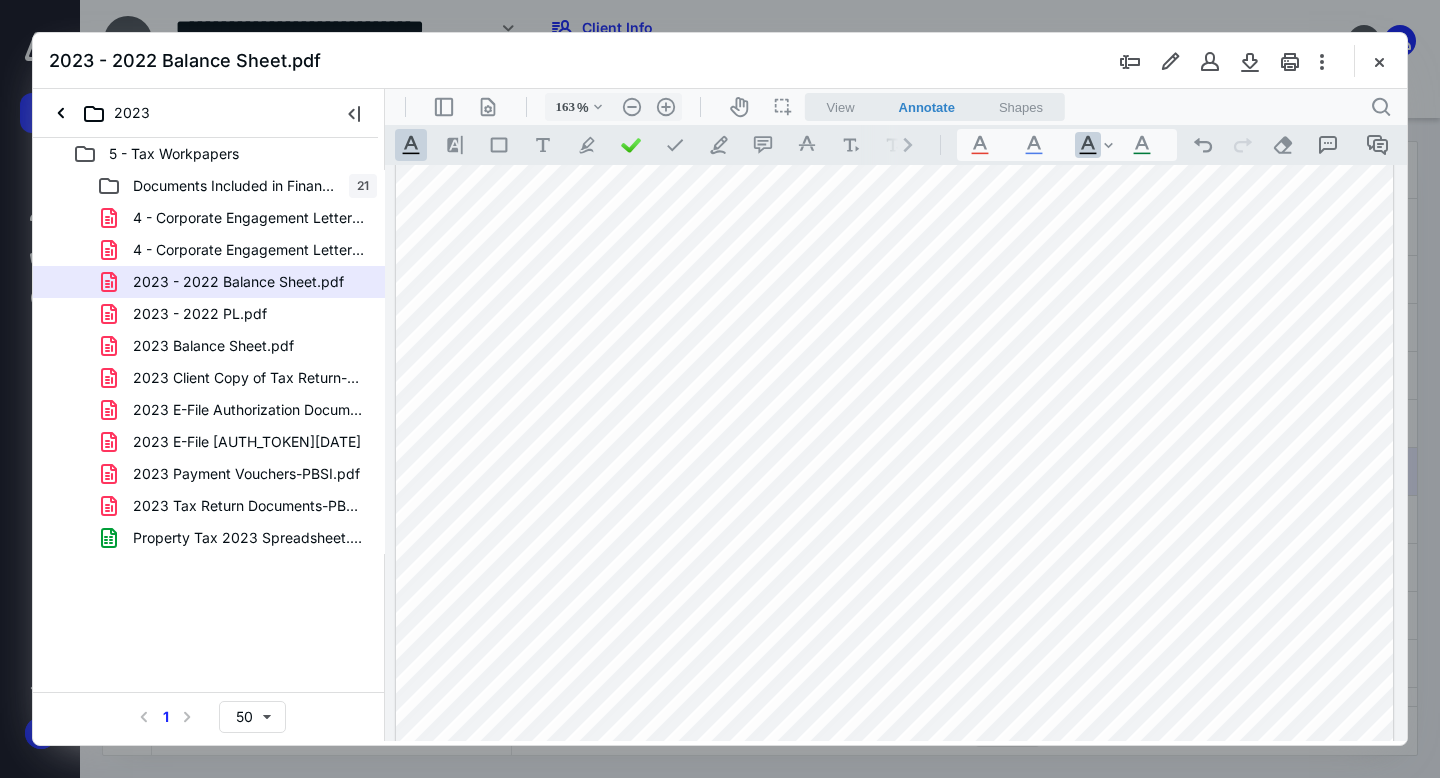 scroll, scrollTop: 728, scrollLeft: 0, axis: vertical 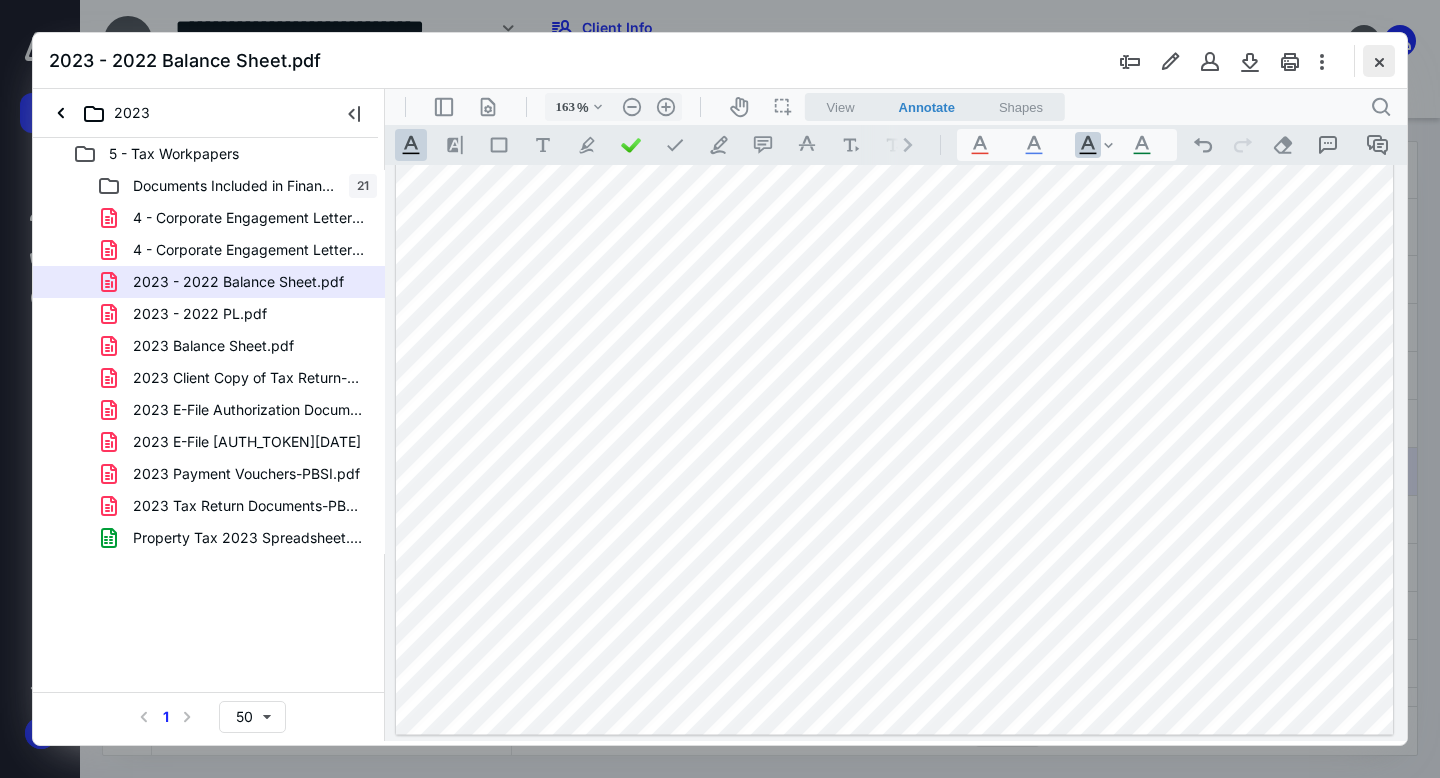 click at bounding box center (1379, 61) 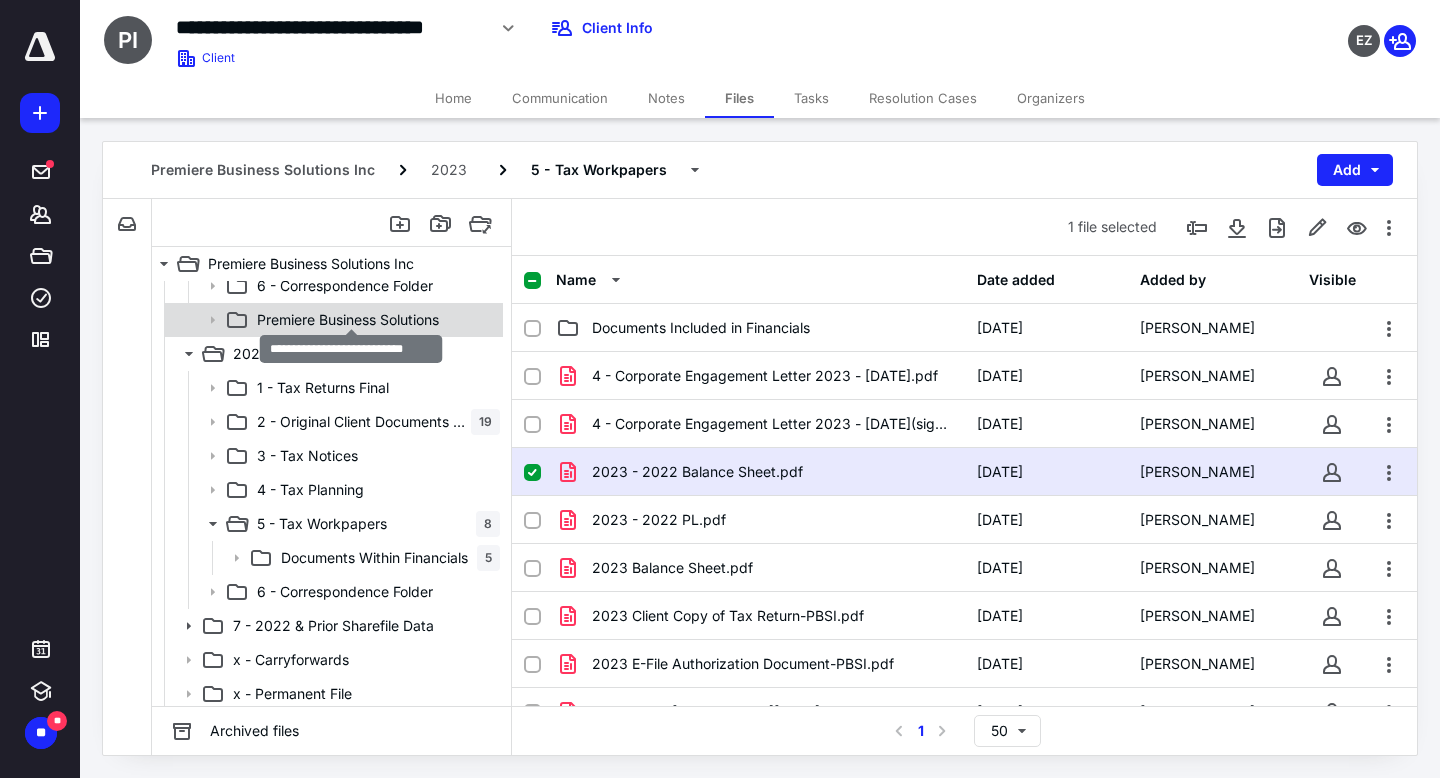 scroll, scrollTop: 289, scrollLeft: 0, axis: vertical 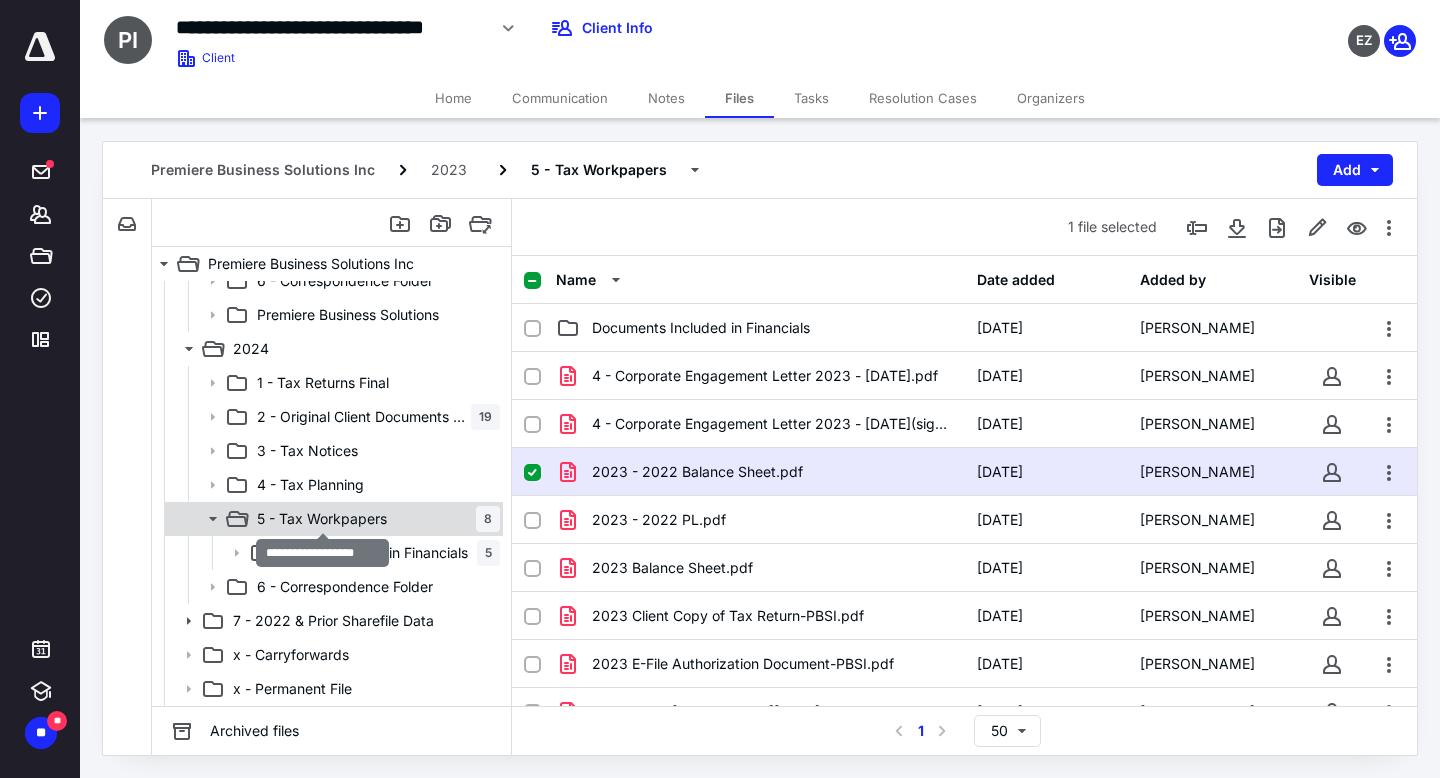 click on "5 - Tax Workpapers" at bounding box center [322, 519] 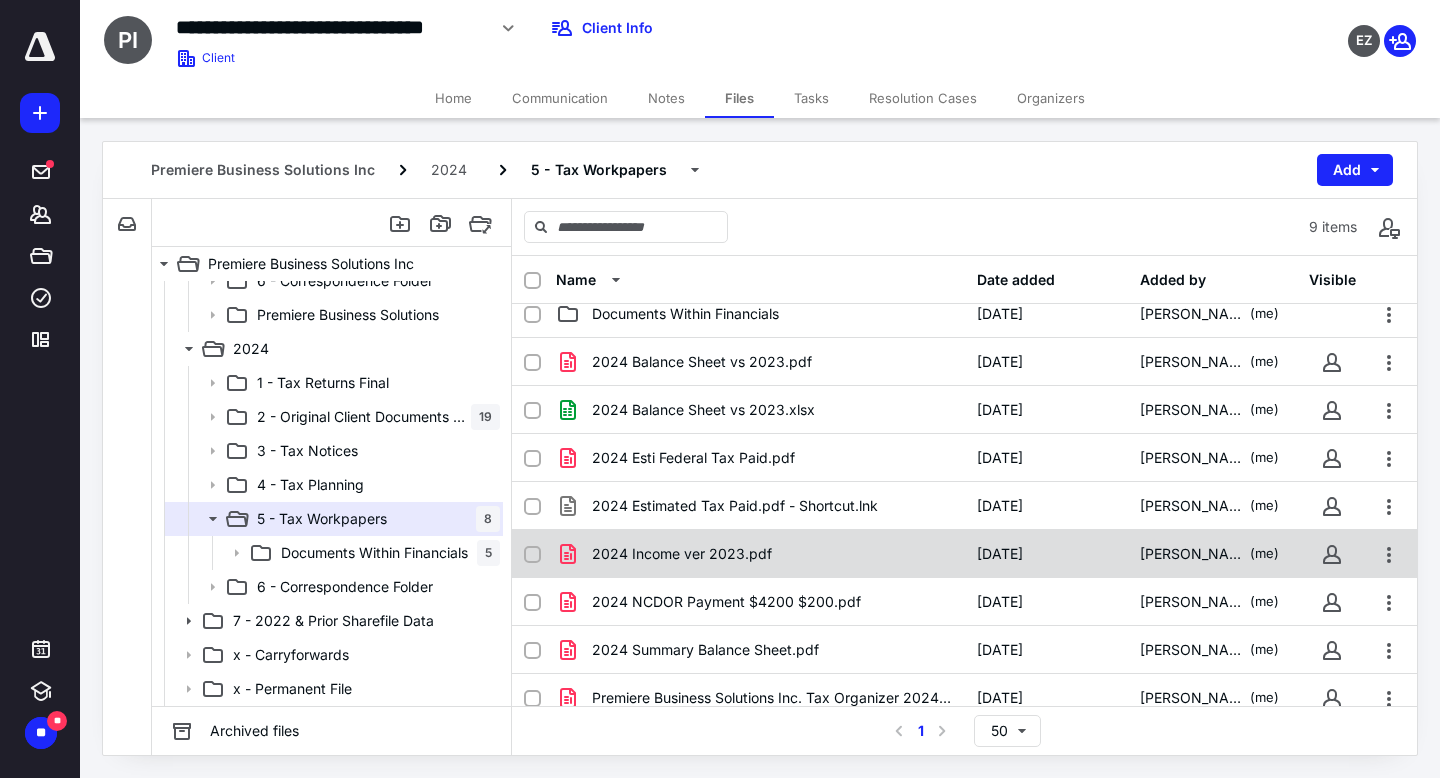 scroll, scrollTop: 0, scrollLeft: 0, axis: both 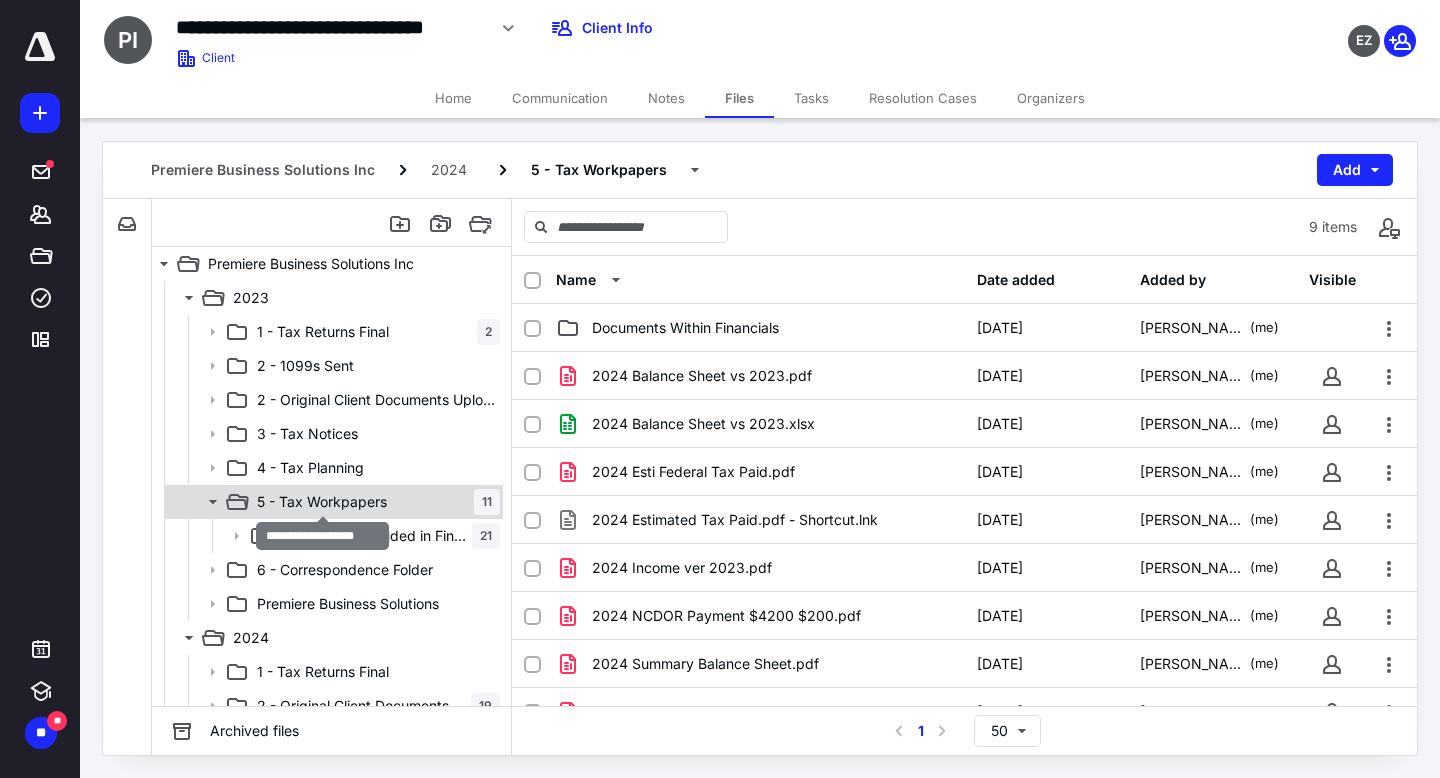 click on "5 - Tax Workpapers" at bounding box center (322, 502) 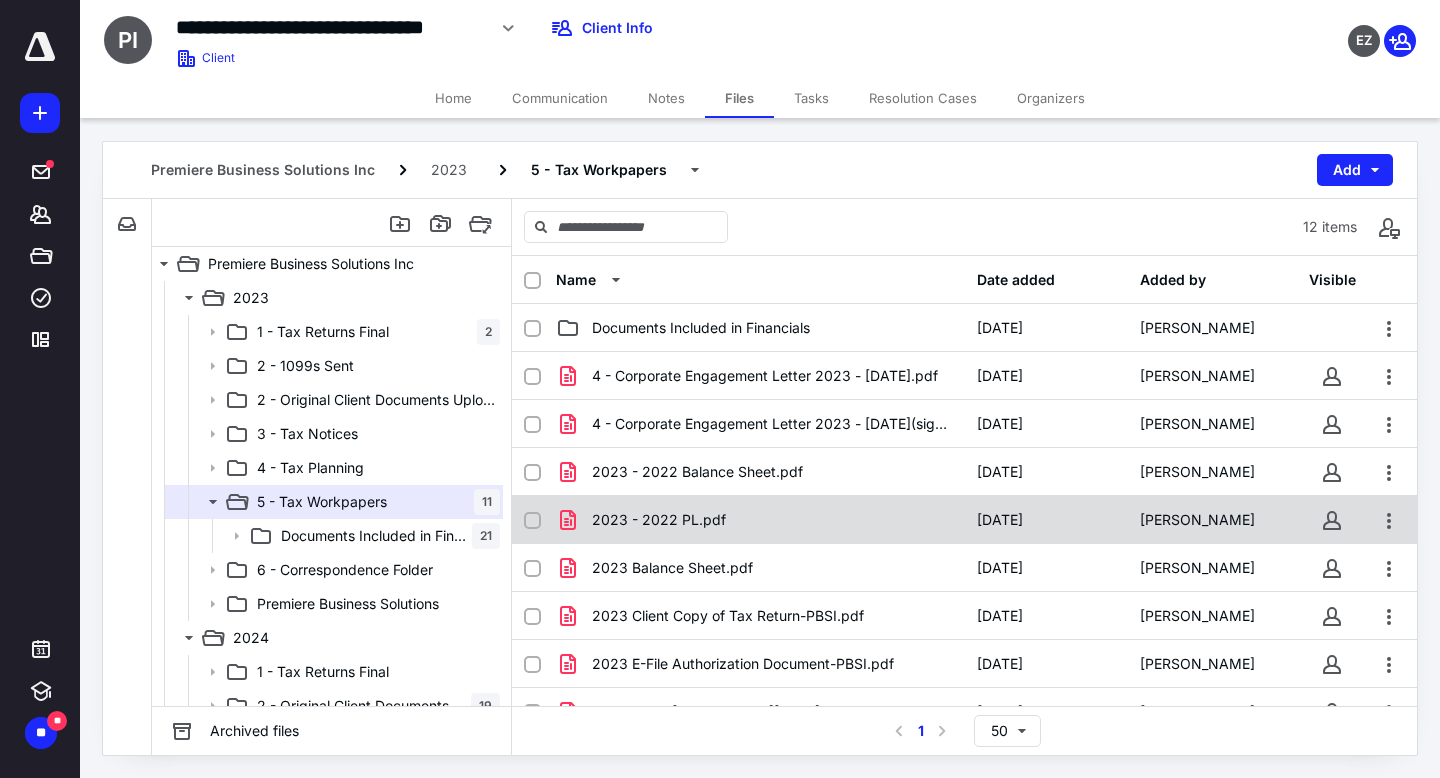 click on "2023 - 2022 PL.pdf [DATE] [PERSON_NAME]" at bounding box center (964, 520) 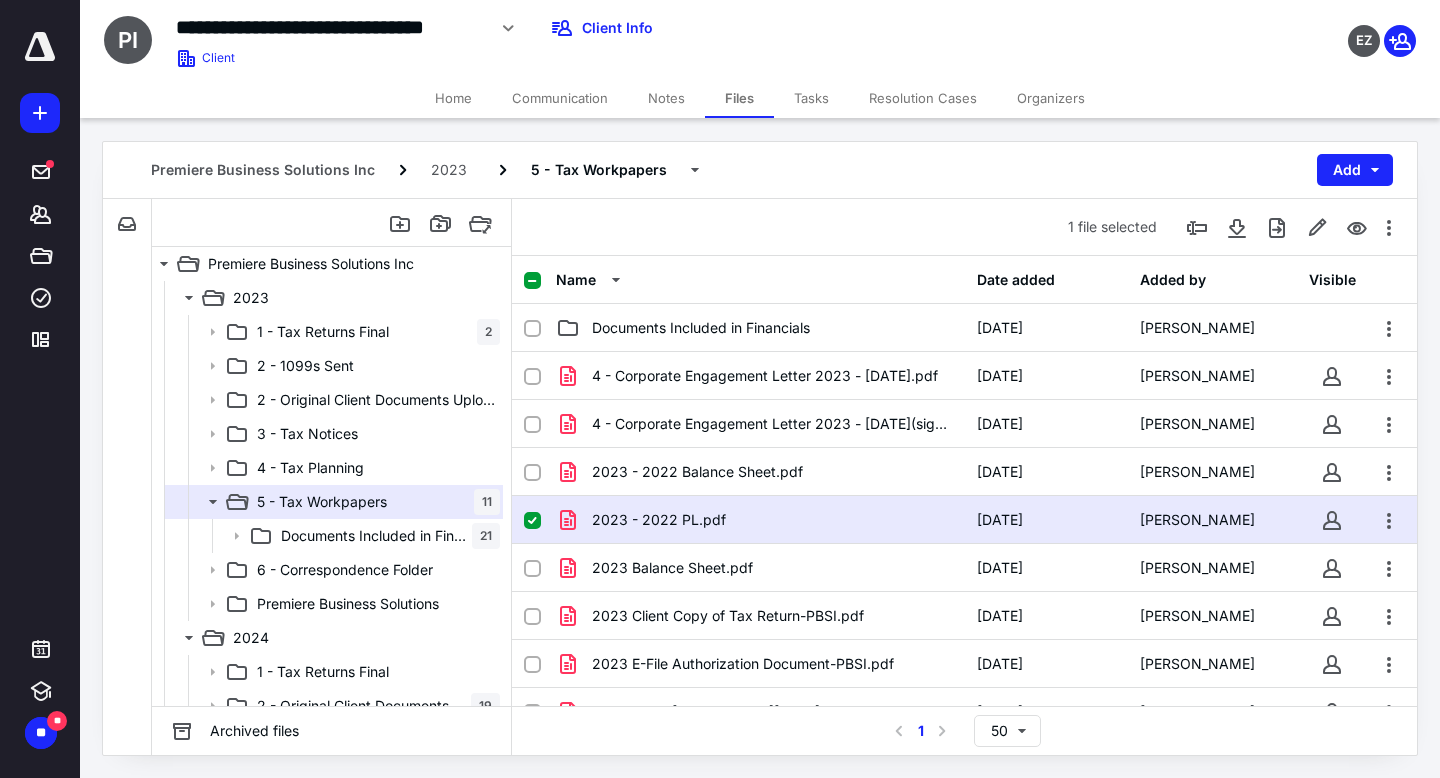 click on "2023 - 2022 PL.pdf [DATE] [PERSON_NAME]" at bounding box center [964, 520] 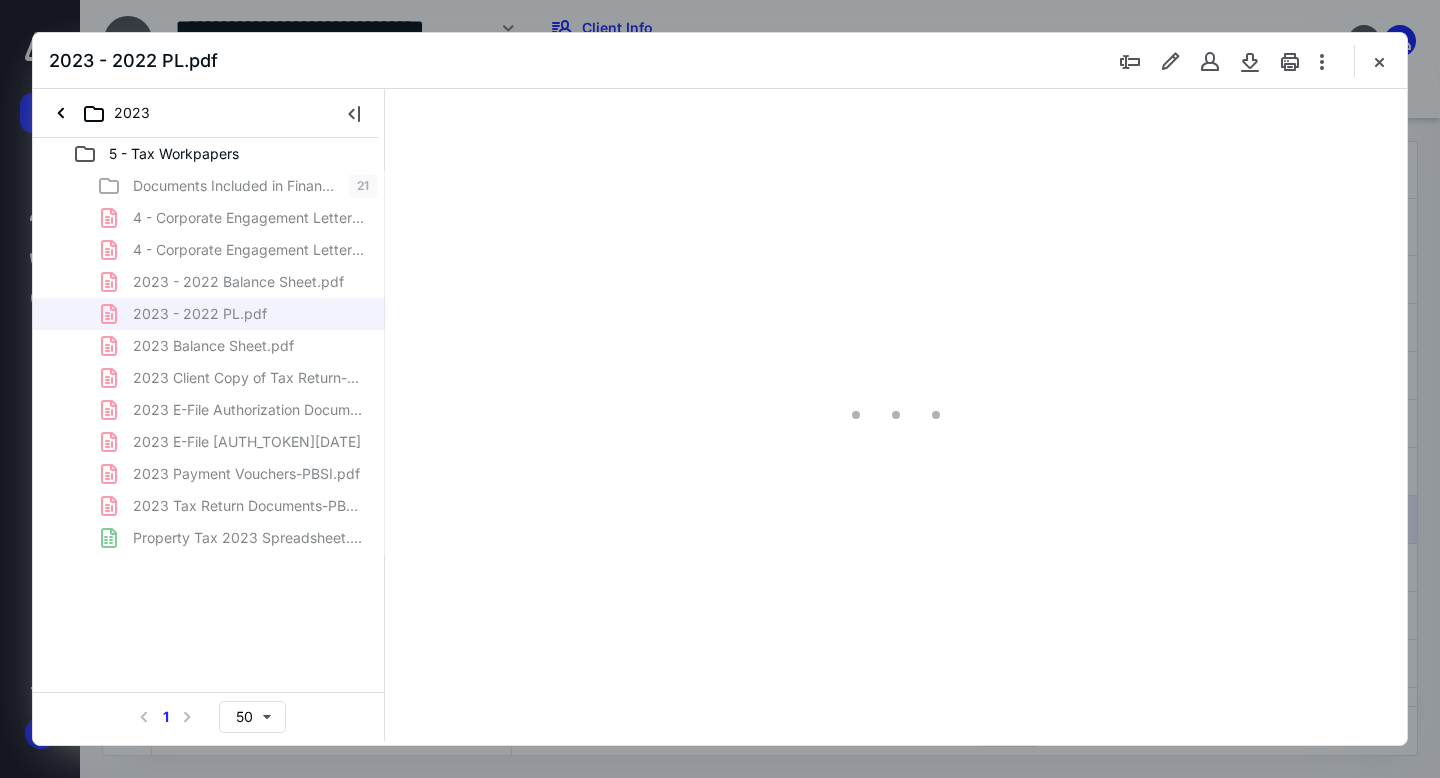 scroll, scrollTop: 0, scrollLeft: 0, axis: both 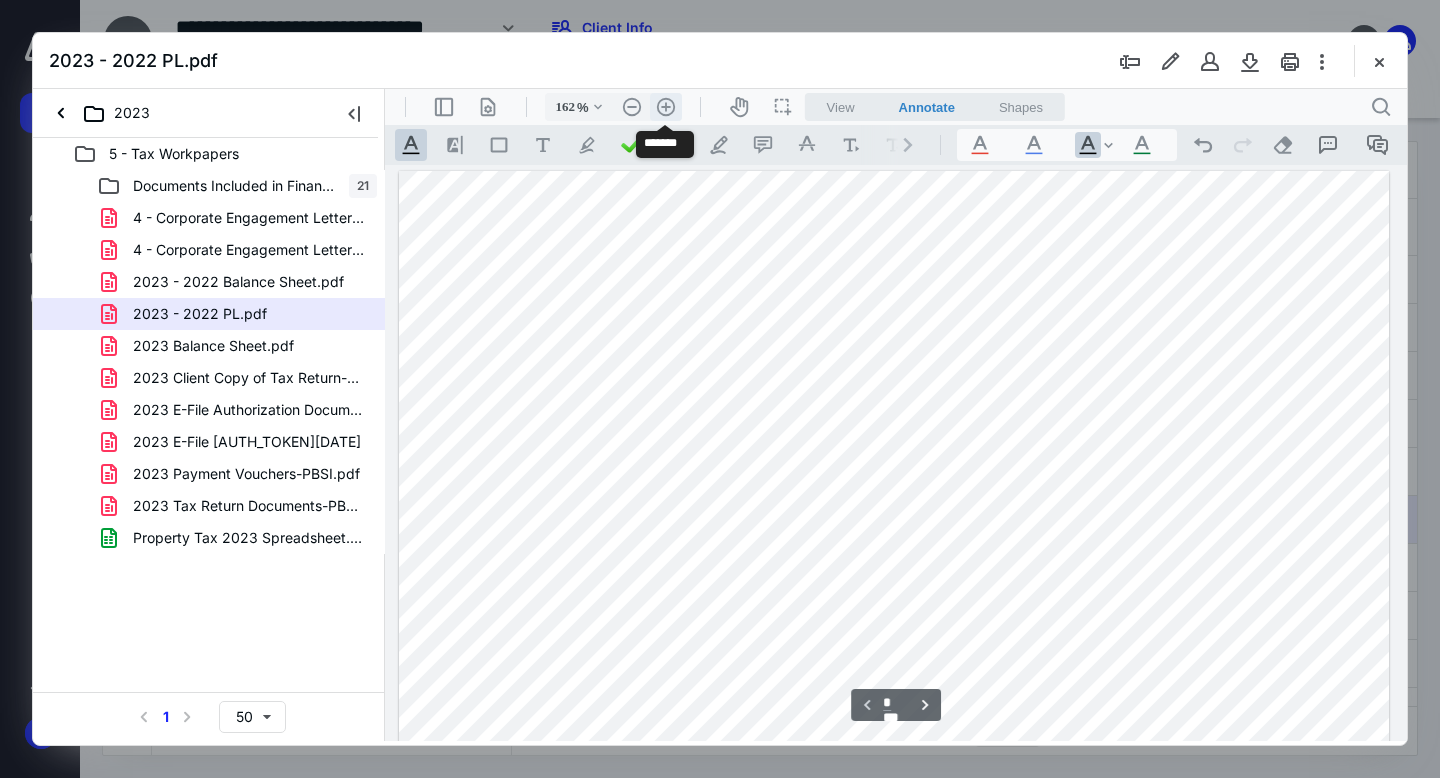 click on ".cls-1{fill:#abb0c4;} icon - header - zoom - in - line" at bounding box center (666, 107) 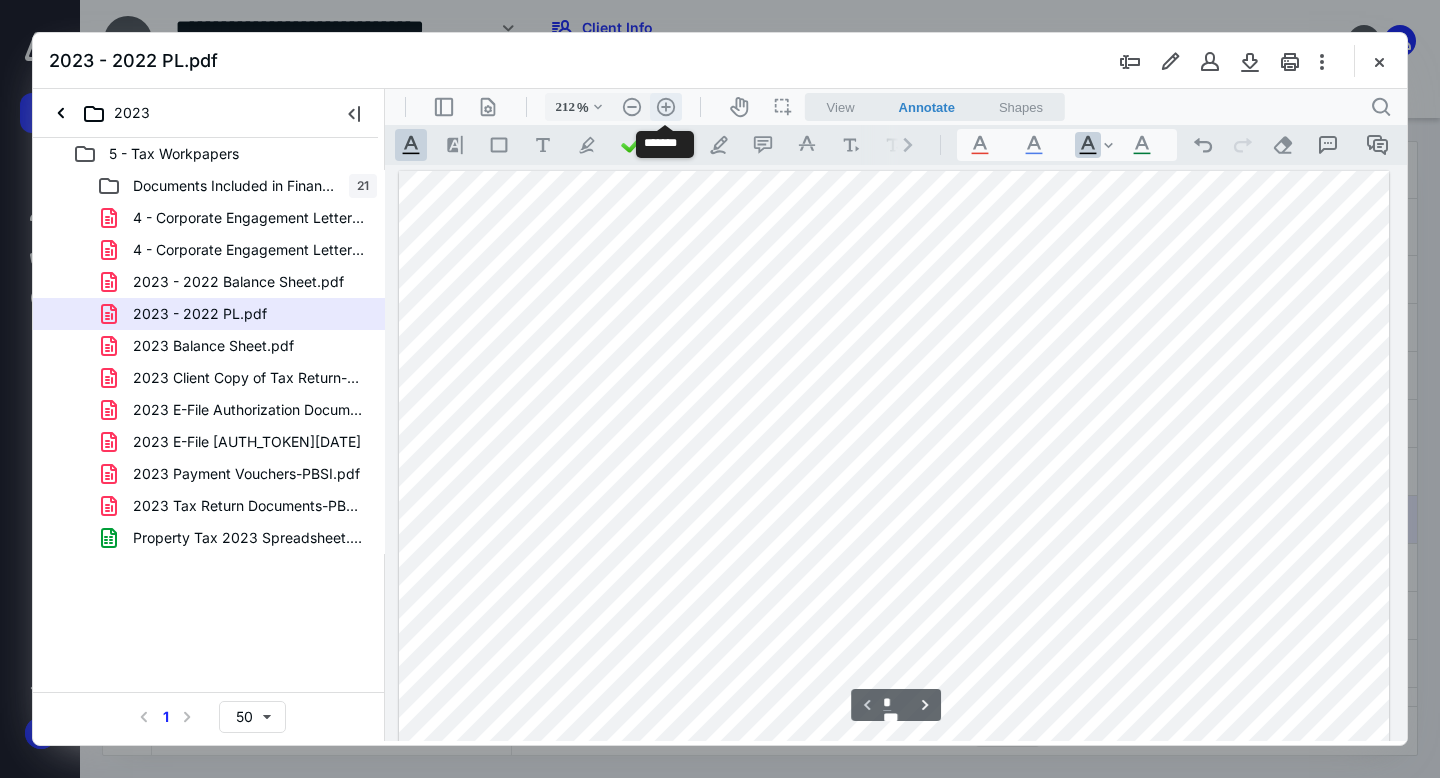 scroll, scrollTop: 77, scrollLeft: 151, axis: both 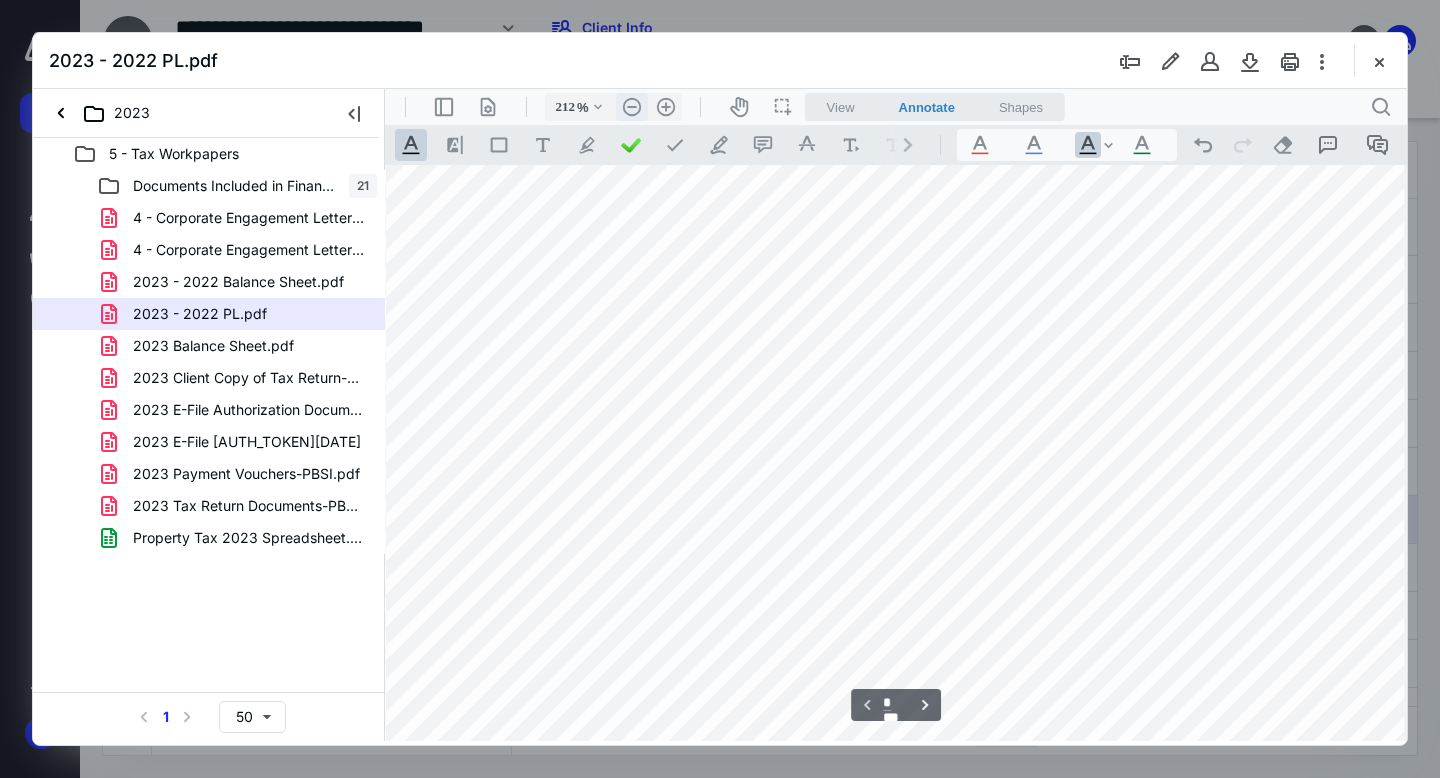 click on ".cls-1{fill:#abb0c4;} icon - header - zoom - out - line" at bounding box center [632, 107] 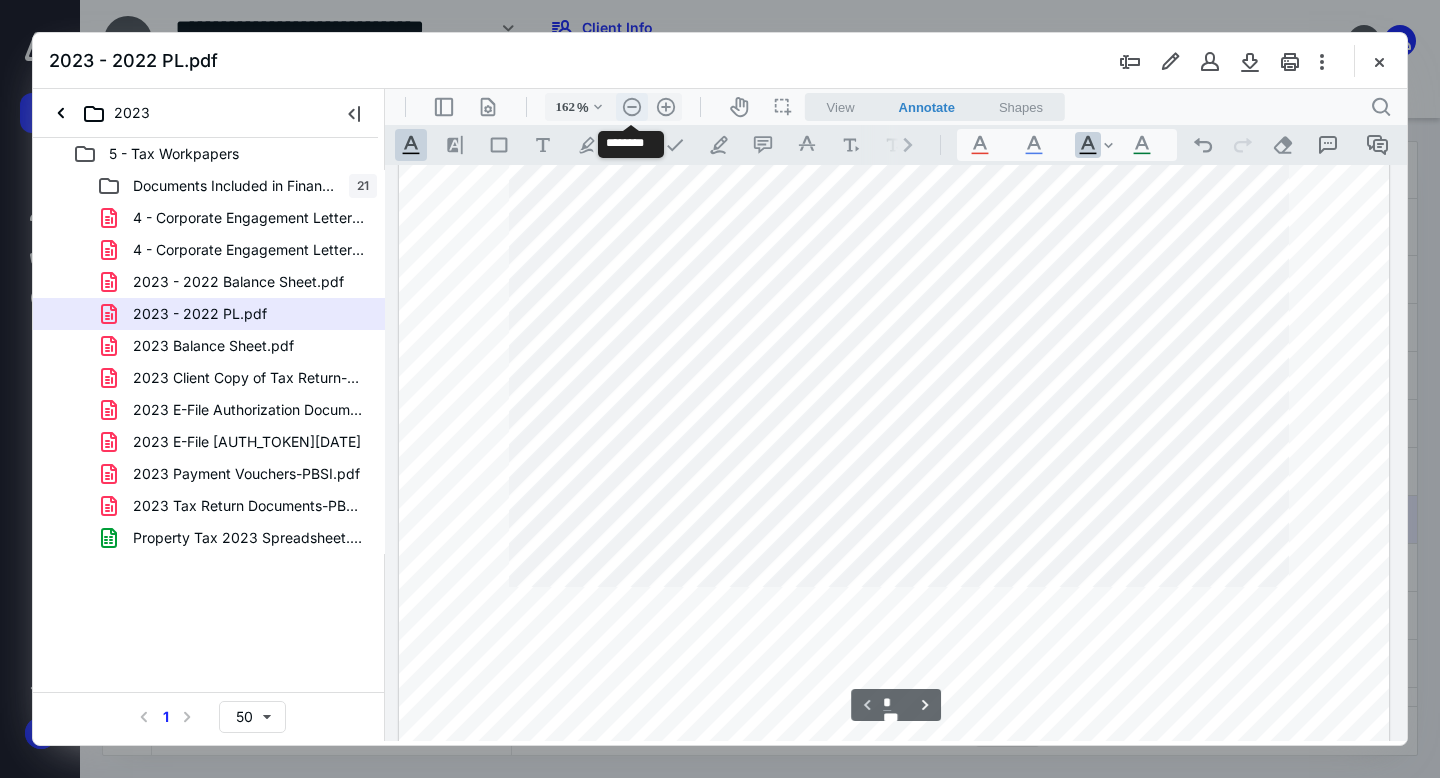 scroll, scrollTop: 0, scrollLeft: 0, axis: both 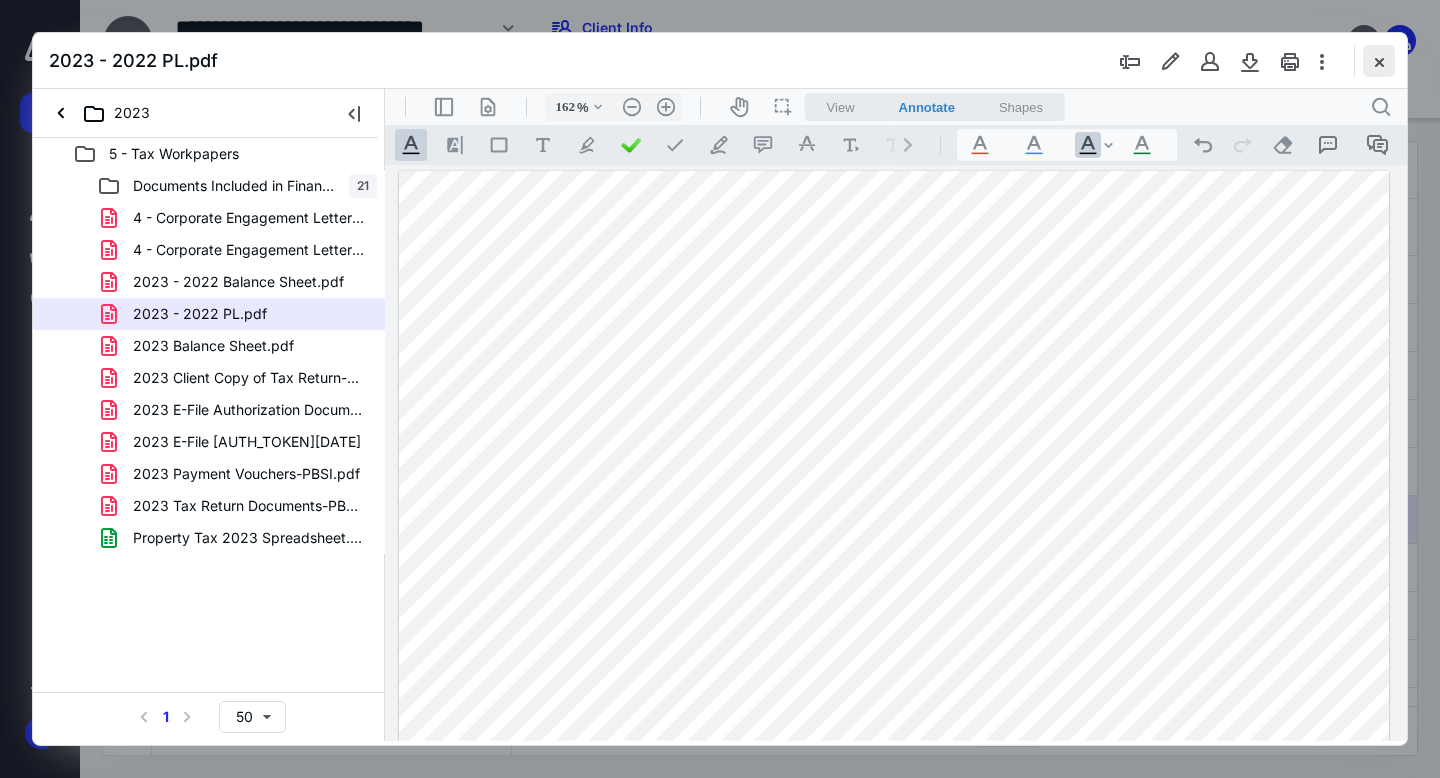 click at bounding box center (1379, 61) 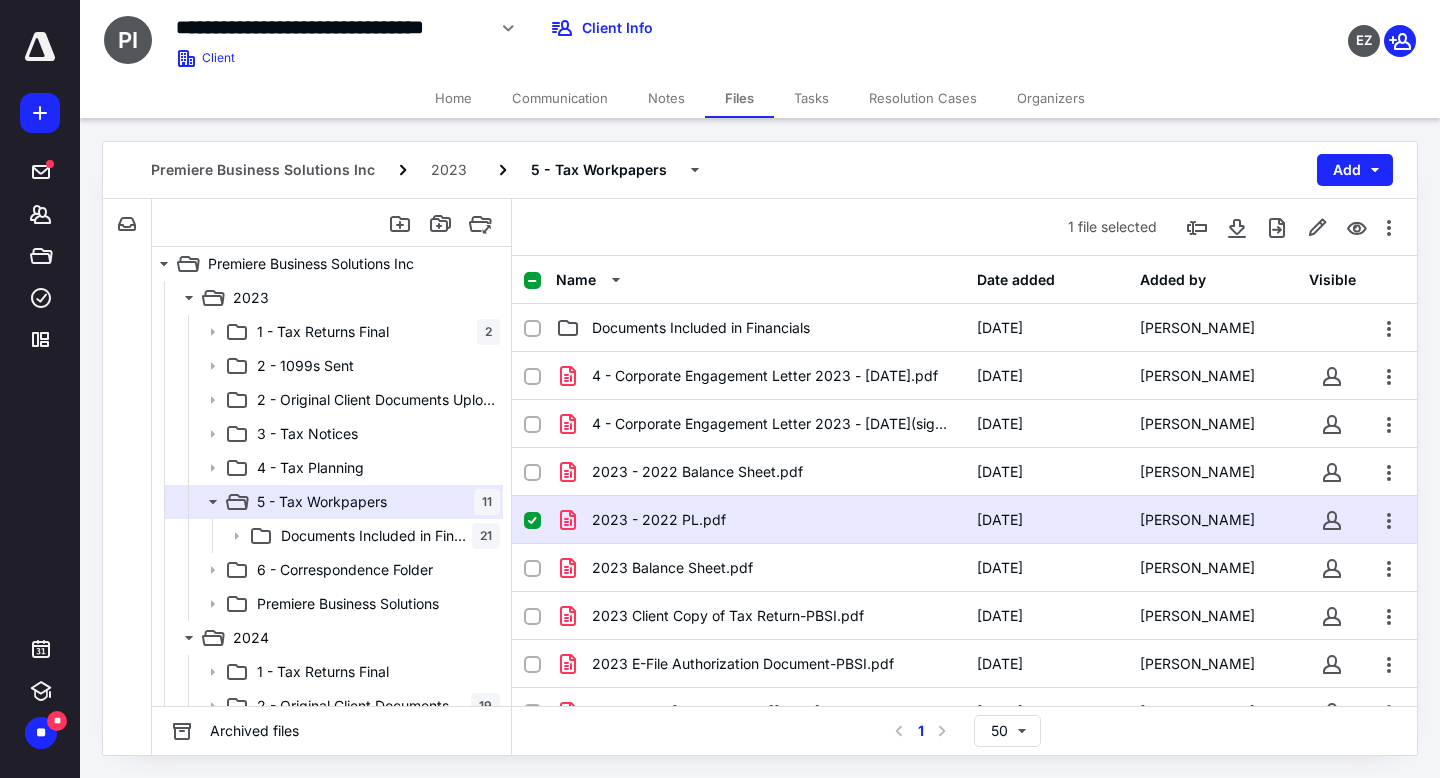 click on "2023 - 2022 PL.pdf" at bounding box center (760, 520) 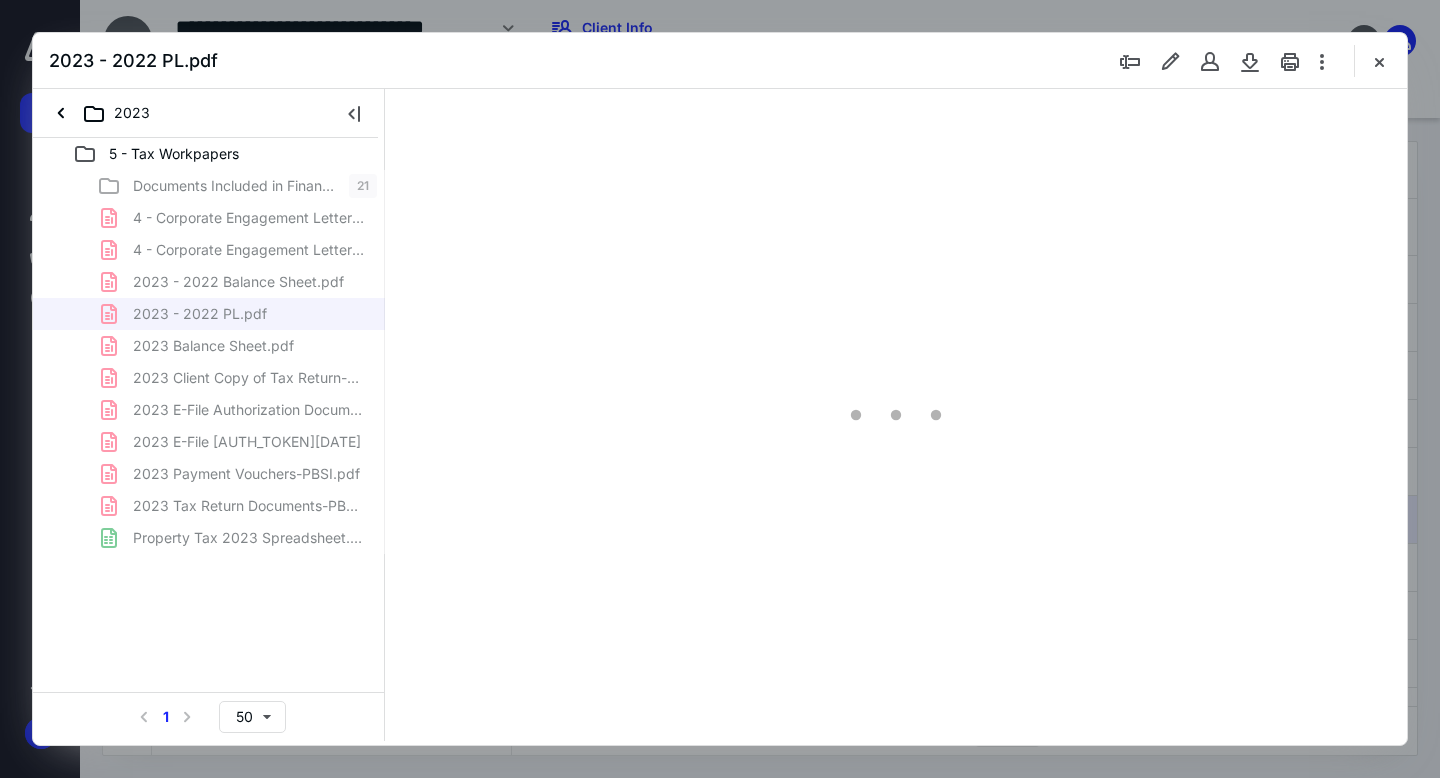 scroll, scrollTop: 0, scrollLeft: 0, axis: both 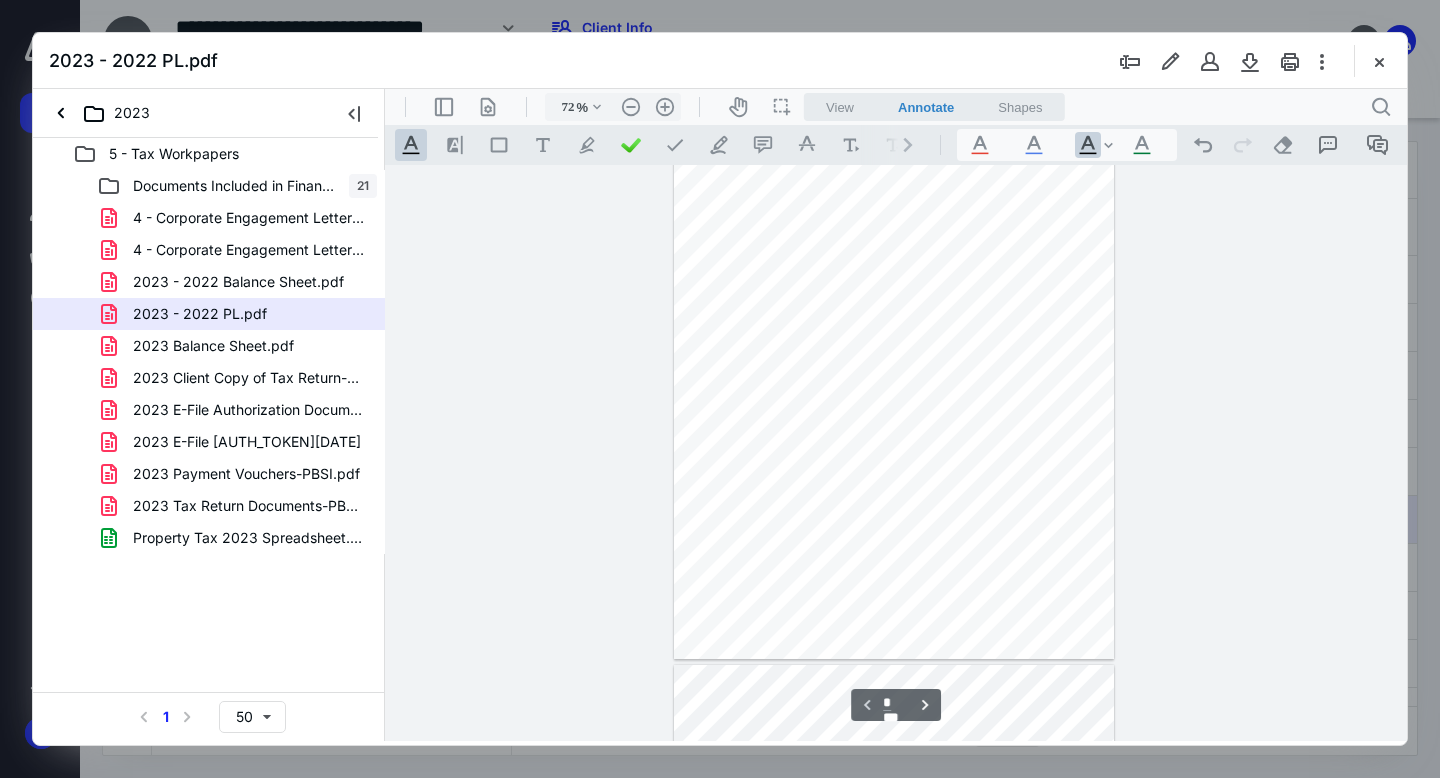type on "162" 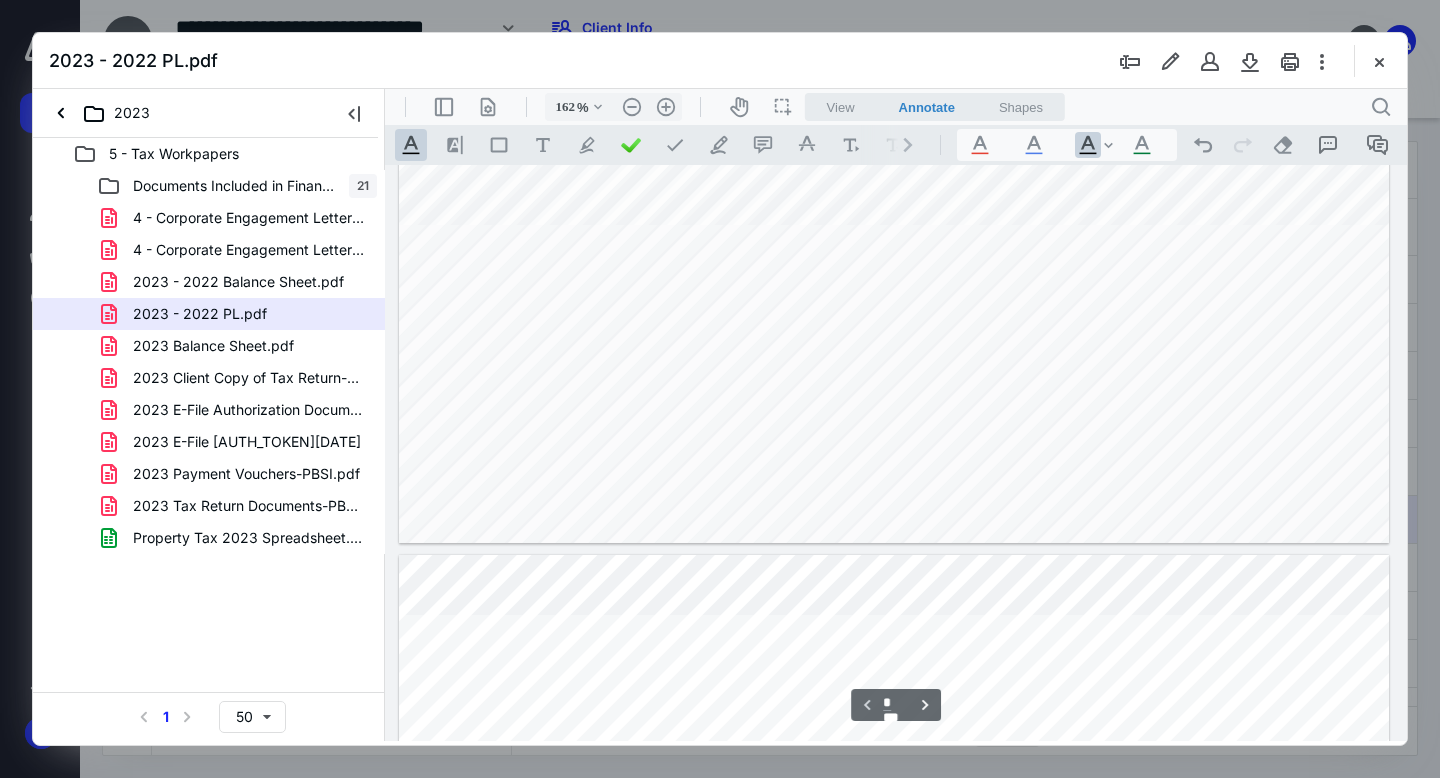 scroll, scrollTop: 910, scrollLeft: 0, axis: vertical 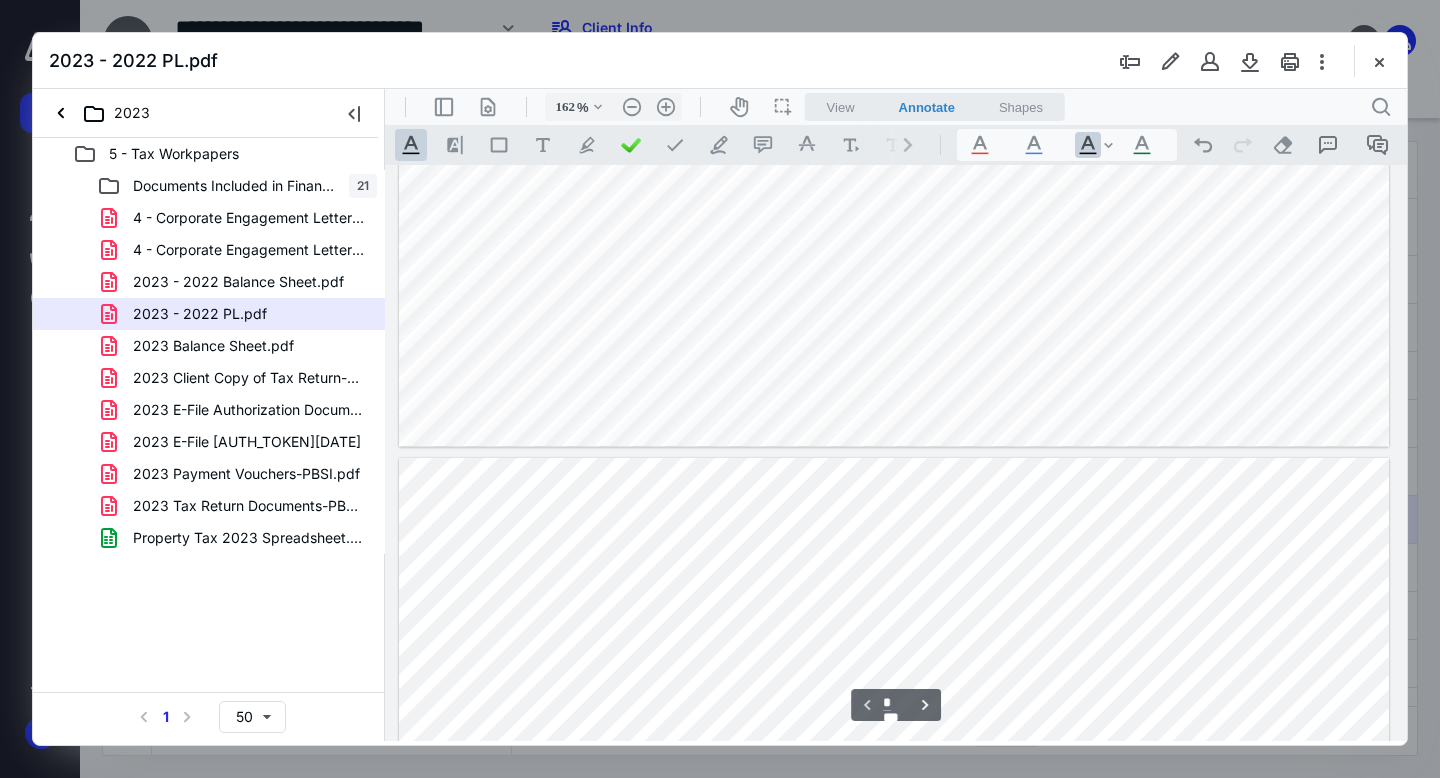 type on "*" 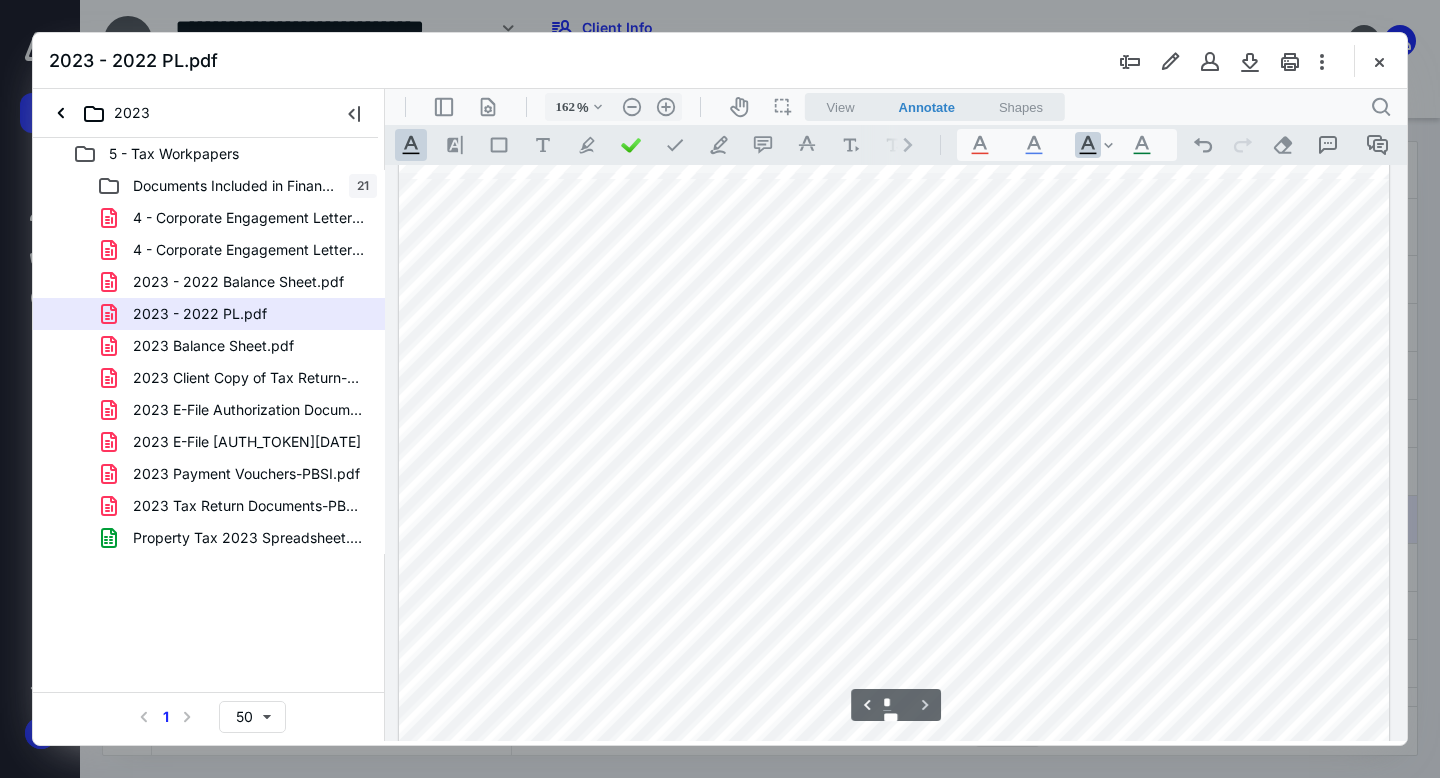 scroll, scrollTop: 1474, scrollLeft: 0, axis: vertical 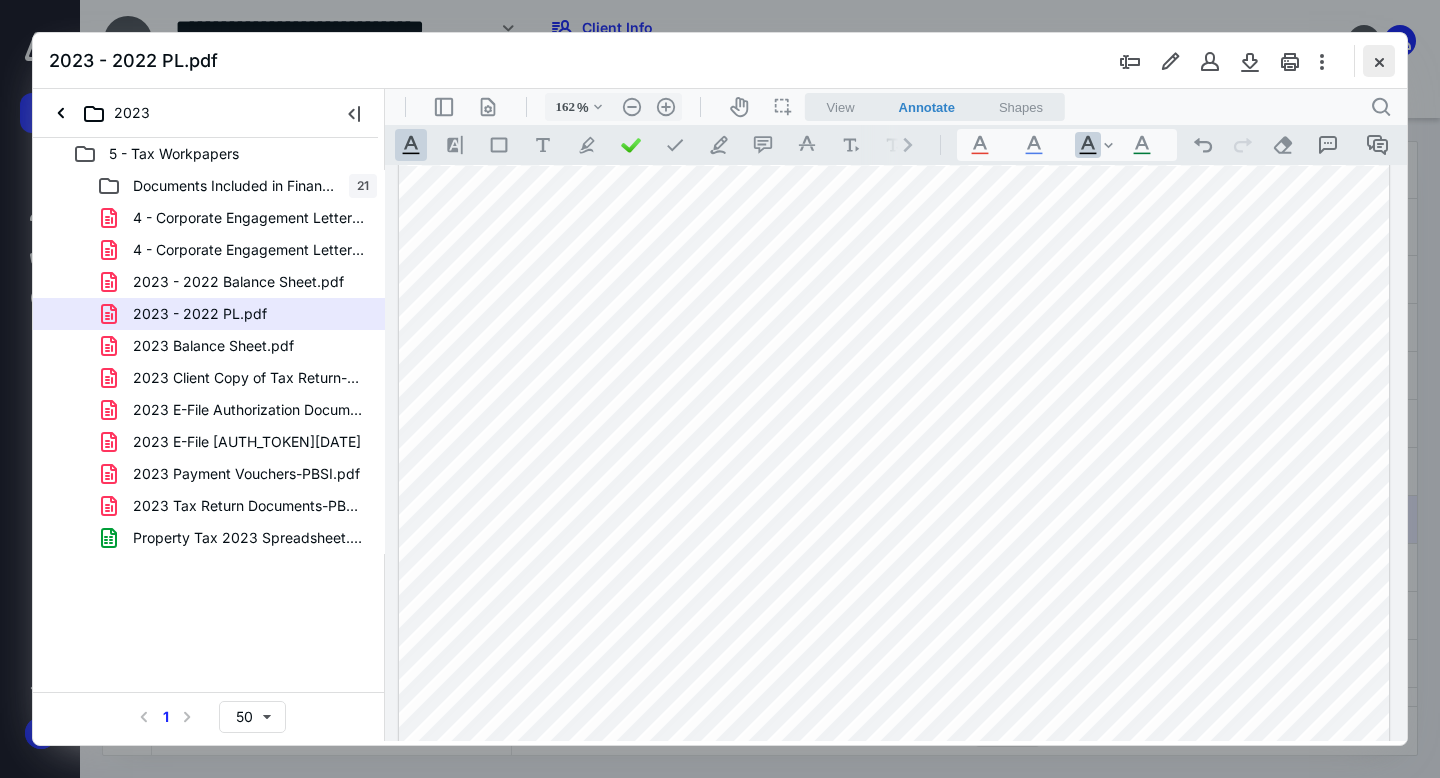 click at bounding box center [1379, 61] 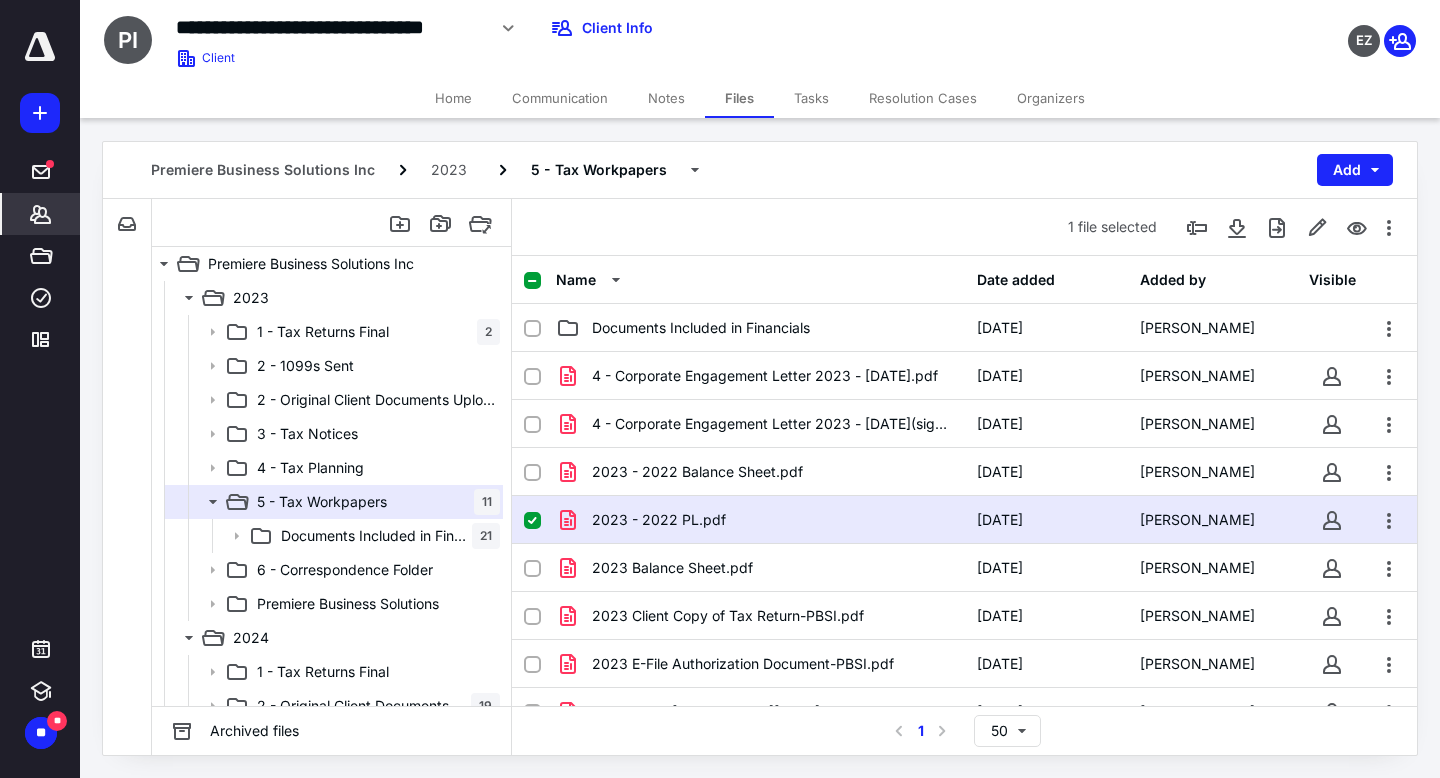 click 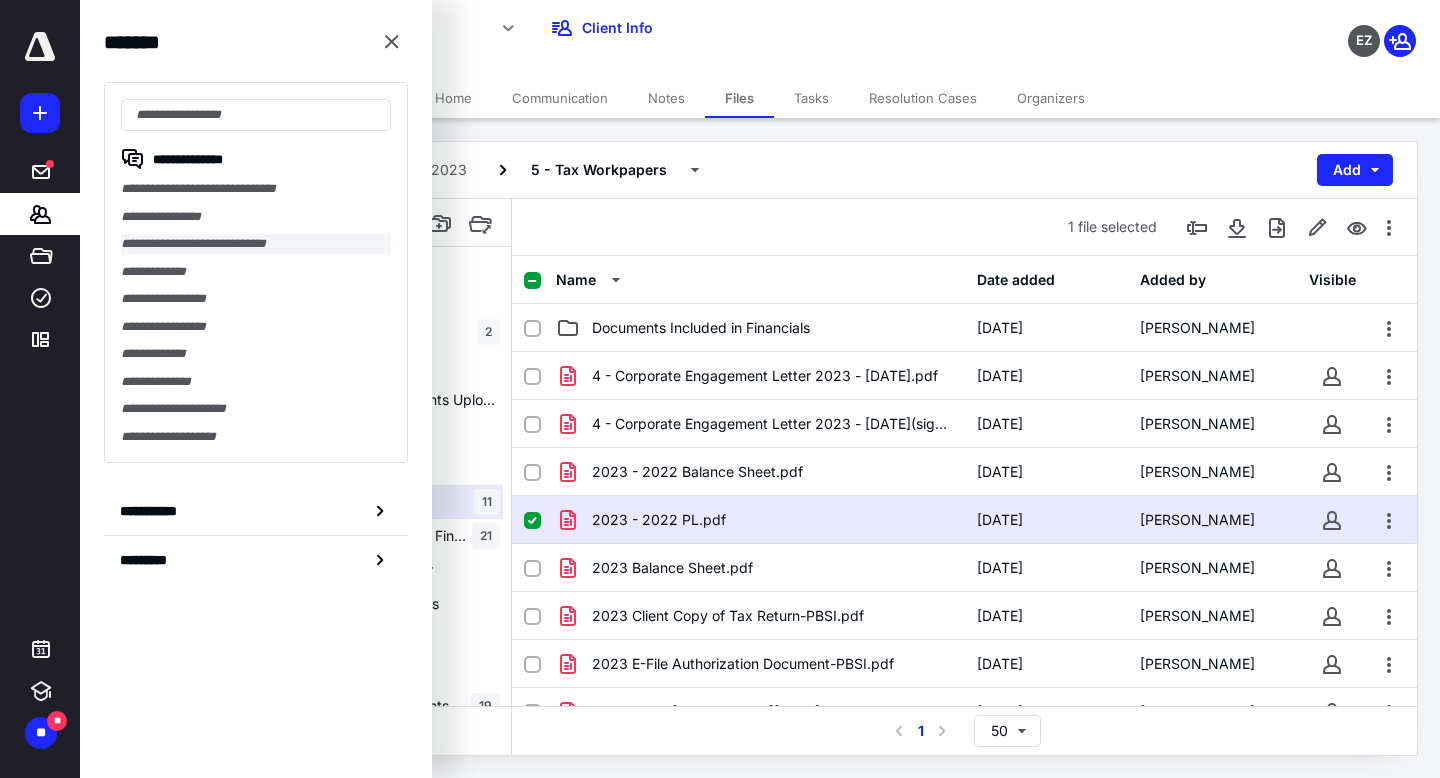 click on "**********" at bounding box center (256, 244) 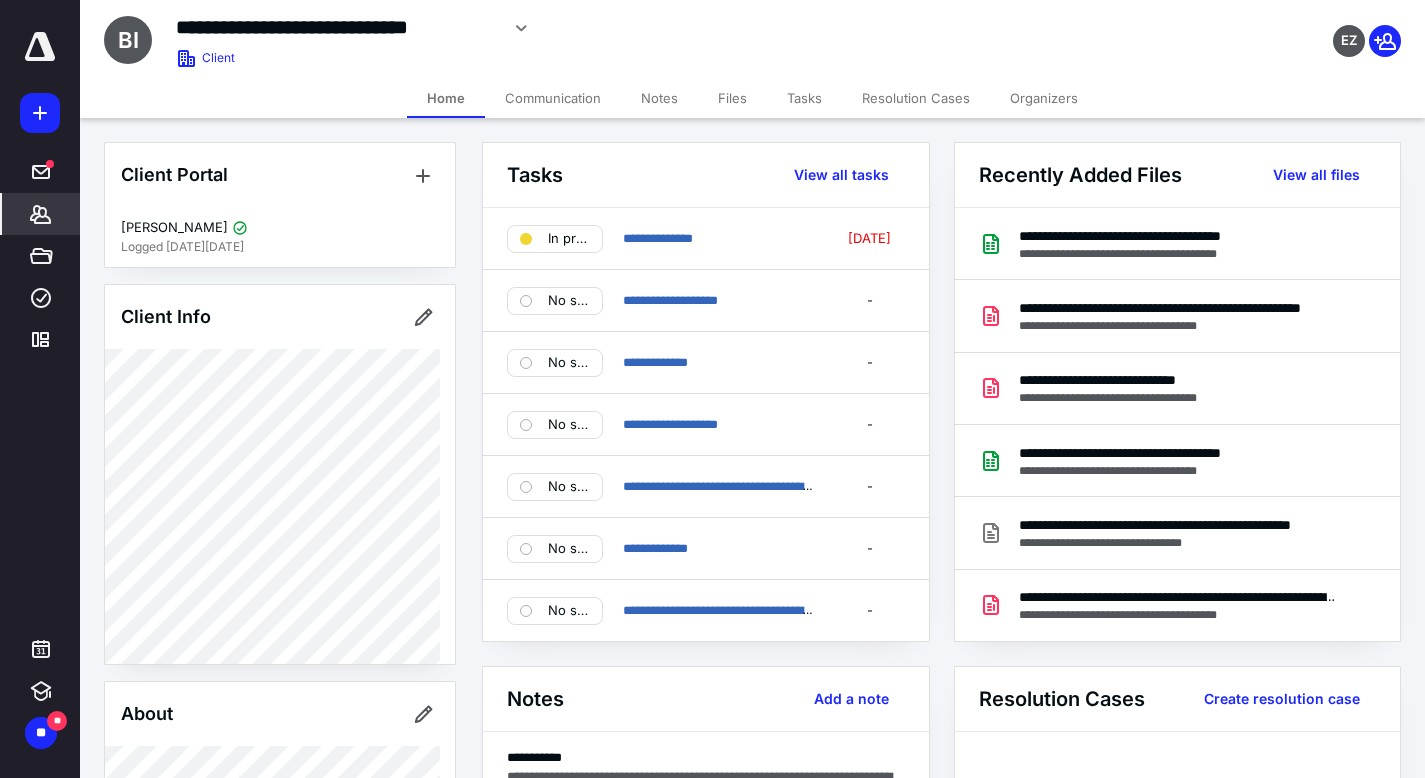 click on "Files" at bounding box center (732, 98) 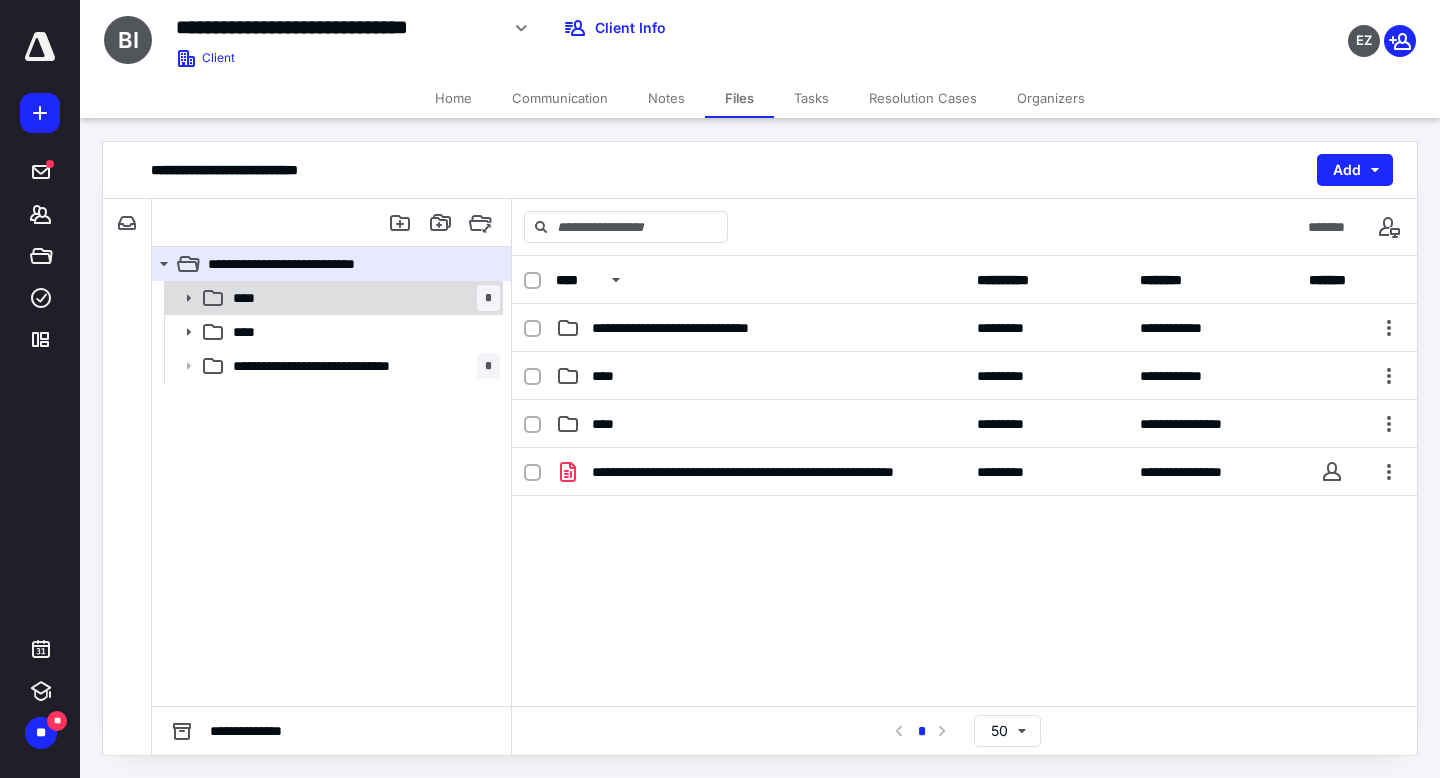 click on "**** *" at bounding box center (362, 298) 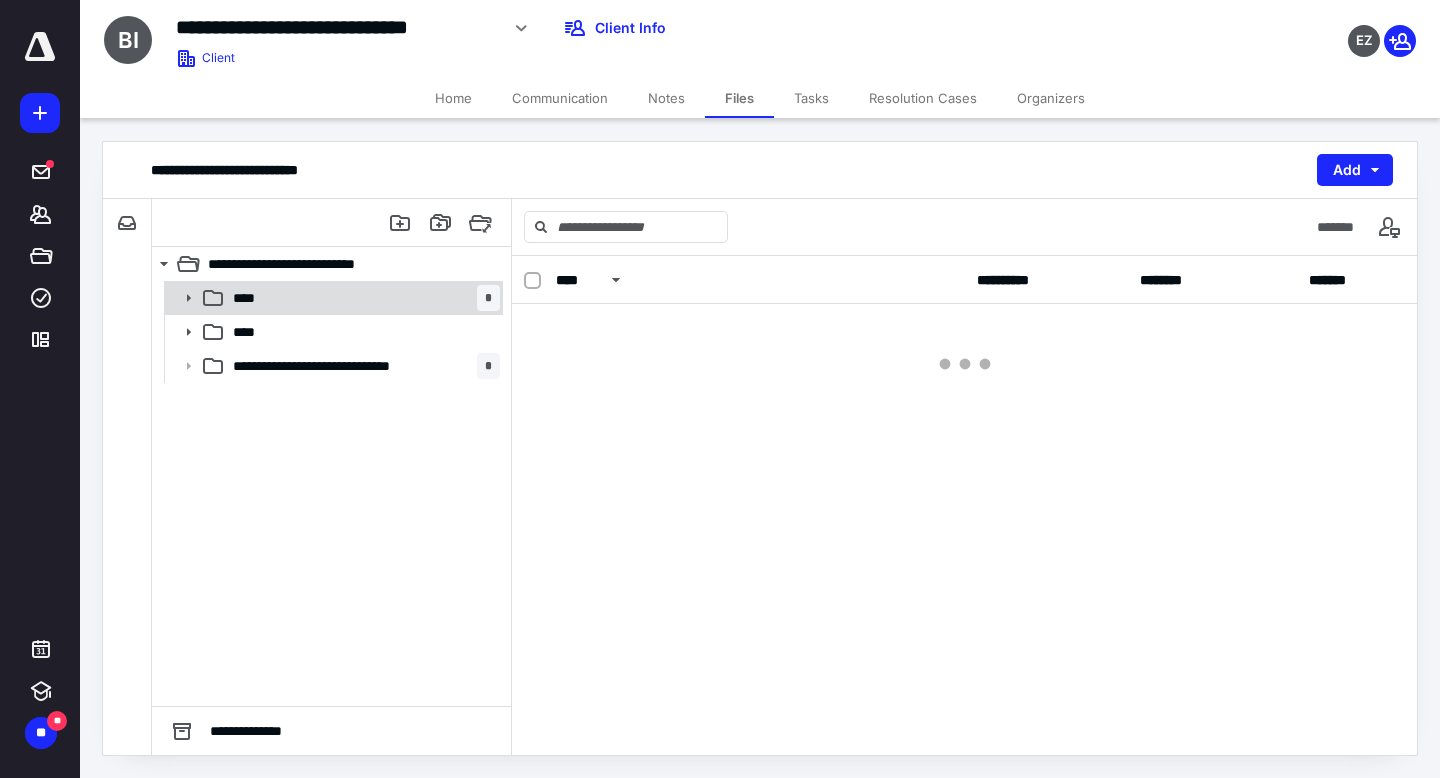 click on "**** *" at bounding box center (362, 298) 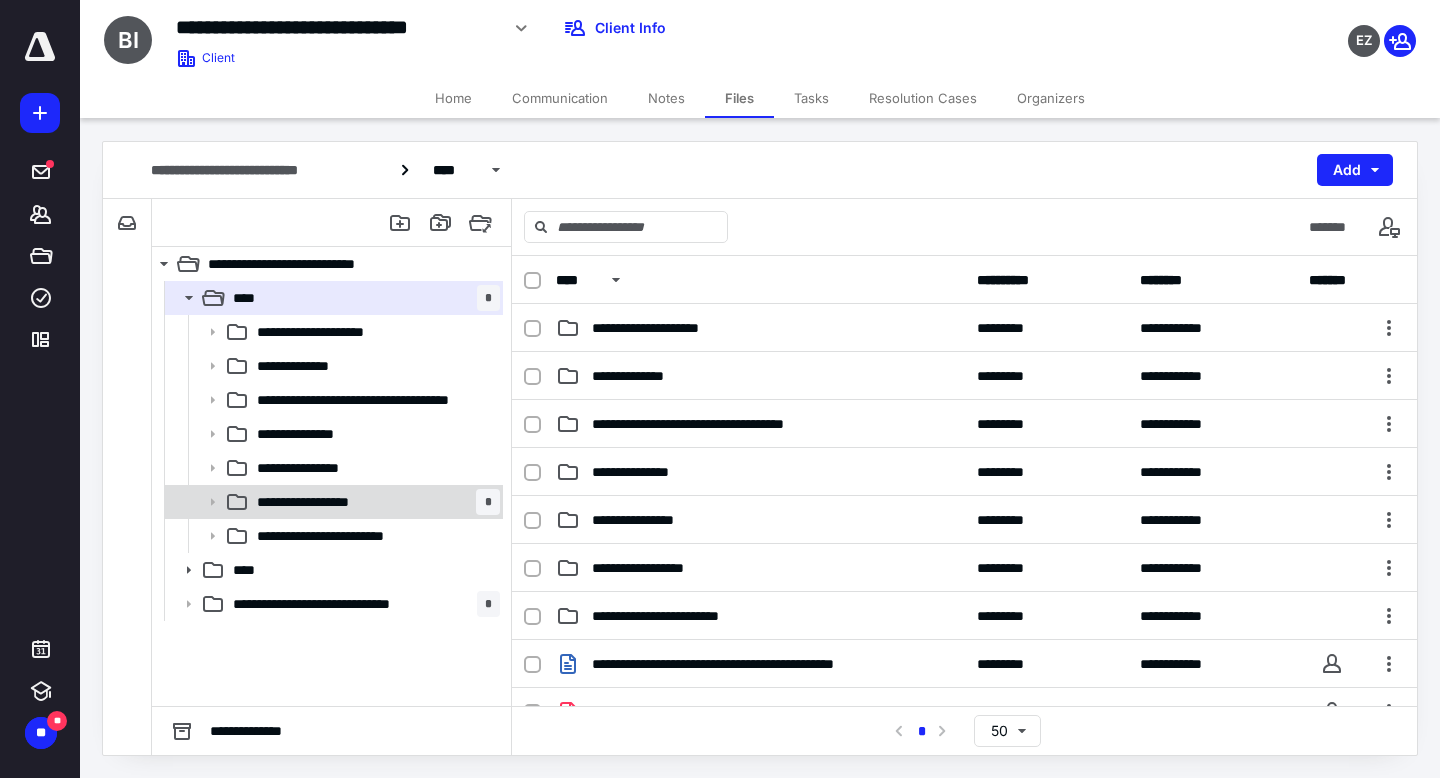 click on "**********" at bounding box center [374, 502] 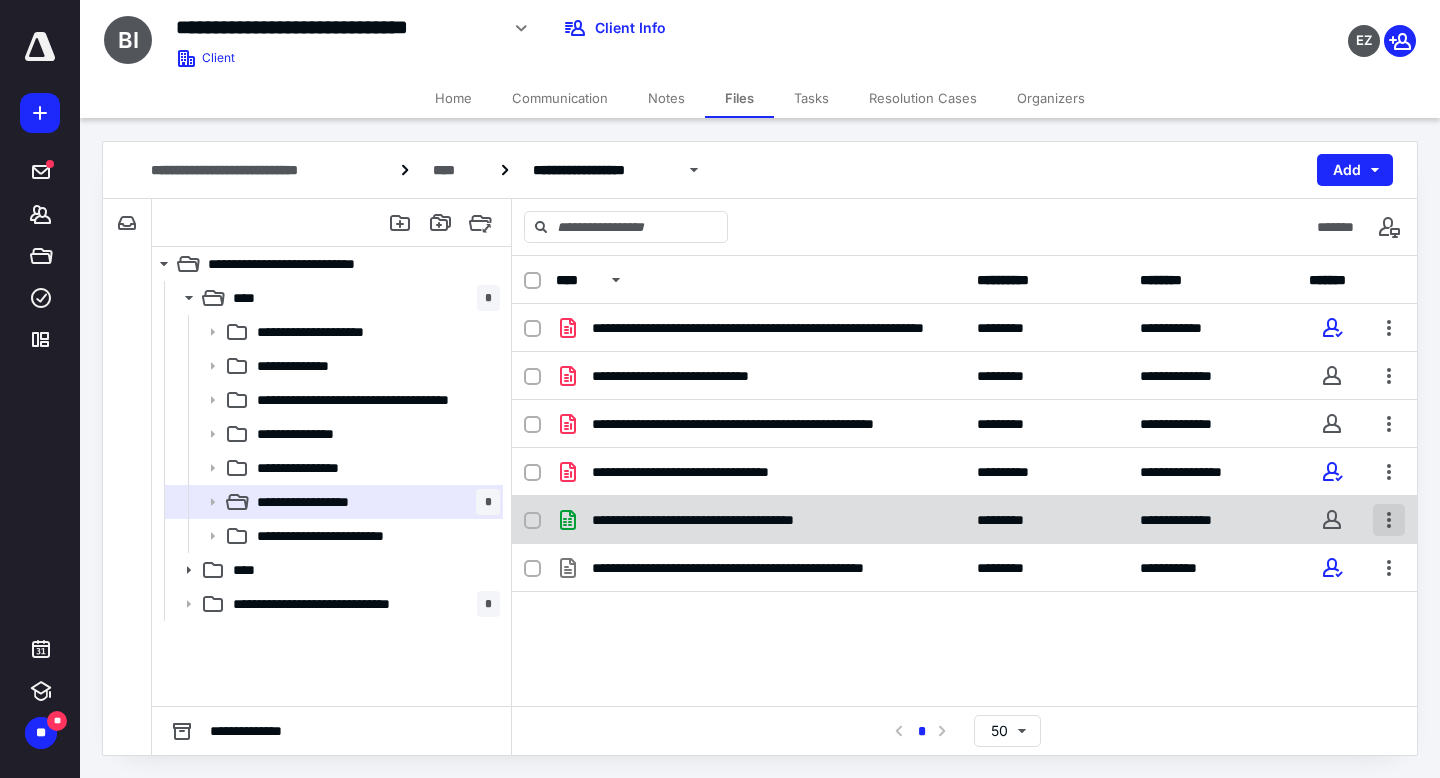 click at bounding box center (1389, 520) 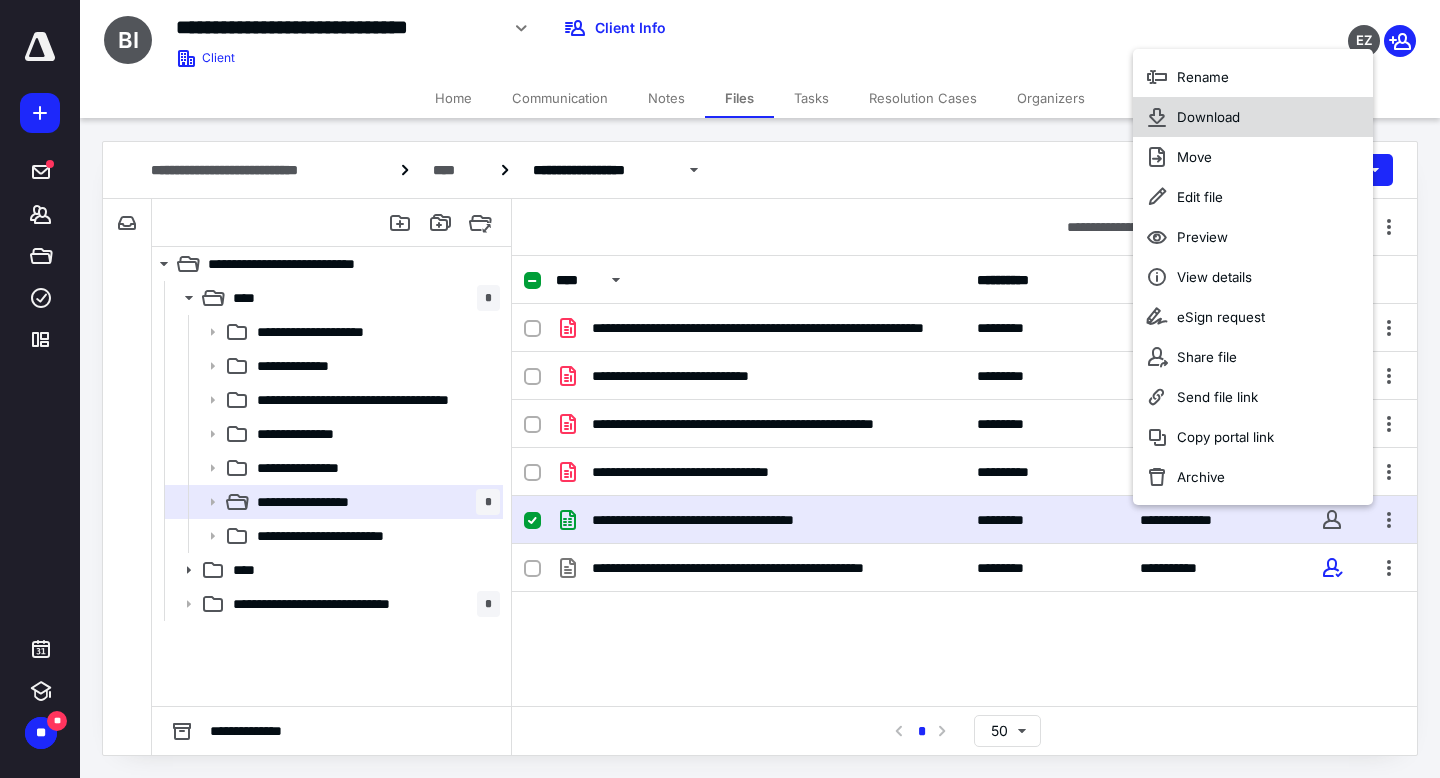 click on "Download" at bounding box center (1208, 117) 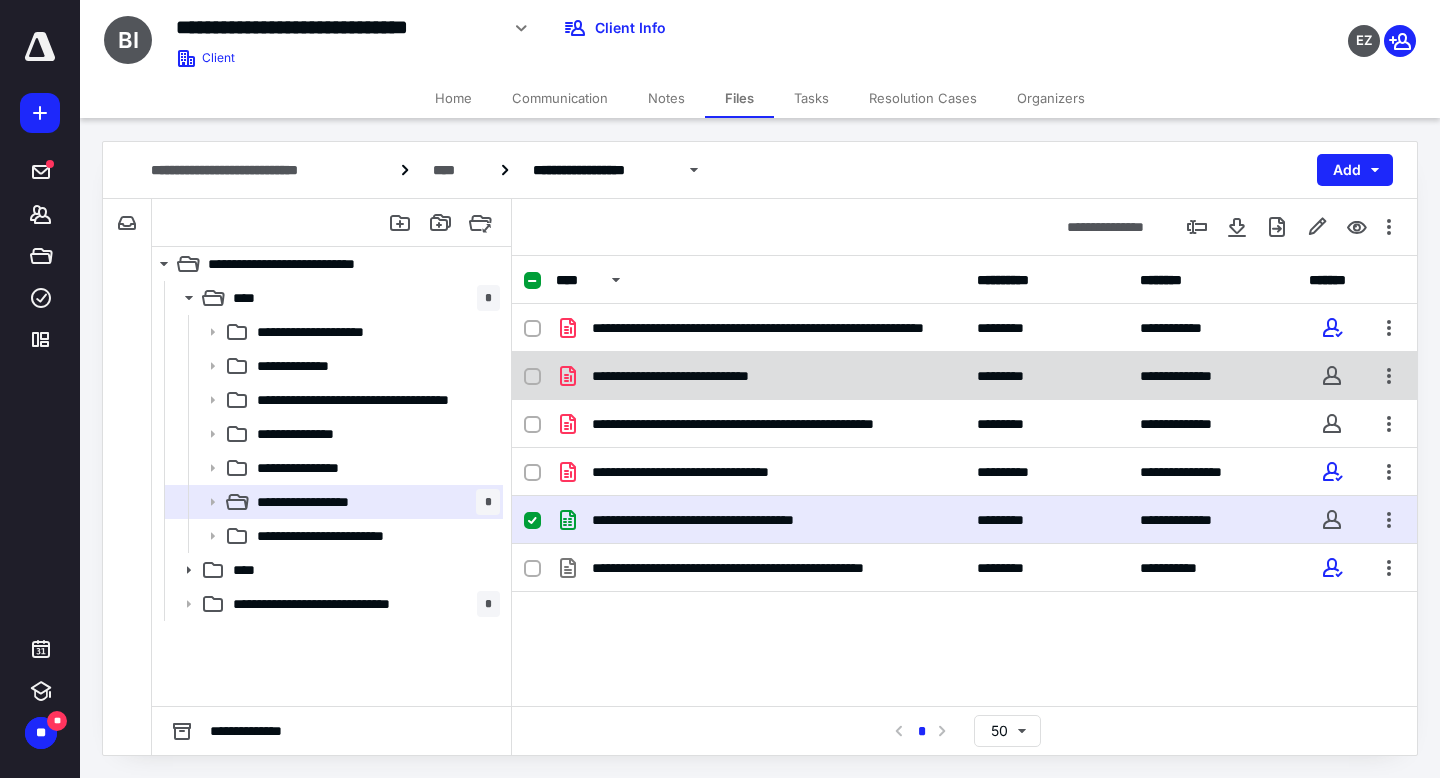click on "**********" at bounding box center [760, 376] 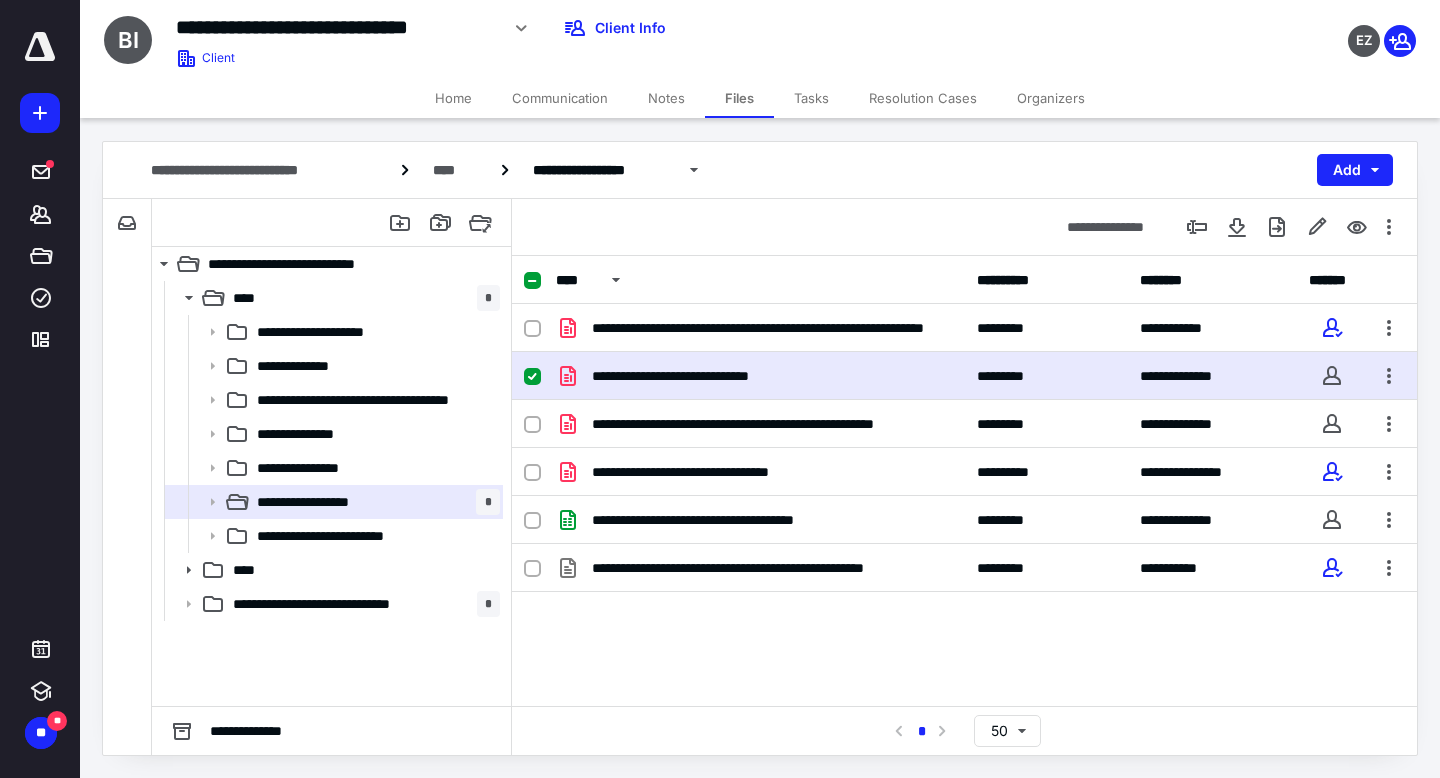 click on "**********" at bounding box center [760, 376] 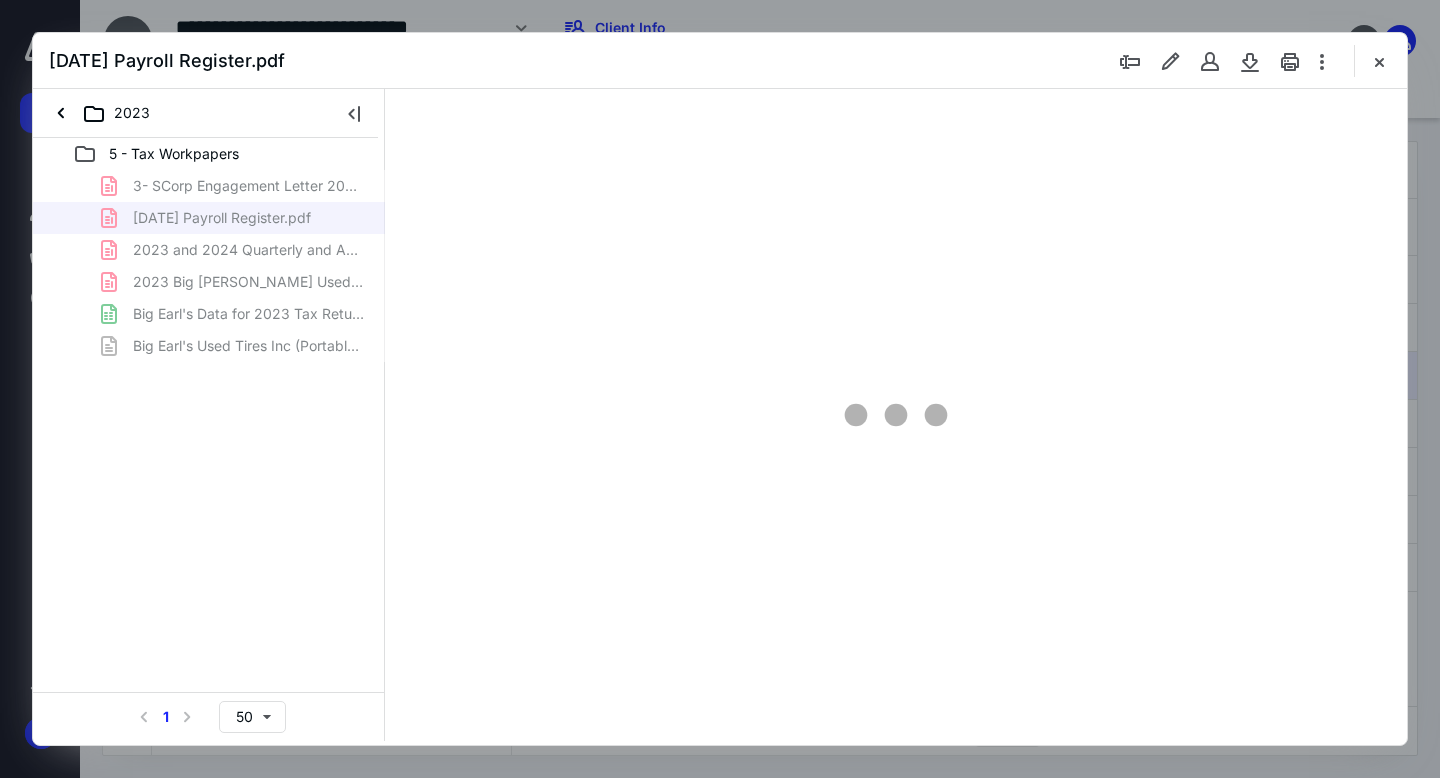 scroll, scrollTop: 0, scrollLeft: 0, axis: both 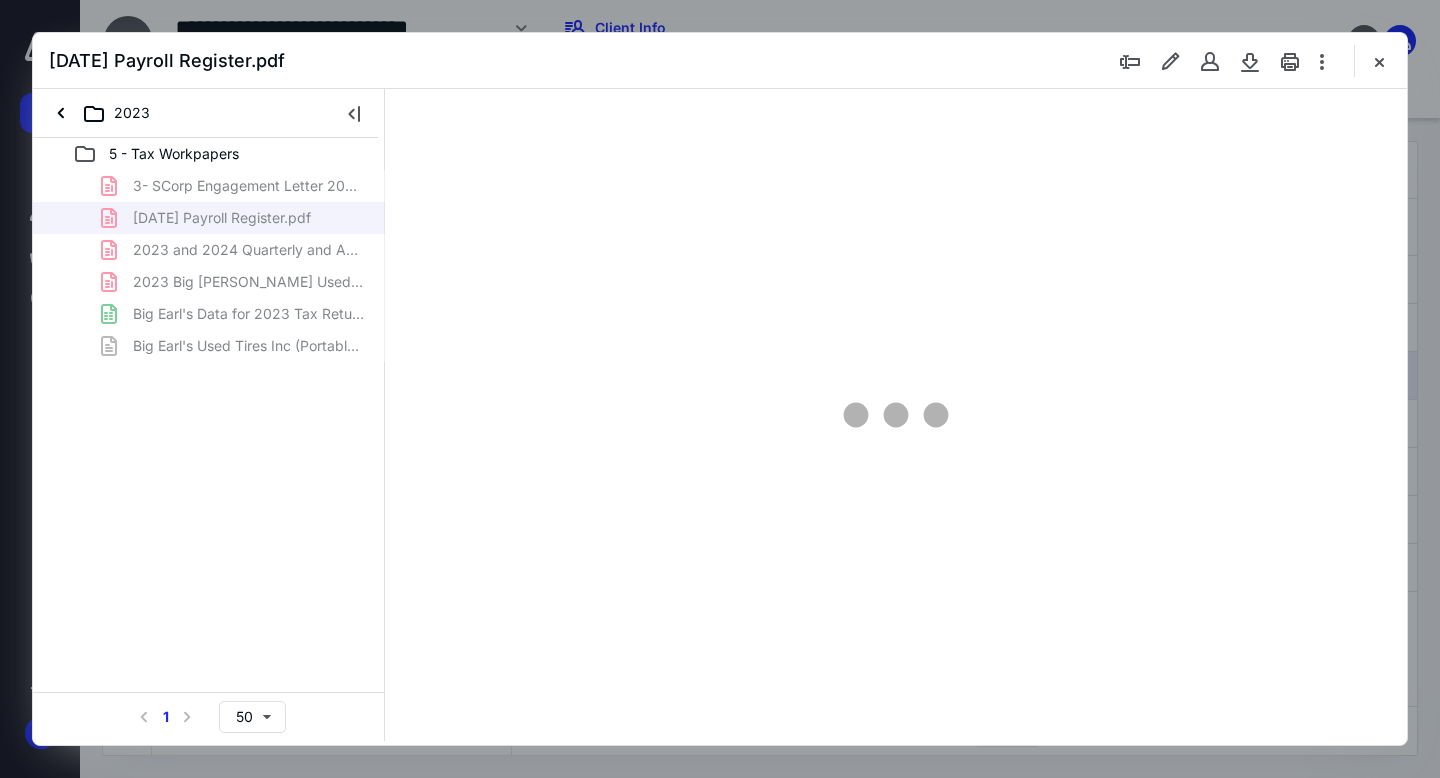 type on "163" 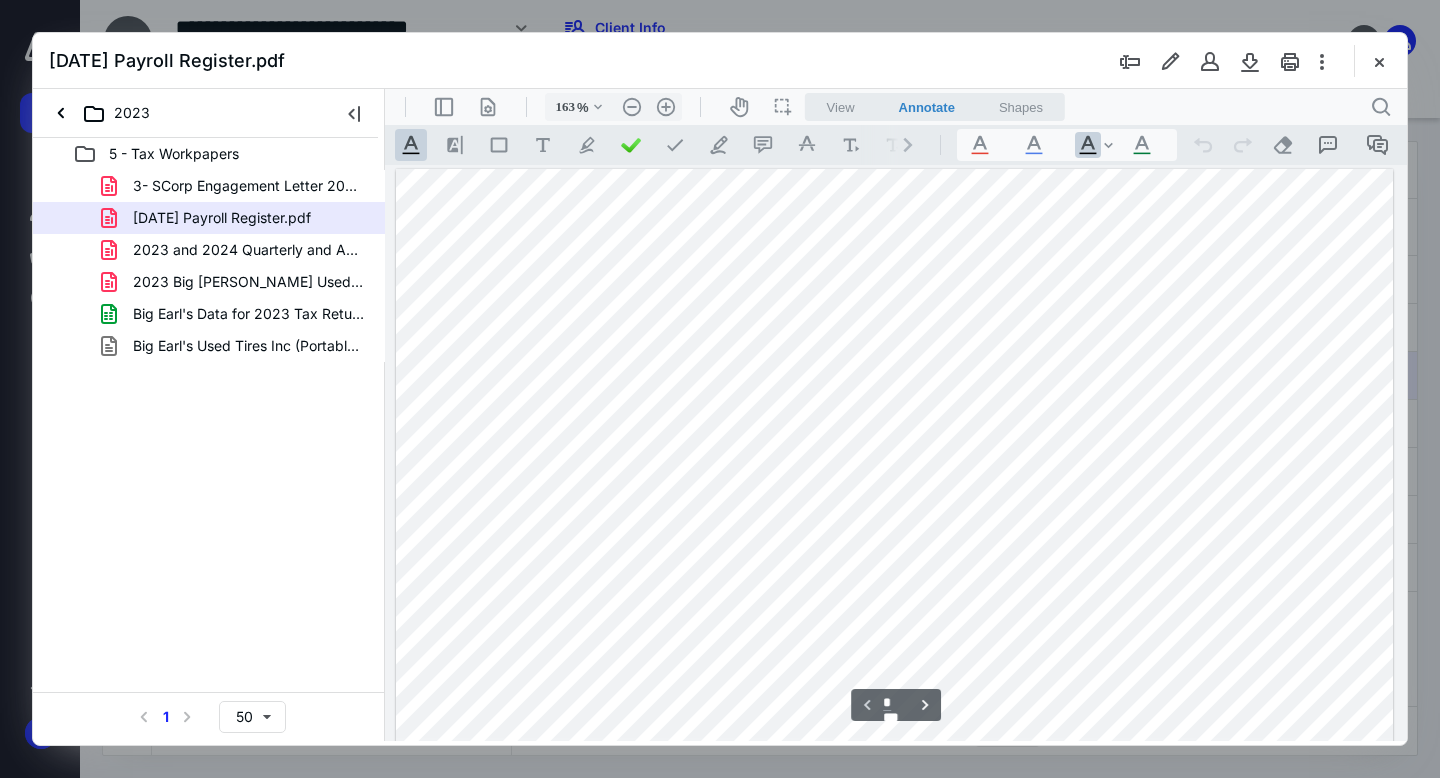scroll, scrollTop: 0, scrollLeft: 0, axis: both 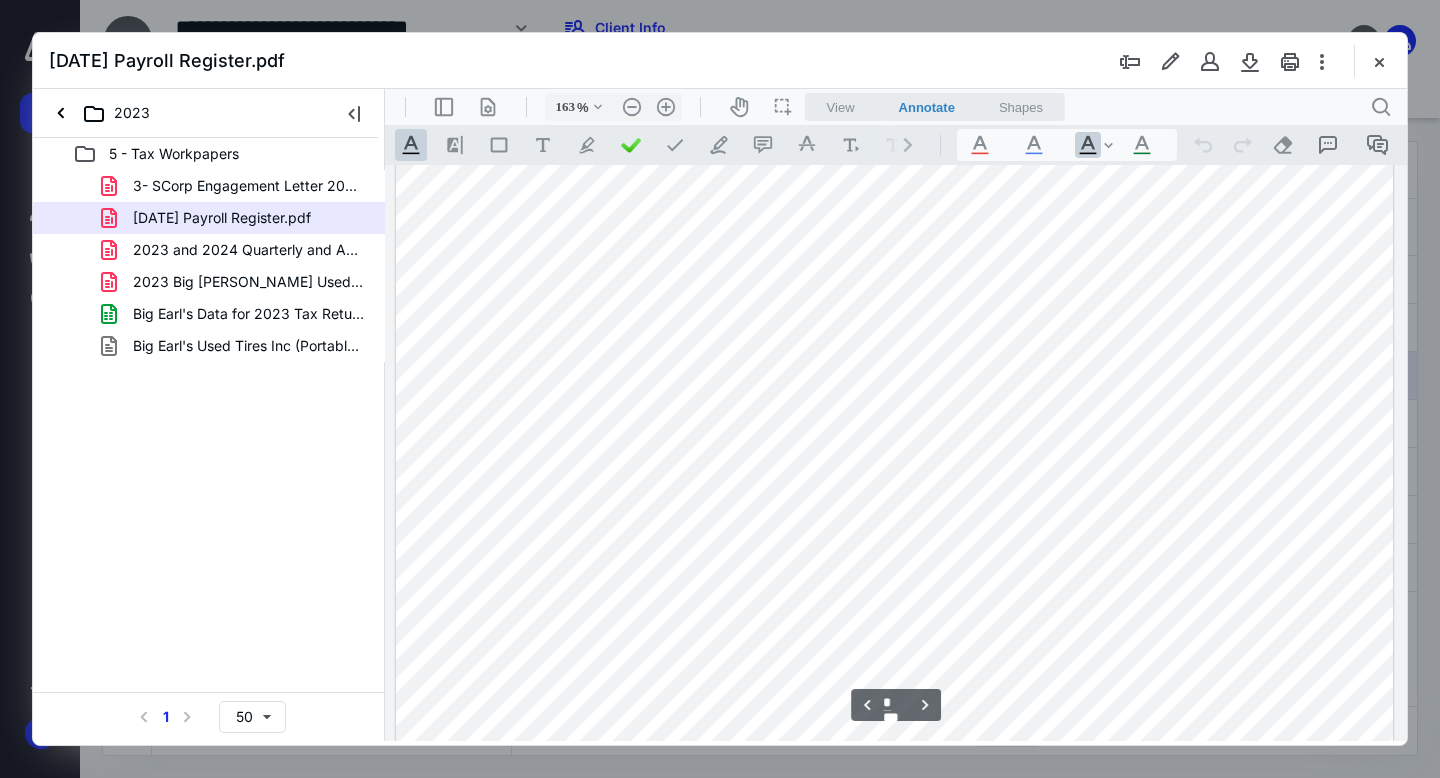 type on "*" 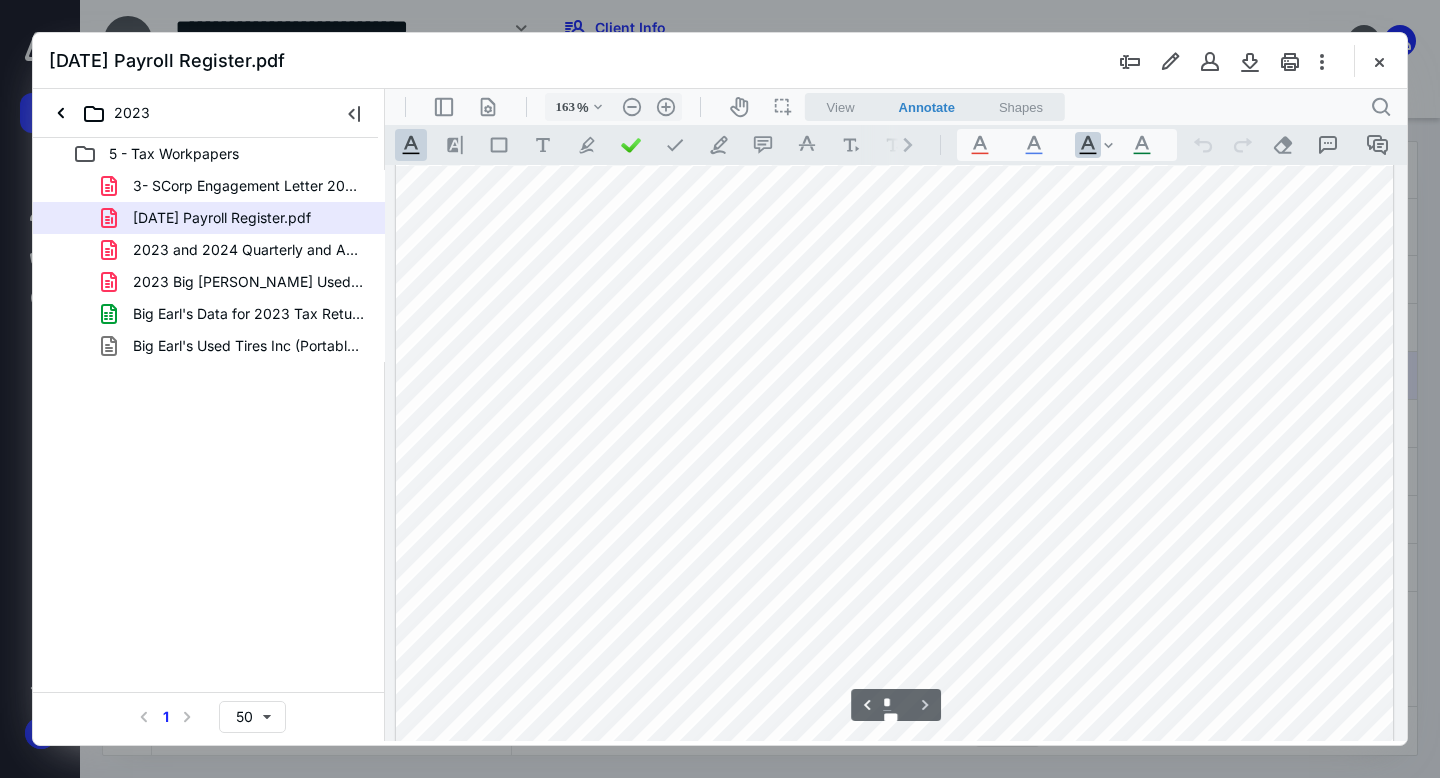 scroll, scrollTop: 3336, scrollLeft: 0, axis: vertical 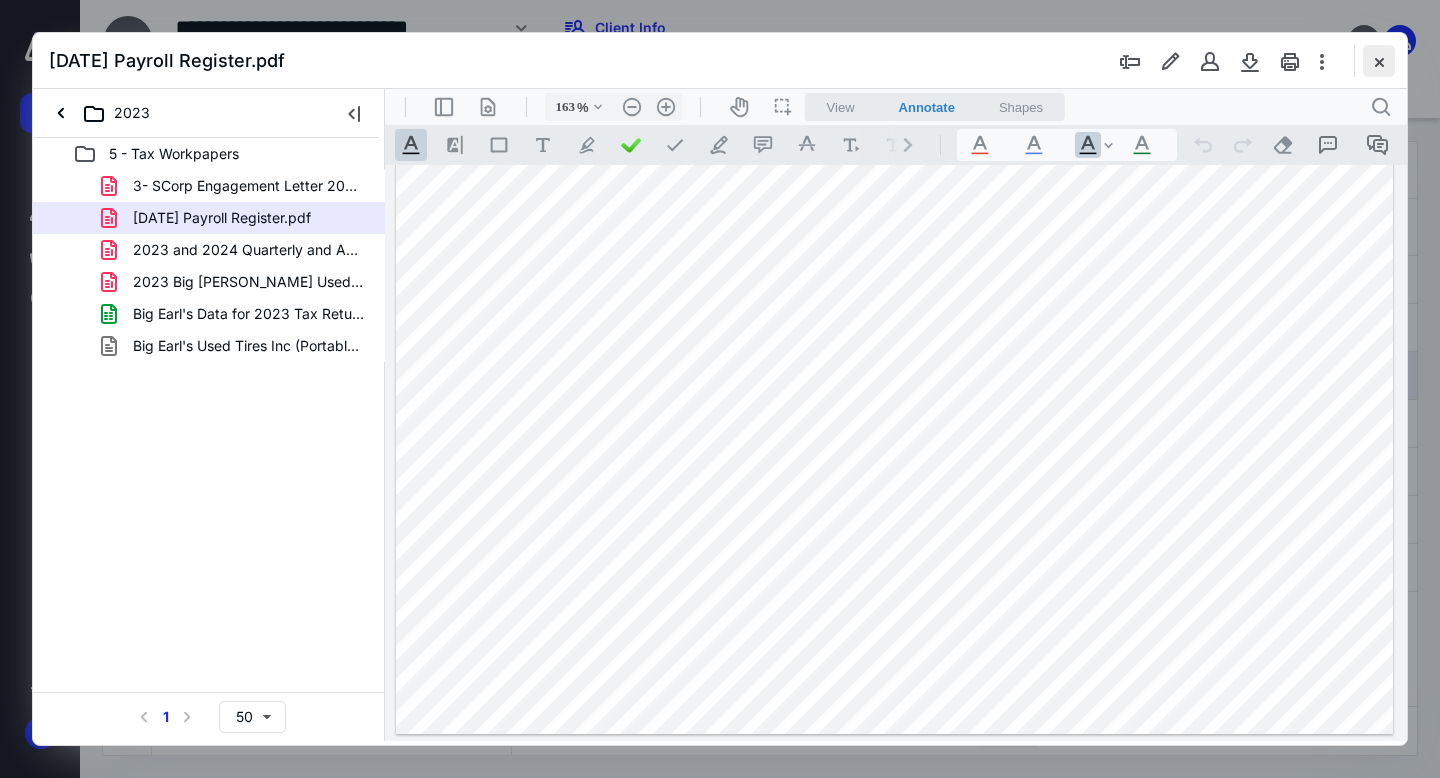 click at bounding box center (1379, 61) 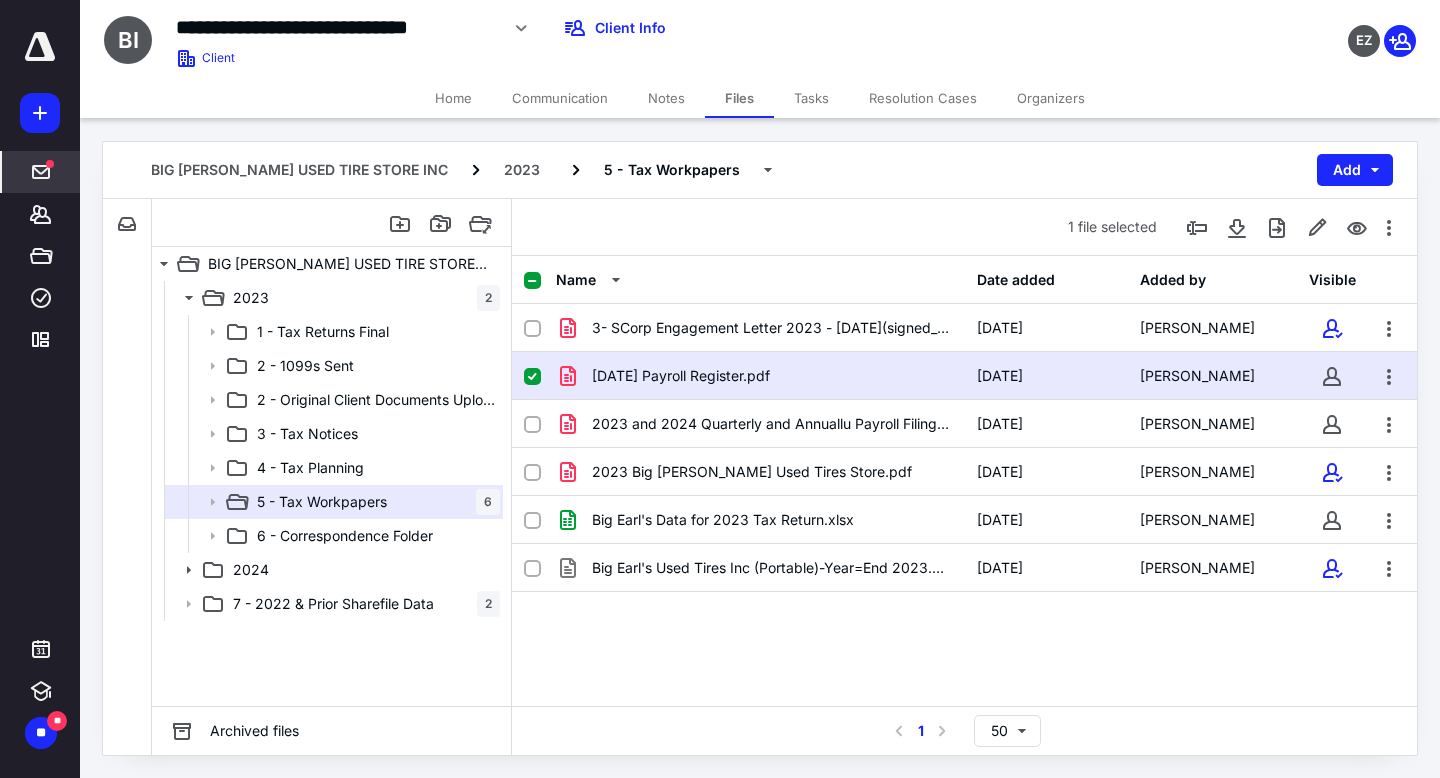 click 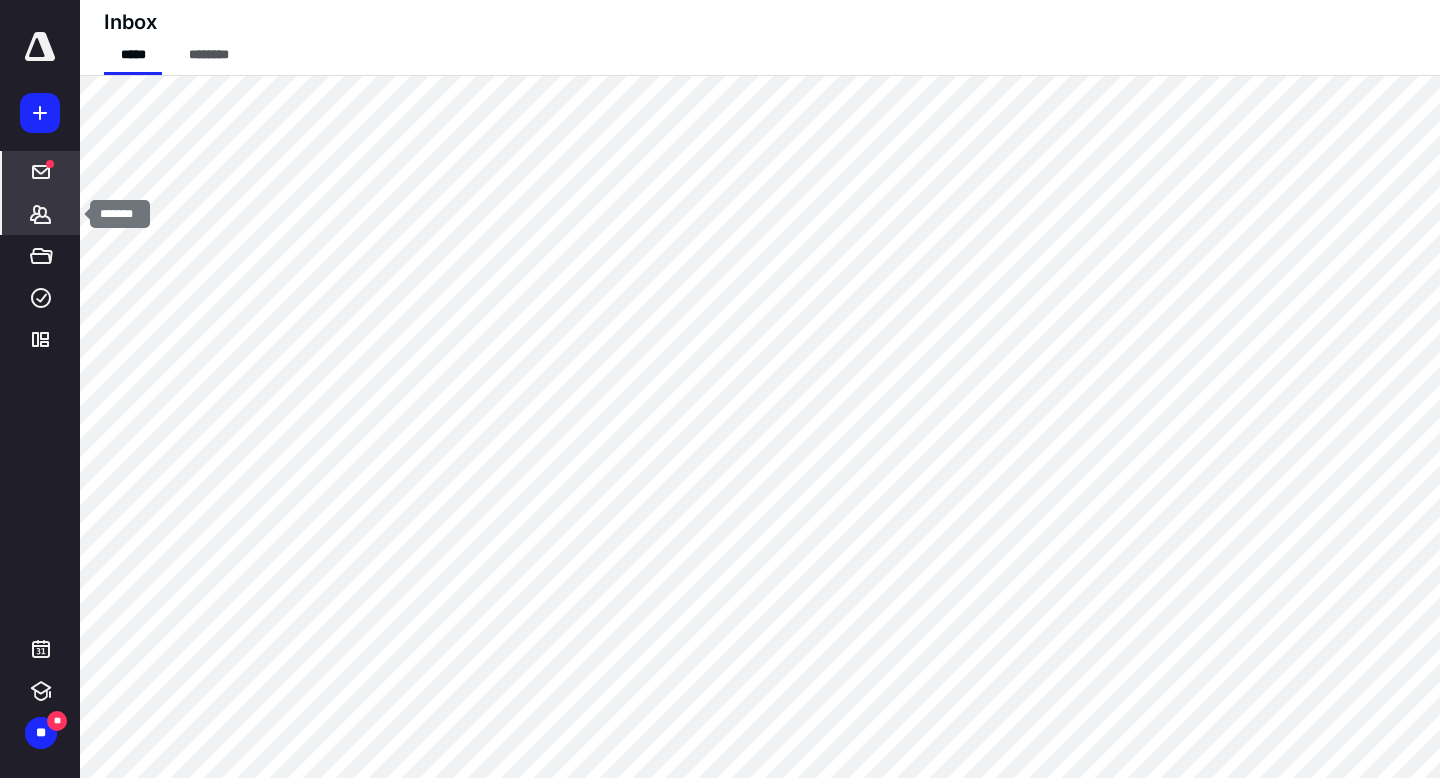 click 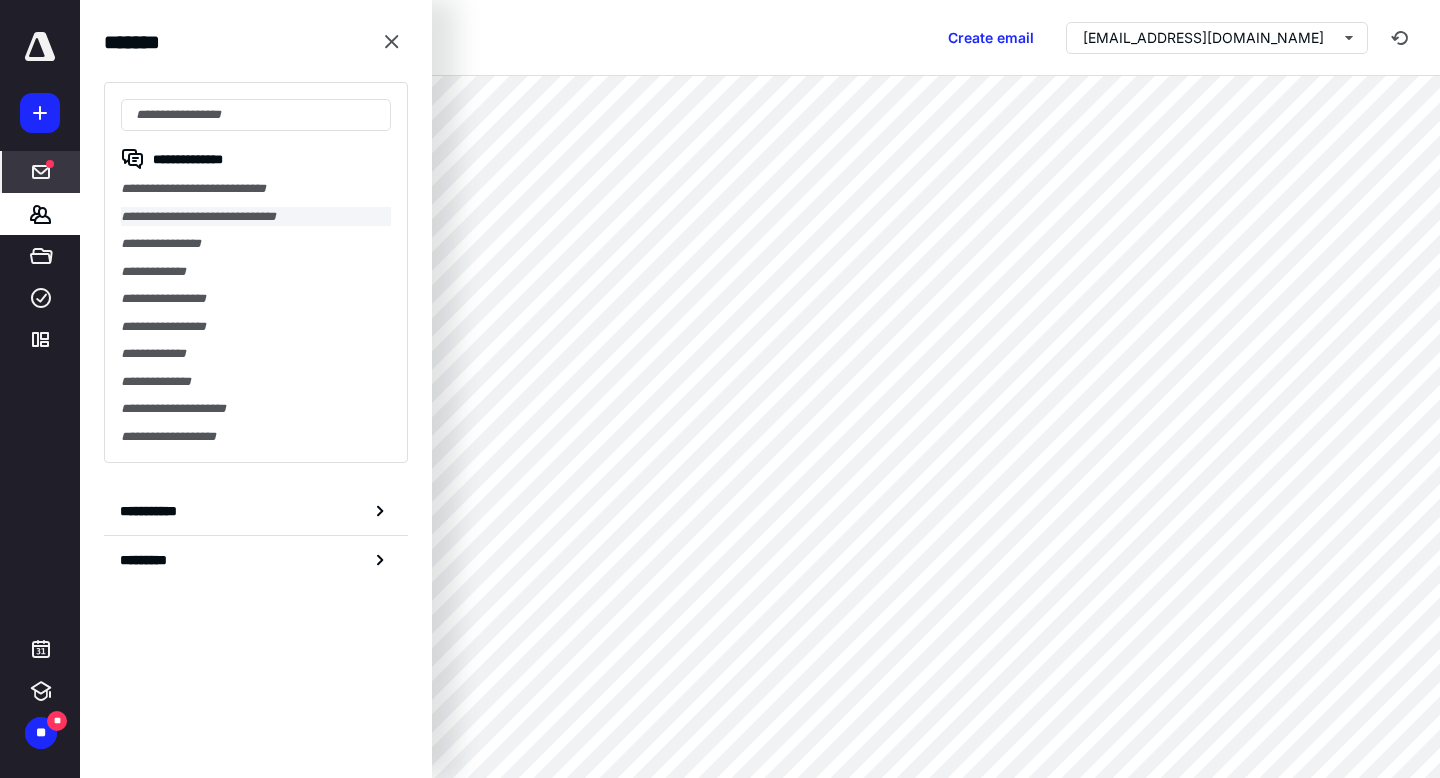 click on "**********" at bounding box center [256, 217] 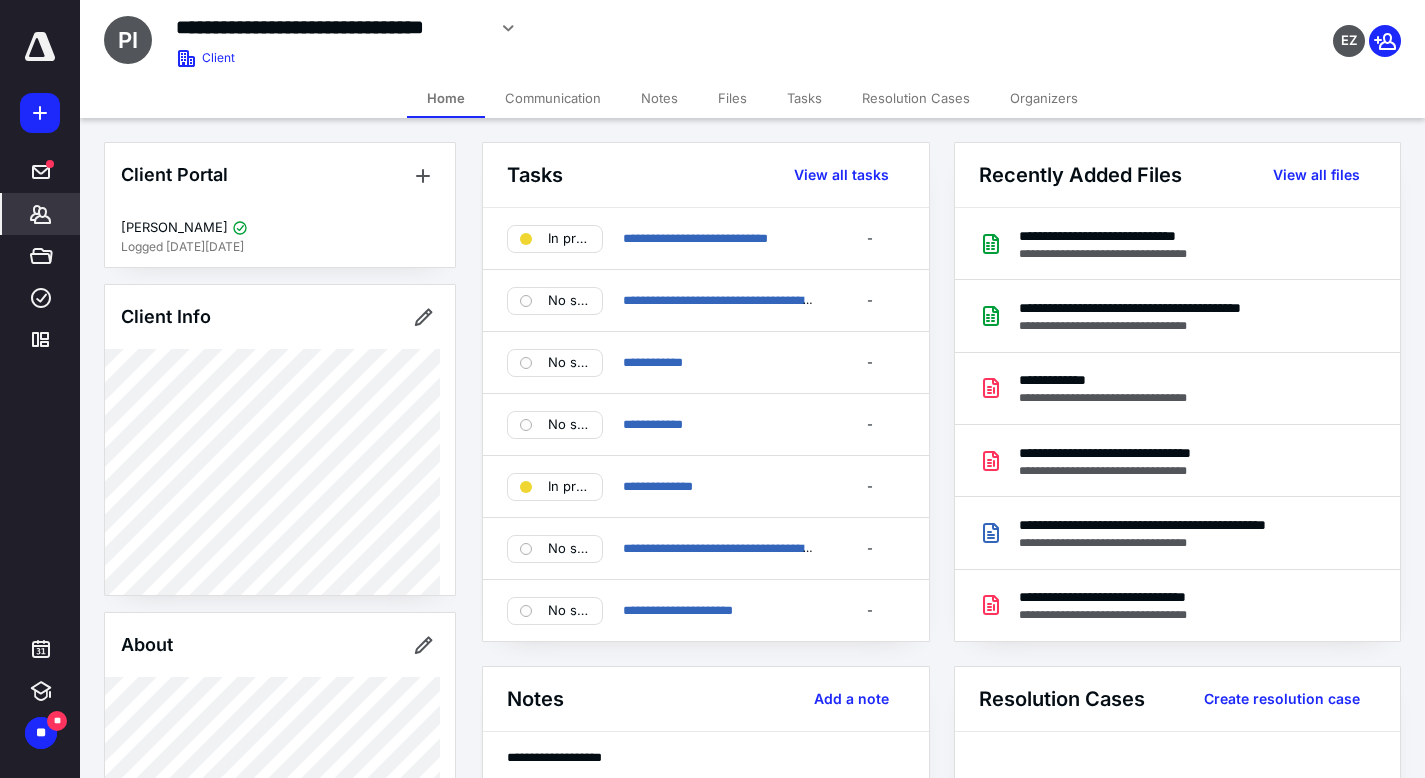 click on "Notes" at bounding box center (659, 98) 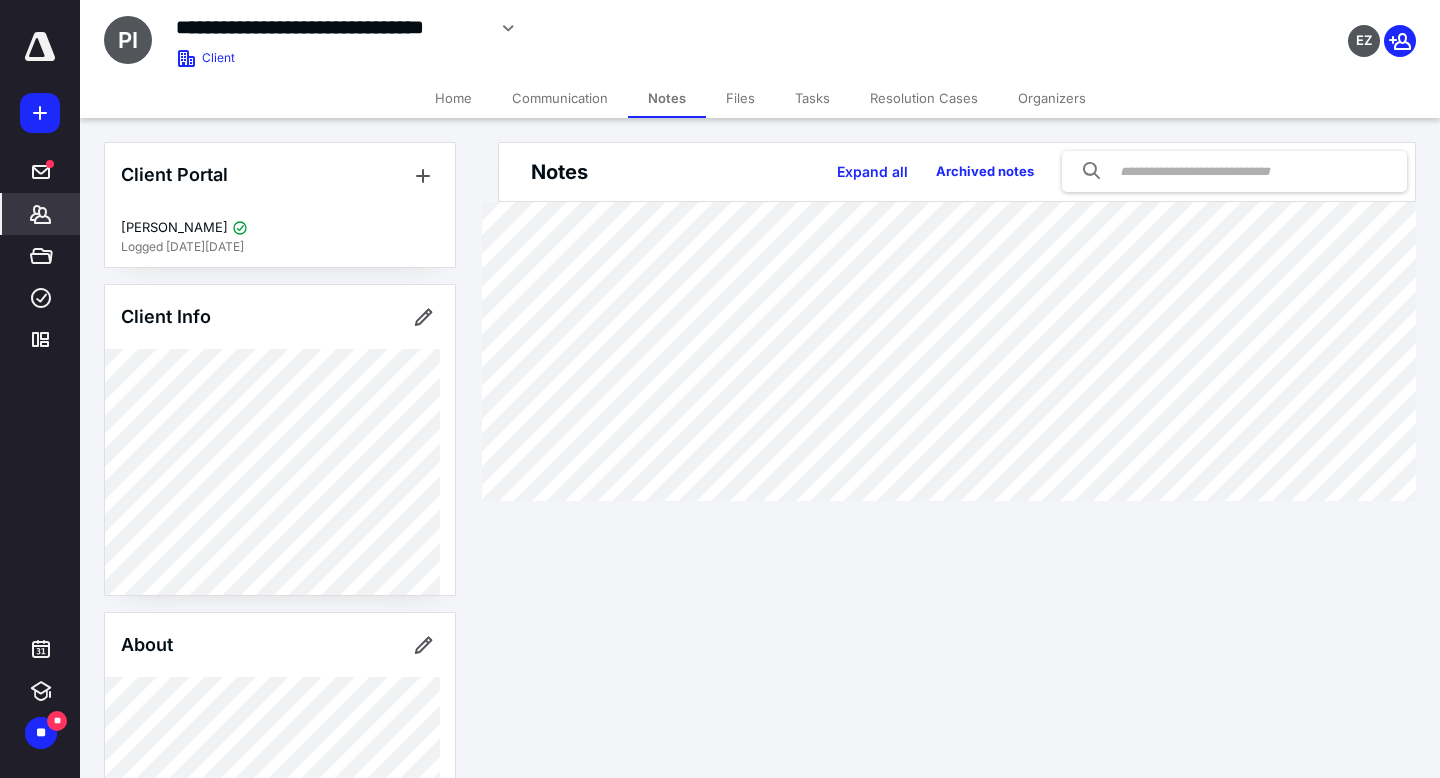 click on "Files" at bounding box center [740, 98] 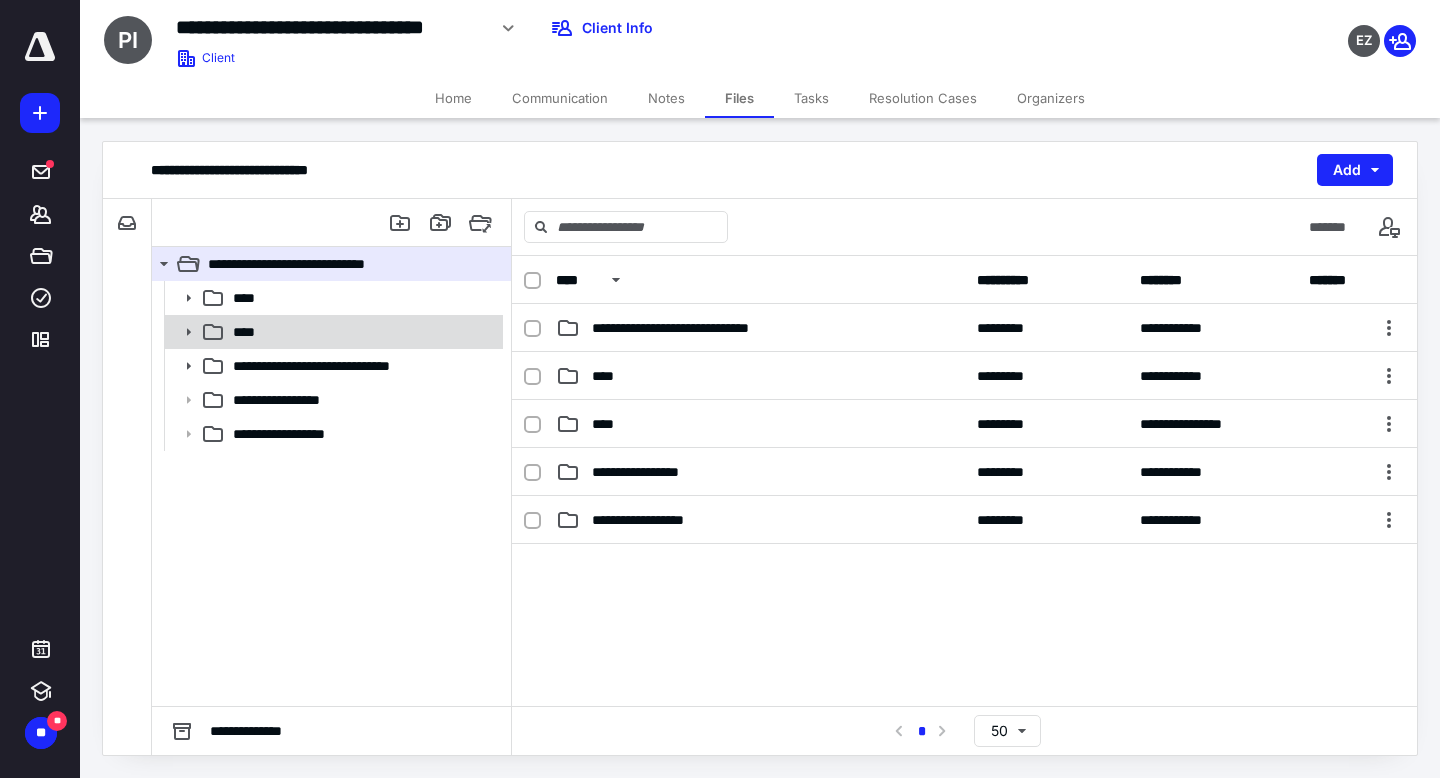 click on "****" at bounding box center [362, 332] 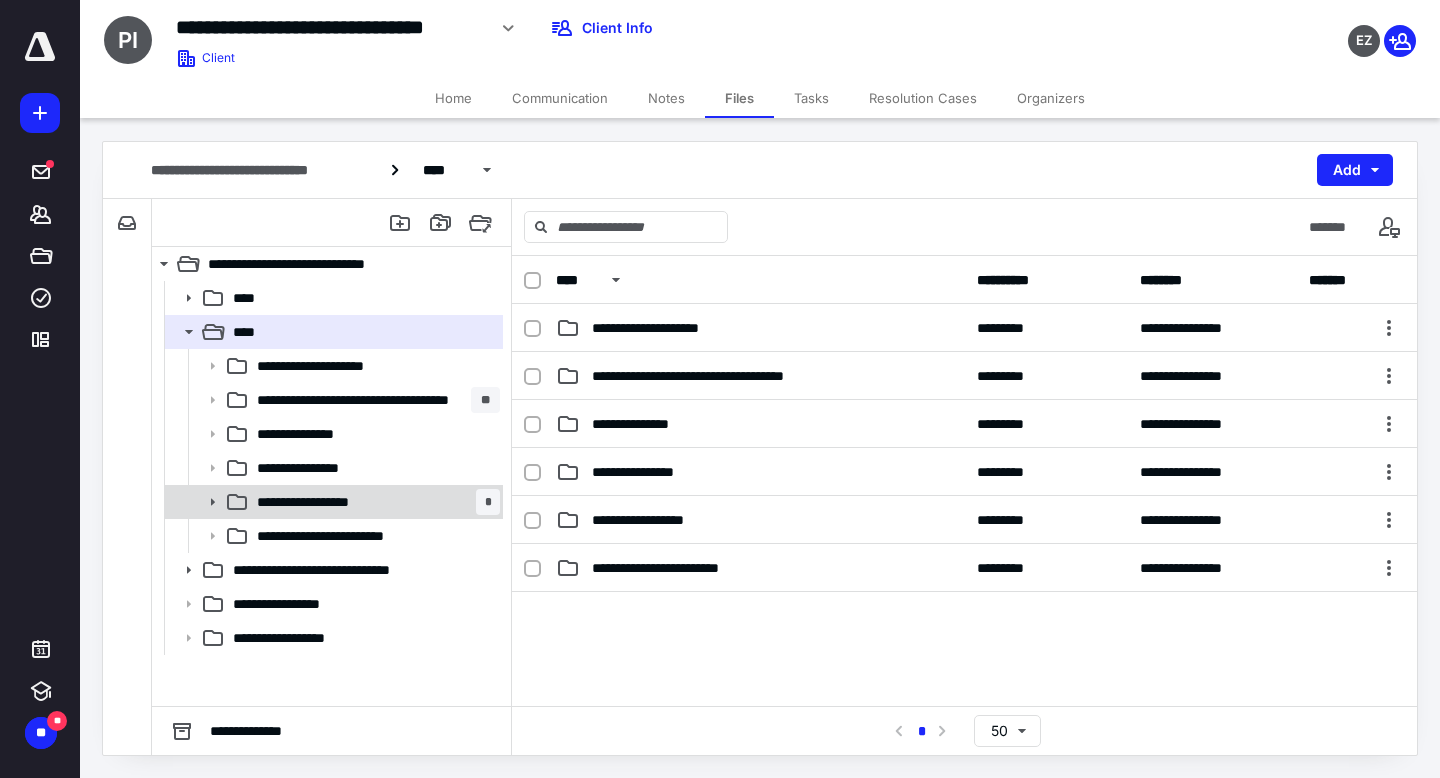 click on "**********" at bounding box center (322, 502) 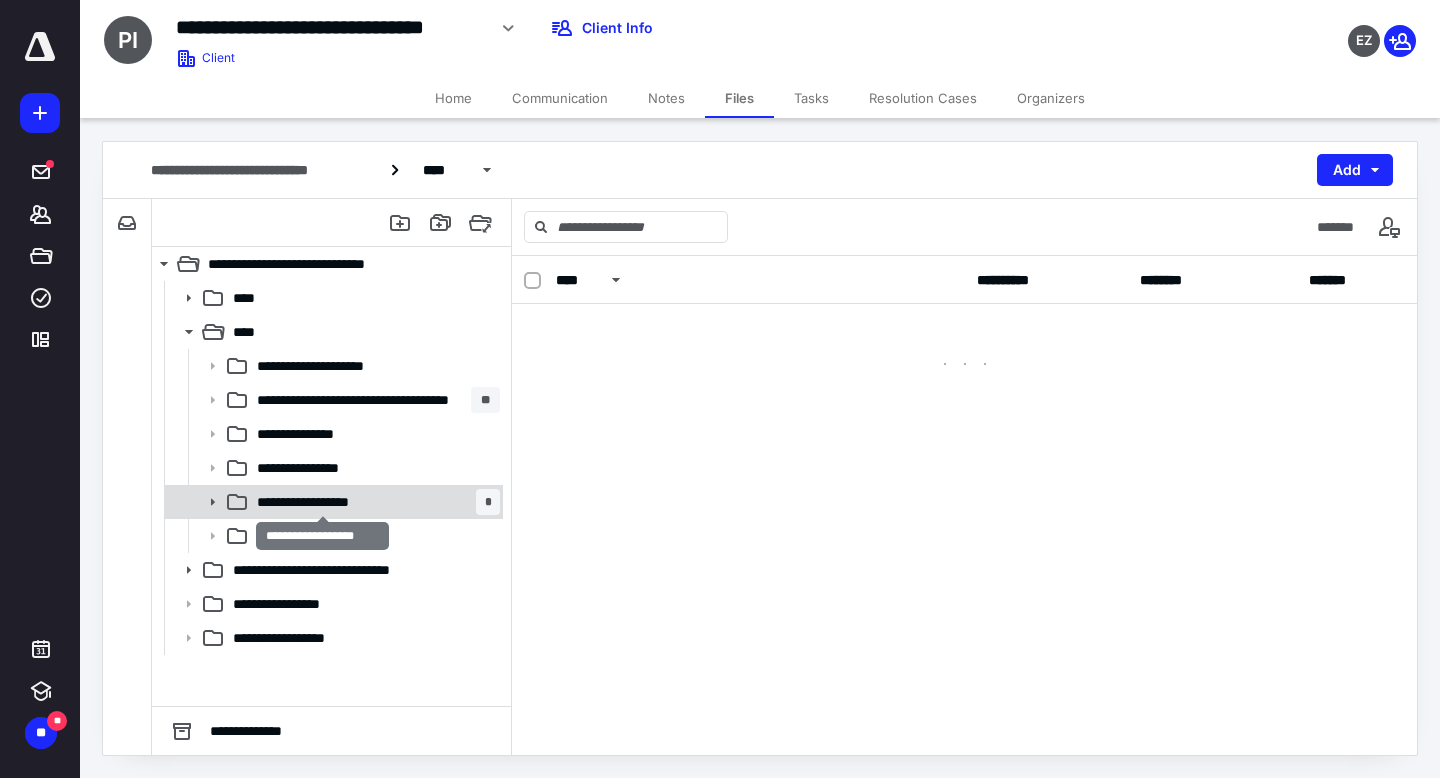 click on "**********" at bounding box center [322, 502] 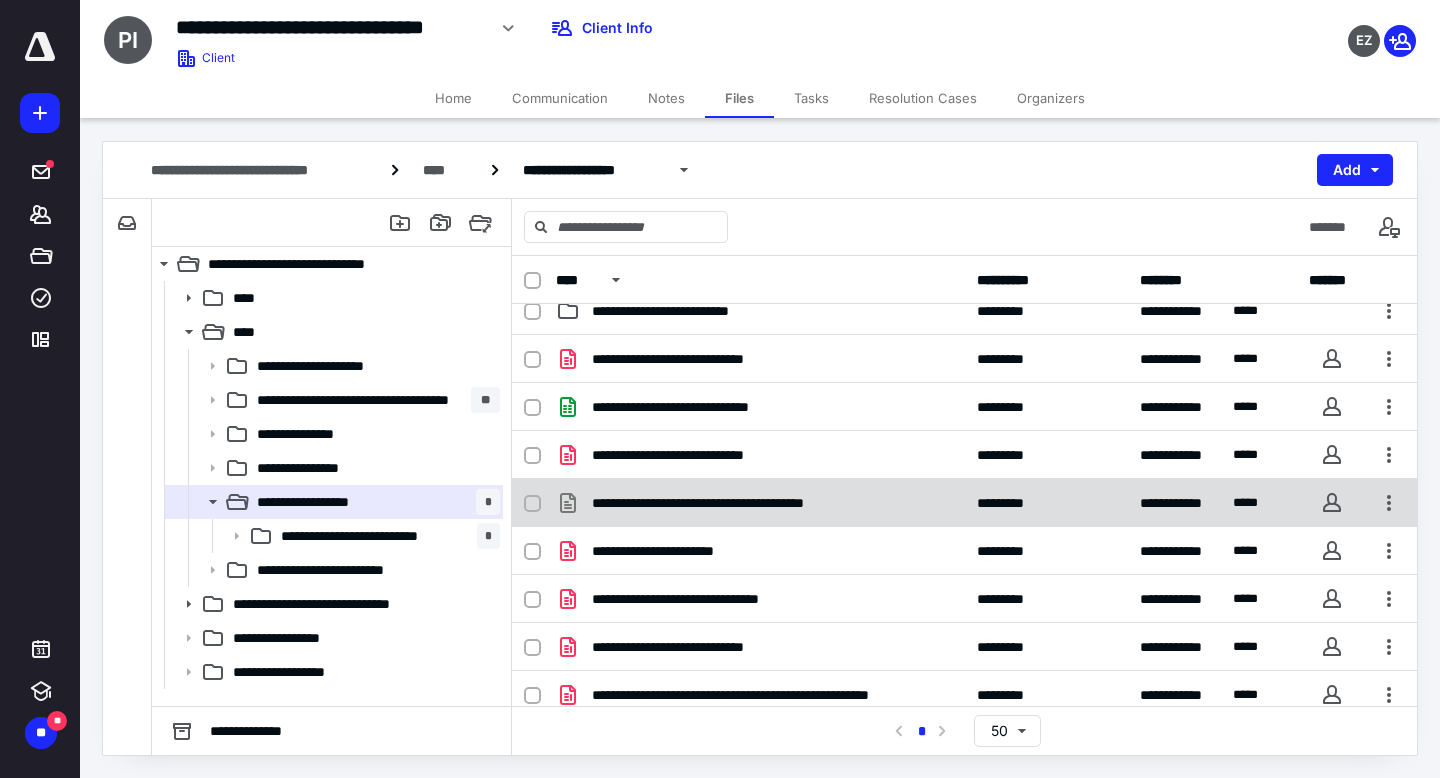scroll, scrollTop: 30, scrollLeft: 0, axis: vertical 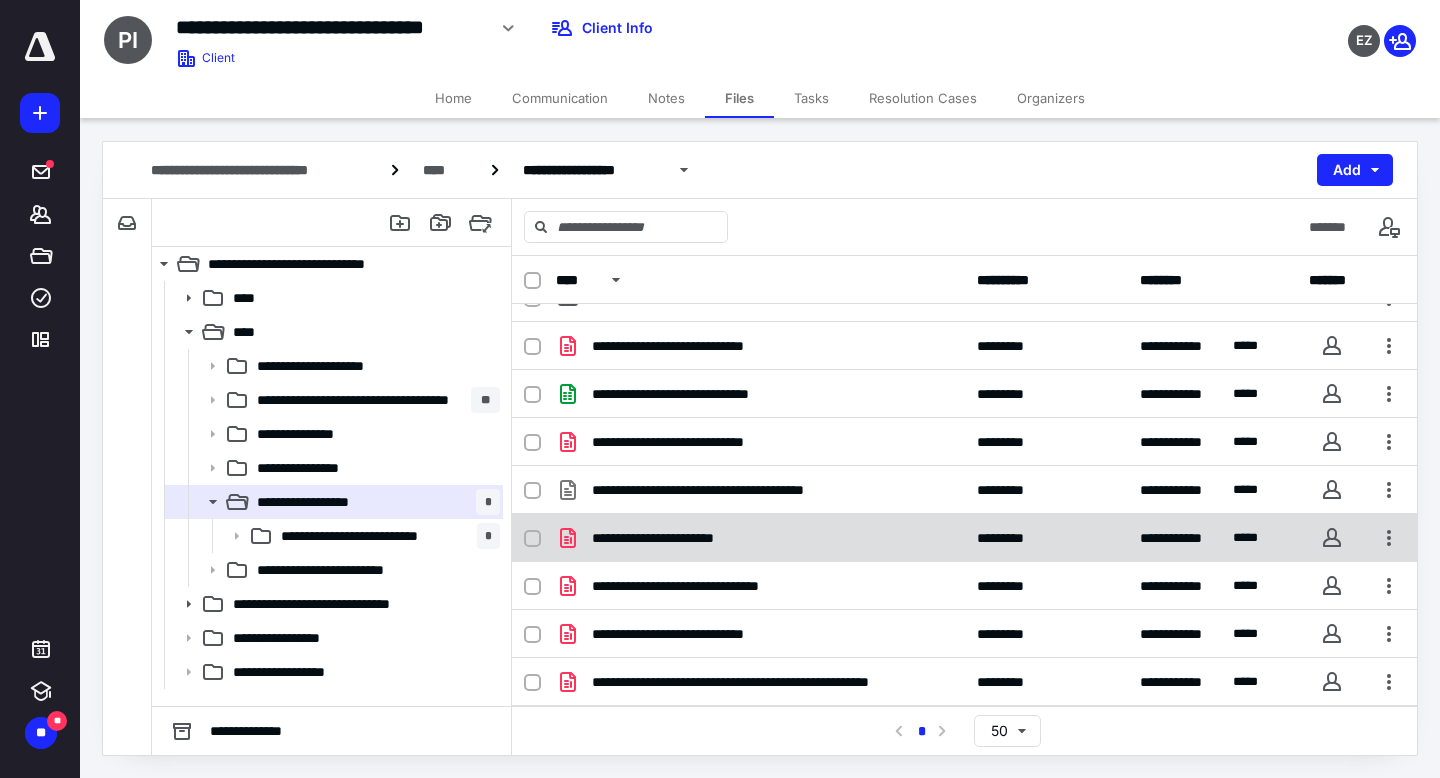 click on "**********" at bounding box center (680, 538) 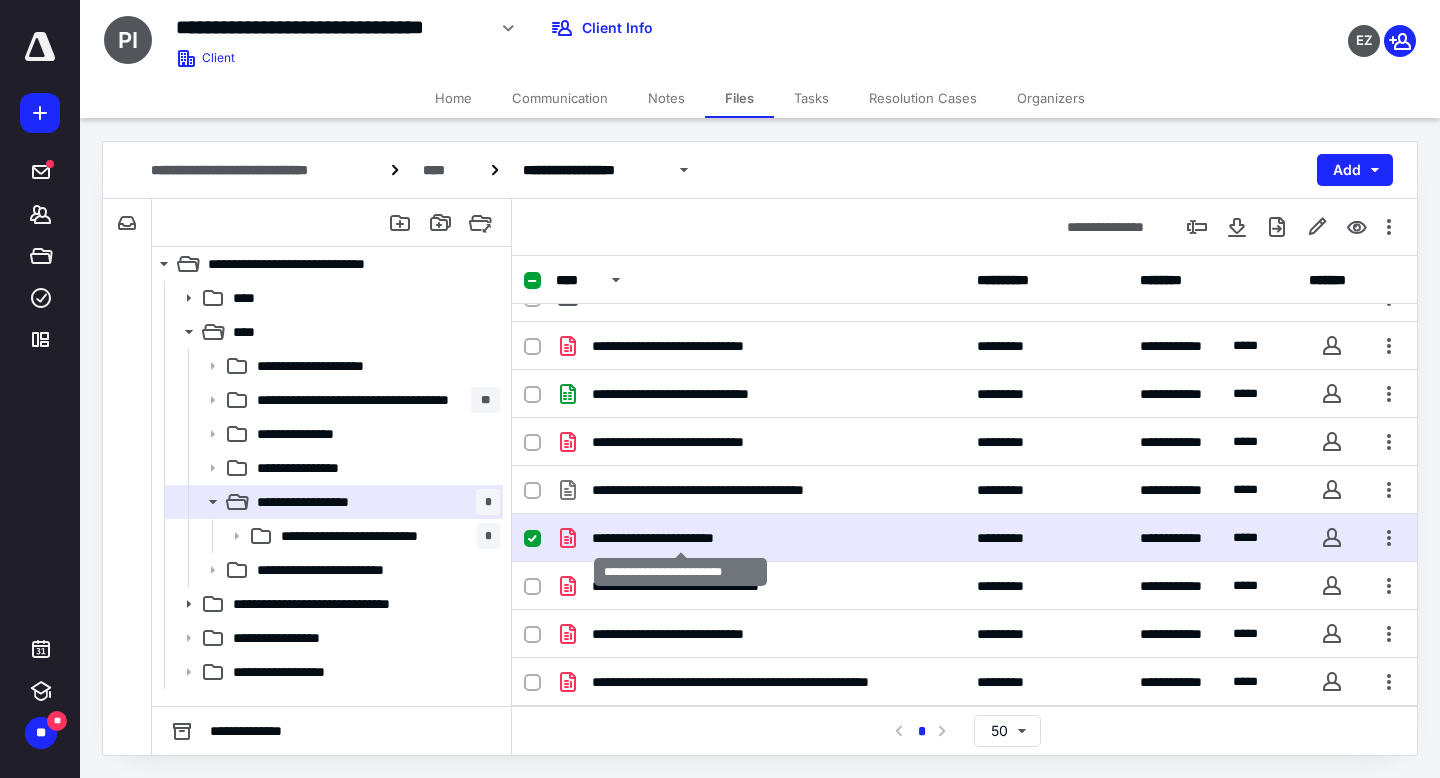 click on "**********" at bounding box center [680, 538] 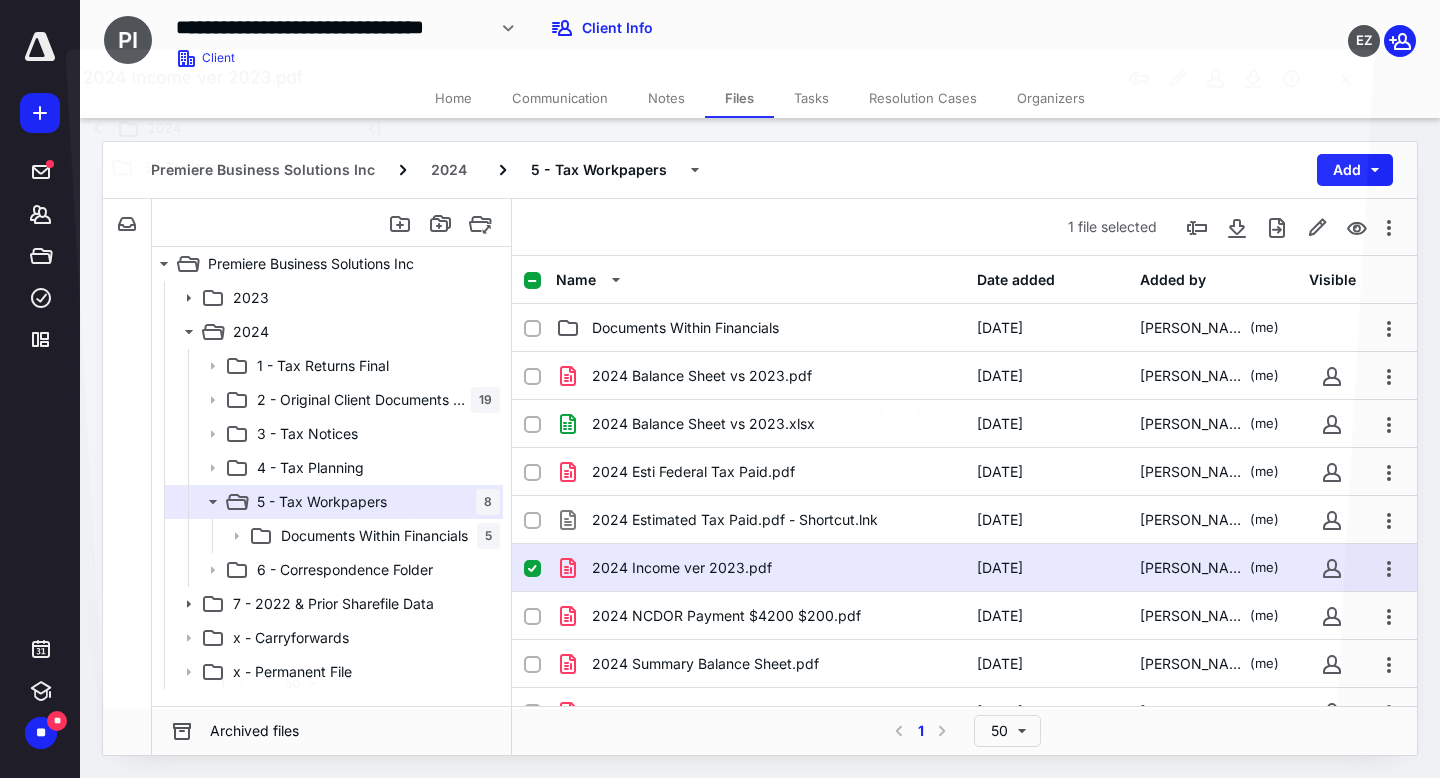 scroll, scrollTop: 30, scrollLeft: 0, axis: vertical 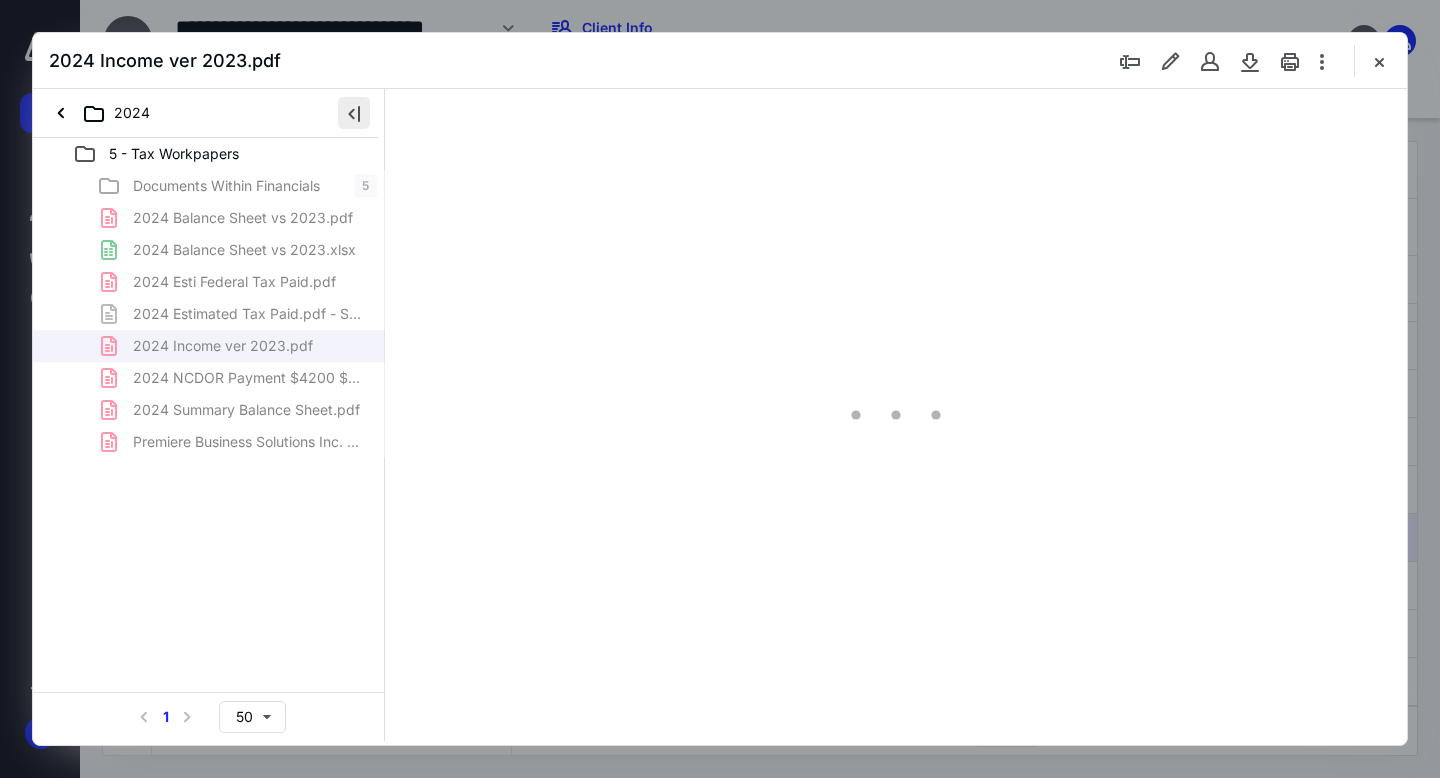 click at bounding box center (354, 113) 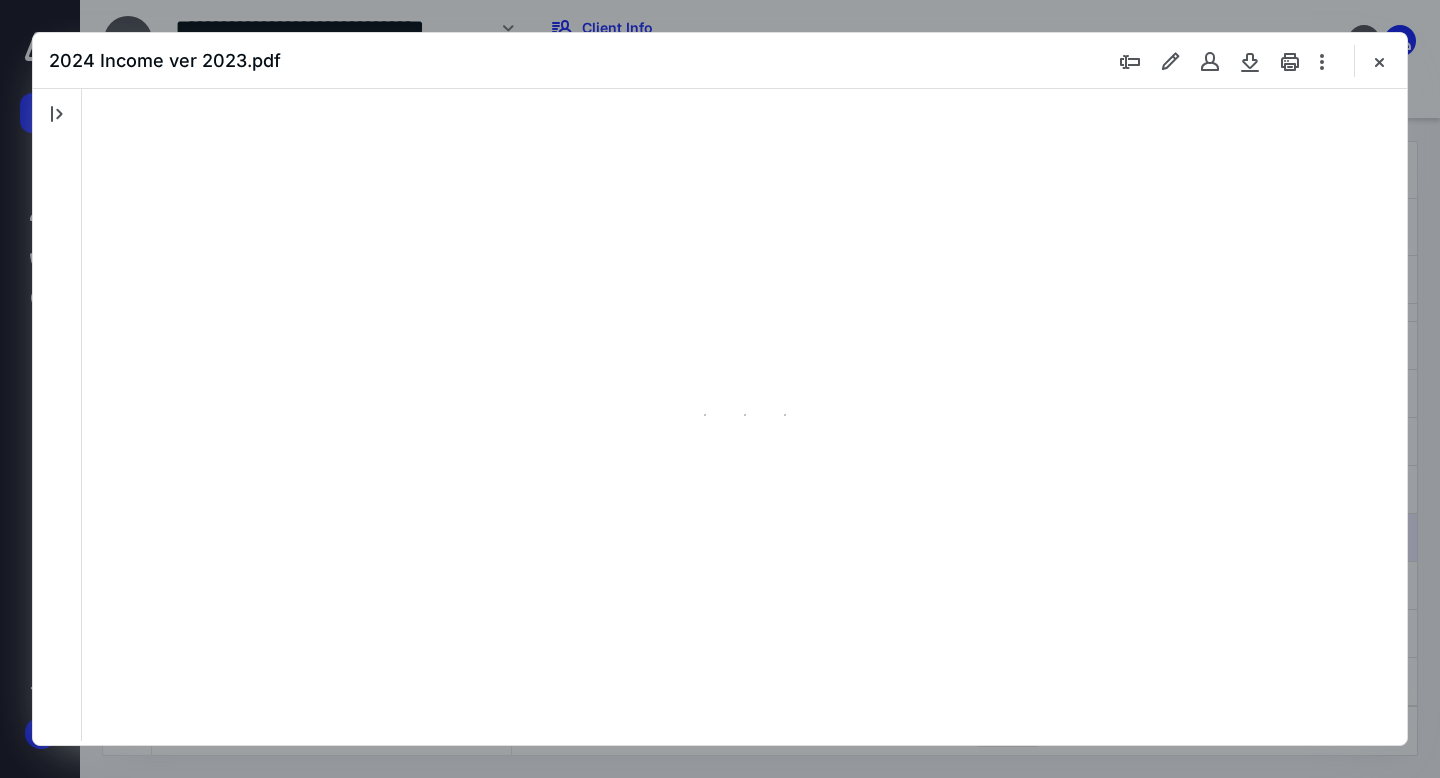 type on "211" 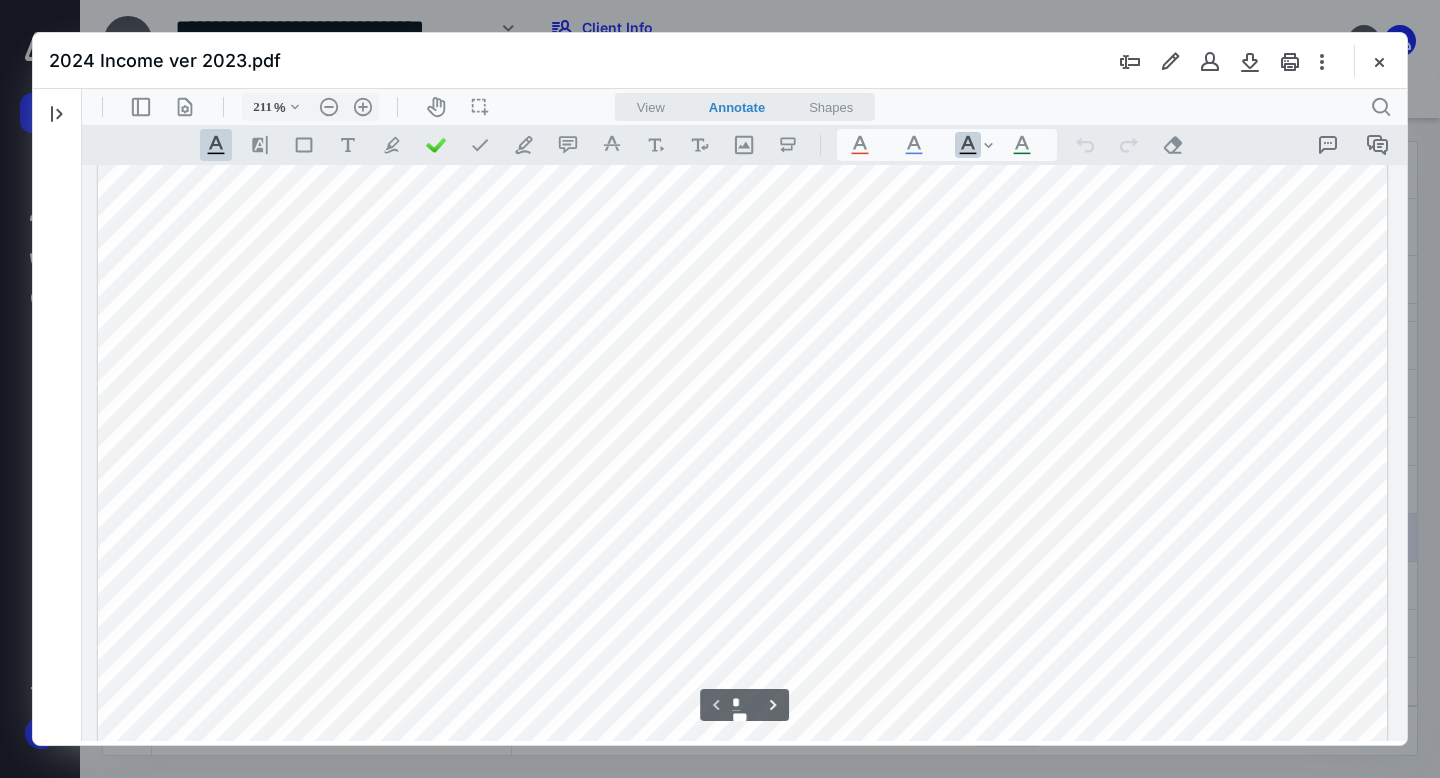 scroll, scrollTop: 49, scrollLeft: 0, axis: vertical 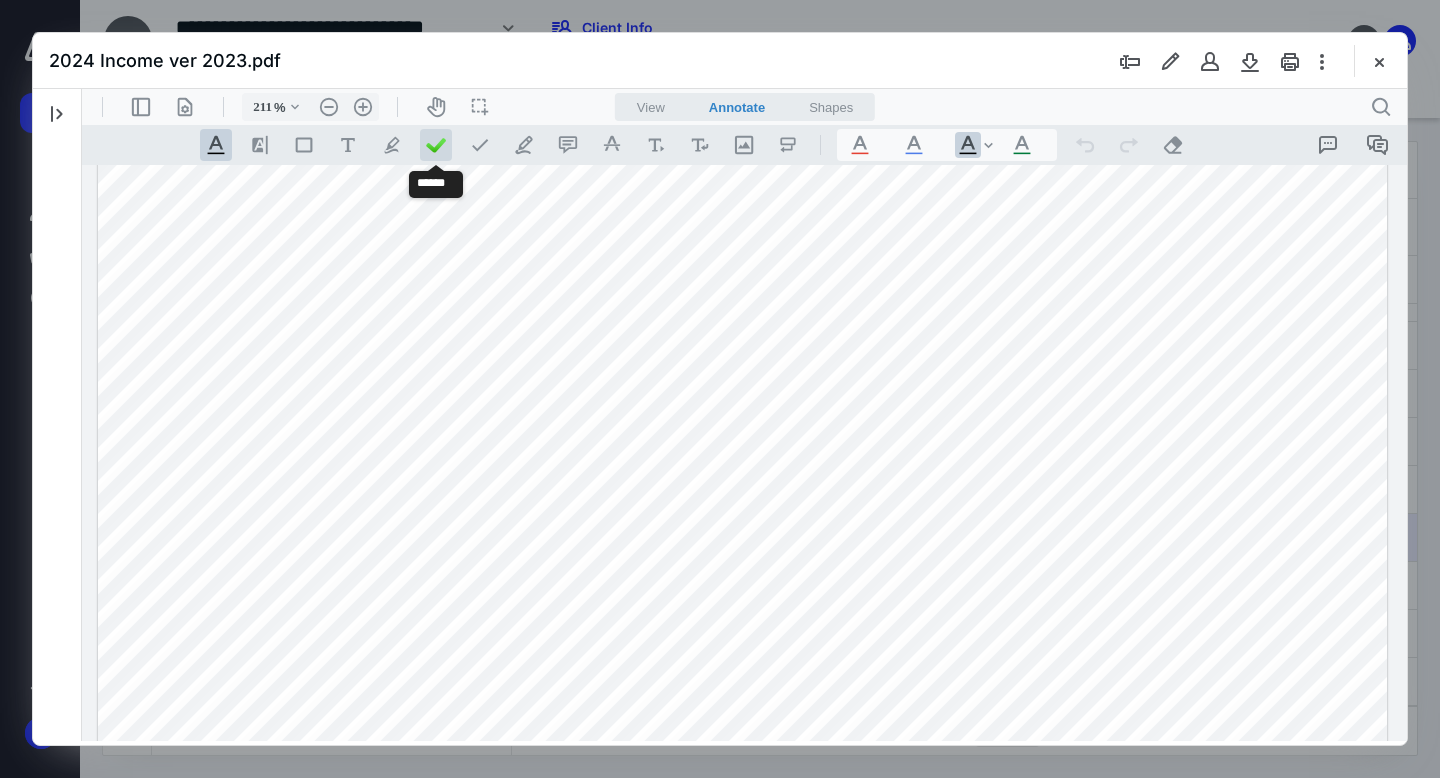 click at bounding box center [436, 145] 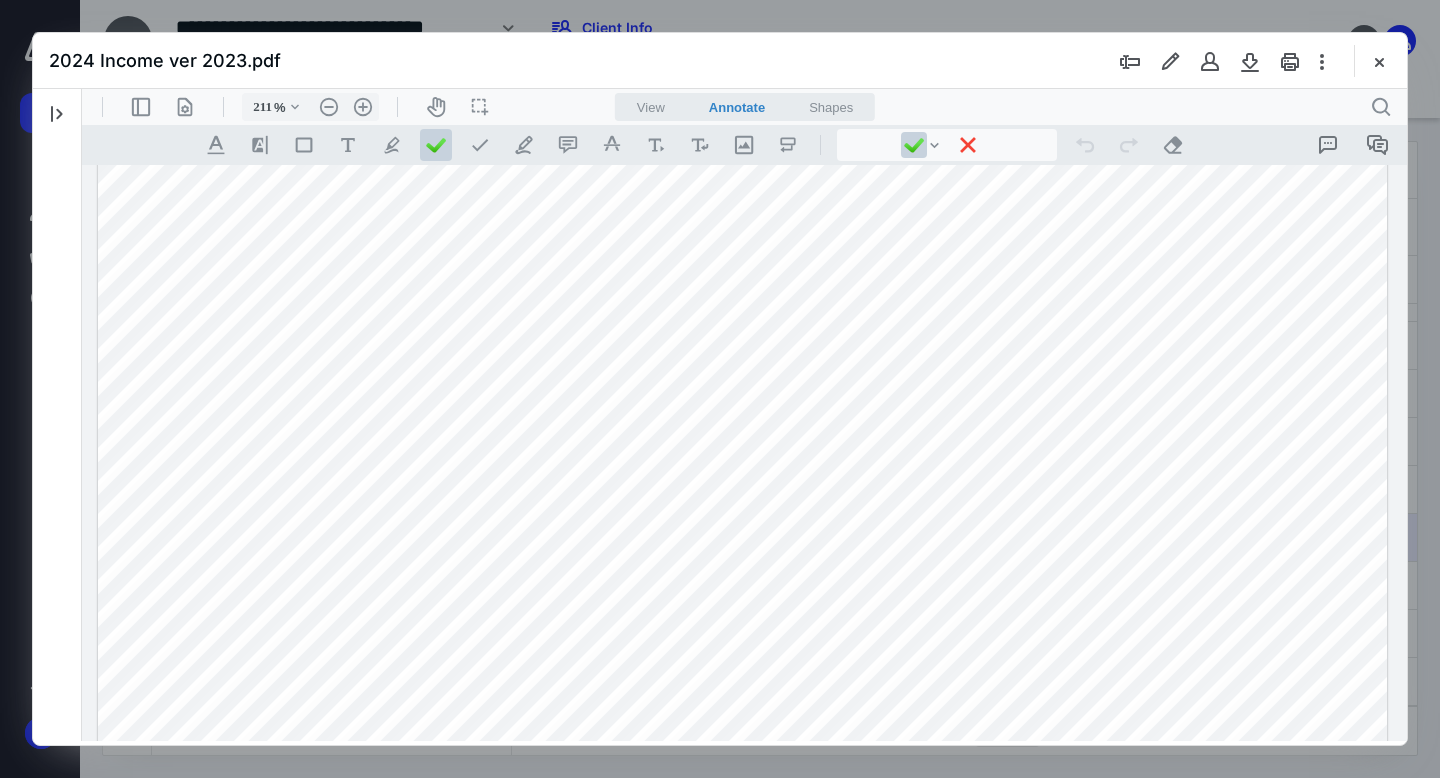 click at bounding box center (742, 958) 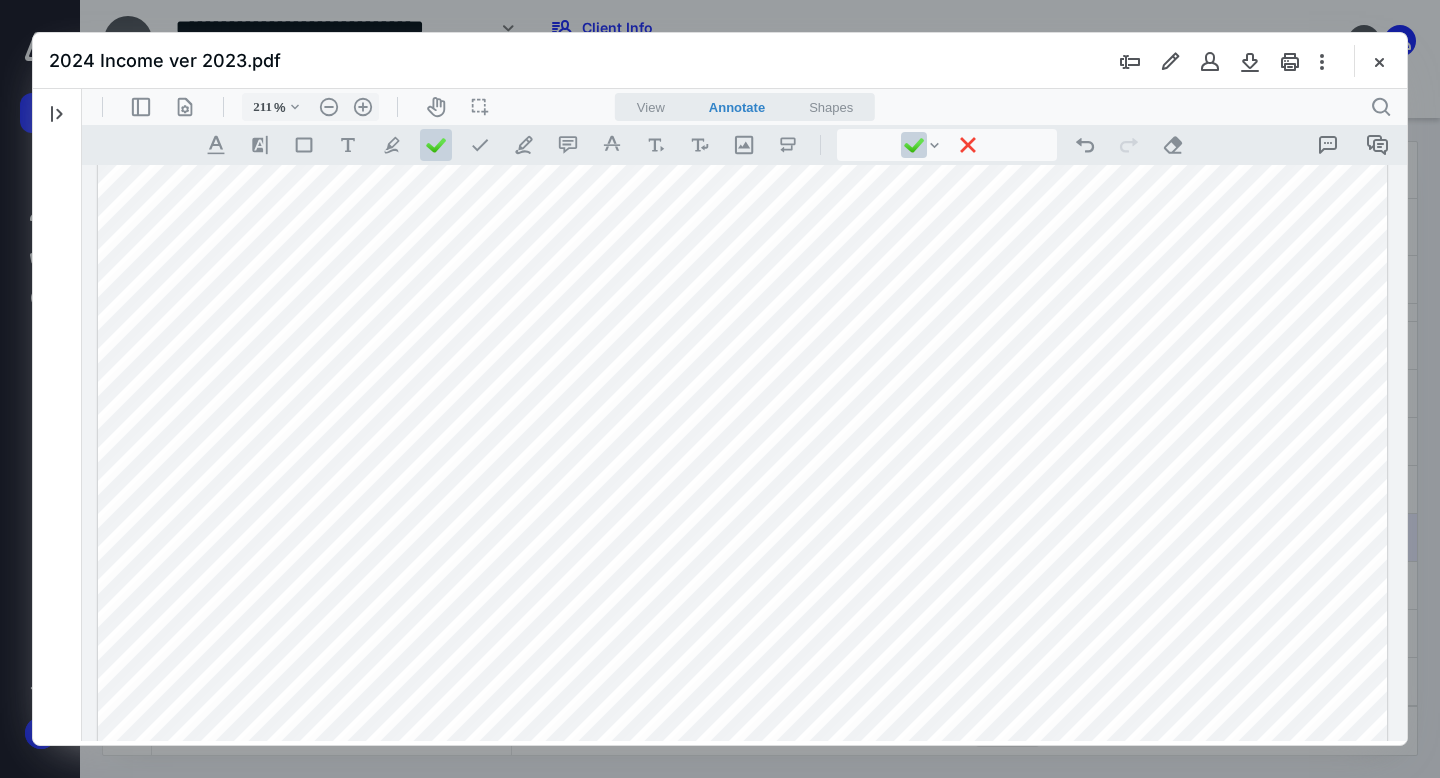click at bounding box center (742, 958) 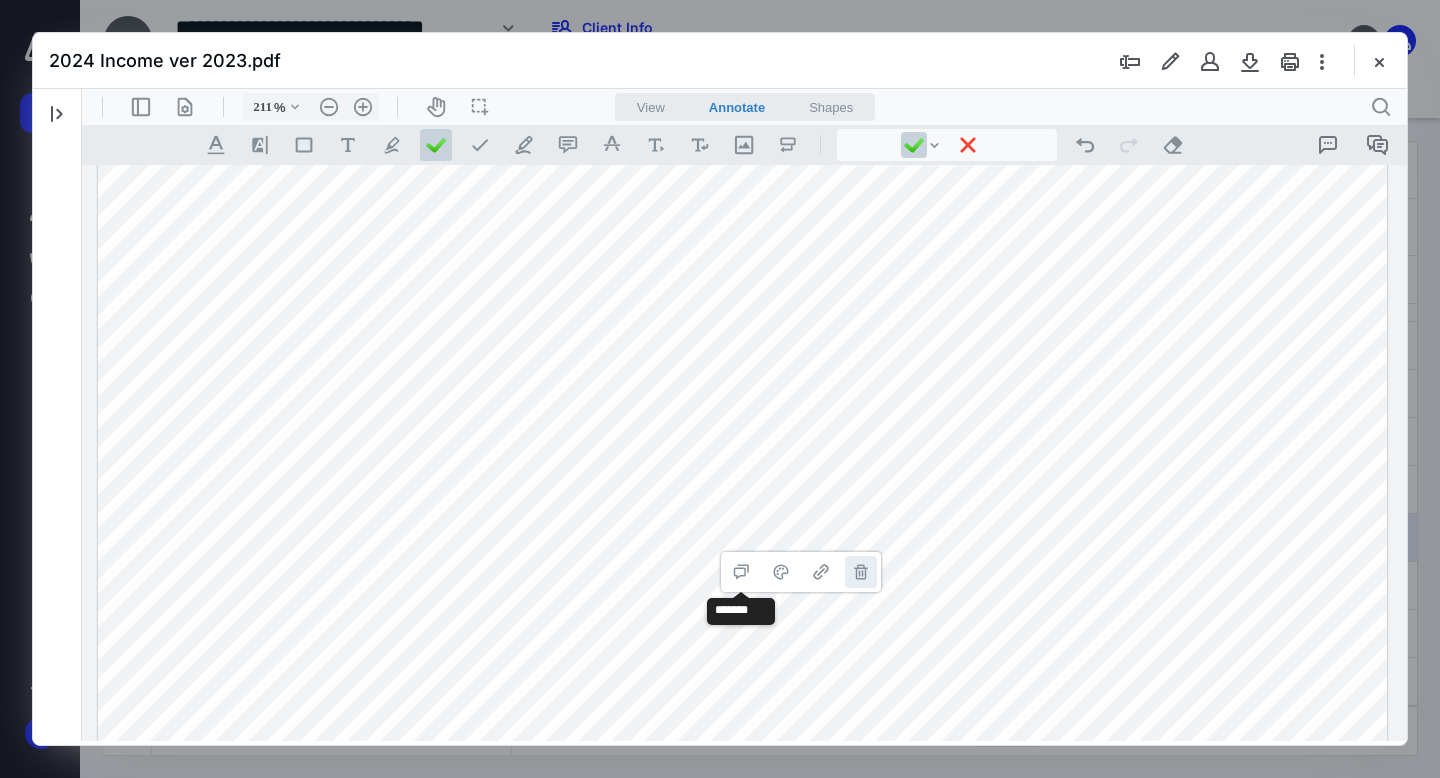 click on "**********" at bounding box center (861, 572) 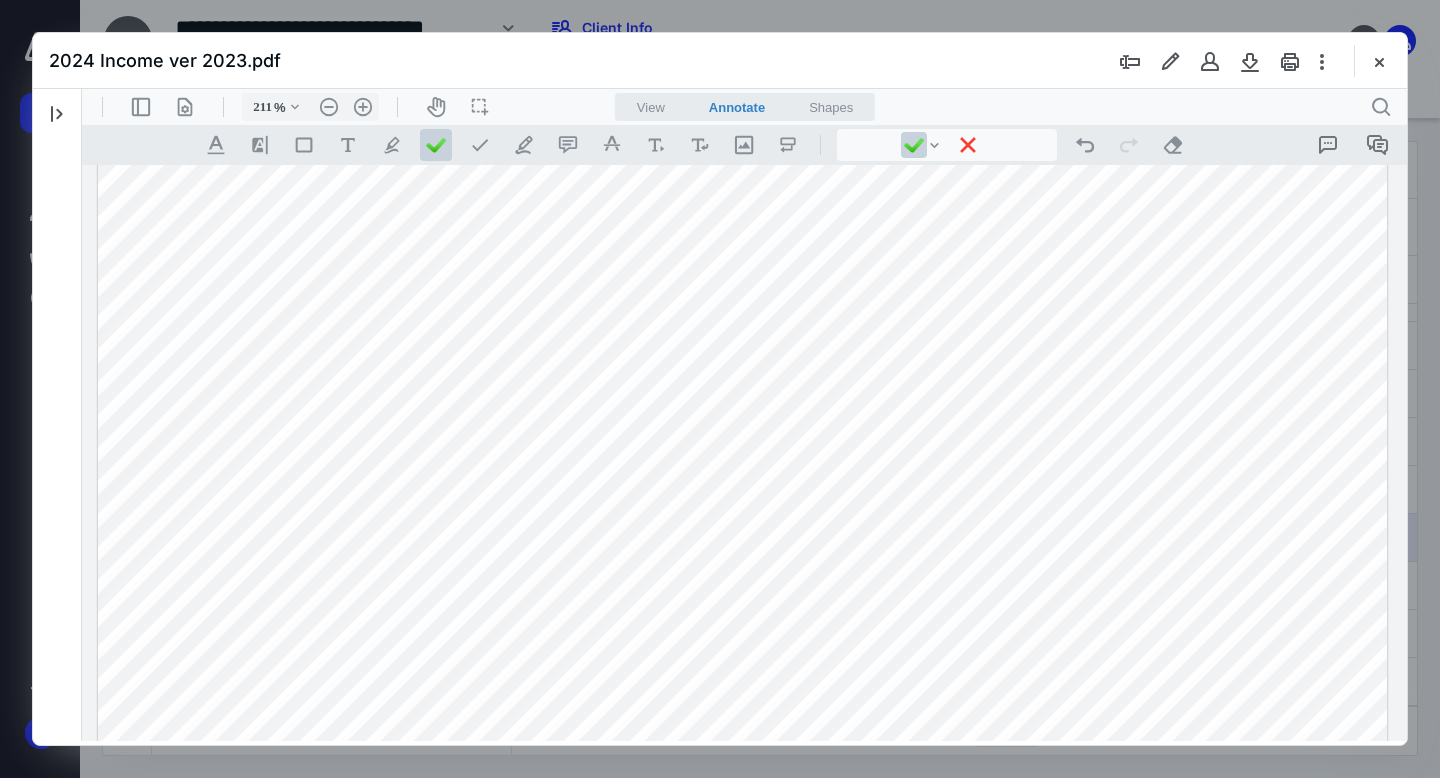 click at bounding box center [742, 958] 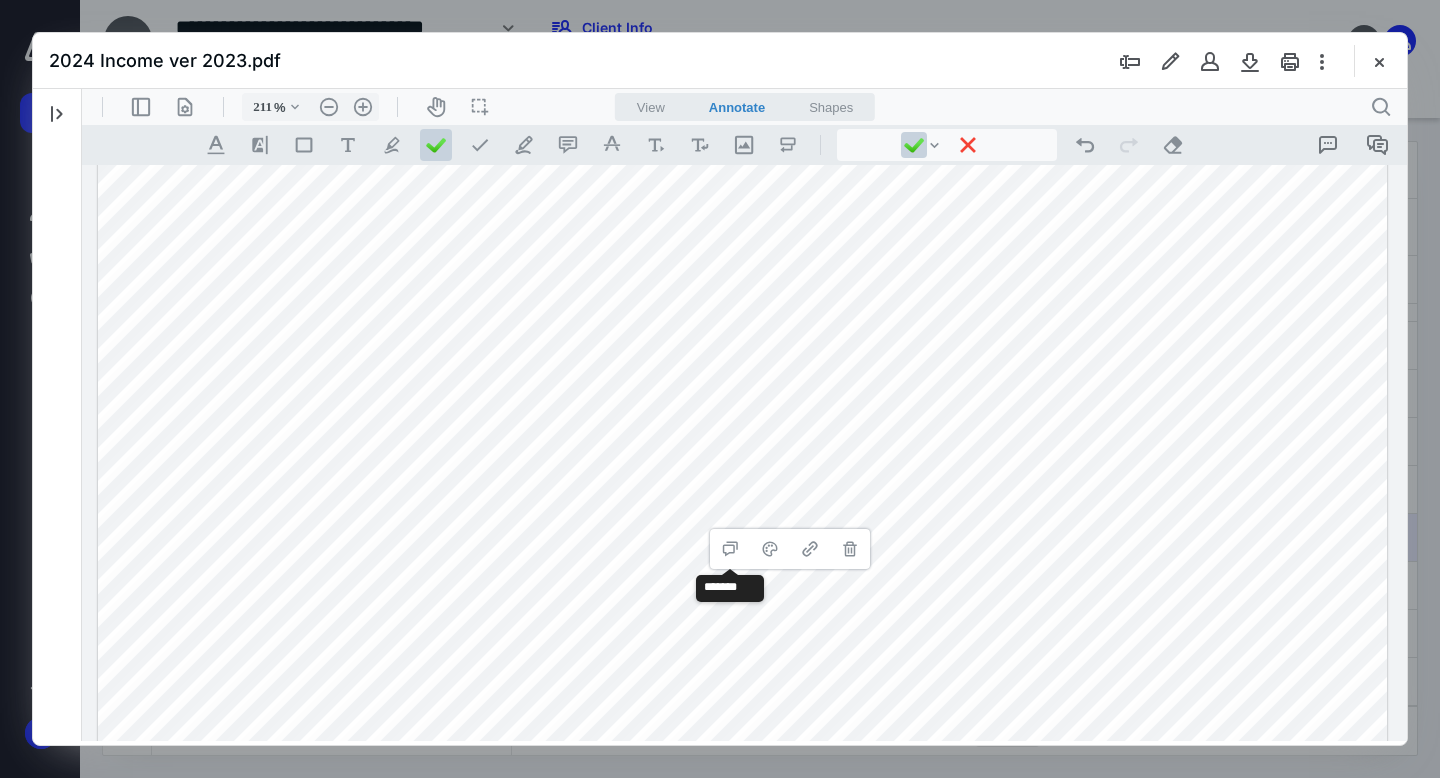click at bounding box center [742, 958] 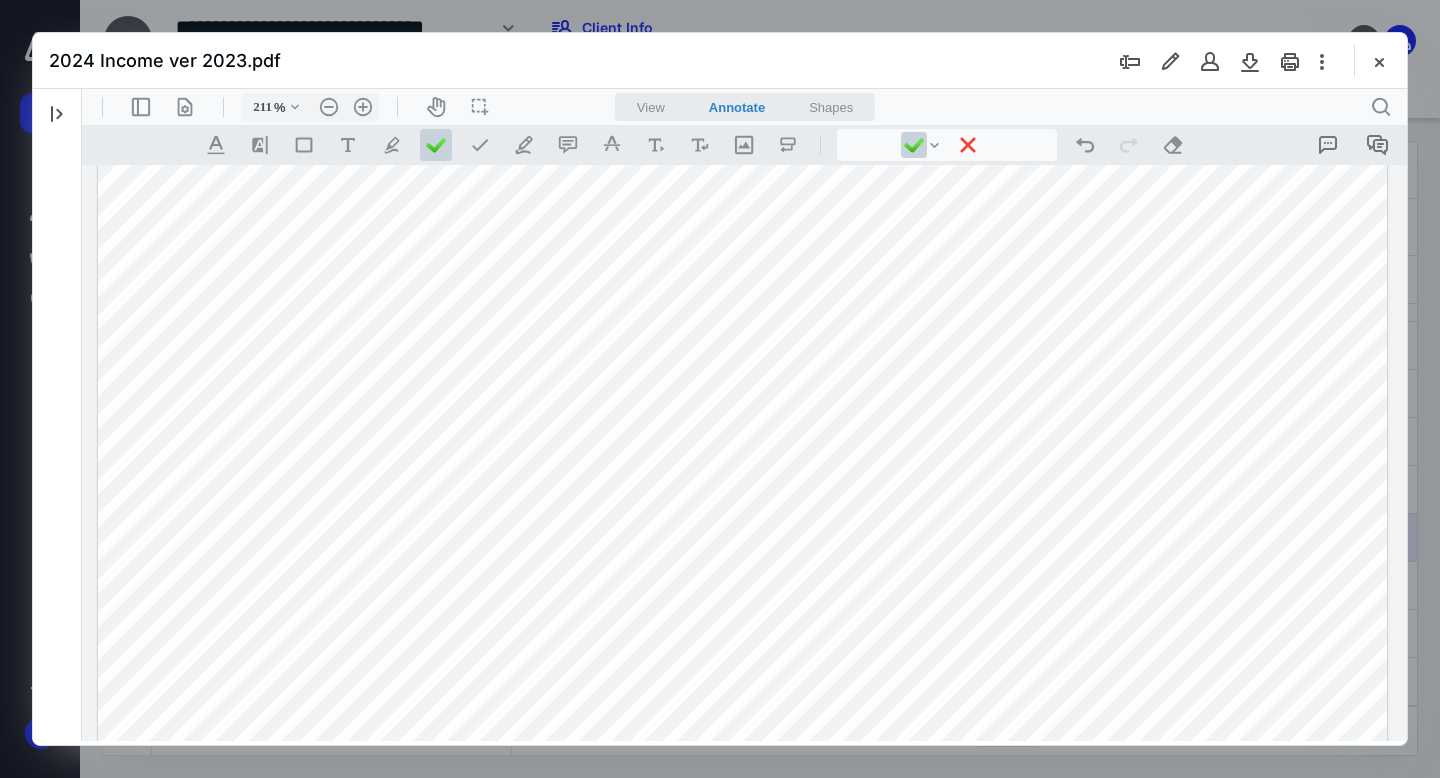 click at bounding box center [742, 958] 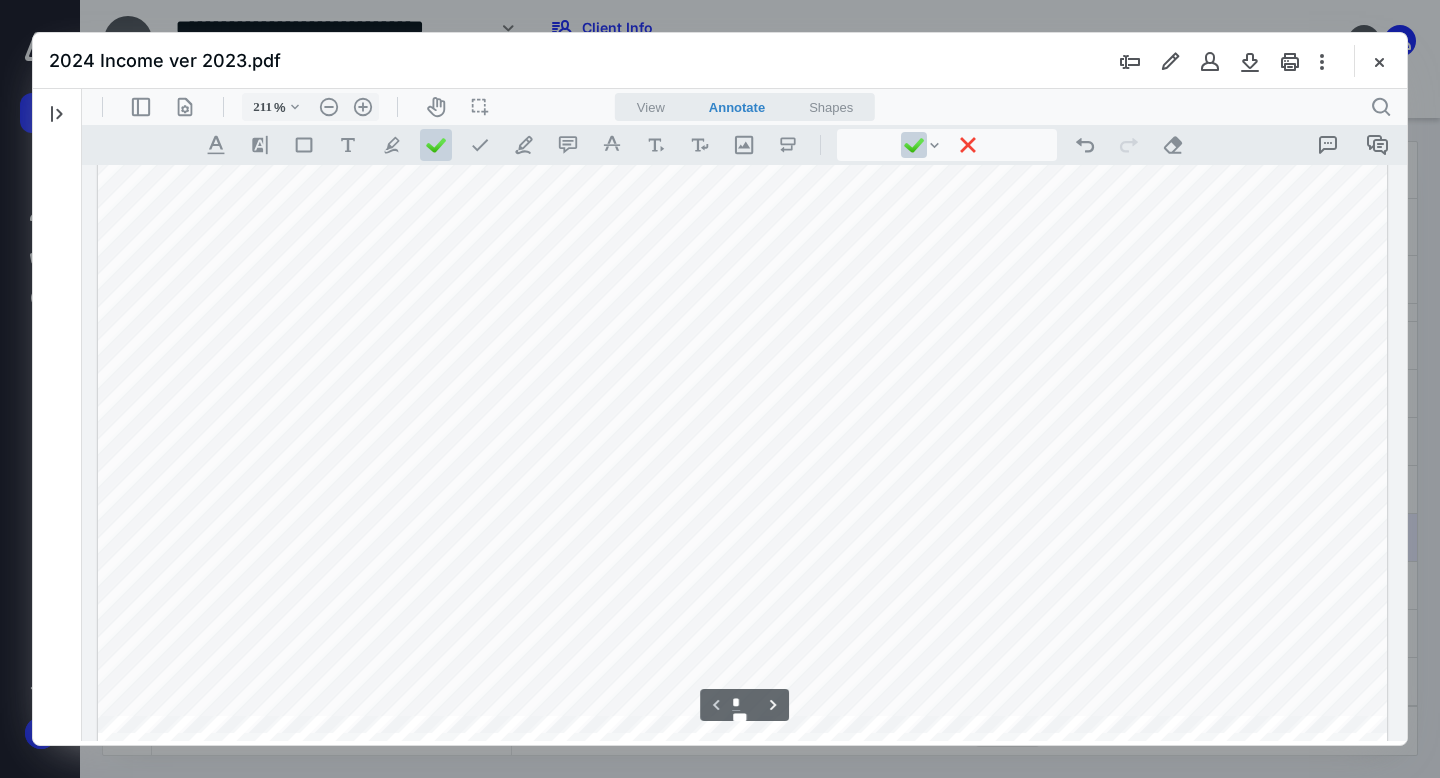 scroll, scrollTop: 87, scrollLeft: 0, axis: vertical 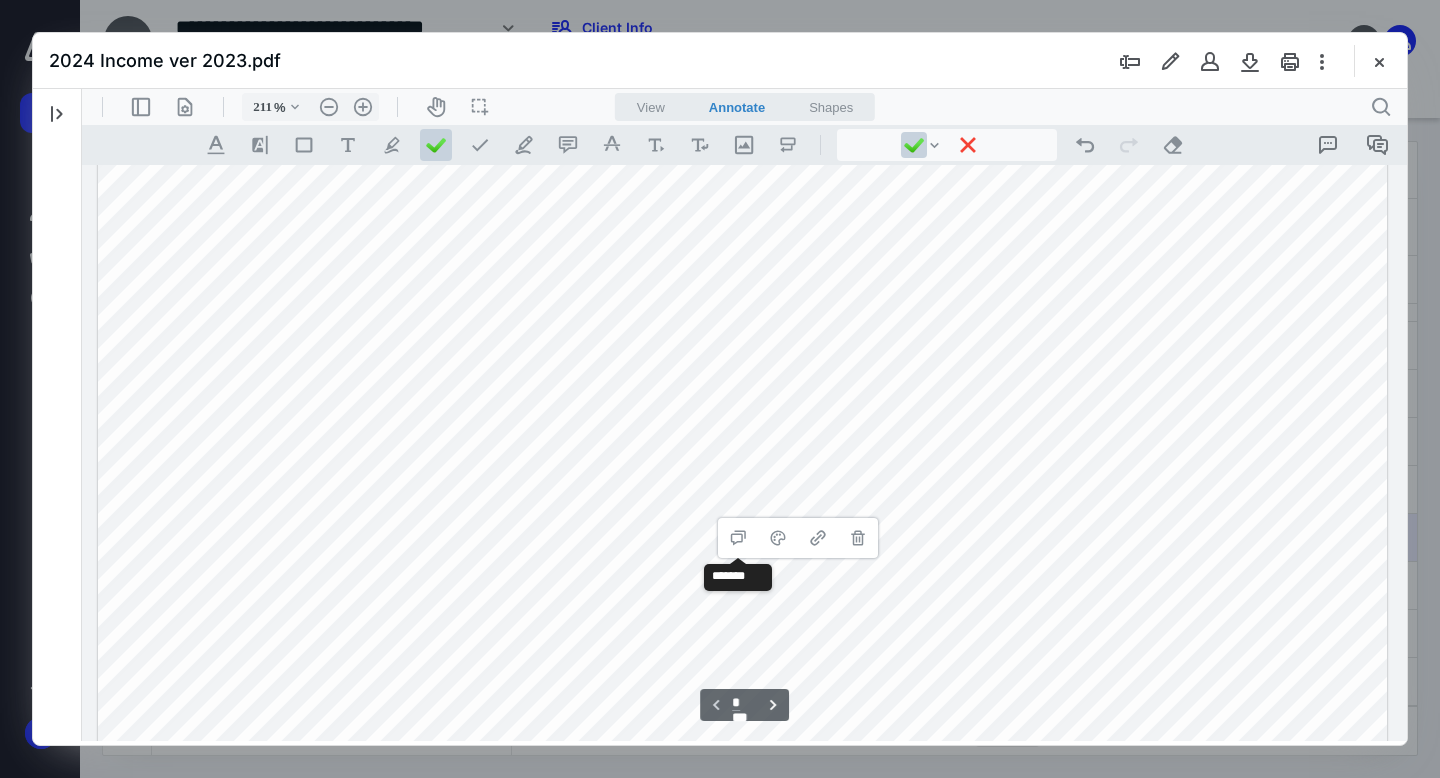 click at bounding box center (742, 920) 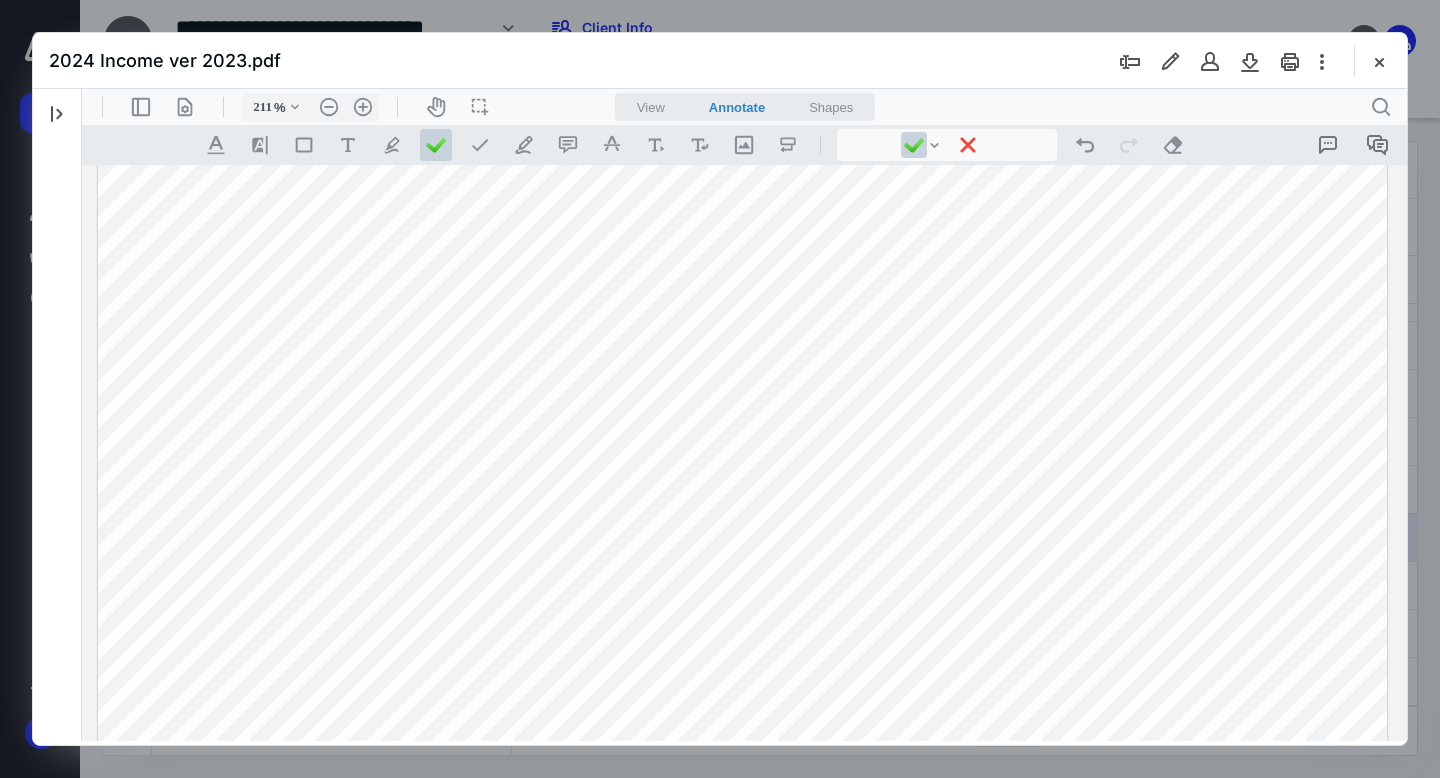 drag, startPoint x: 599, startPoint y: 615, endPoint x: 784, endPoint y: 624, distance: 185.2188 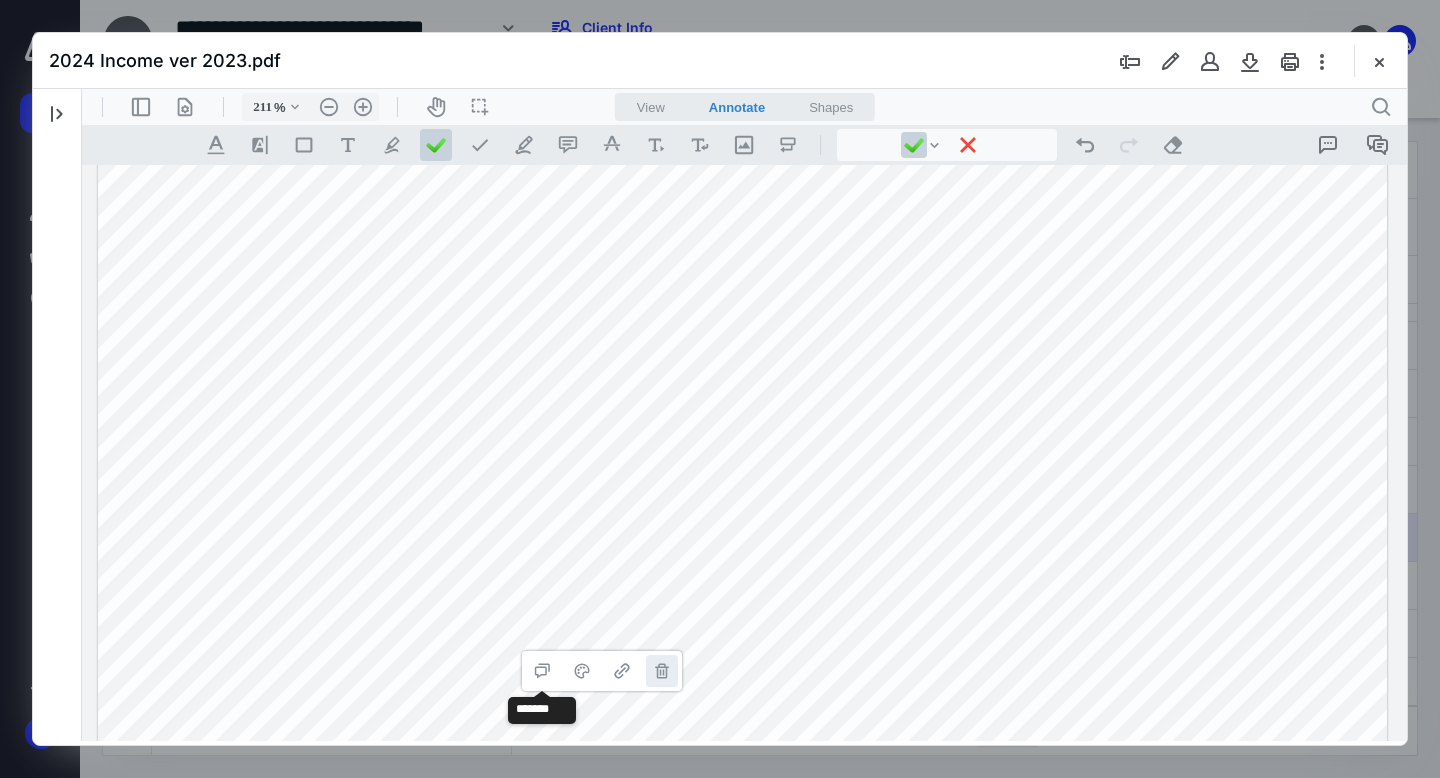 click on "**********" at bounding box center (662, 671) 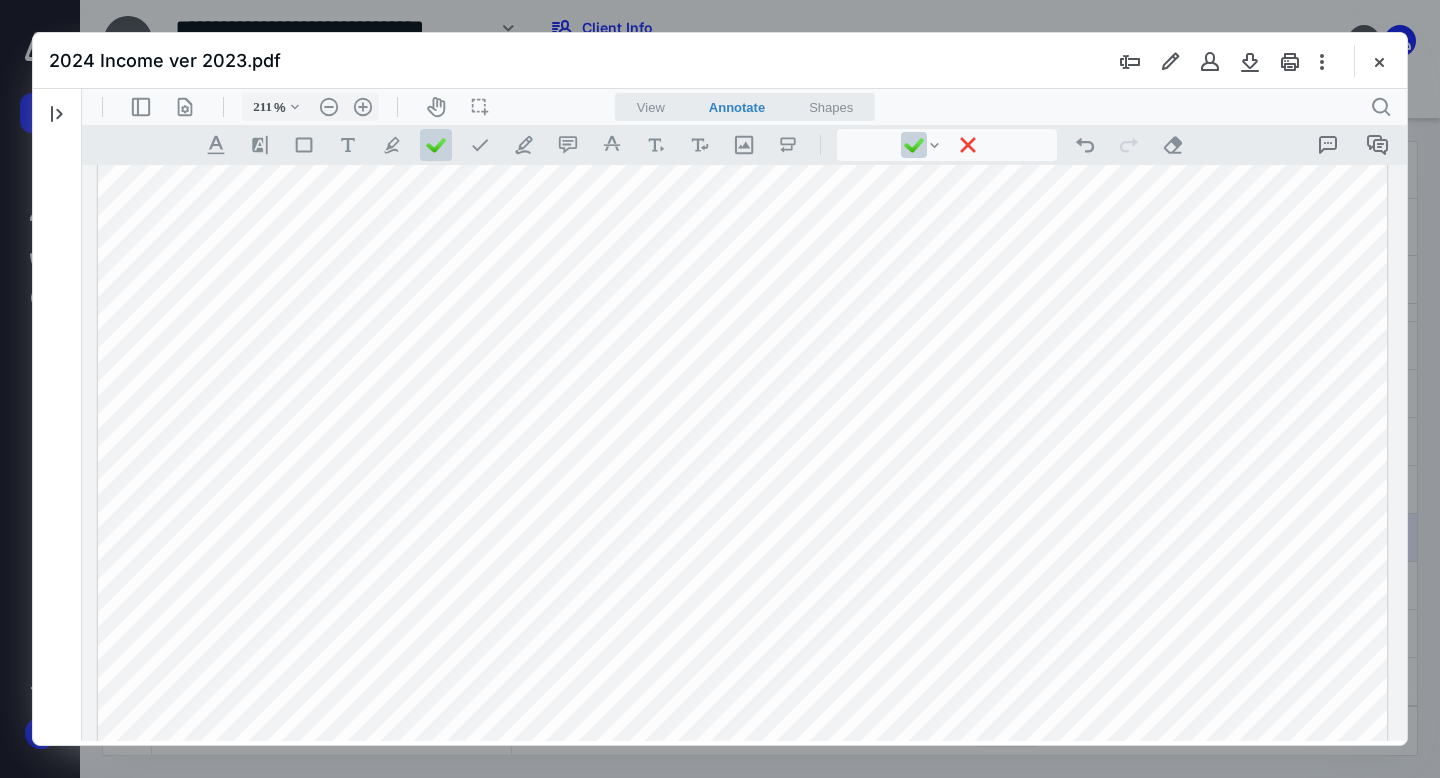 click at bounding box center [742, 920] 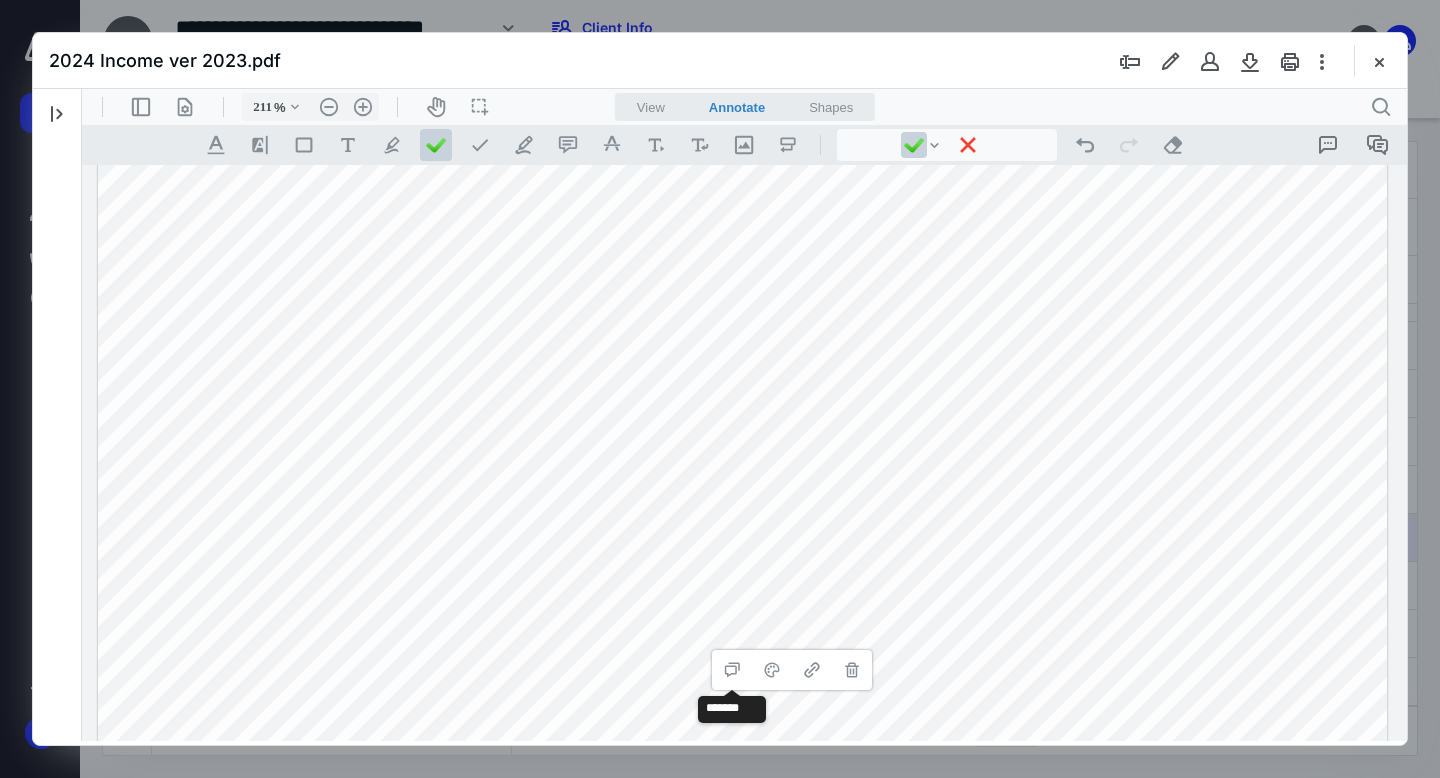 click at bounding box center [742, 920] 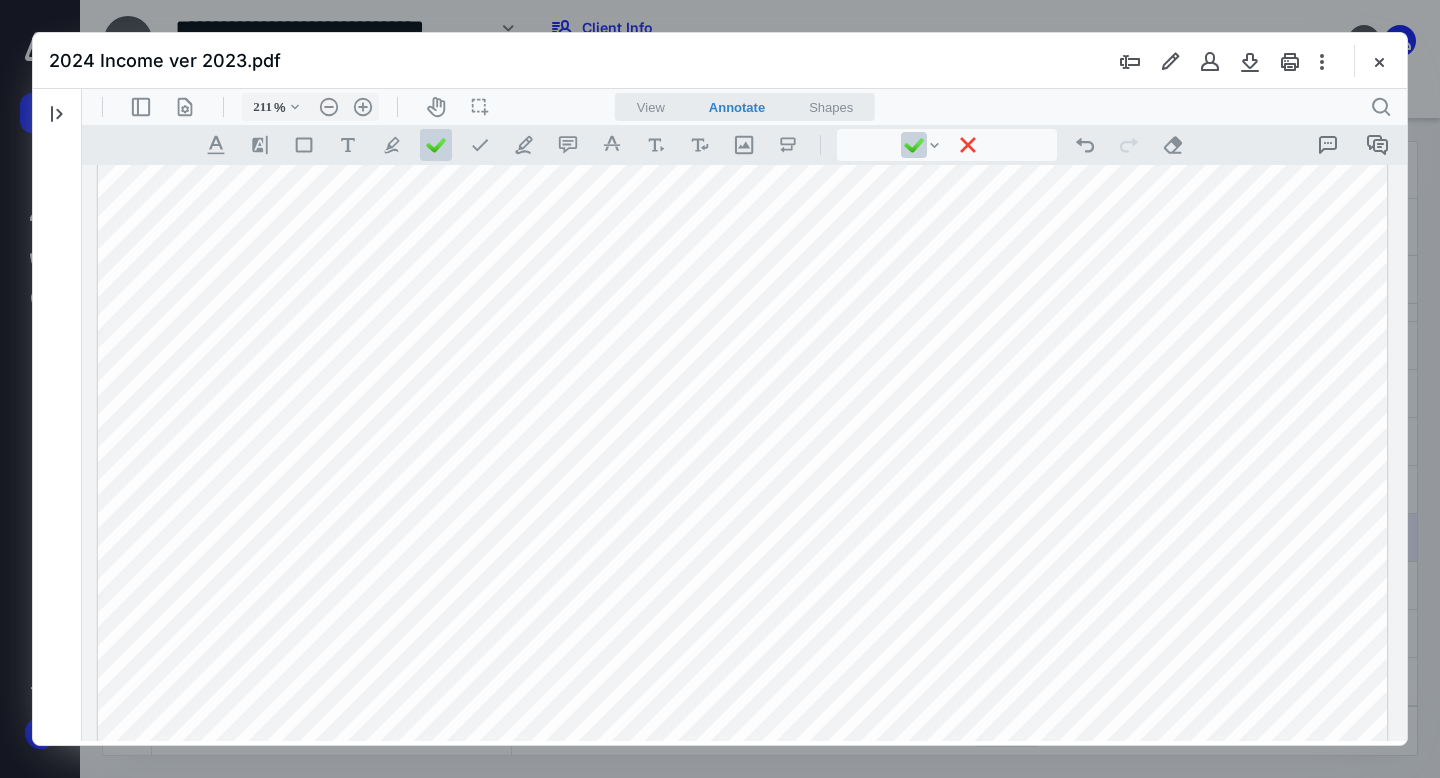 click at bounding box center [742, 920] 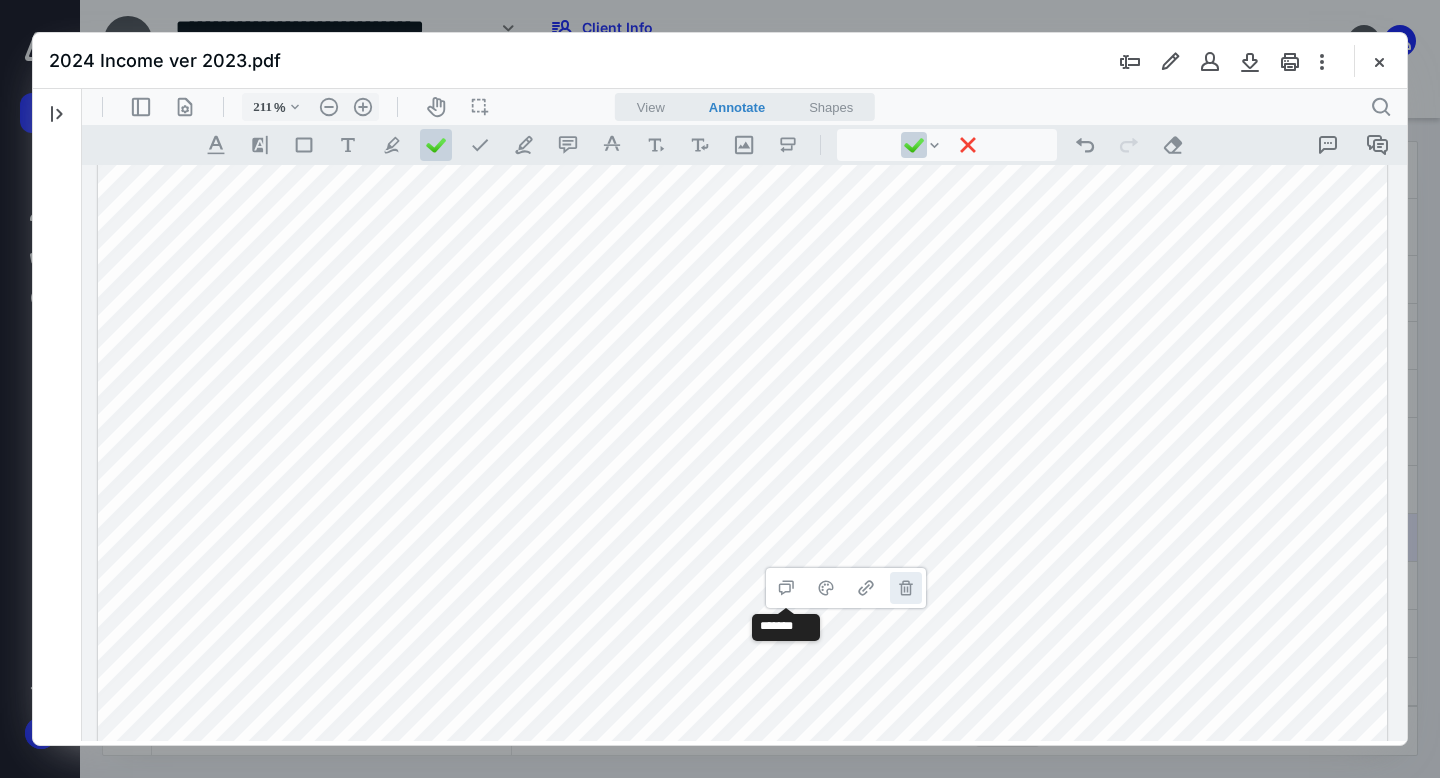 click on "**********" at bounding box center [906, 588] 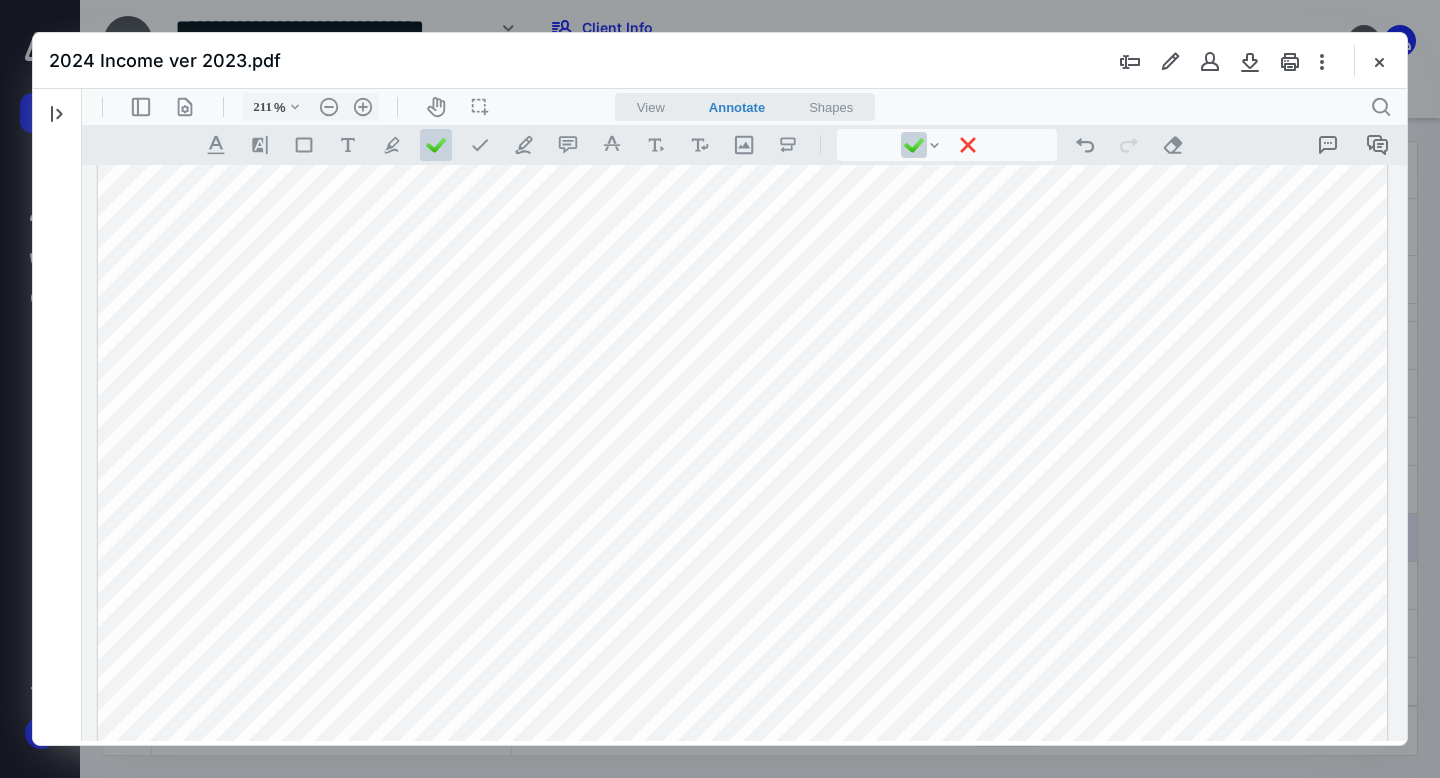 click at bounding box center [742, 920] 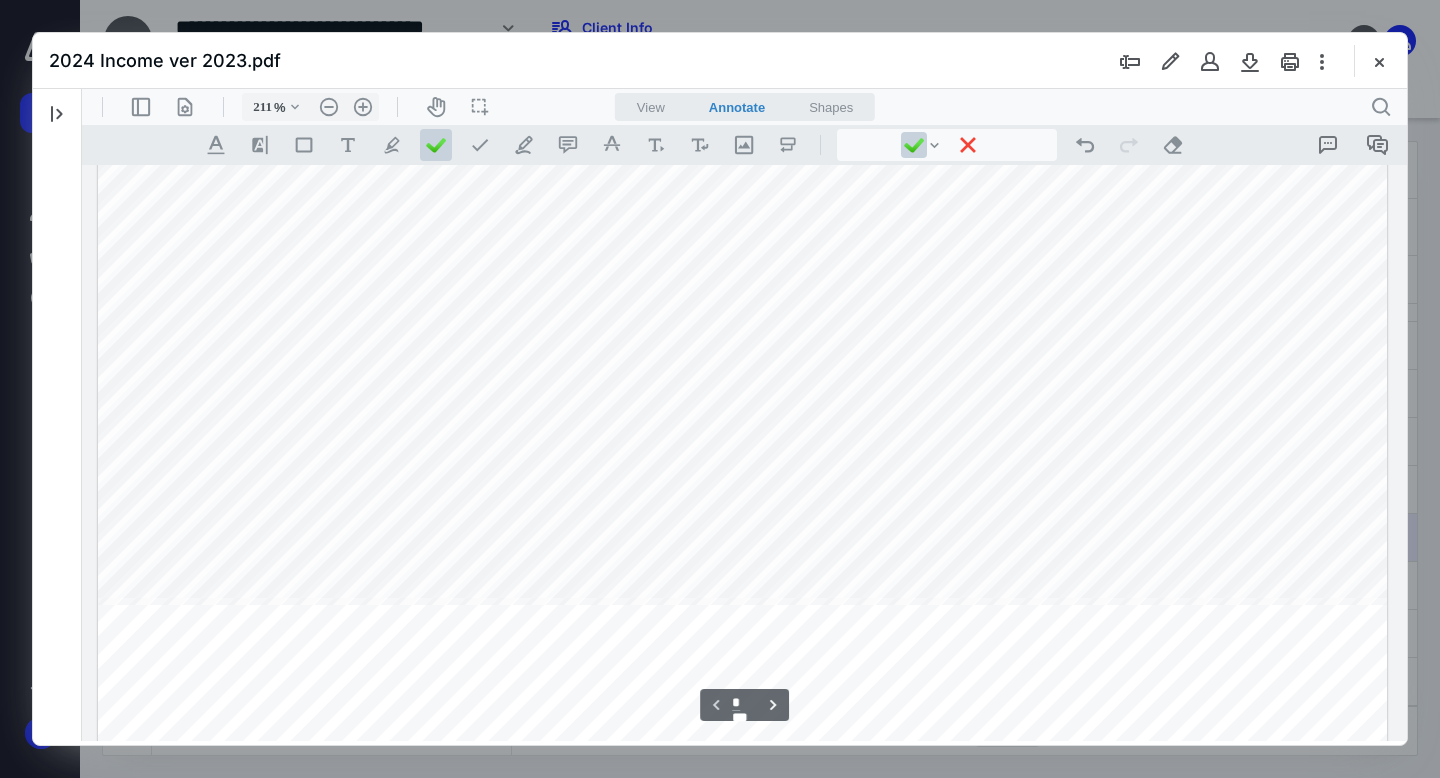 scroll, scrollTop: 352, scrollLeft: 0, axis: vertical 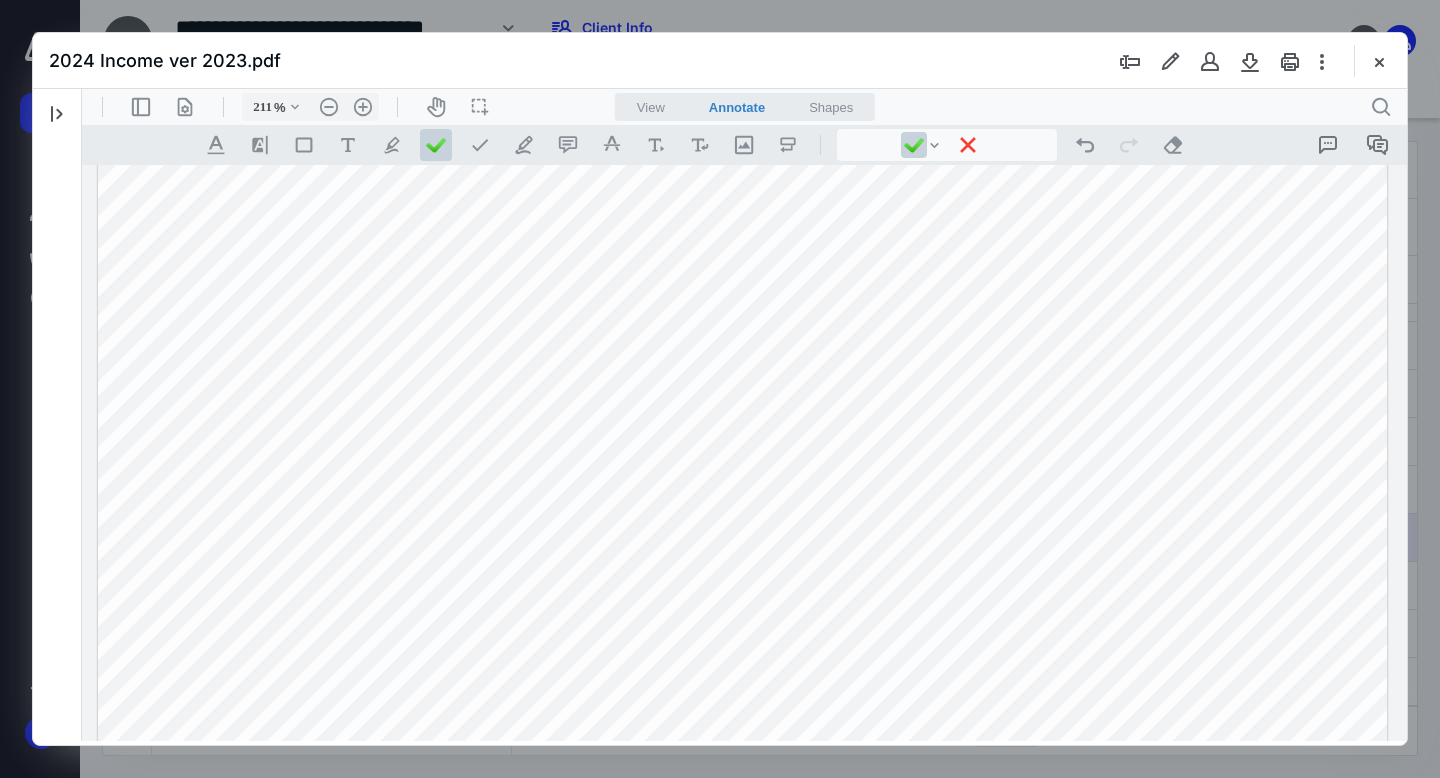 click at bounding box center [742, 655] 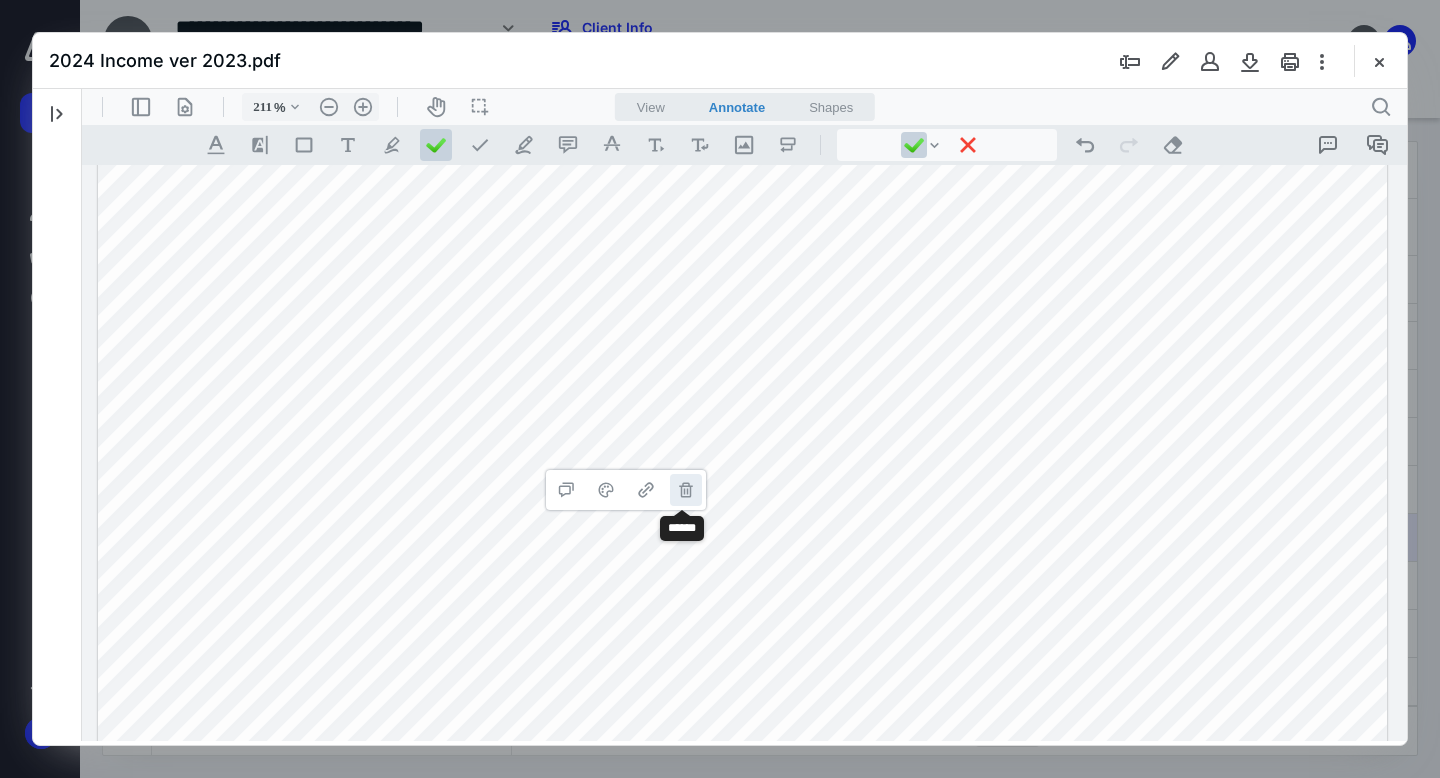 click on "**********" at bounding box center (686, 490) 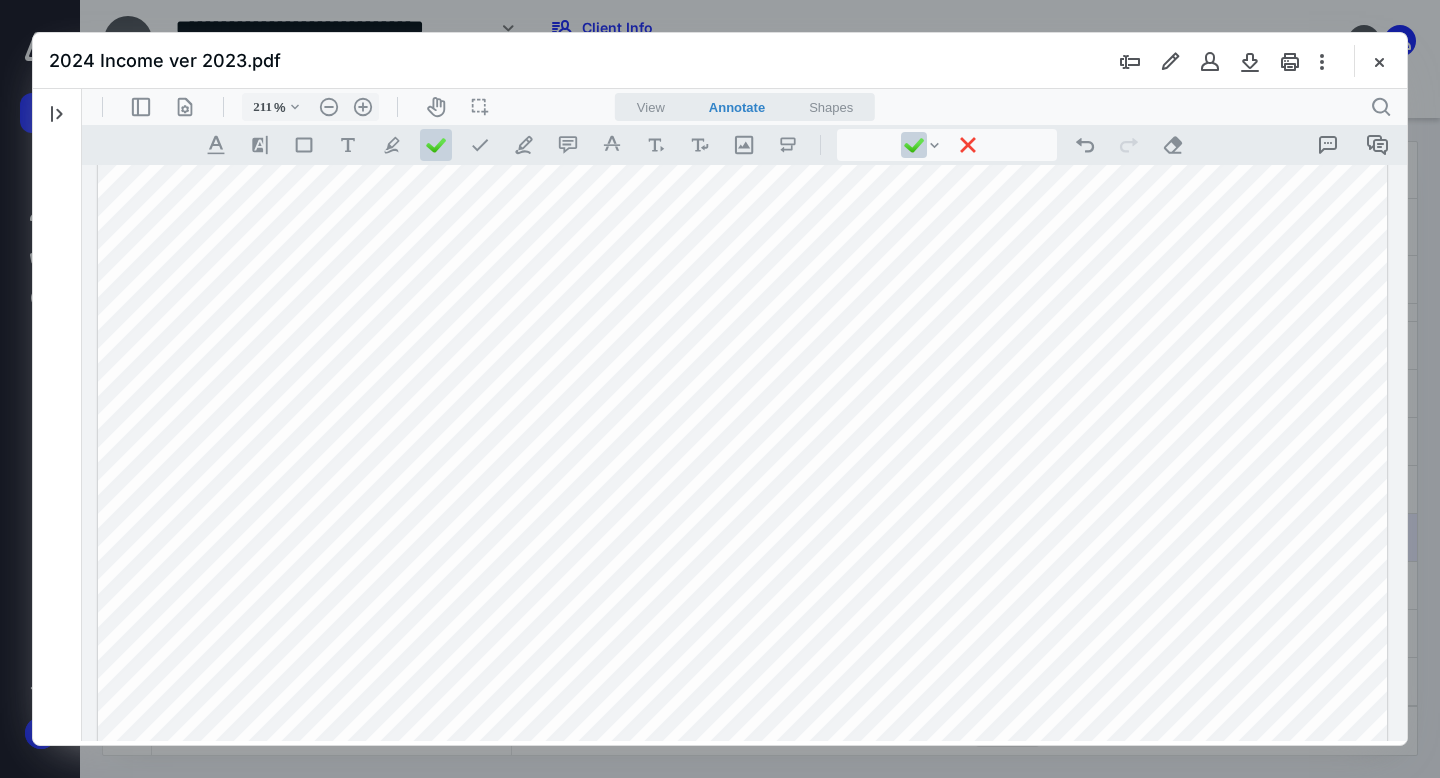 click at bounding box center (742, 655) 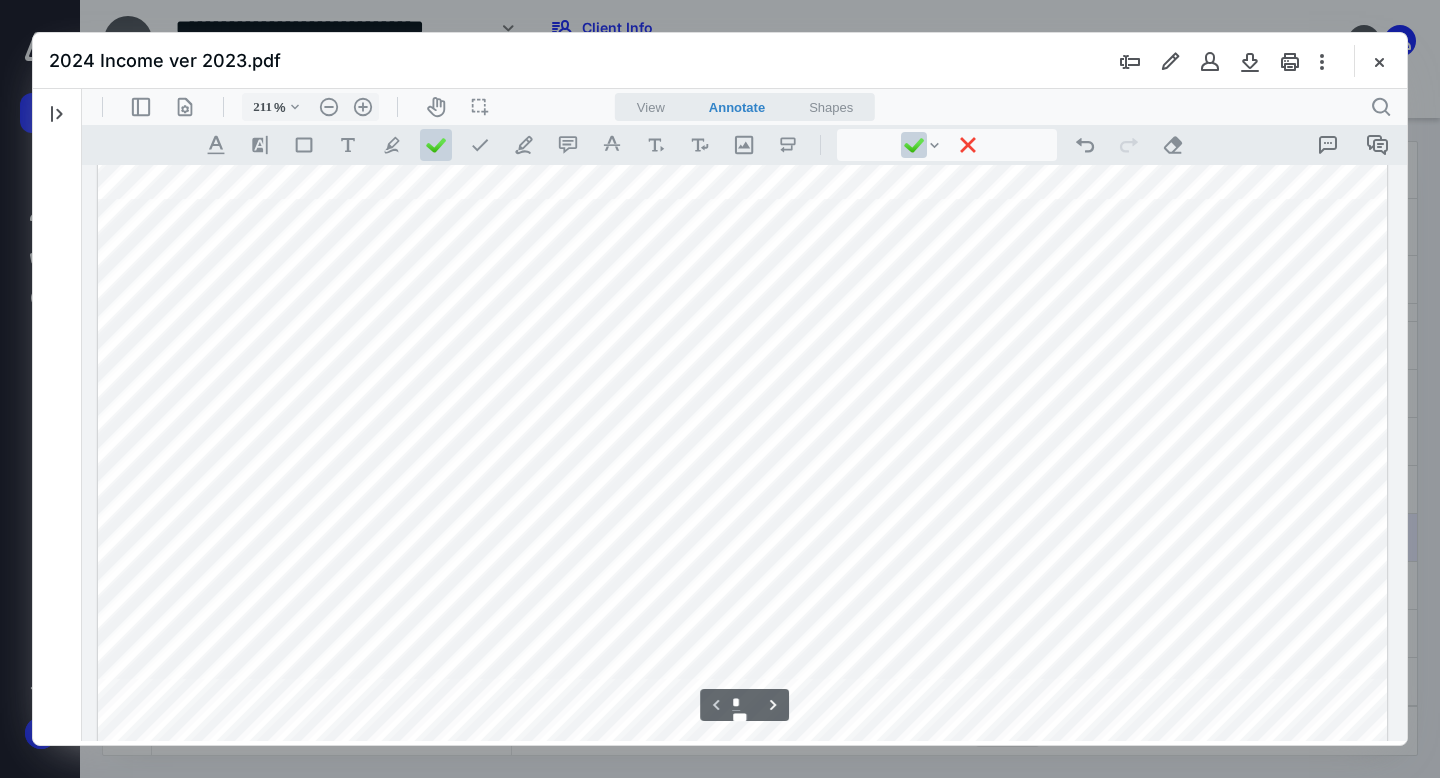 scroll, scrollTop: 616, scrollLeft: 0, axis: vertical 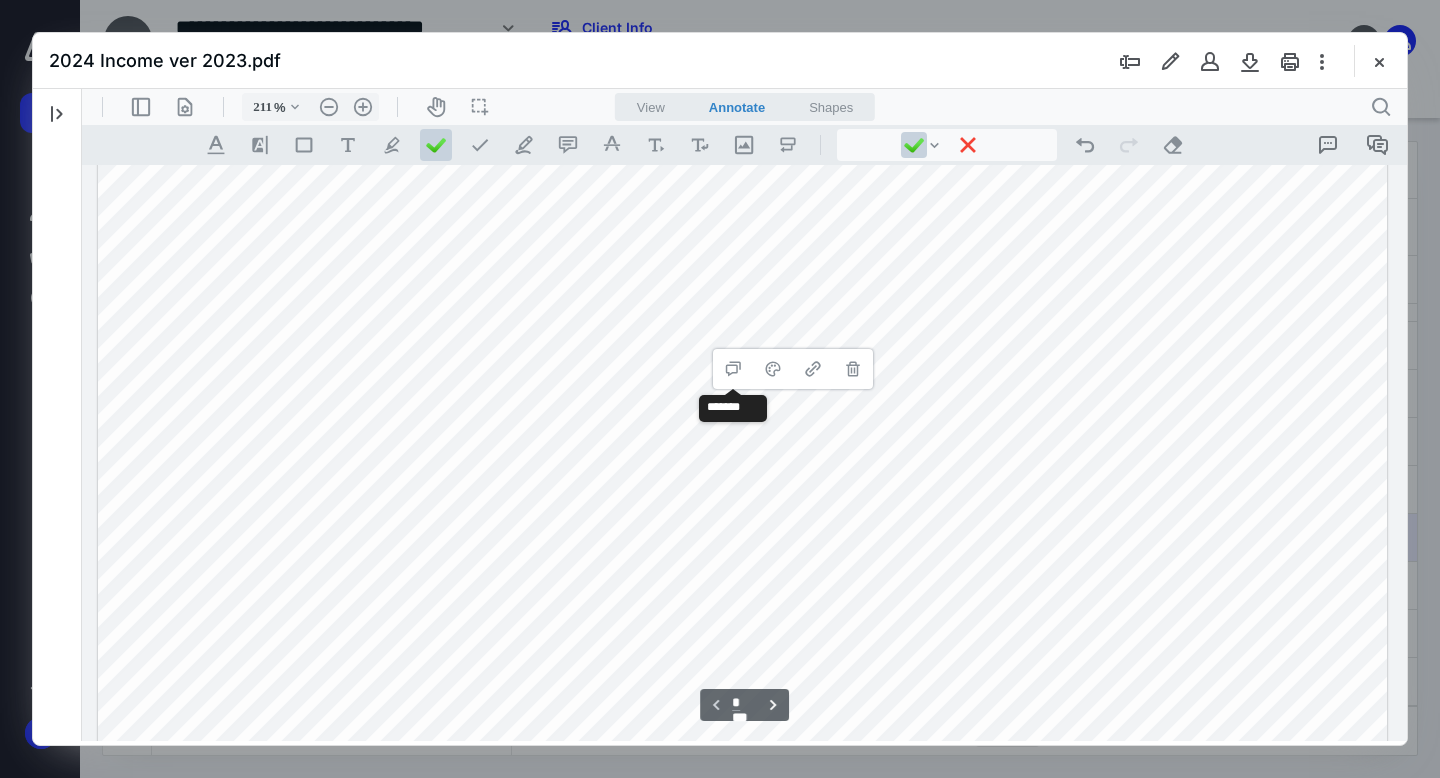 click at bounding box center [742, 391] 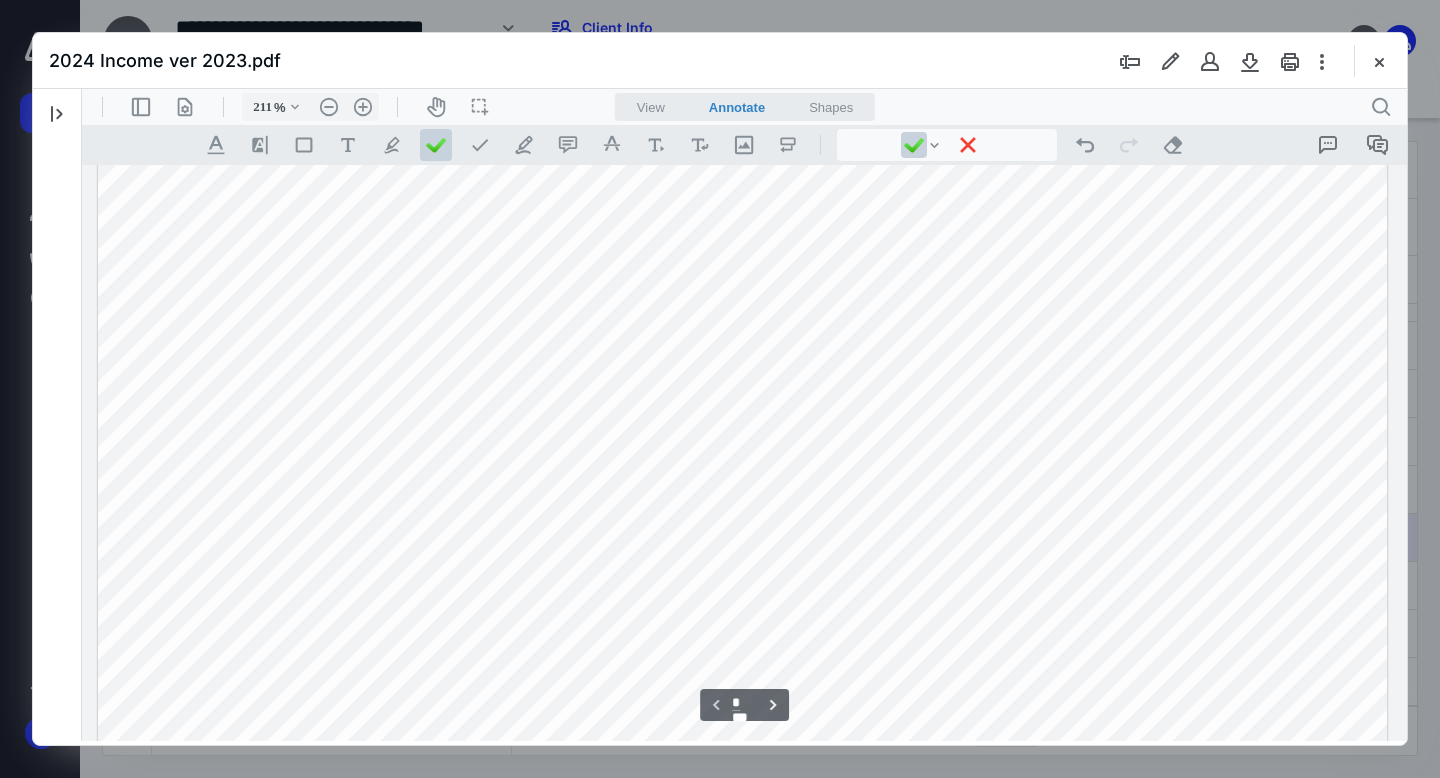 click at bounding box center (742, 391) 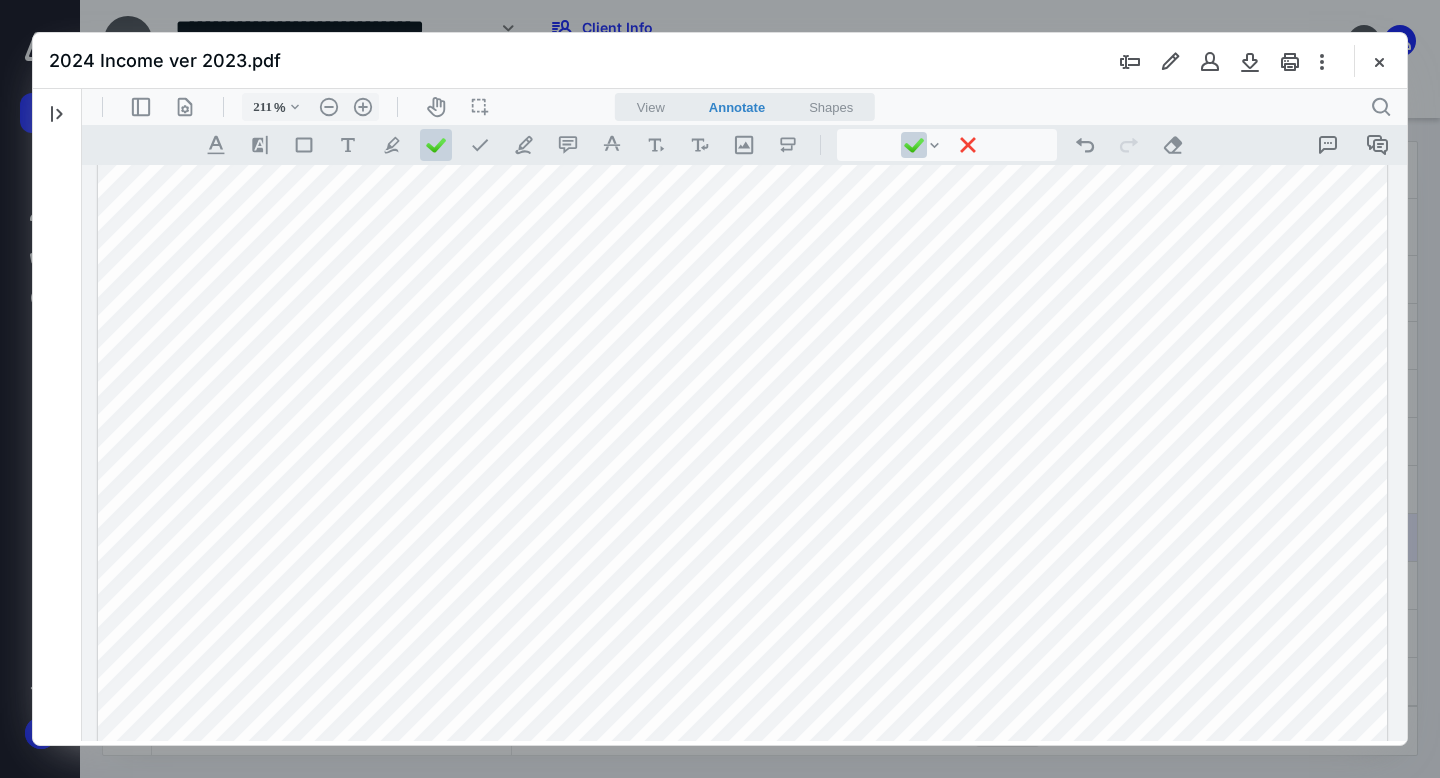 drag, startPoint x: 683, startPoint y: 409, endPoint x: 671, endPoint y: 430, distance: 24.186773 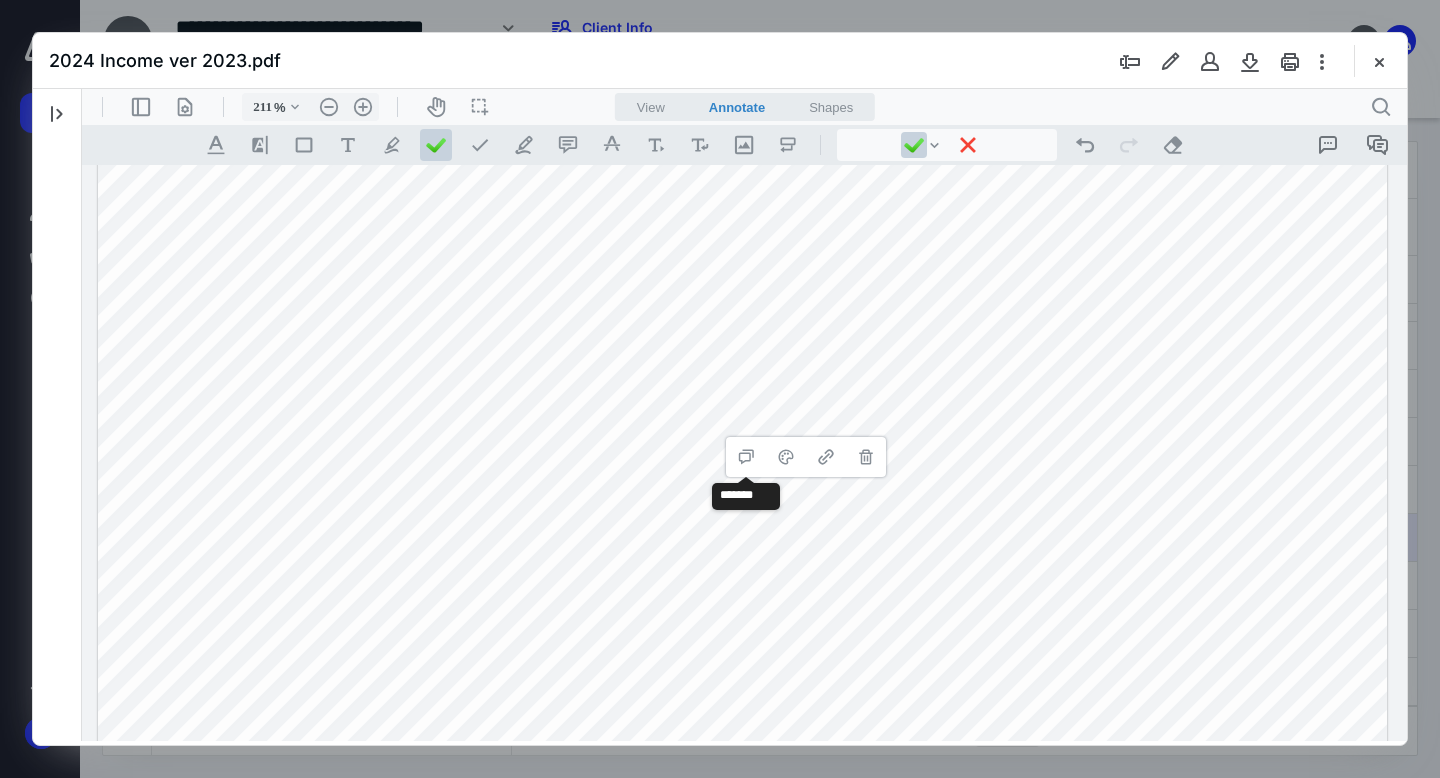 click at bounding box center [742, 391] 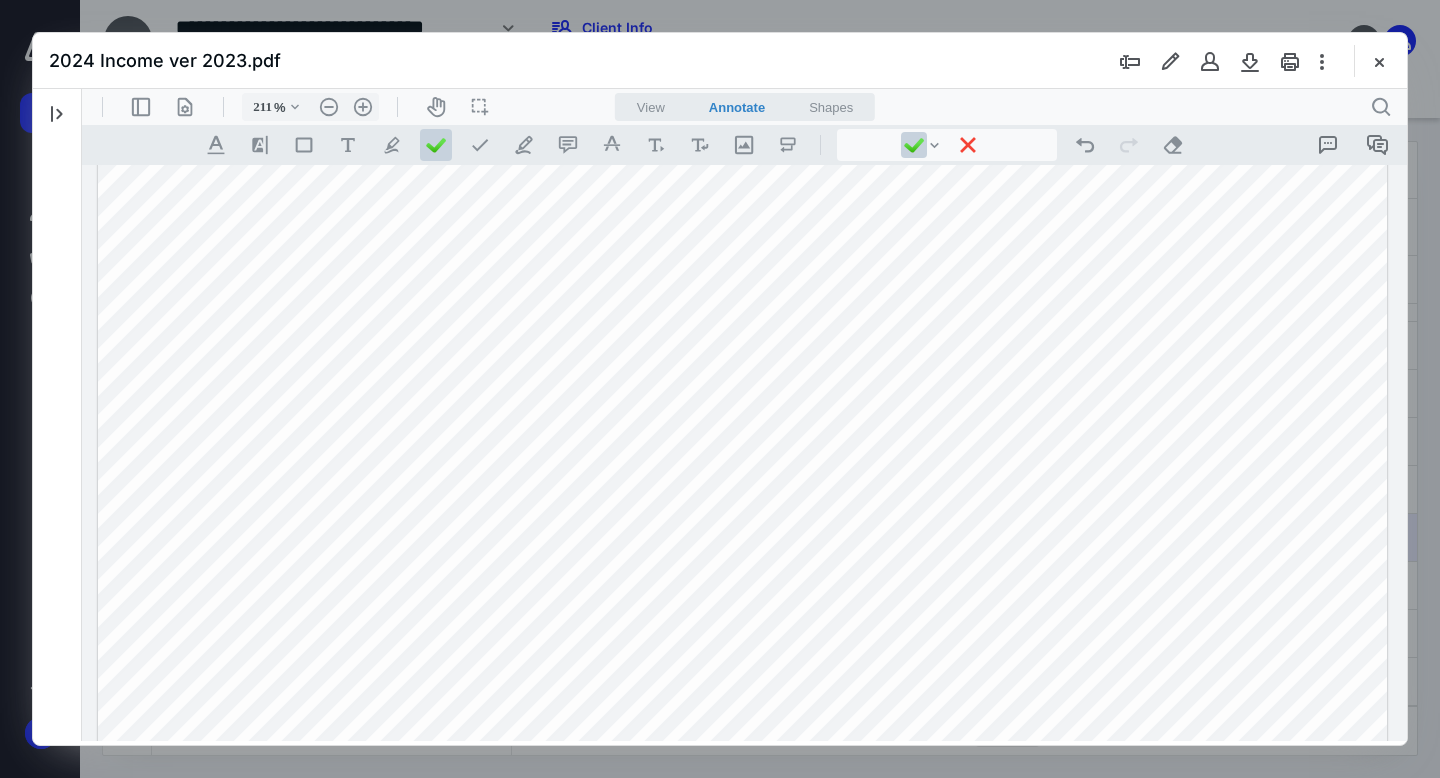 click at bounding box center (742, 391) 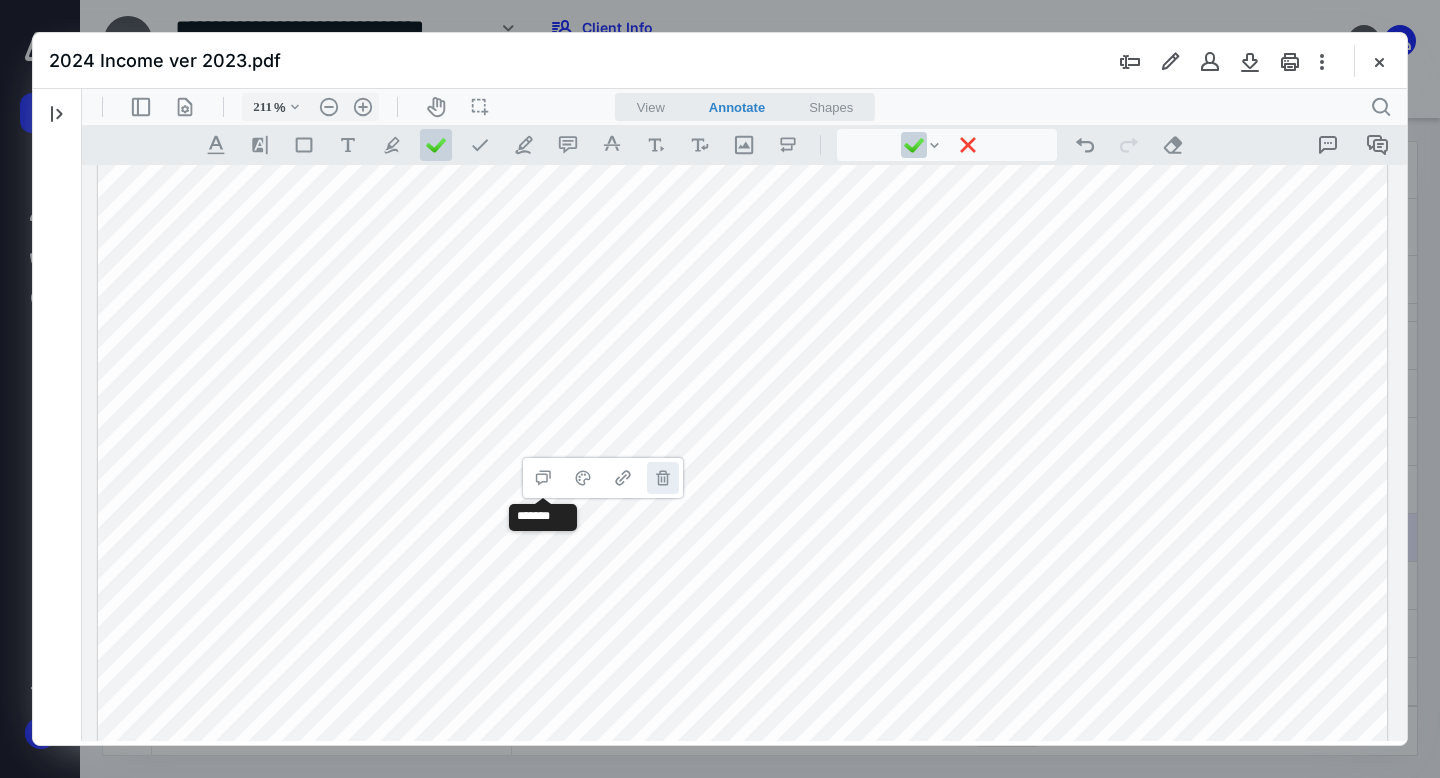 click on "**********" at bounding box center (663, 478) 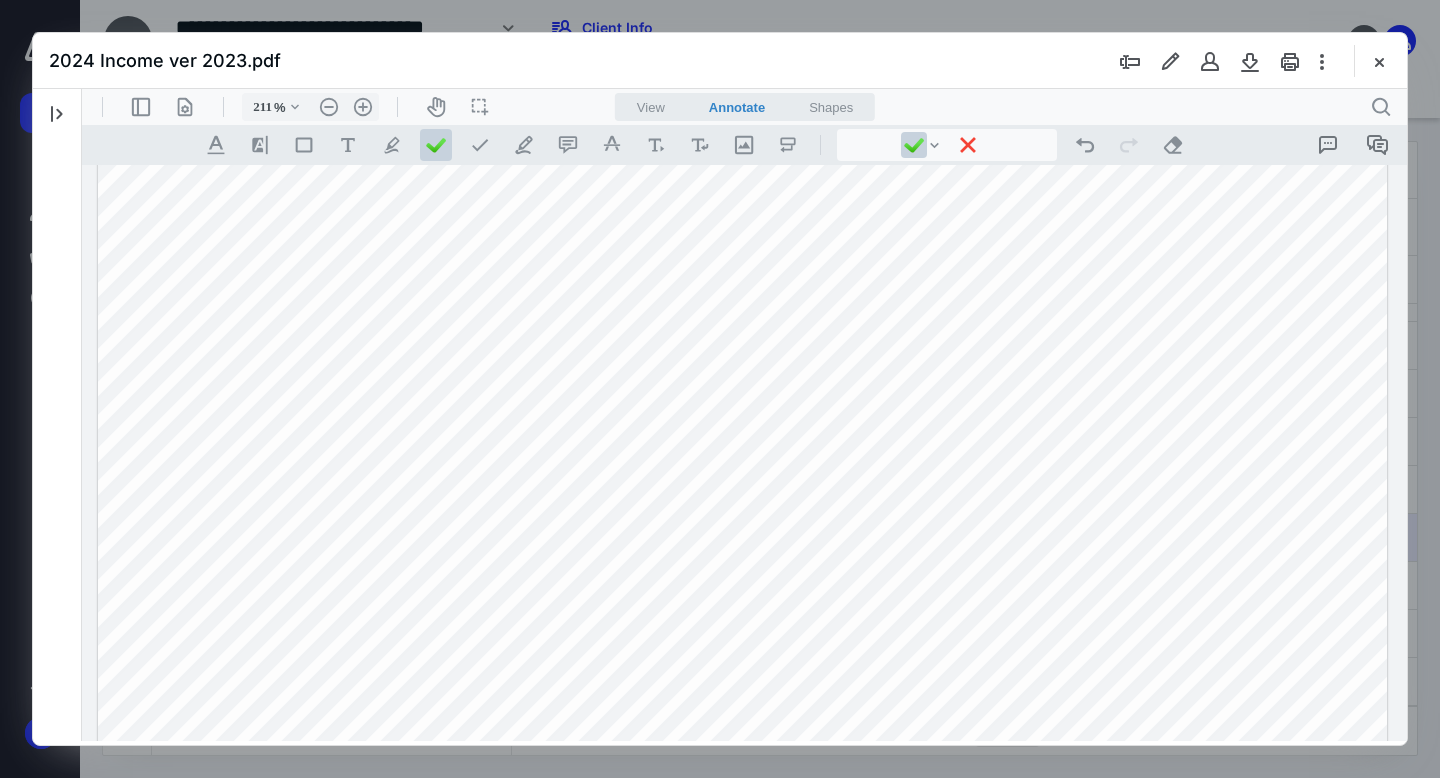 click at bounding box center (742, 391) 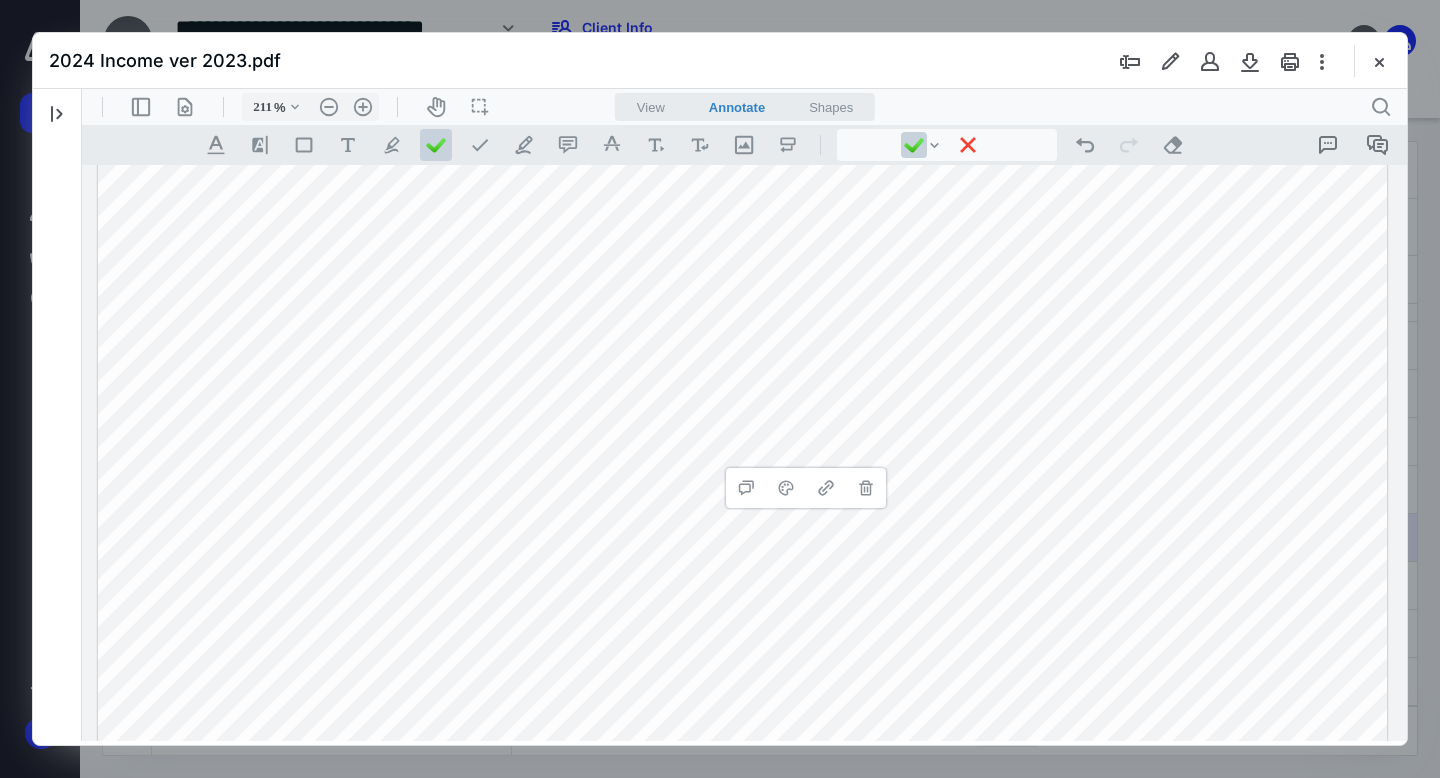 click at bounding box center (742, 391) 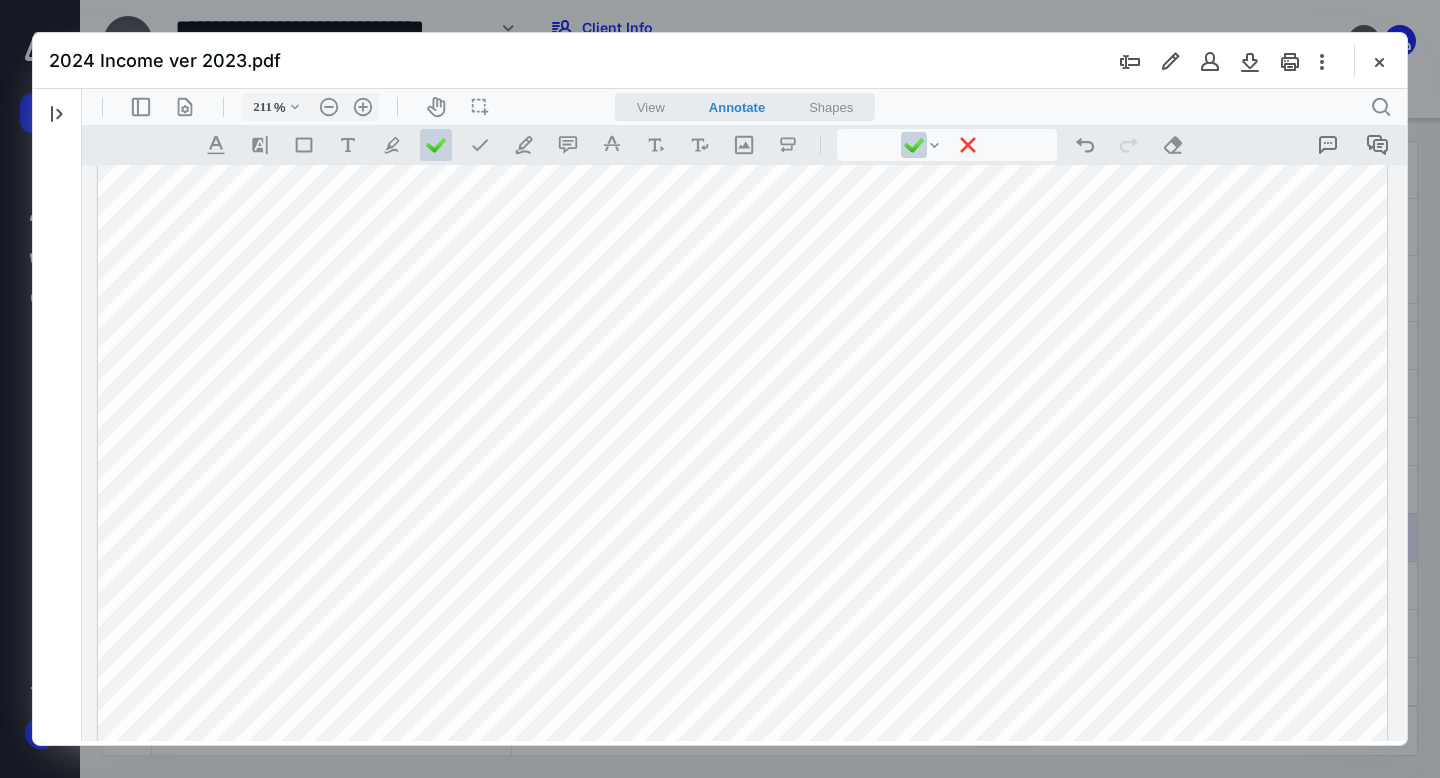 click at bounding box center (742, 391) 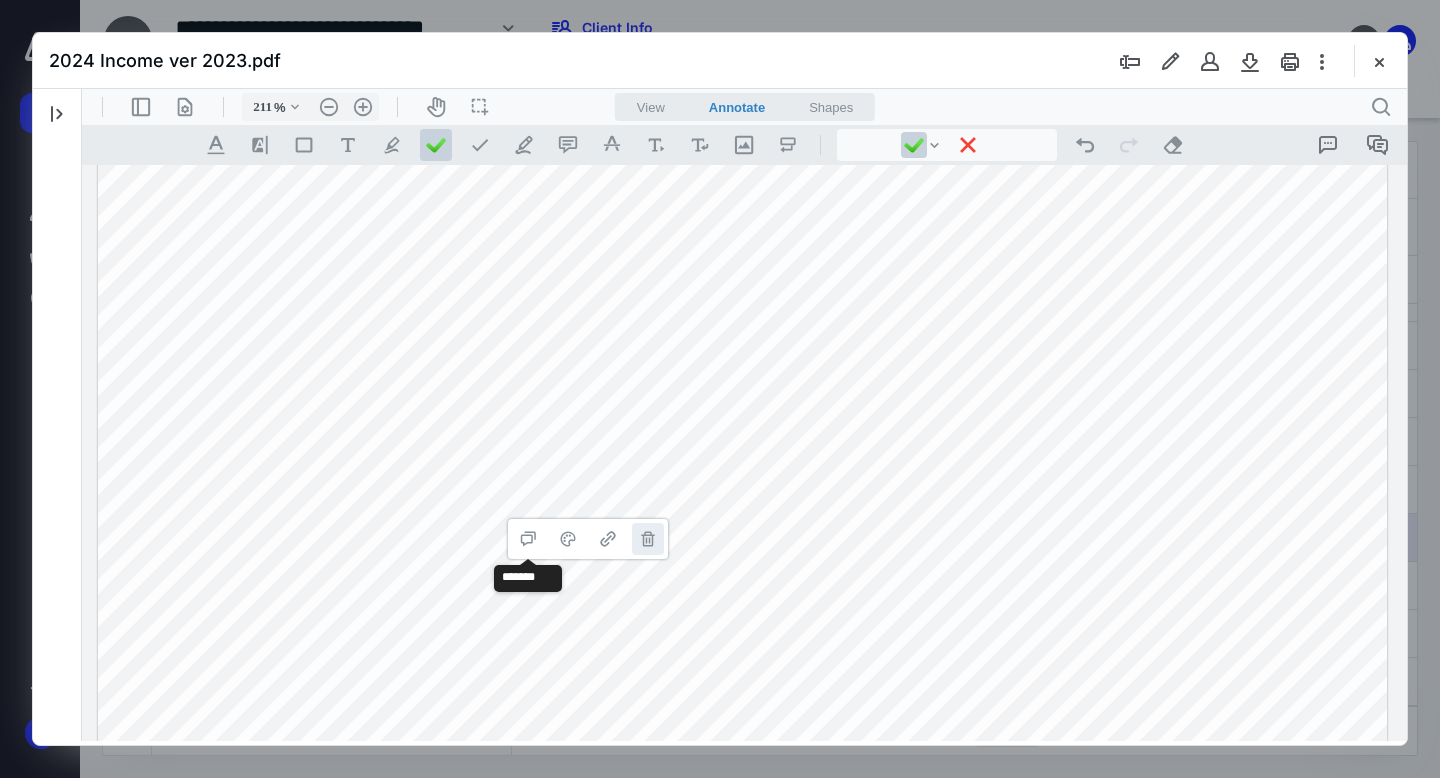 click on "**********" at bounding box center [648, 539] 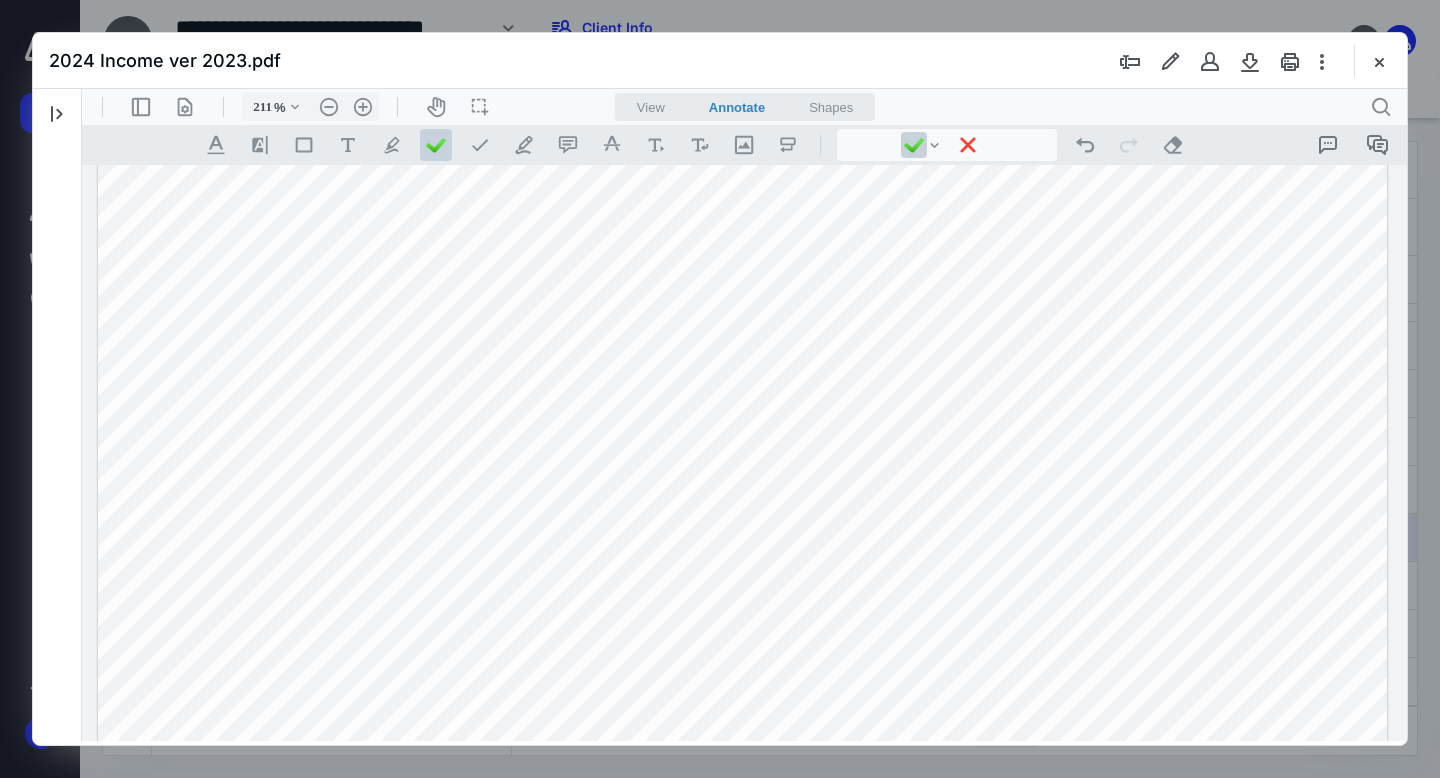 click at bounding box center (742, 391) 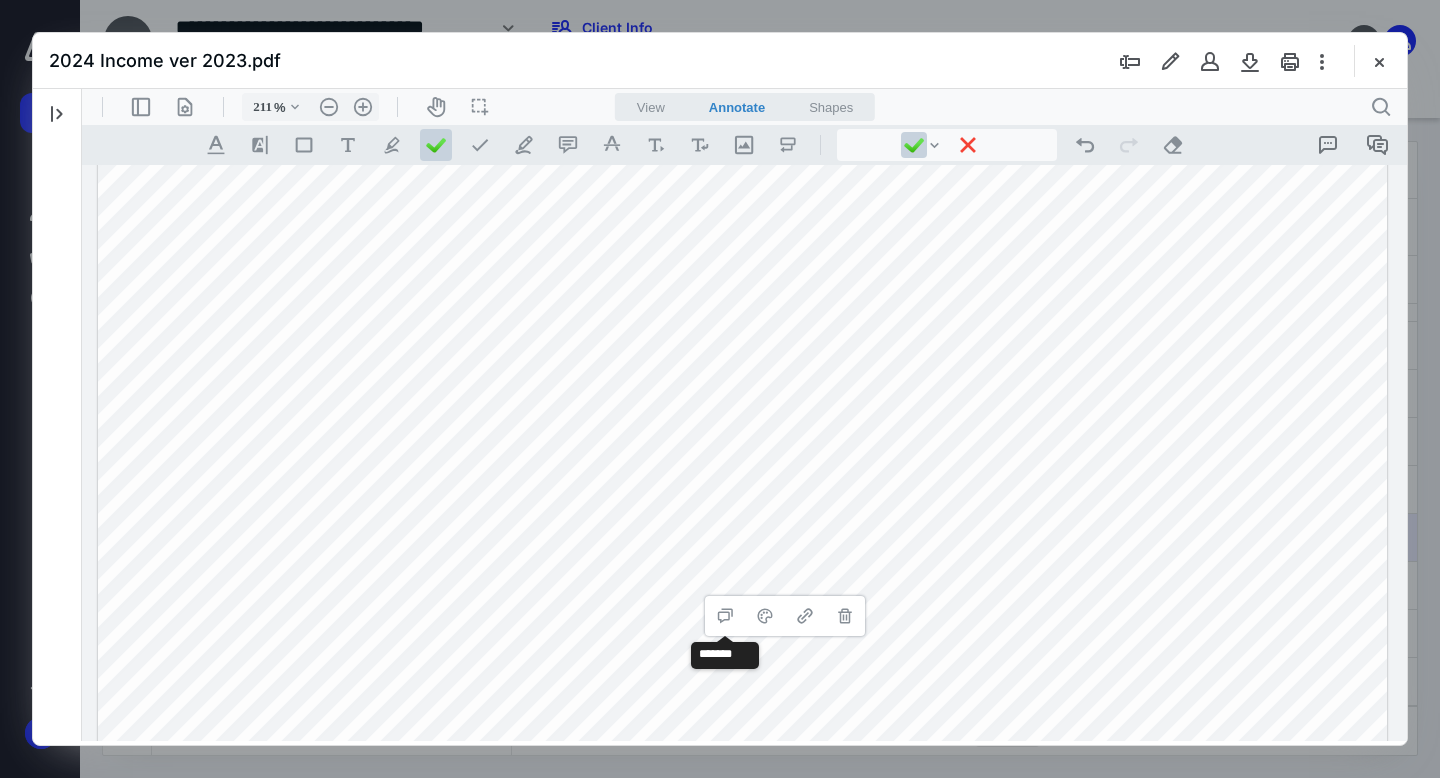 click at bounding box center (742, 391) 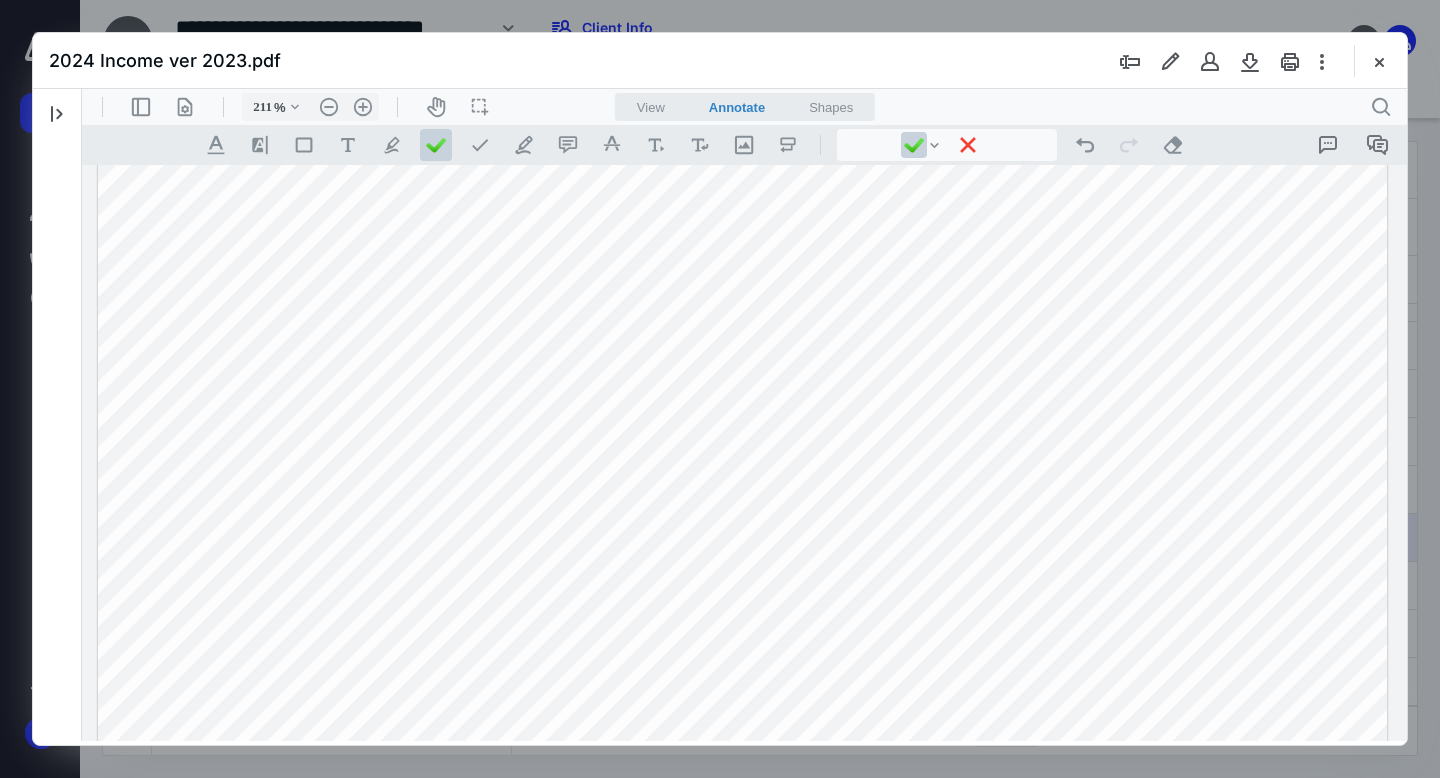 click at bounding box center [742, 391] 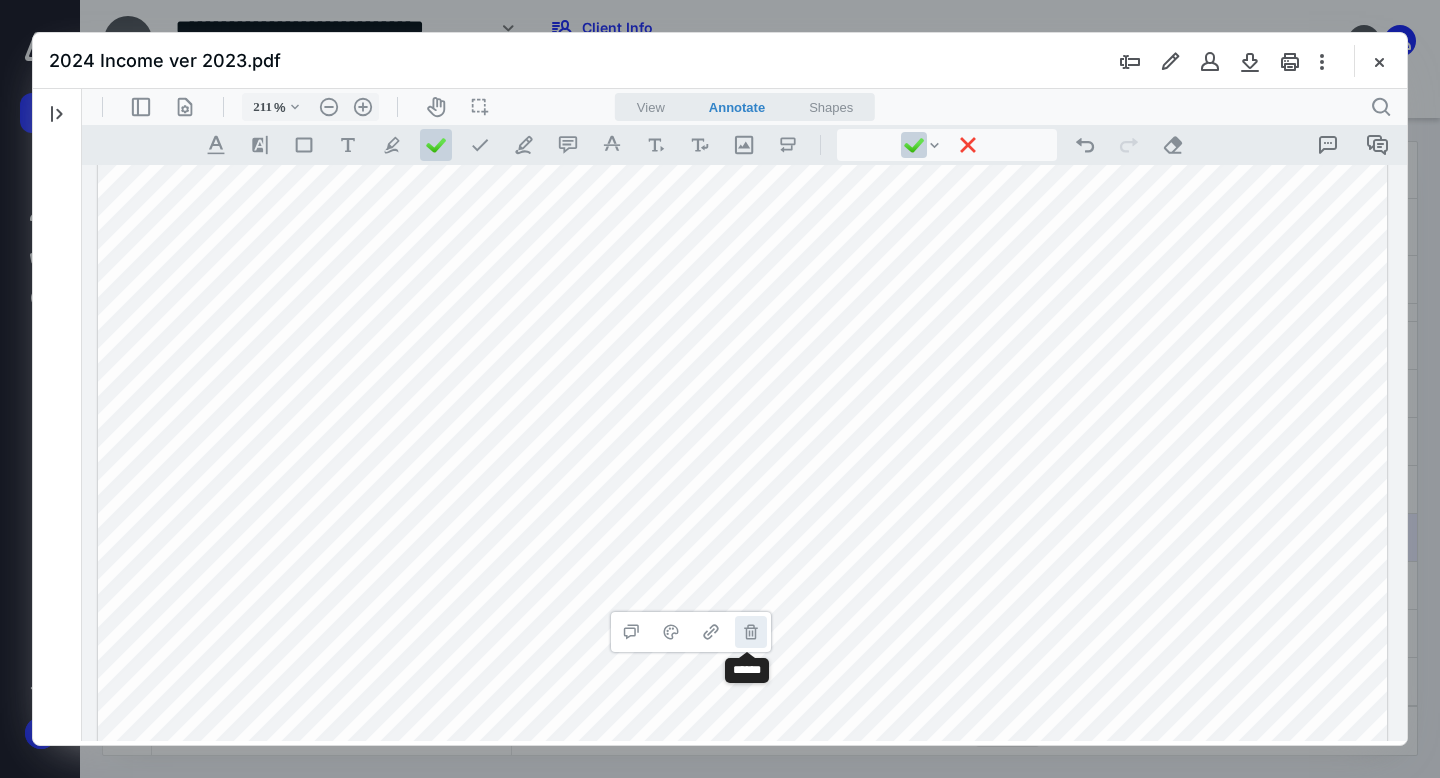 click on "**********" at bounding box center [751, 632] 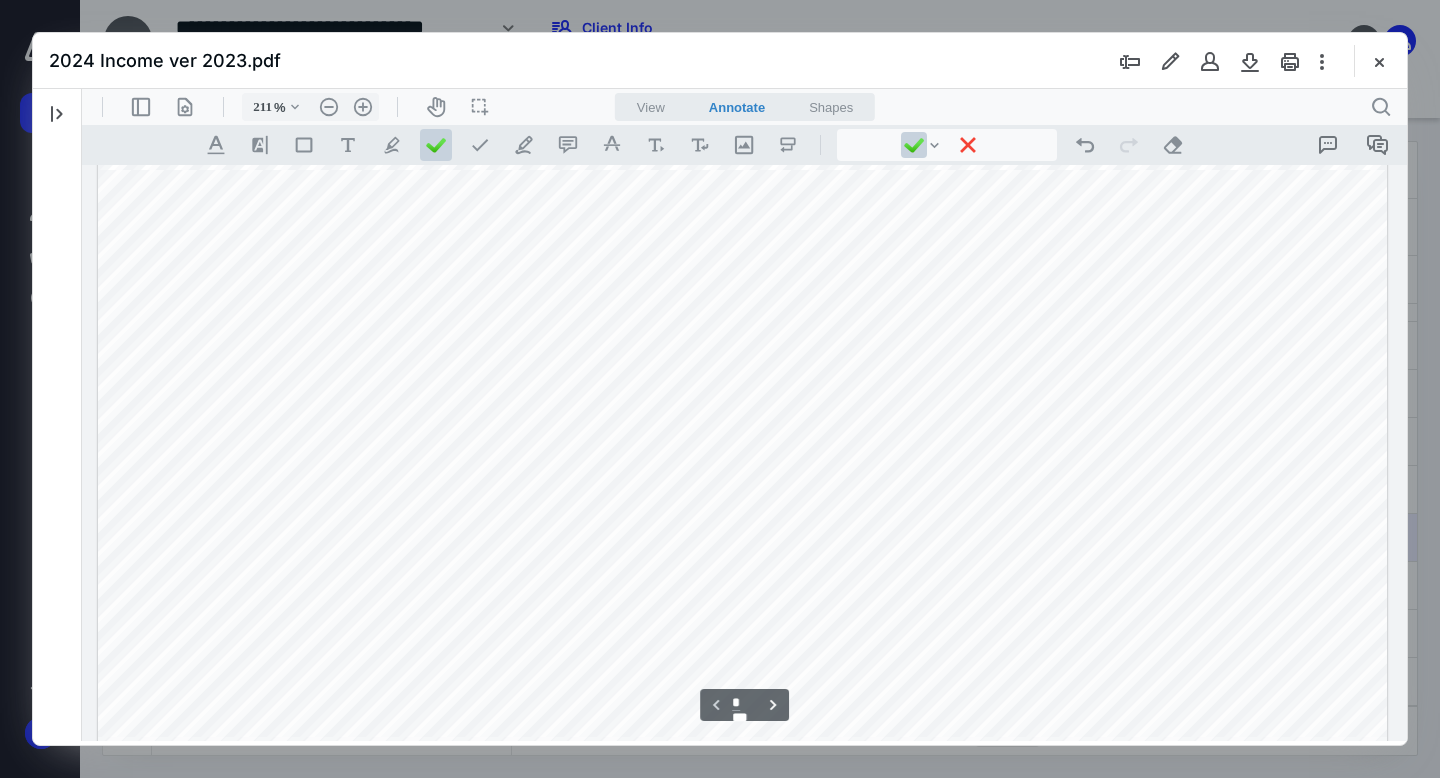 scroll, scrollTop: 652, scrollLeft: 0, axis: vertical 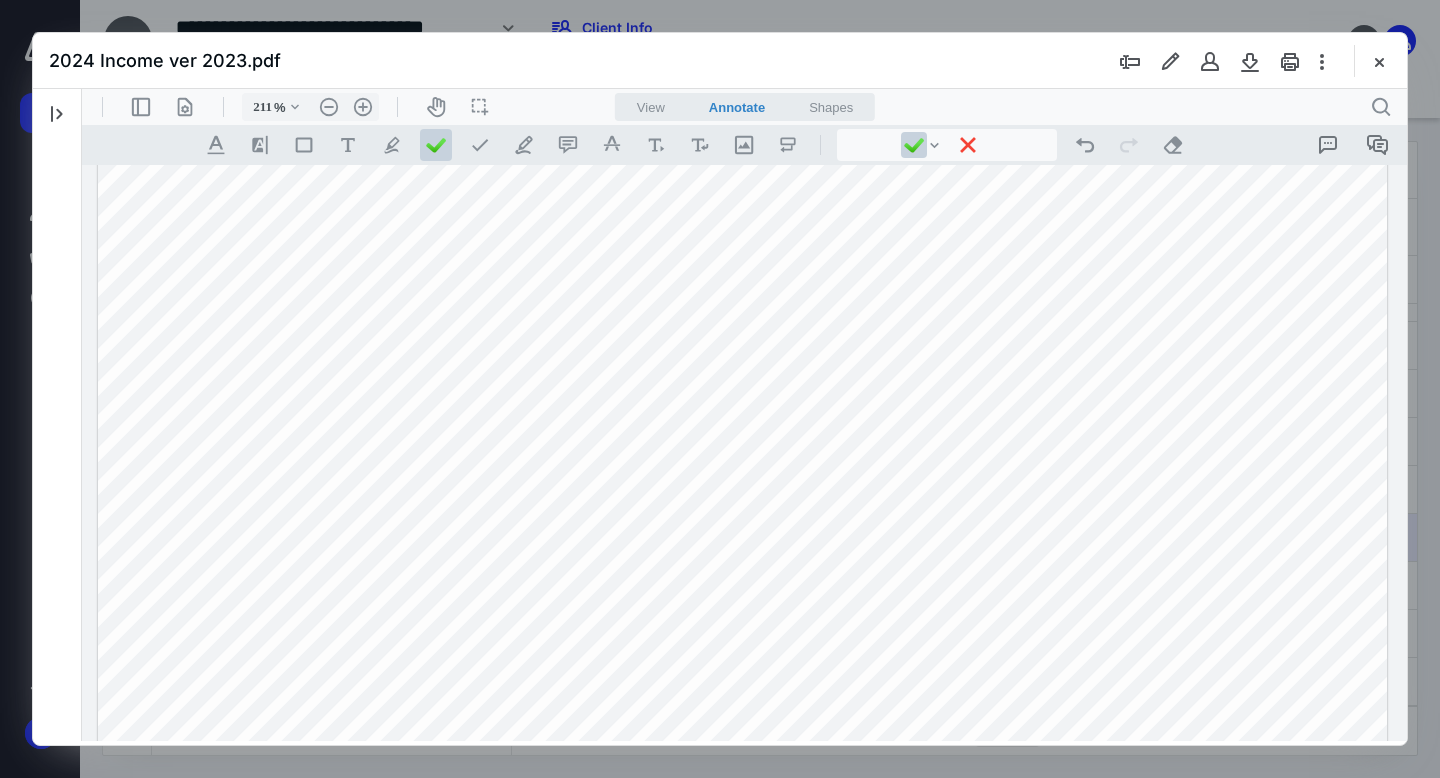 click at bounding box center [742, 355] 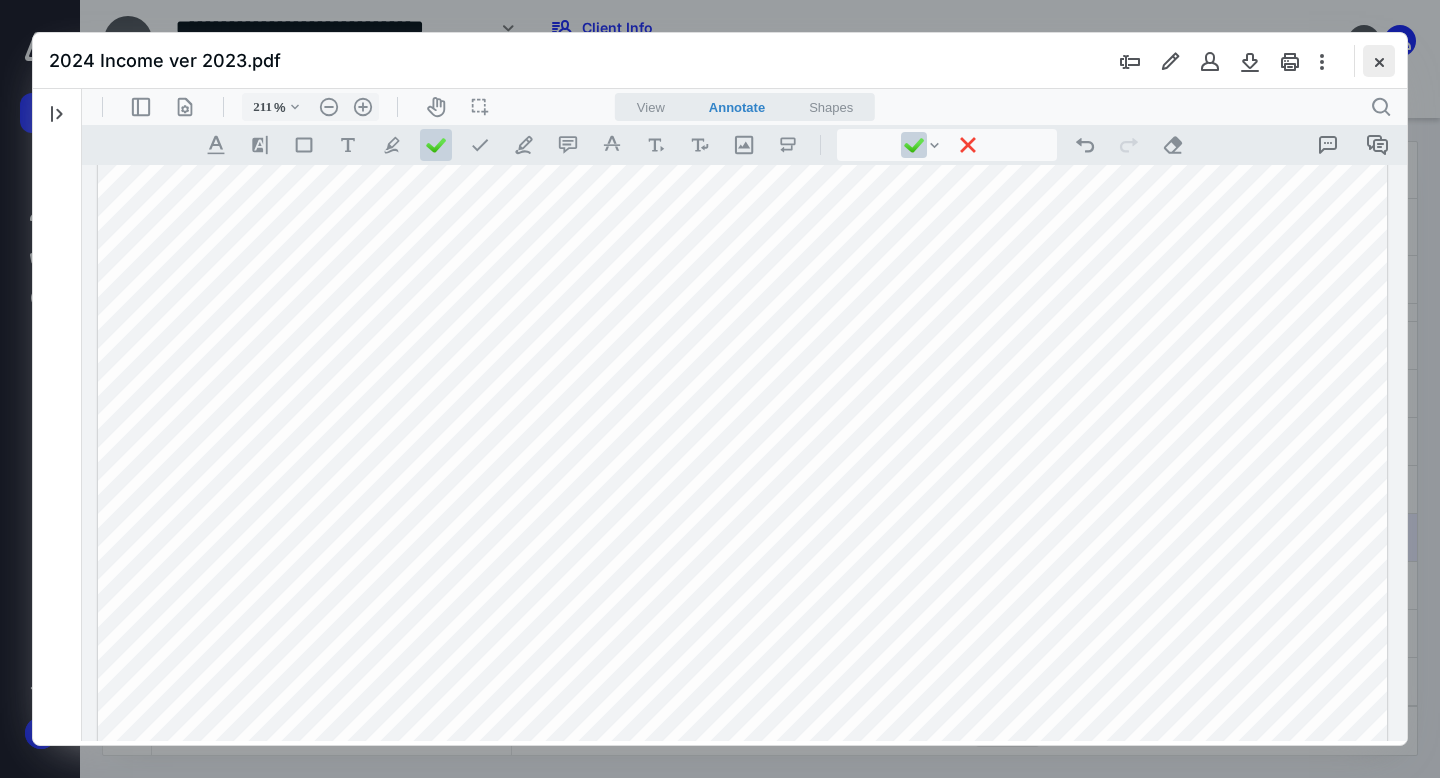 click at bounding box center (1379, 61) 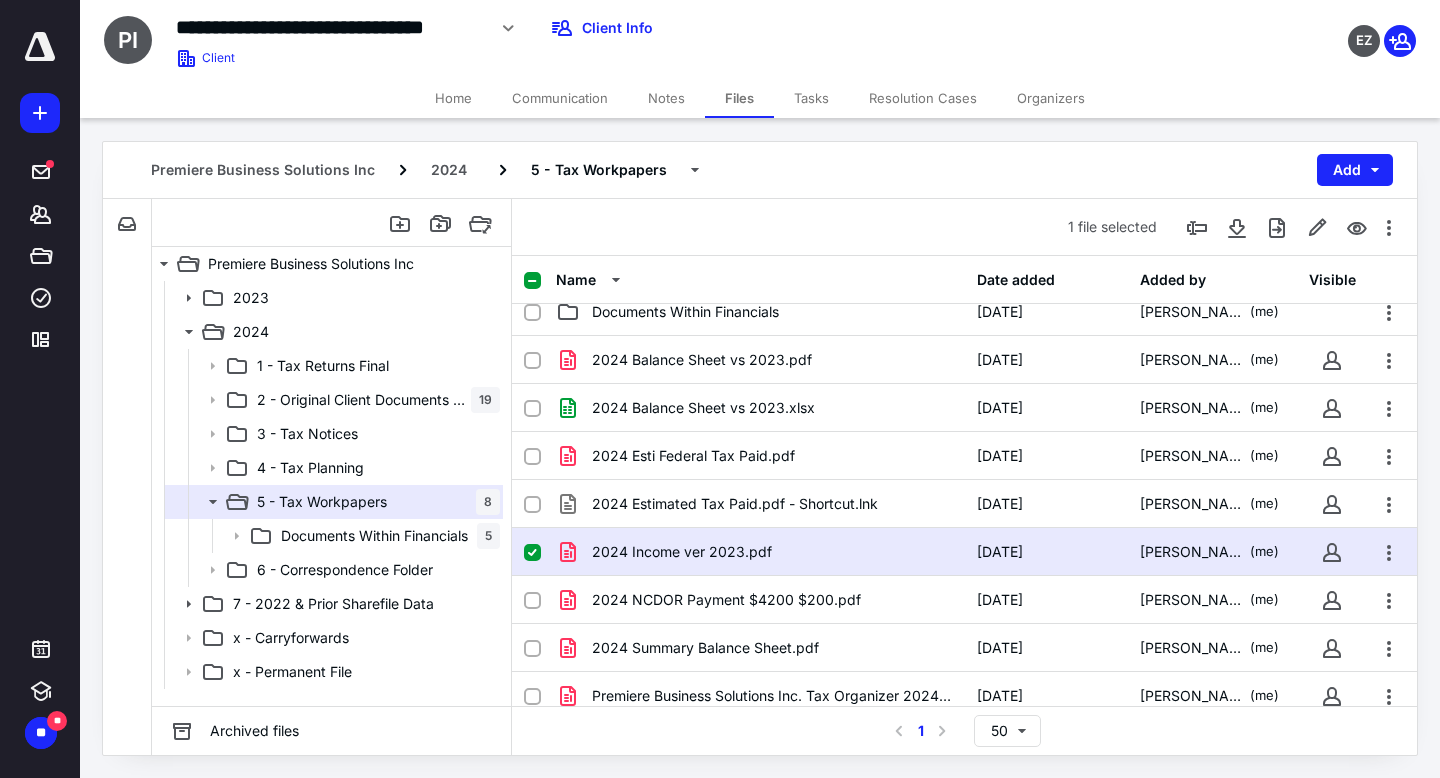 scroll, scrollTop: 0, scrollLeft: 0, axis: both 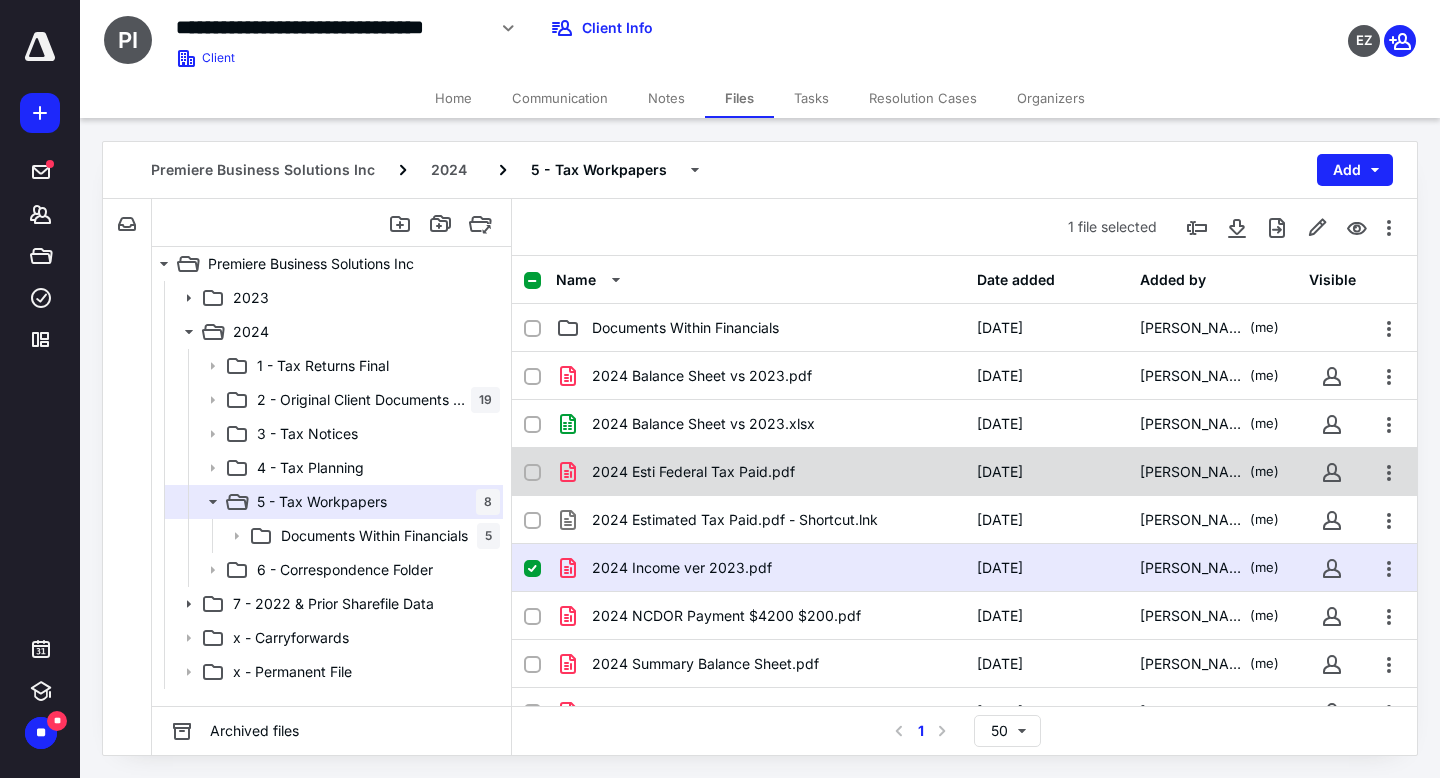 click on "2024 Esti Federal Tax Paid.pdf" at bounding box center (693, 472) 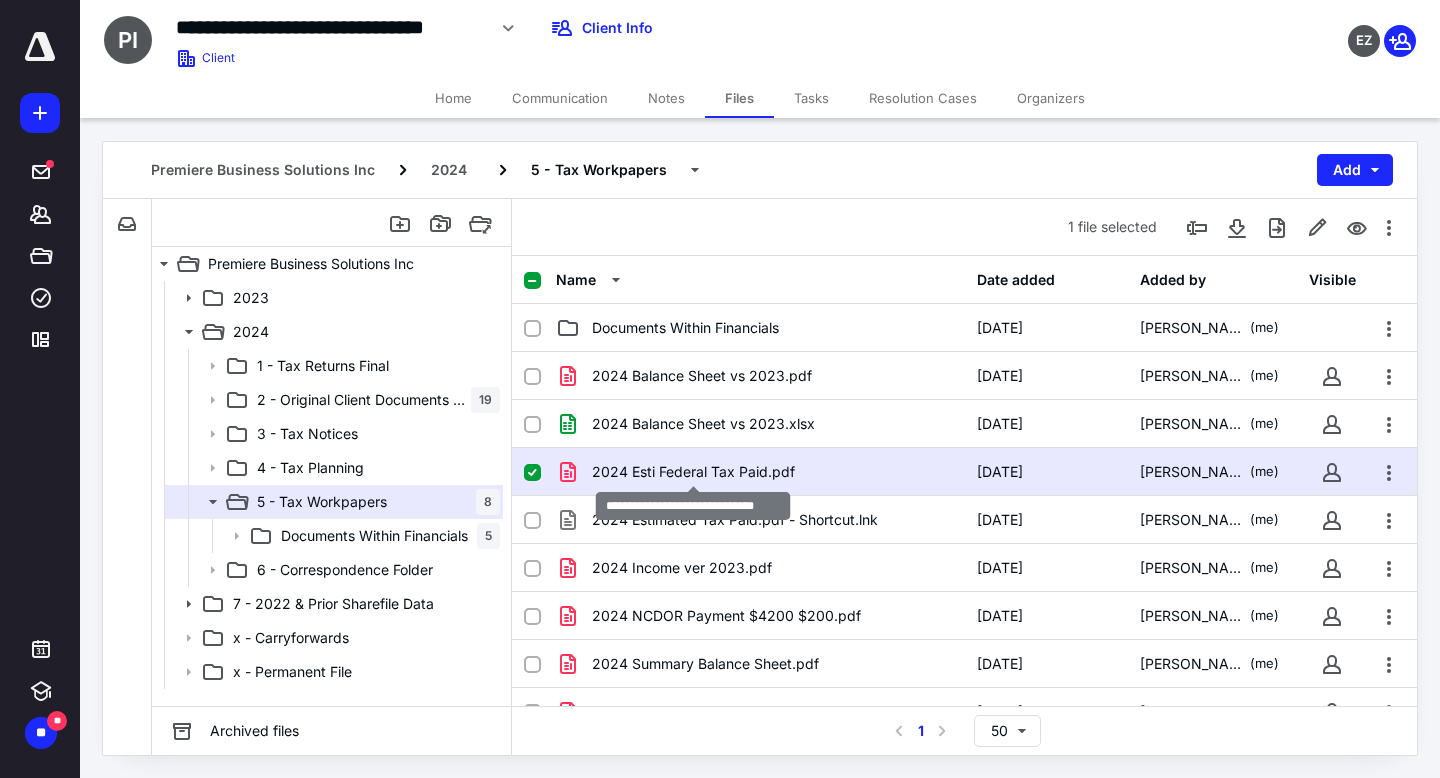 click on "2024 Esti Federal Tax Paid.pdf" at bounding box center (693, 472) 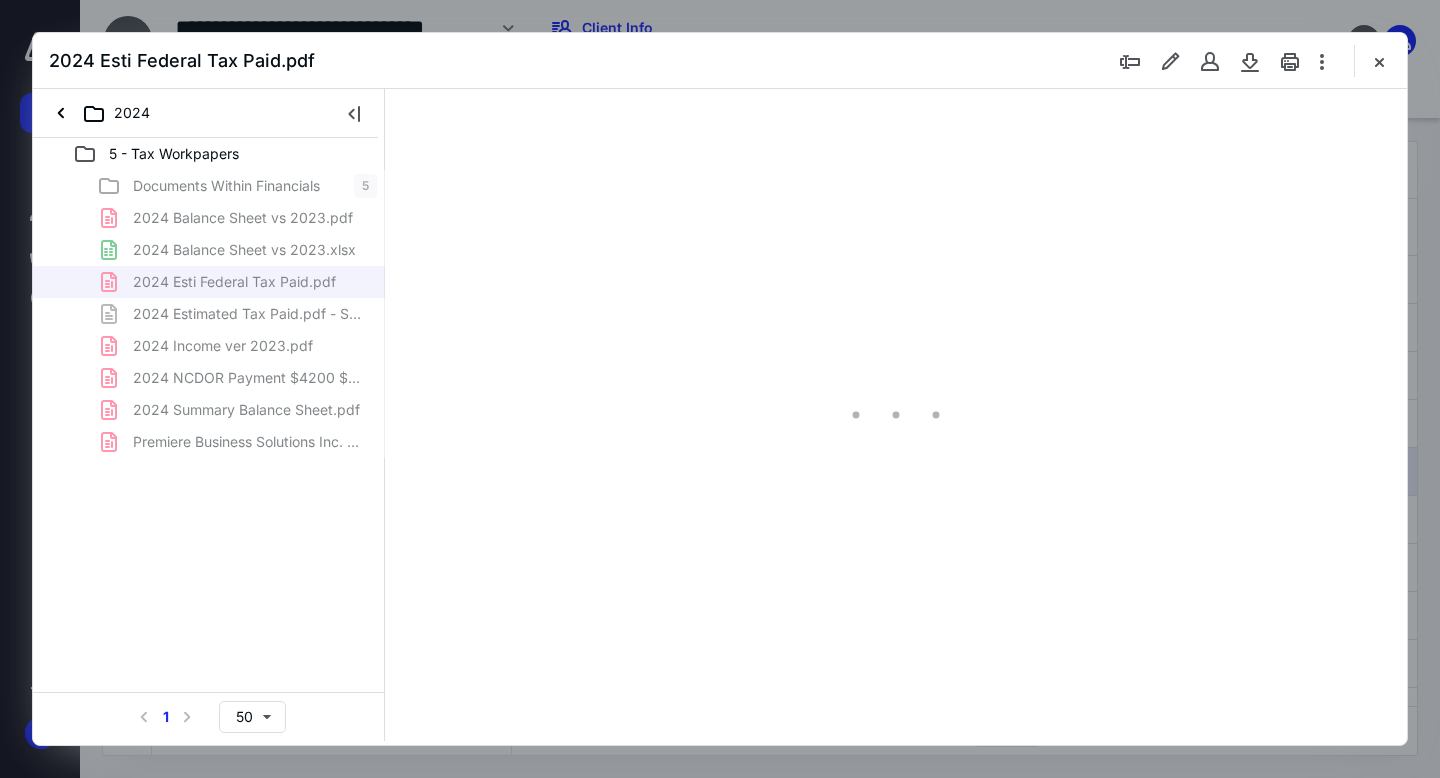 scroll, scrollTop: 0, scrollLeft: 0, axis: both 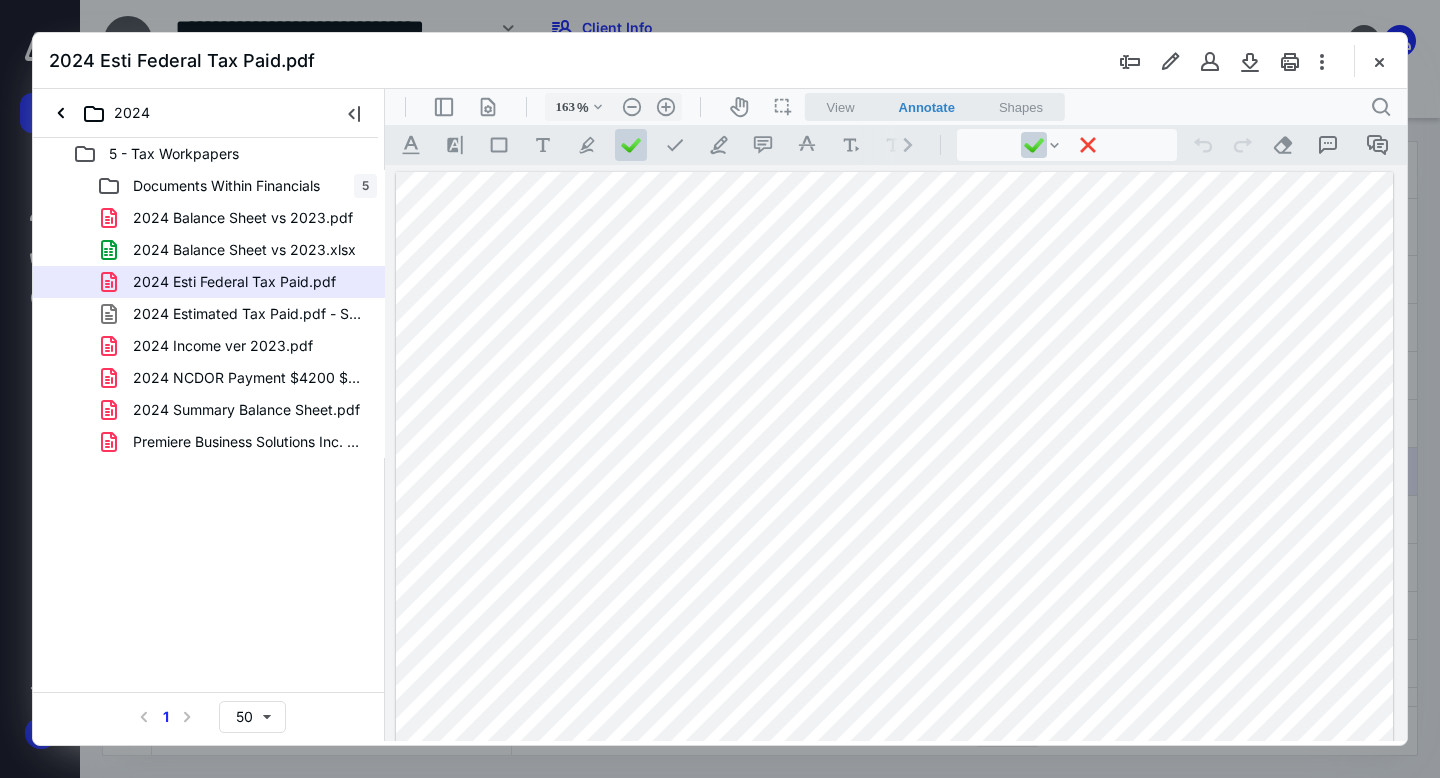 click at bounding box center [894, 817] 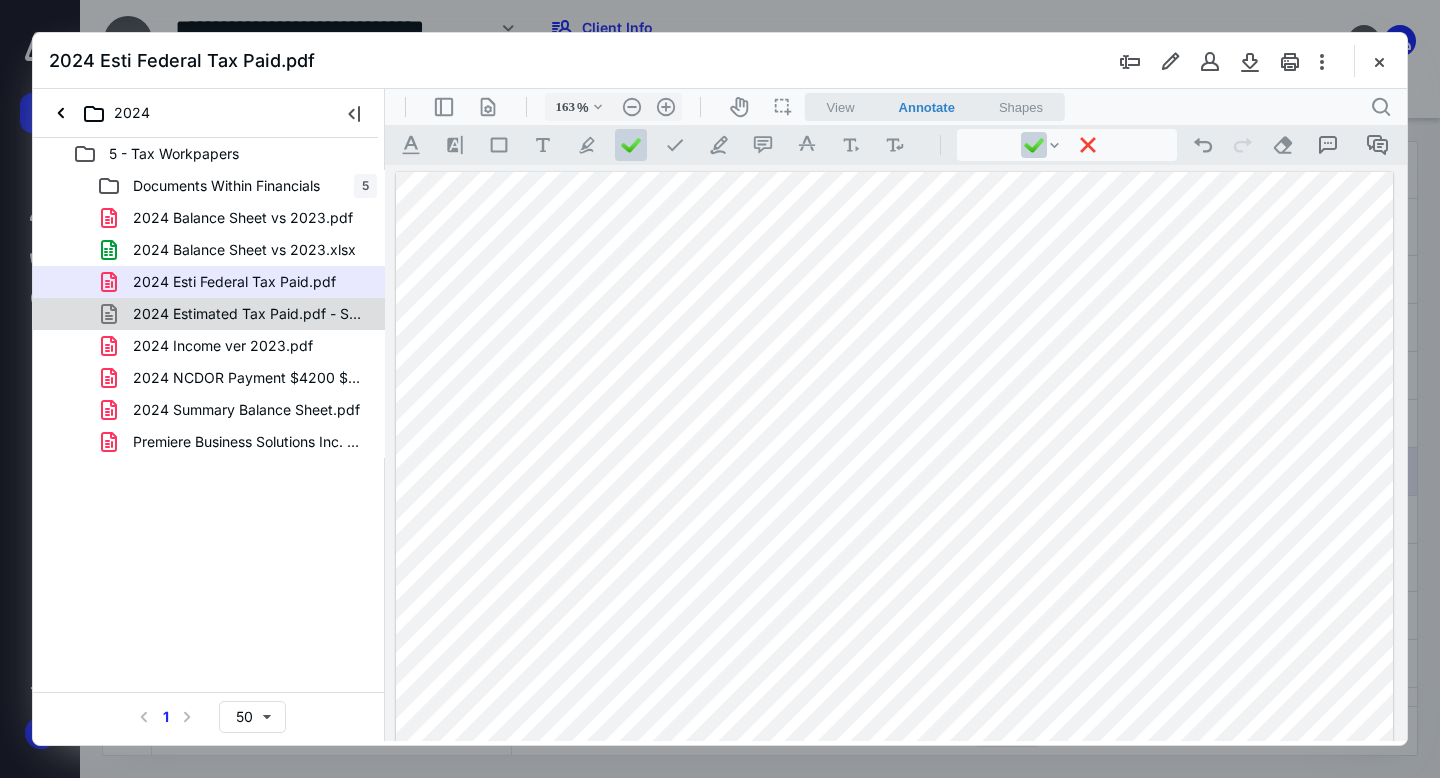 click on "2024 Estimated Tax Paid.pdf - Shortcut.lnk" at bounding box center (249, 314) 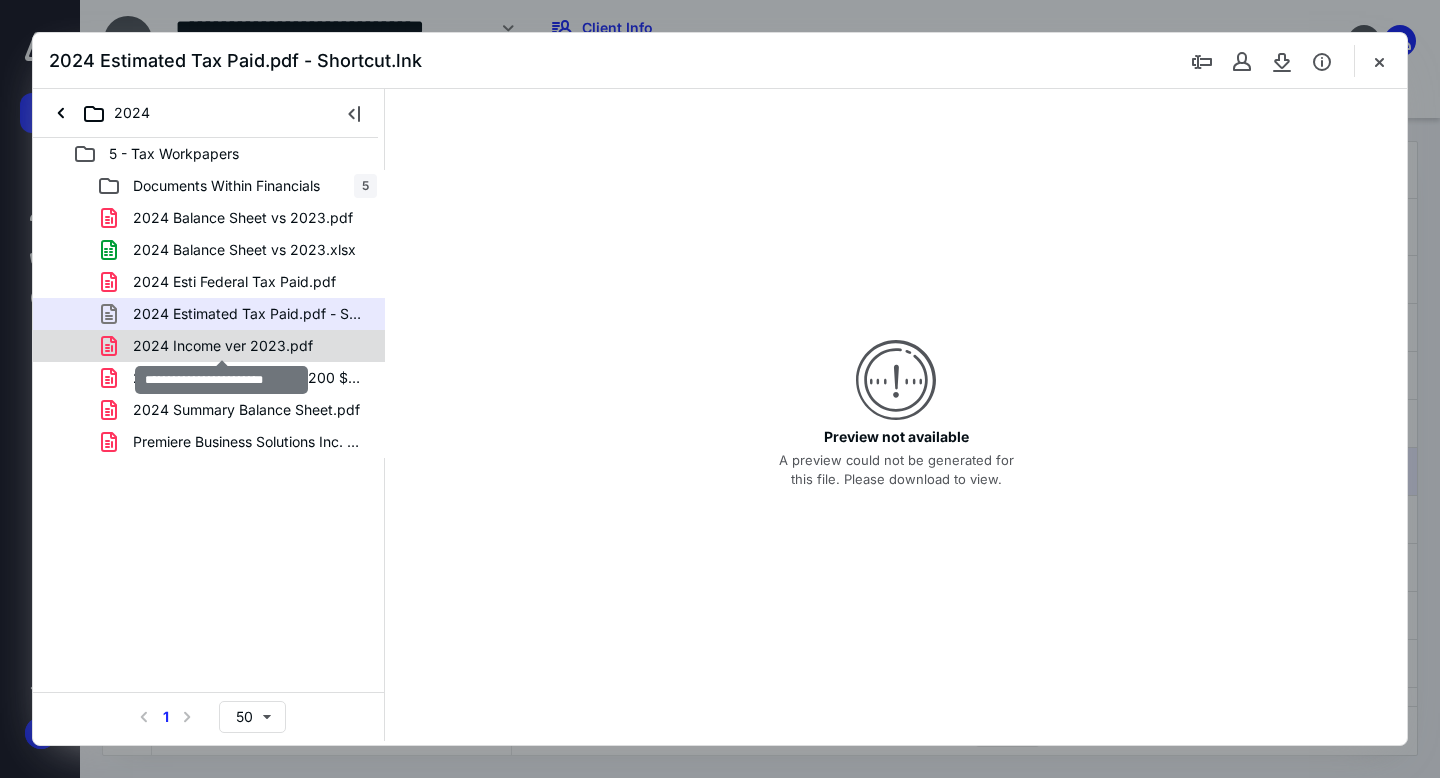 click on "2024 Income ver 2023.pdf" at bounding box center (223, 346) 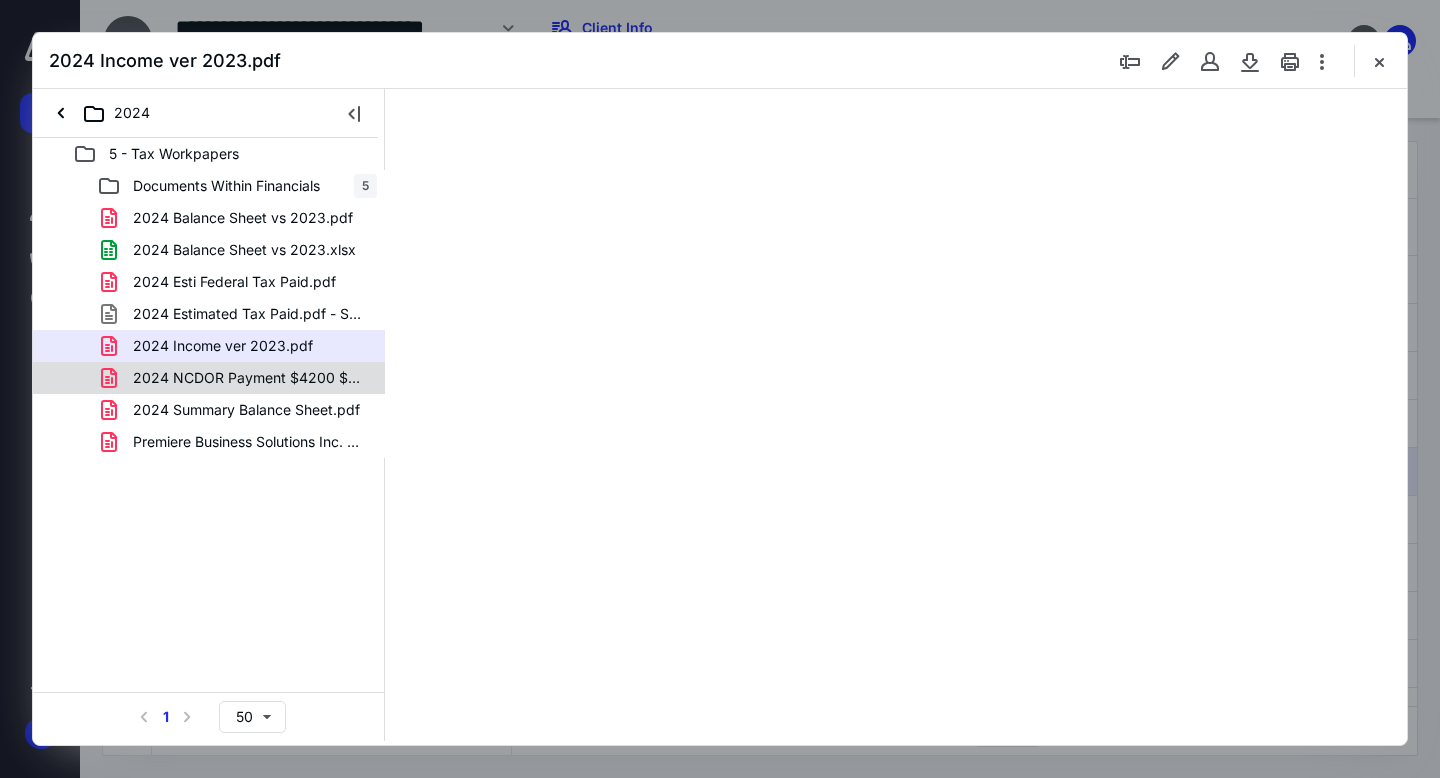 click on "2024 NCDOR Payment $4200 $200.pdf" at bounding box center (249, 378) 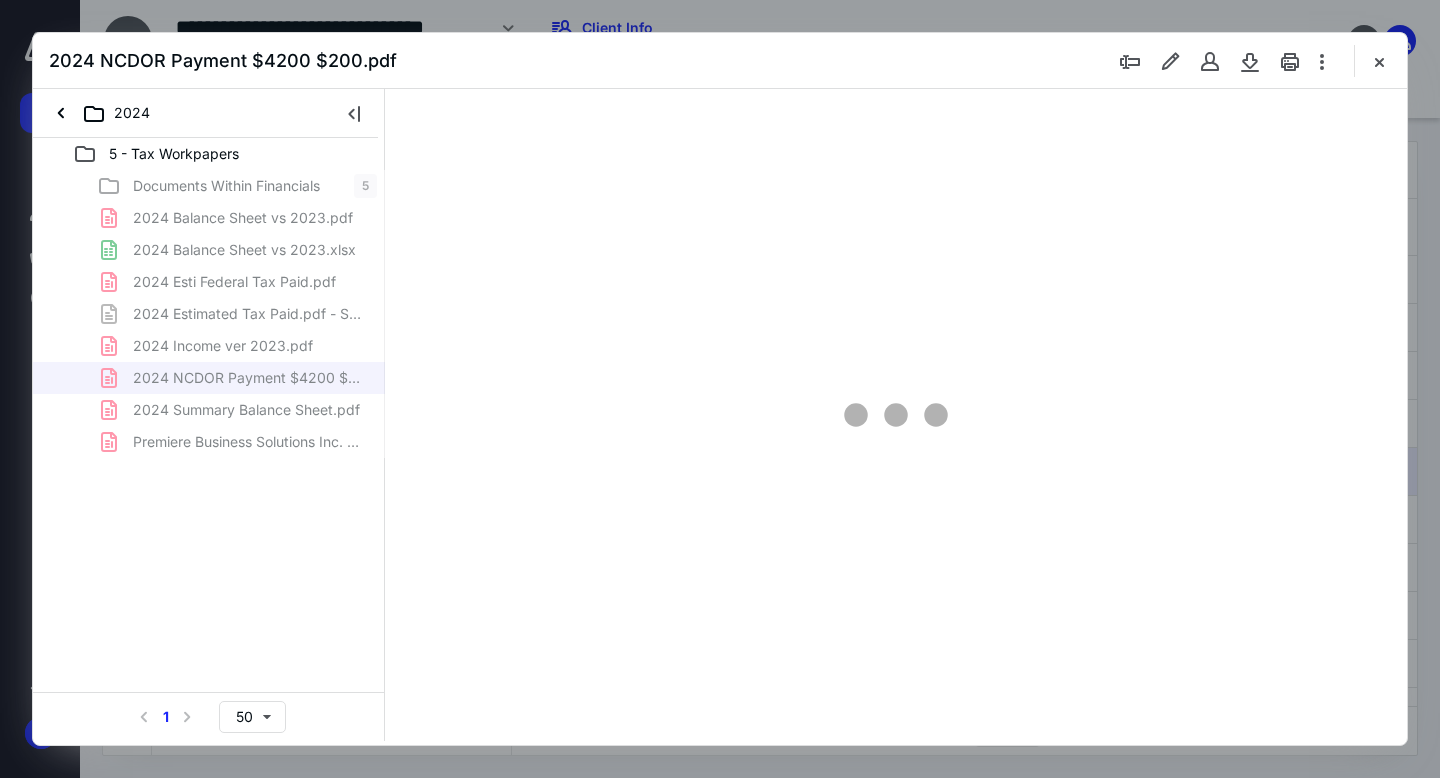 click on "Documents Within Financials 5 2024 Balance Sheet vs 2023.pdf 2024 Balance Sheet vs 2023.xlsx 2024 Esti Federal Tax Paid.pdf 2024 Estimated Tax Paid.pdf - Shortcut.lnk 2024 Income ver 2023.pdf 2024 NCDOR Payment $4200 $200.pdf 2024 Summary Balance Sheet.pdf Premiere Business Solutions Inc. Tax Organizer 2024.pdf" at bounding box center (209, 314) 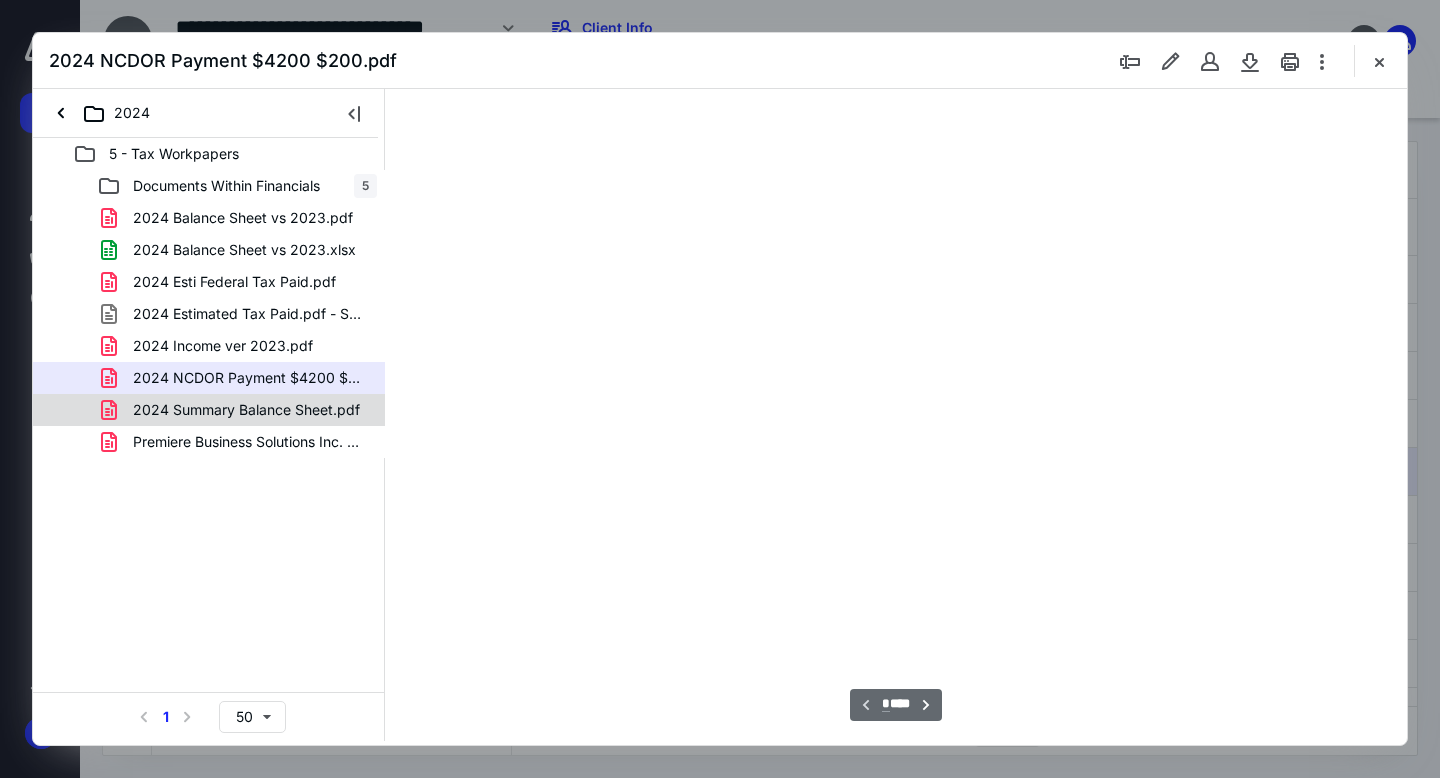 type on "163" 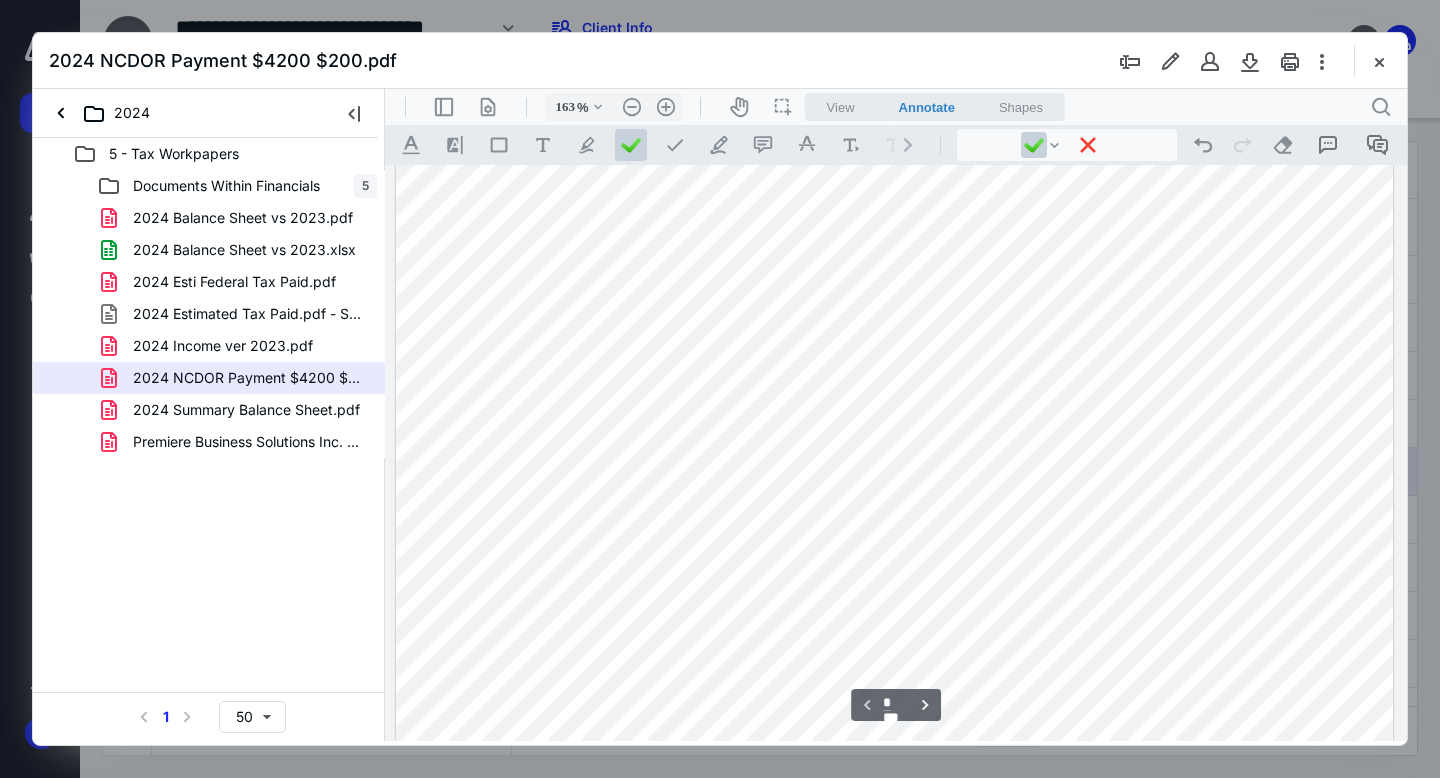 scroll, scrollTop: 207, scrollLeft: 0, axis: vertical 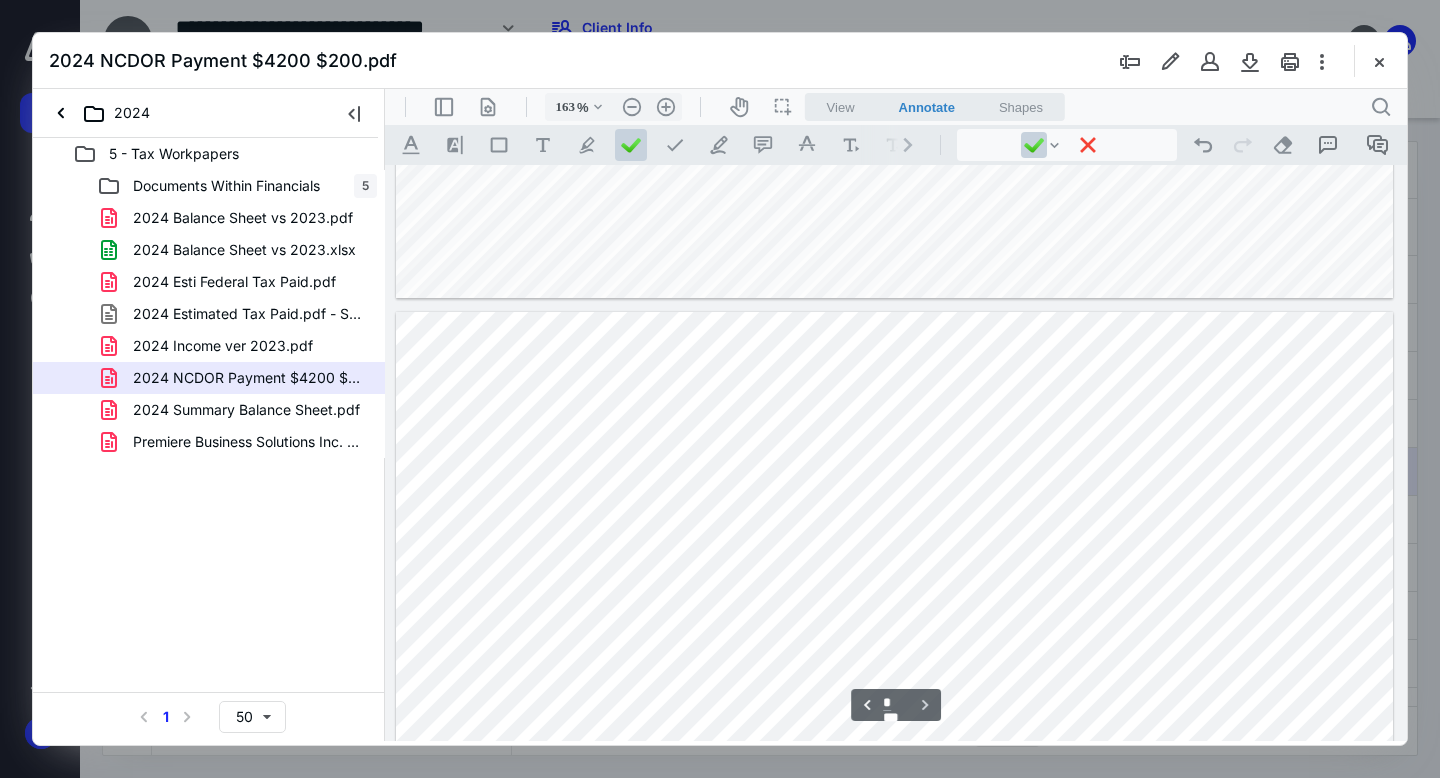 type on "*" 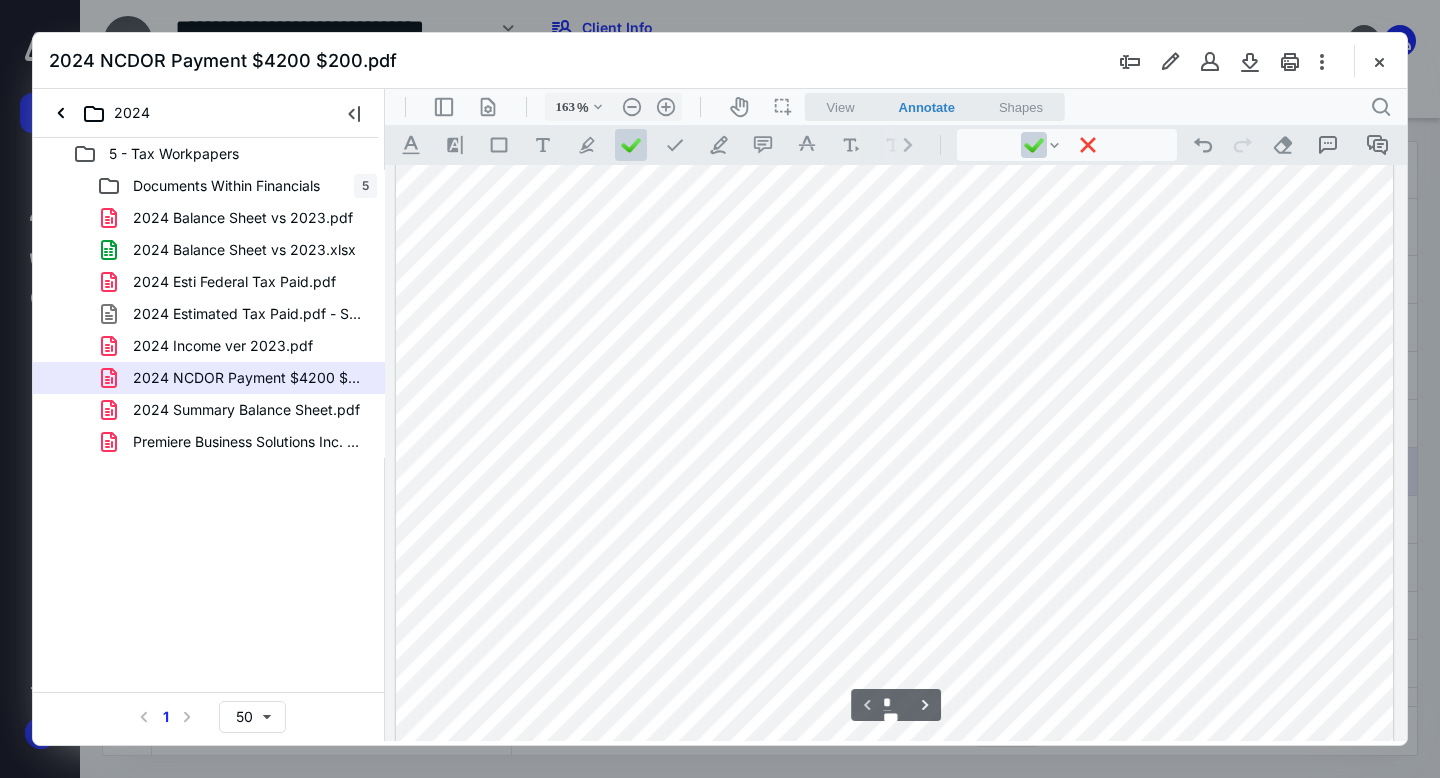 scroll, scrollTop: 585, scrollLeft: 0, axis: vertical 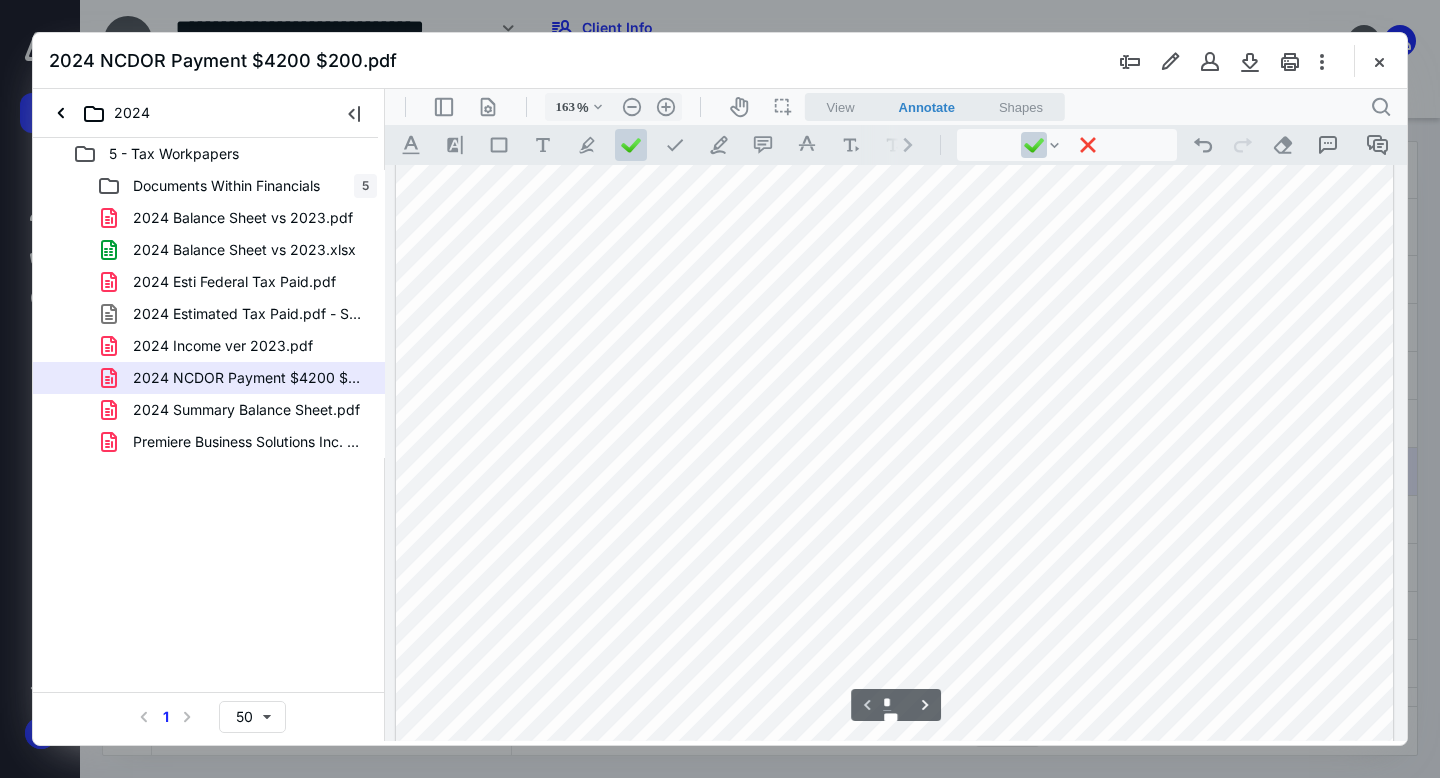 click at bounding box center [894, 232] 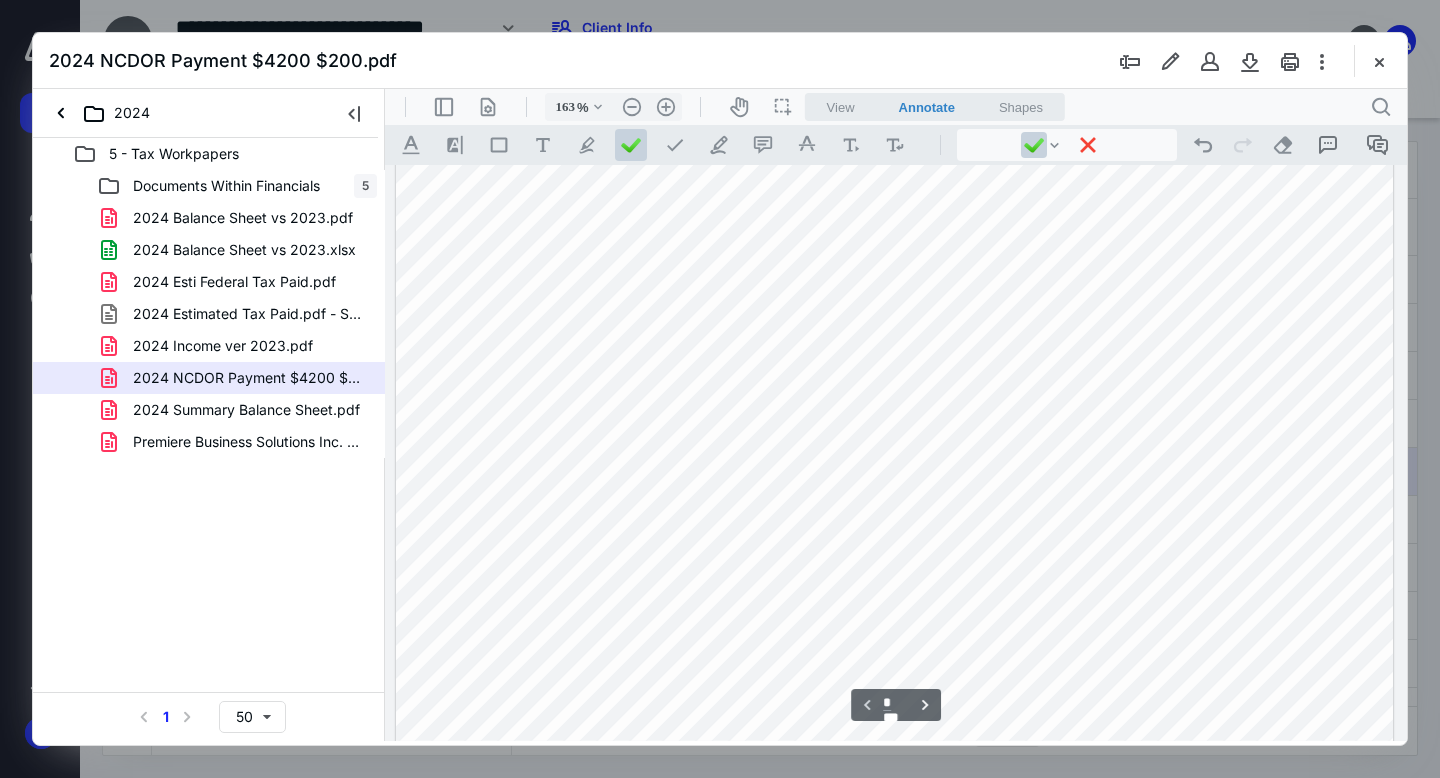 click at bounding box center (894, 232) 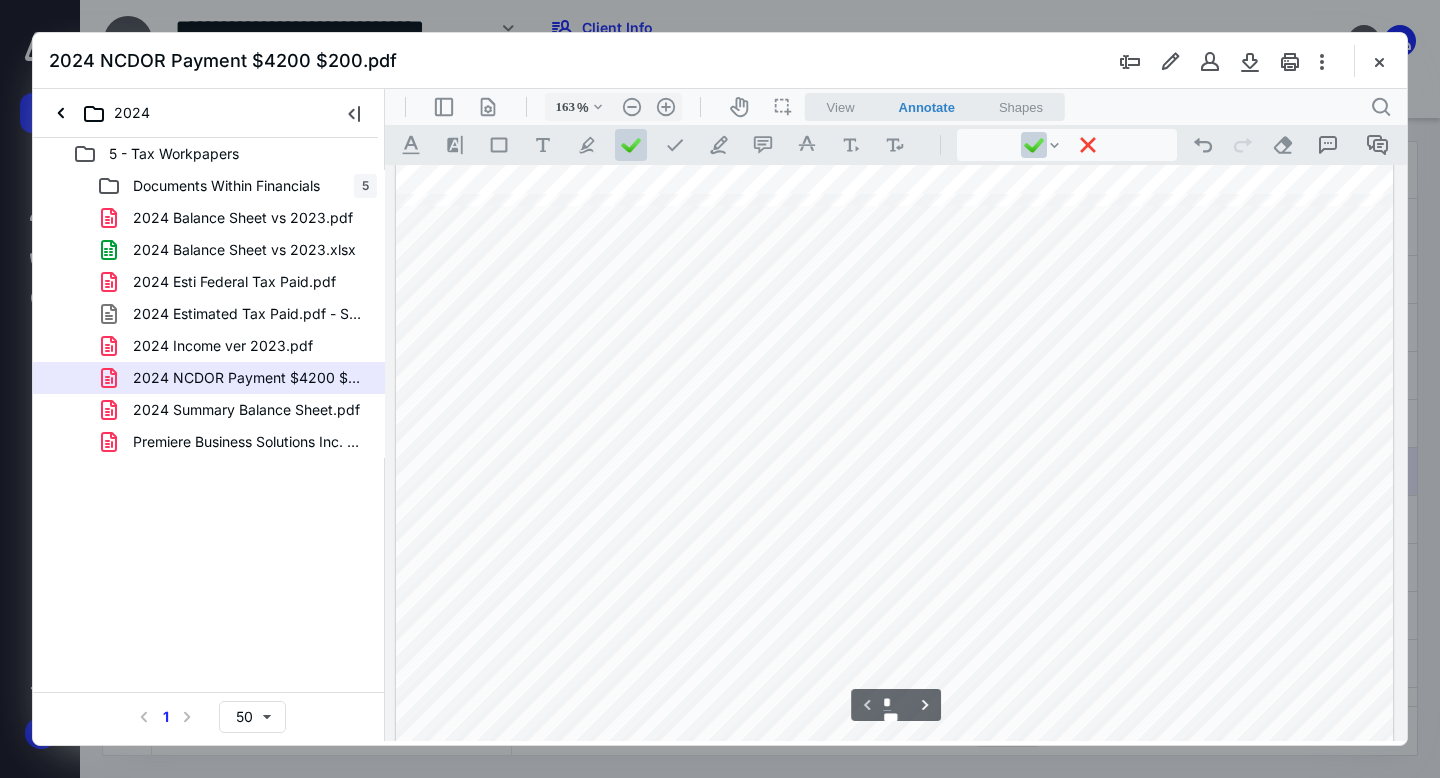 scroll, scrollTop: 79, scrollLeft: 0, axis: vertical 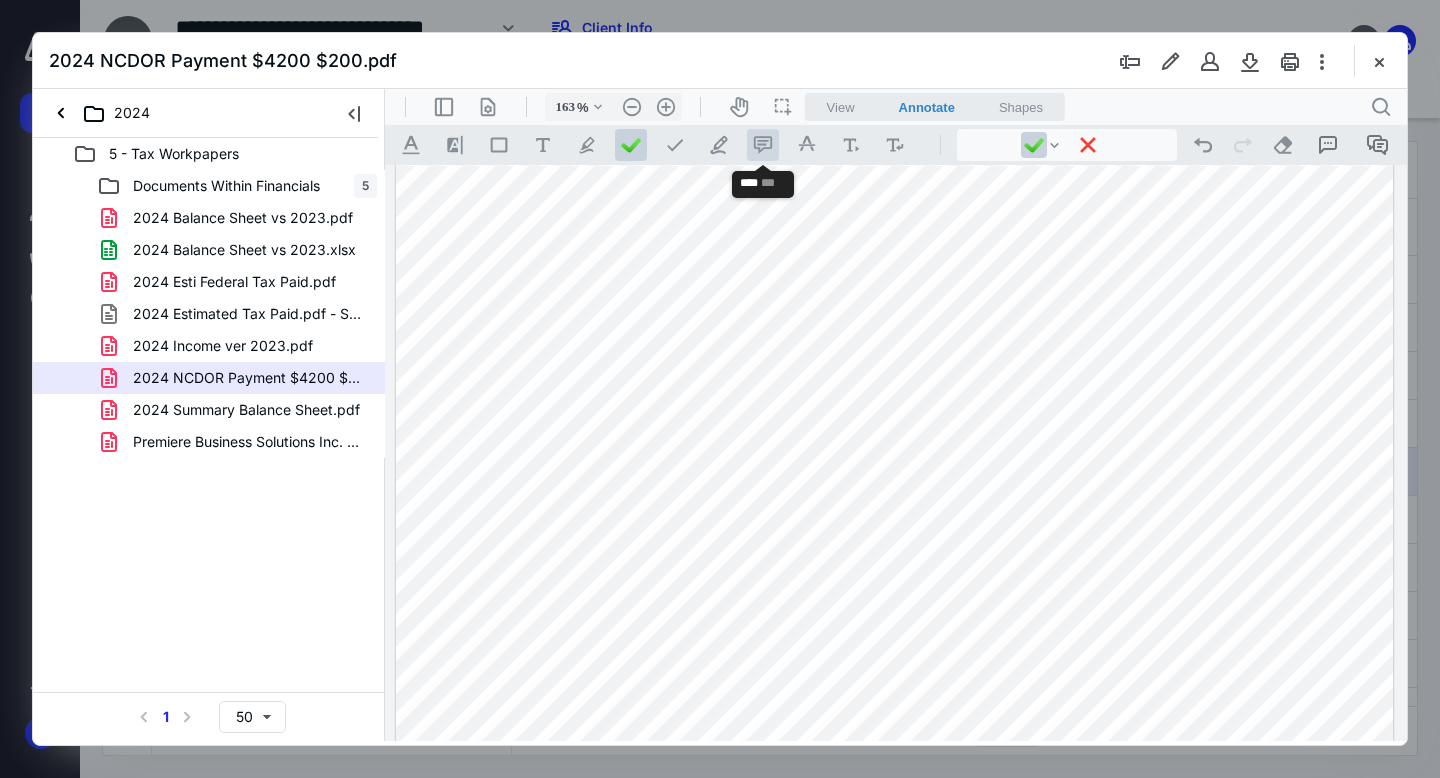 click on ".cls-1{fill:#abb0c4;} icon - tool - comment - line" at bounding box center (763, 145) 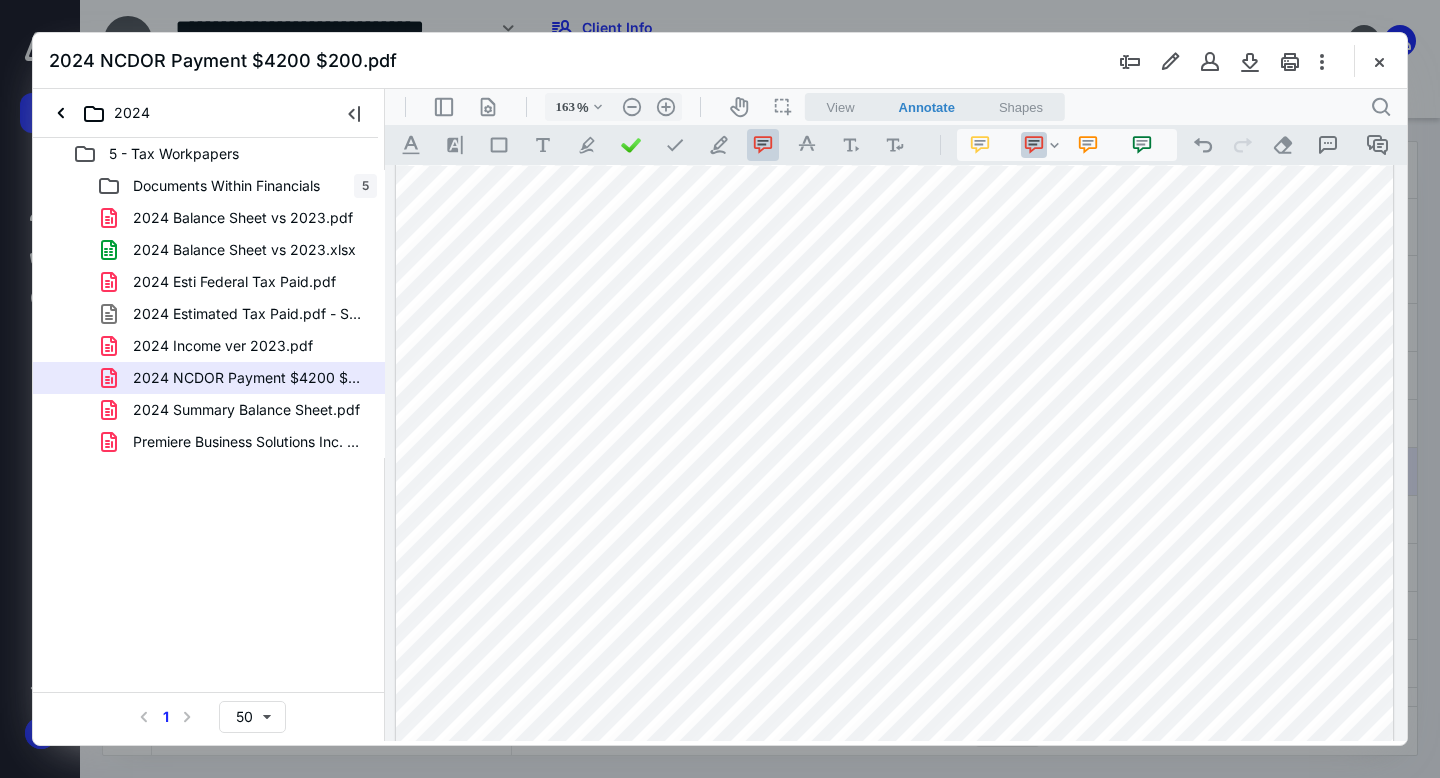 click at bounding box center [894, 738] 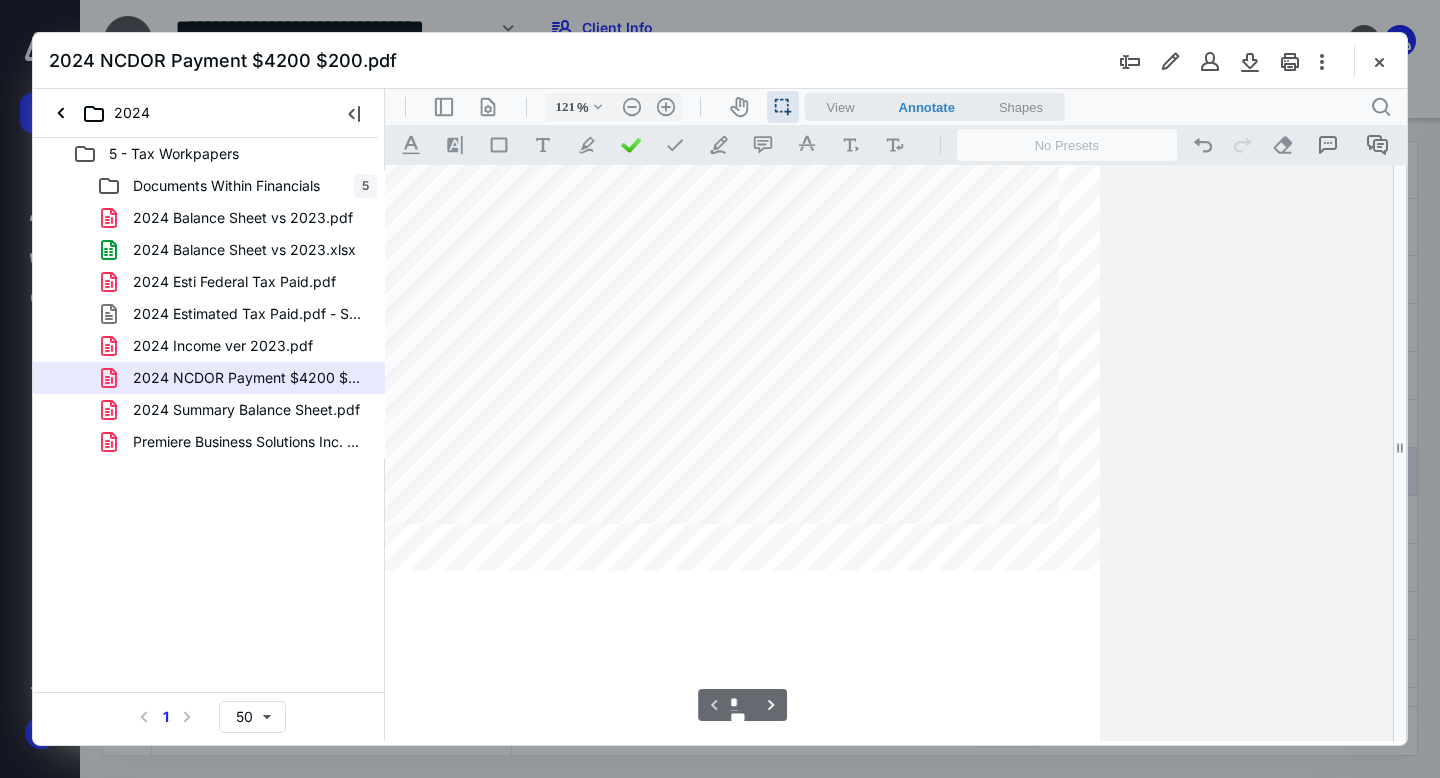 type on "113" 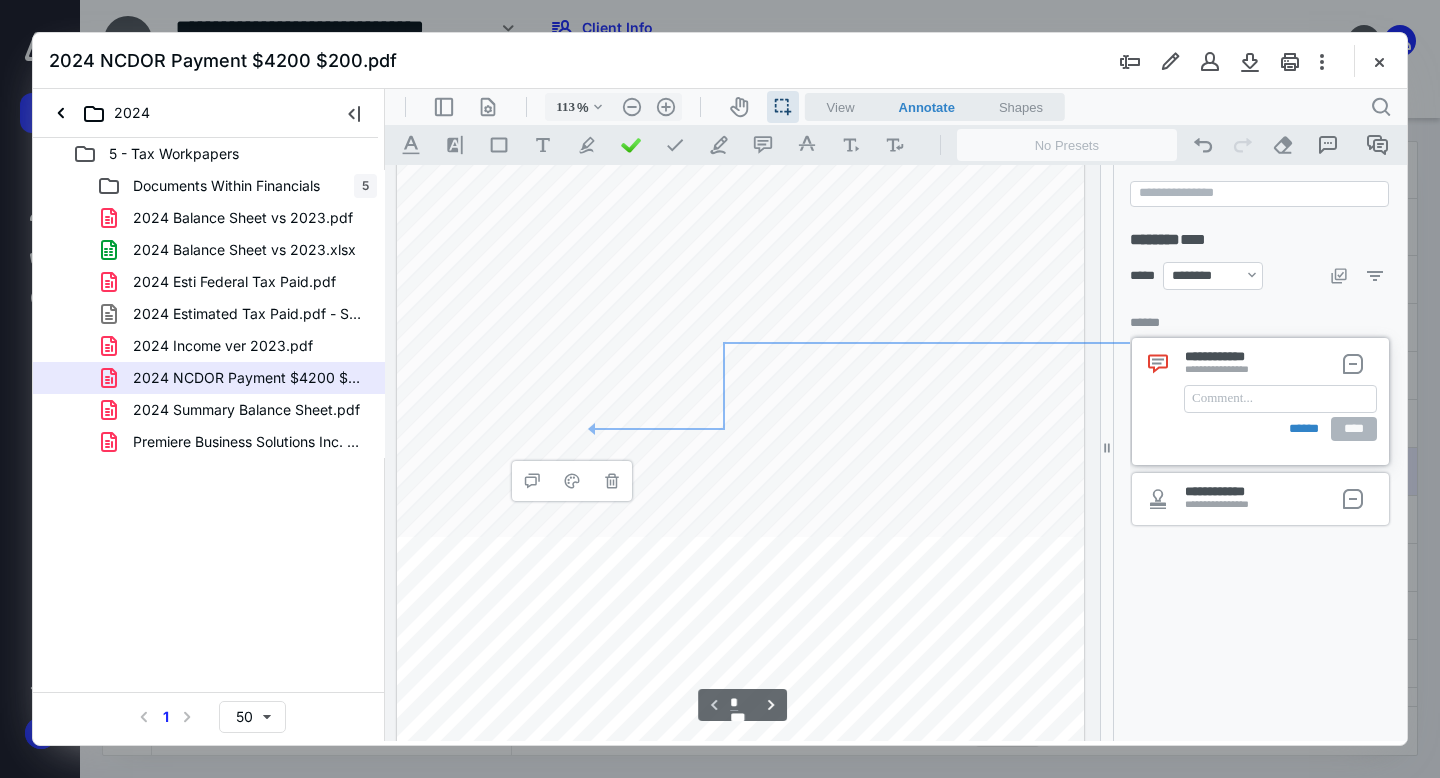 scroll, scrollTop: 76, scrollLeft: 0, axis: vertical 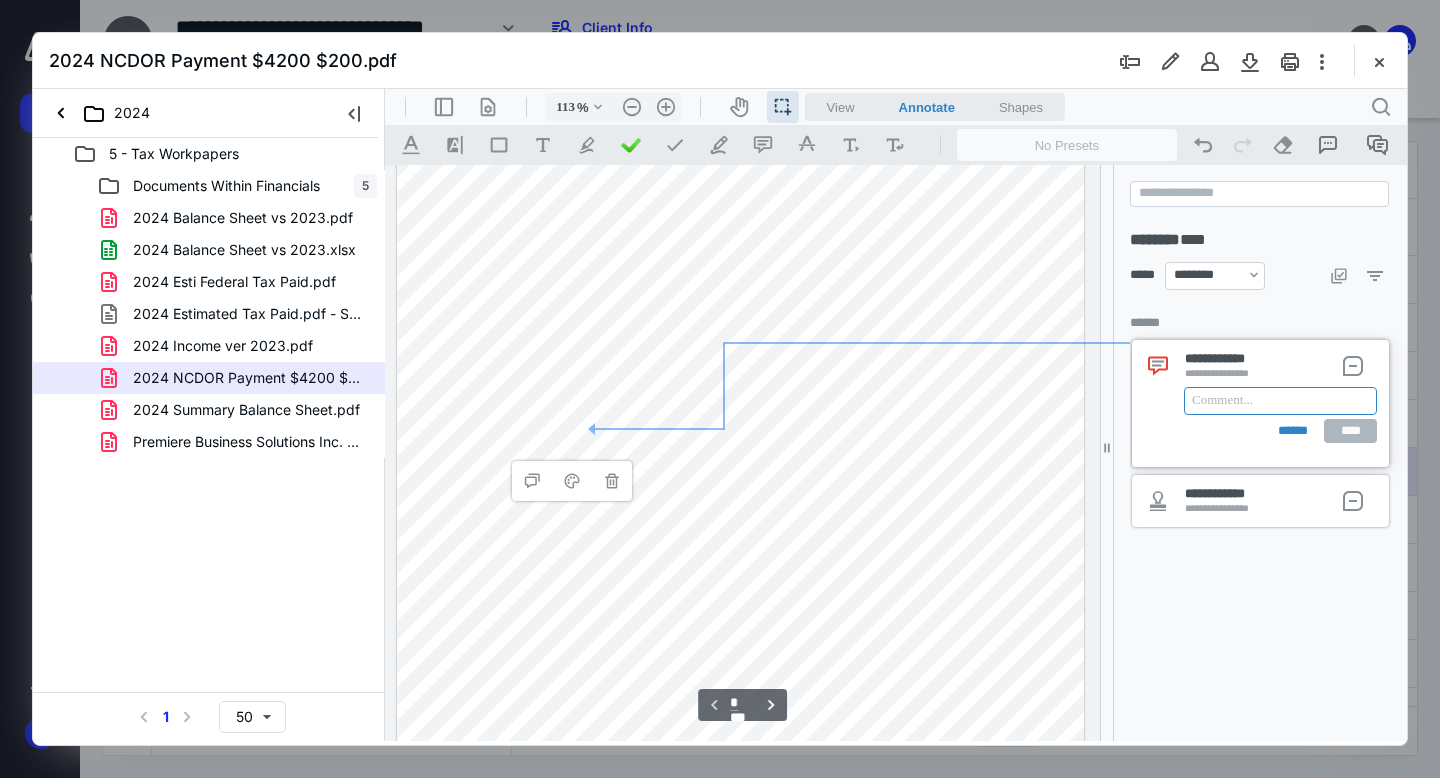 type 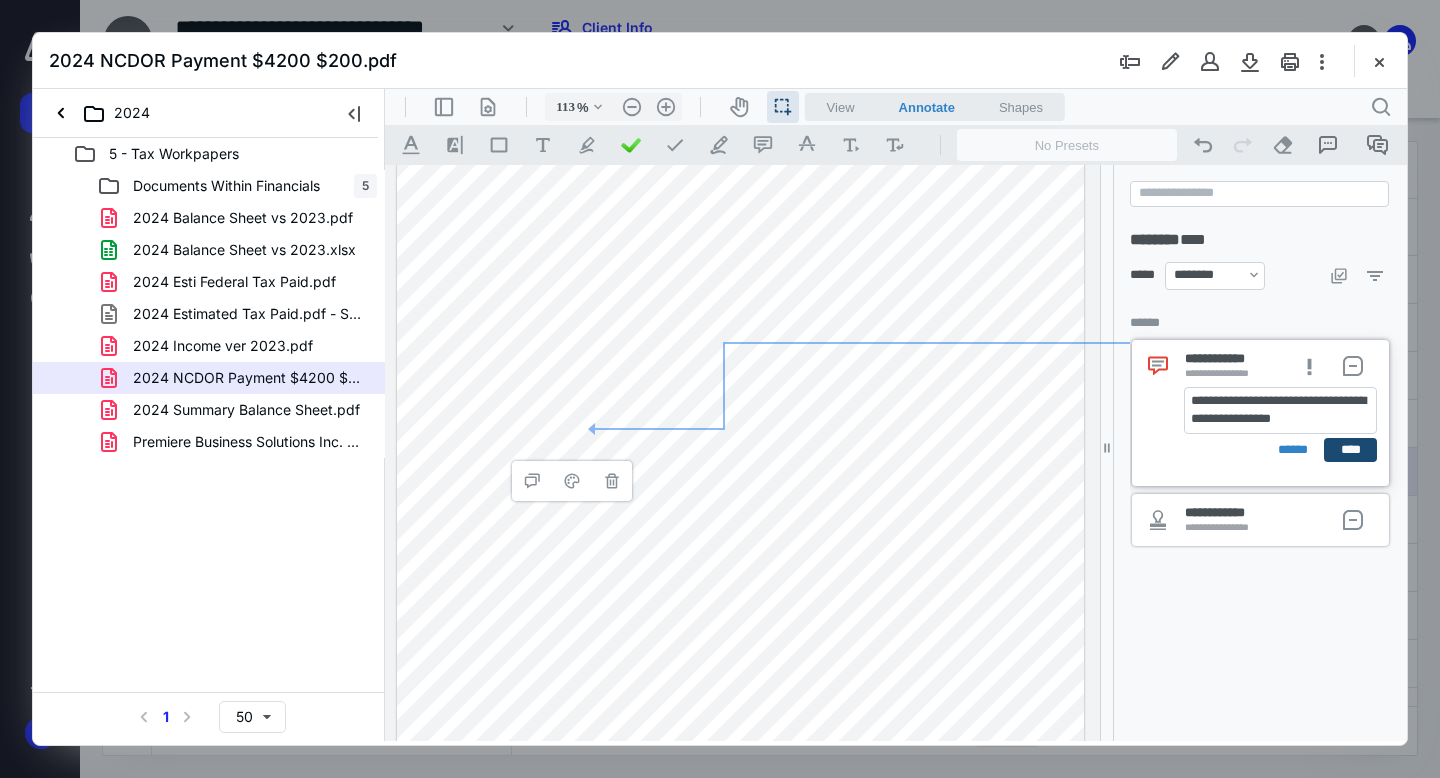 click on "****" at bounding box center (1350, 450) 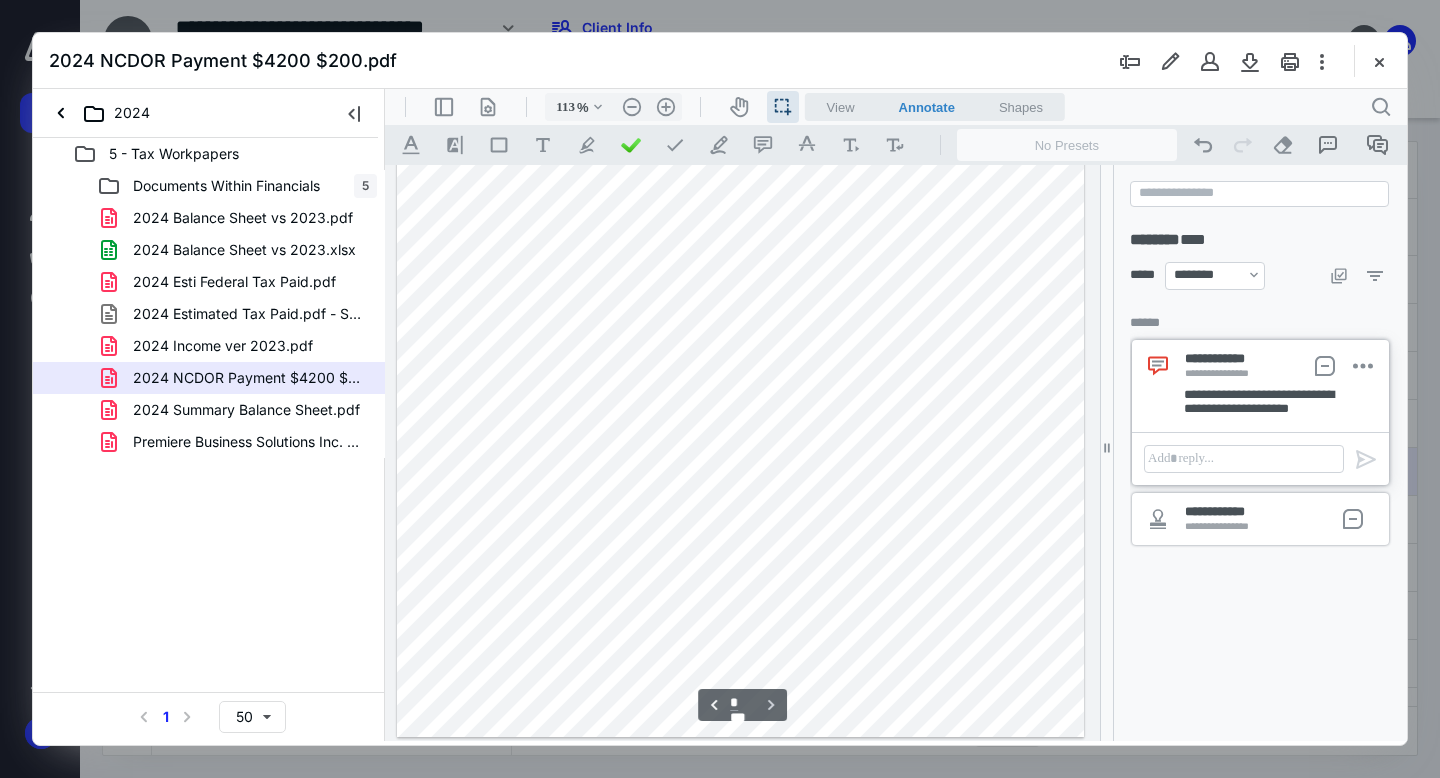 type on "*" 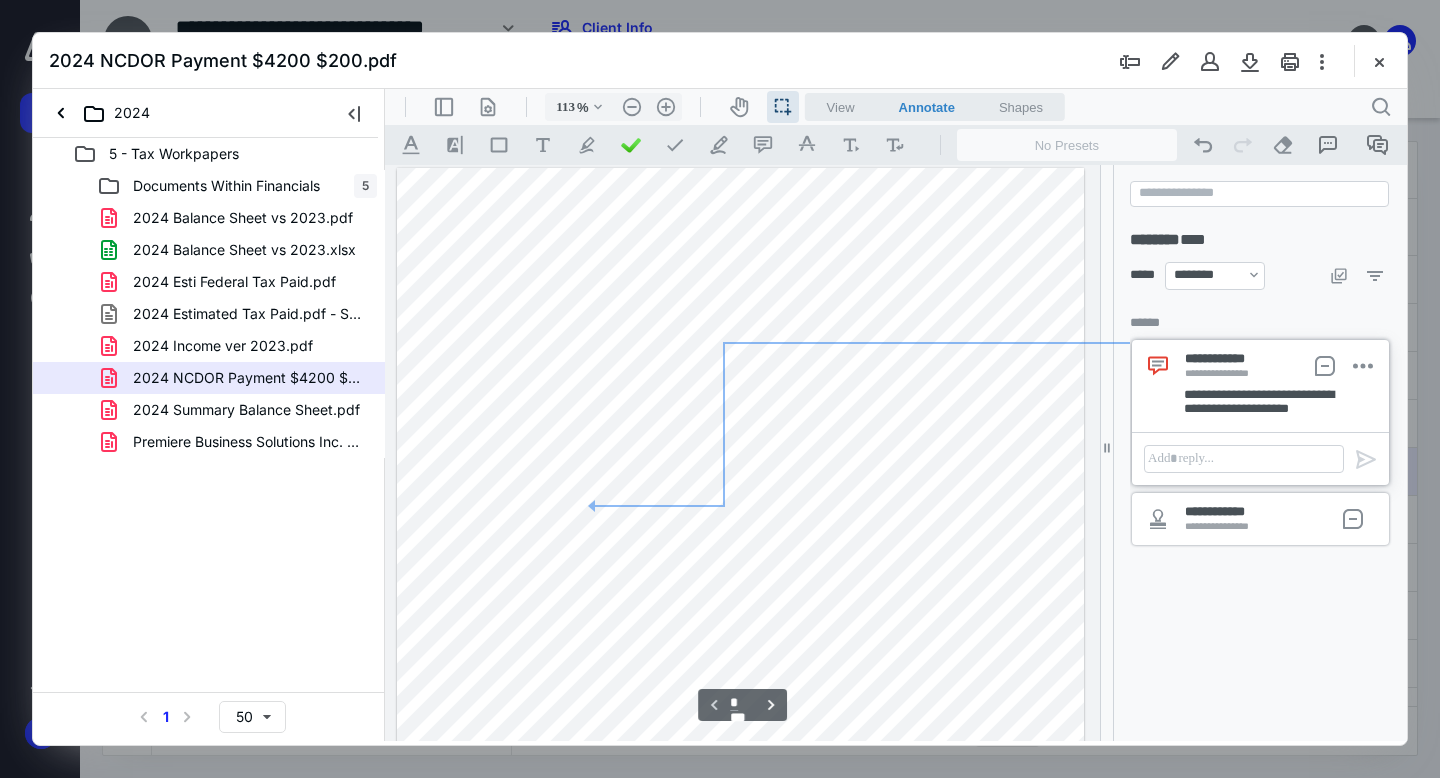 scroll, scrollTop: 0, scrollLeft: 0, axis: both 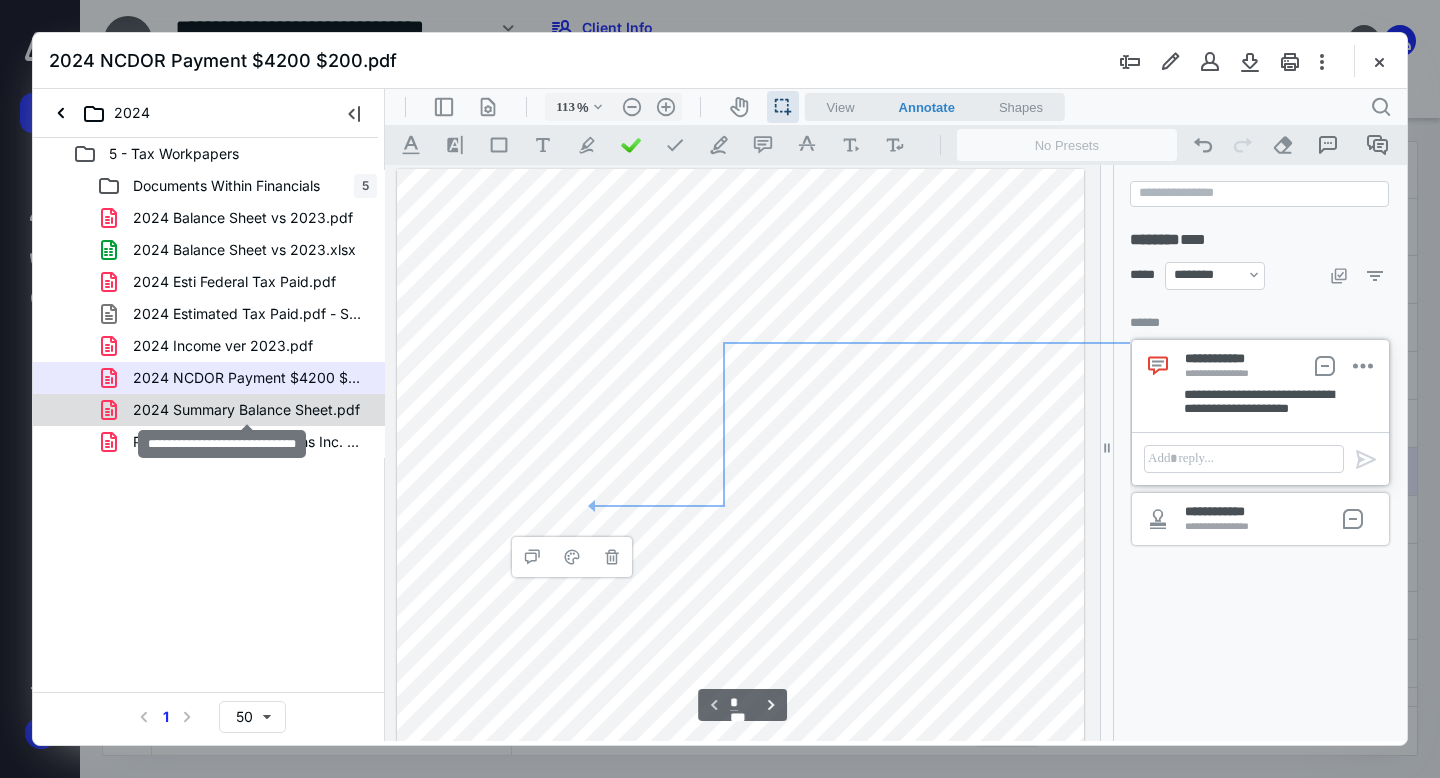 click on "2024 Summary Balance Sheet.pdf" at bounding box center [246, 410] 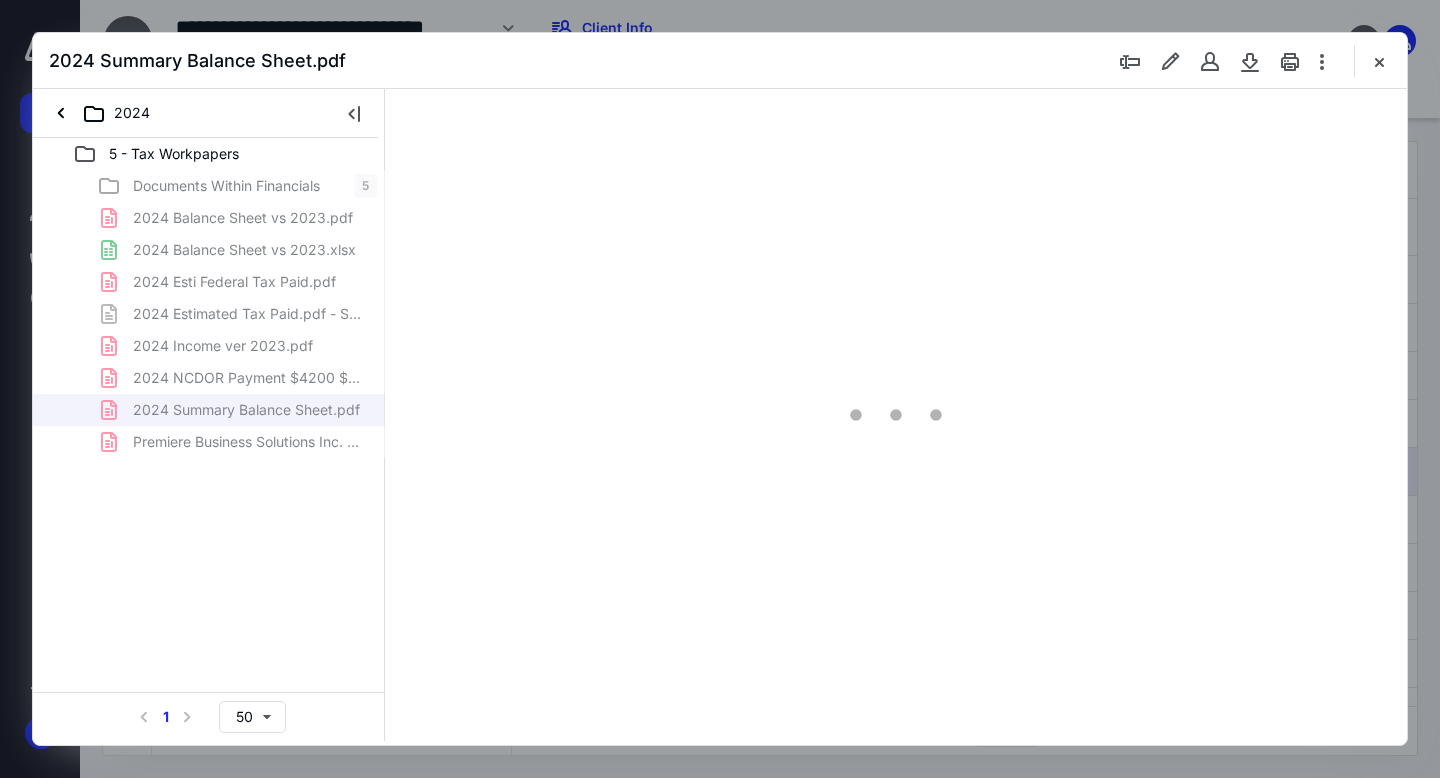 click on "Documents Within Financials 5 2024 Balance Sheet vs 2023.pdf 2024 Balance Sheet vs 2023.xlsx 2024 Esti Federal Tax Paid.pdf 2024 Estimated Tax Paid.pdf - Shortcut.lnk 2024 Income ver 2023.pdf 2024 NCDOR Payment $4200 $200.pdf 2024 Summary Balance Sheet.pdf Premiere Business Solutions Inc. Tax Organizer 2024.pdf" at bounding box center (209, 314) 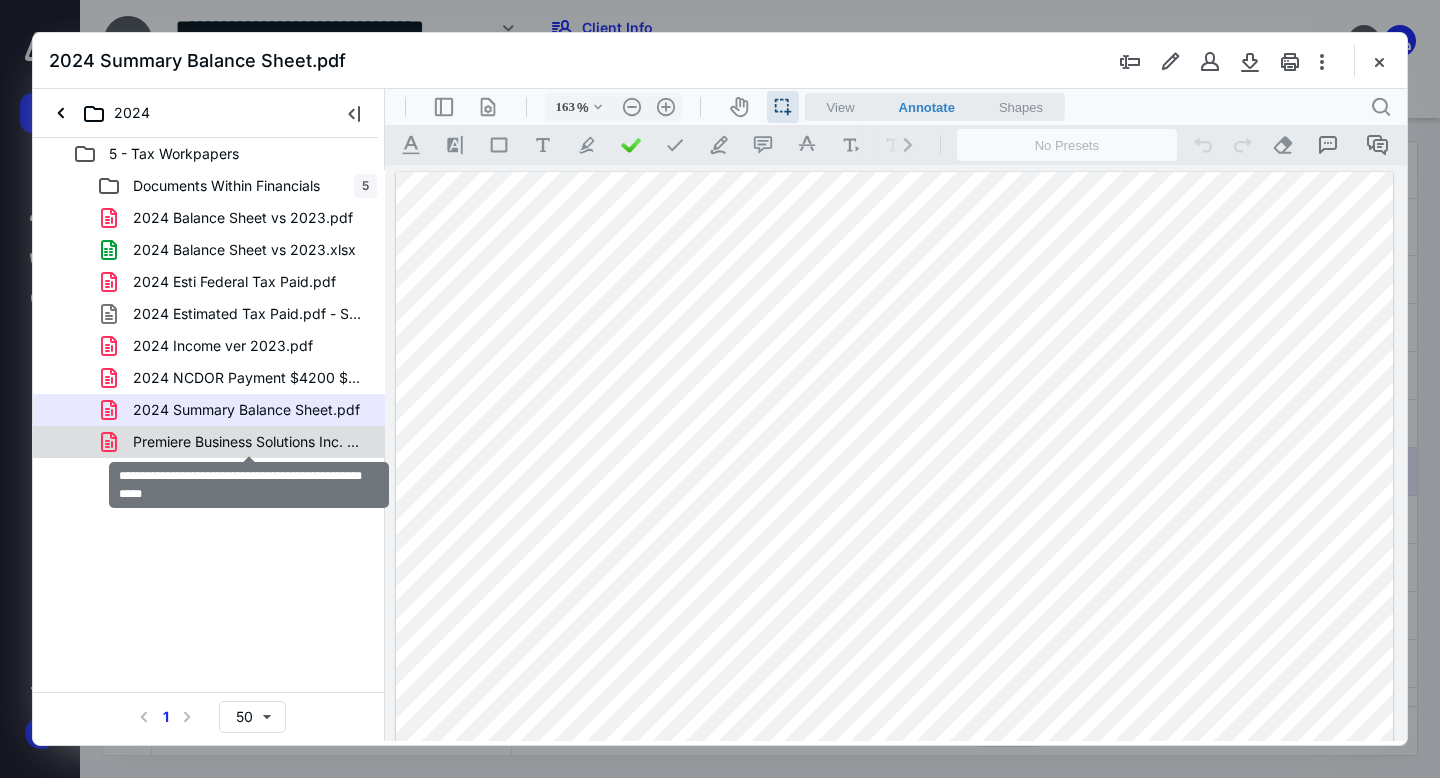 click on "Premiere Business Solutions Inc. Tax Organizer 2024.pdf" at bounding box center (249, 442) 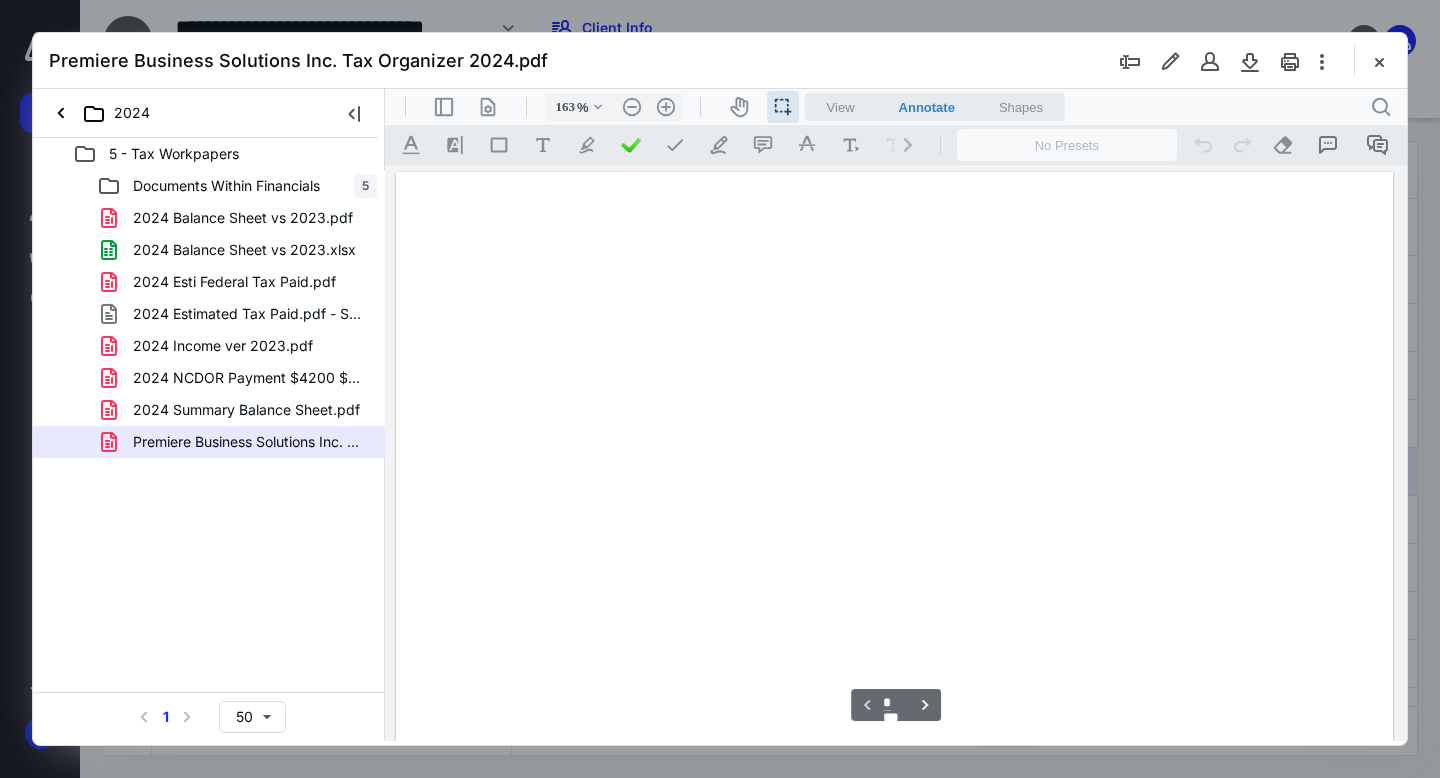 scroll, scrollTop: 83, scrollLeft: 0, axis: vertical 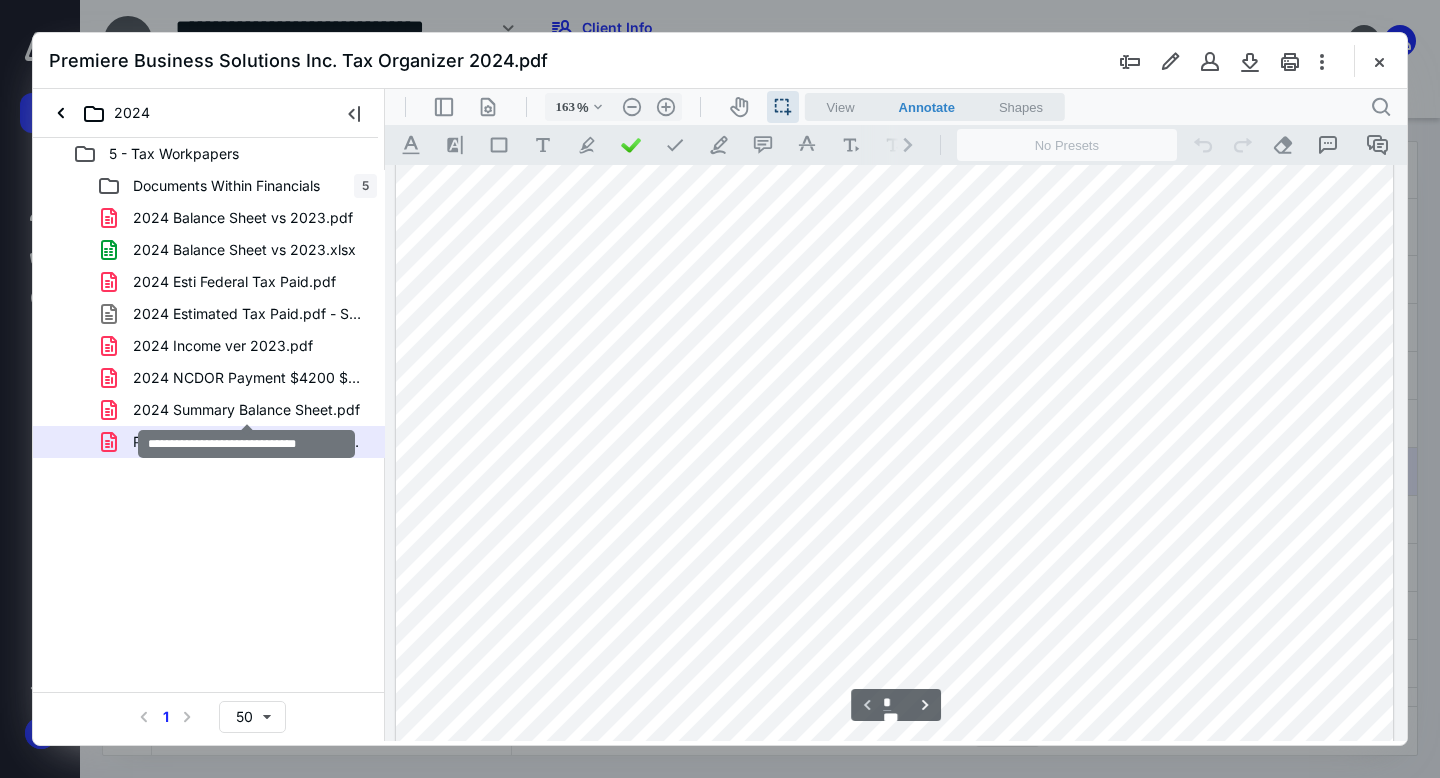 click on "2024 Summary Balance Sheet.pdf" at bounding box center [246, 410] 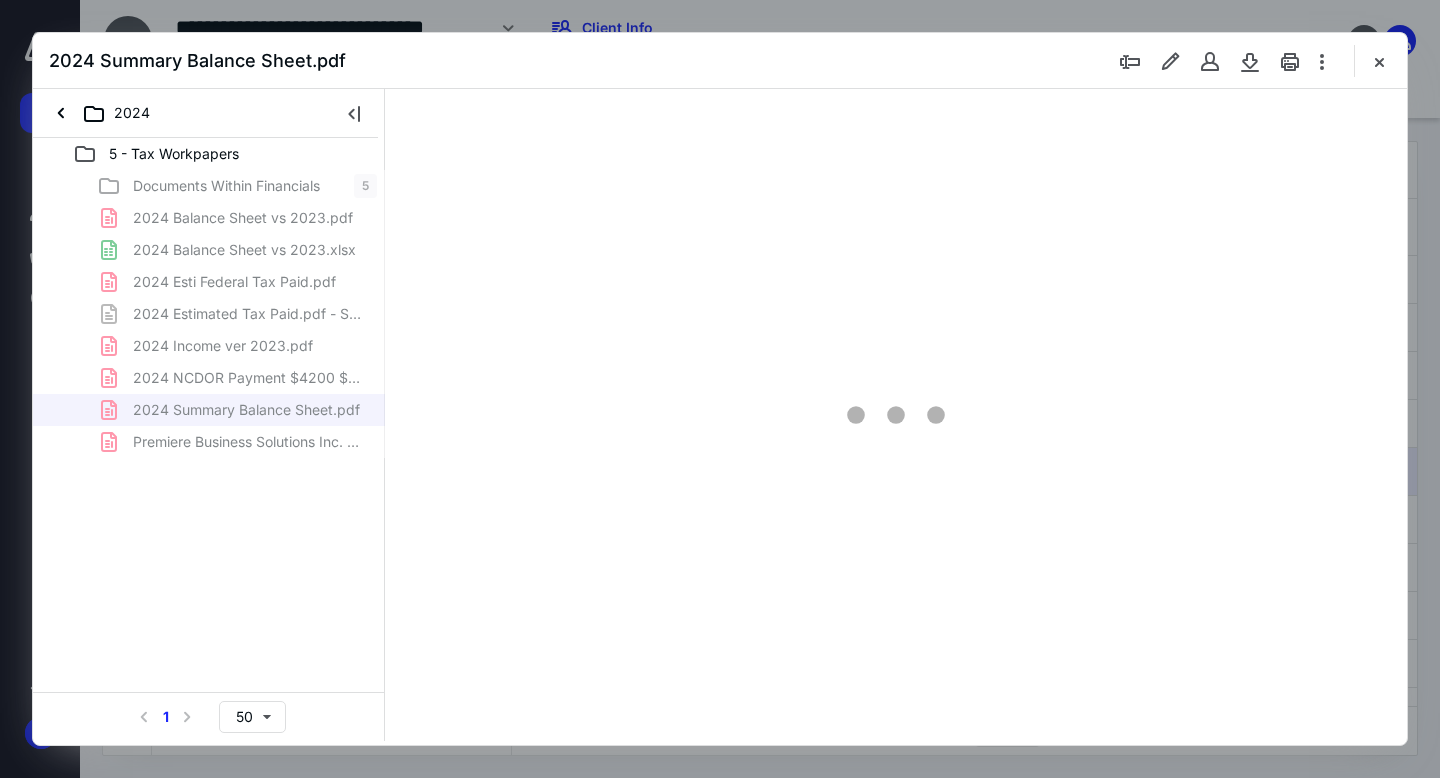click on "Documents Within Financials 5 2024 Balance Sheet vs 2023.pdf 2024 Balance Sheet vs 2023.xlsx 2024 Esti Federal Tax Paid.pdf 2024 Estimated Tax Paid.pdf - Shortcut.lnk 2024 Income ver 2023.pdf 2024 NCDOR Payment $4200 $200.pdf 2024 Summary Balance Sheet.pdf Premiere Business Solutions Inc. Tax Organizer 2024.pdf" at bounding box center (209, 314) 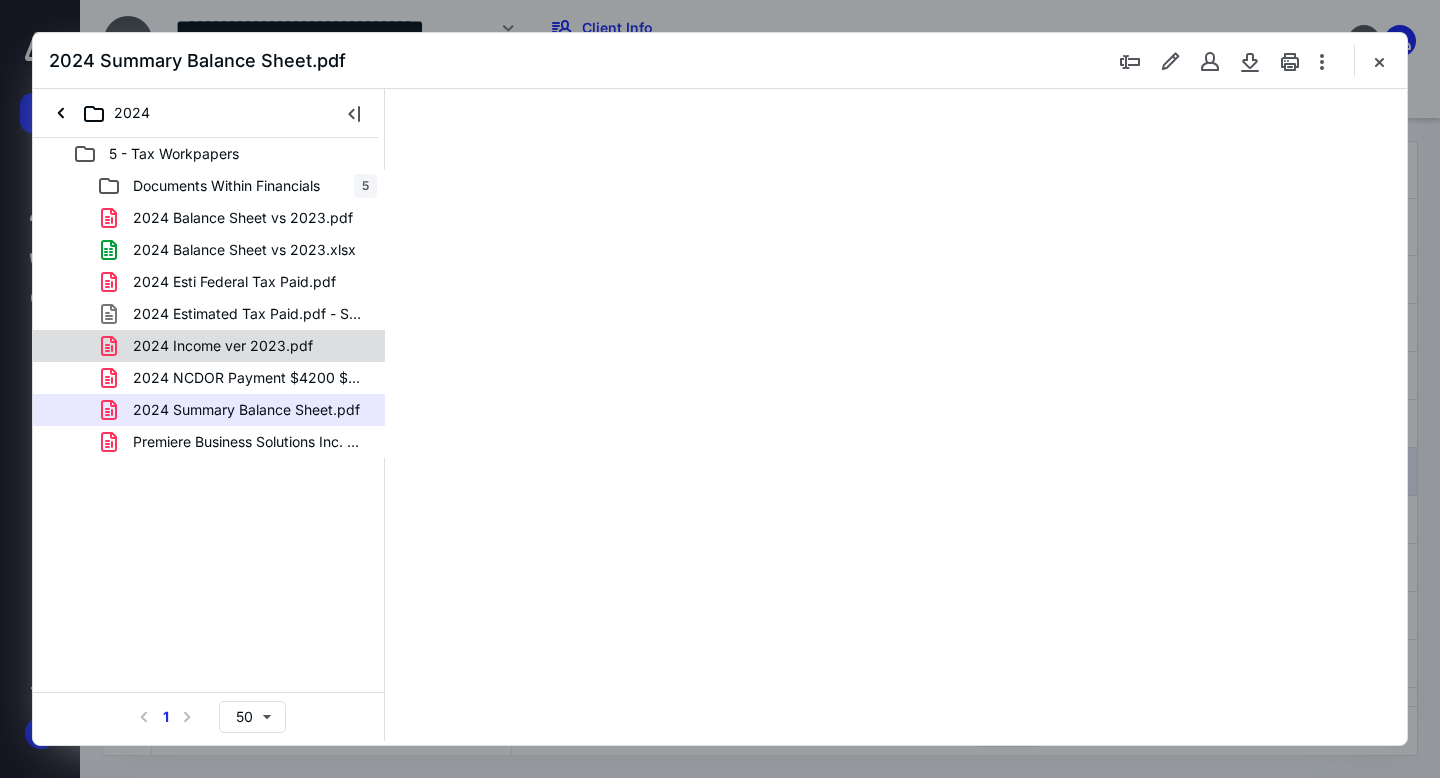 scroll, scrollTop: 0, scrollLeft: 0, axis: both 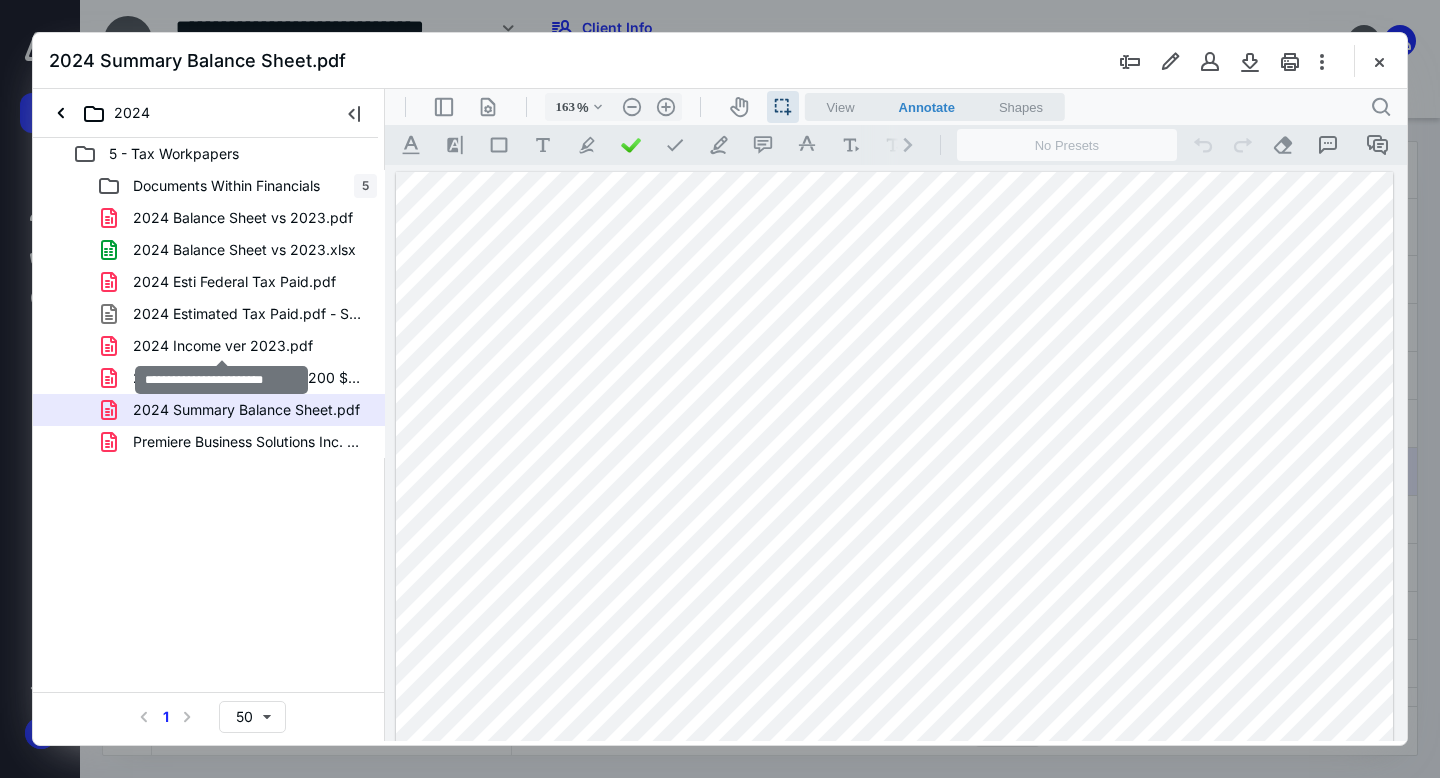 click on "2024 Income ver 2023.pdf" at bounding box center [223, 346] 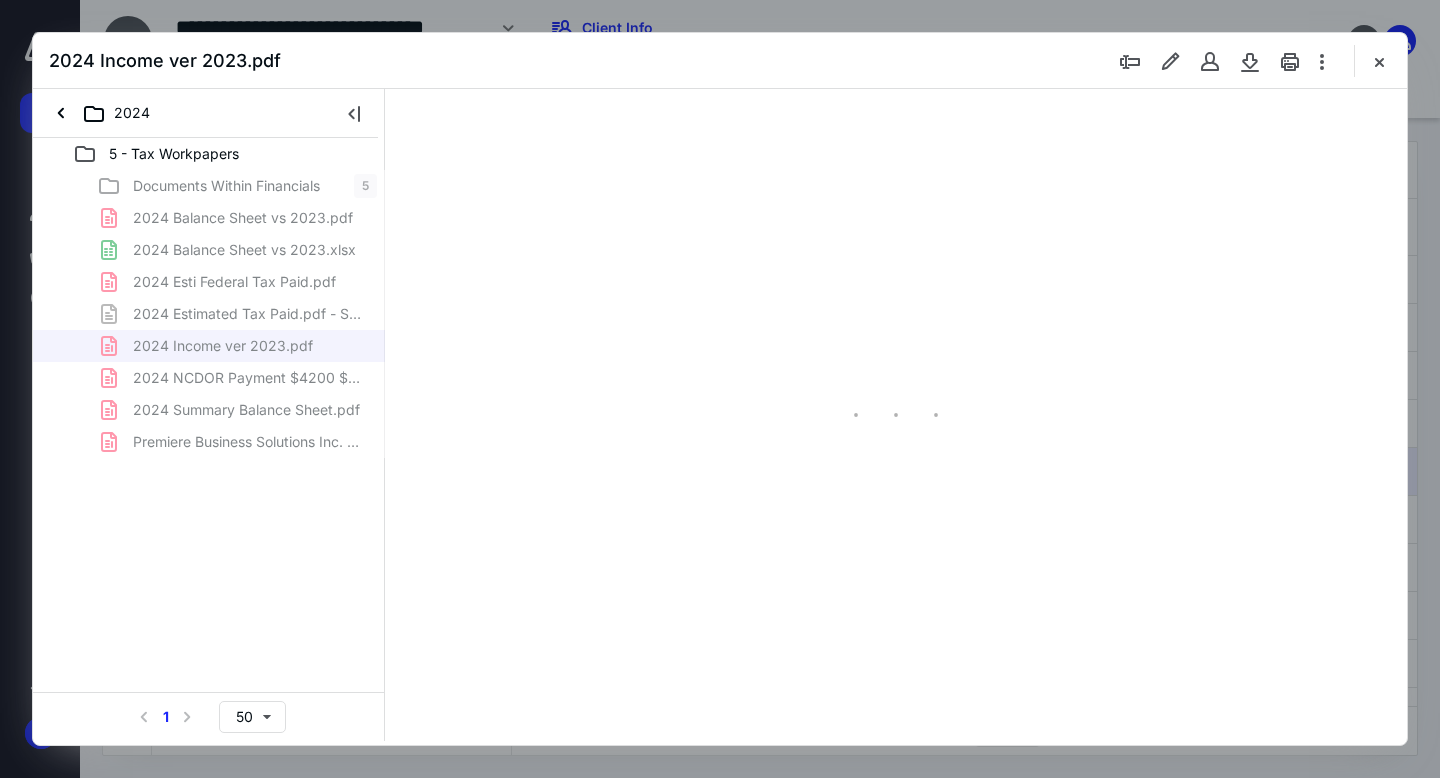 type on "163" 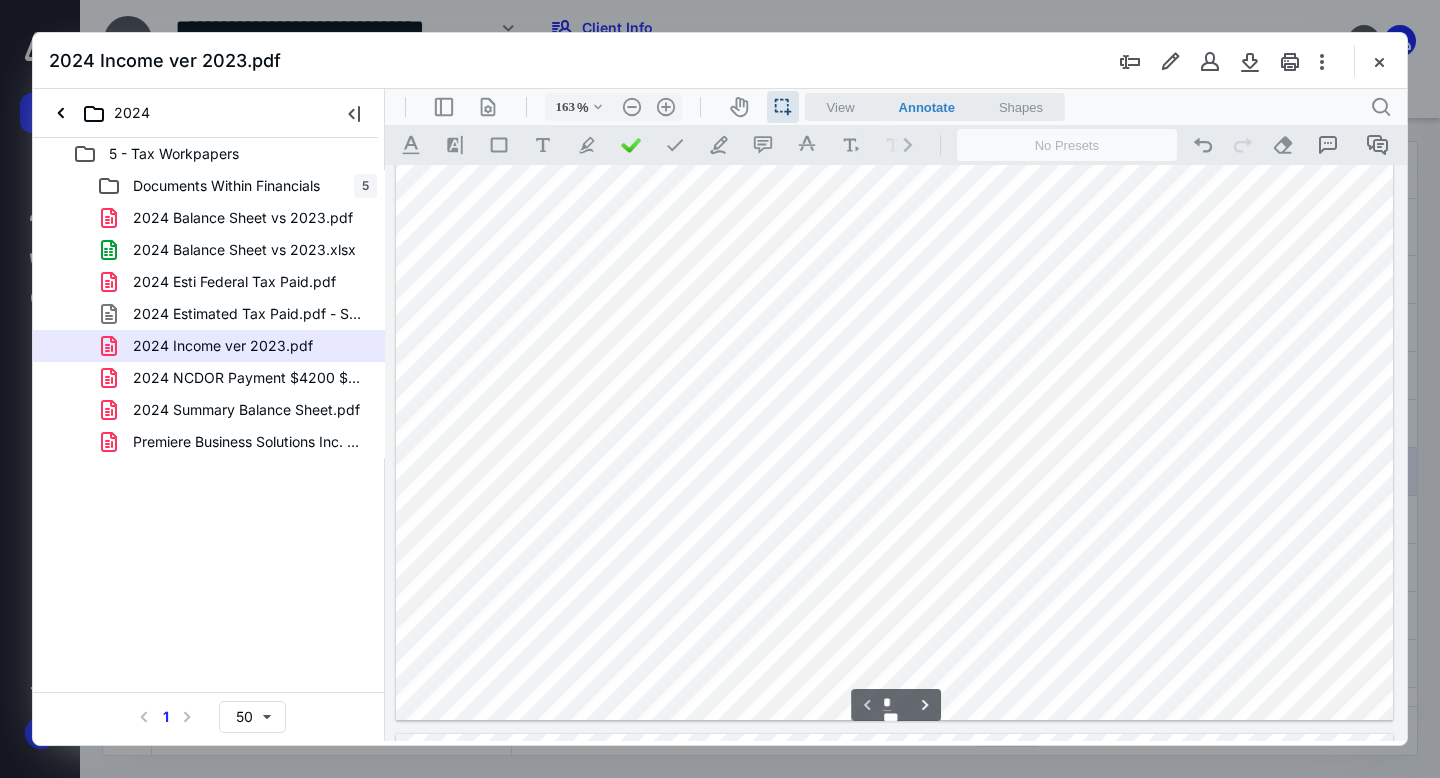 scroll, scrollTop: 759, scrollLeft: 0, axis: vertical 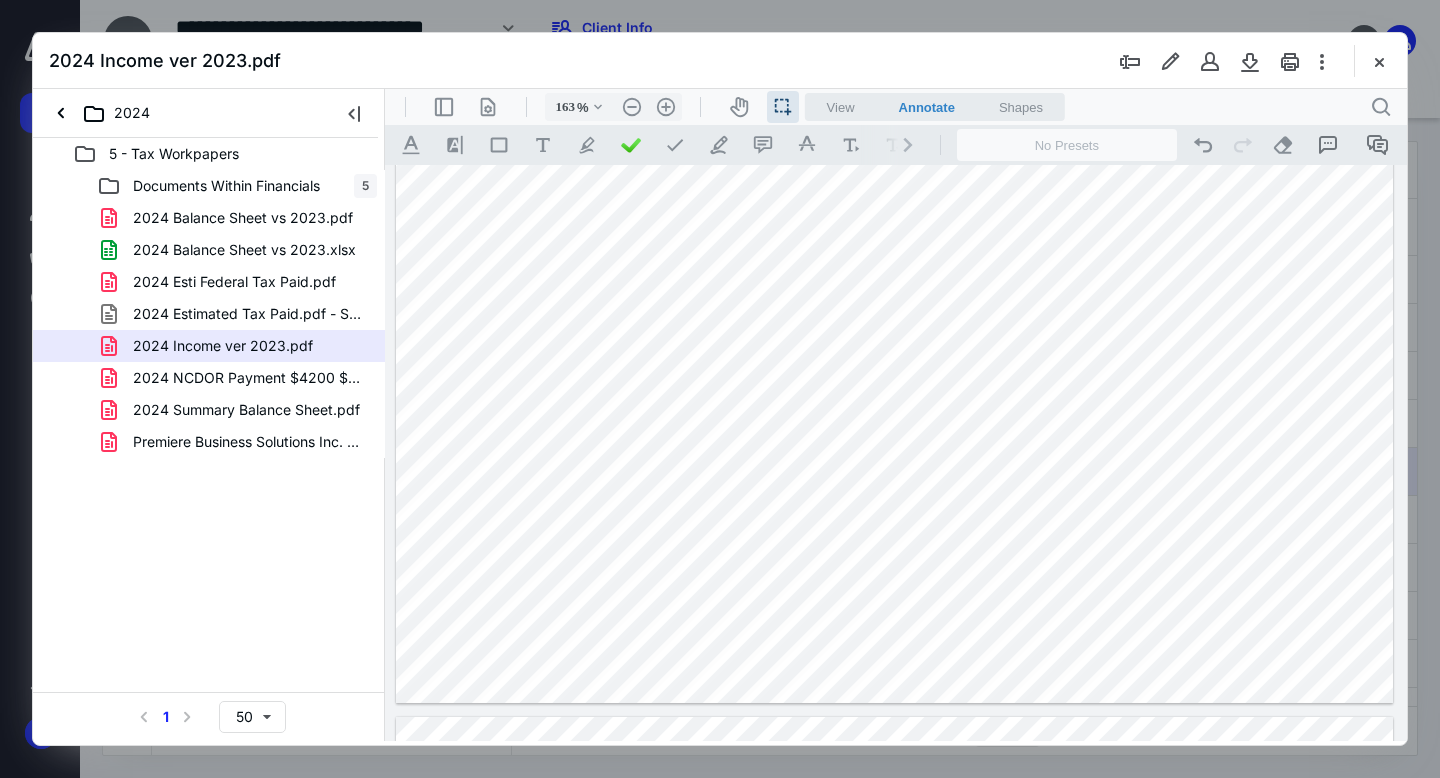 click at bounding box center (894, 58) 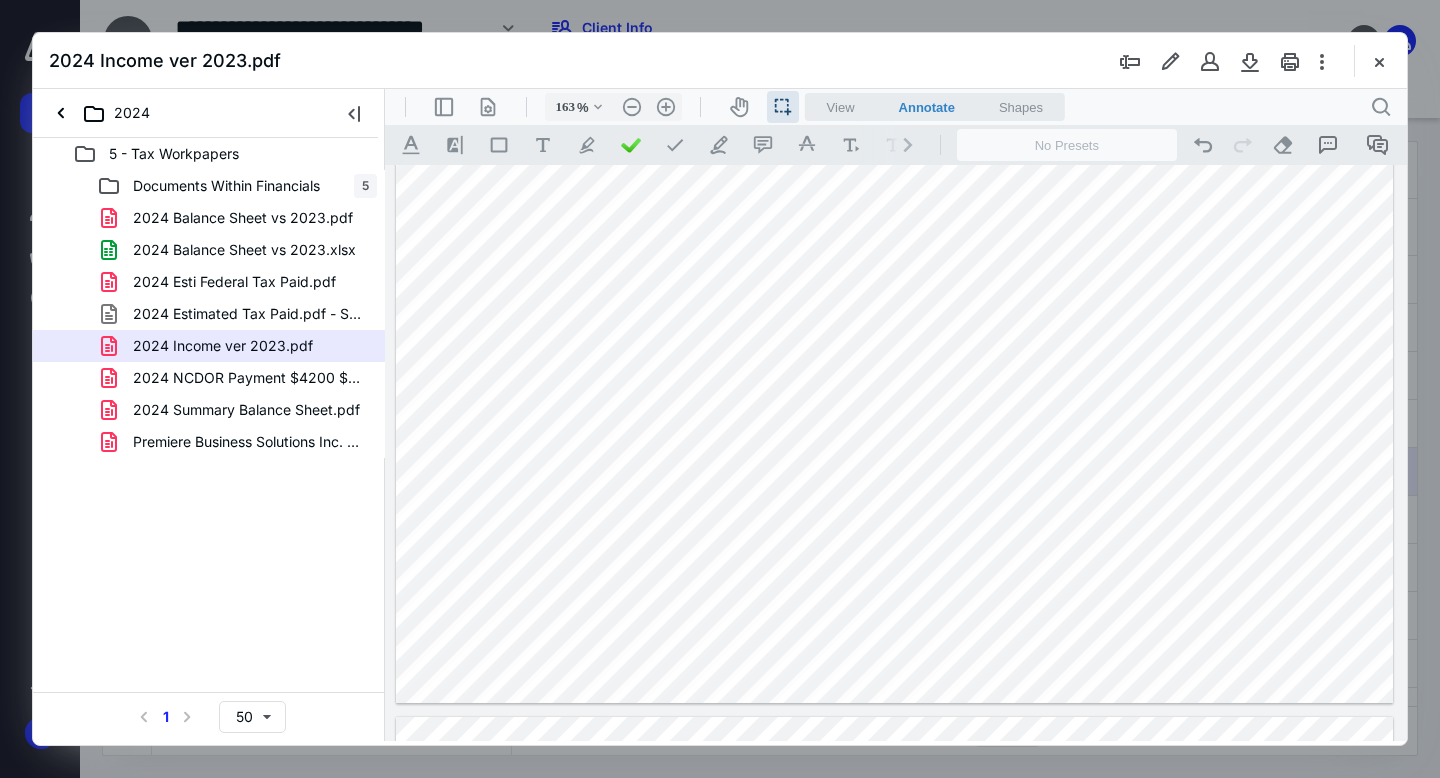 click at bounding box center [894, 58] 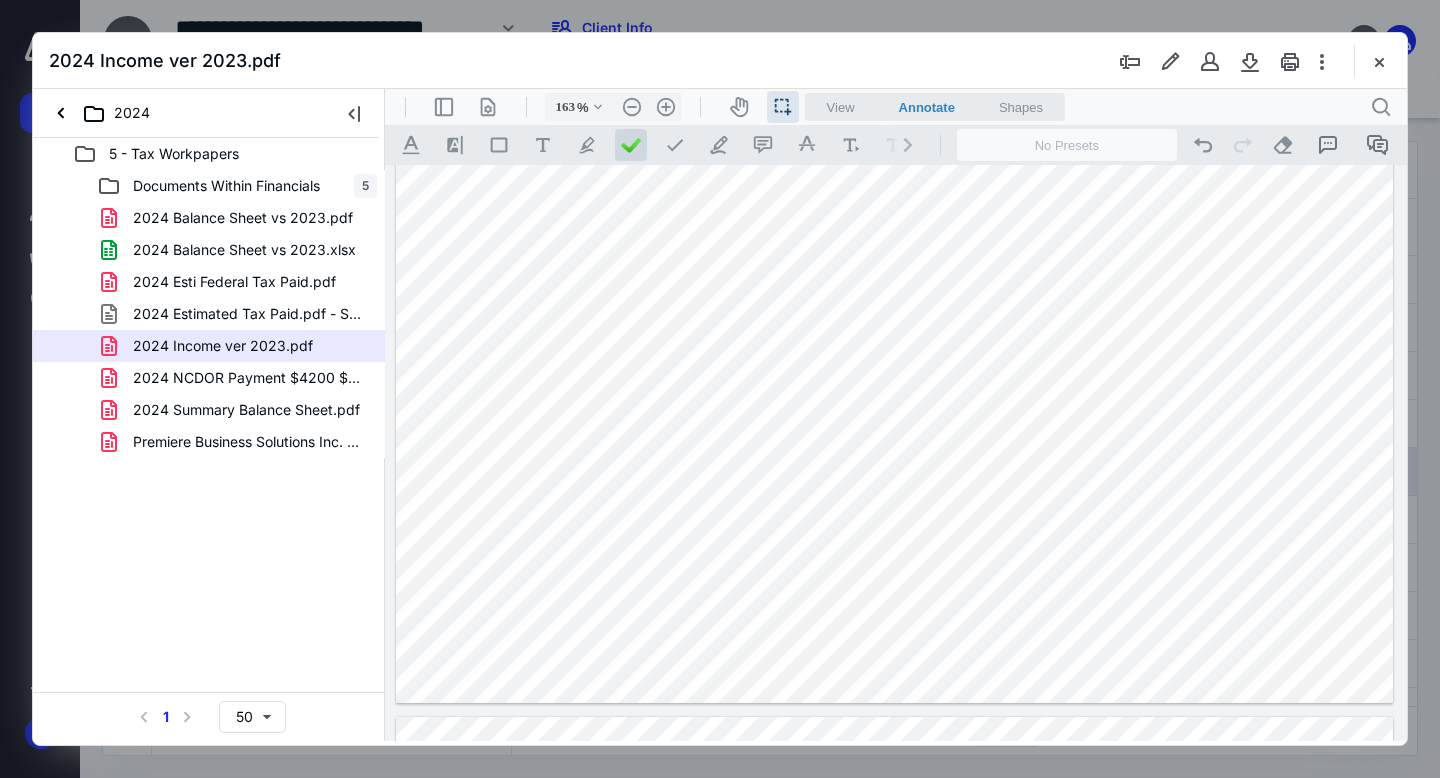 click at bounding box center [631, 145] 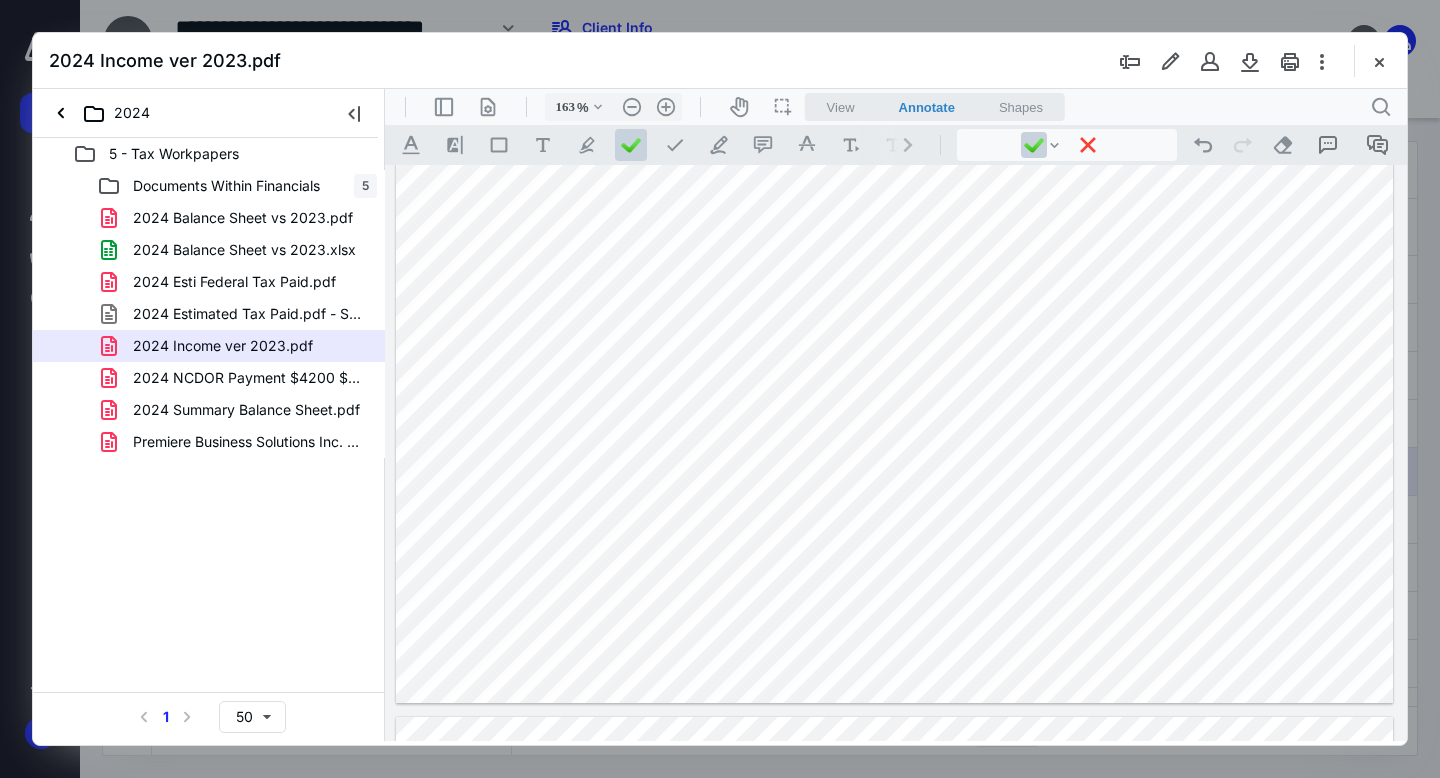 click at bounding box center [894, 58] 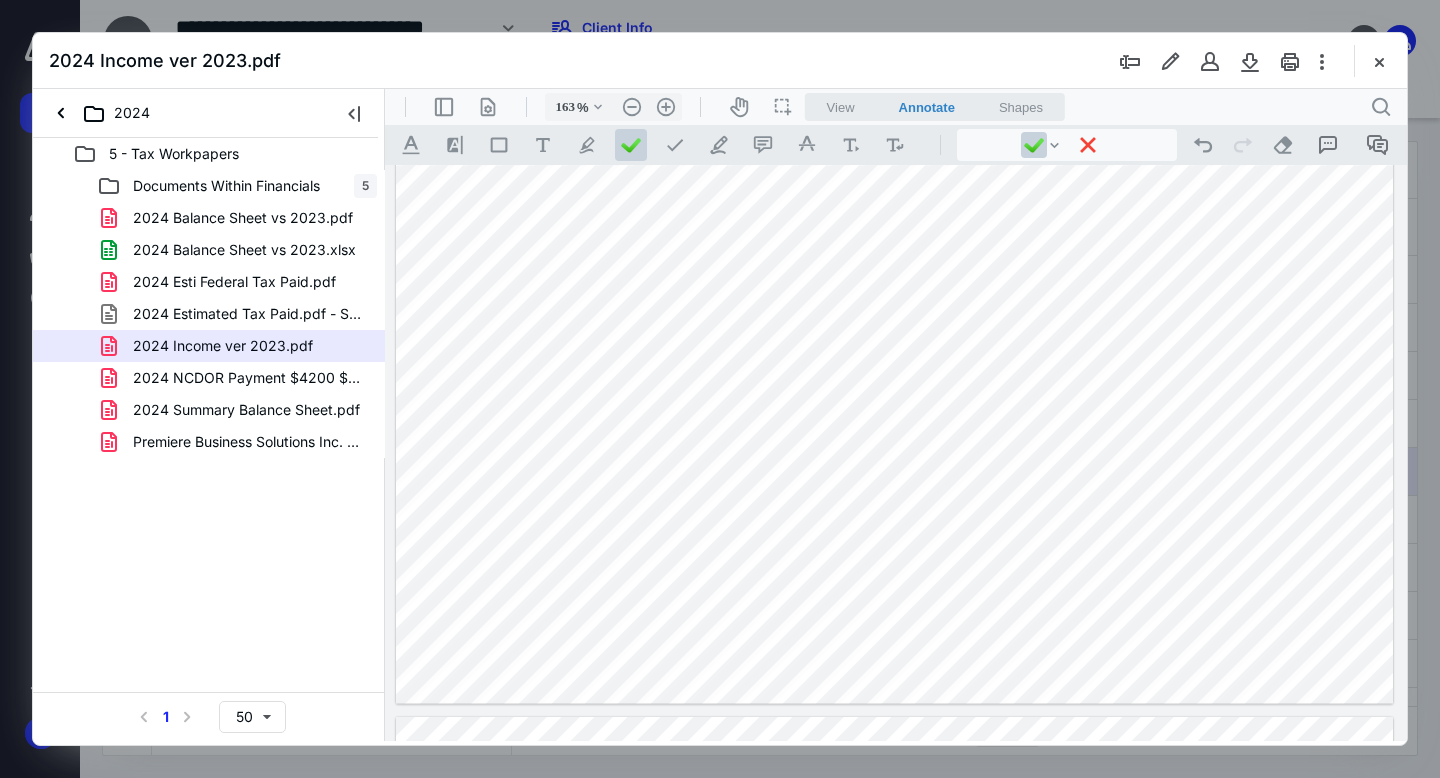 click at bounding box center [894, 58] 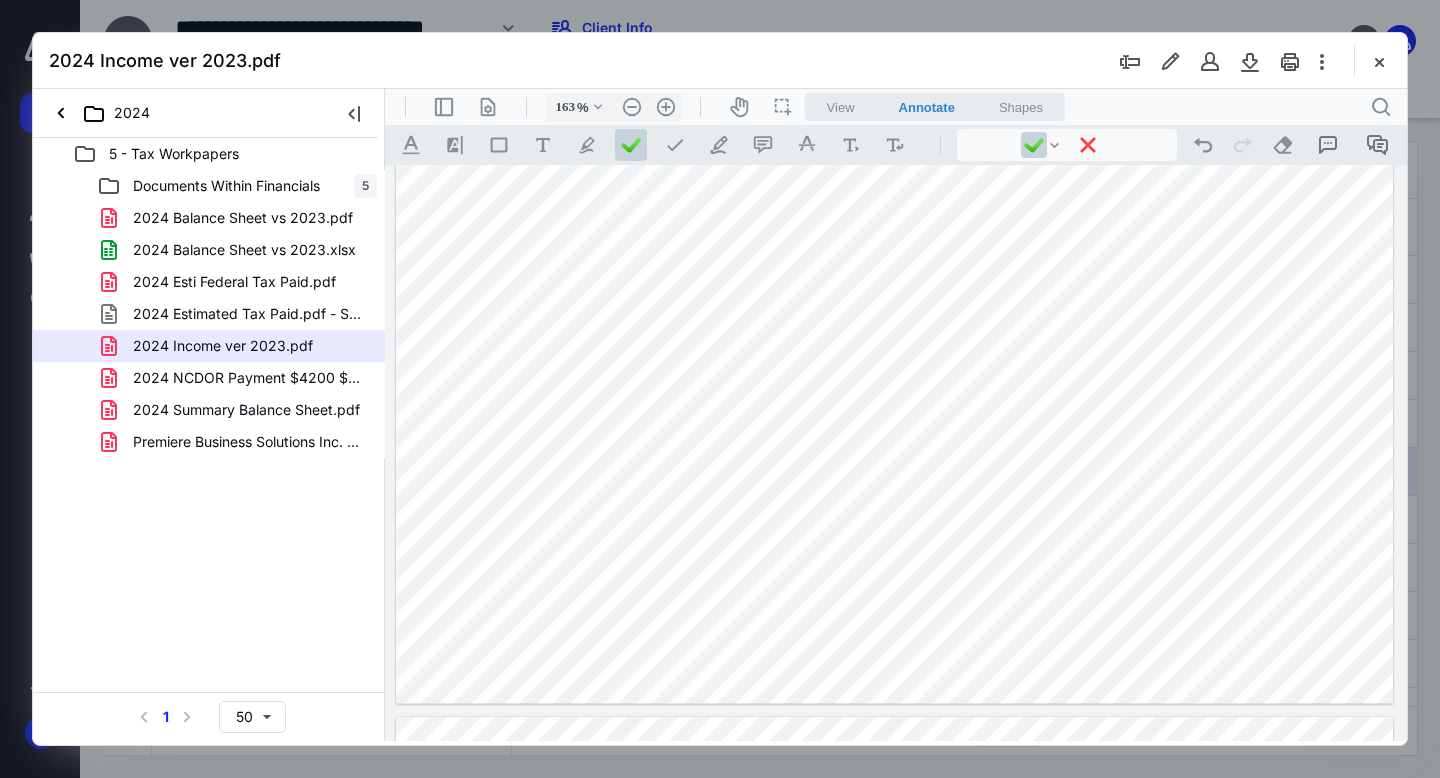 click at bounding box center (894, 58) 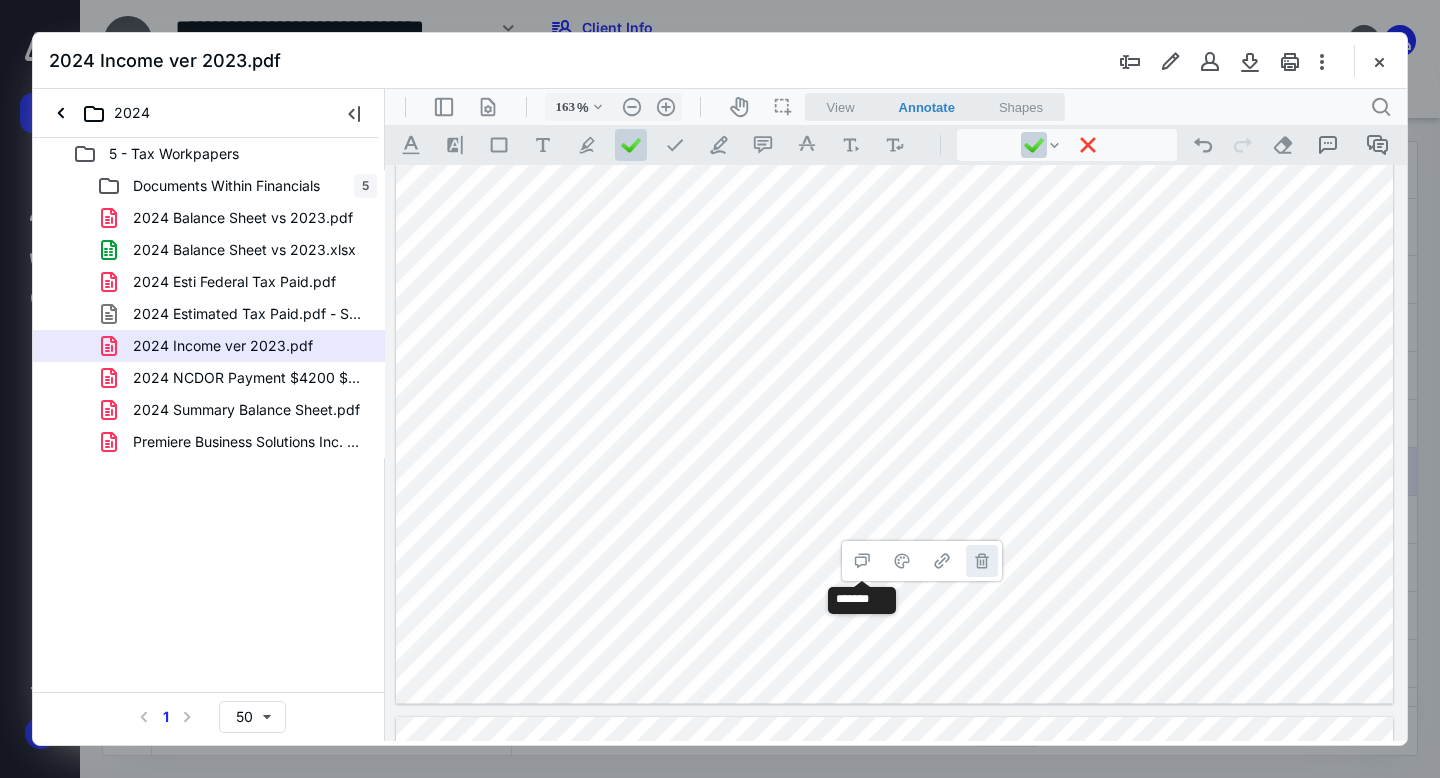 click on "**********" at bounding box center [982, 561] 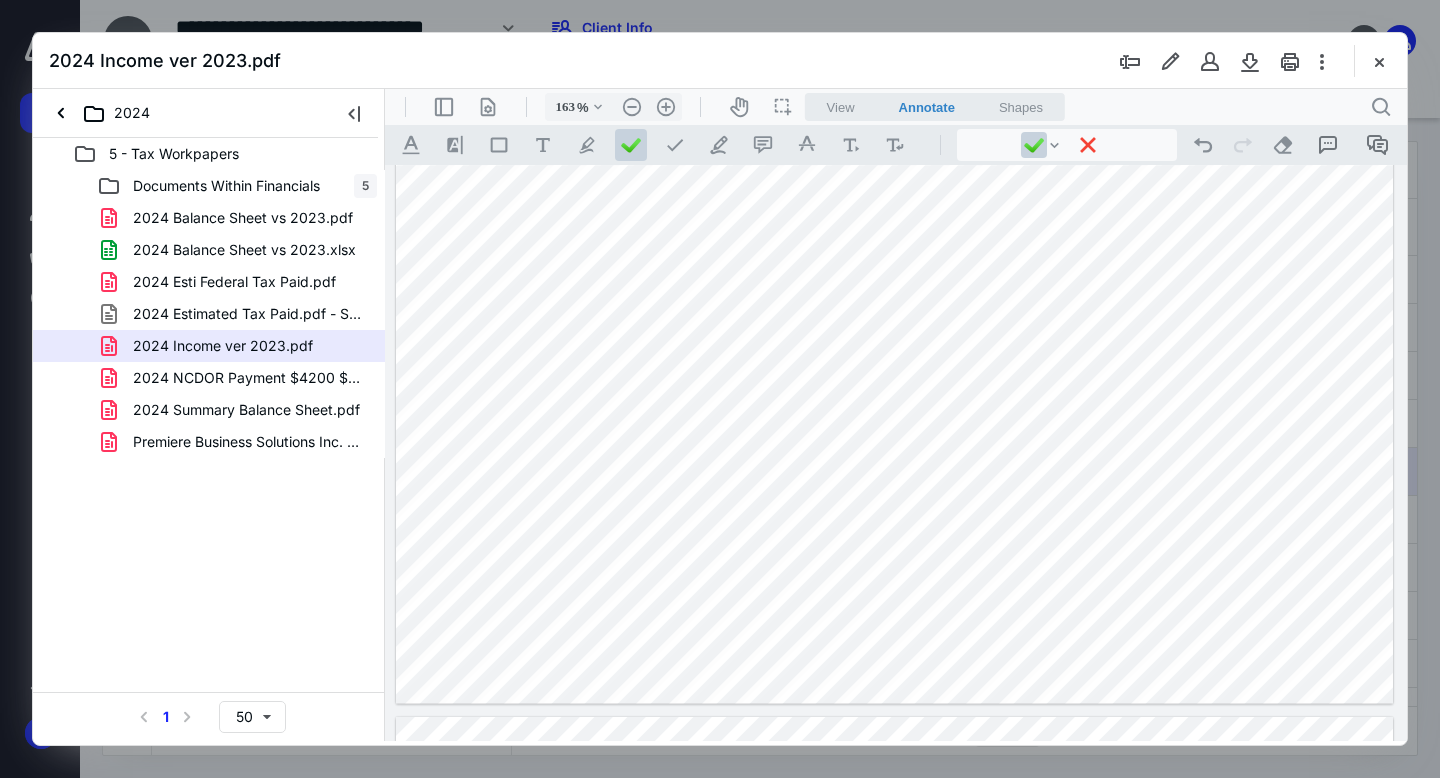 click at bounding box center (894, 58) 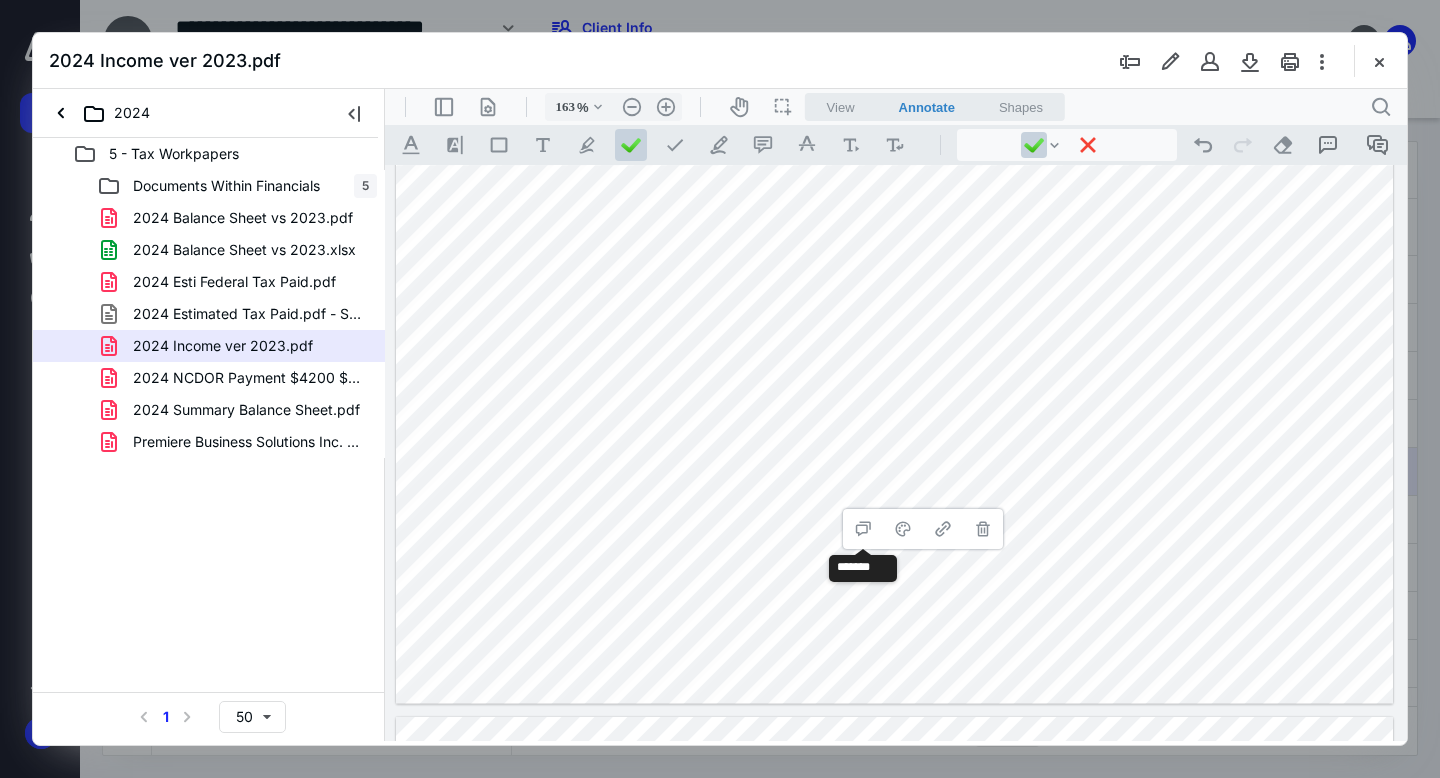 click on "**********" at bounding box center [983, 529] 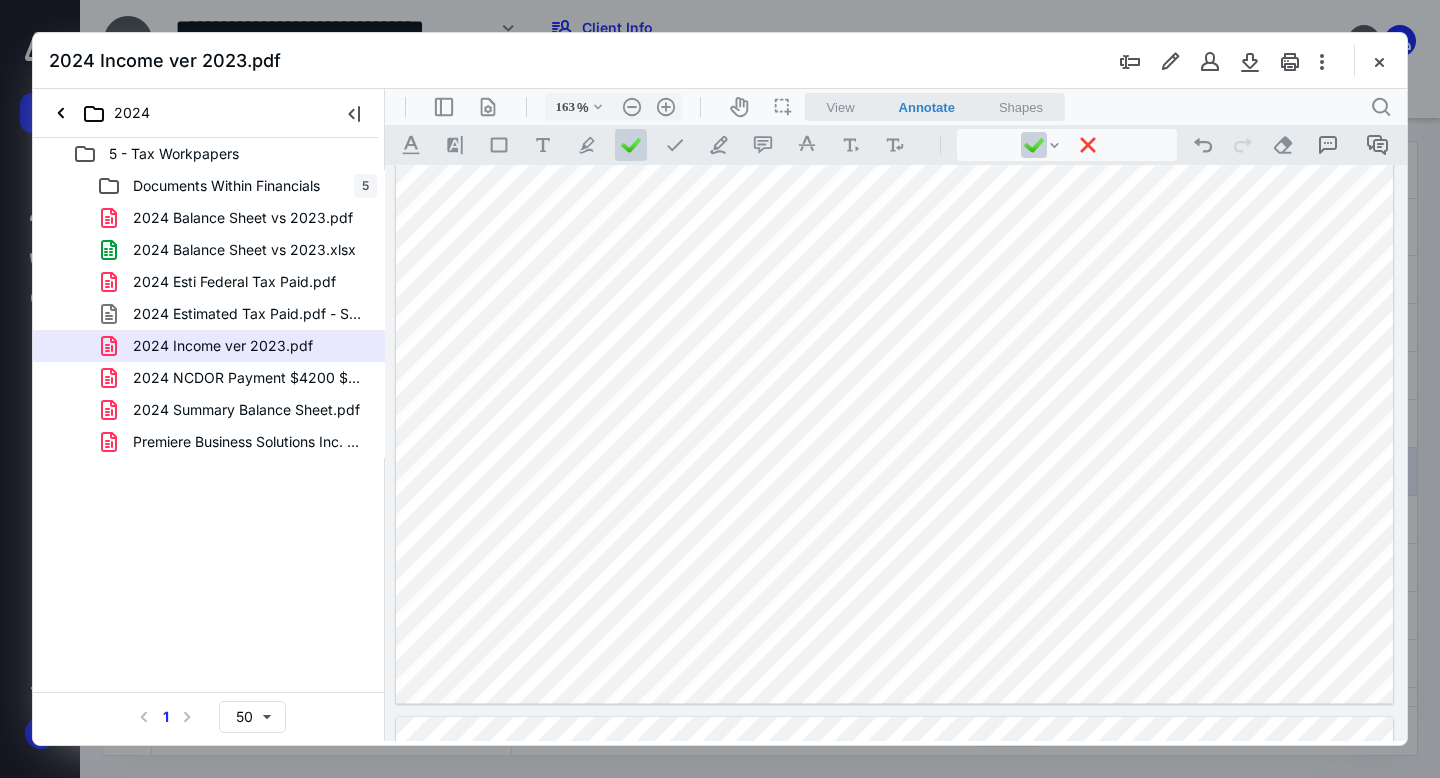 click at bounding box center [894, 58] 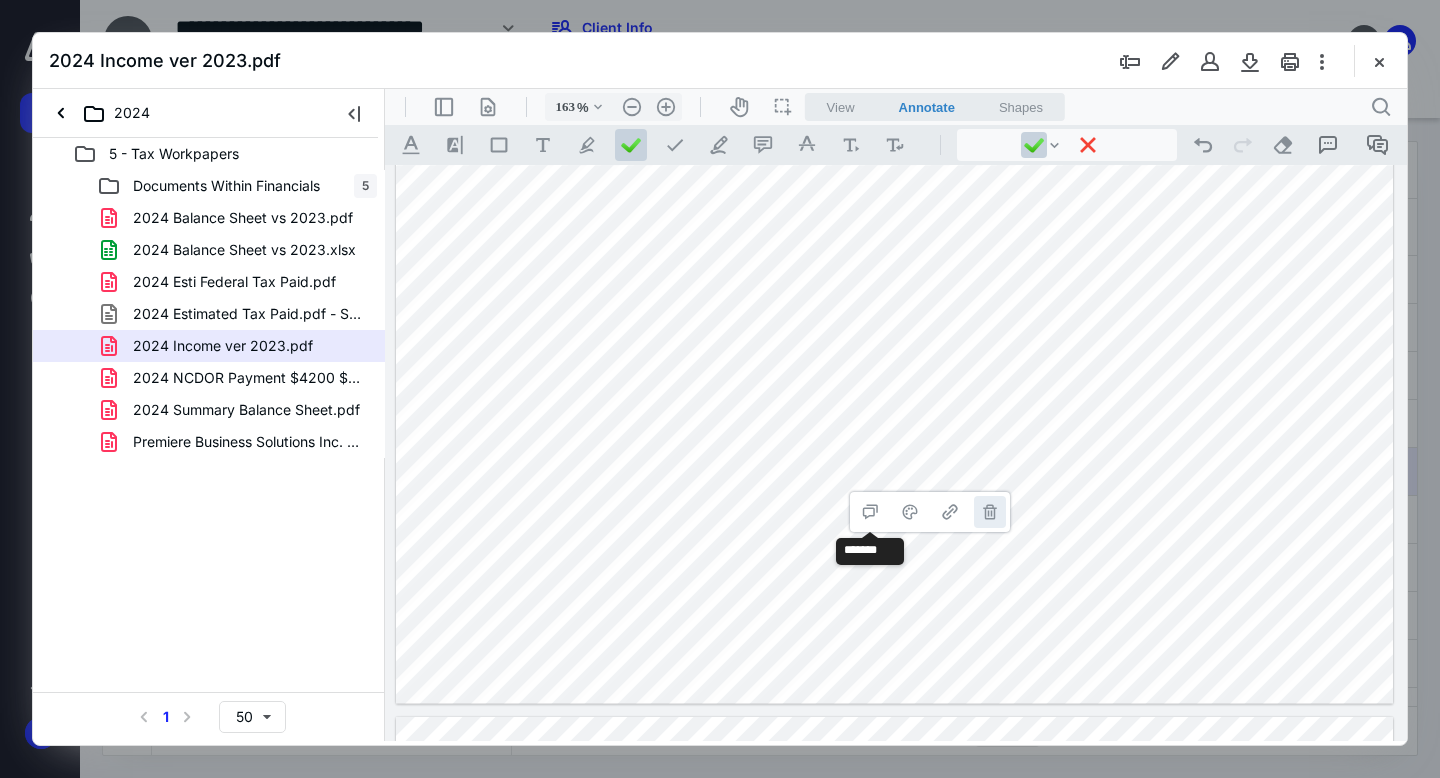 click on "**********" at bounding box center (990, 512) 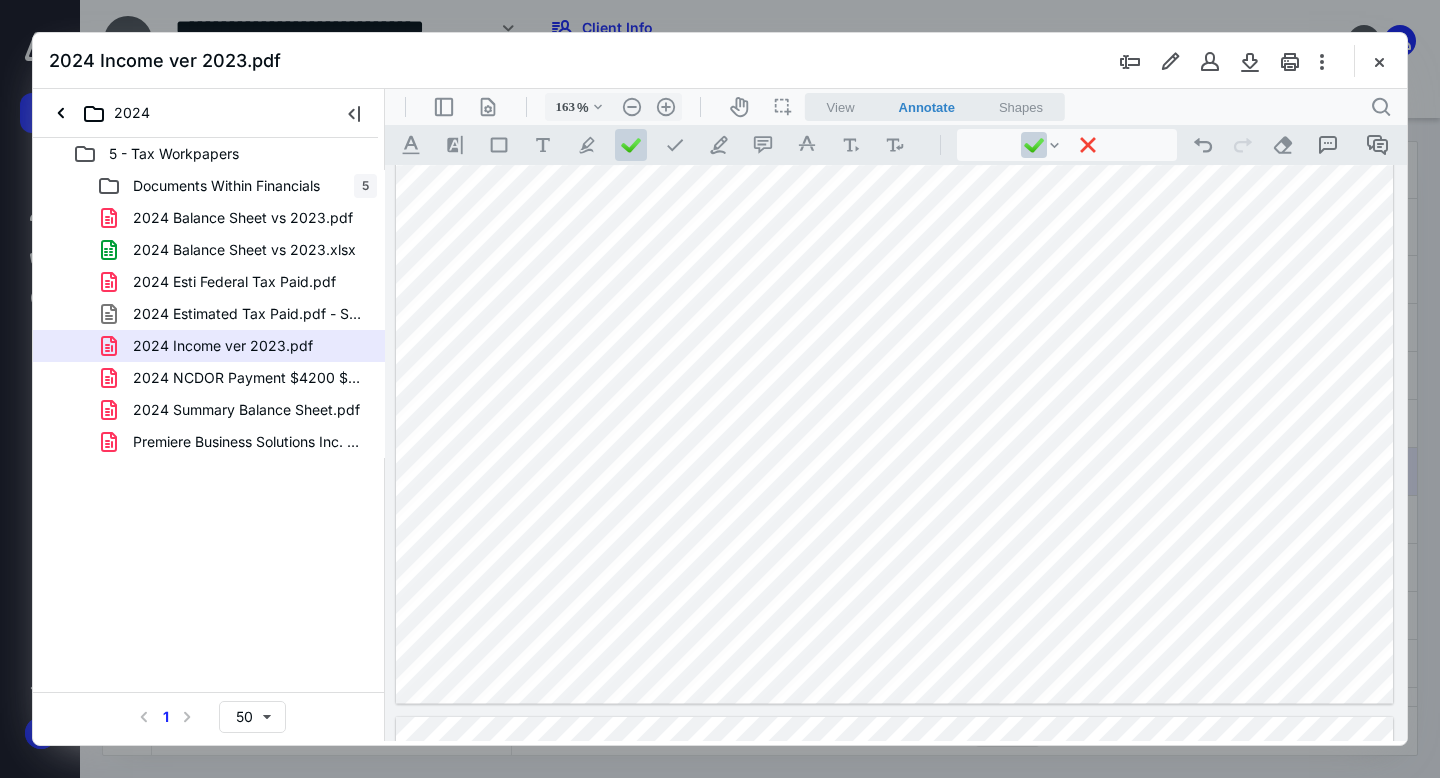 click at bounding box center [894, 58] 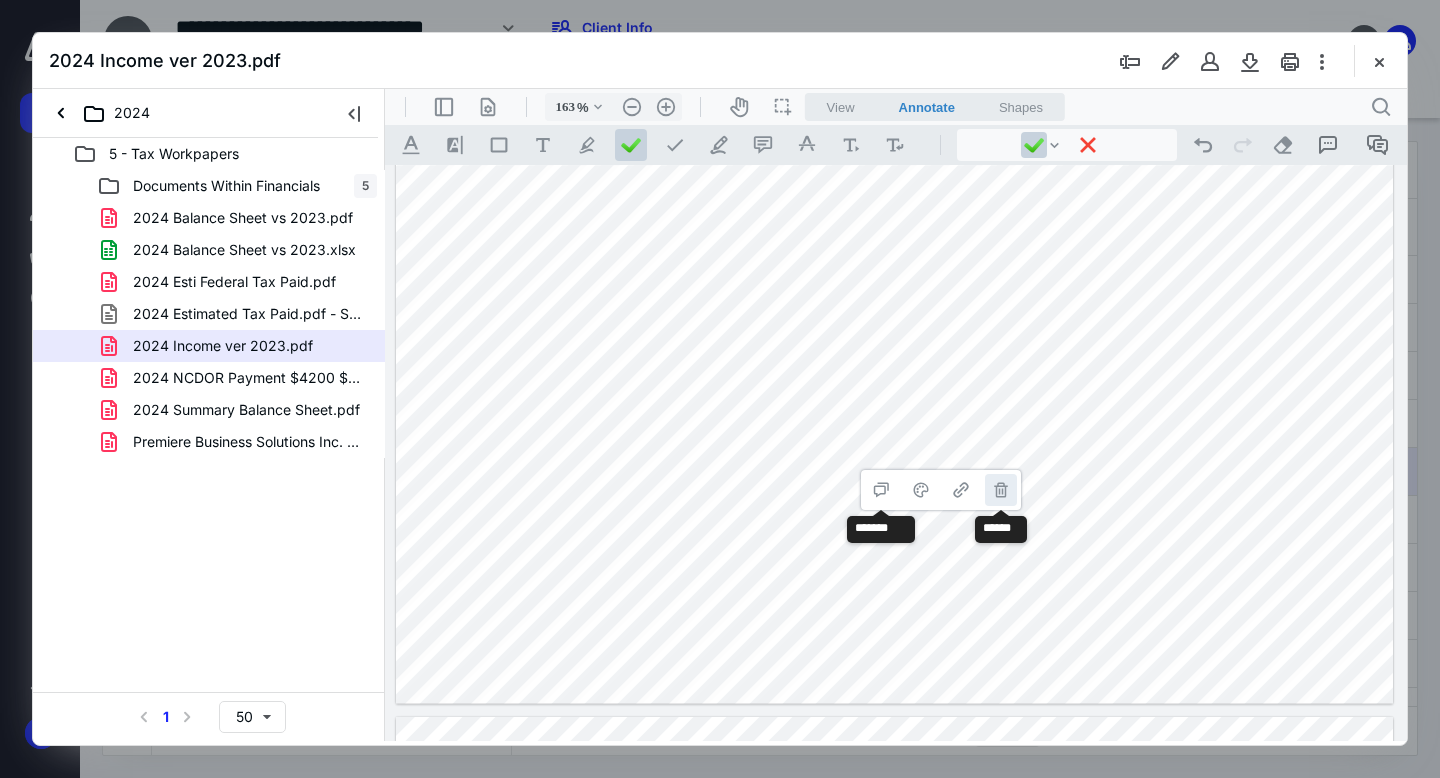 click on "**********" at bounding box center (1001, 490) 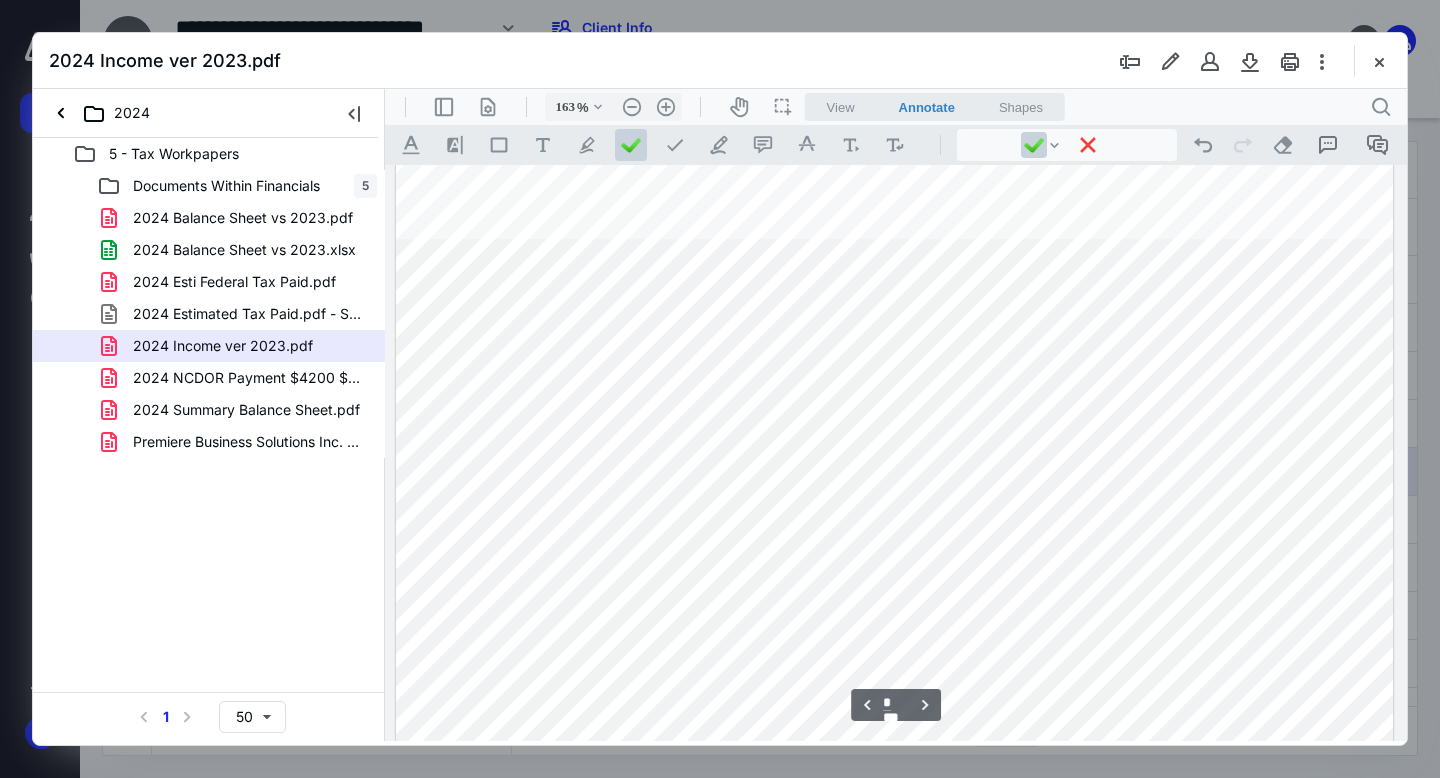 scroll, scrollTop: 2036, scrollLeft: 0, axis: vertical 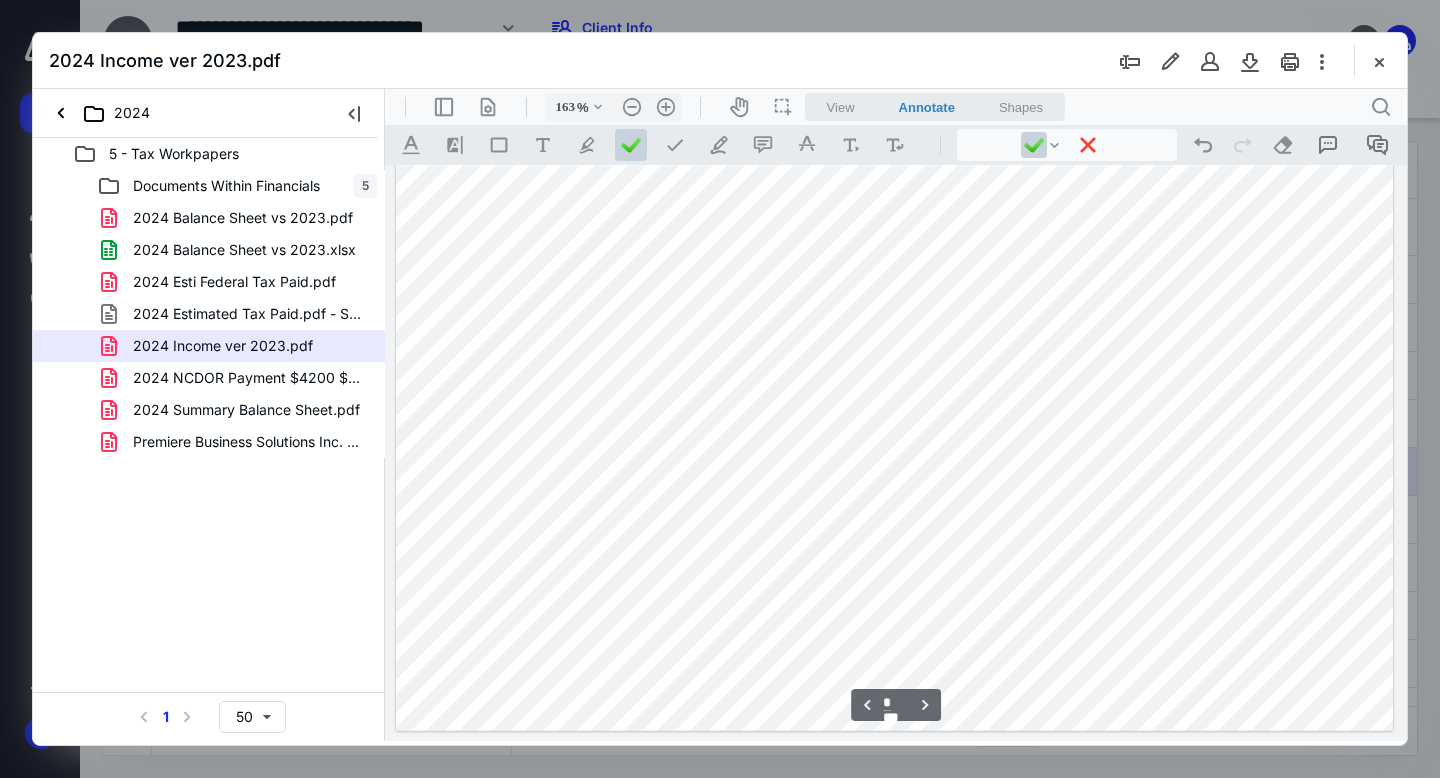 type on "*" 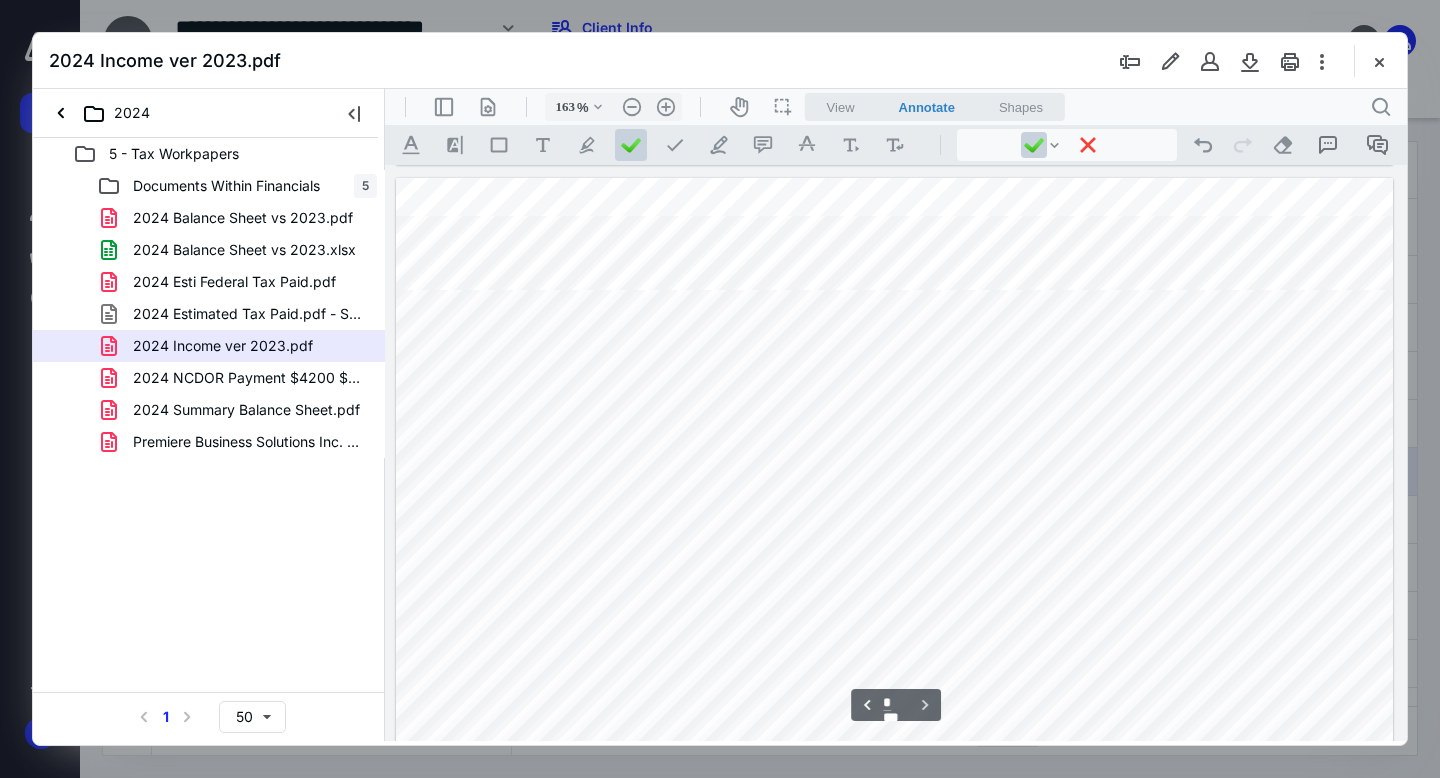 scroll, scrollTop: 2726, scrollLeft: 0, axis: vertical 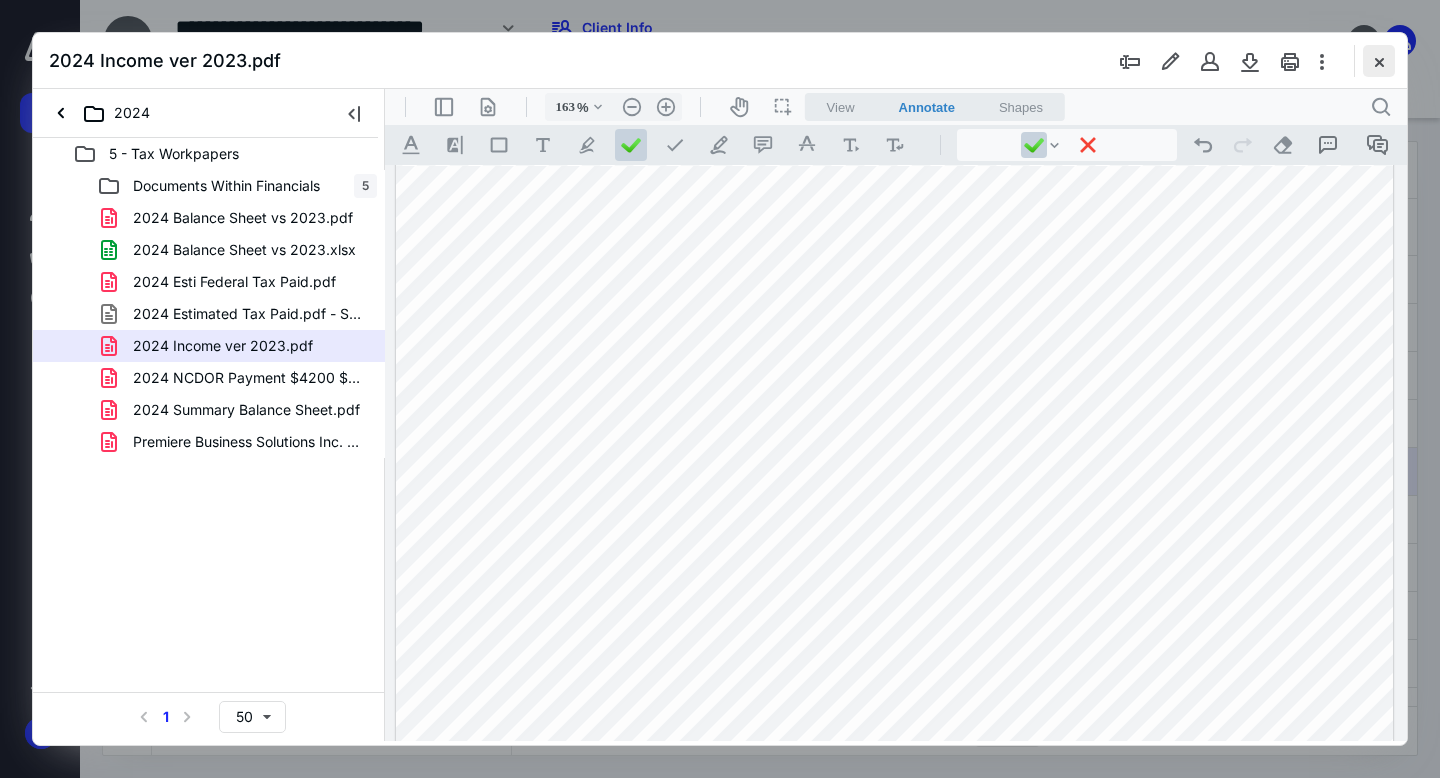 click at bounding box center [1379, 61] 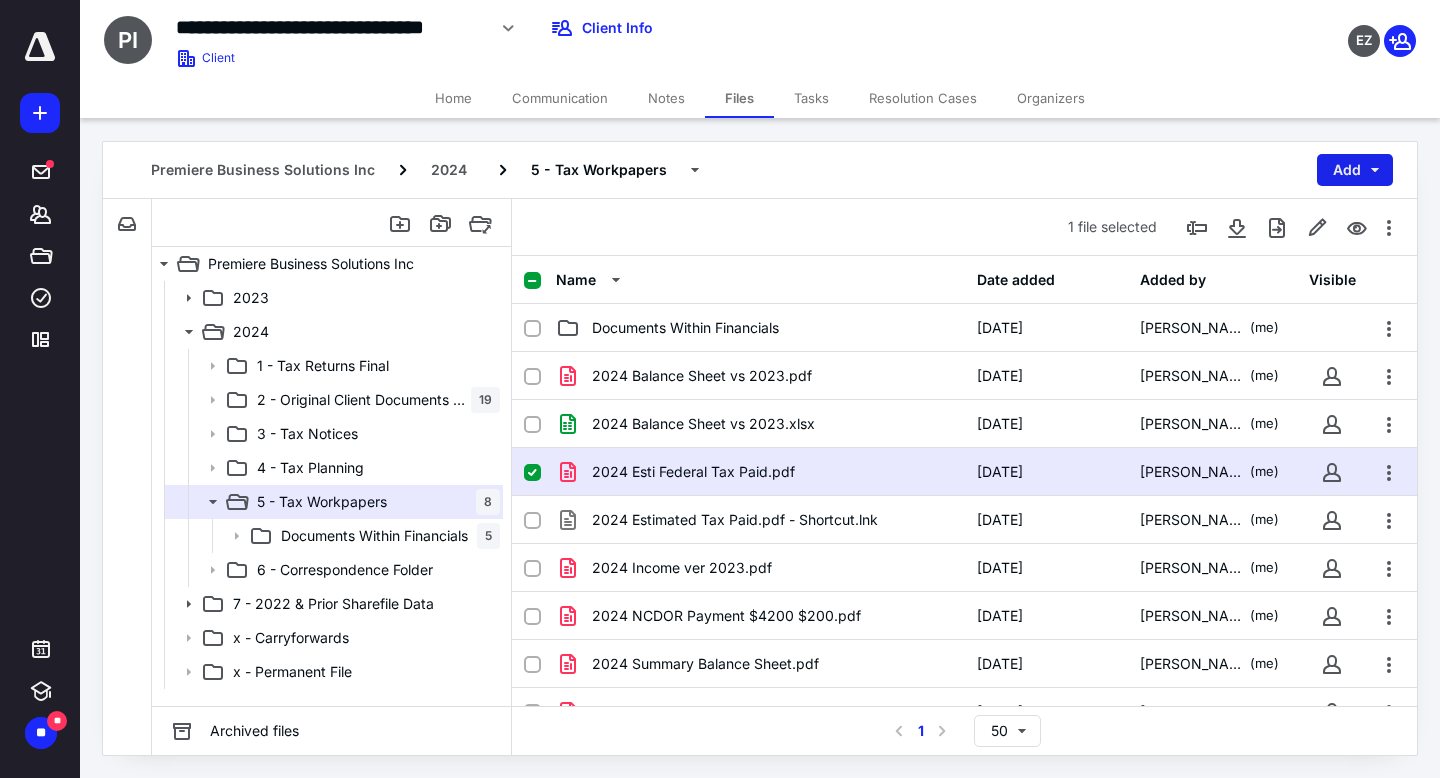 click on "Add" at bounding box center [1355, 170] 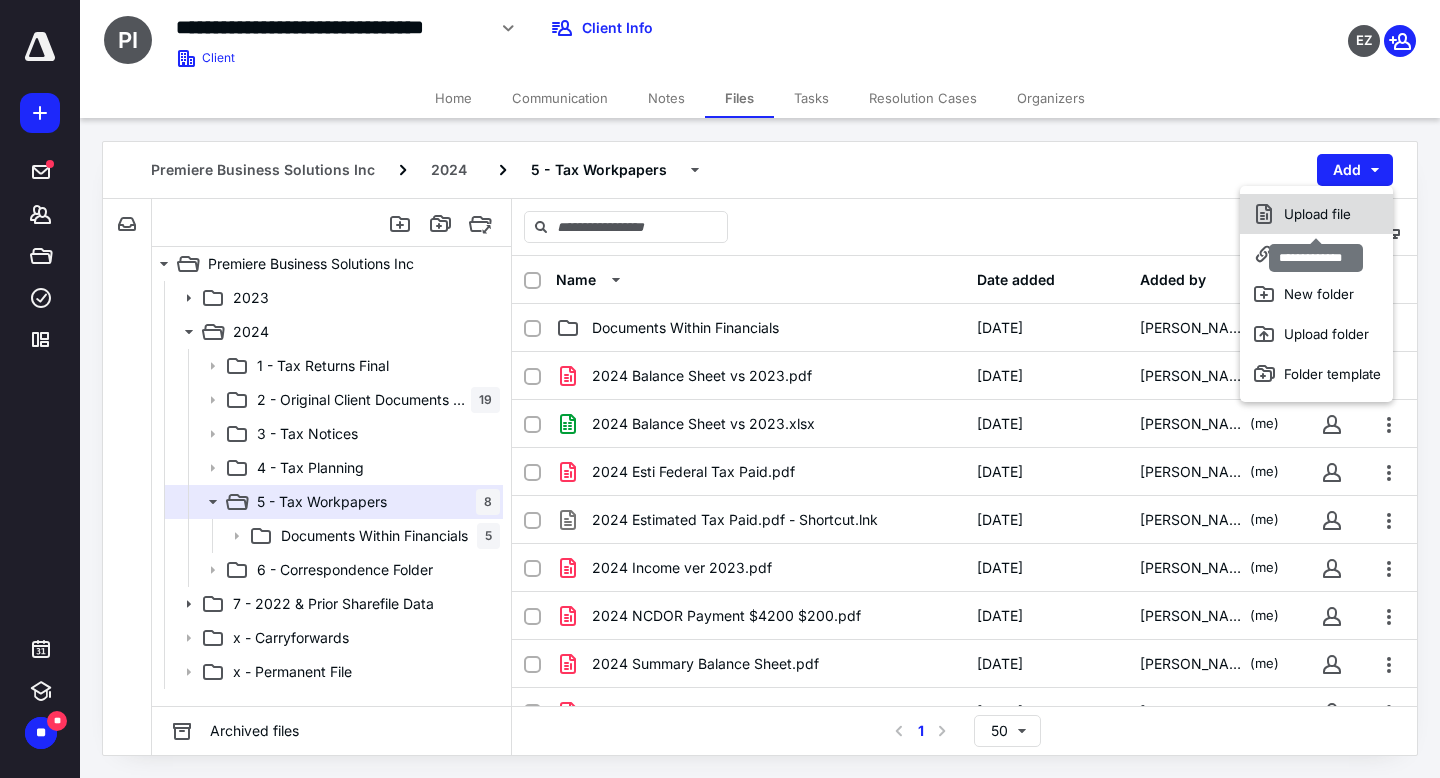 click on "Upload file" at bounding box center (1316, 214) 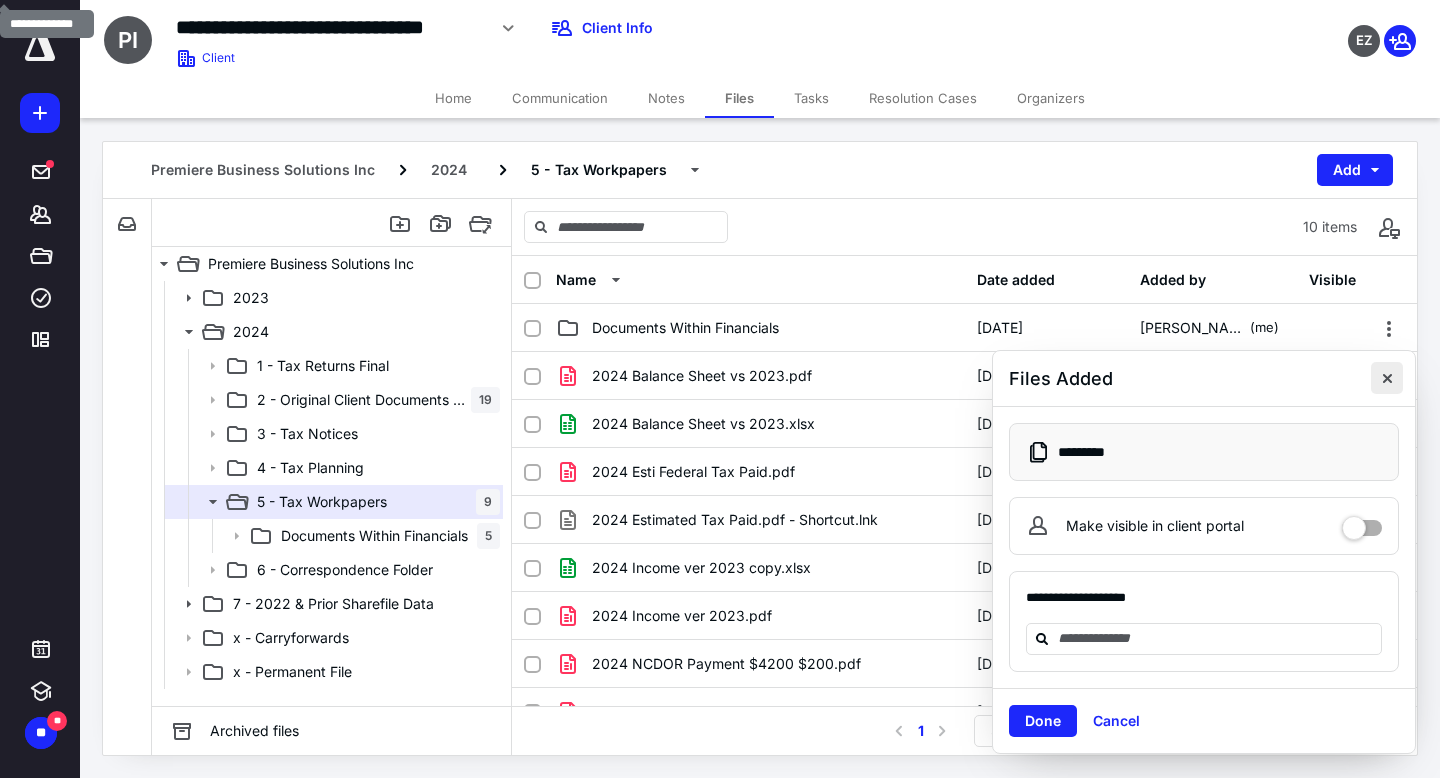 click at bounding box center [1387, 378] 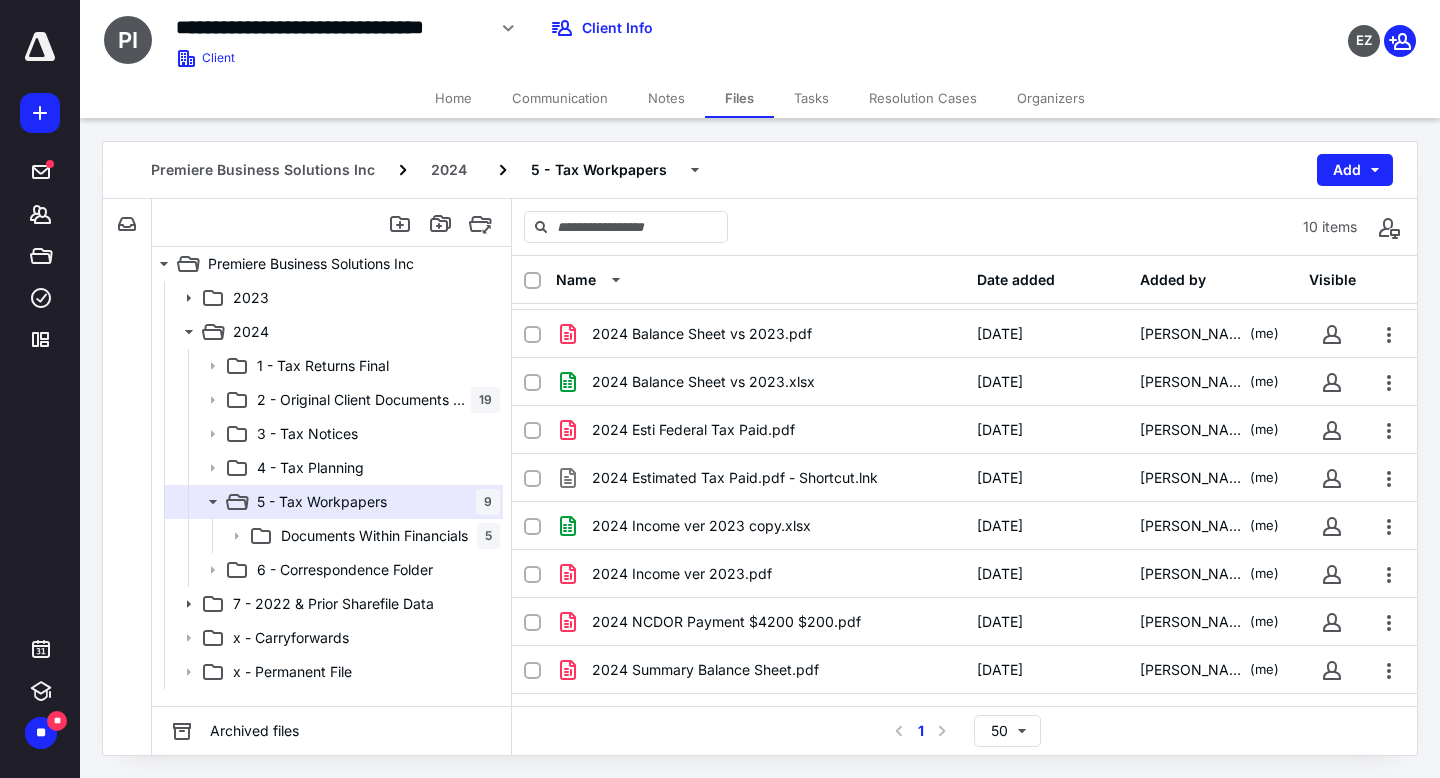 scroll, scrollTop: 78, scrollLeft: 0, axis: vertical 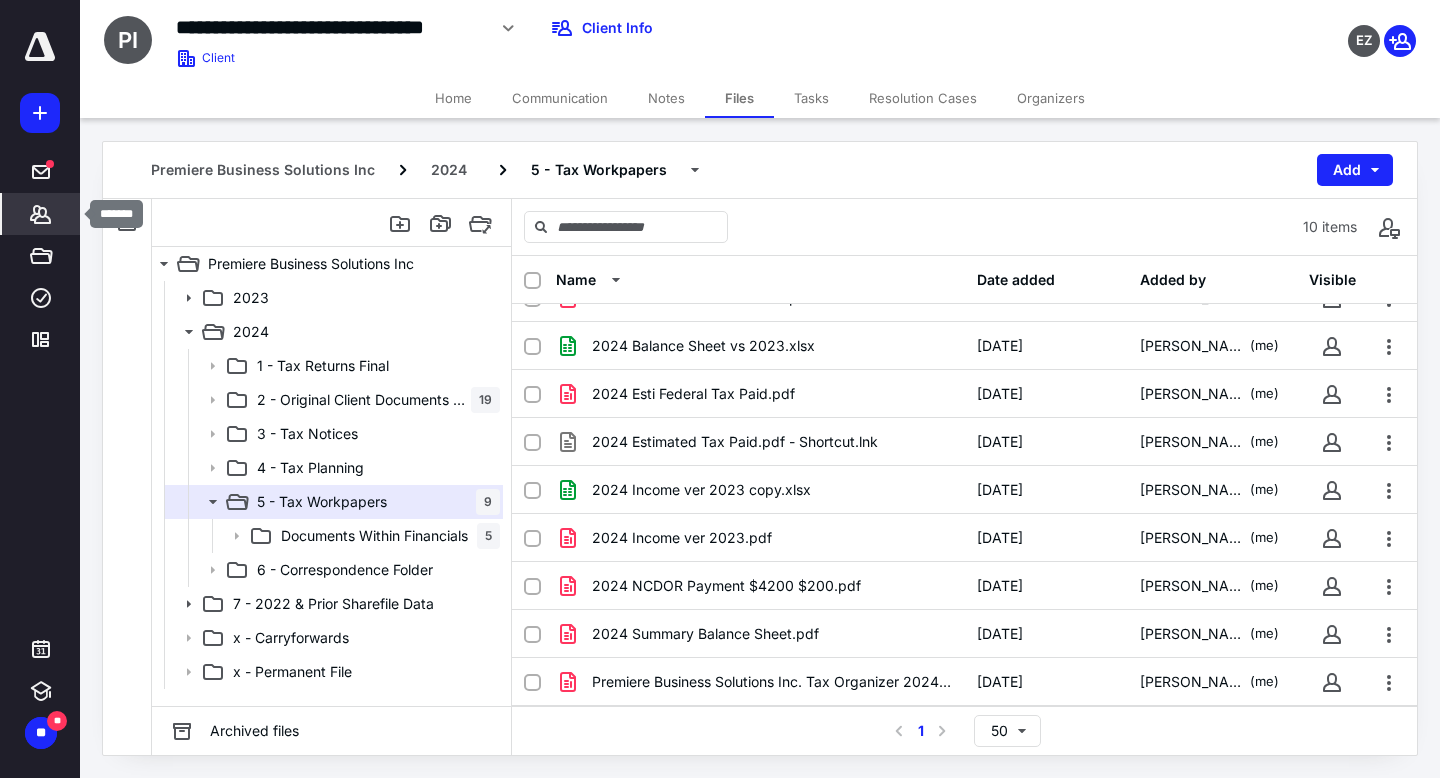 click 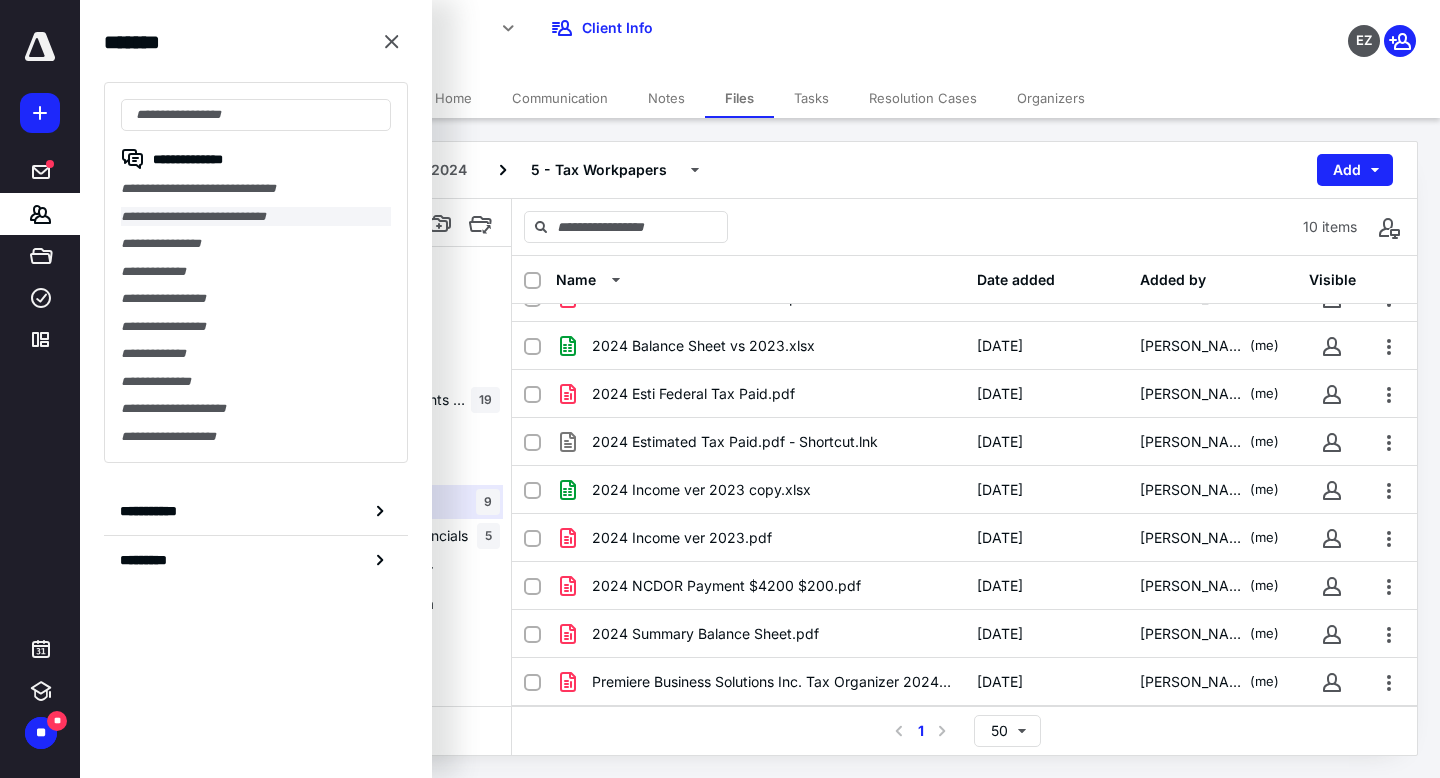 click on "**********" at bounding box center (256, 217) 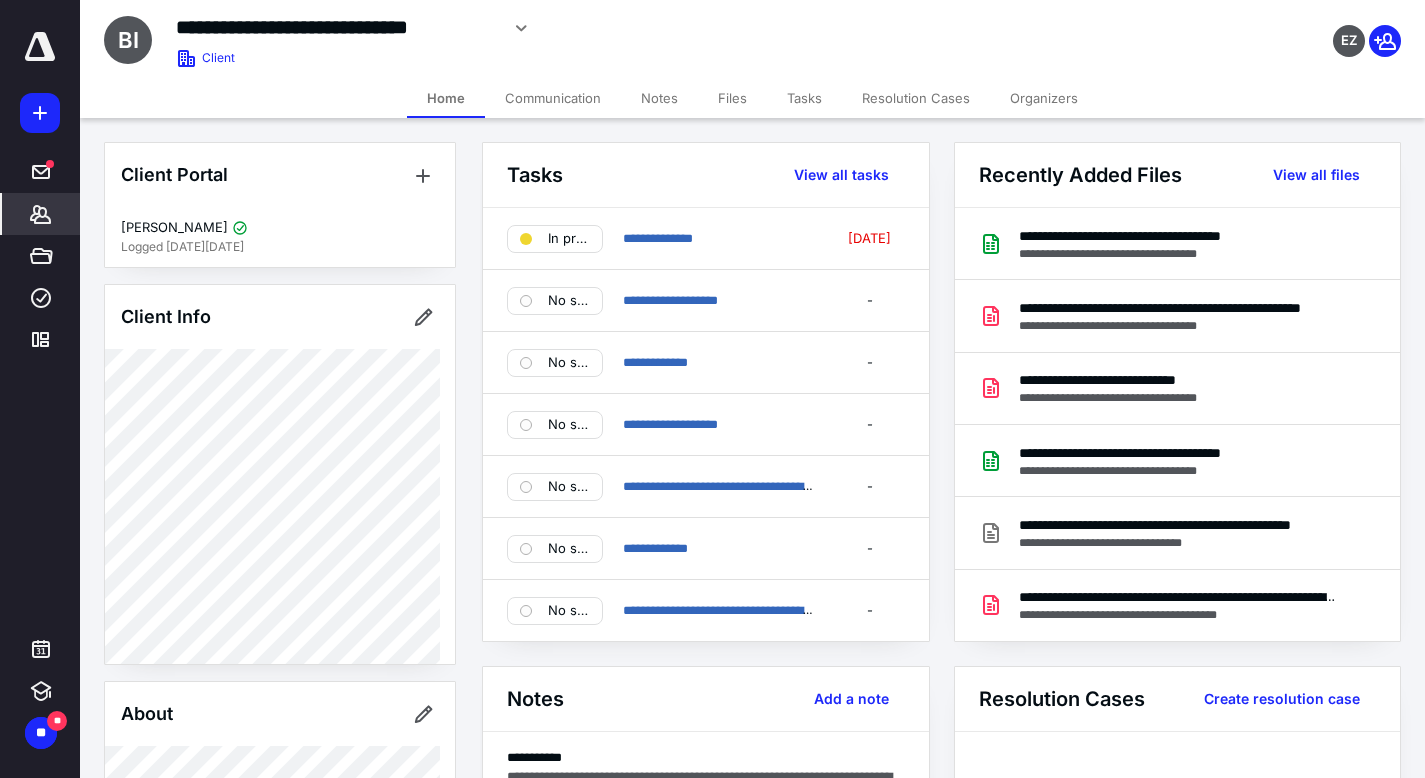 click on "Files" at bounding box center (732, 98) 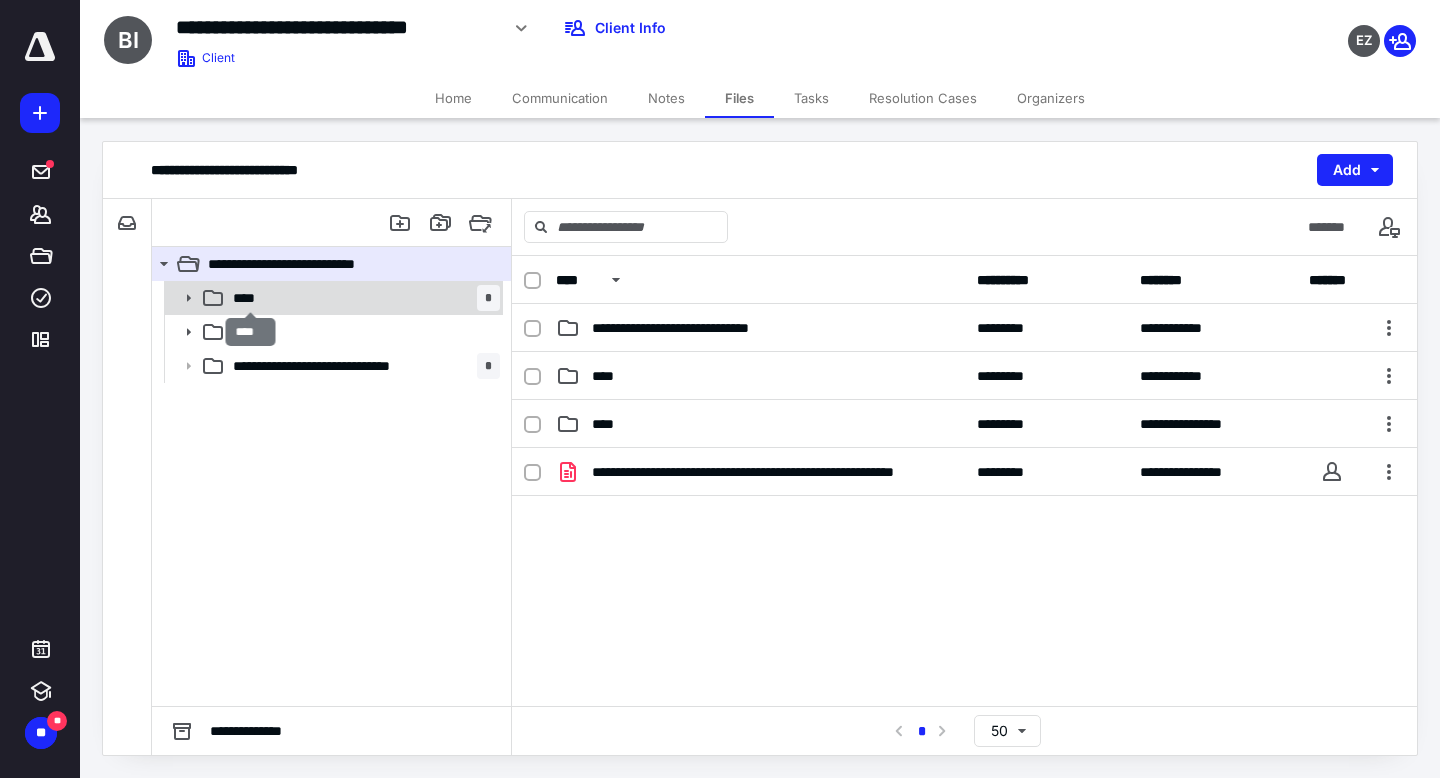 click on "****" at bounding box center [250, 298] 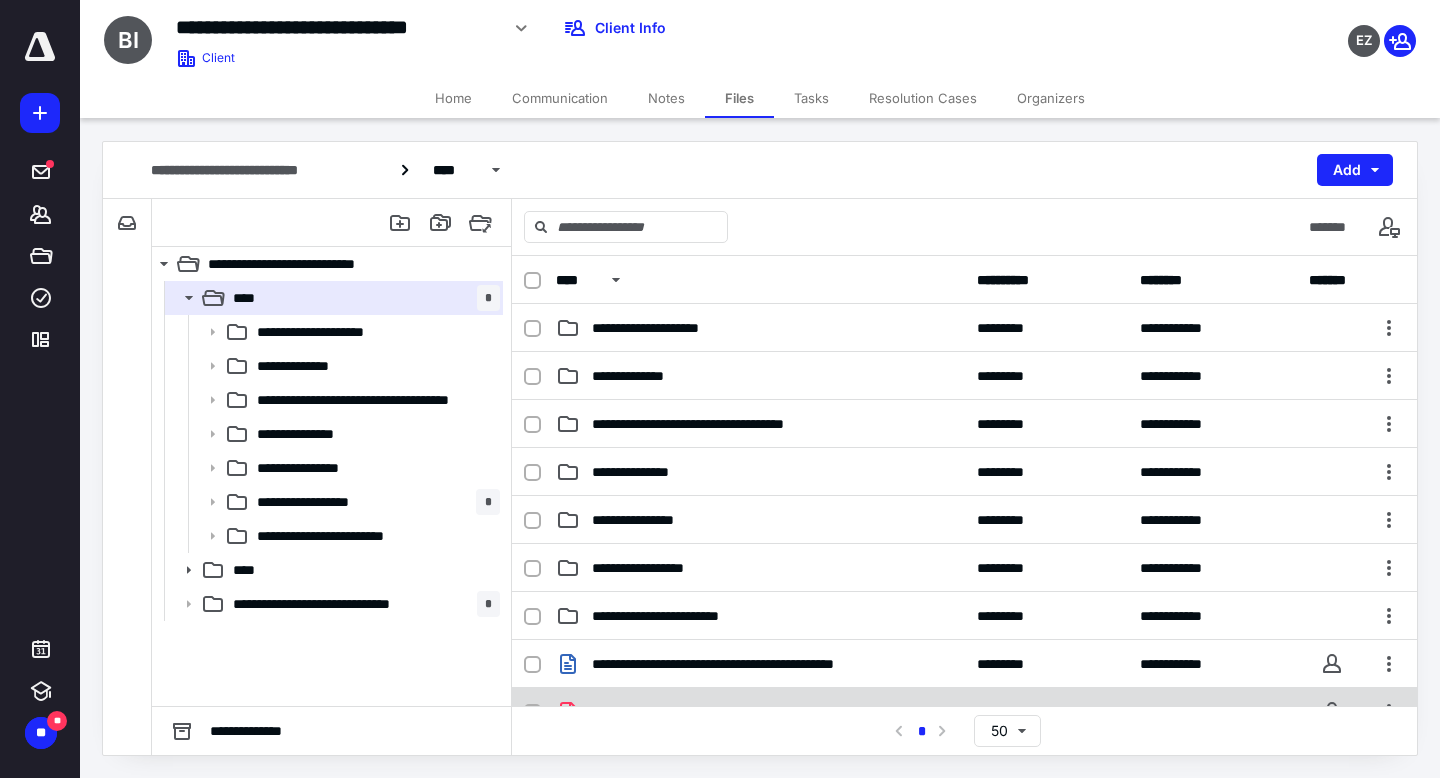 scroll, scrollTop: 234, scrollLeft: 0, axis: vertical 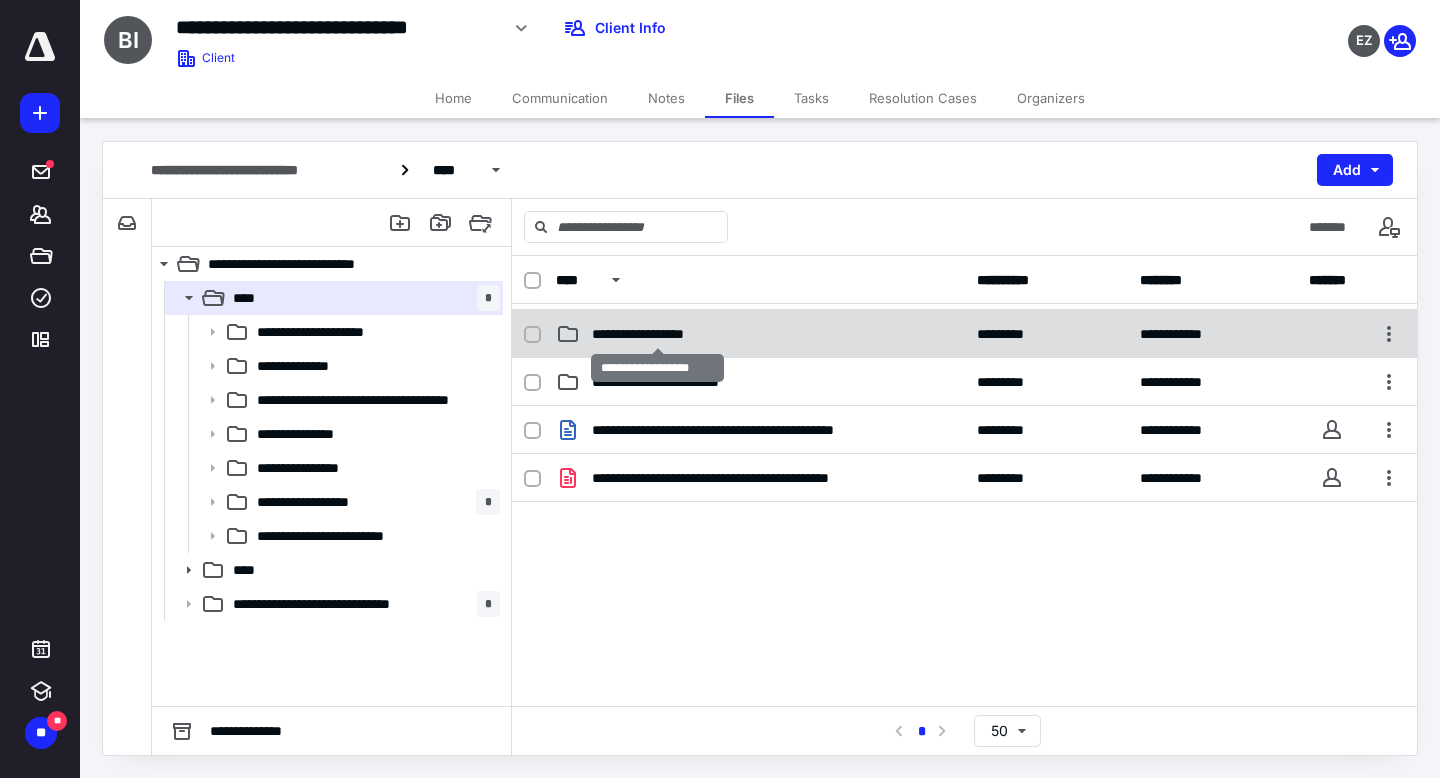 click on "**********" at bounding box center (657, 334) 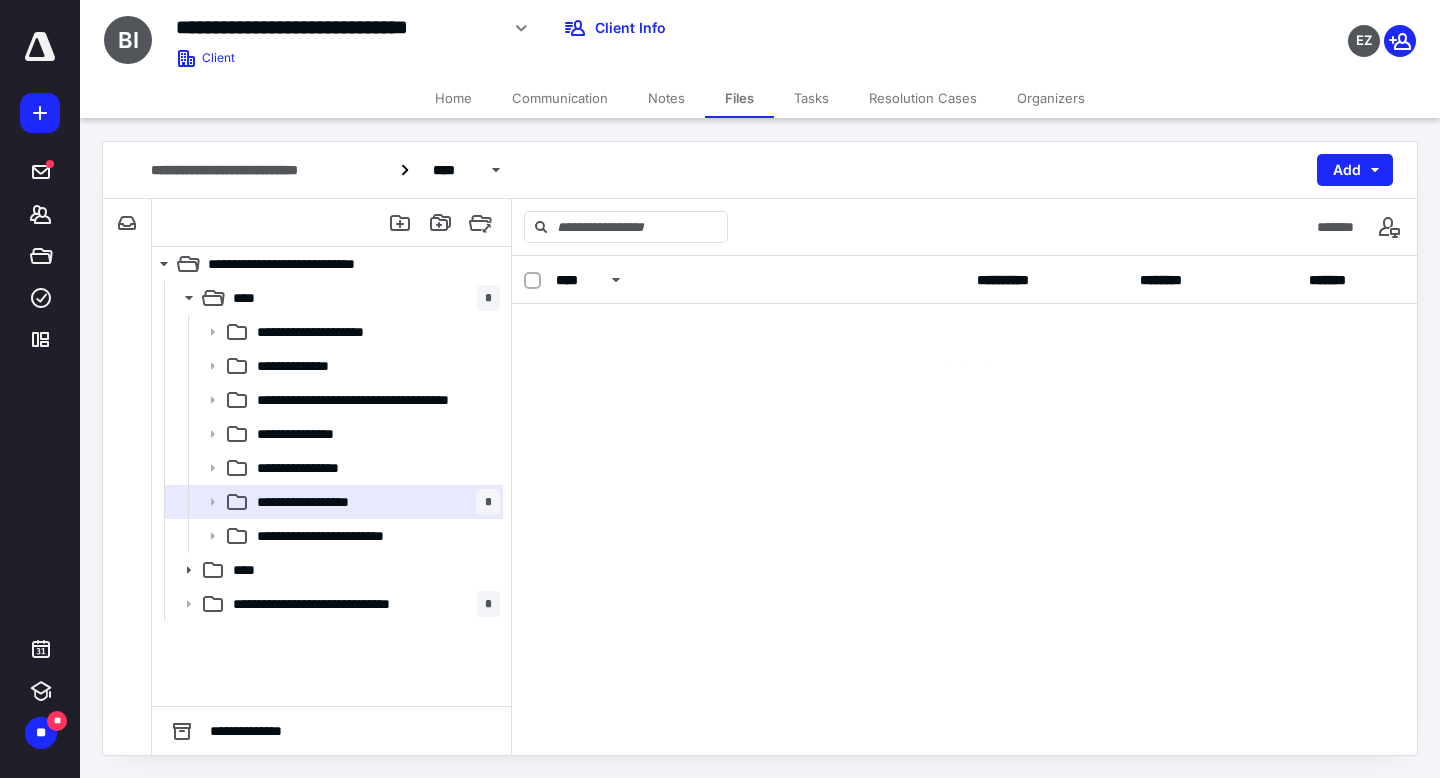 scroll, scrollTop: 0, scrollLeft: 0, axis: both 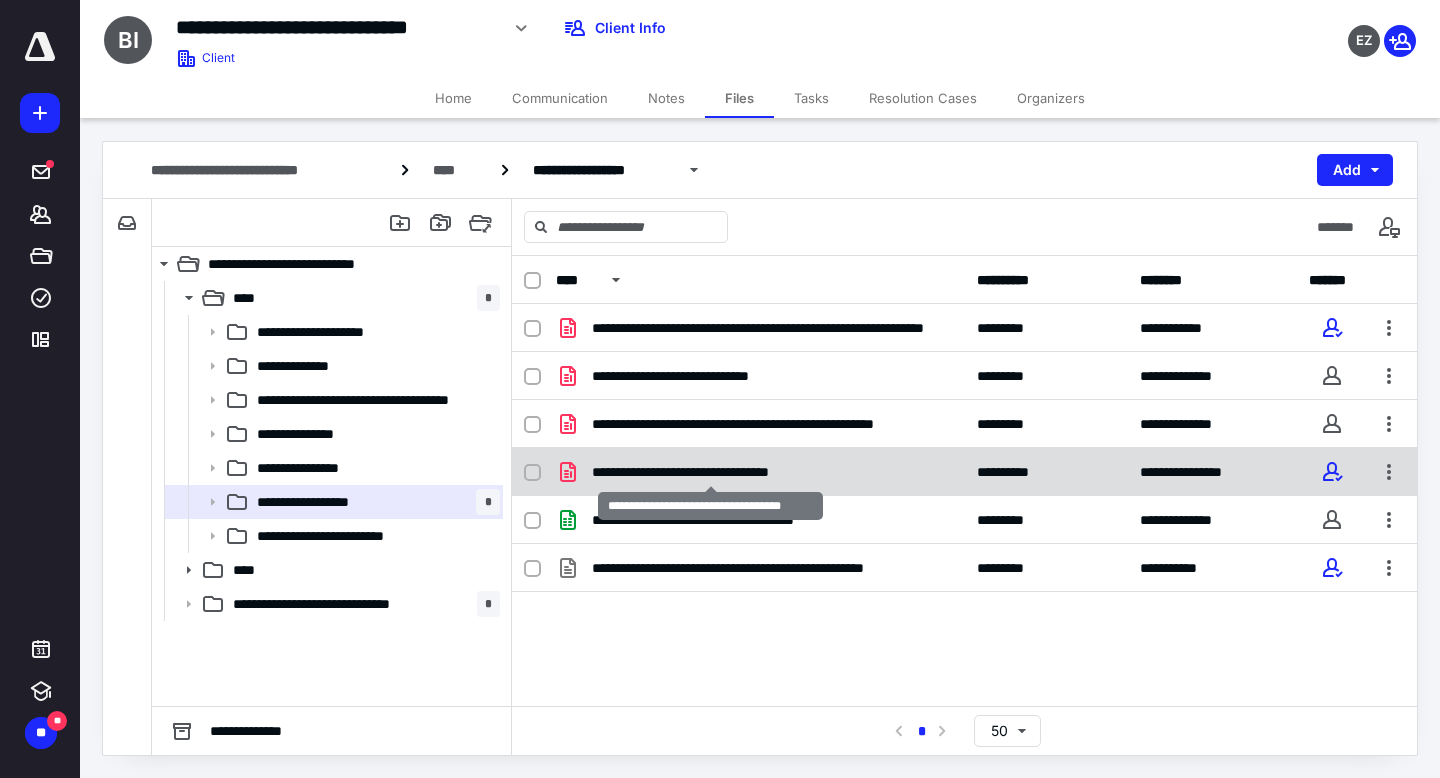 click on "**********" at bounding box center [710, 472] 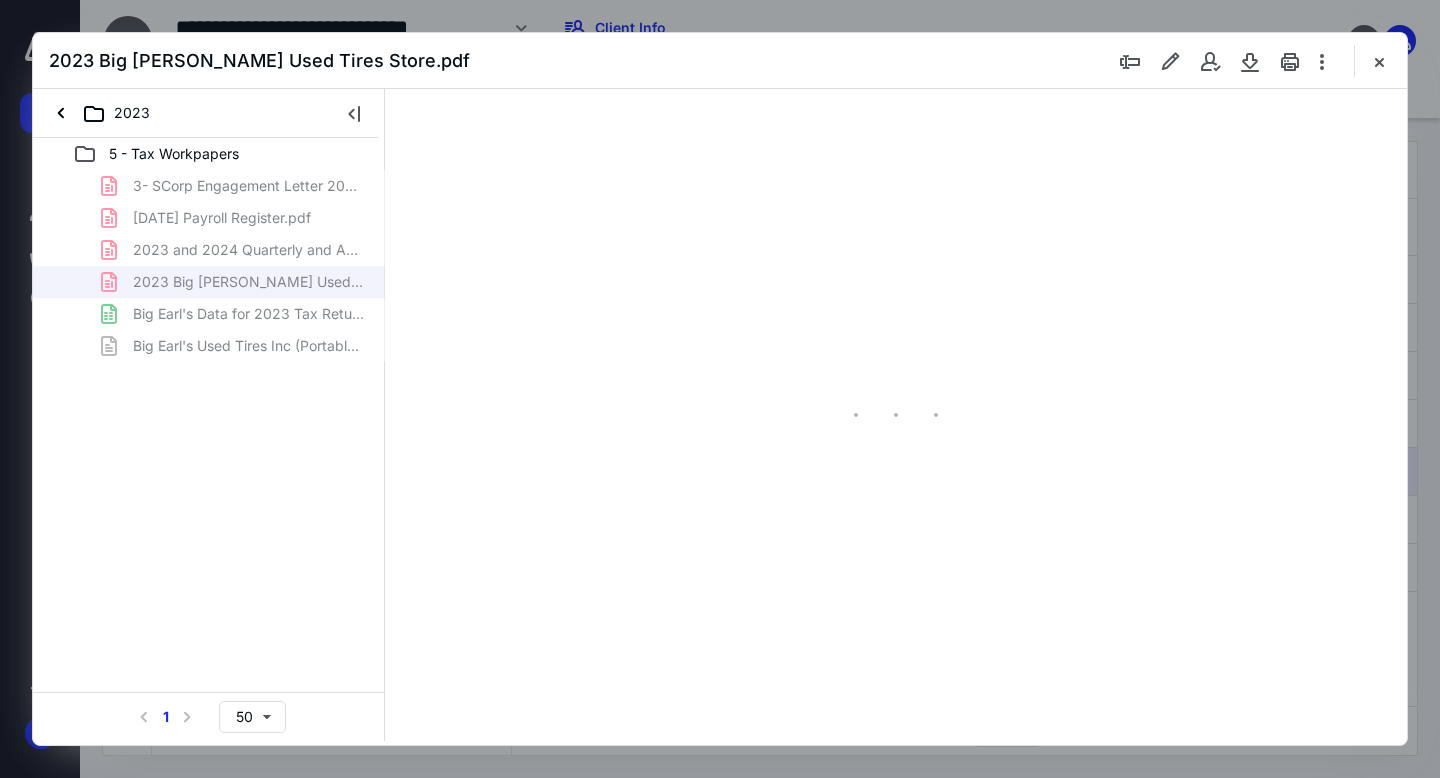 scroll, scrollTop: 0, scrollLeft: 0, axis: both 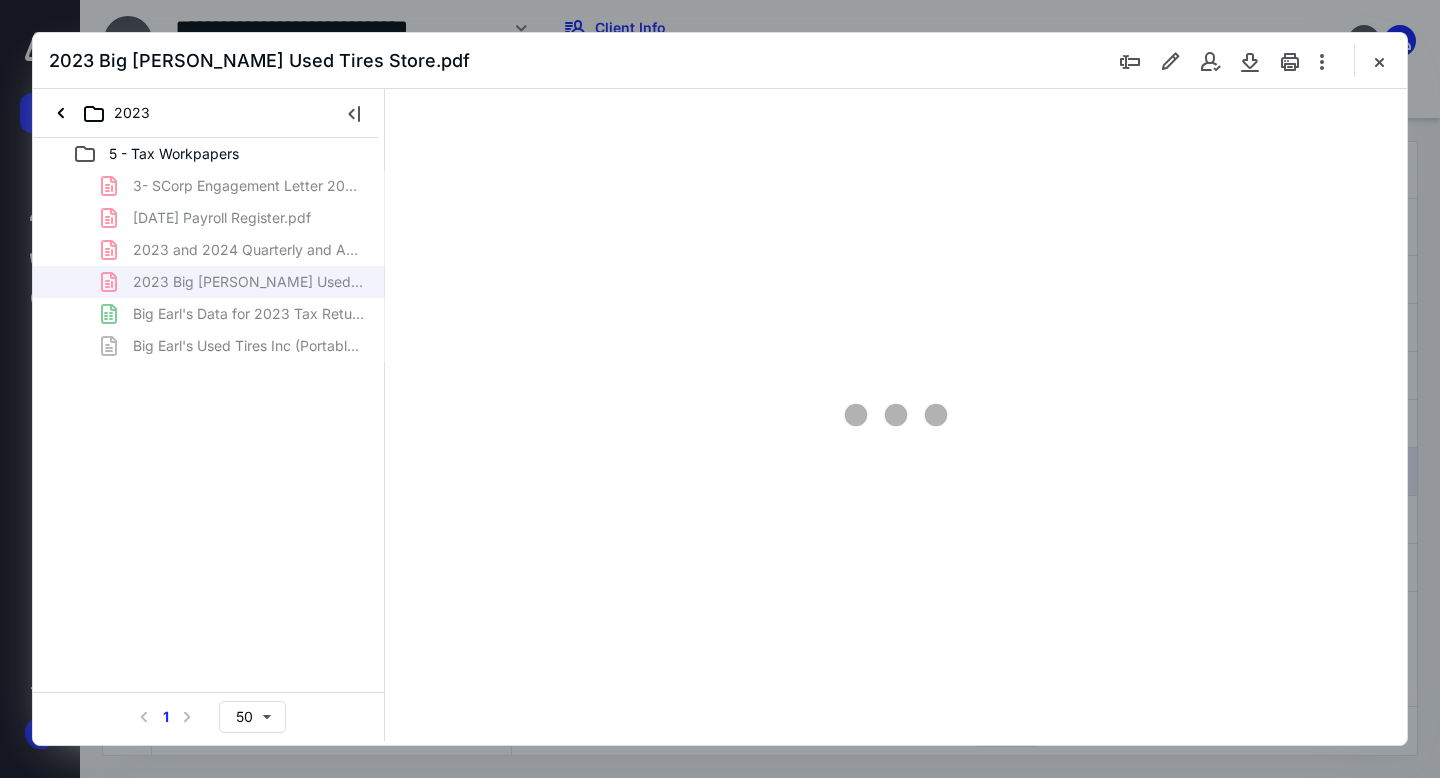 click on "3- SCorp Engagement Letter 2023 - 2-19-2024(signed_09-17-2024).pdf 12-29-2023 Payroll Register.pdf 2023 and 2024 Quarterly and Annuallu Payroll Filings.pdf 2023 Big Earls Used Tires Store.pdf Big Earl's Data for 2023 Tax Return.xlsx Big Earl's Used Tires Inc (Portable)-Year=End 2023.qbm" at bounding box center (209, 266) 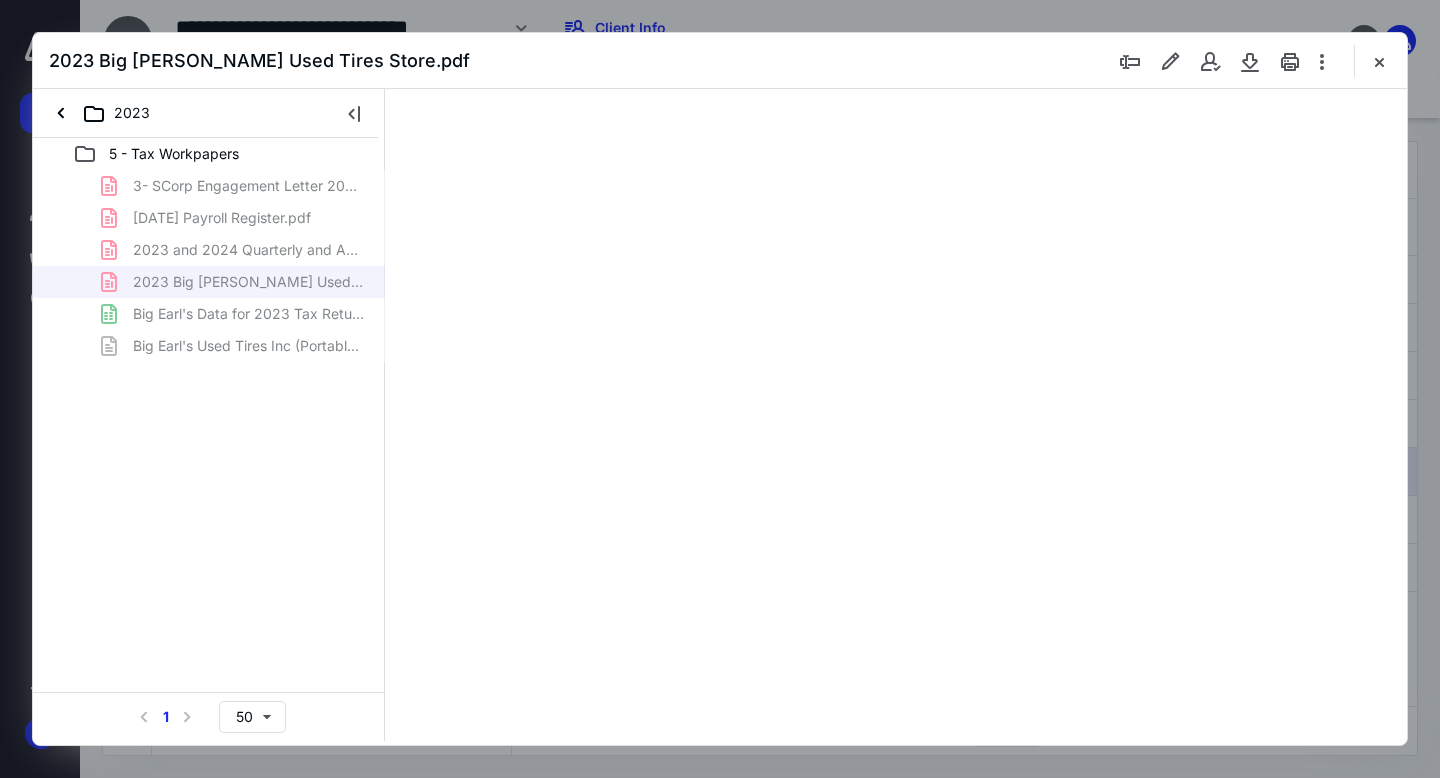 click on "3- SCorp Engagement Letter 2023 - 2-19-2024(signed_09-17-2024).pdf 12-29-2023 Payroll Register.pdf 2023 and 2024 Quarterly and Annuallu Payroll Filings.pdf 2023 Big Earls Used Tires Store.pdf Big Earl's Data for 2023 Tax Return.xlsx Big Earl's Used Tires Inc (Portable)-Year=End 2023.qbm" at bounding box center [209, 266] 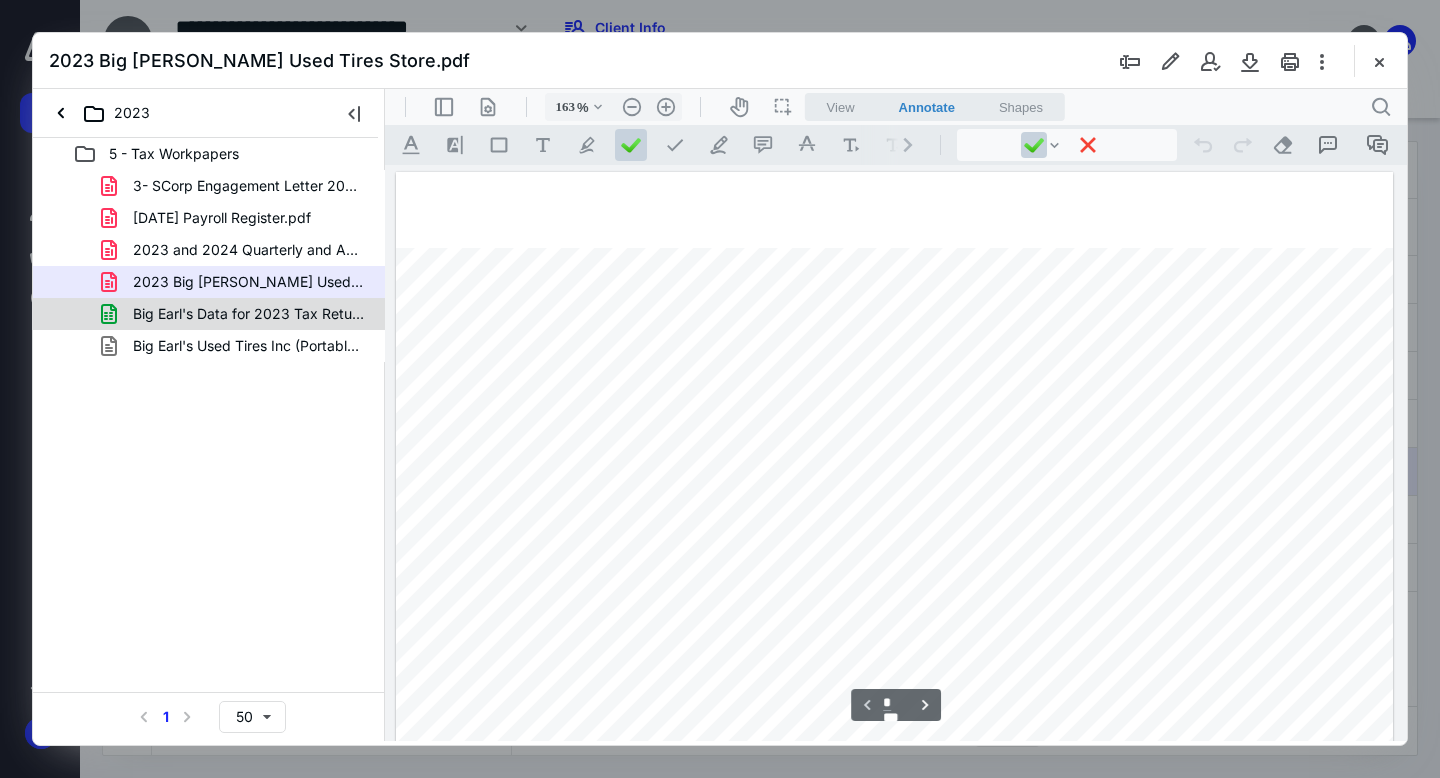 scroll, scrollTop: 83, scrollLeft: 0, axis: vertical 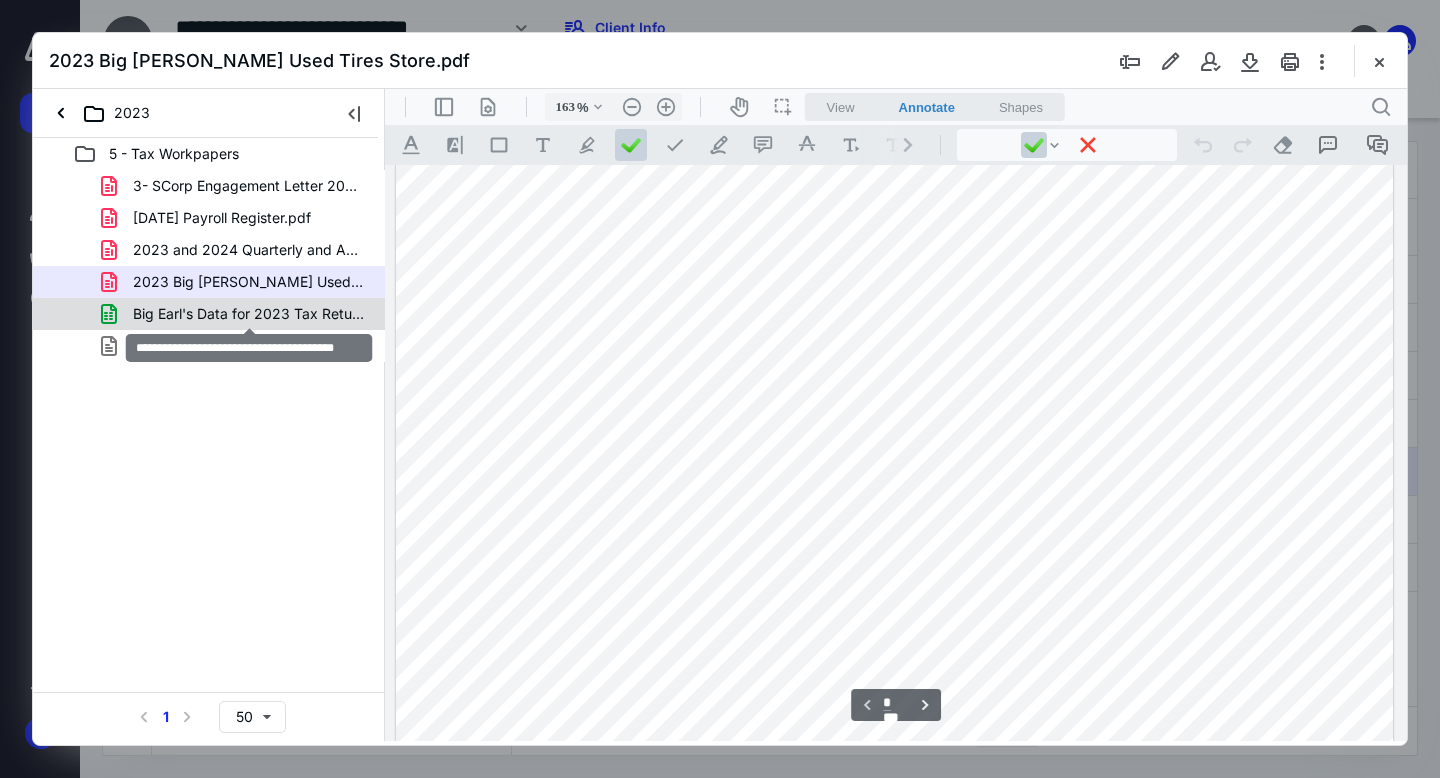 click on "Big Earl's Data for 2023 Tax Return.xlsx" at bounding box center [249, 314] 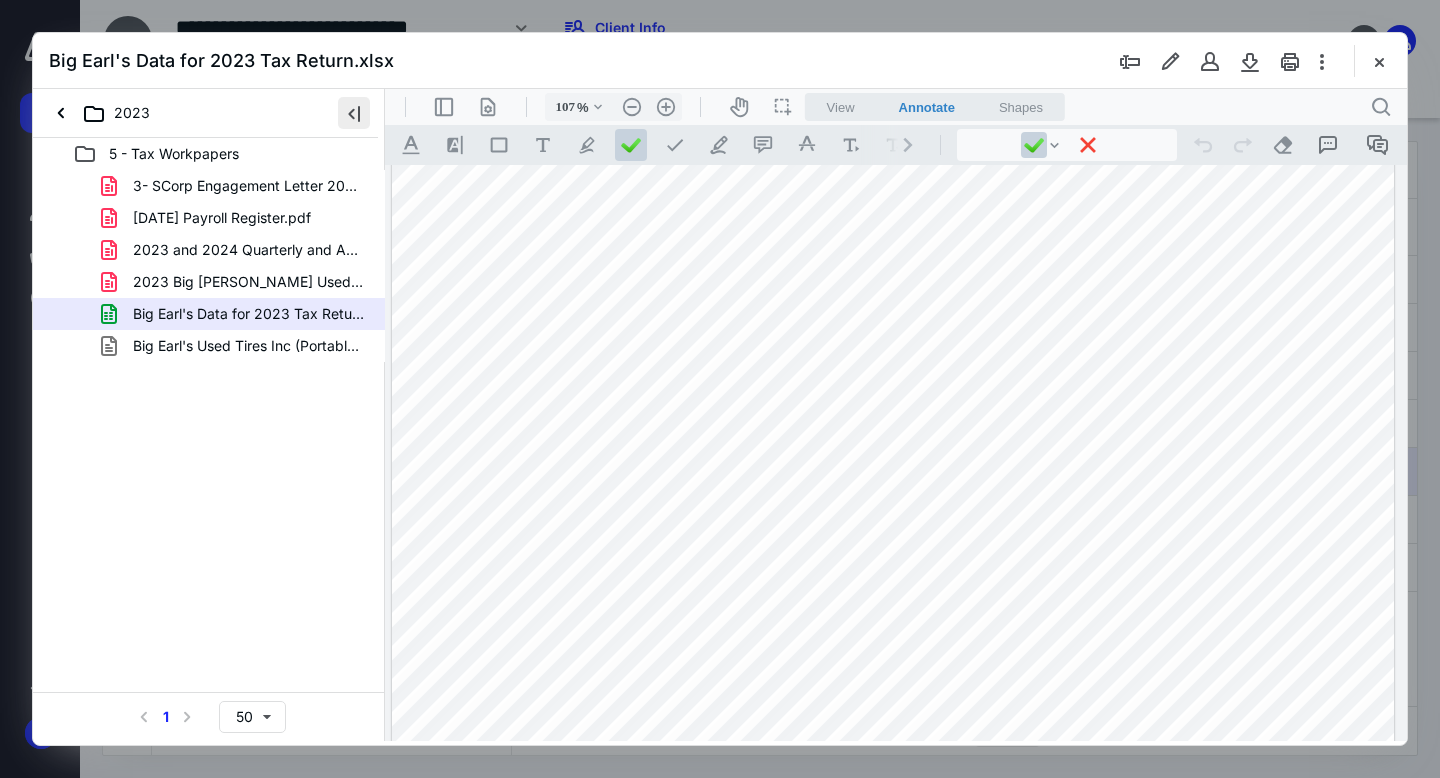 click at bounding box center [354, 113] 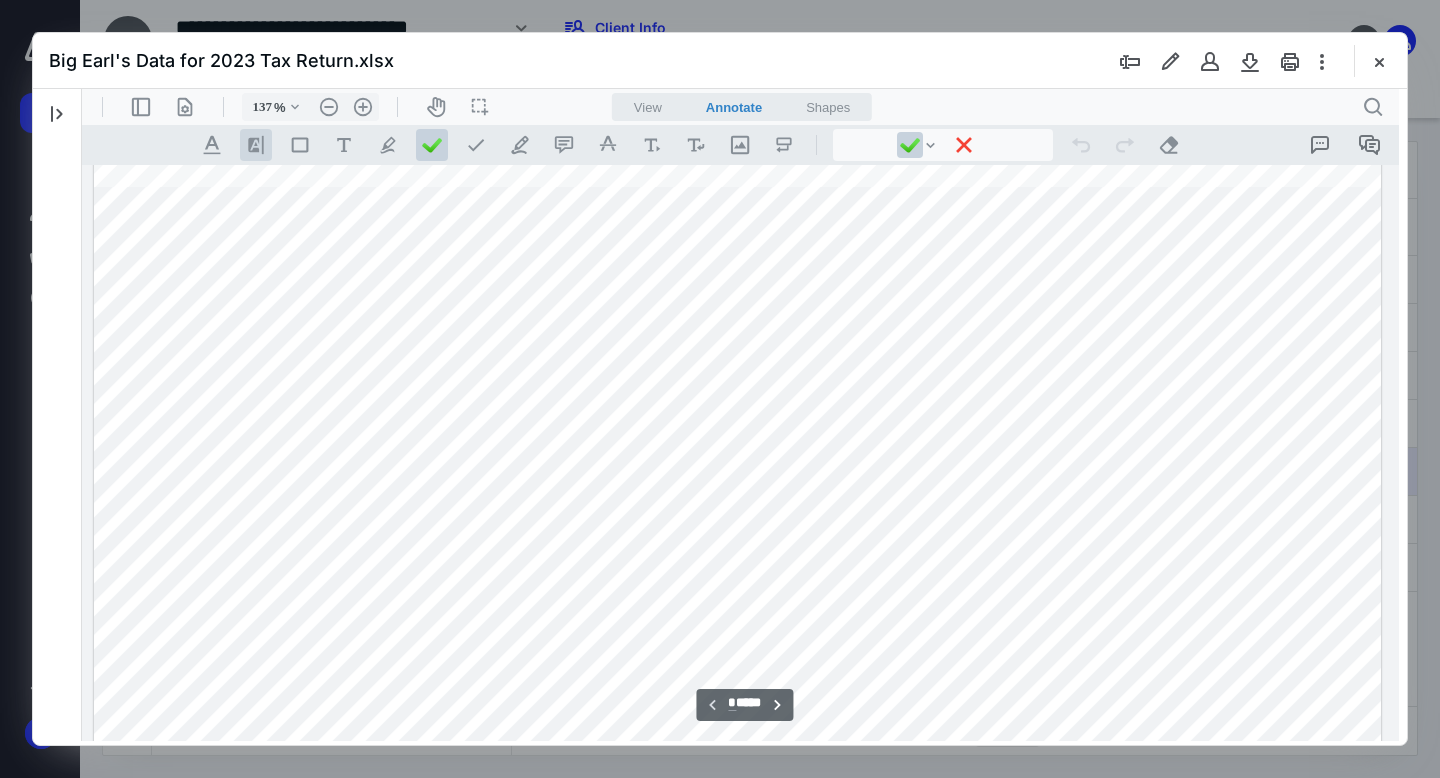 type on "138" 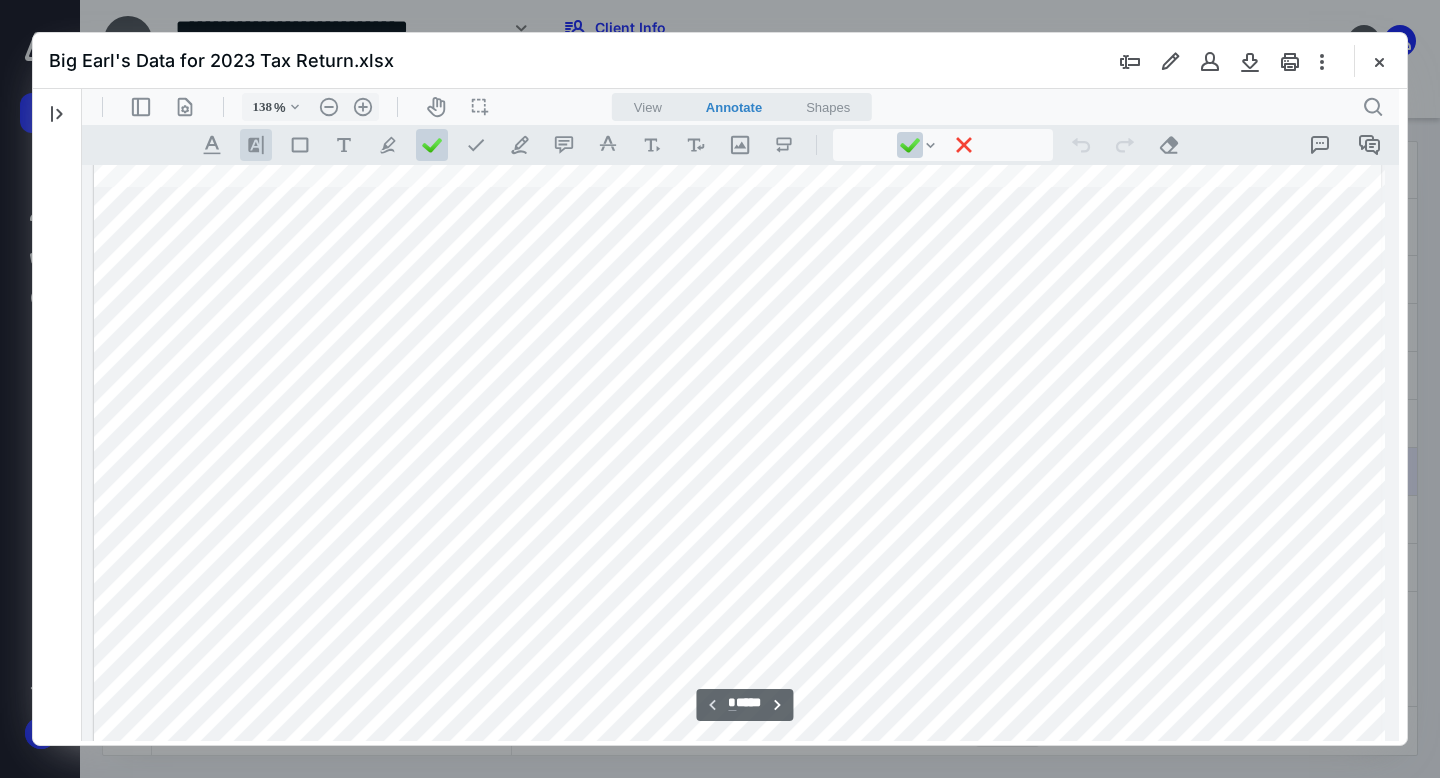 scroll, scrollTop: 82, scrollLeft: 318, axis: both 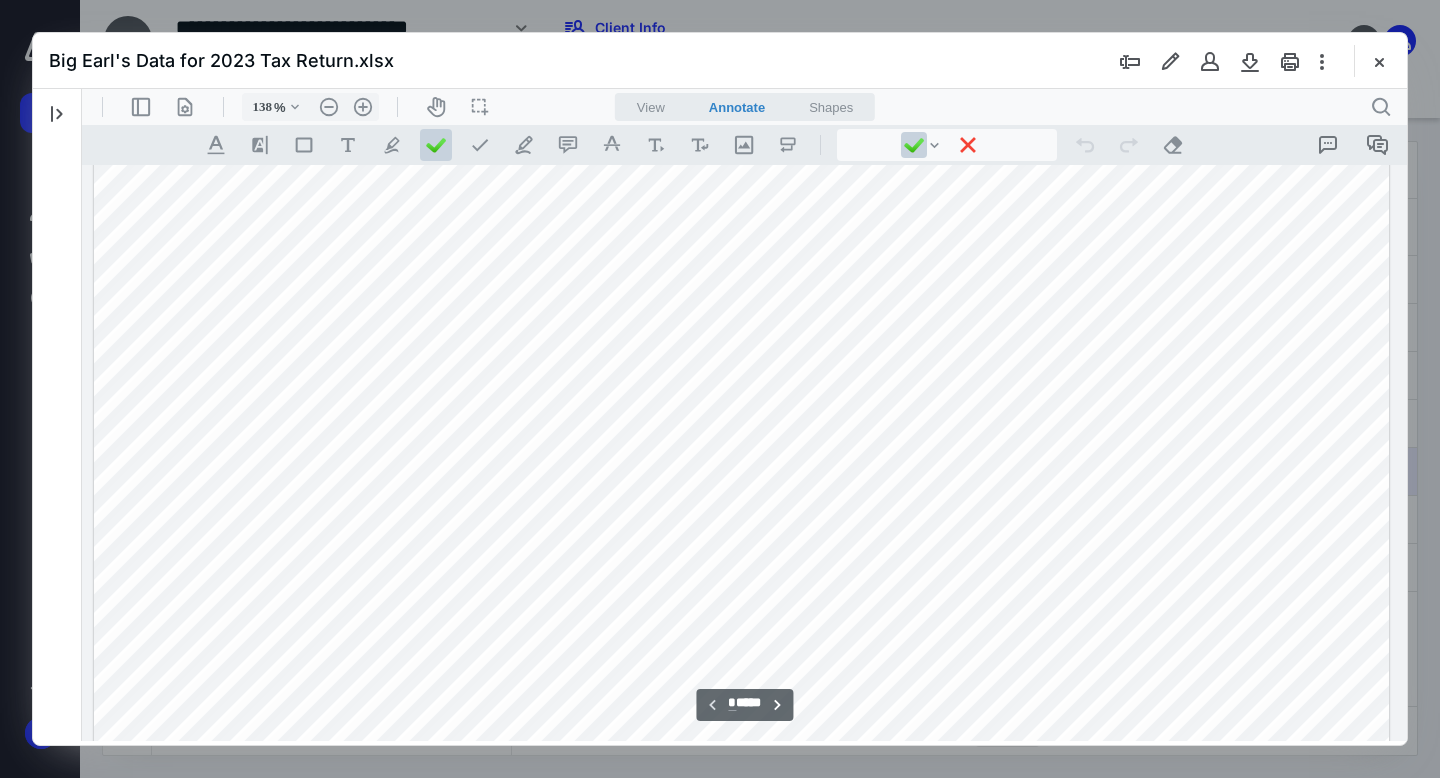 click at bounding box center (742, 746) 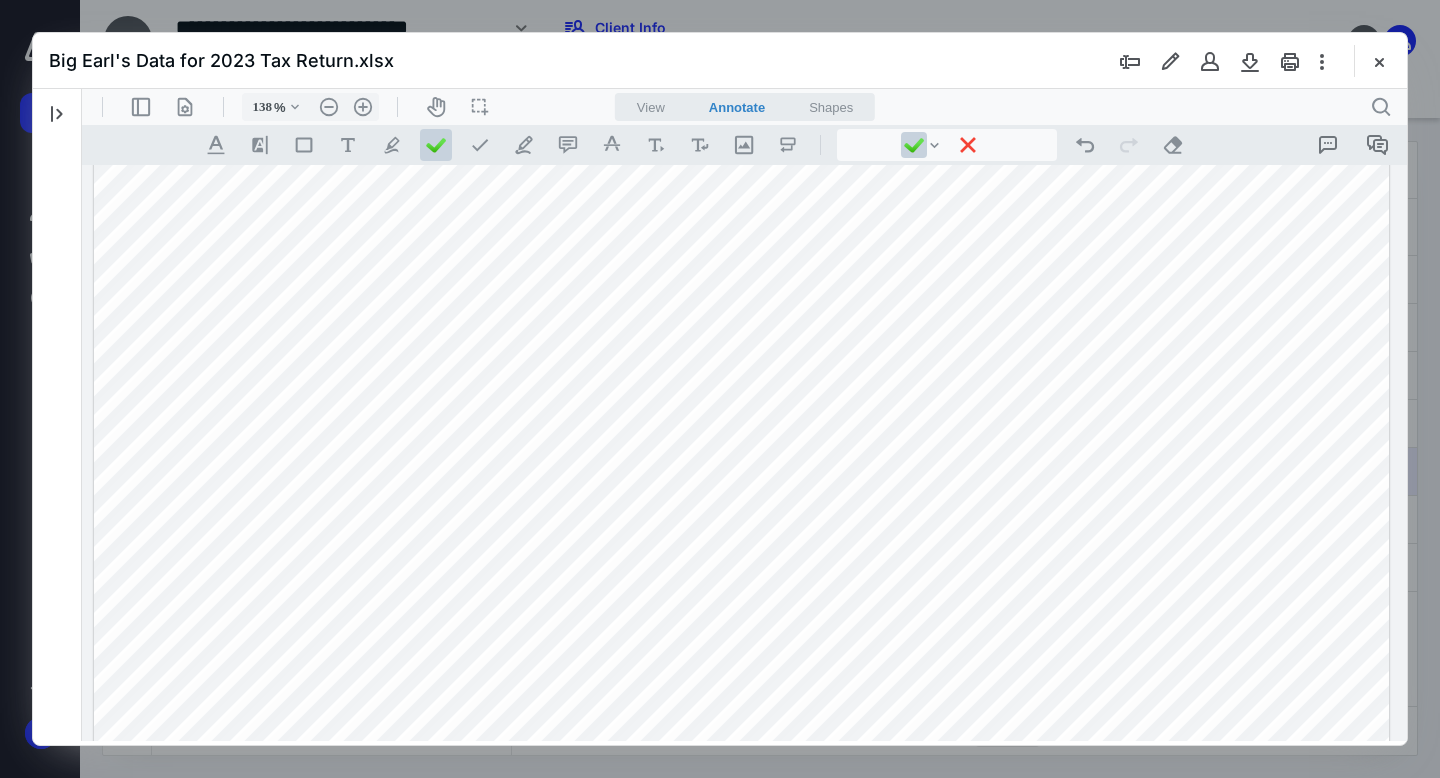 click at bounding box center (742, 746) 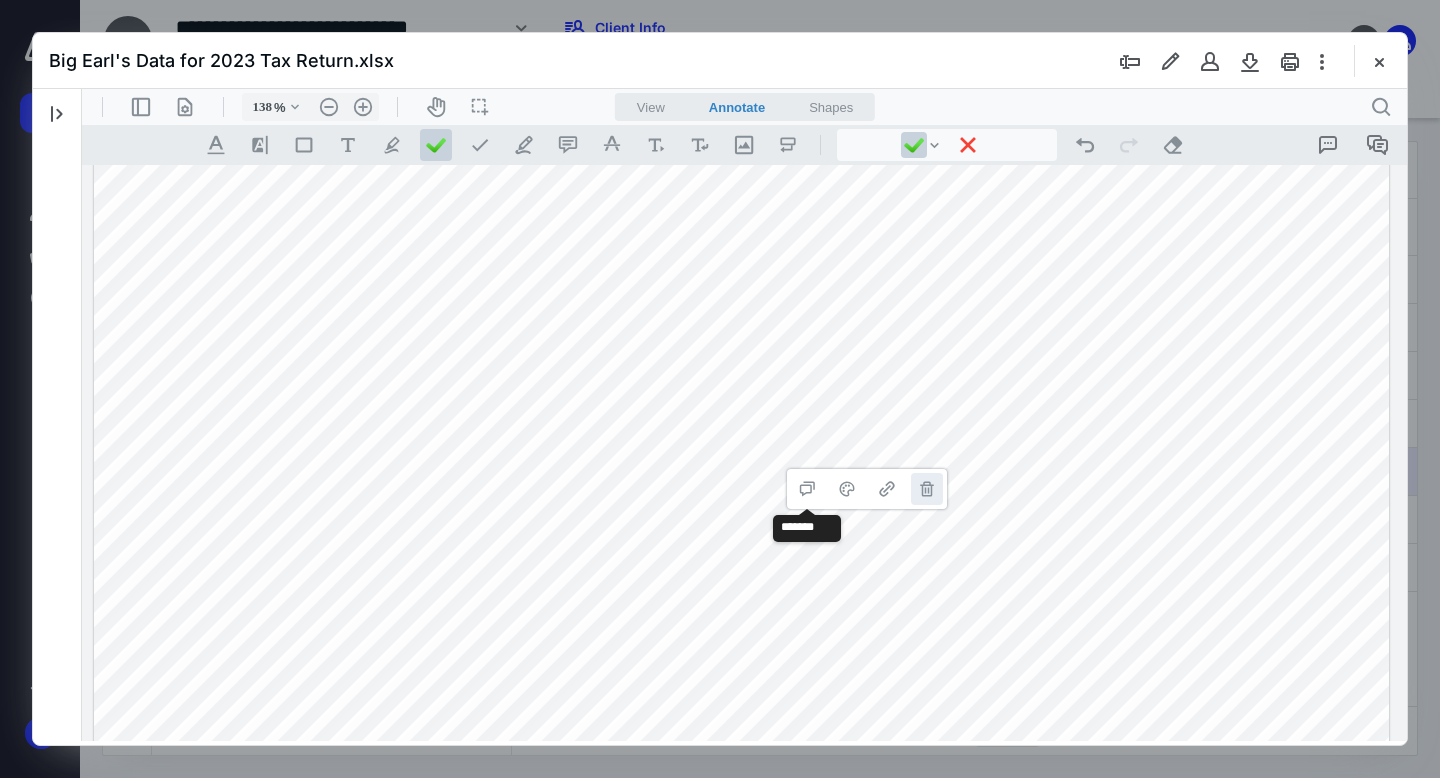 click on "**********" at bounding box center (927, 489) 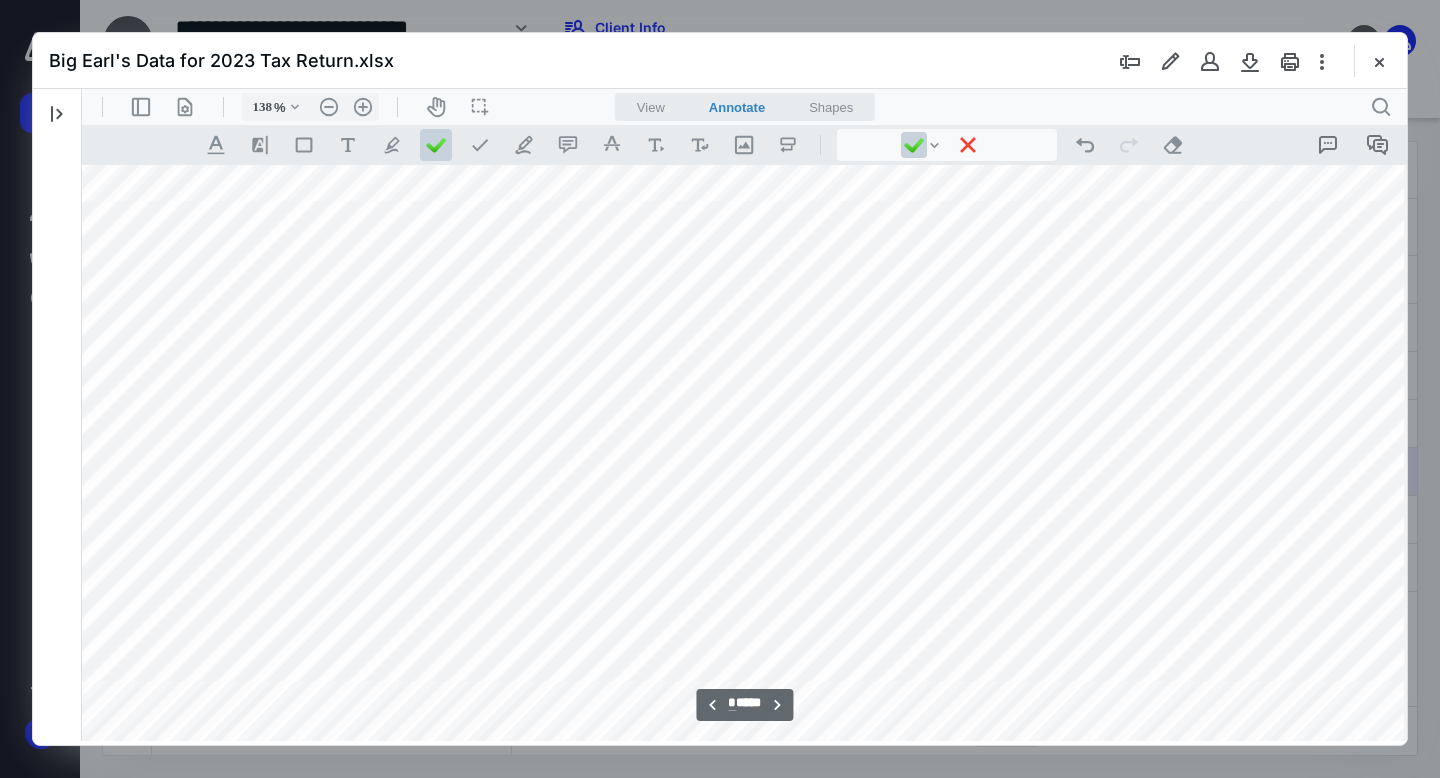 scroll, scrollTop: 5876, scrollLeft: 318, axis: both 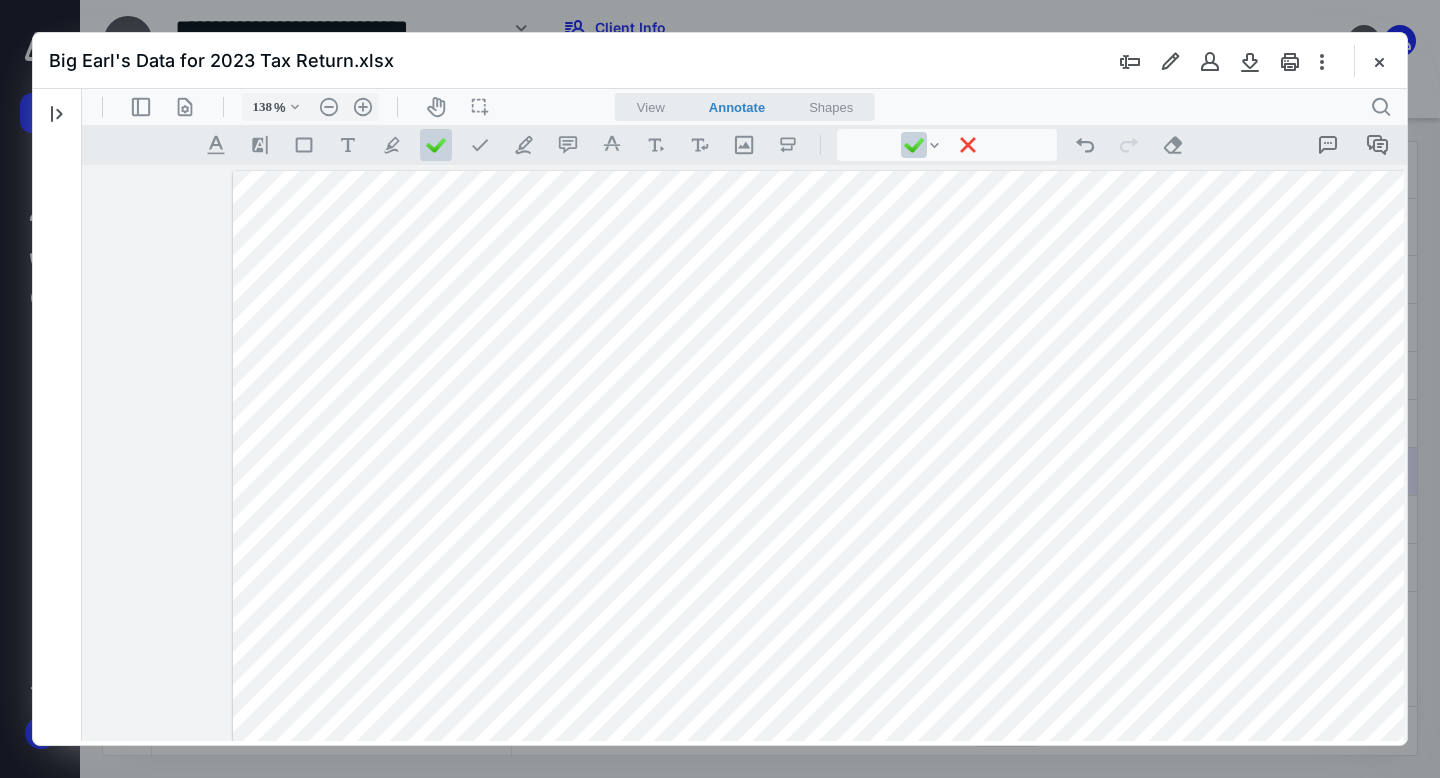 click at bounding box center (881, 828) 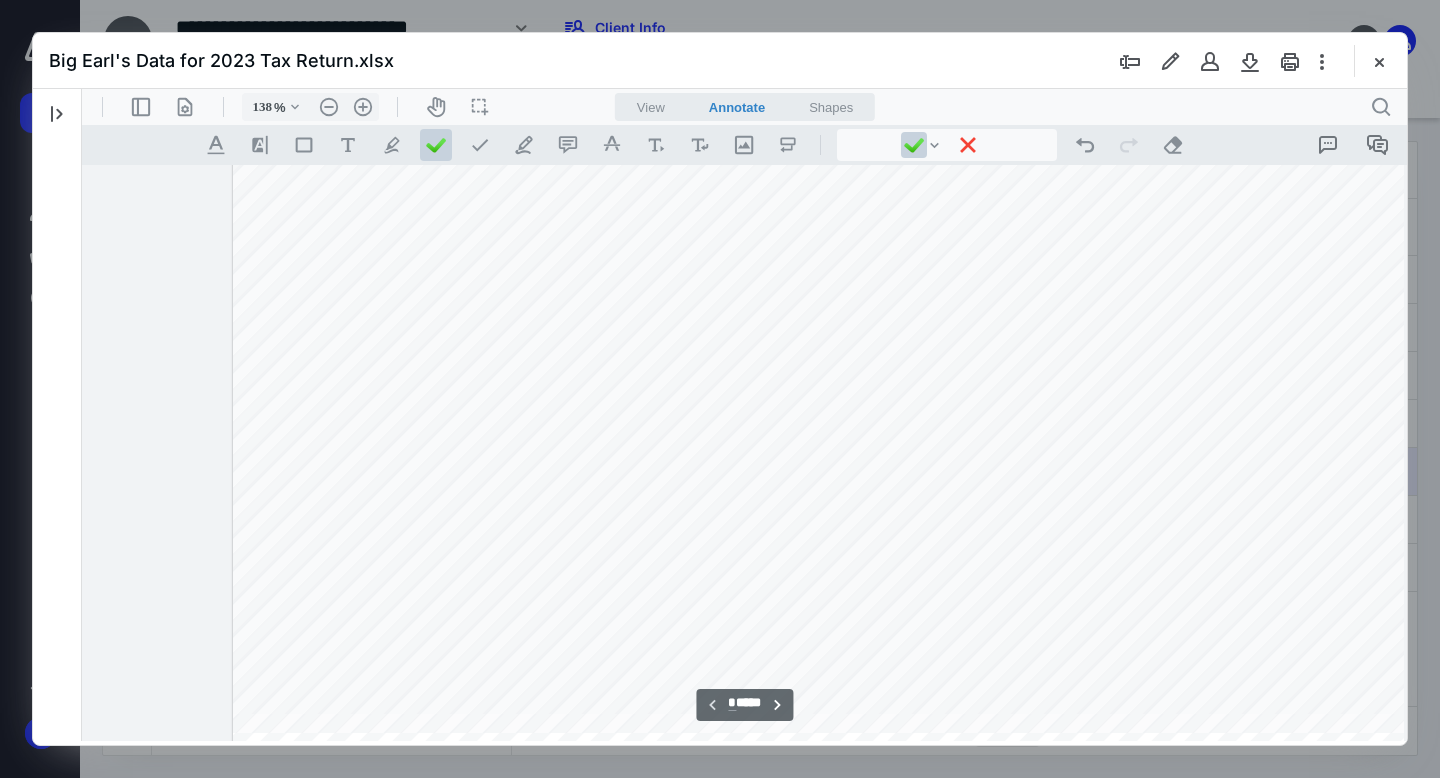 scroll, scrollTop: 64, scrollLeft: 179, axis: both 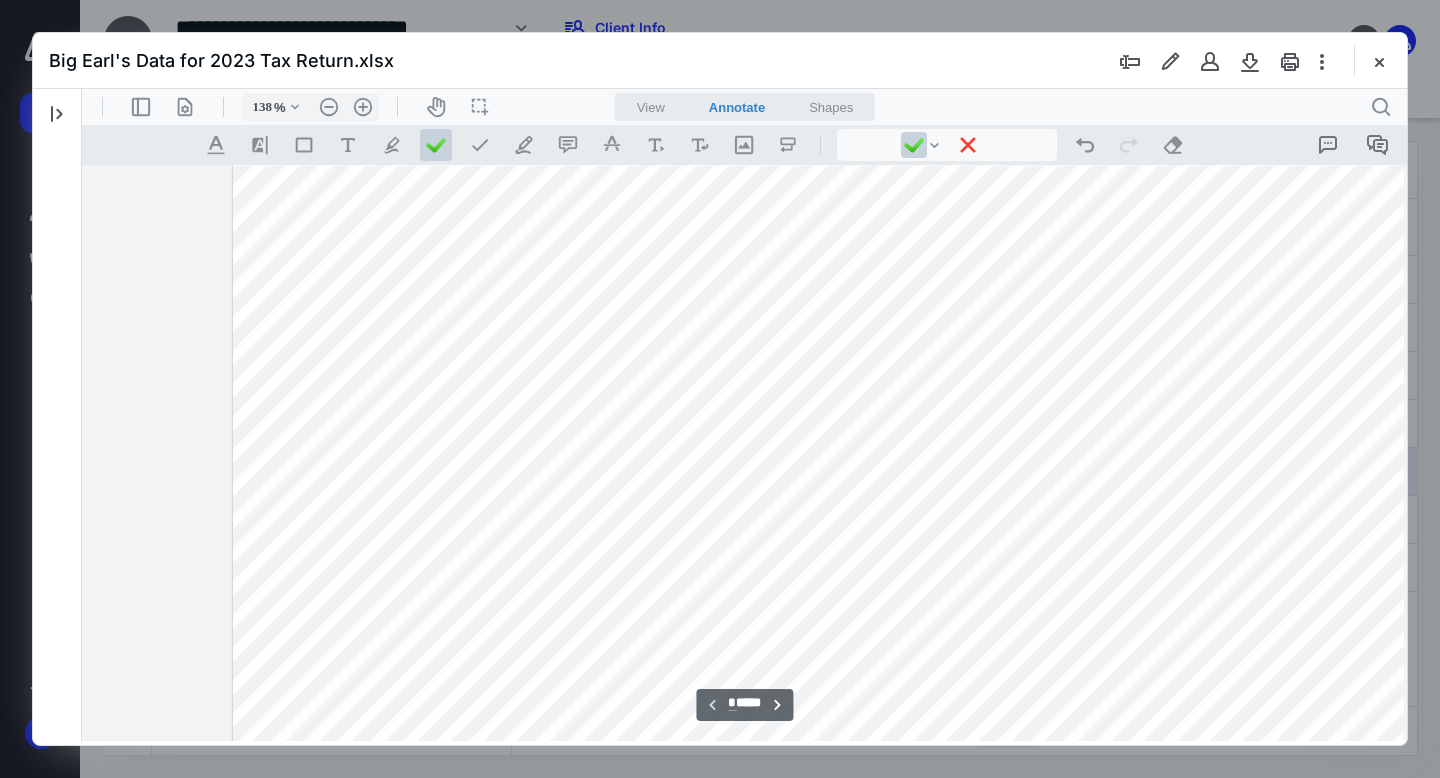 click at bounding box center [881, 764] 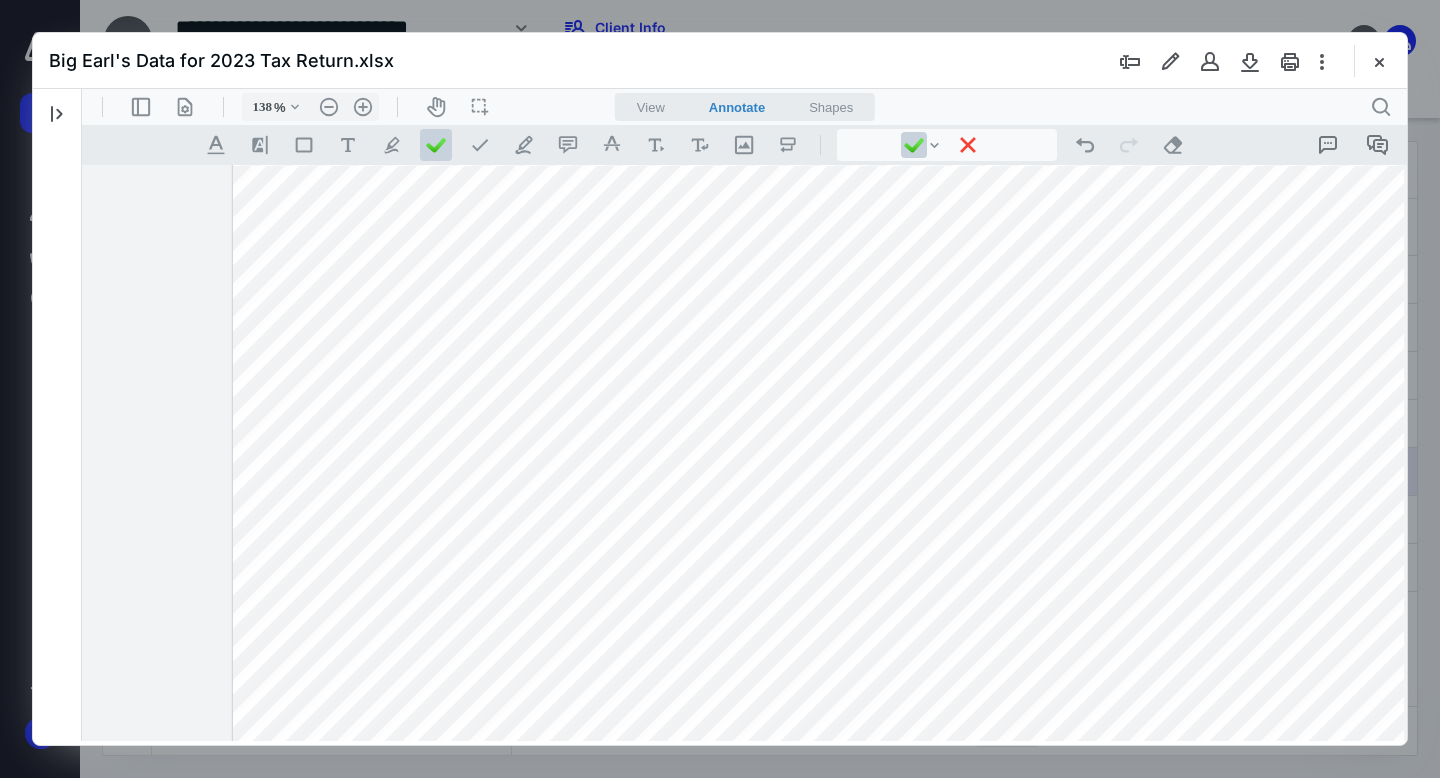 click at bounding box center (881, 764) 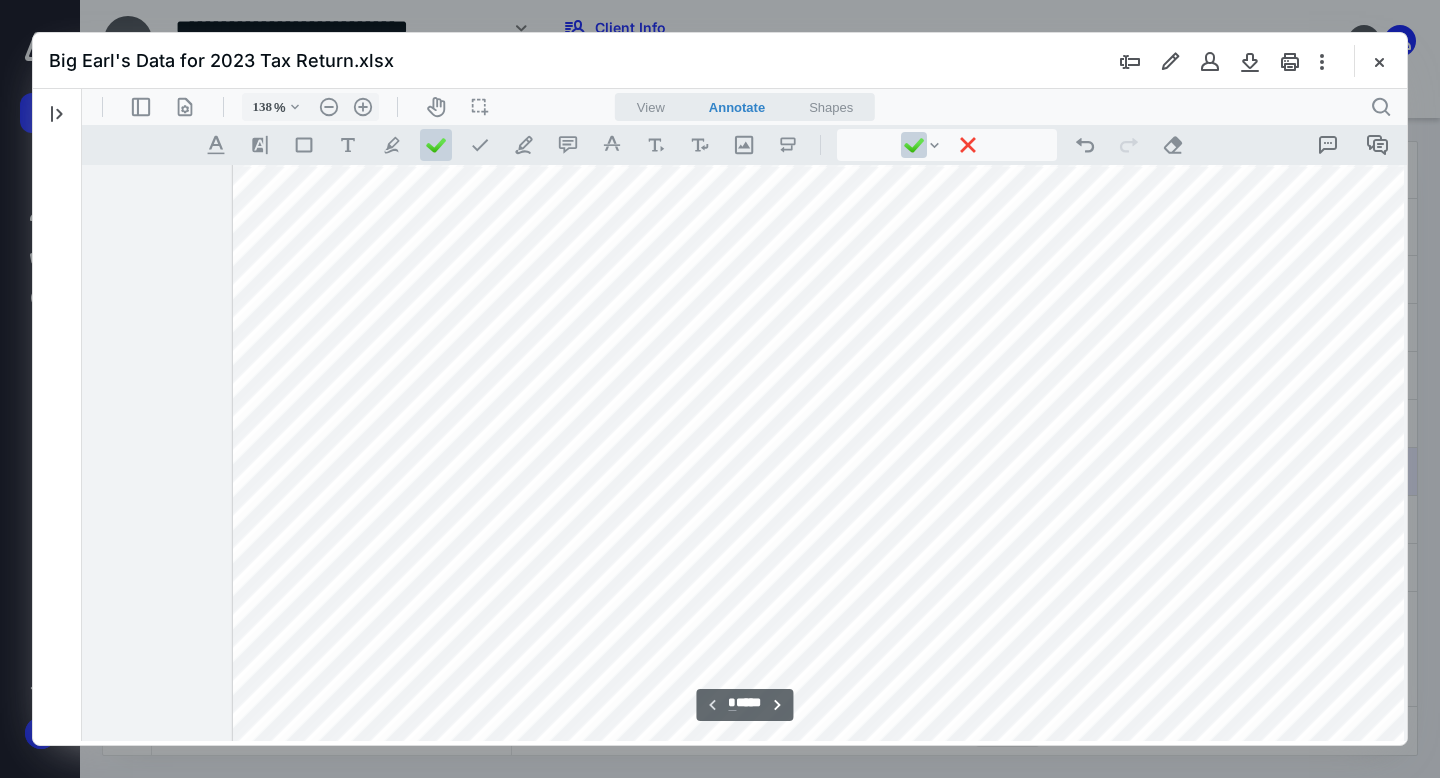 scroll, scrollTop: 346, scrollLeft: 179, axis: both 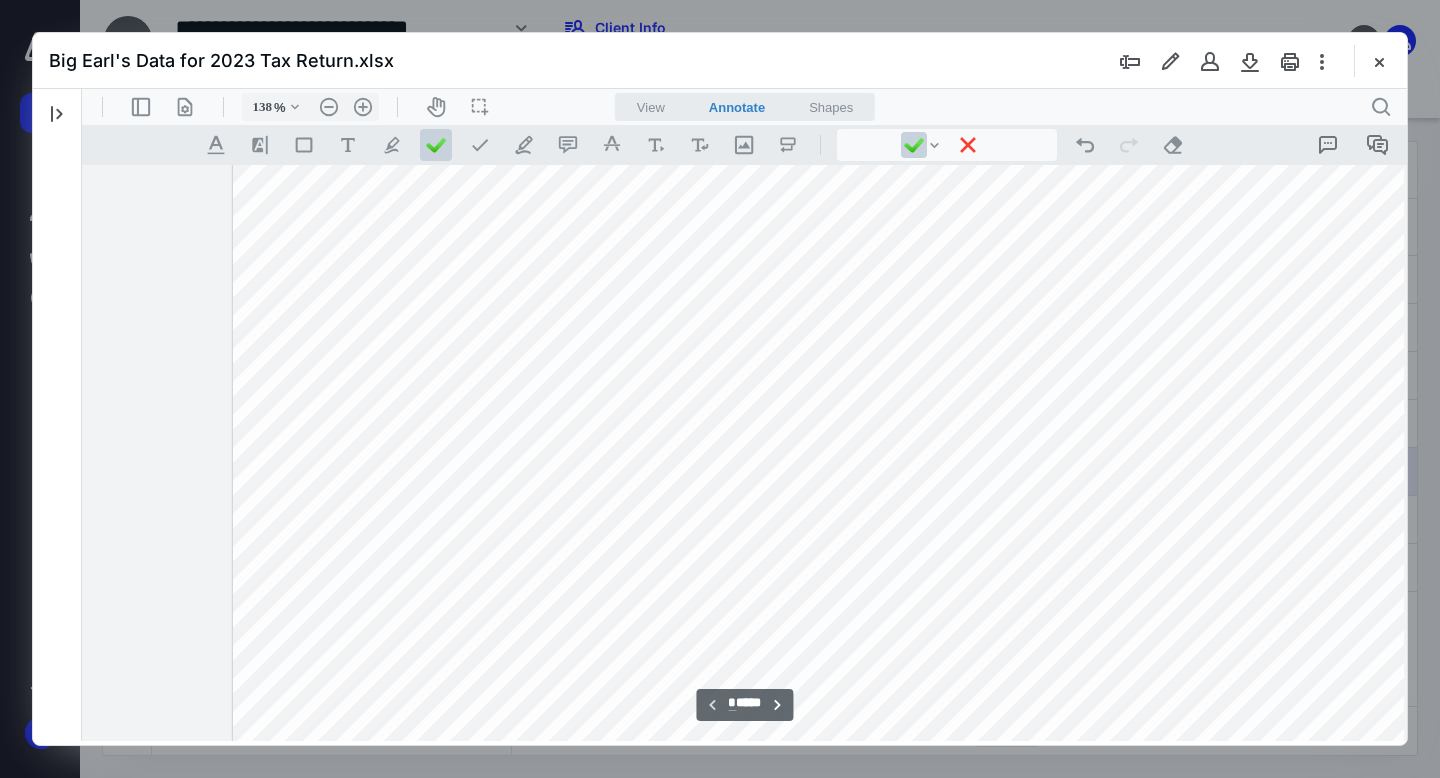 click at bounding box center [881, 768] 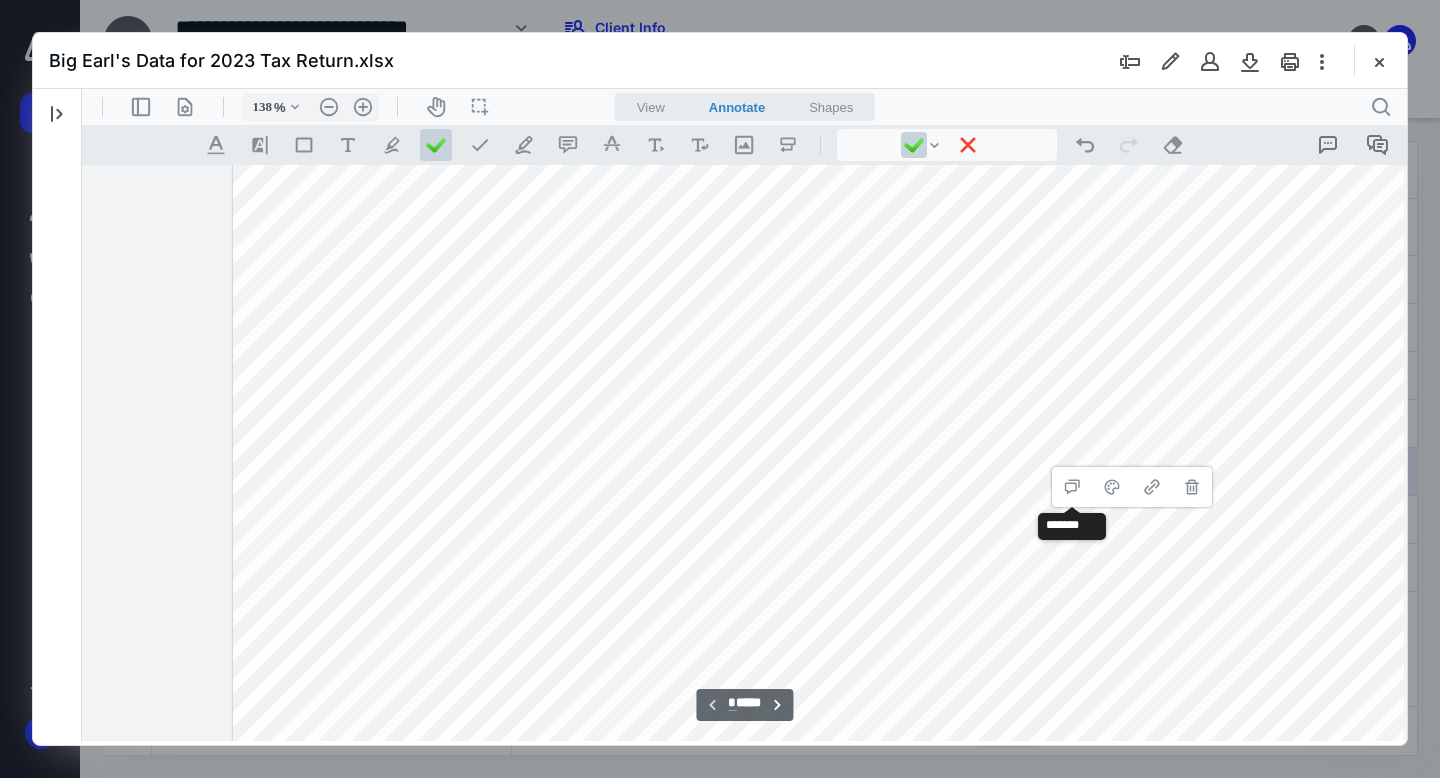 click at bounding box center [881, 768] 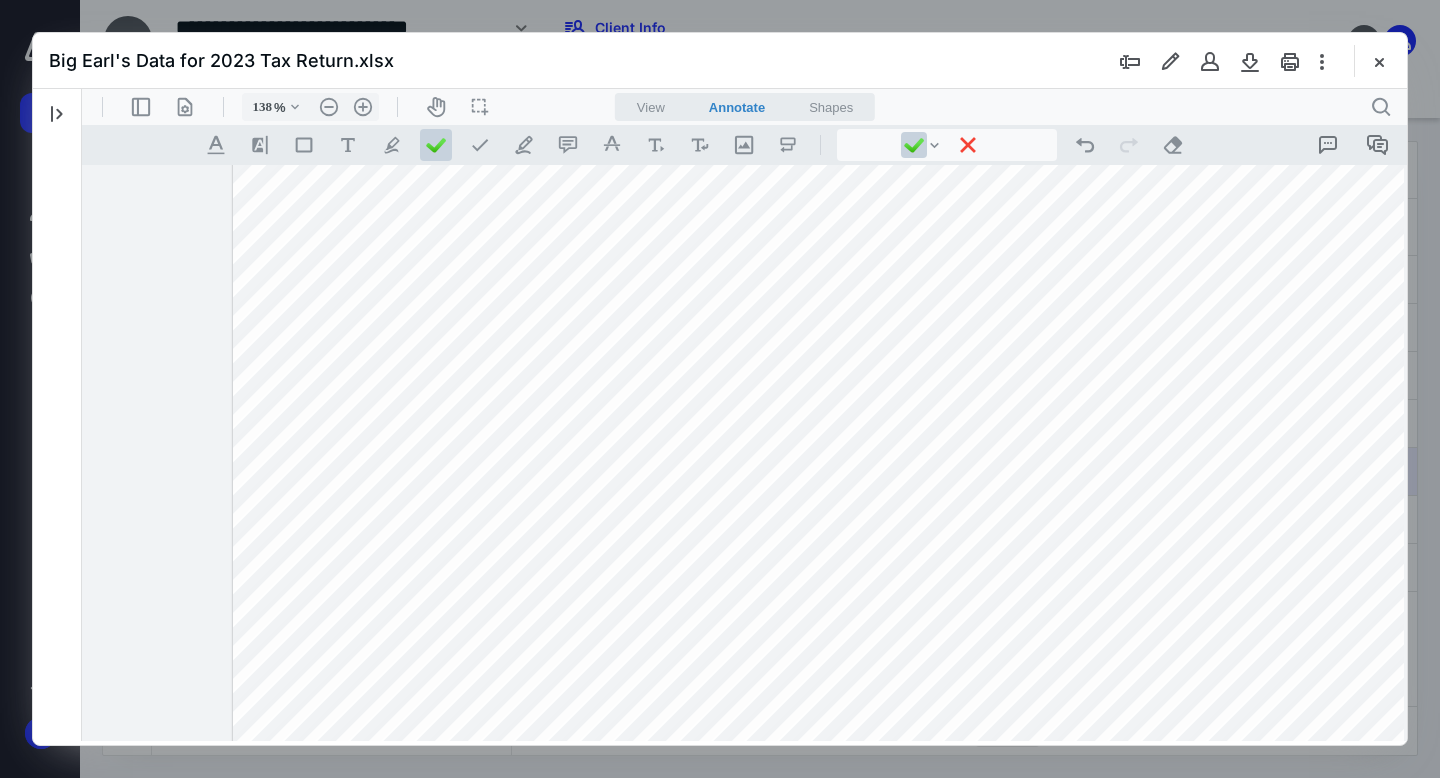 drag, startPoint x: 1189, startPoint y: 455, endPoint x: 1127, endPoint y: 451, distance: 62.1289 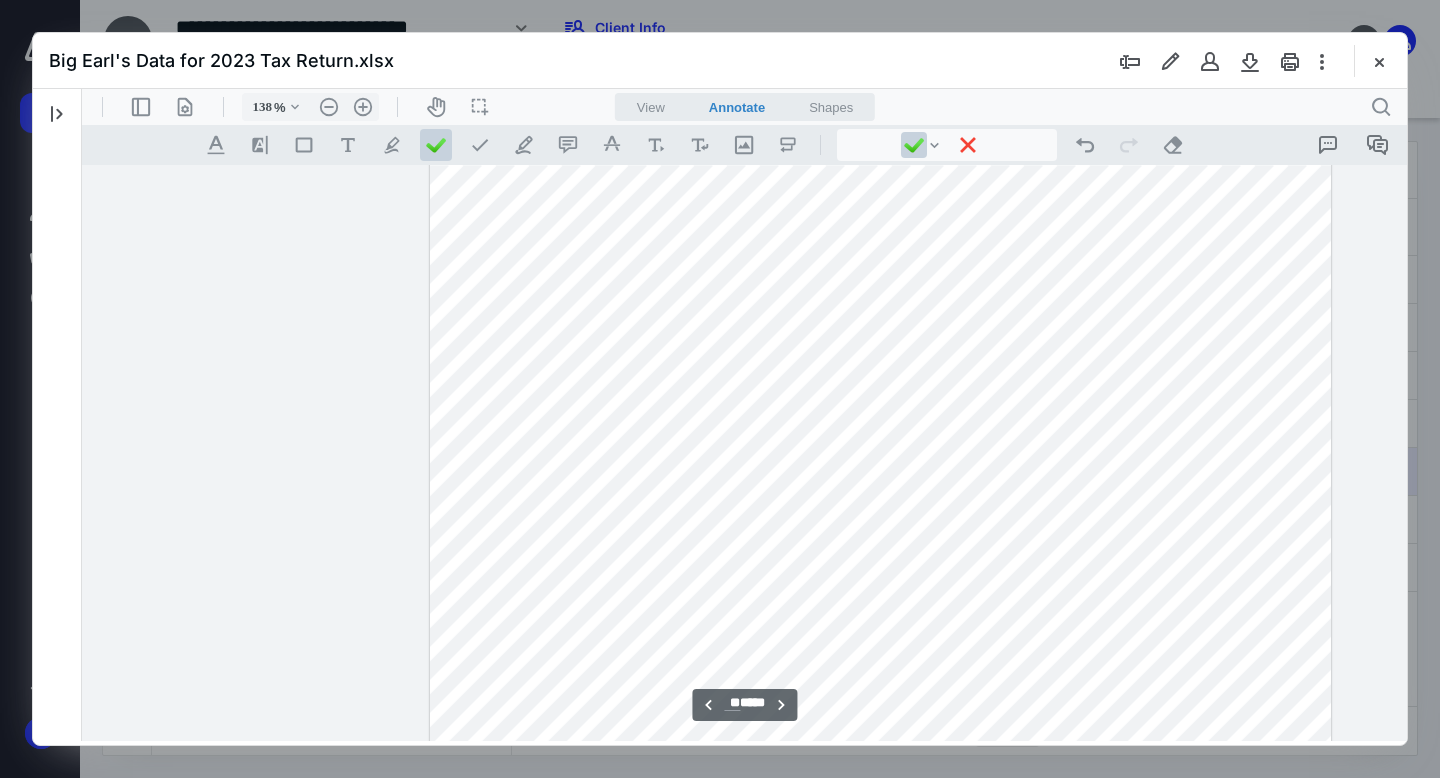 scroll, scrollTop: 8113, scrollLeft: 179, axis: both 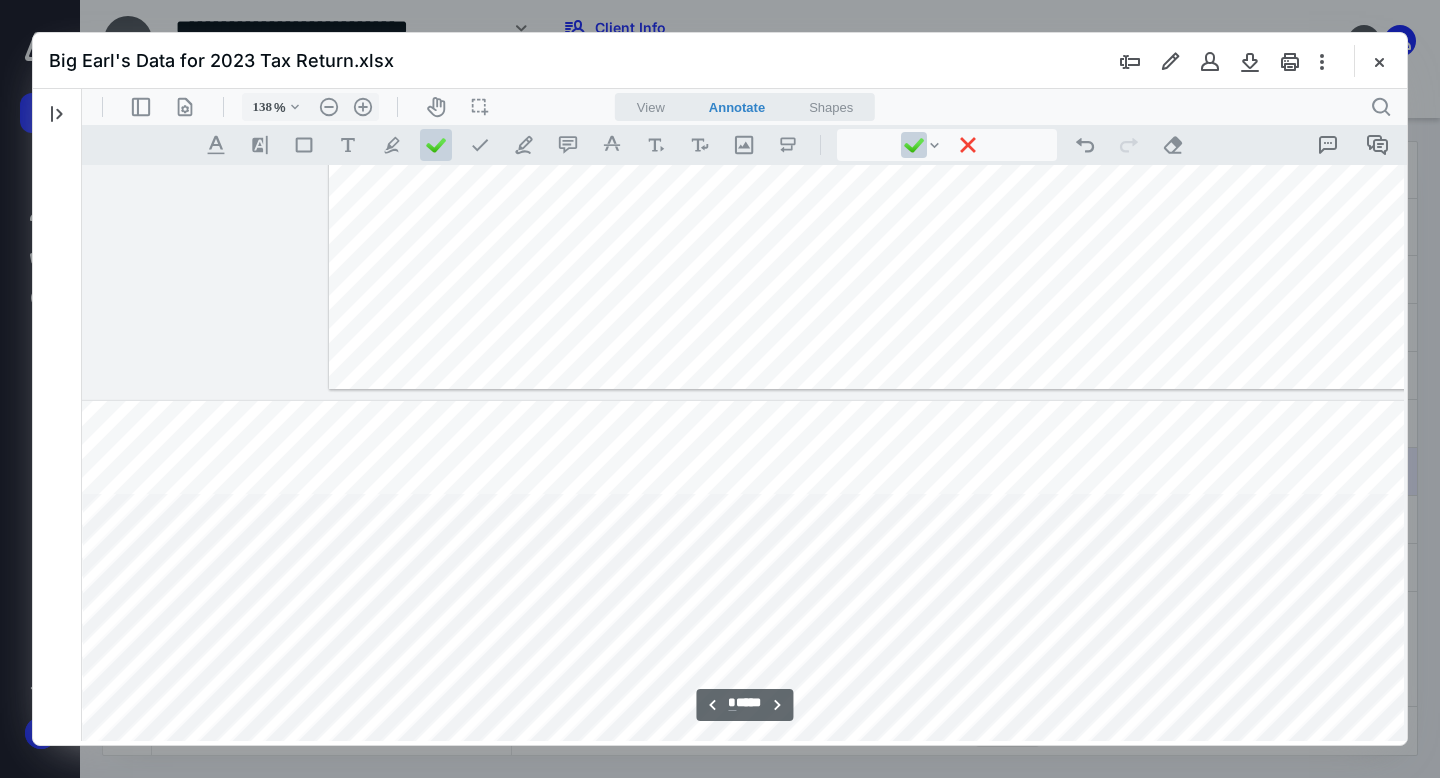 type on "*" 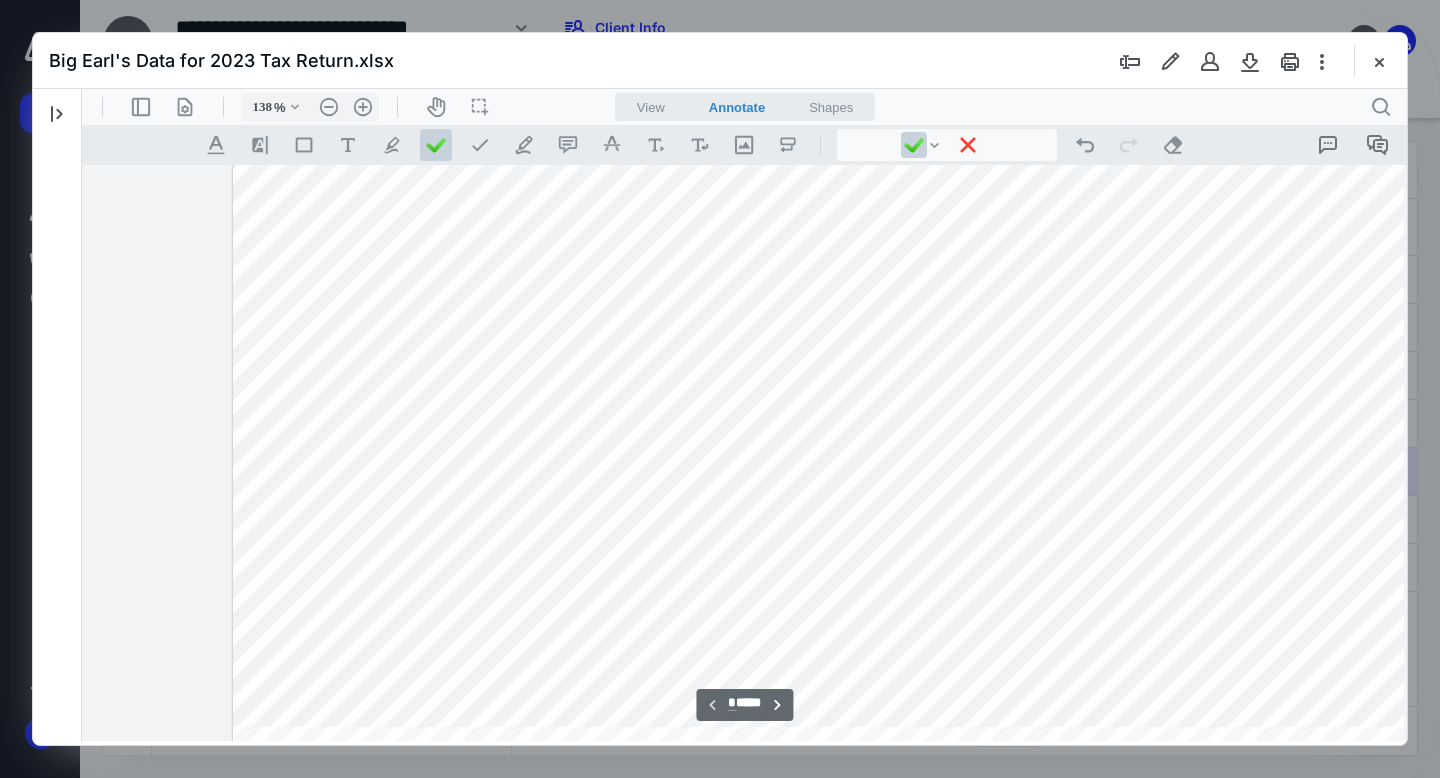 scroll, scrollTop: 243, scrollLeft: 179, axis: both 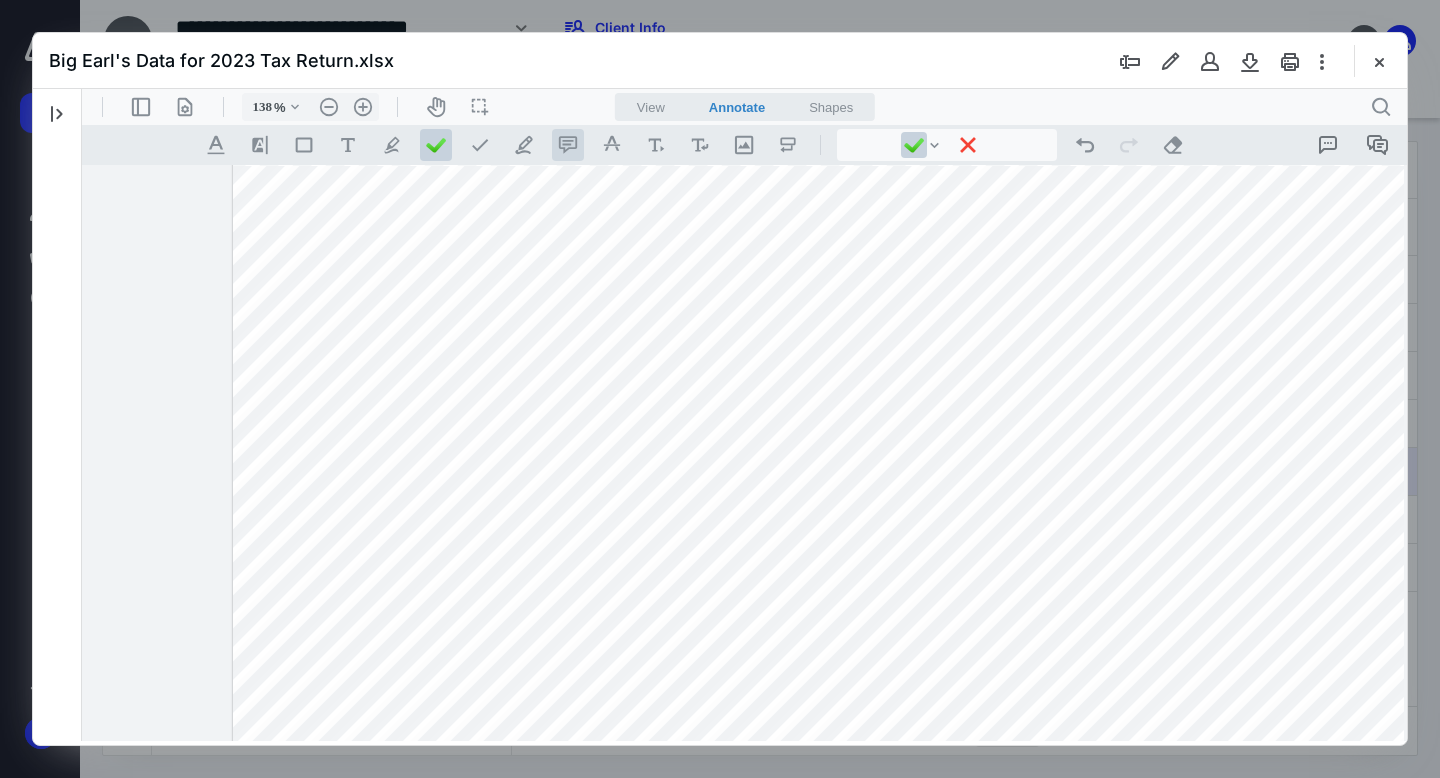 click on ".cls-1{fill:#abb0c4;} icon - tool - comment - line" at bounding box center (568, 145) 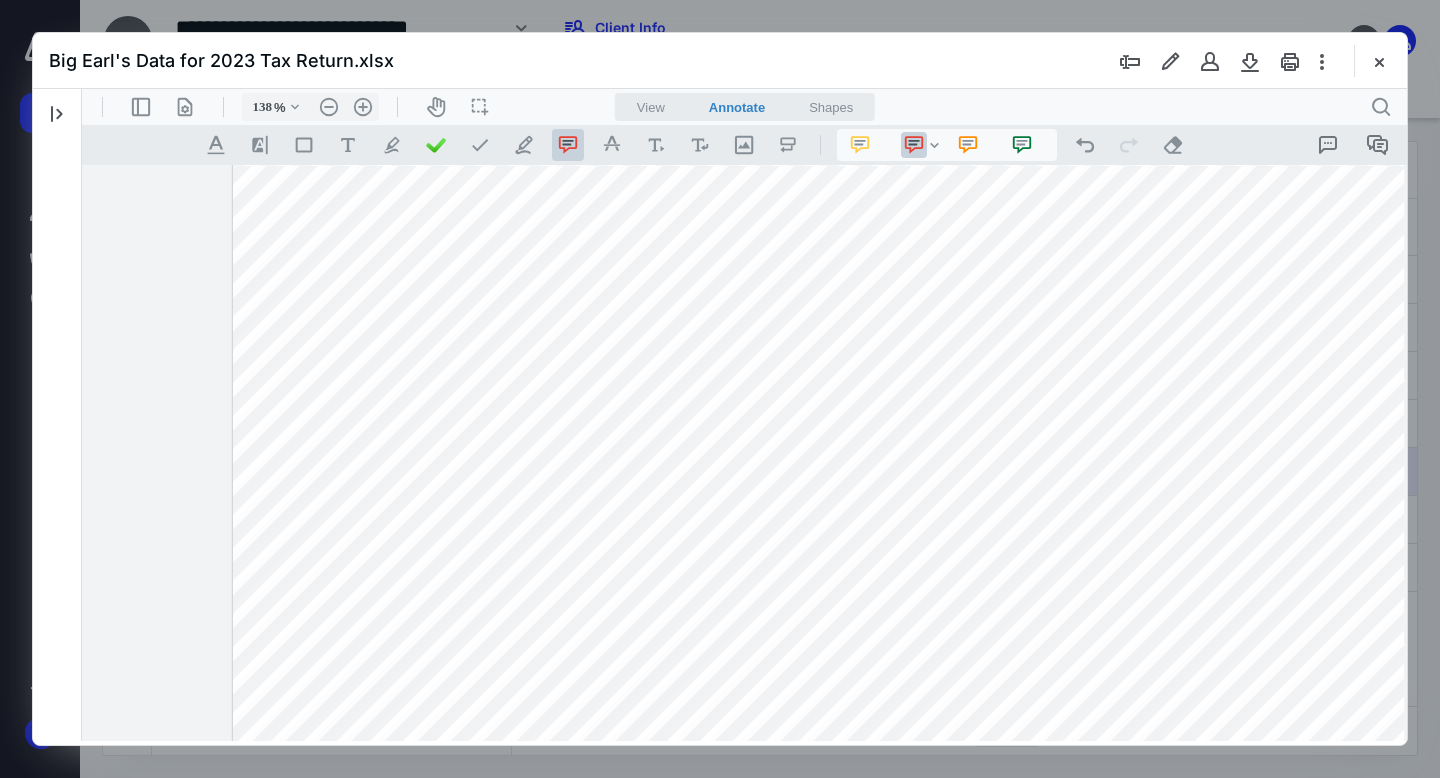click at bounding box center [881, 585] 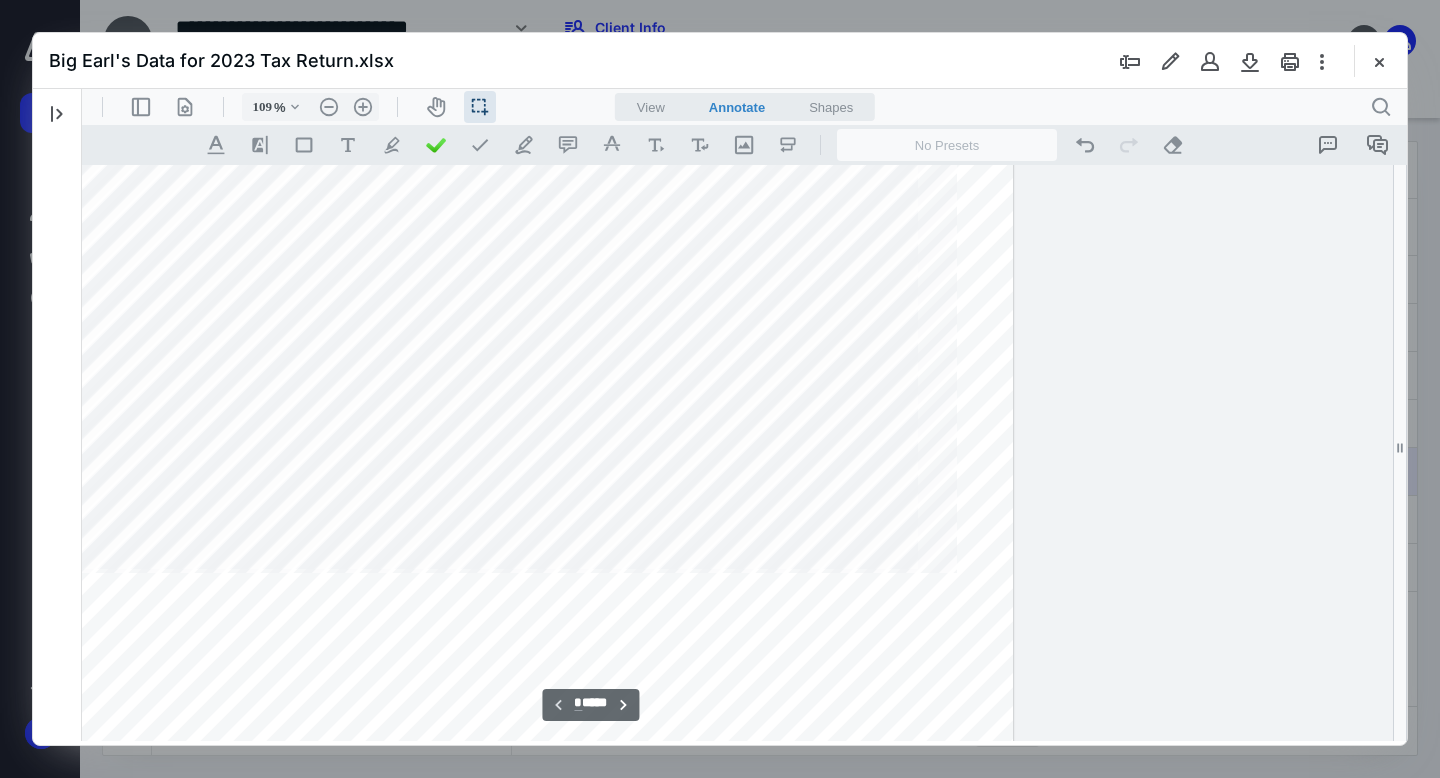 type on "106" 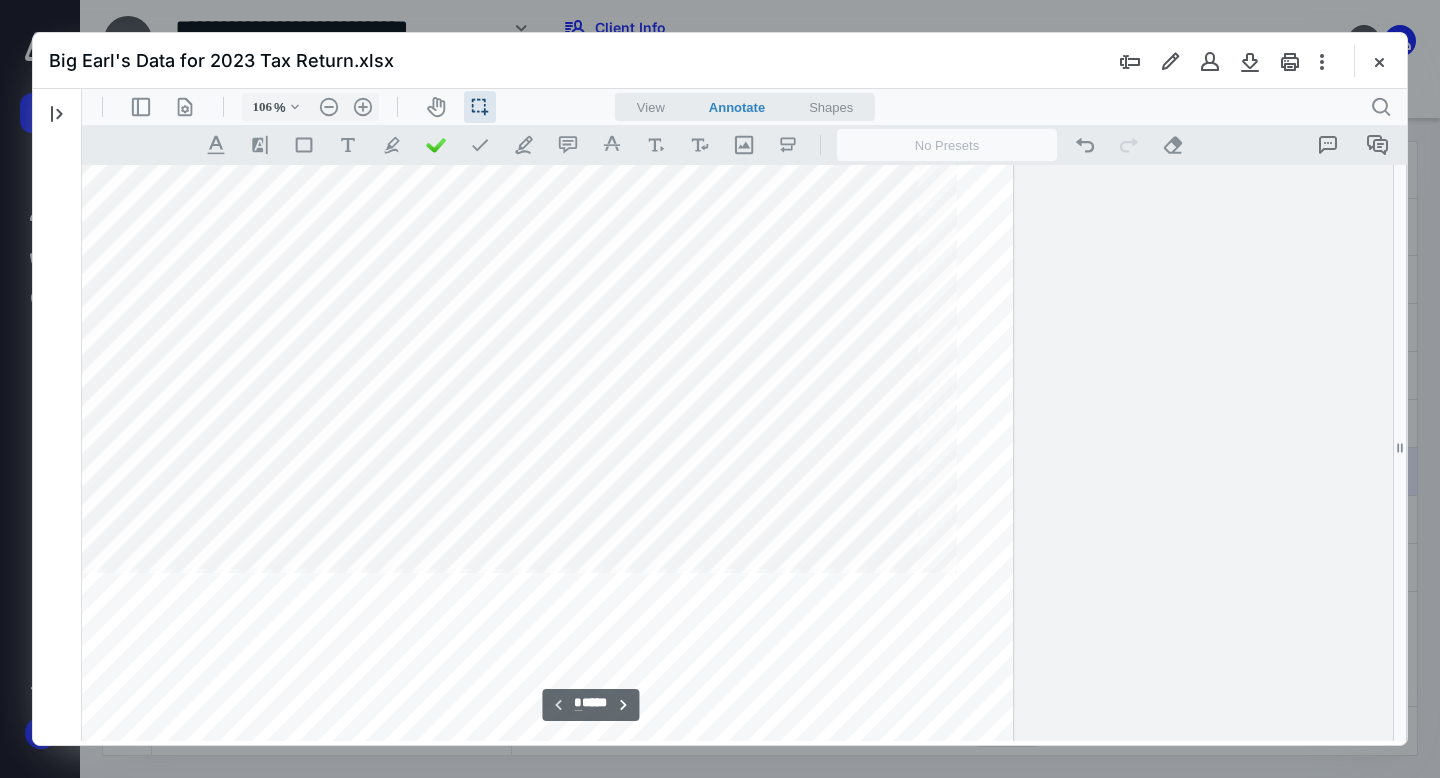 scroll, scrollTop: 241, scrollLeft: 242, axis: both 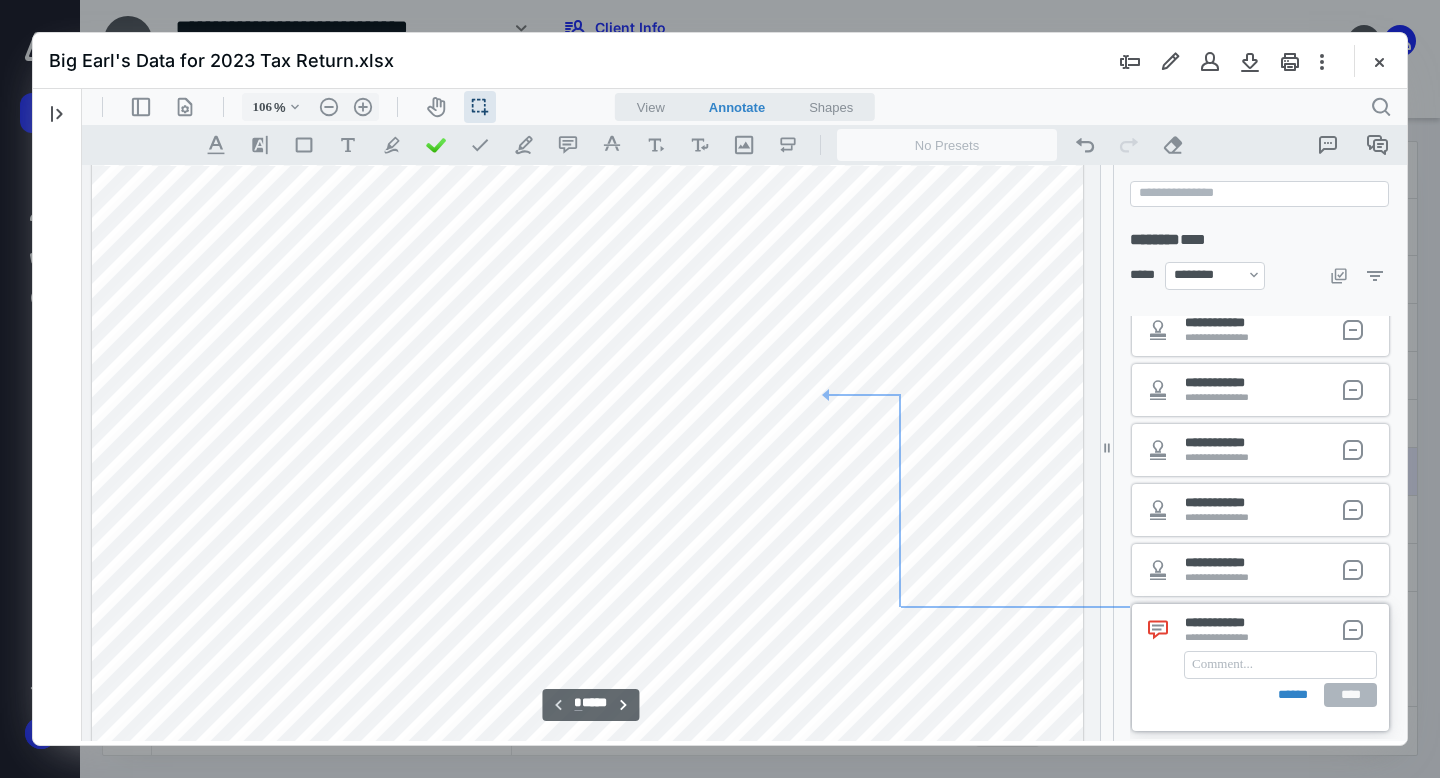 drag, startPoint x: 809, startPoint y: 390, endPoint x: 788, endPoint y: 363, distance: 34.20526 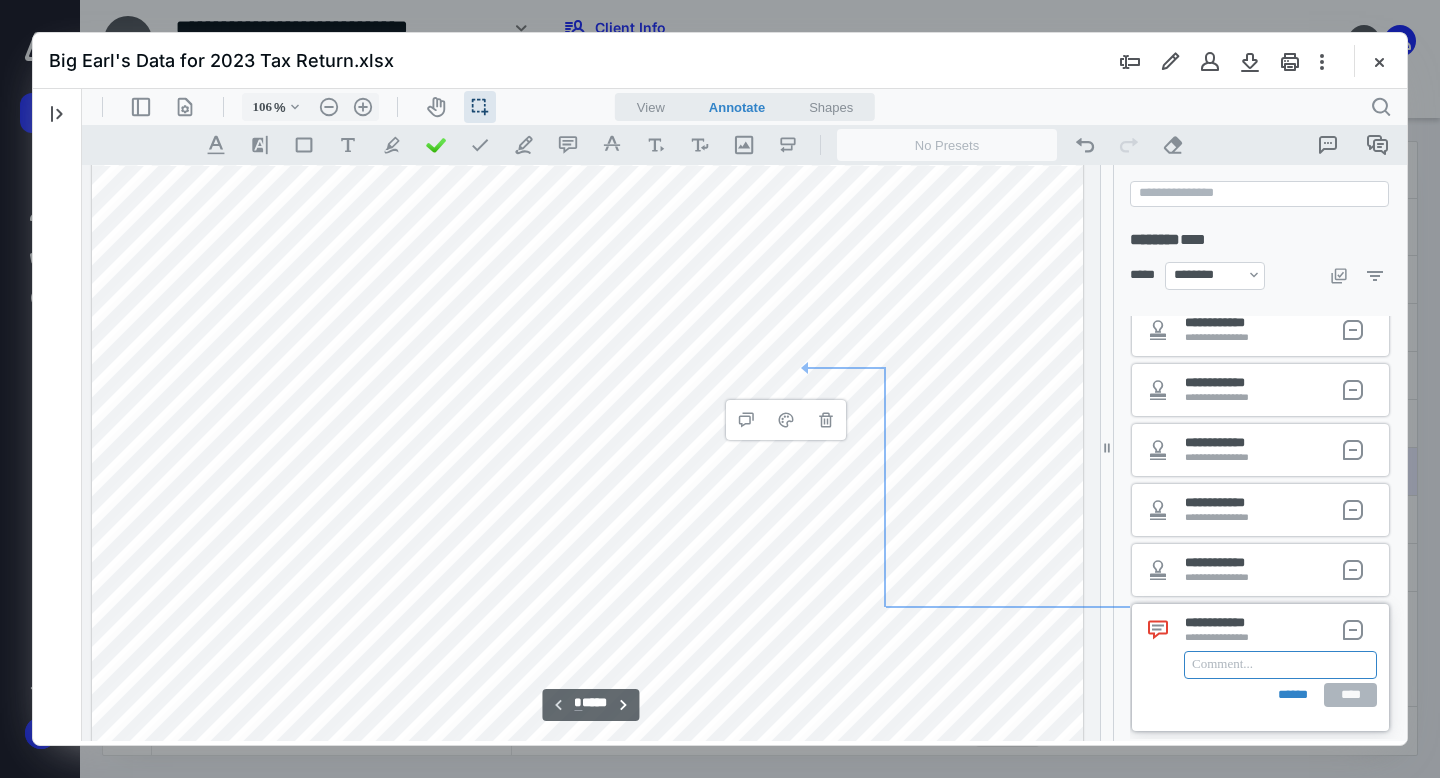 click at bounding box center [1280, 665] 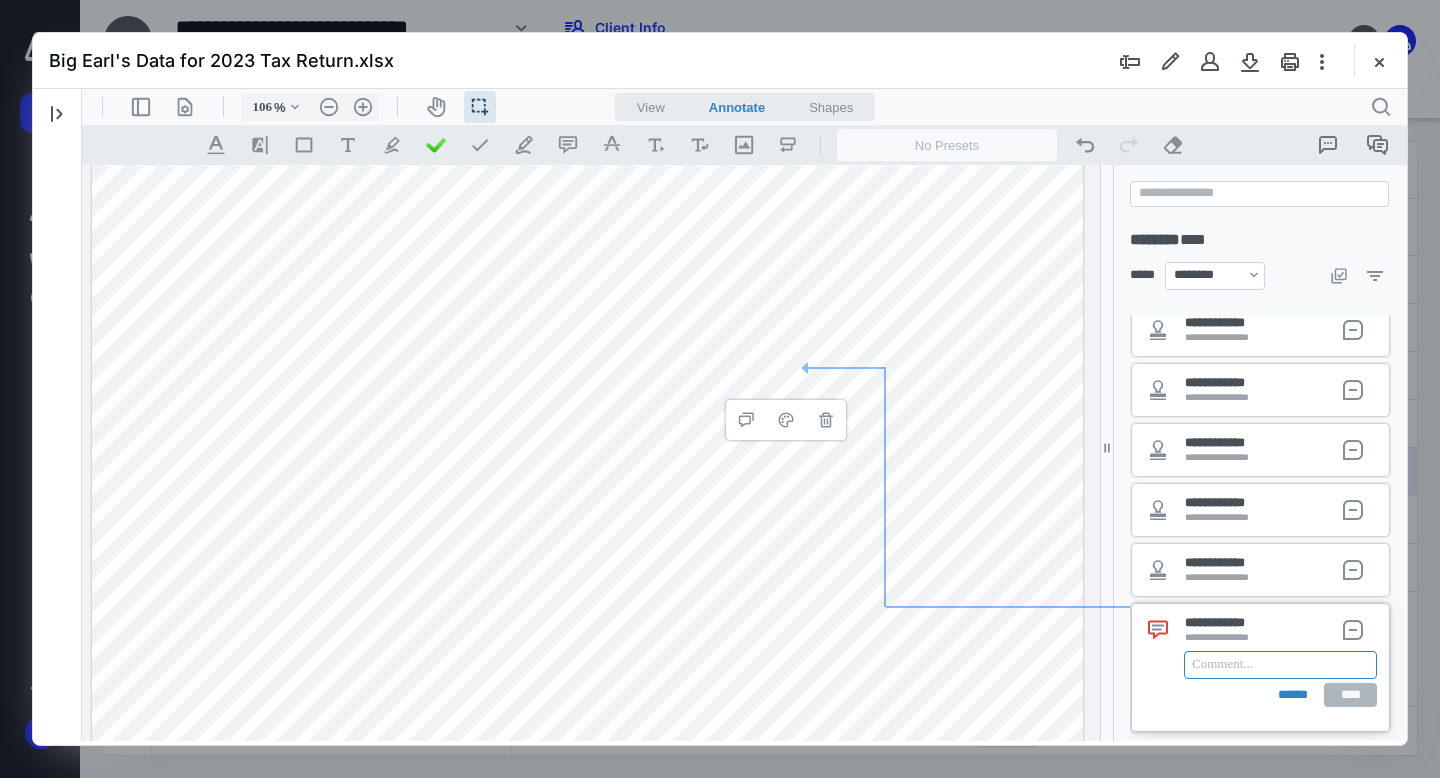 type 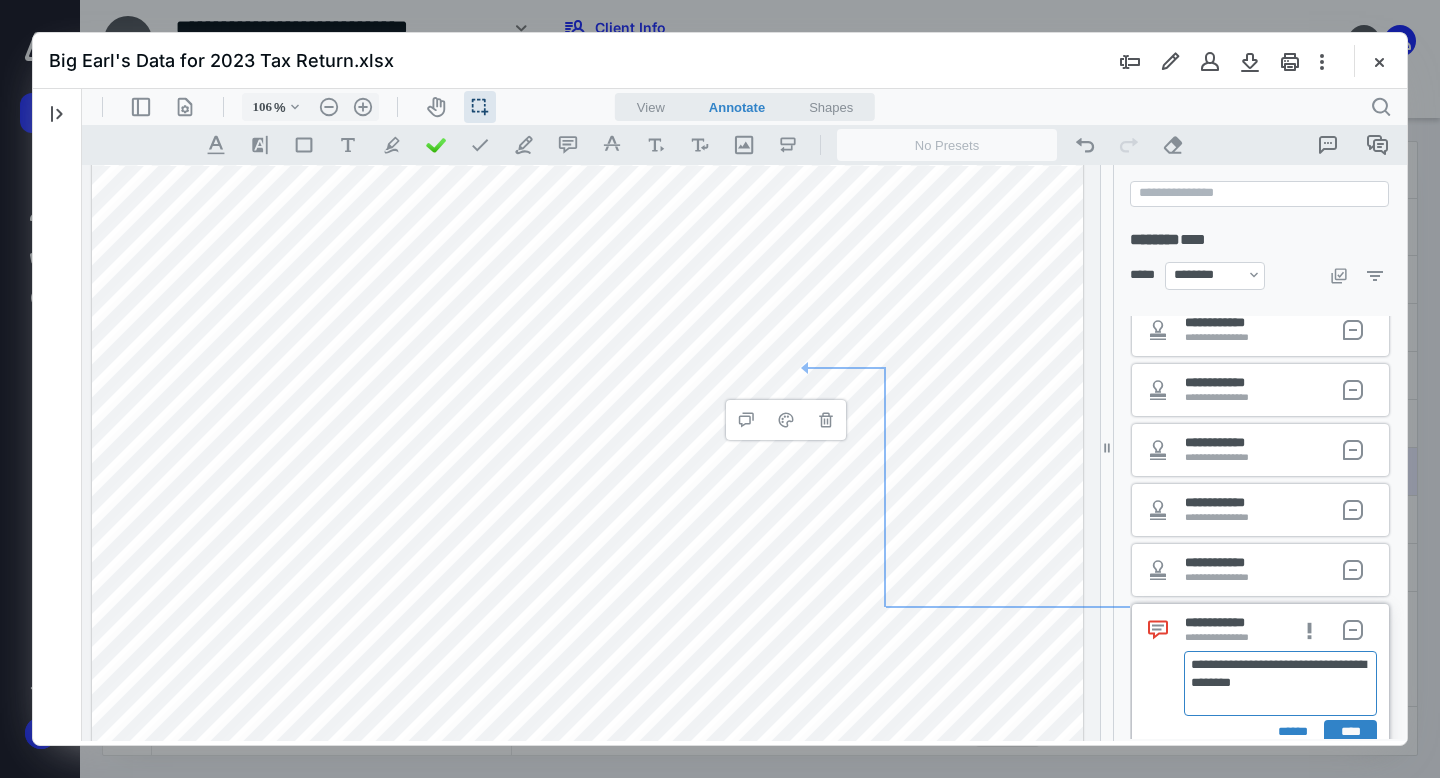 click on "**********" at bounding box center [1277, 674] 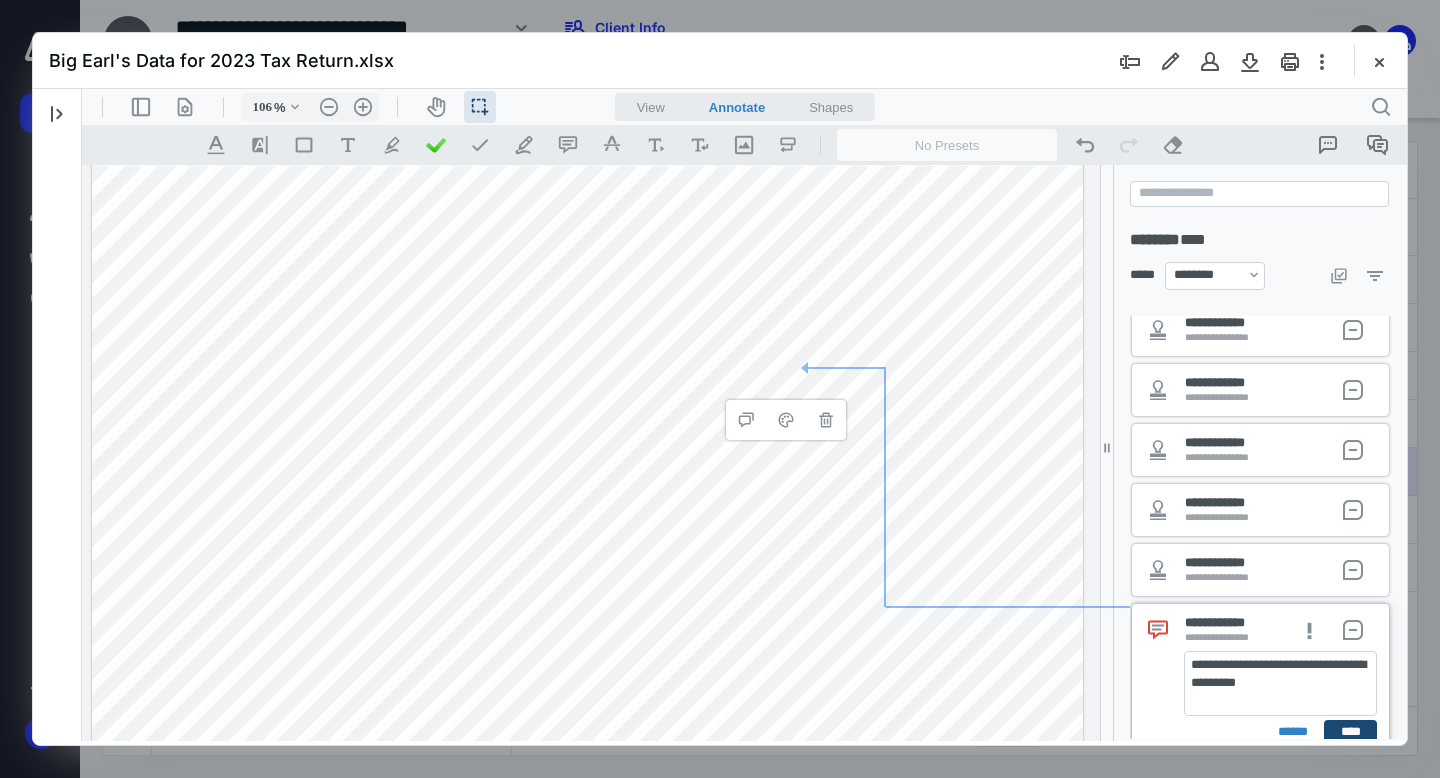 click on "****" at bounding box center [1350, 732] 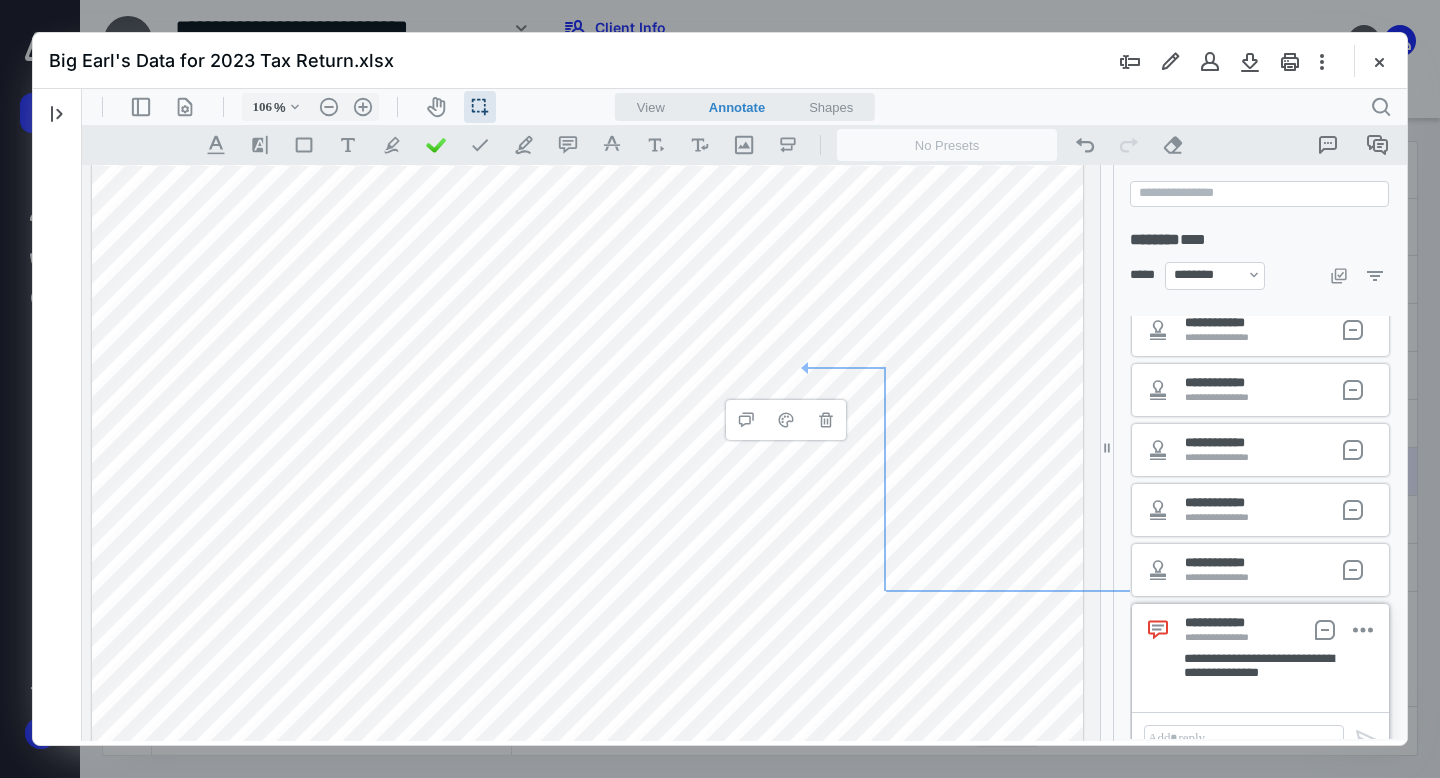scroll, scrollTop: 232, scrollLeft: 0, axis: vertical 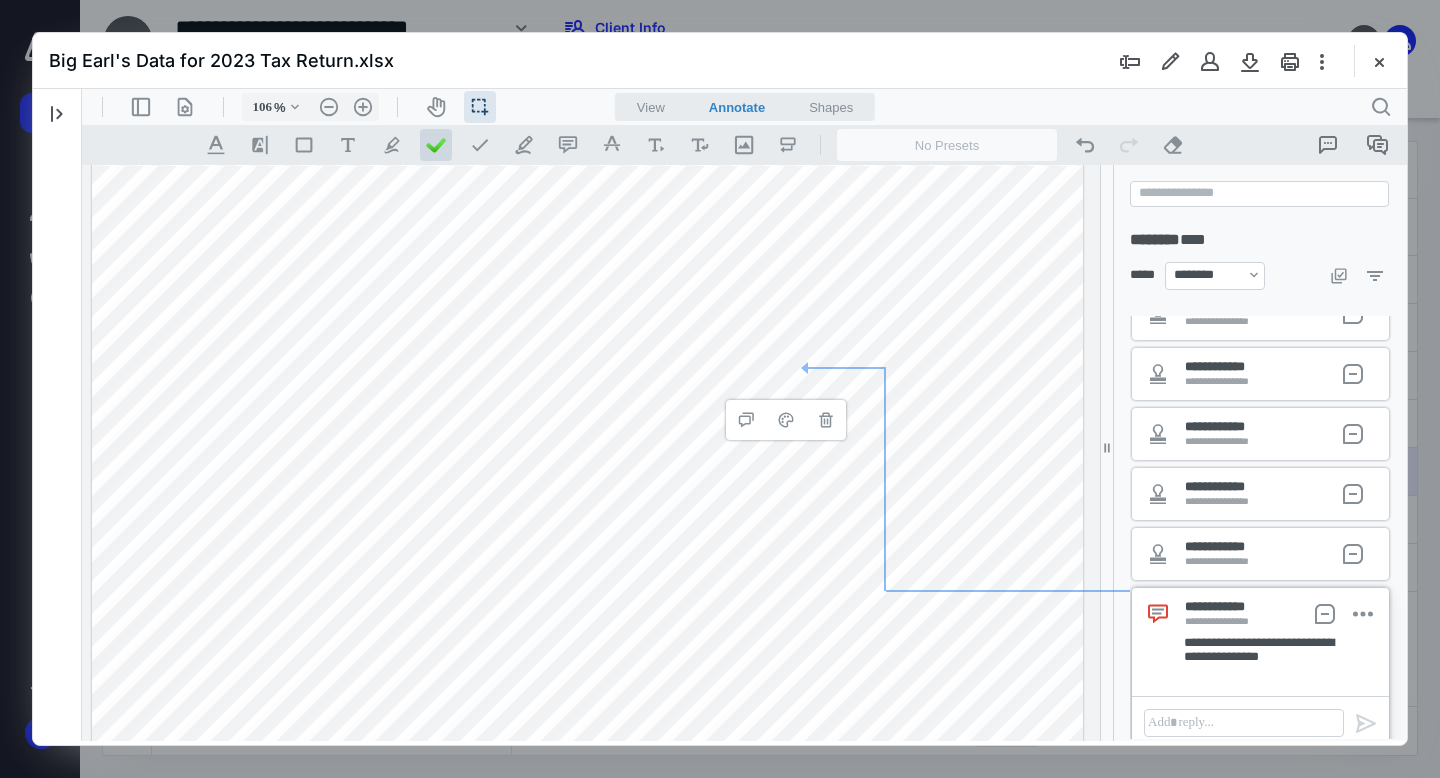 click at bounding box center [436, 145] 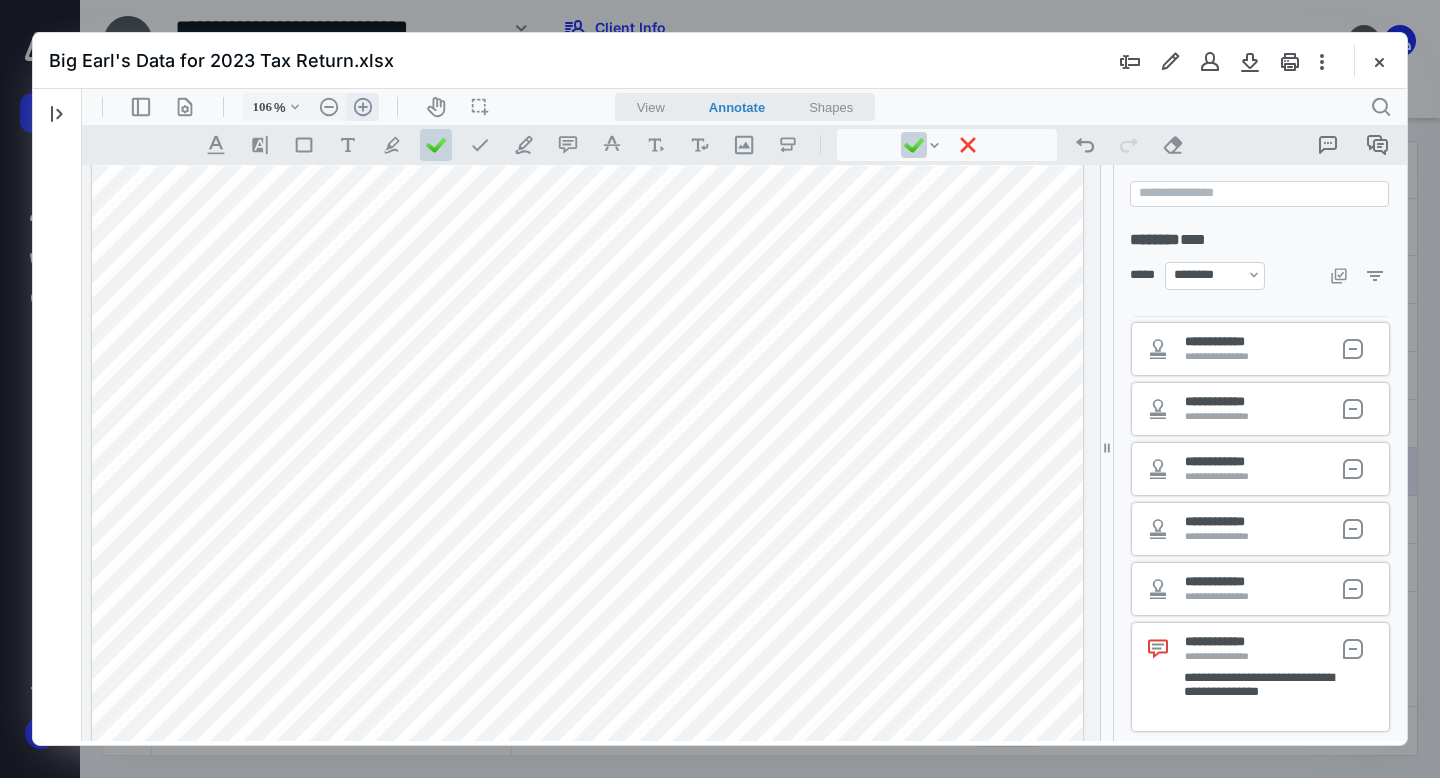 click on ".cls-1{fill:#abb0c4;} icon - header - zoom - in - line" at bounding box center (363, 107) 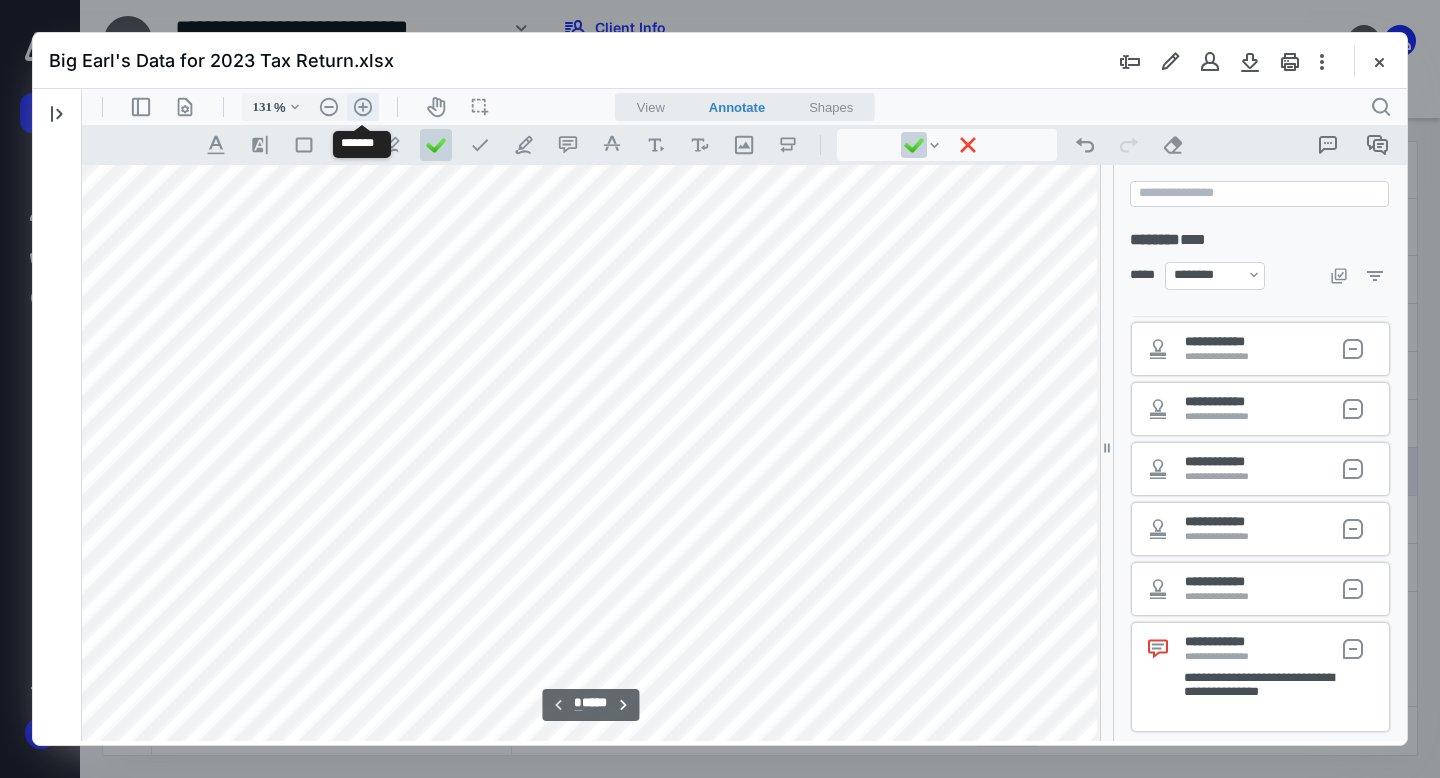 click on ".cls-1{fill:#abb0c4;} icon - header - zoom - in - line" at bounding box center (363, 107) 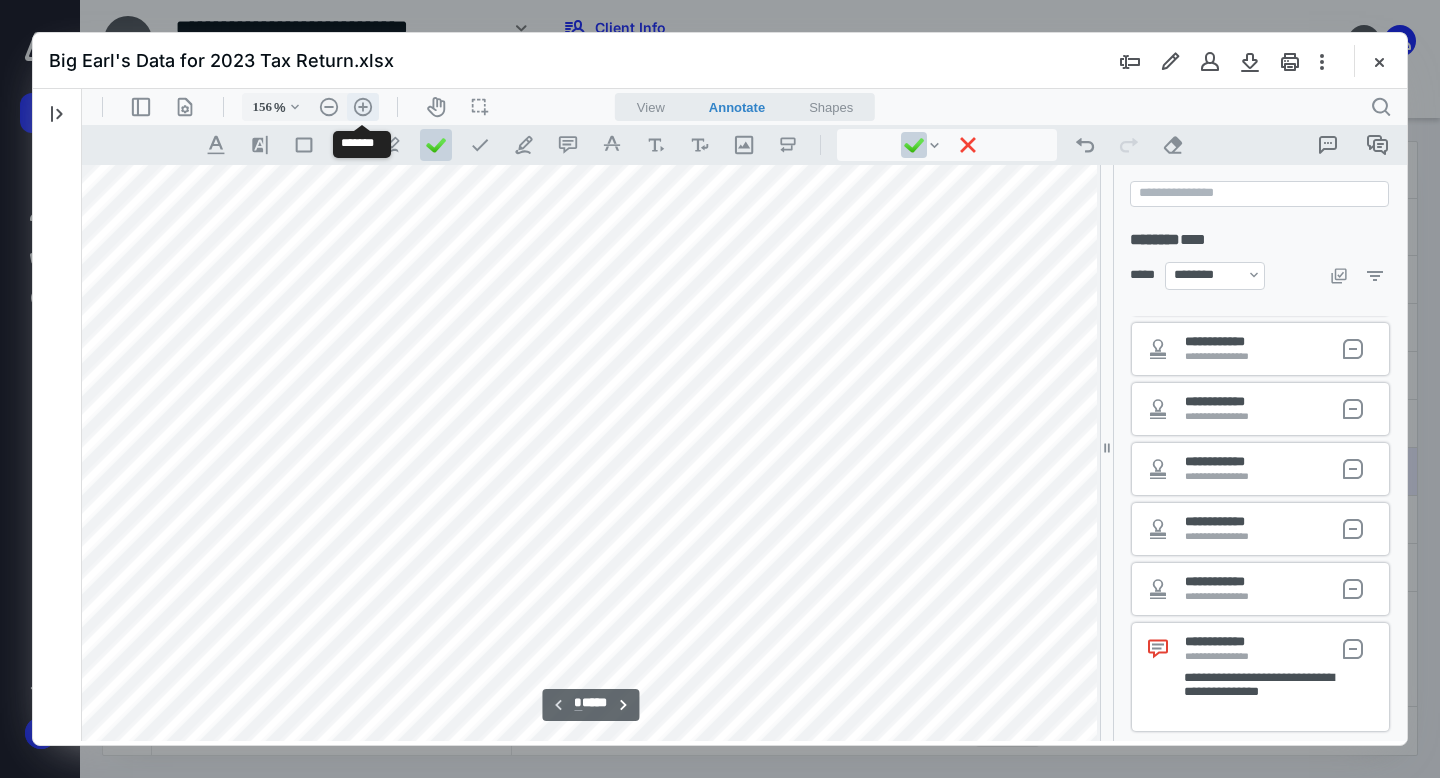scroll, scrollTop: 474, scrollLeft: 671, axis: both 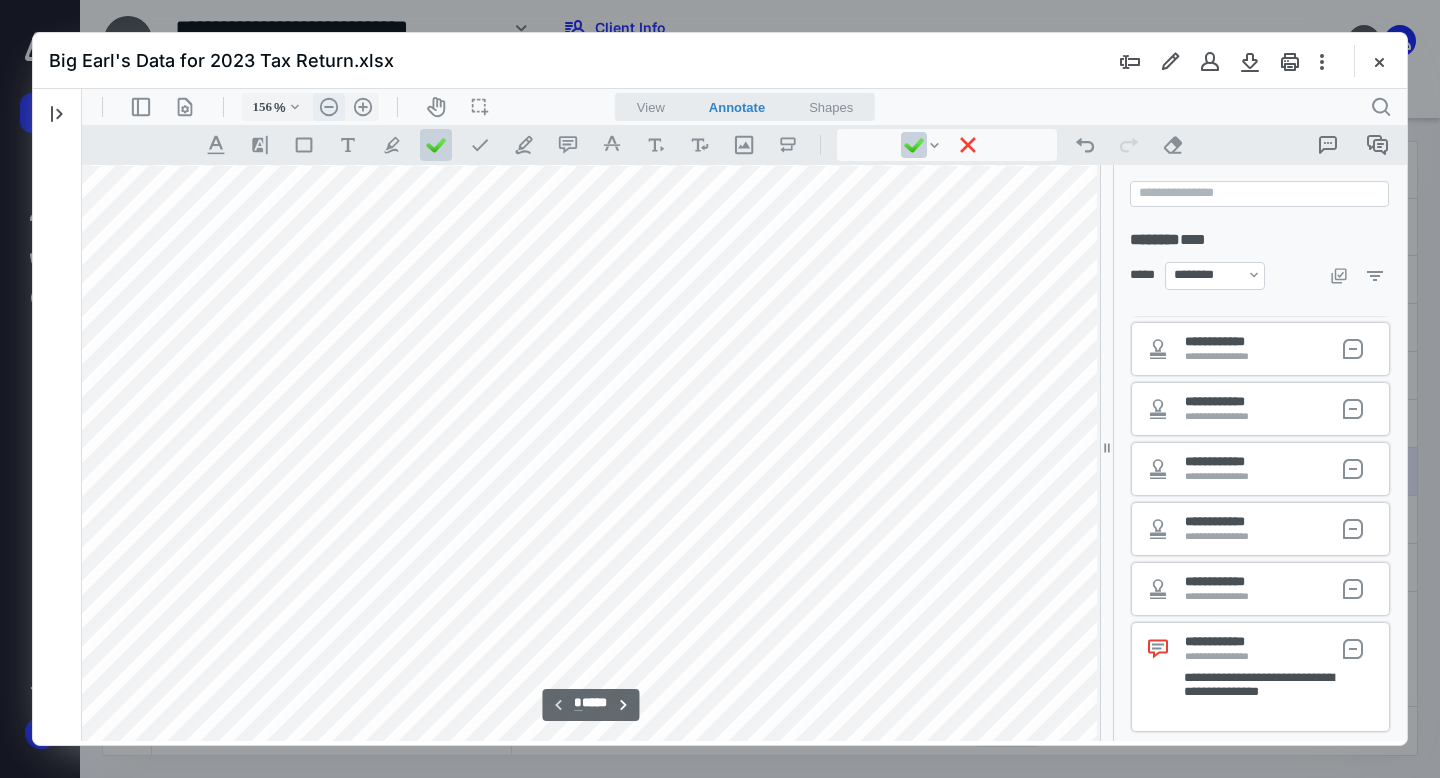 click on ".cls-1{fill:#abb0c4;} icon - header - zoom - out - line" at bounding box center (329, 107) 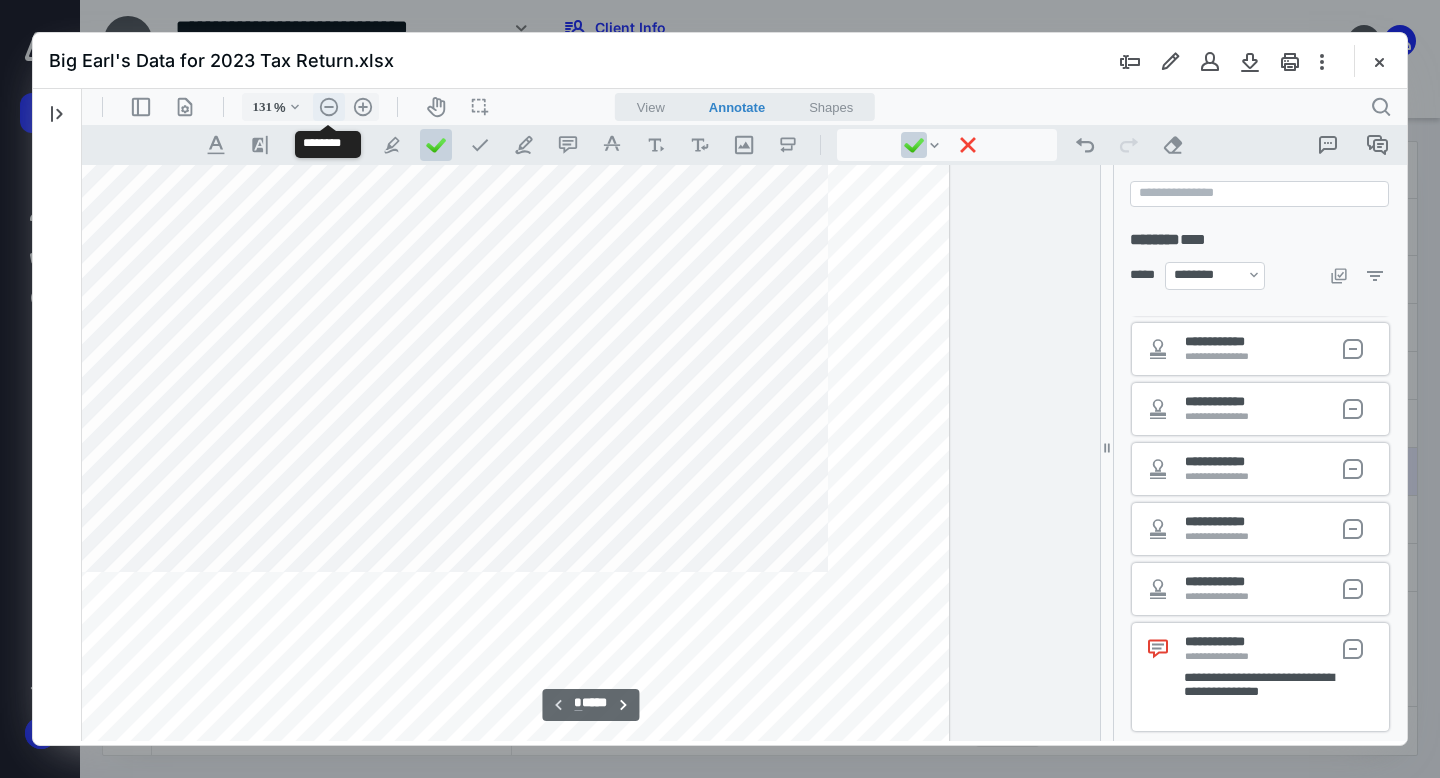 scroll, scrollTop: 358, scrollLeft: 456, axis: both 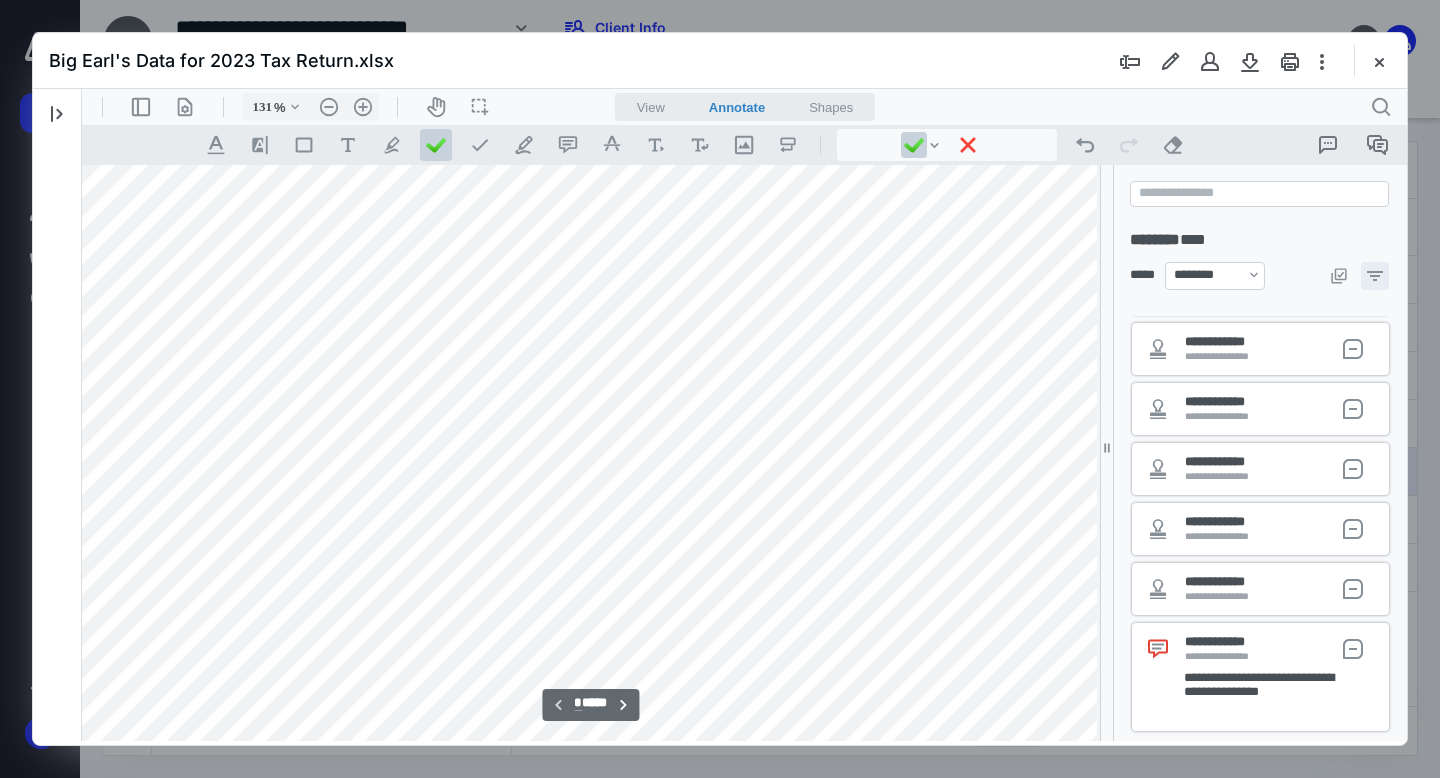 click at bounding box center [1375, 276] 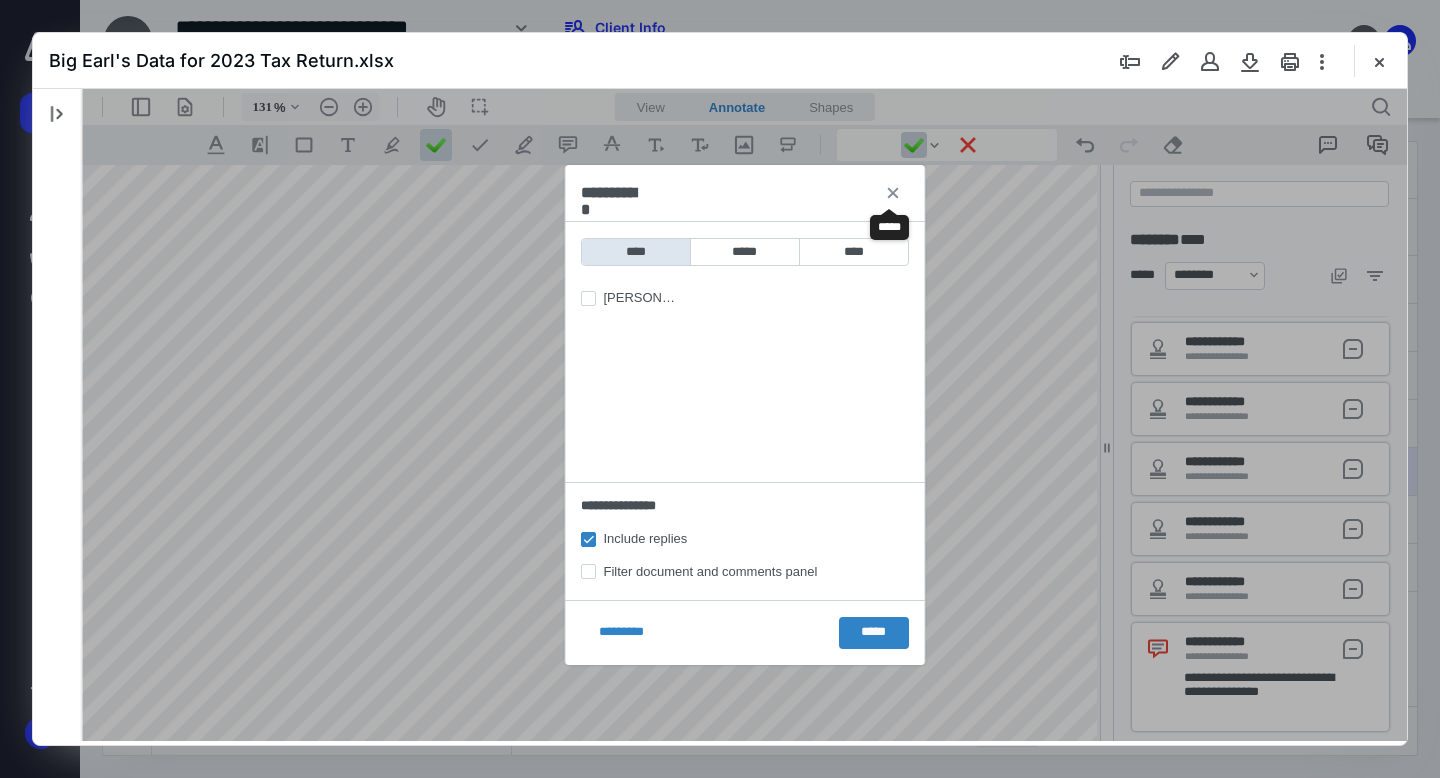 click on "**********" at bounding box center (893, 193) 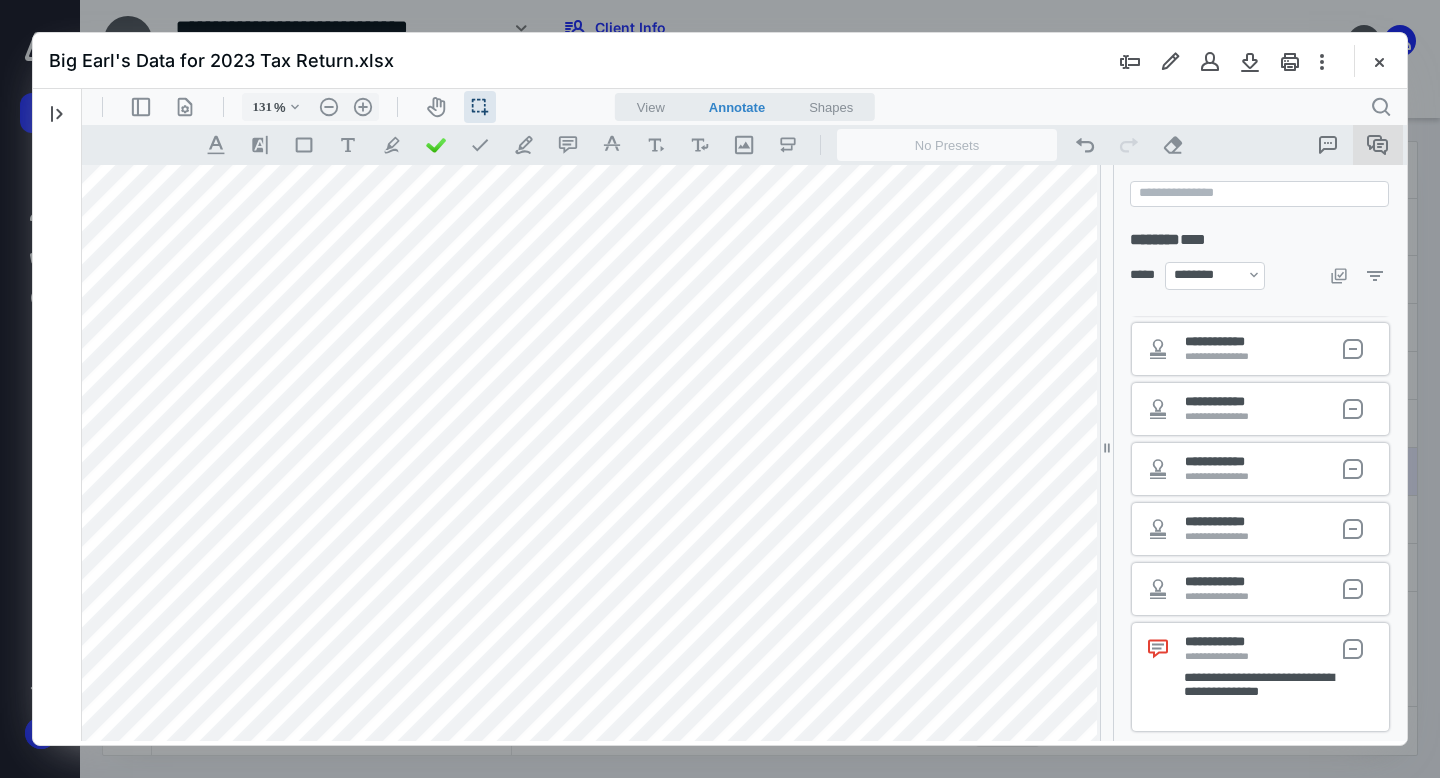 click 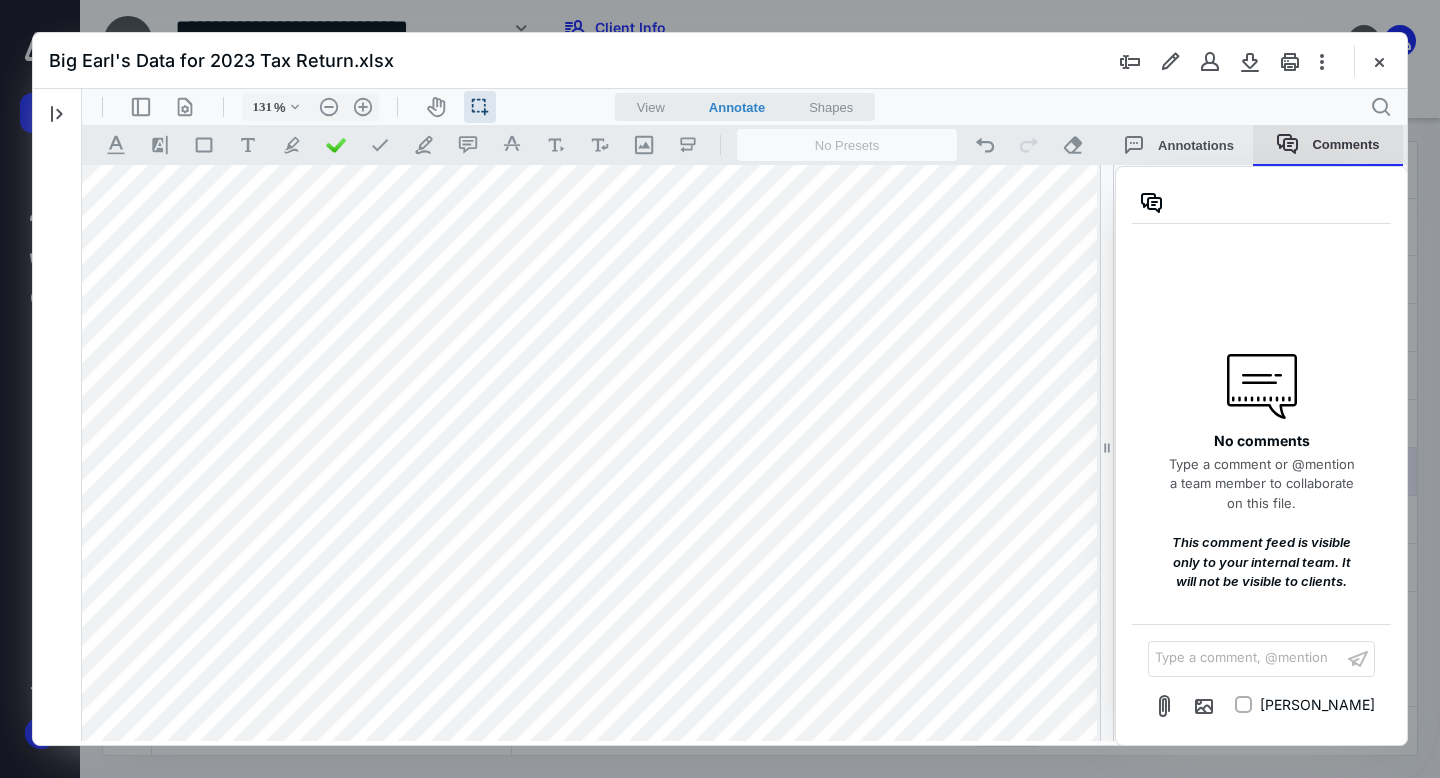 click on "Comments" at bounding box center [1328, 145] 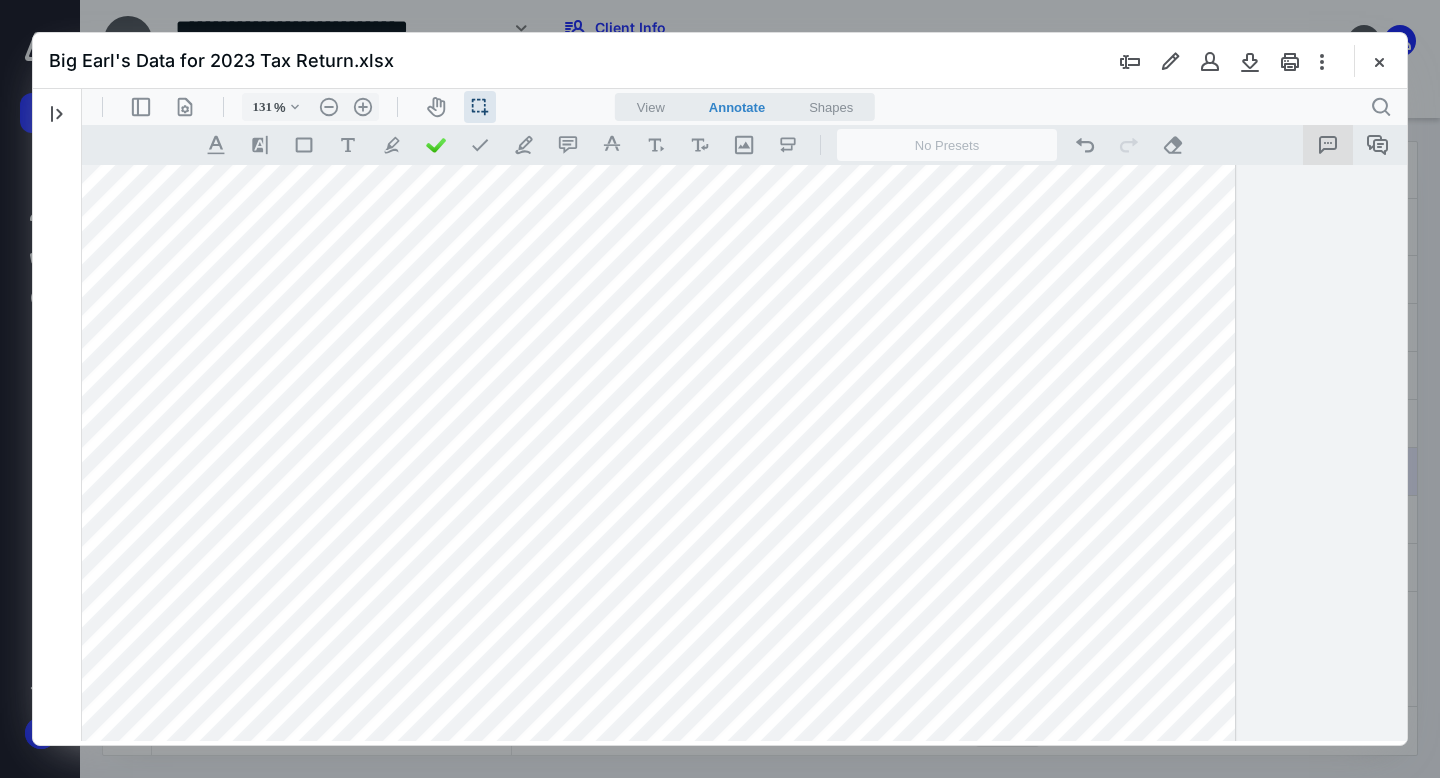 click 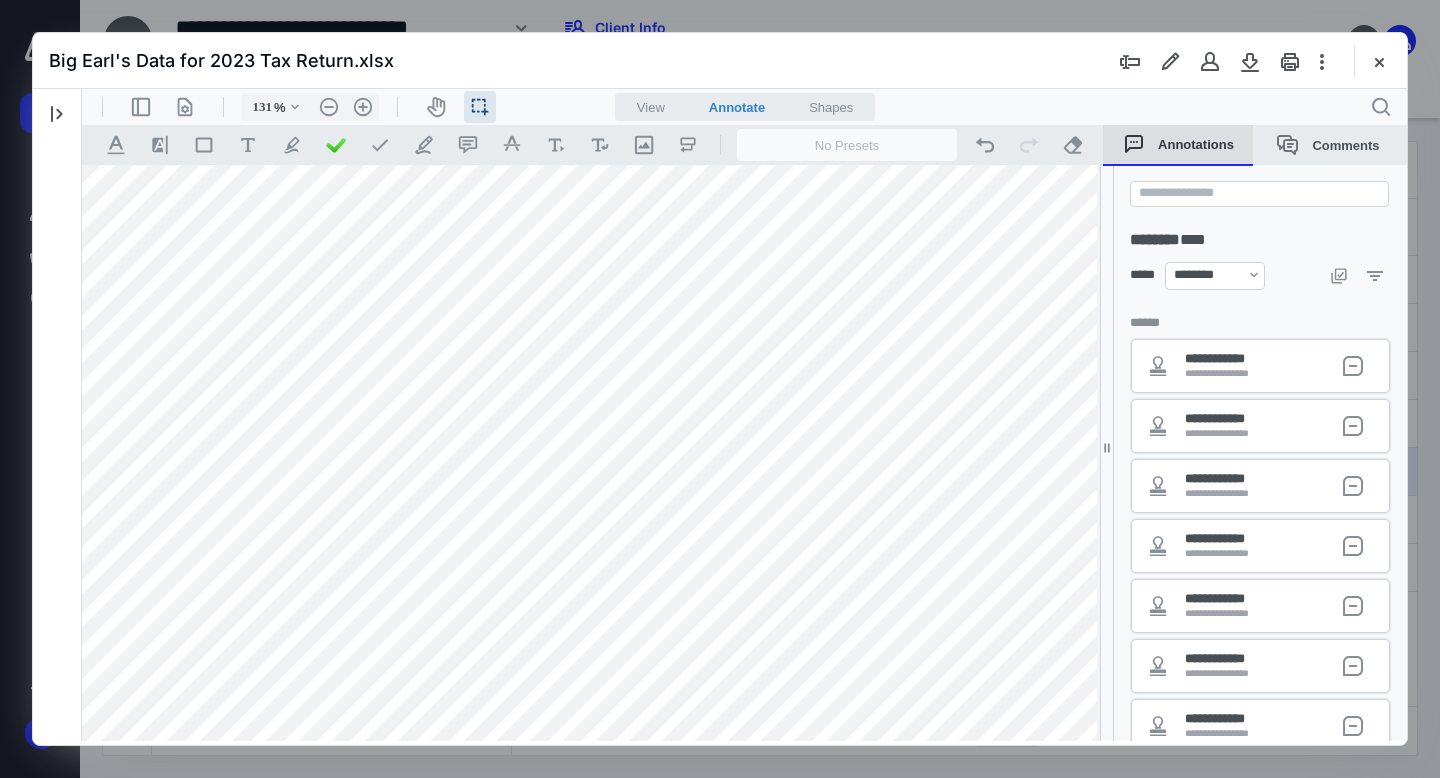 click on "Comments" at bounding box center (1328, 145) 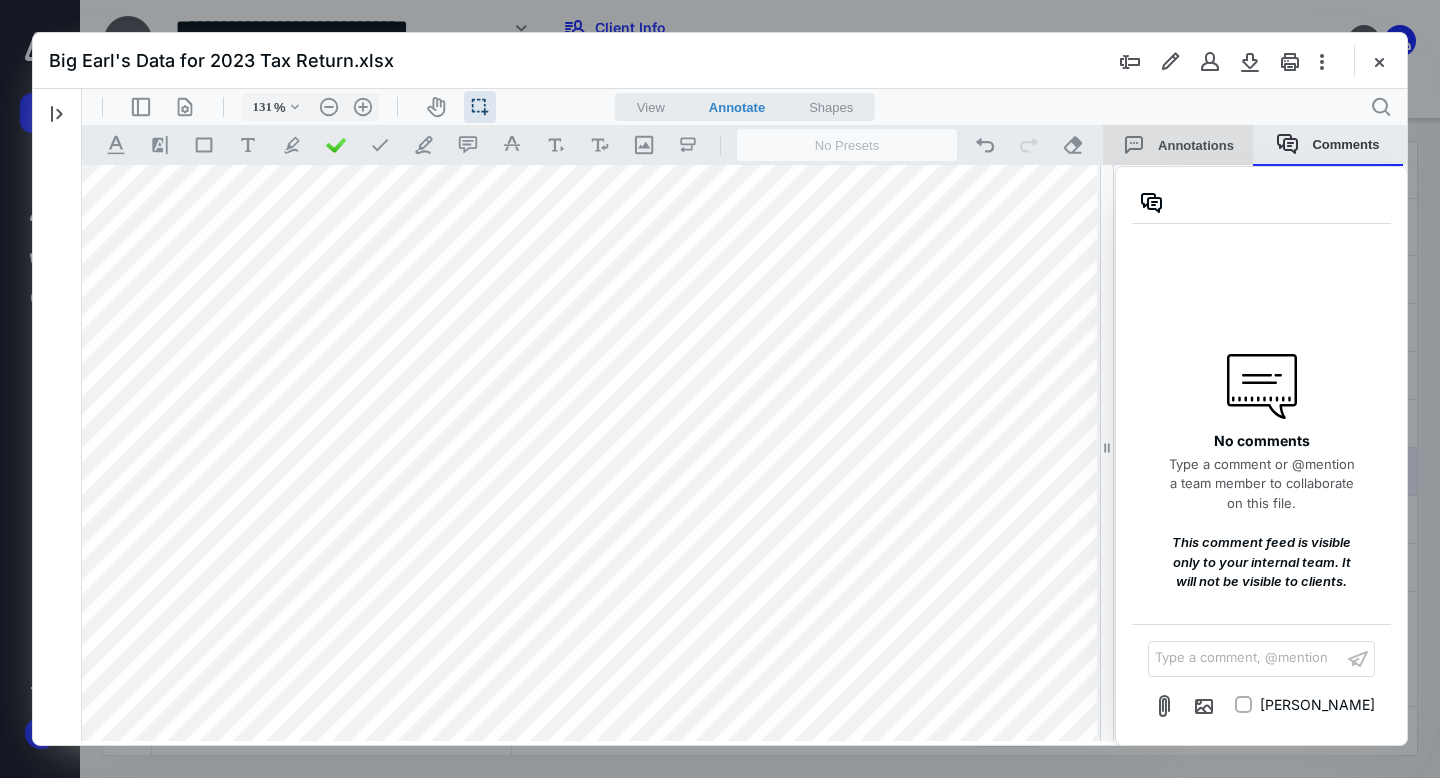 click on "Comments" at bounding box center [1328, 145] 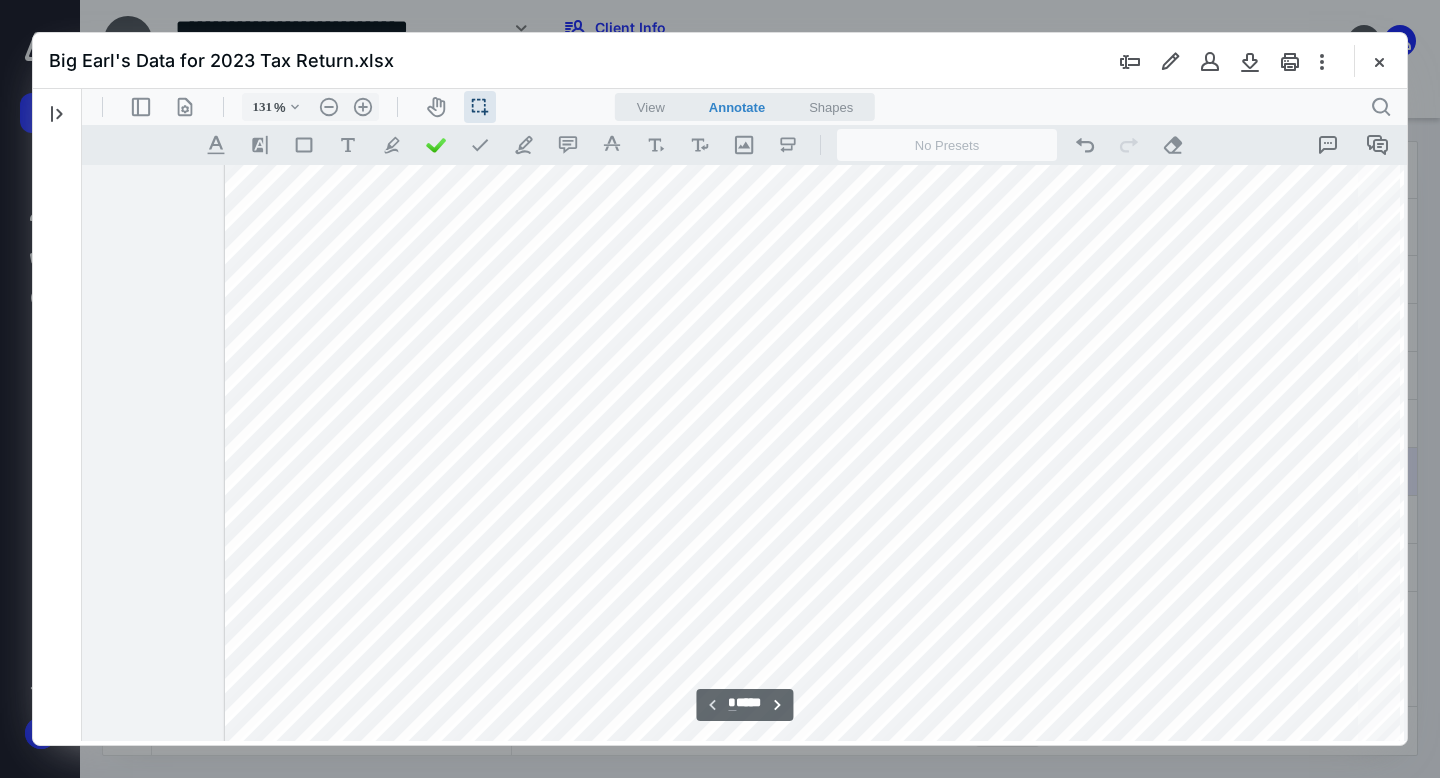 scroll, scrollTop: 358, scrollLeft: 267, axis: both 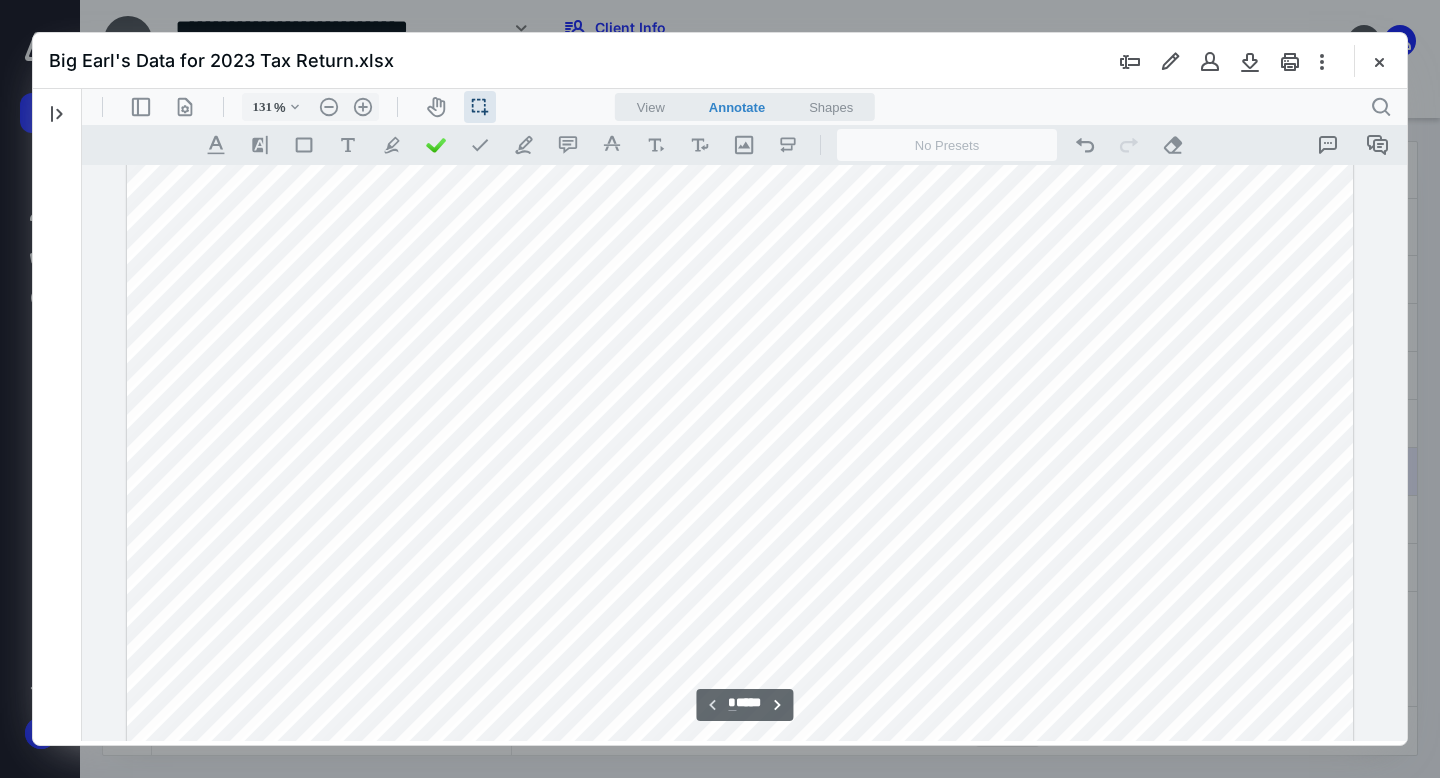 drag, startPoint x: 777, startPoint y: 736, endPoint x: 776, endPoint y: 830, distance: 94.00532 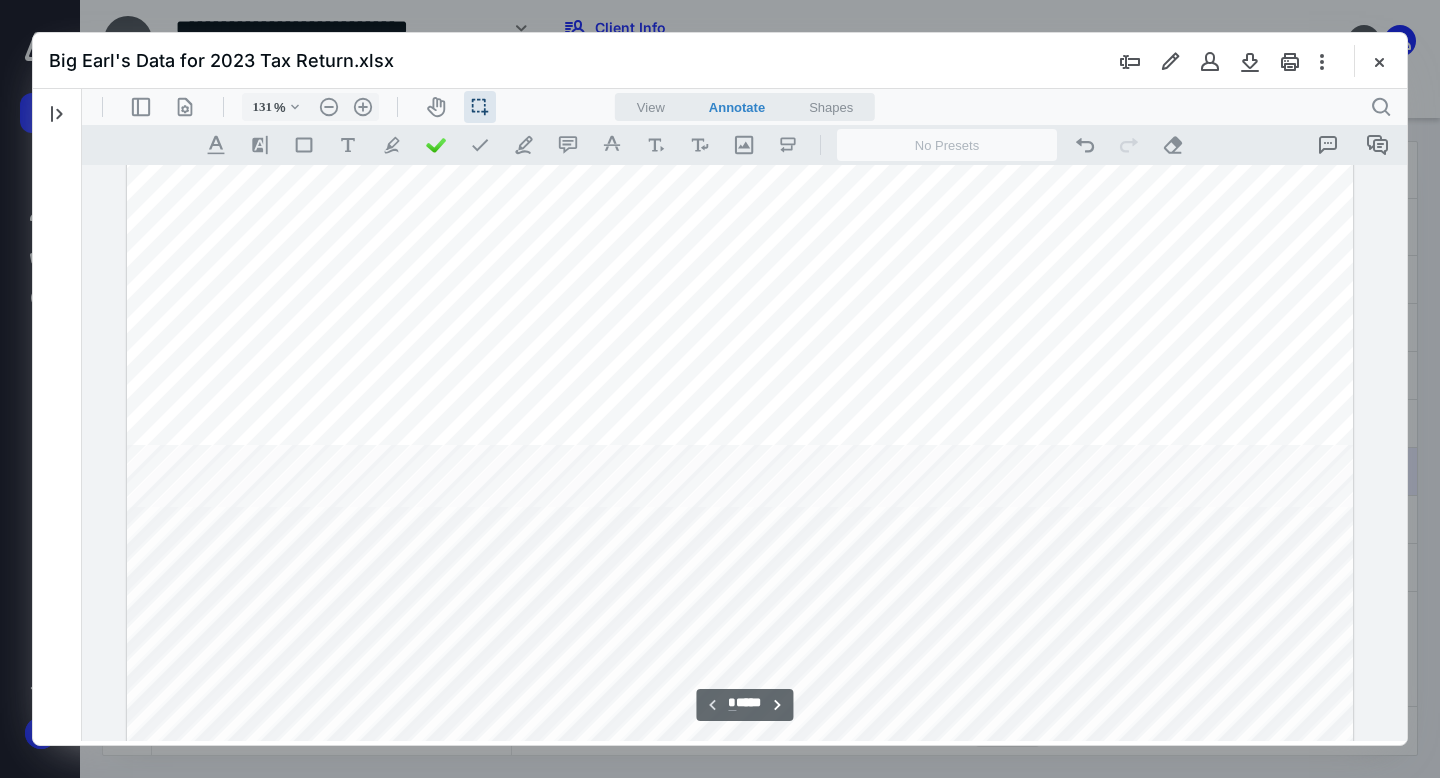 scroll, scrollTop: 288, scrollLeft: 267, axis: both 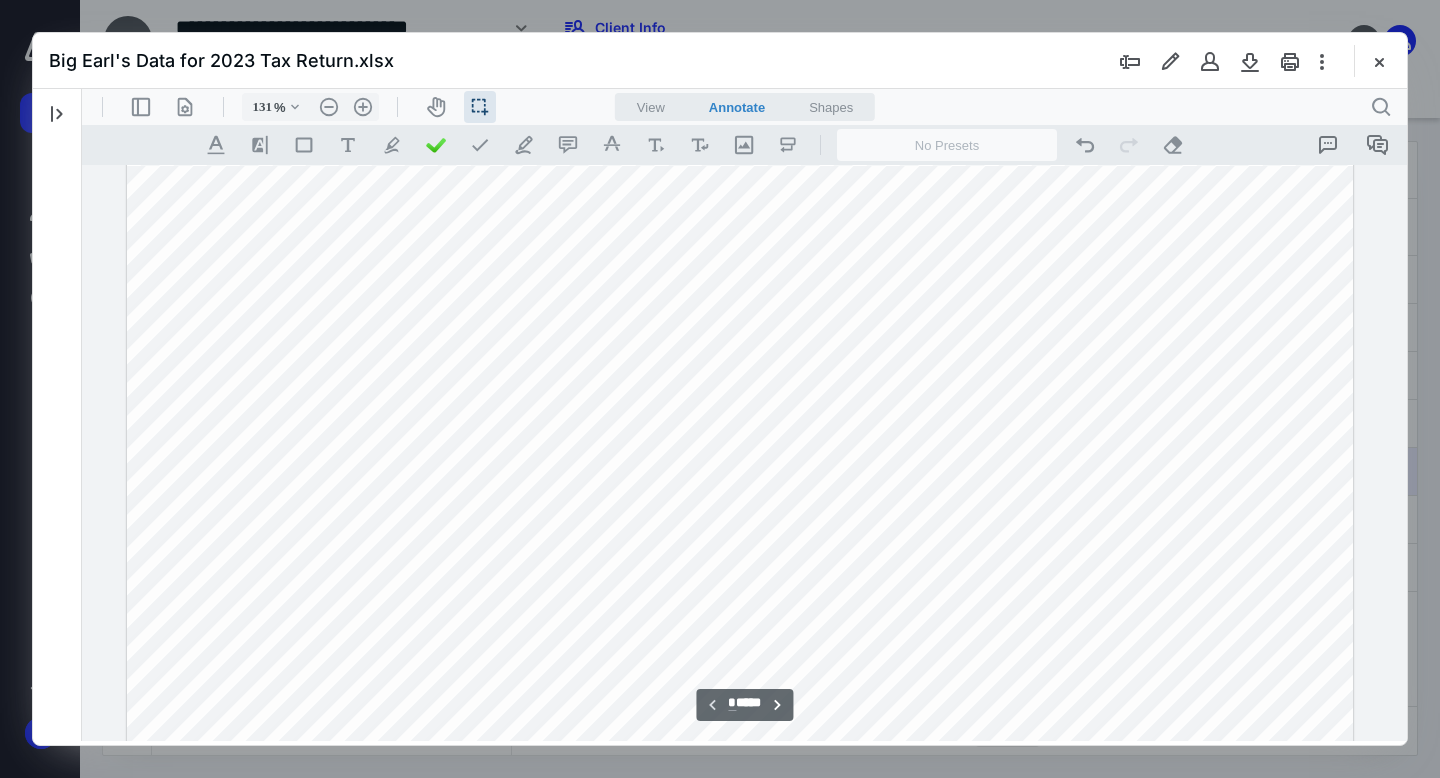 click at bounding box center (740, 504) 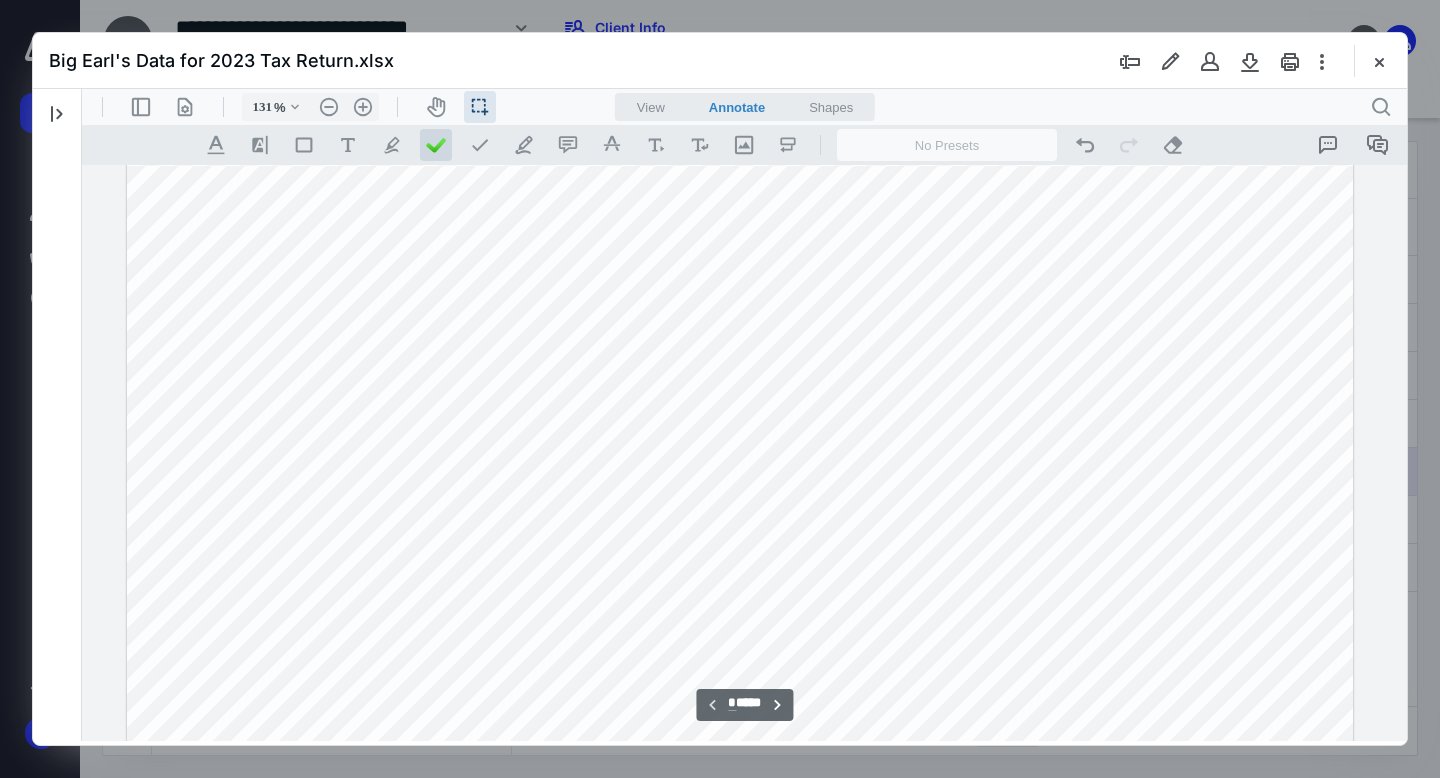 click at bounding box center [436, 145] 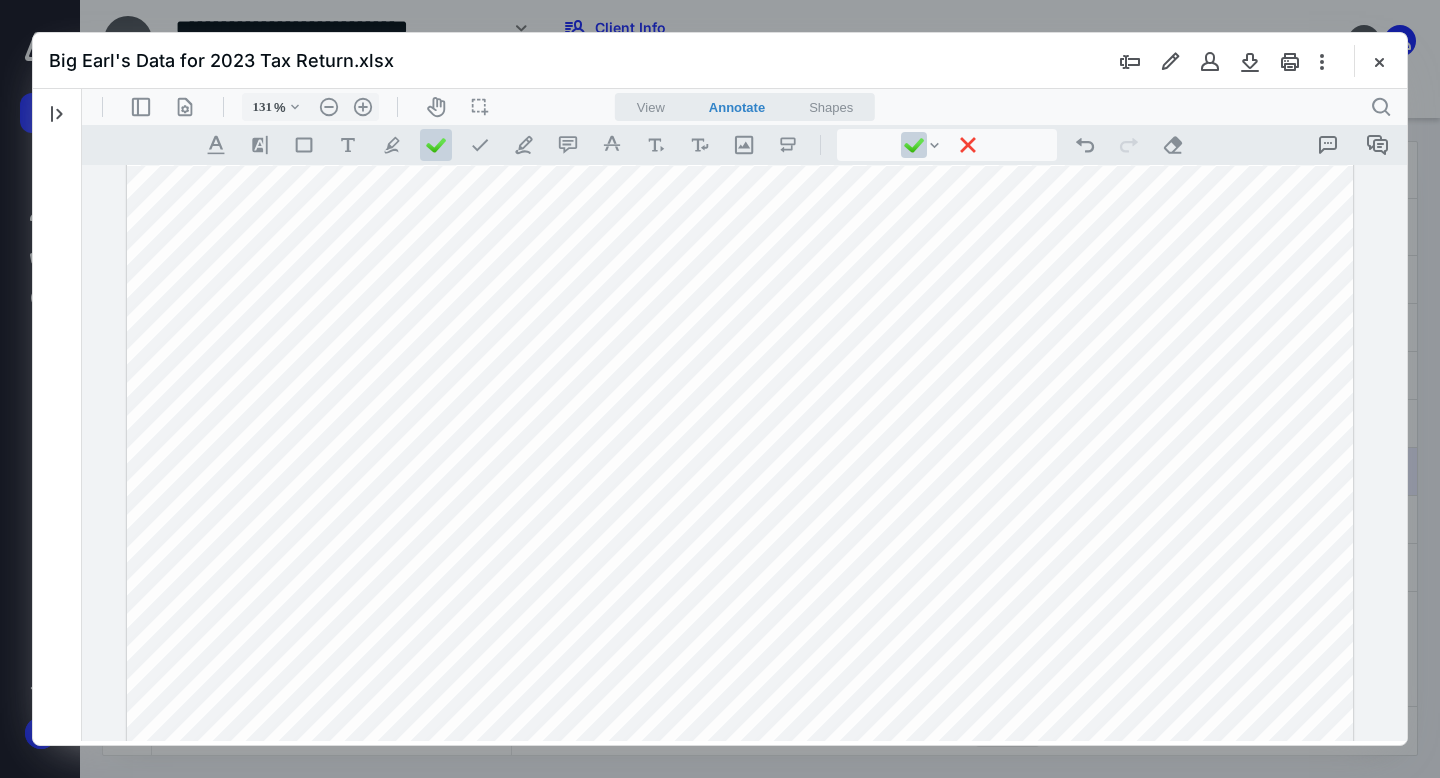 click at bounding box center (740, 504) 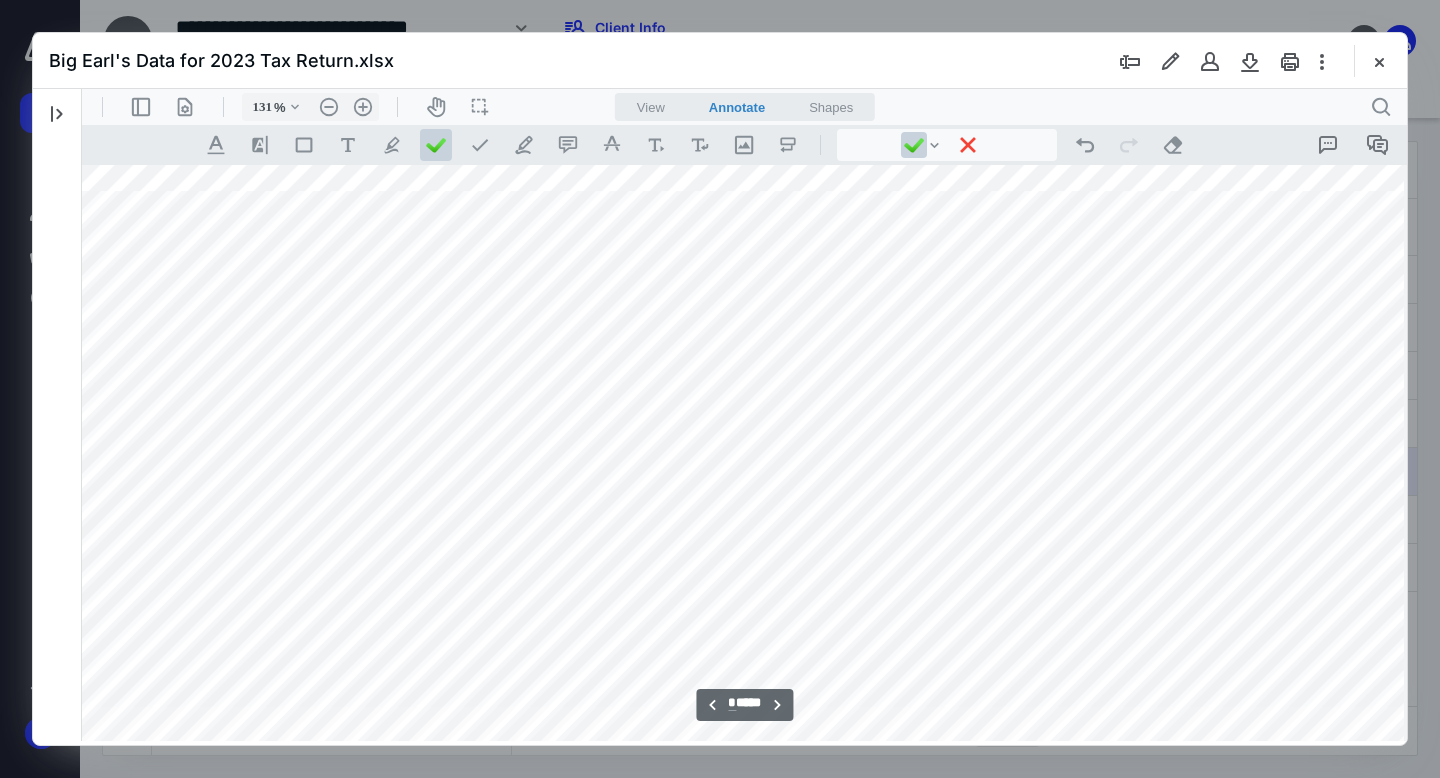 scroll, scrollTop: 5842, scrollLeft: 267, axis: both 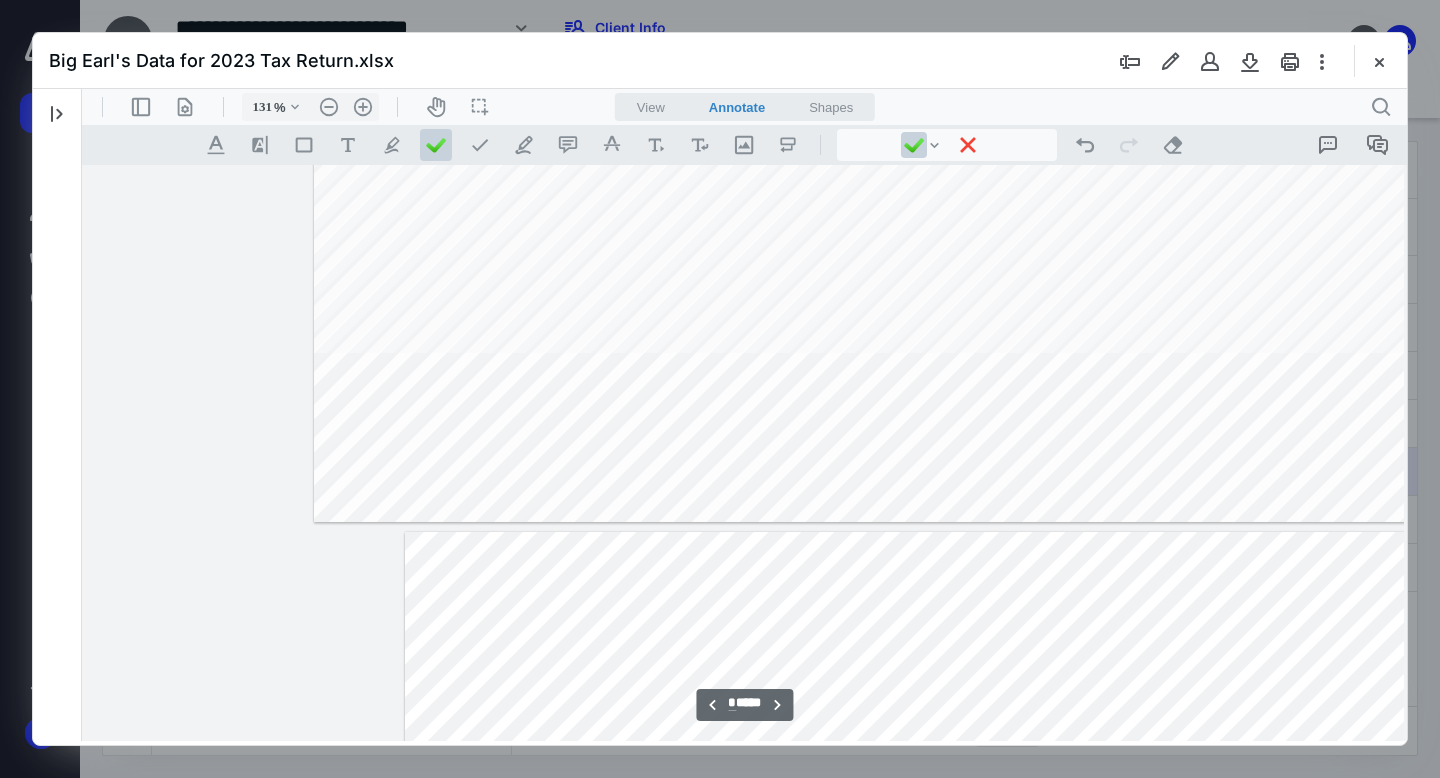 type on "*" 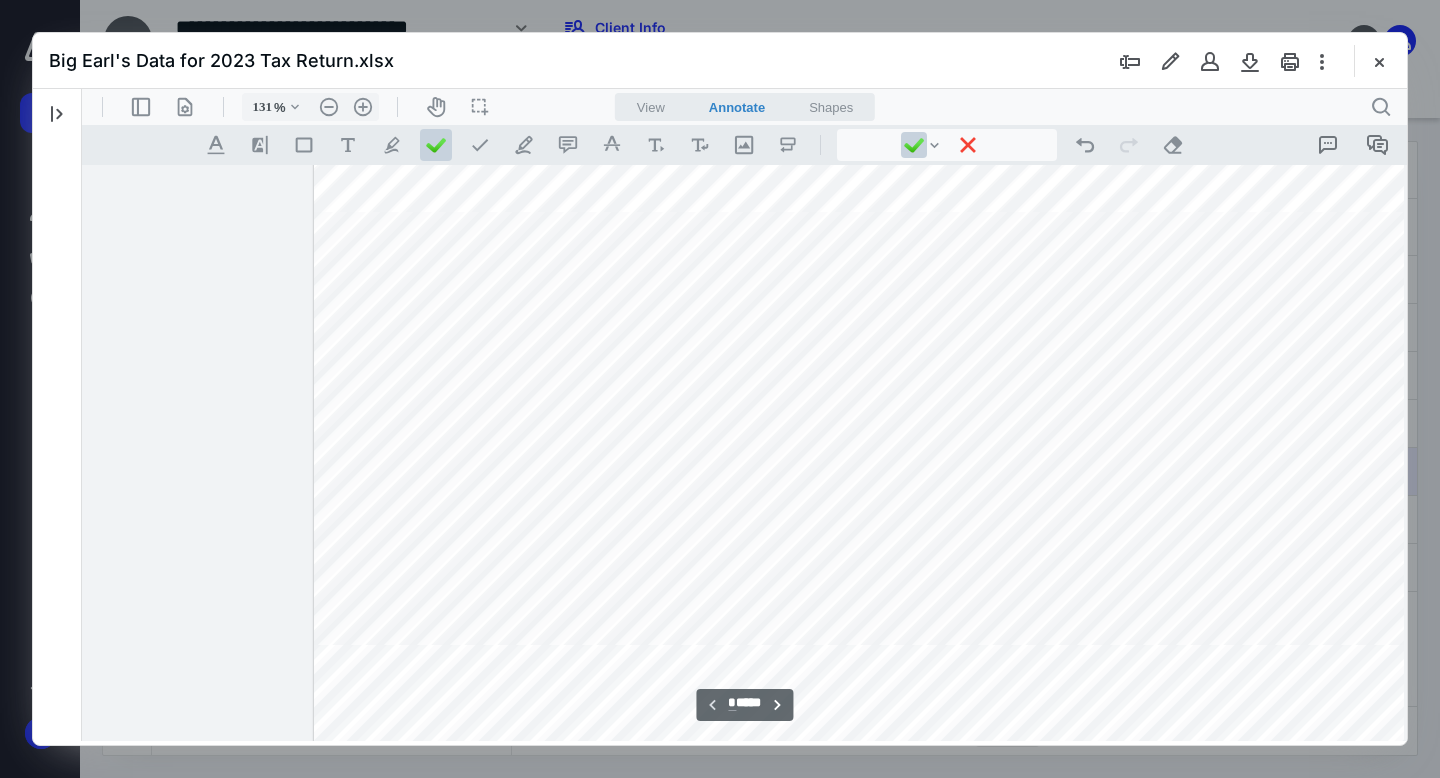 scroll, scrollTop: 528, scrollLeft: 80, axis: both 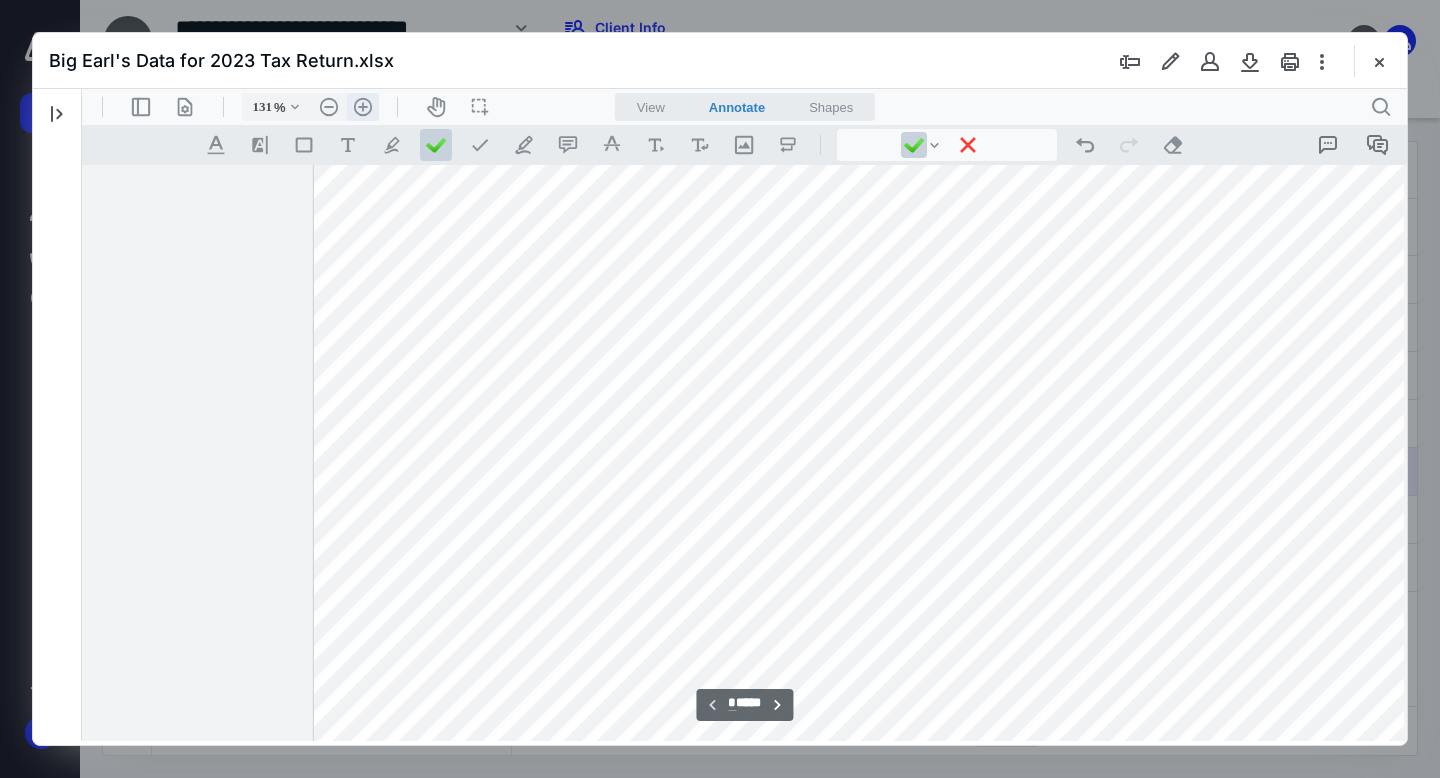 click on ".cls-1{fill:#abb0c4;} icon - header - zoom - in - line" at bounding box center [363, 107] 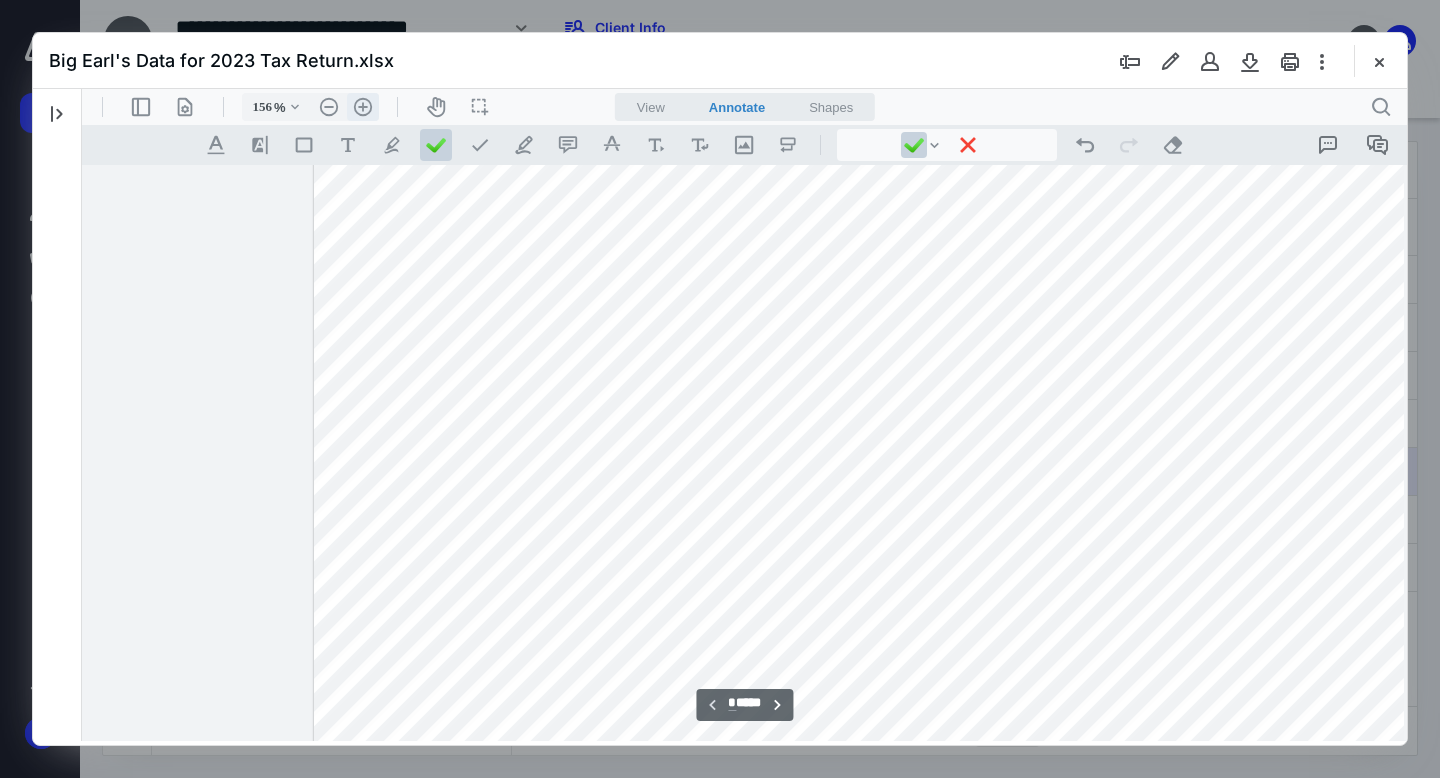 scroll, scrollTop: 677, scrollLeft: 222, axis: both 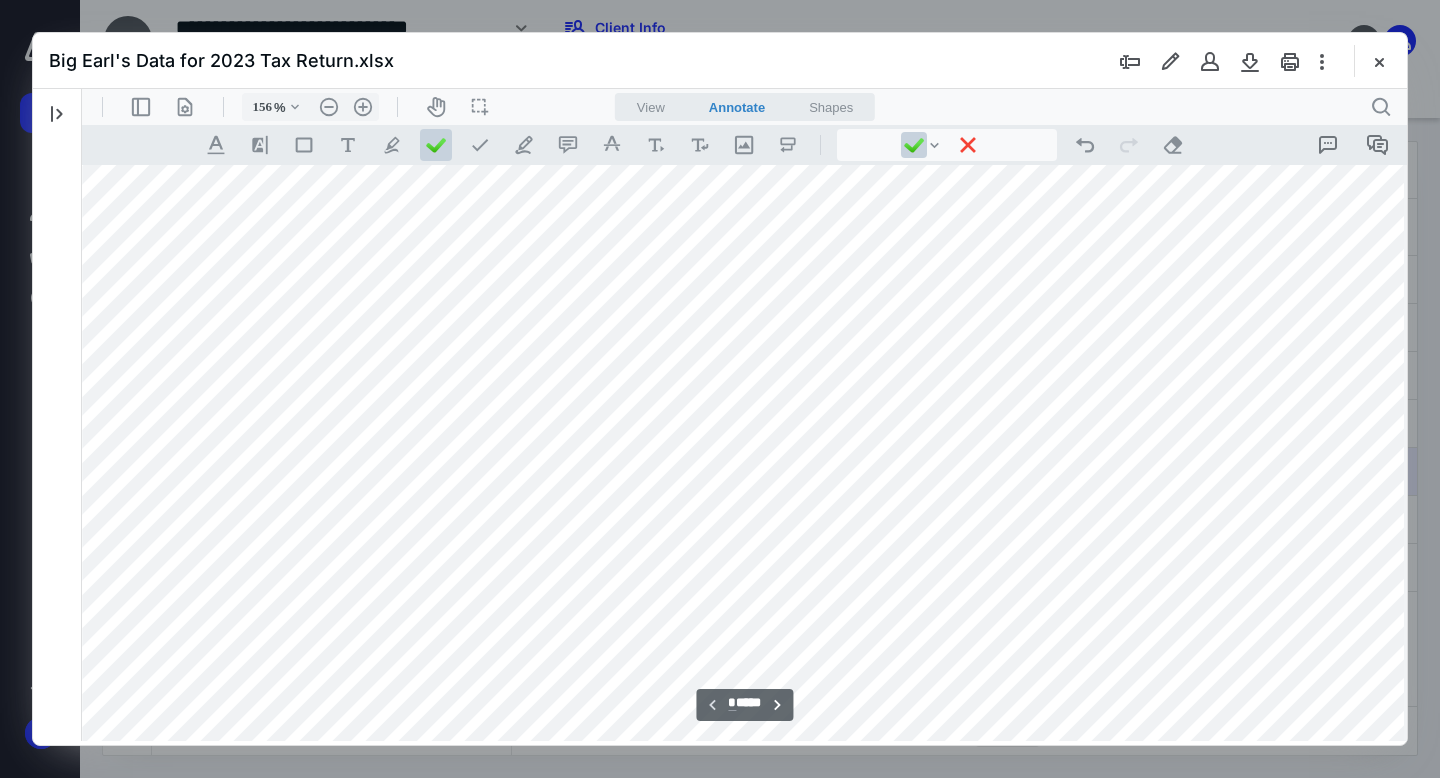 drag, startPoint x: 744, startPoint y: 739, endPoint x: 974, endPoint y: 833, distance: 248.4673 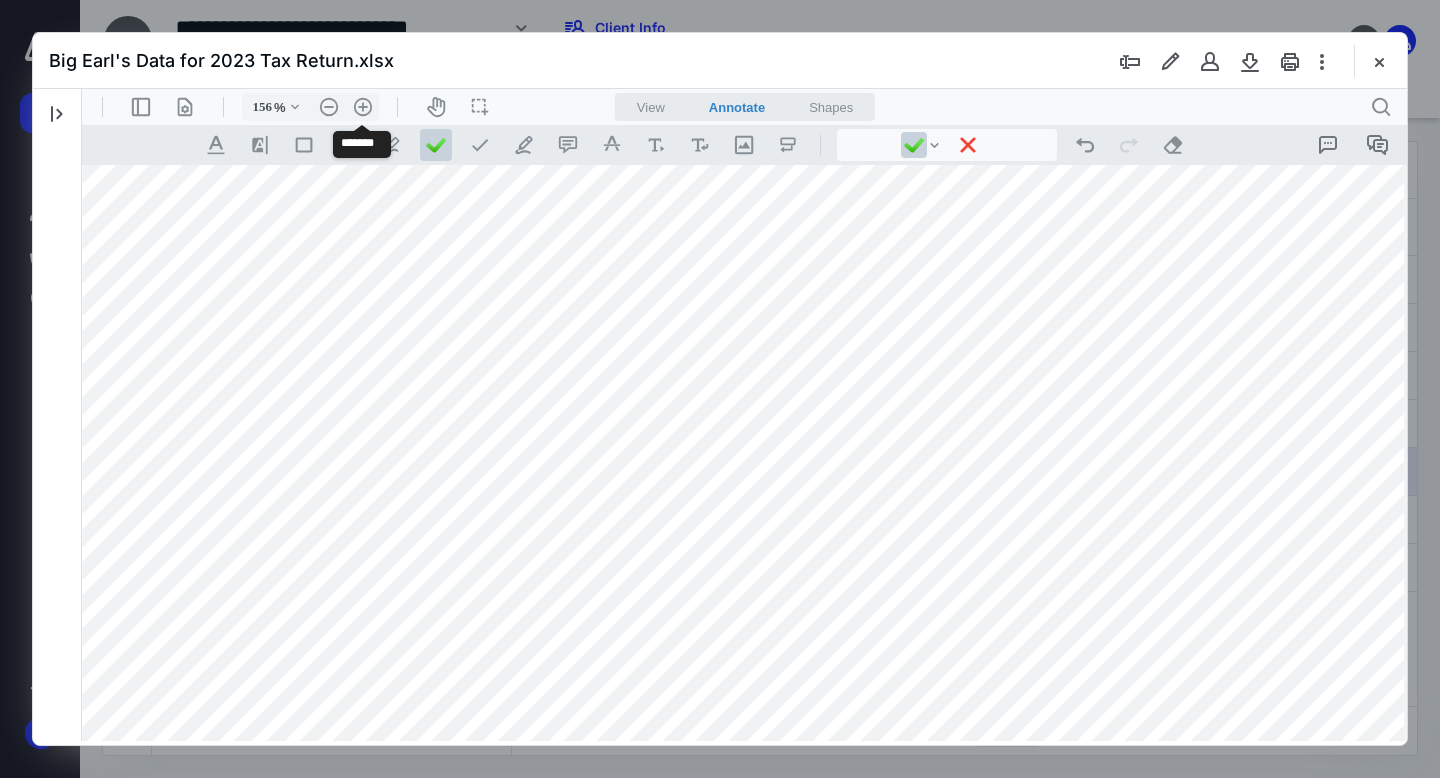 click at bounding box center [726, 236] 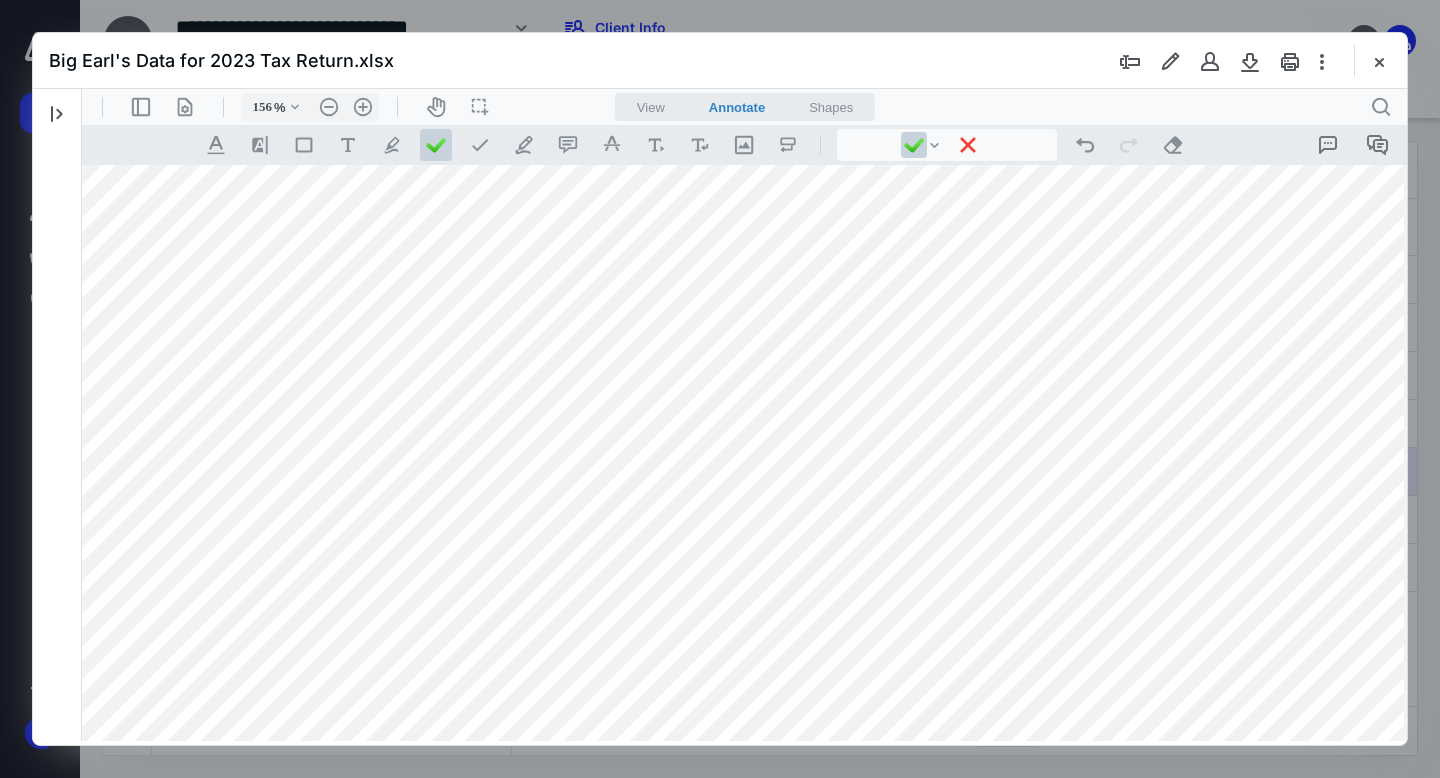 click at bounding box center [726, 236] 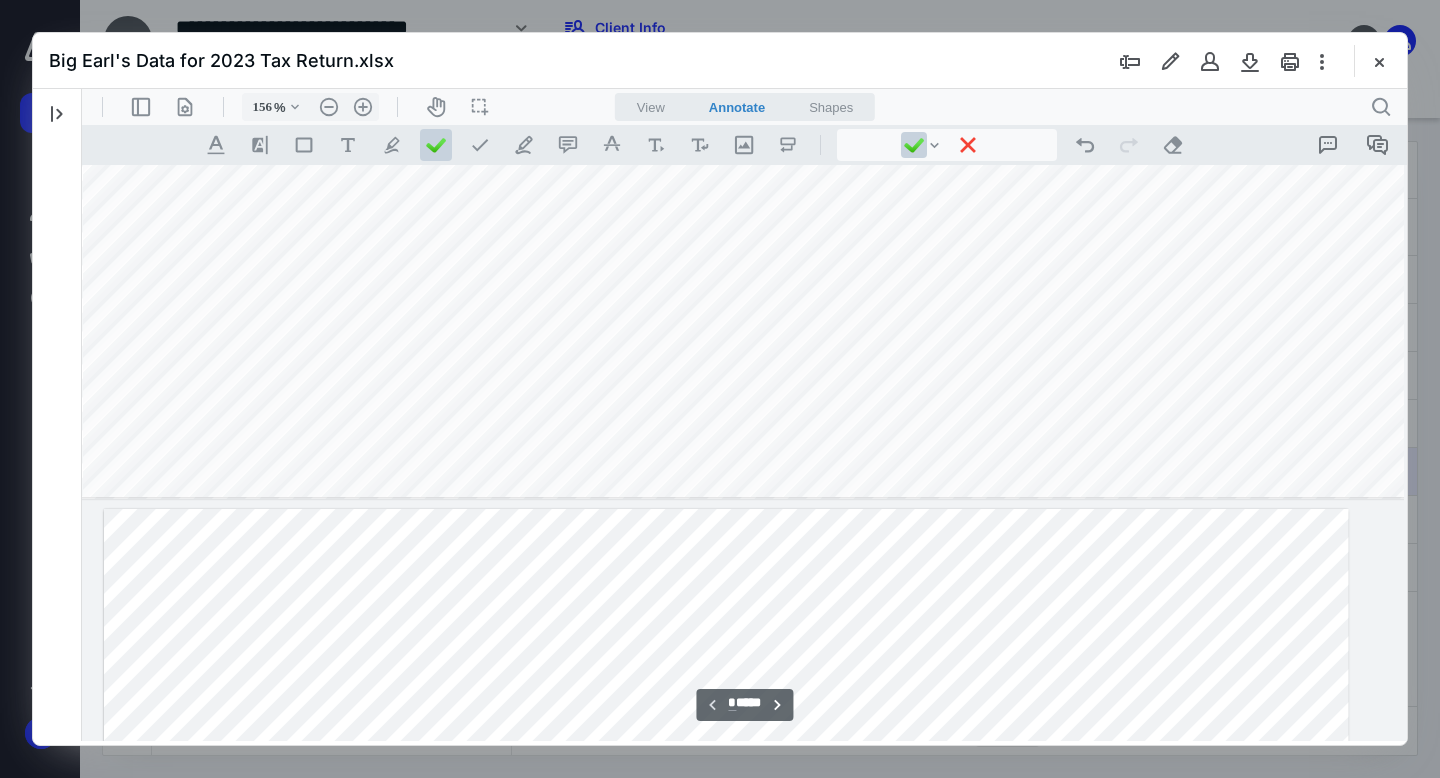 scroll, scrollTop: 750, scrollLeft: 458, axis: both 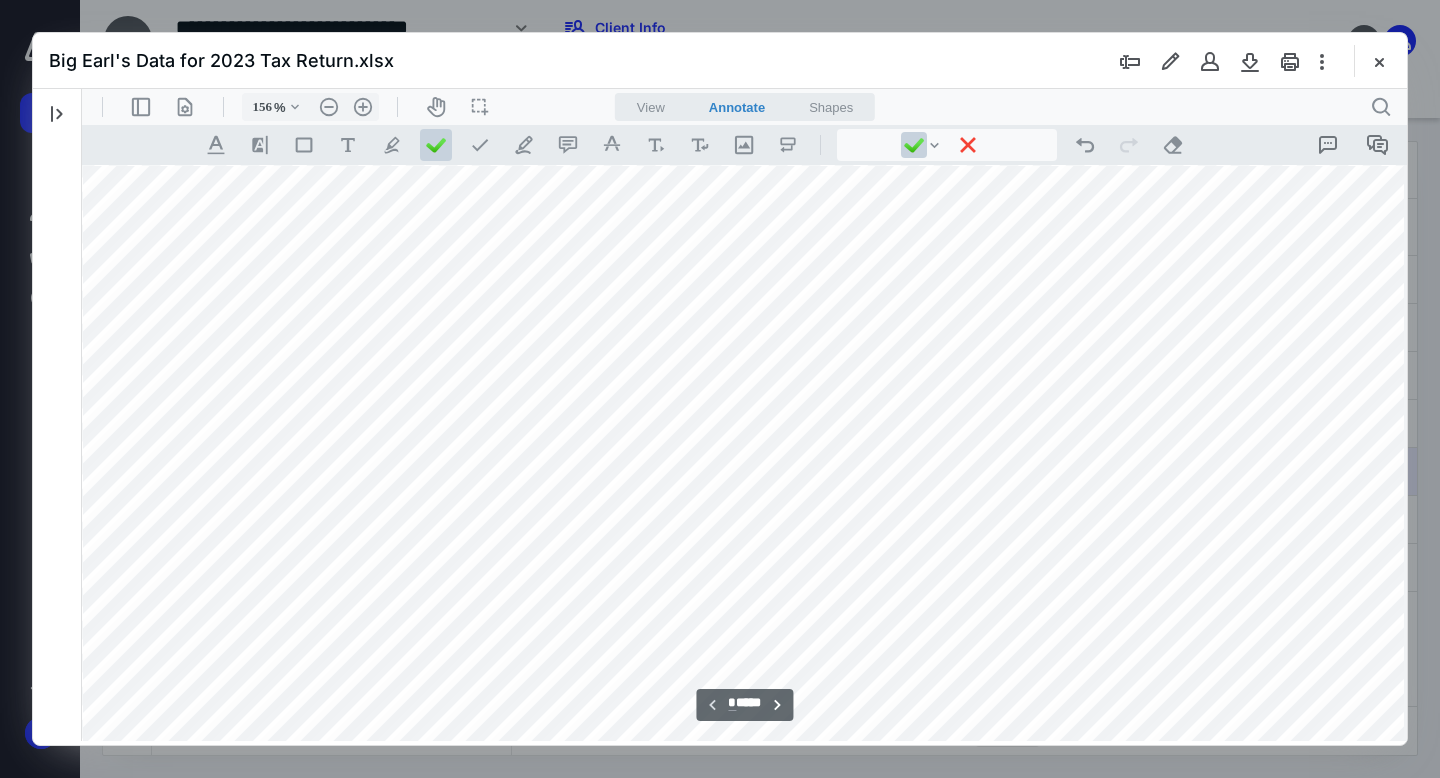 click at bounding box center [726, 163] 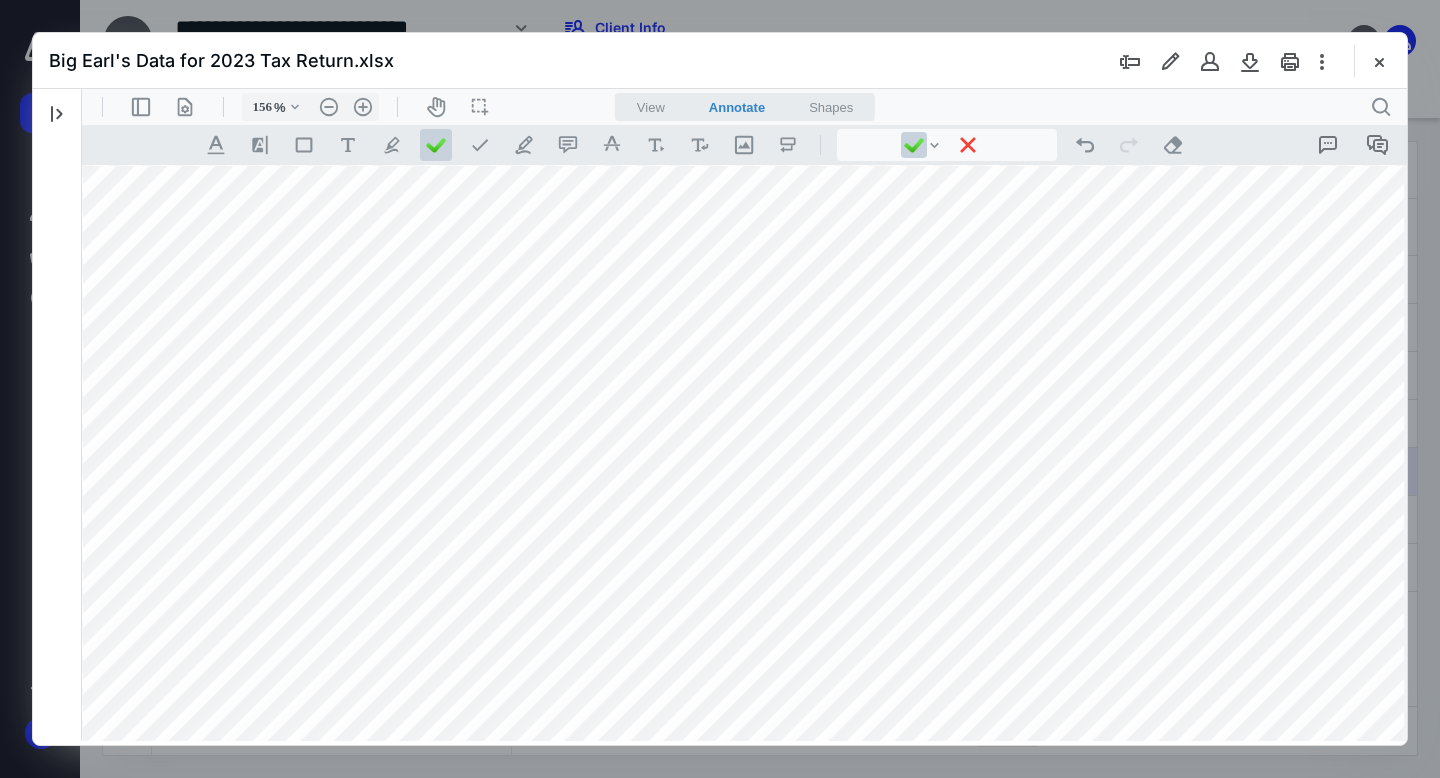 click at bounding box center (726, 163) 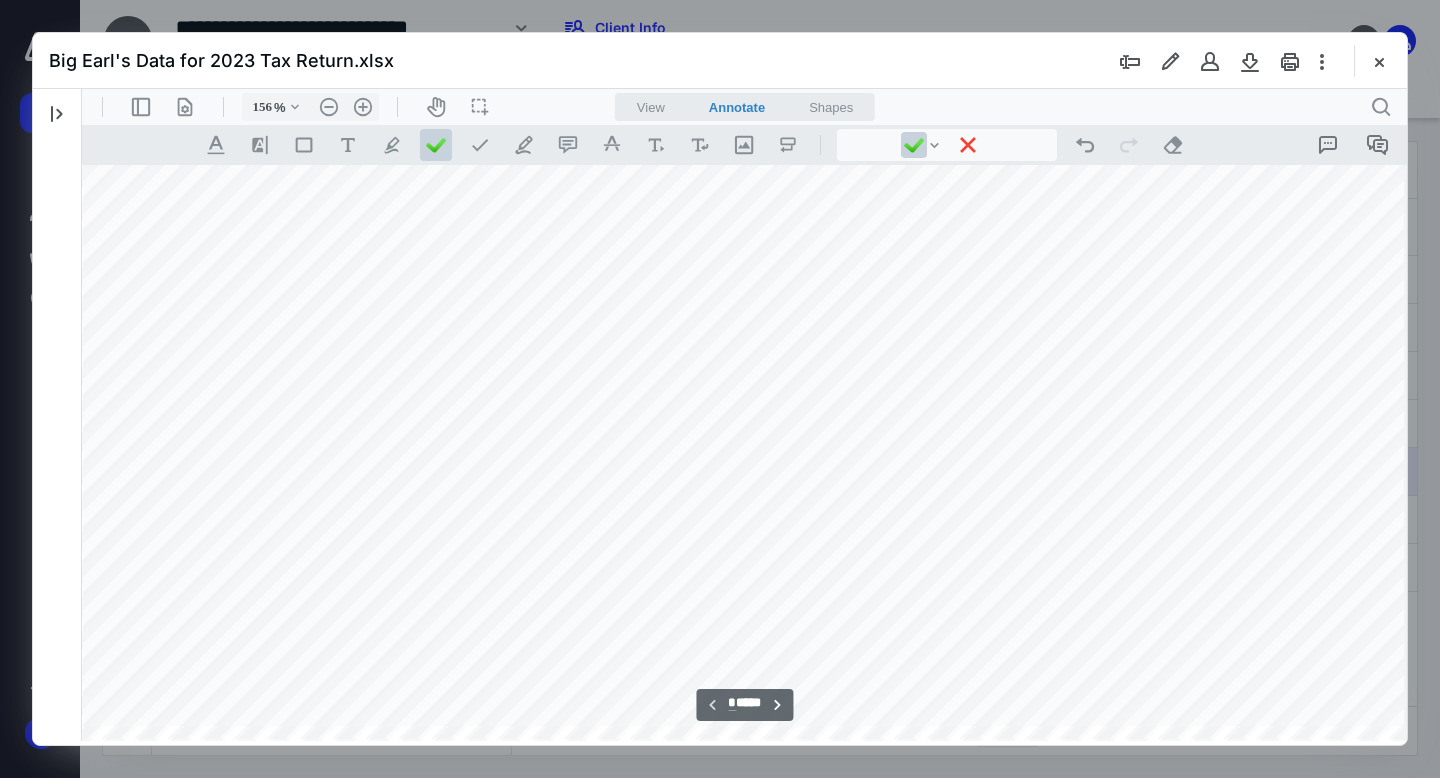 scroll, scrollTop: 840, scrollLeft: 458, axis: both 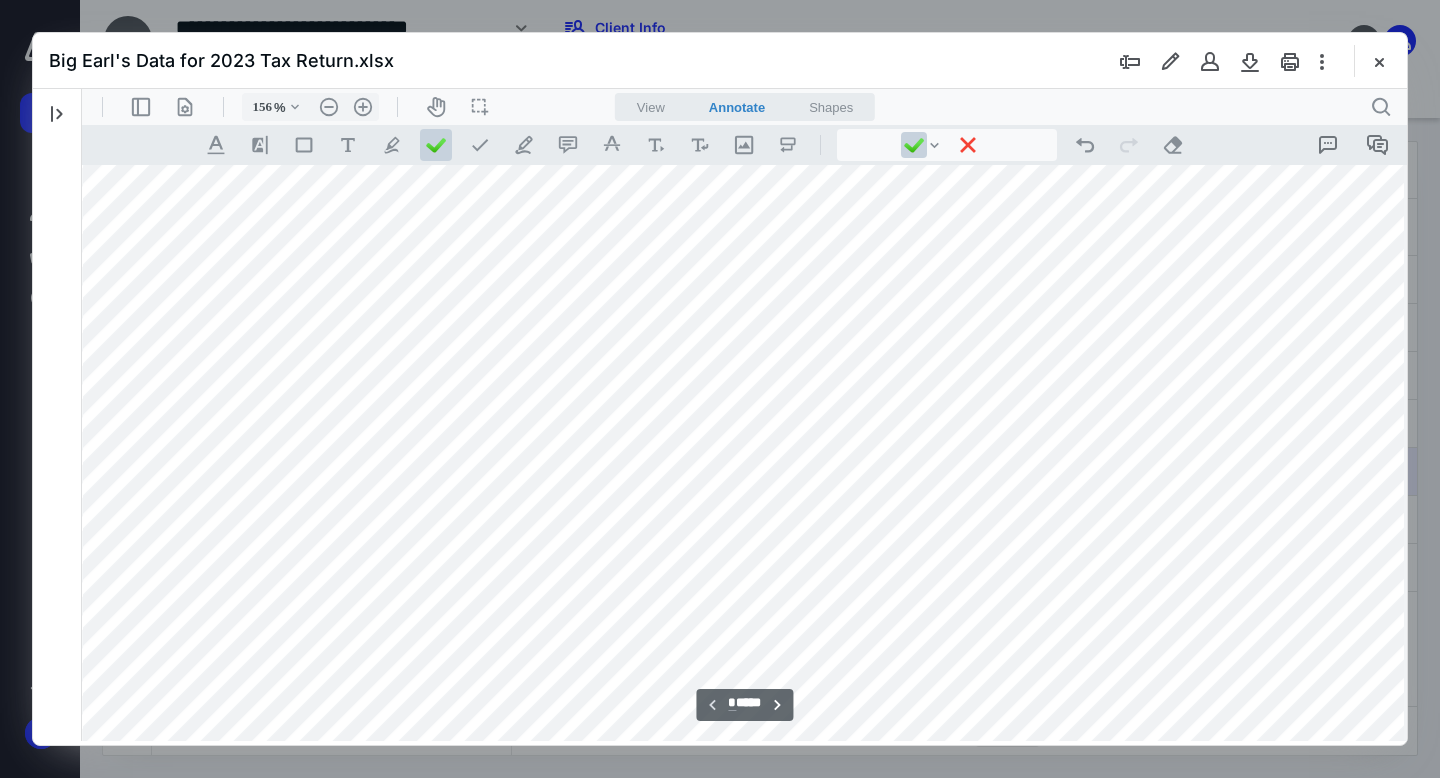 click at bounding box center (726, 73) 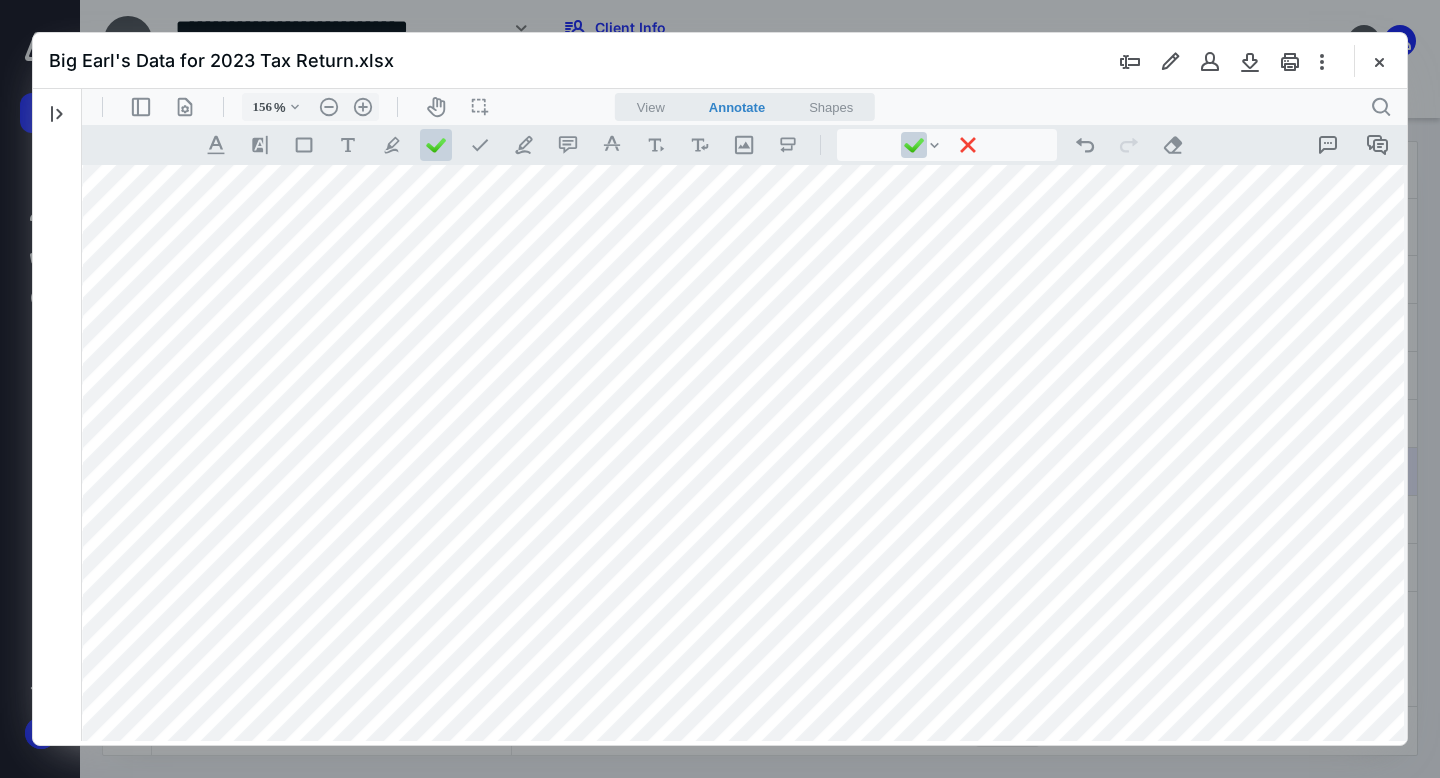 click at bounding box center (726, 73) 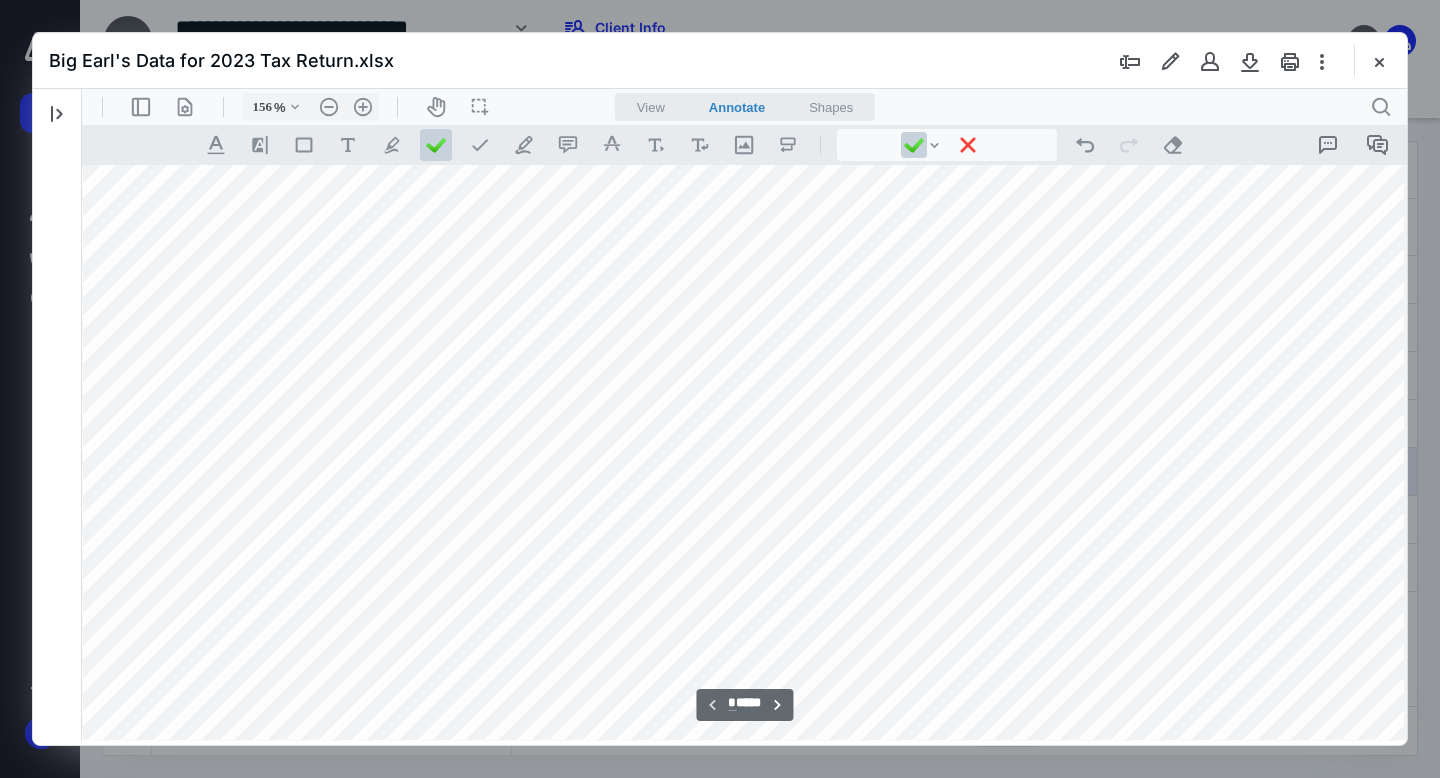 scroll, scrollTop: 857, scrollLeft: 458, axis: both 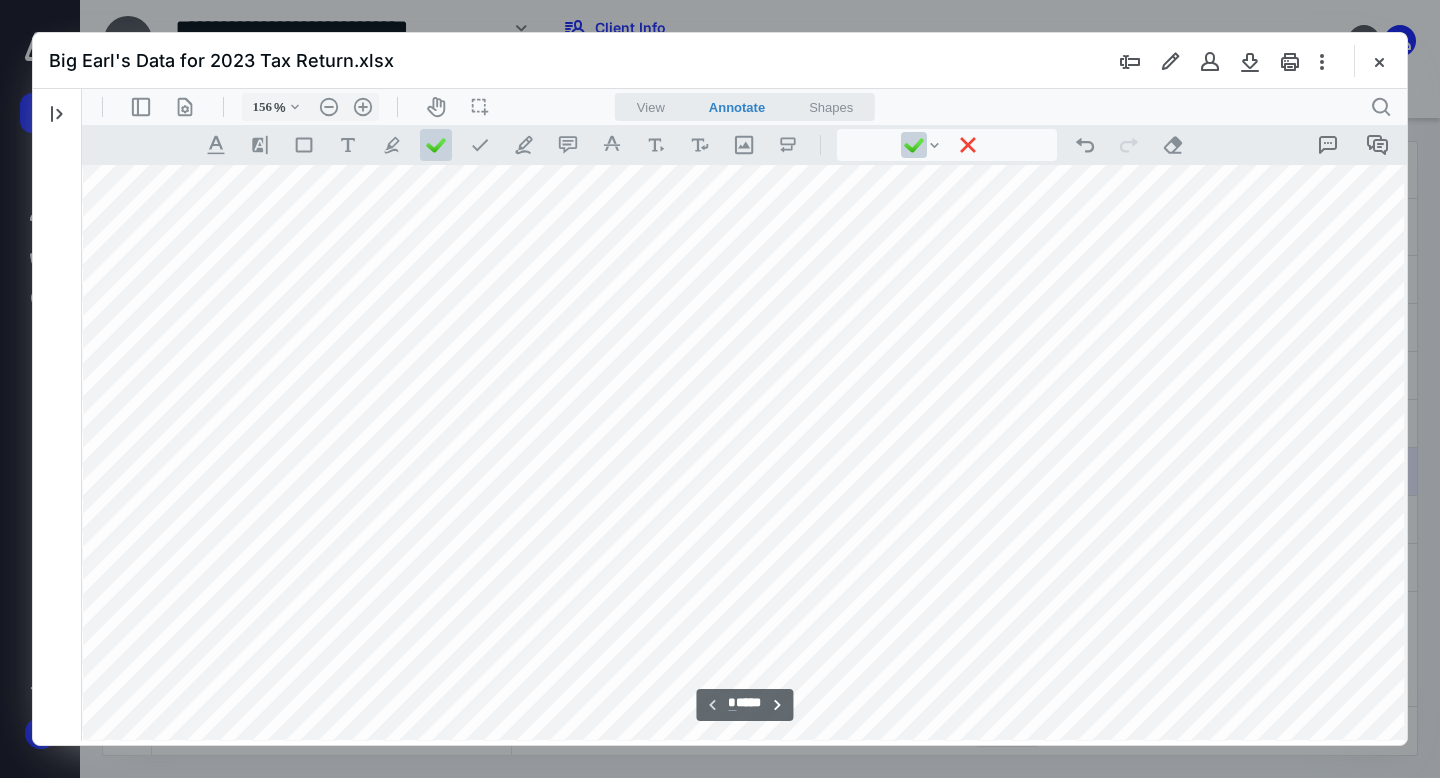 click at bounding box center (726, 56) 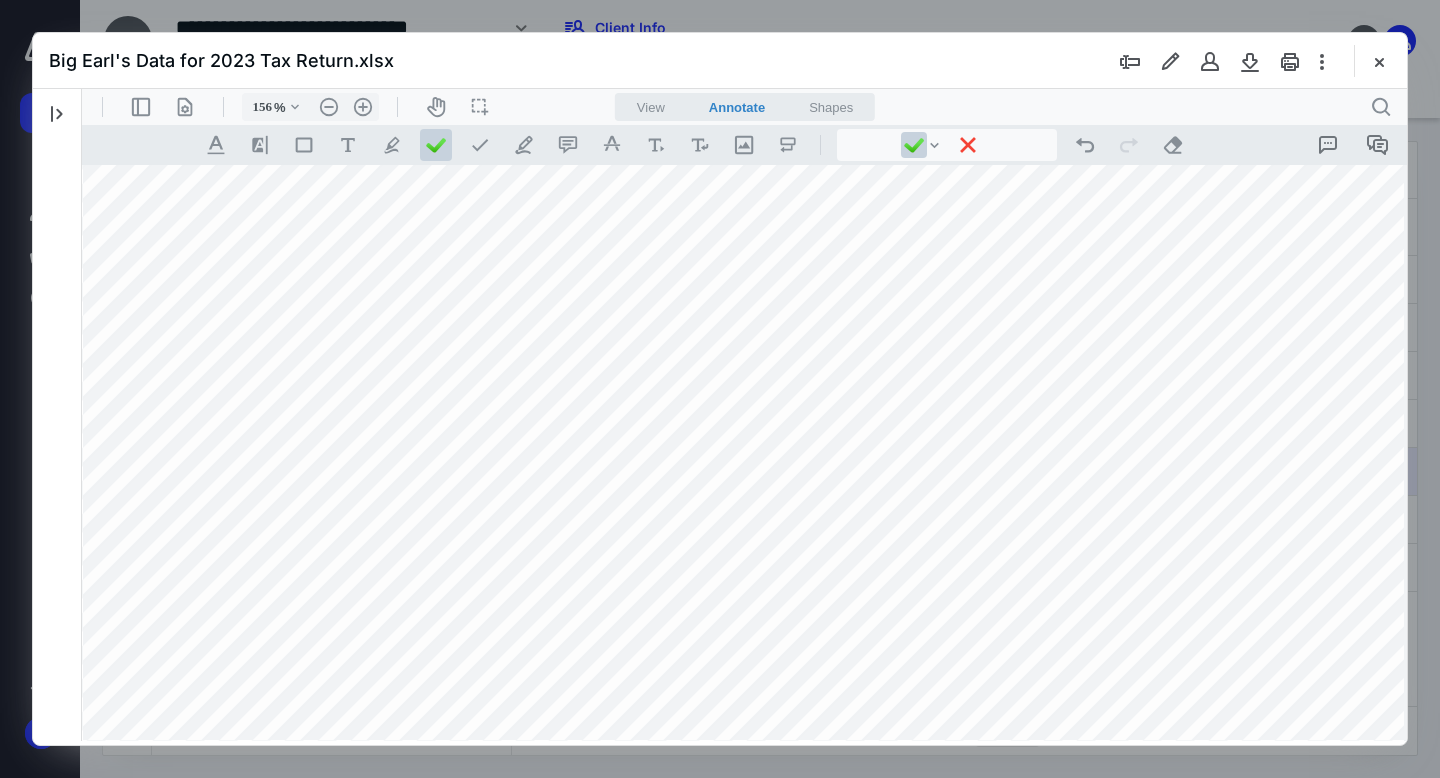 type on "*" 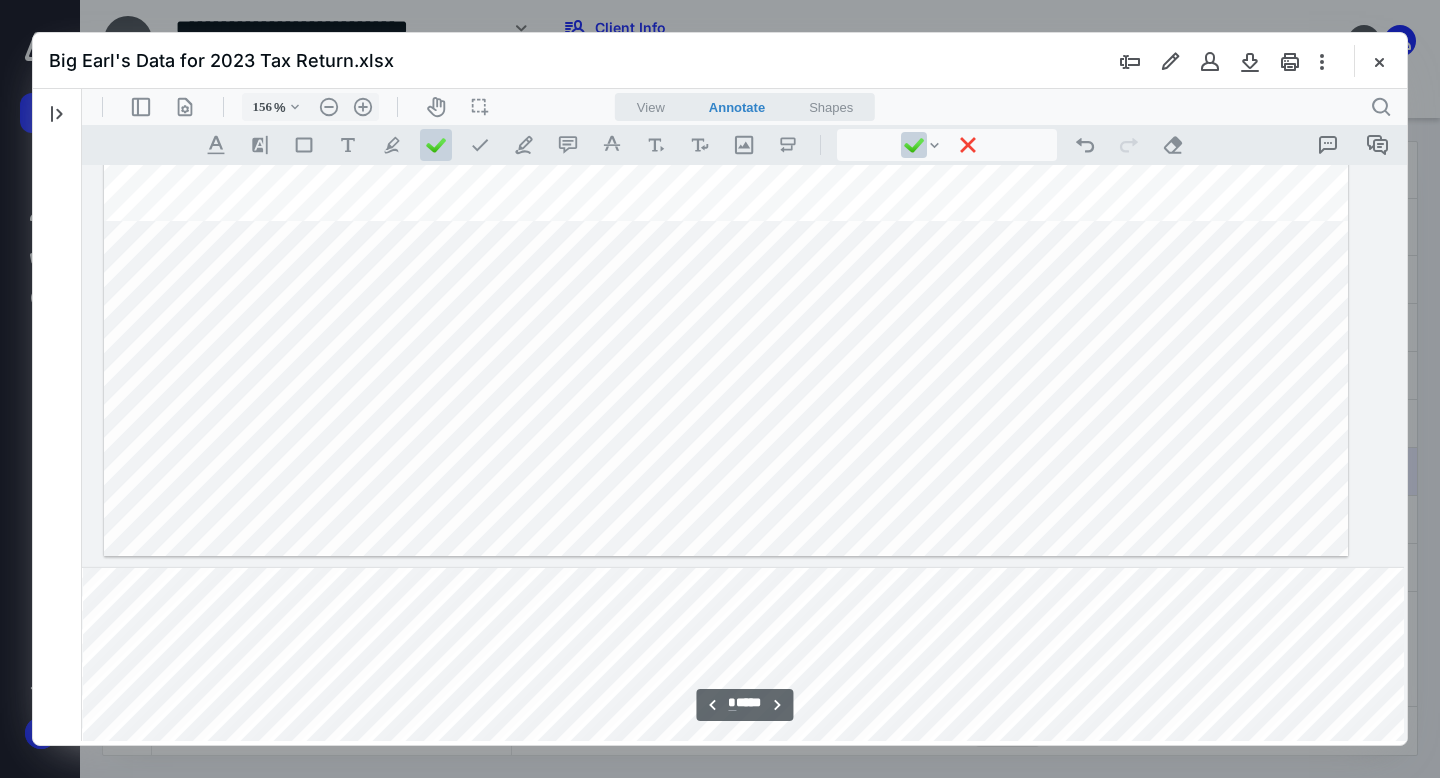 scroll, scrollTop: 1640, scrollLeft: 458, axis: both 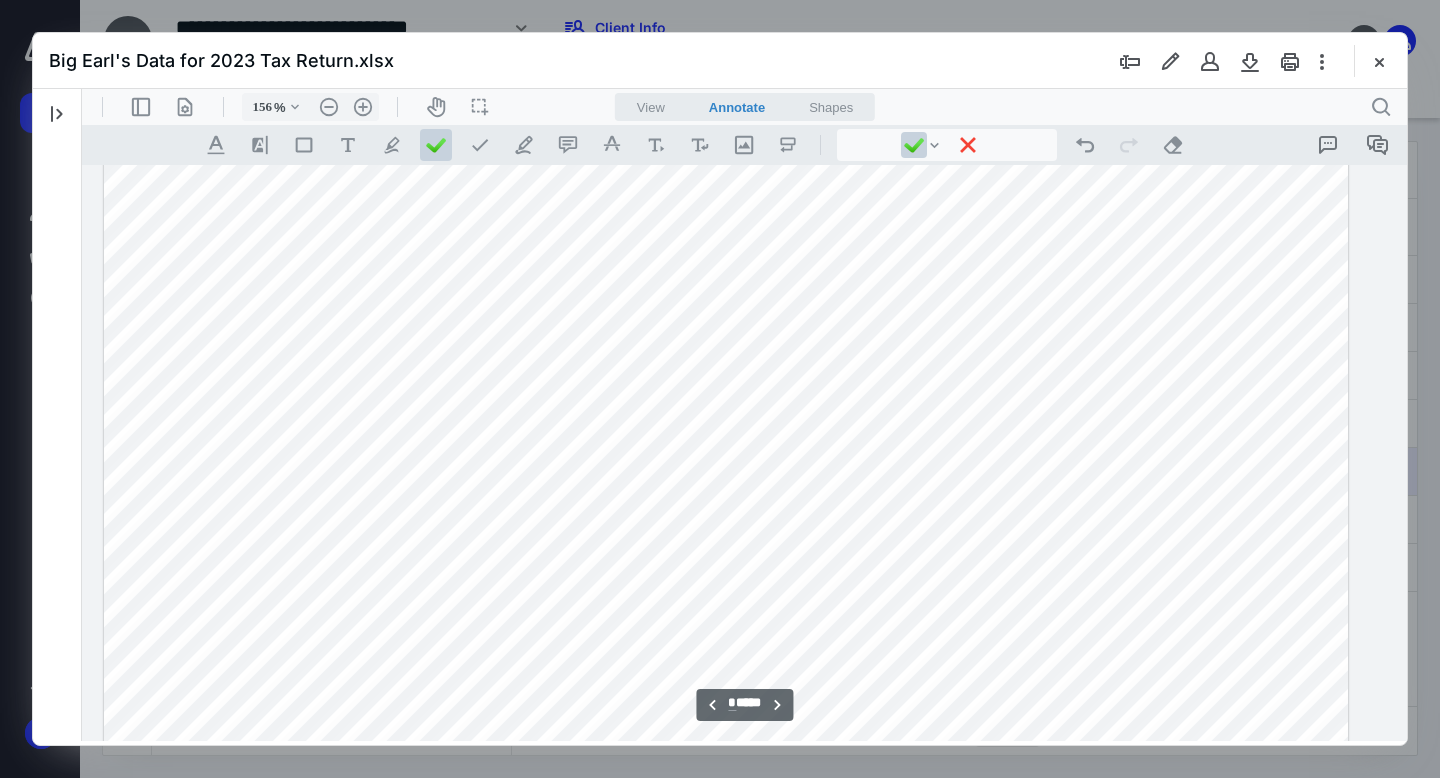 click at bounding box center (726, 499) 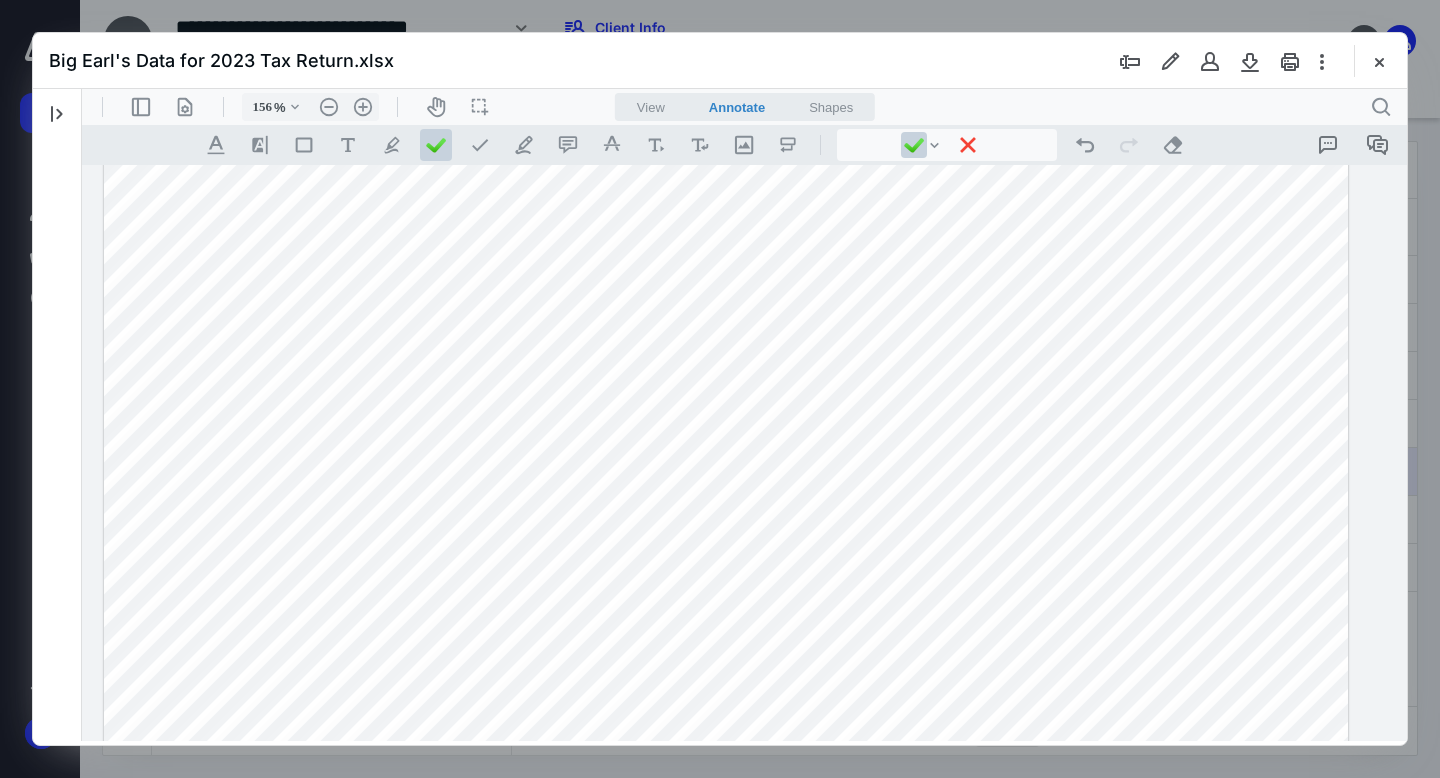 click at bounding box center (726, 499) 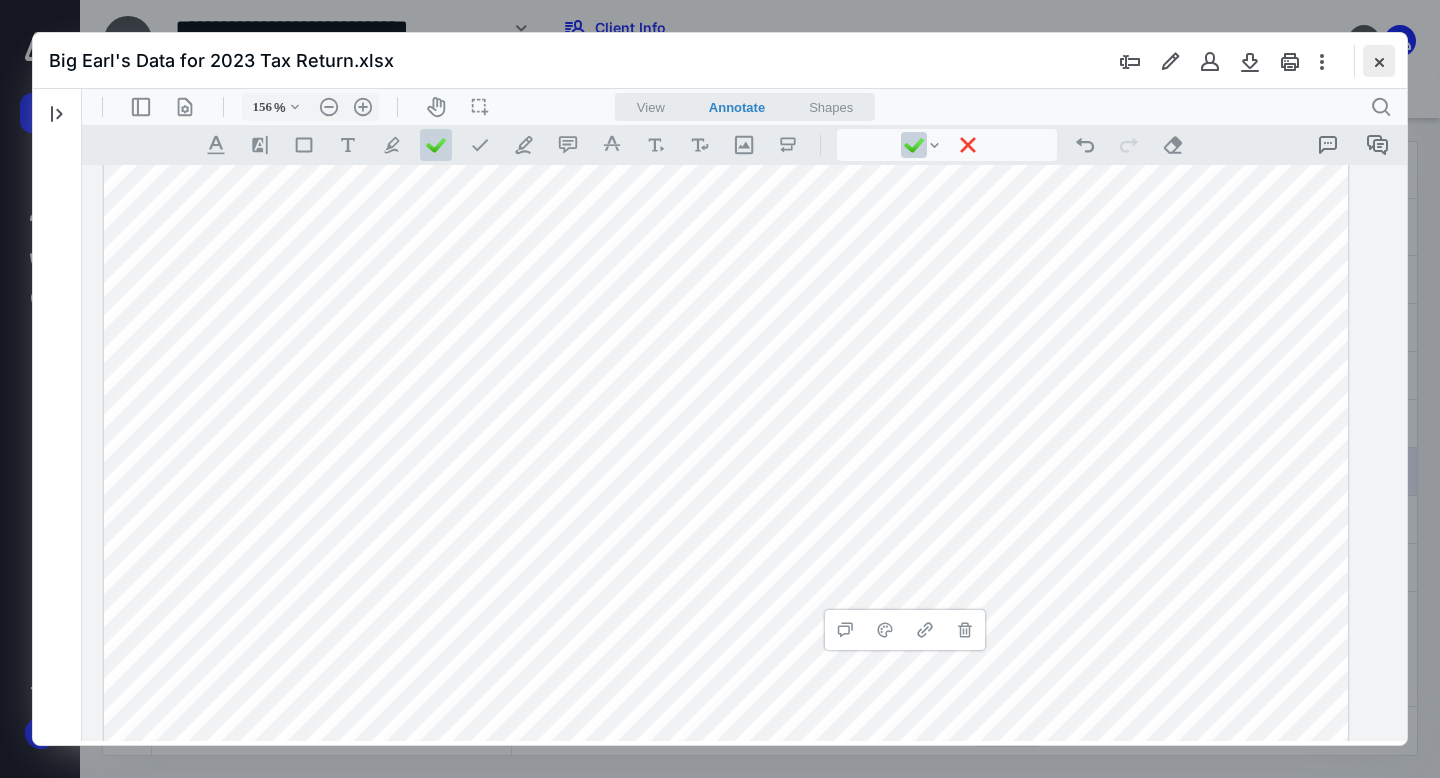 click at bounding box center [1379, 61] 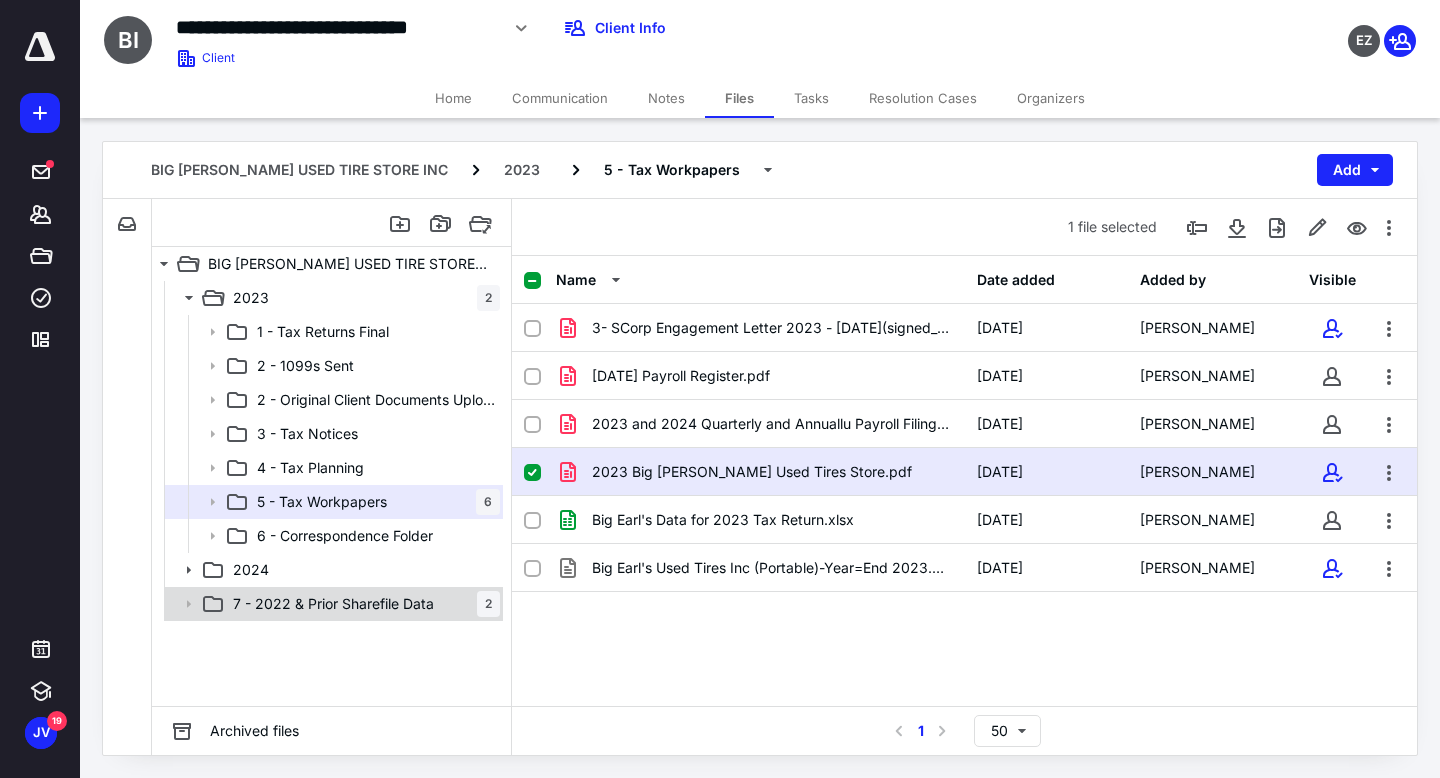 click on "7 - 2022 & Prior Sharefile Data" at bounding box center [333, 604] 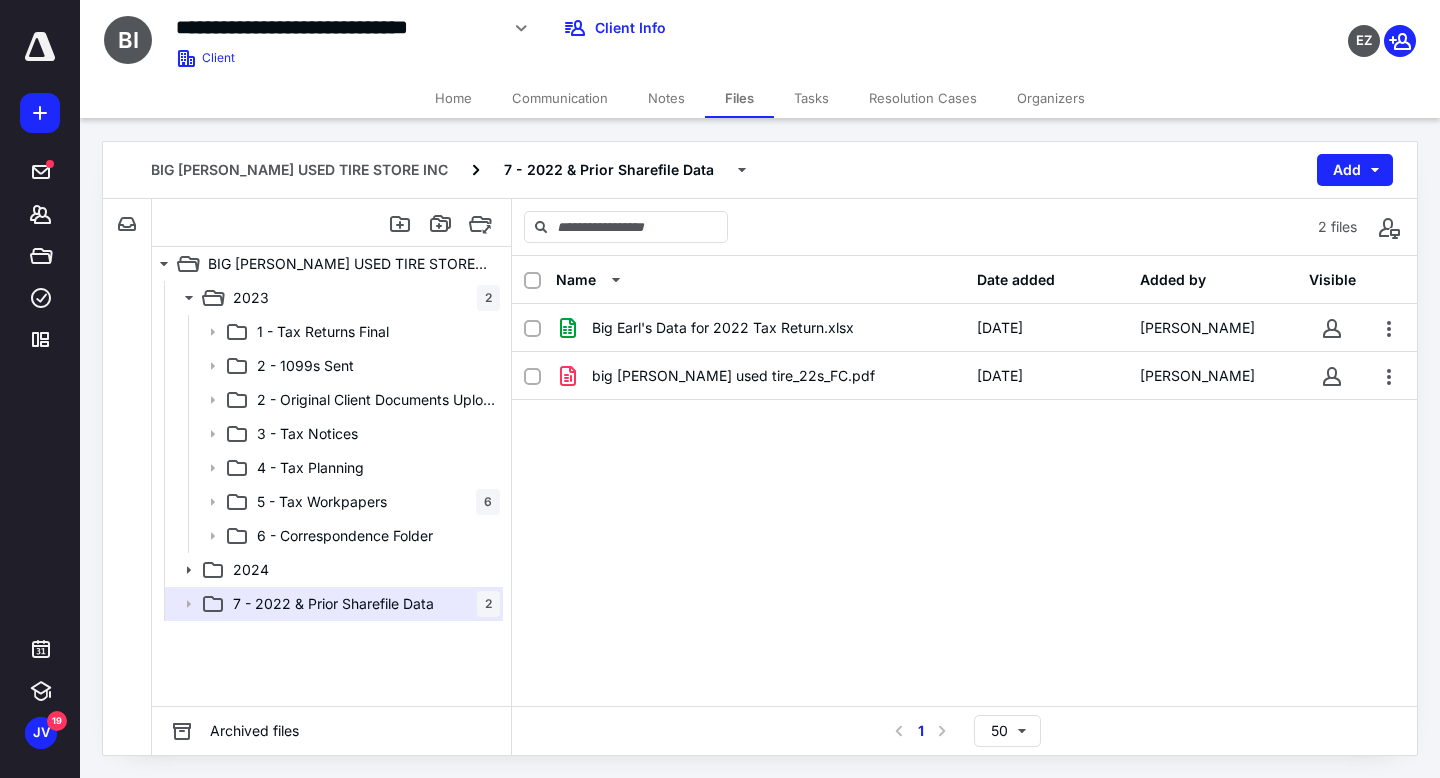 click on "big earls used tire_22s_FC.pdf" at bounding box center [733, 376] 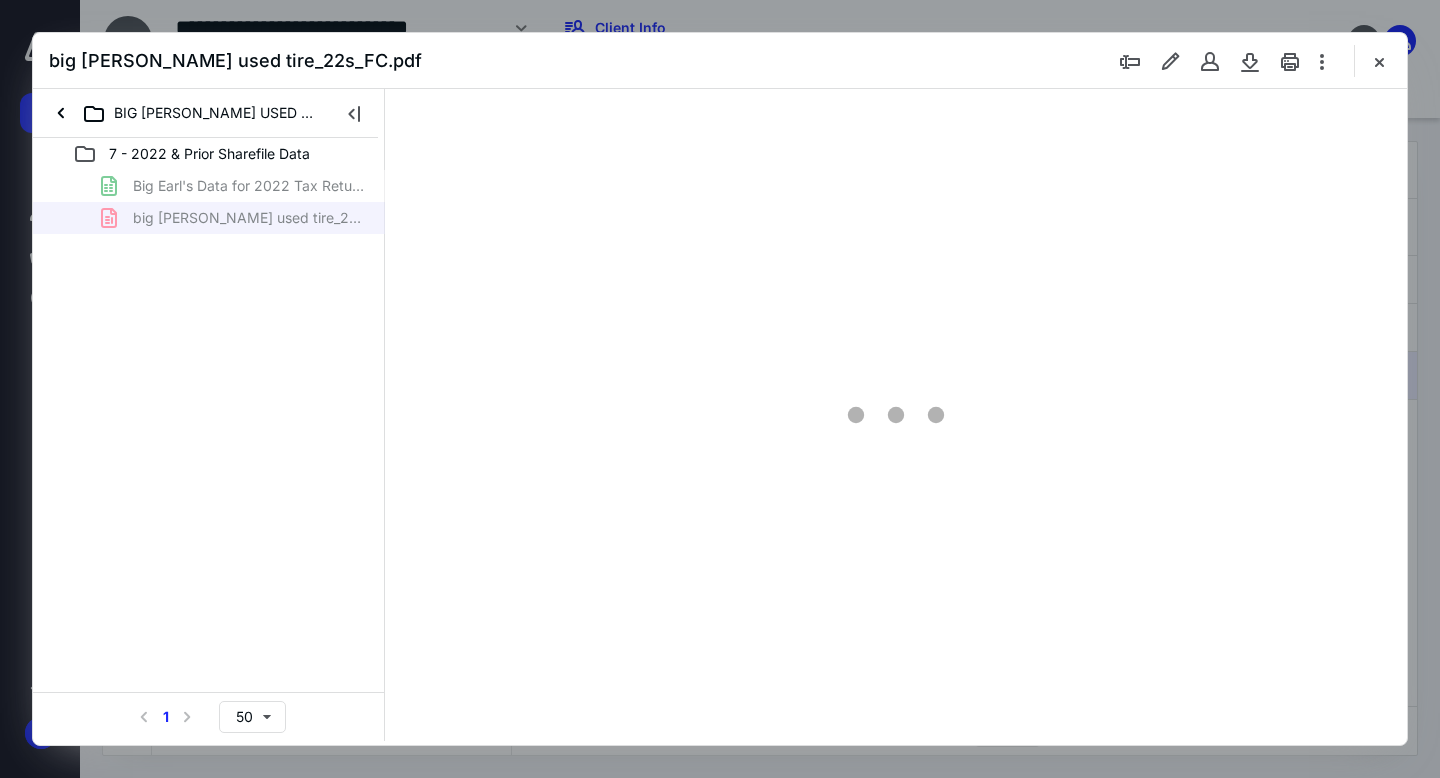 scroll, scrollTop: 0, scrollLeft: 0, axis: both 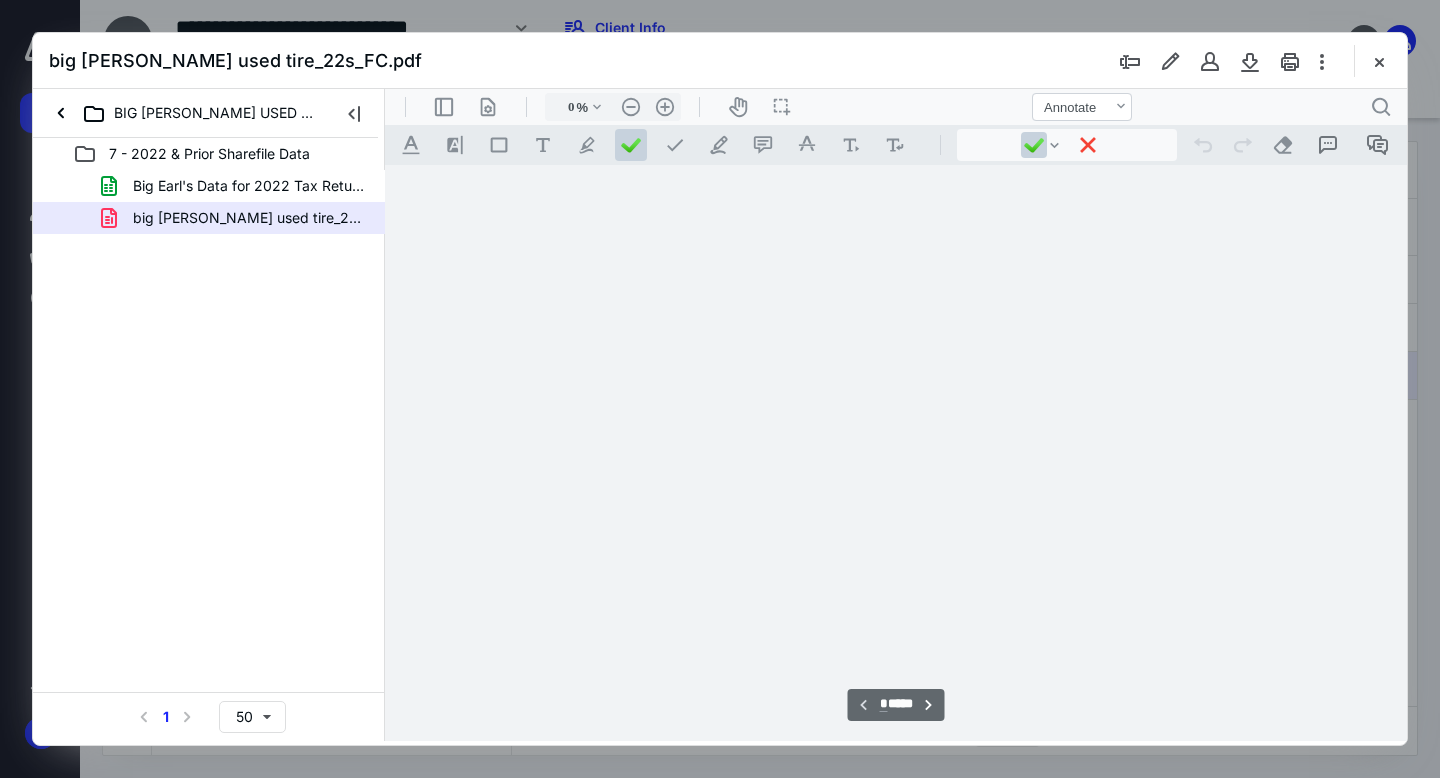 type on "163" 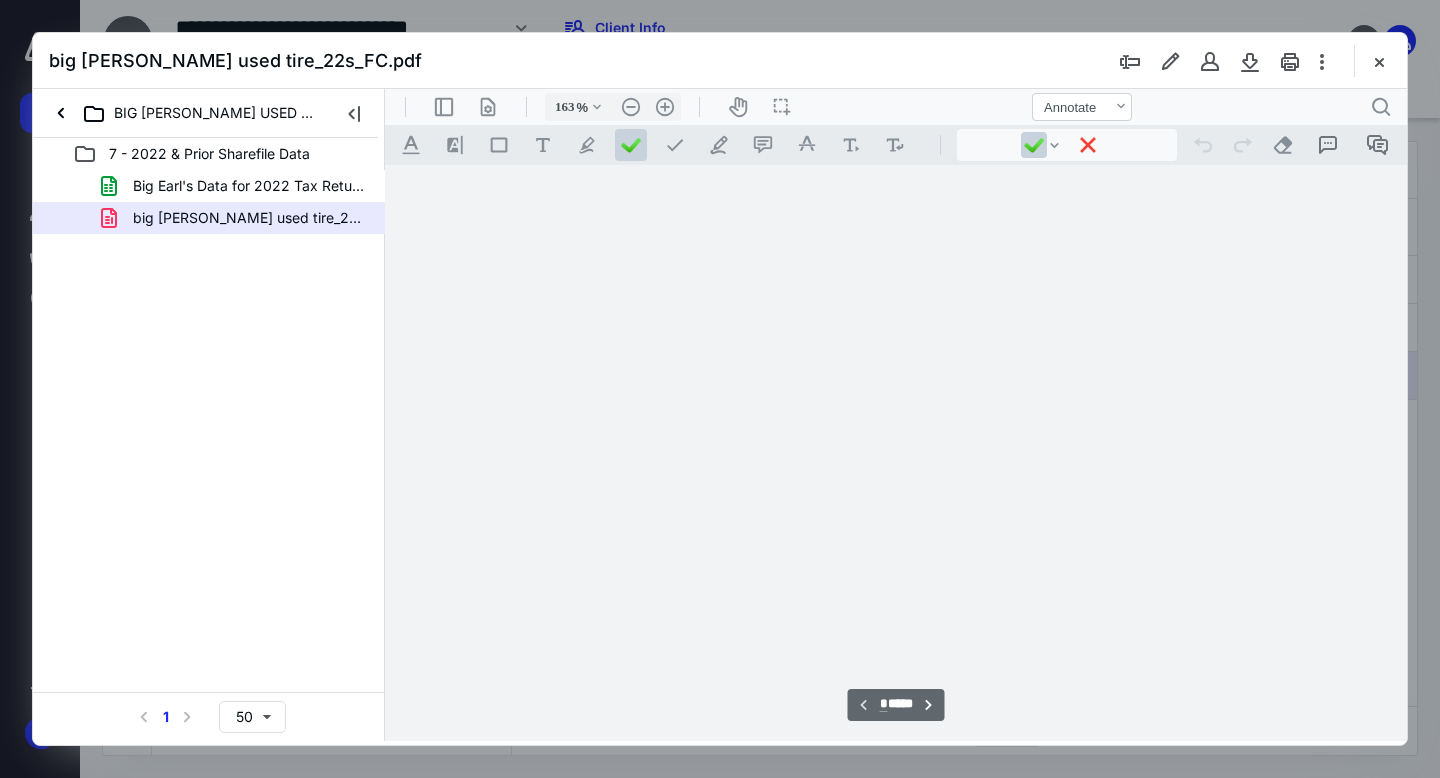 scroll, scrollTop: 83, scrollLeft: 0, axis: vertical 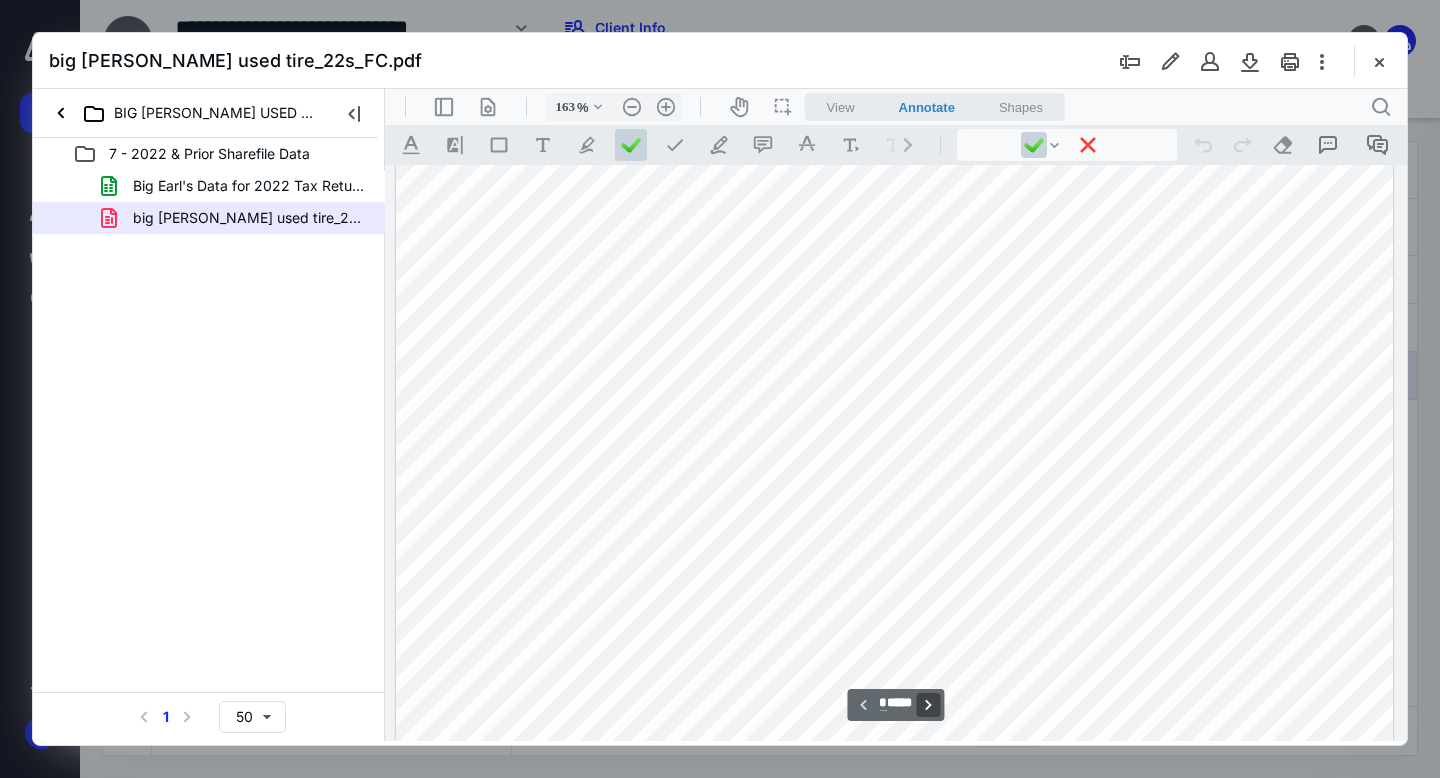 click on "**********" at bounding box center [929, 705] 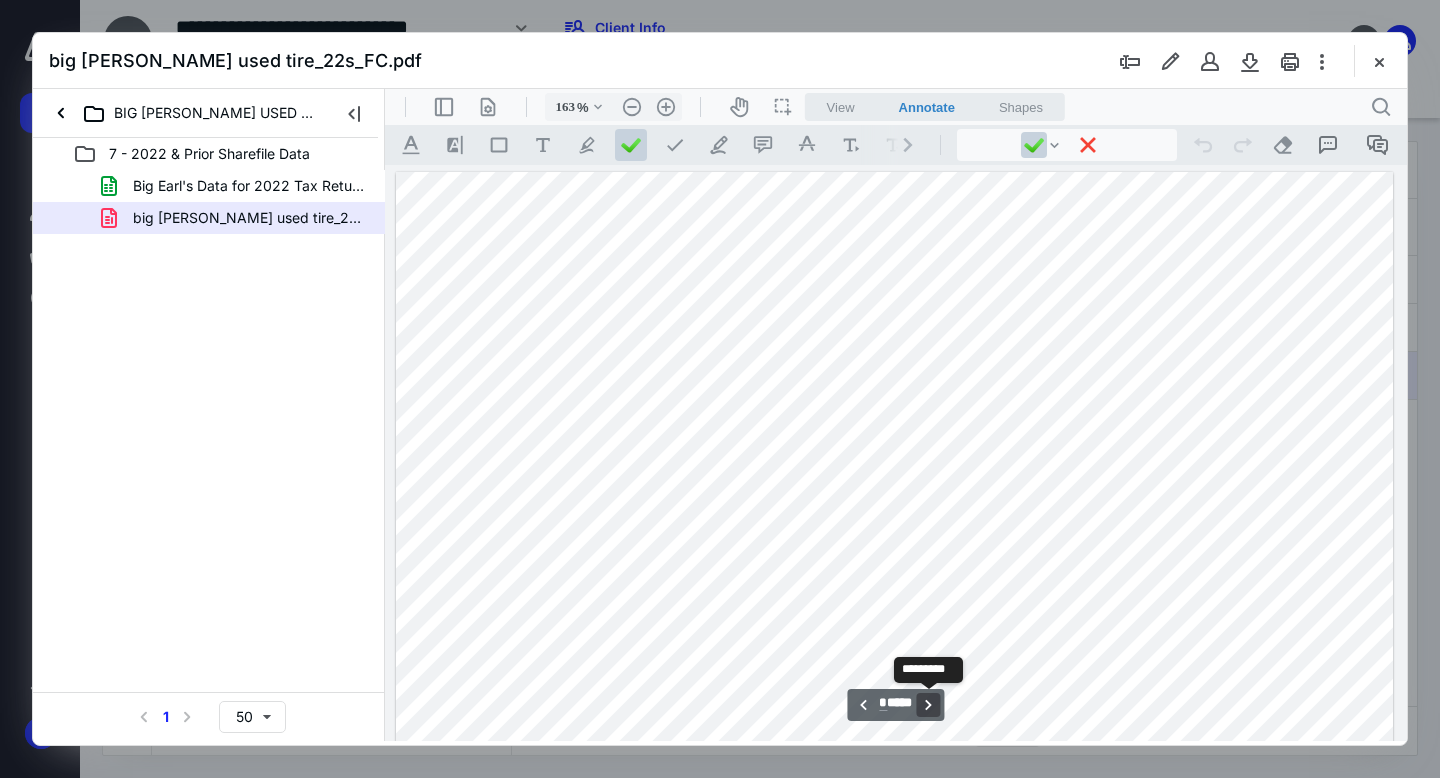 click on "**********" at bounding box center [929, 705] 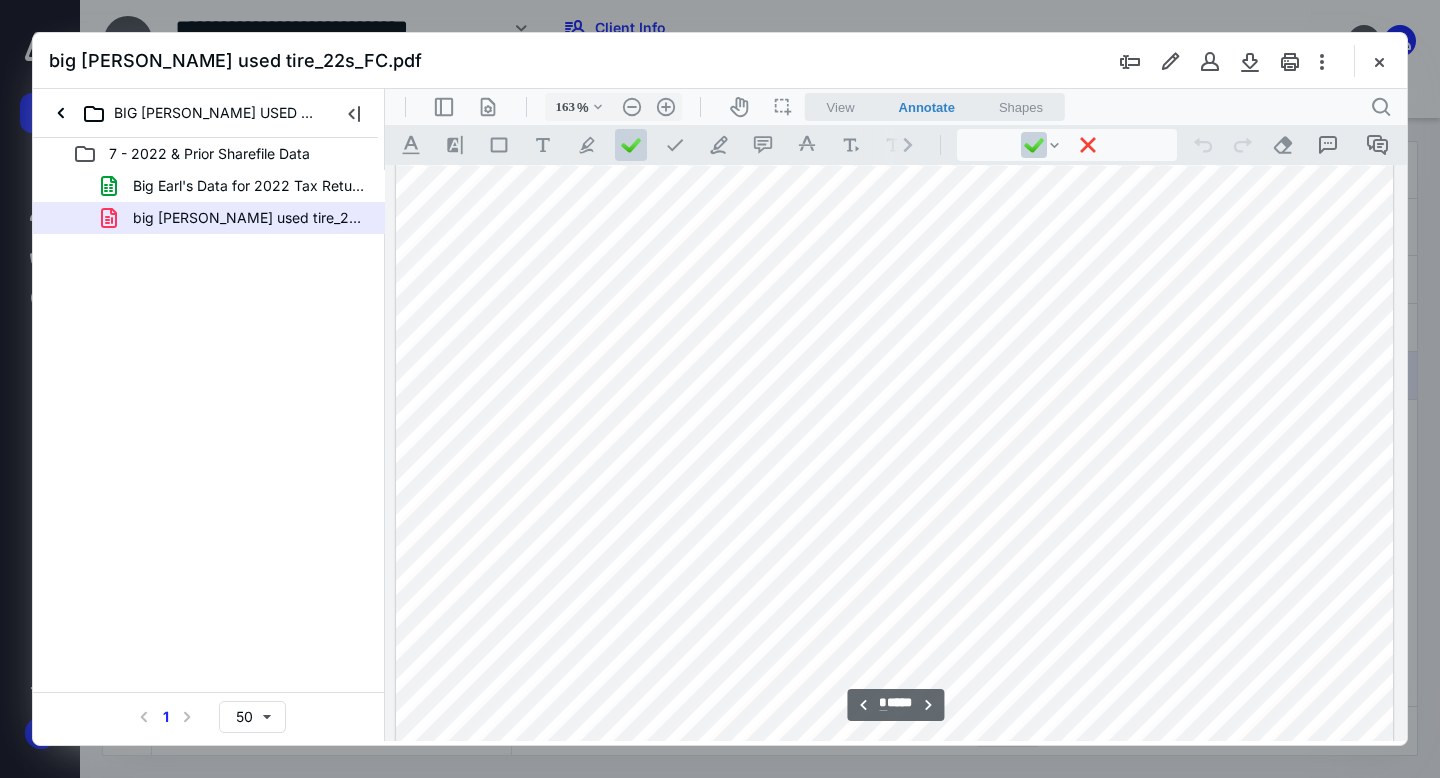 scroll, scrollTop: 2564, scrollLeft: 0, axis: vertical 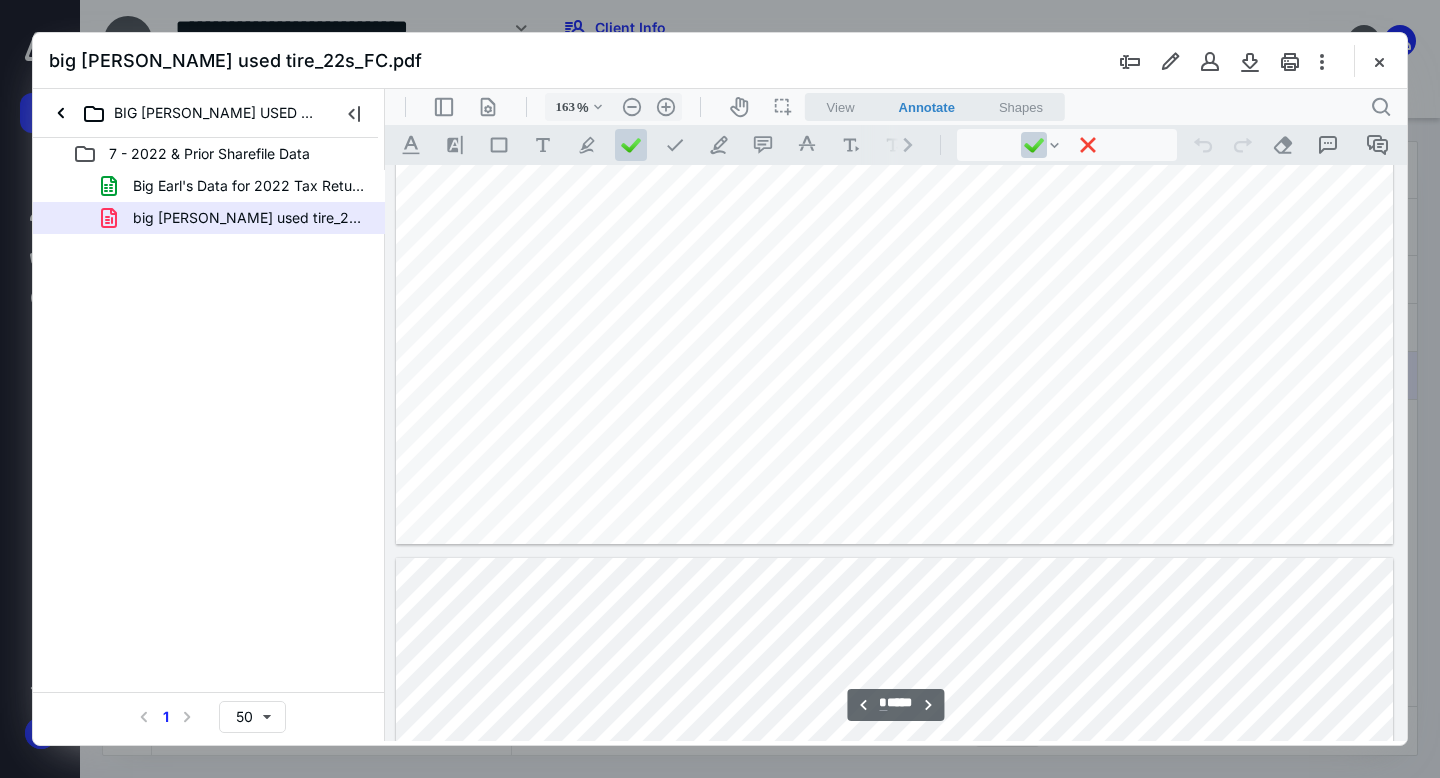type on "*" 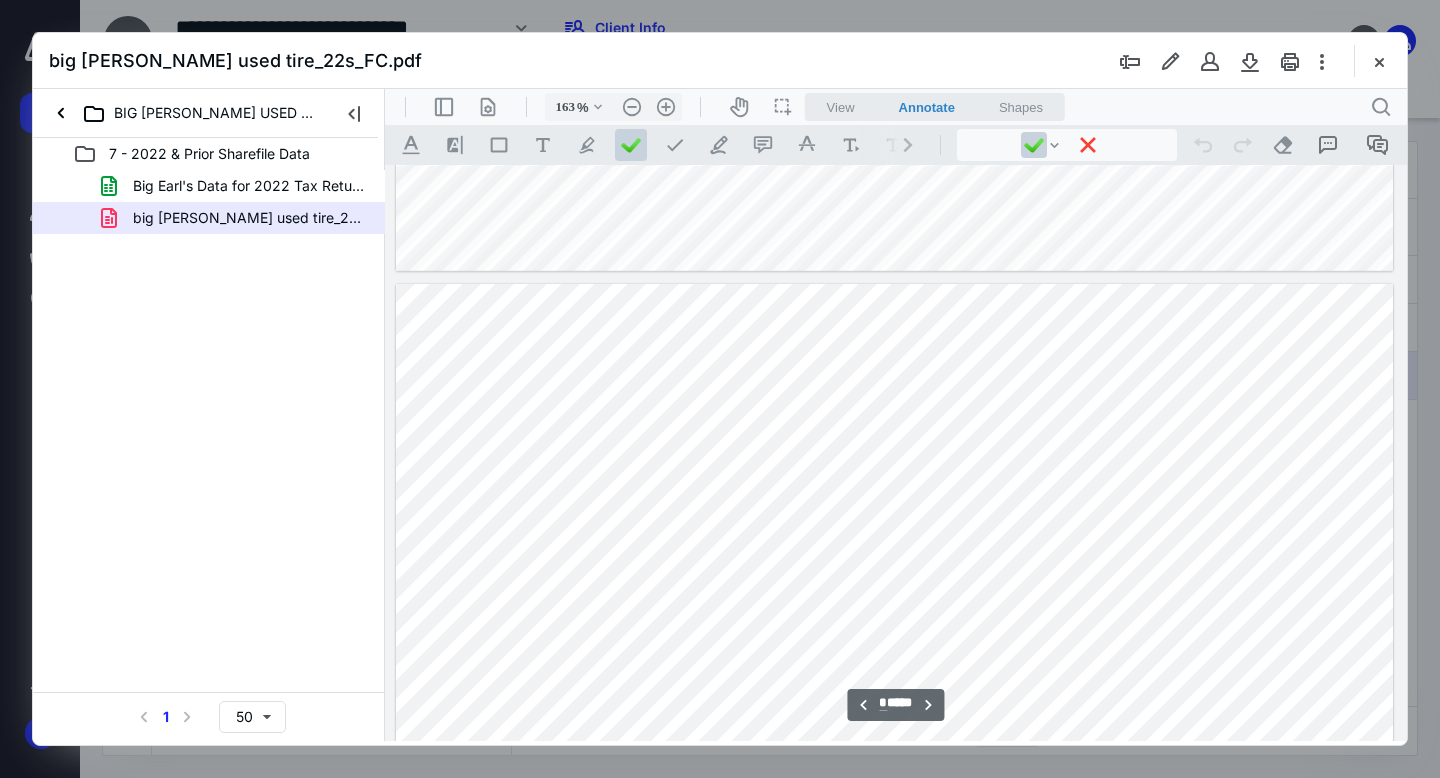 scroll, scrollTop: 4675, scrollLeft: 0, axis: vertical 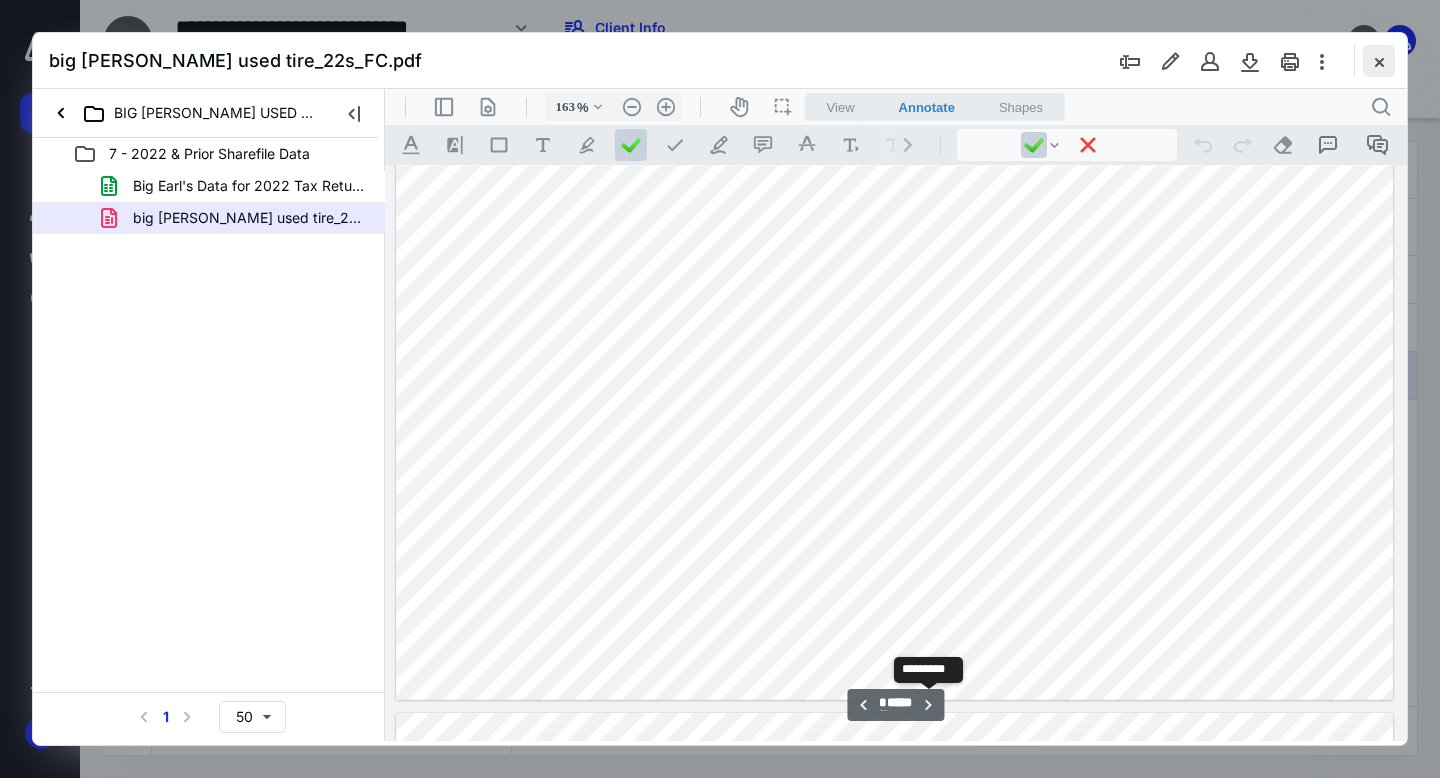 click at bounding box center (1379, 61) 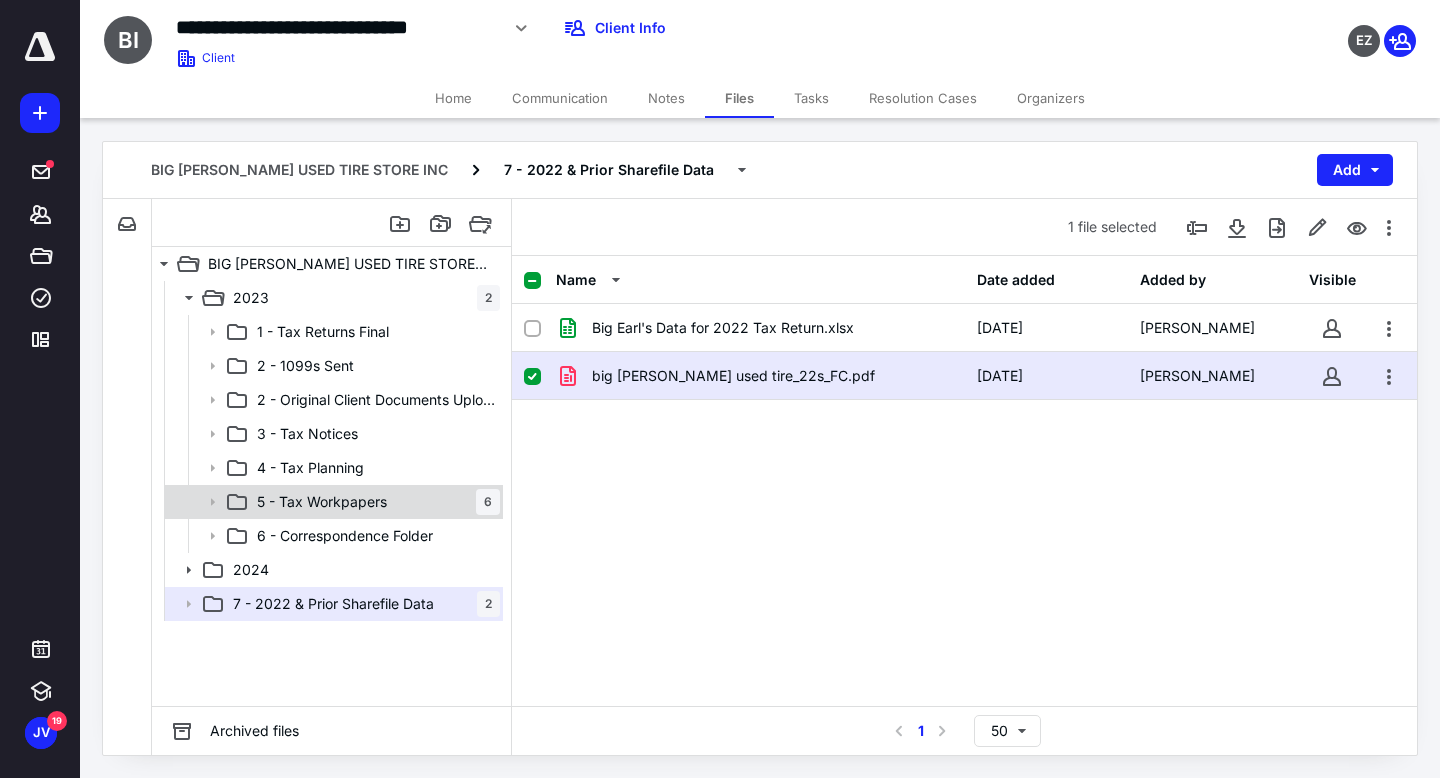 click on "5 - Tax Workpapers 6" at bounding box center [374, 502] 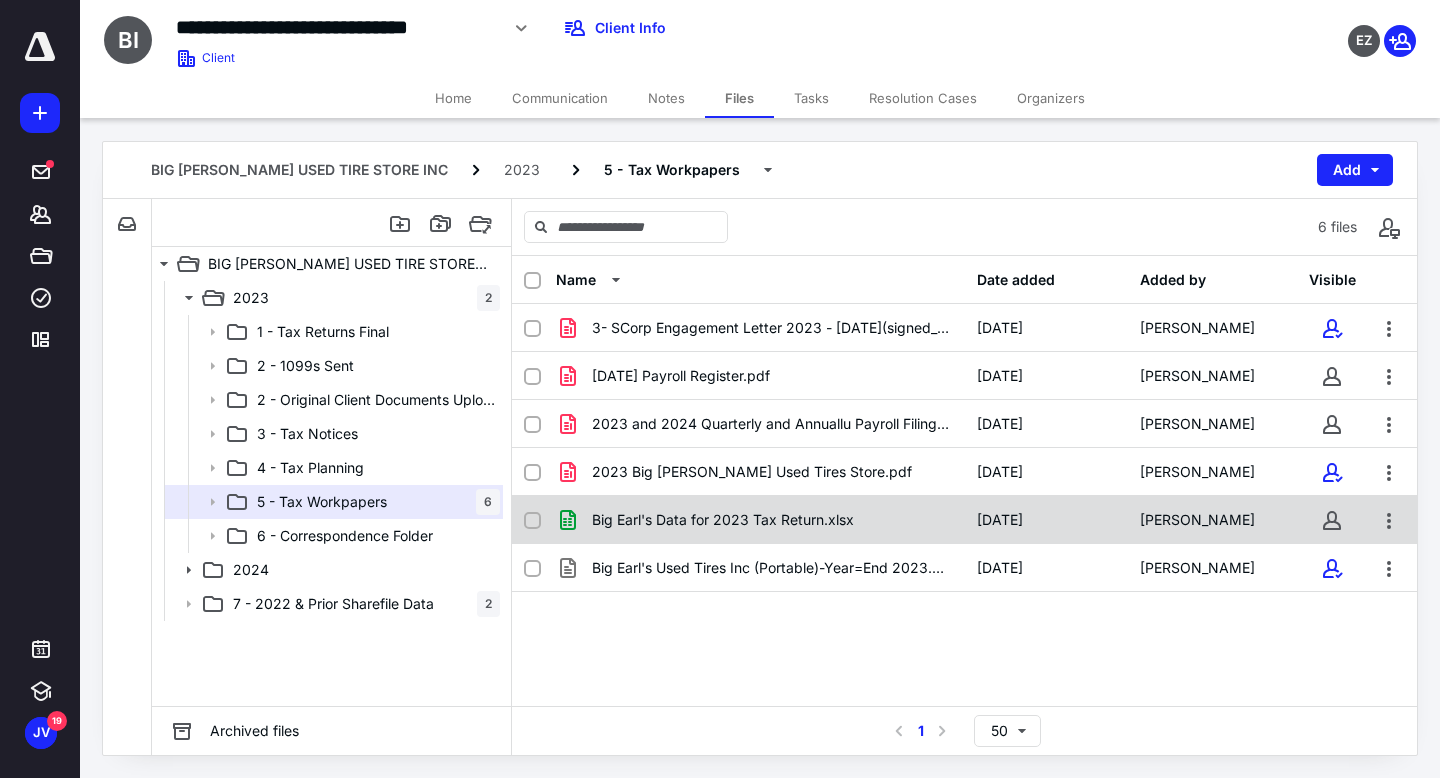 click on "Big Earl's Data for 2023 Tax Return.xlsx 7/14/2025 Robb Somervell" at bounding box center [964, 520] 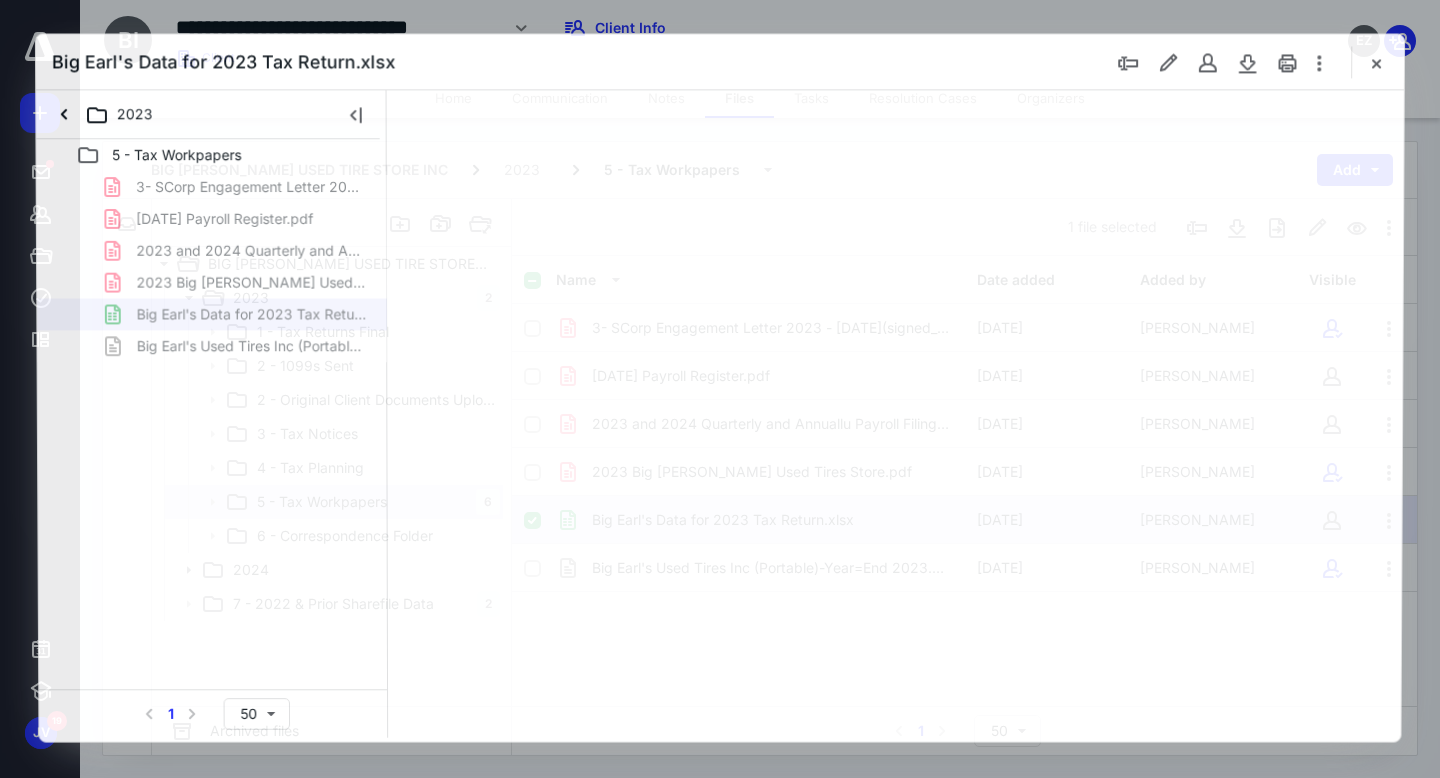 scroll, scrollTop: 0, scrollLeft: 0, axis: both 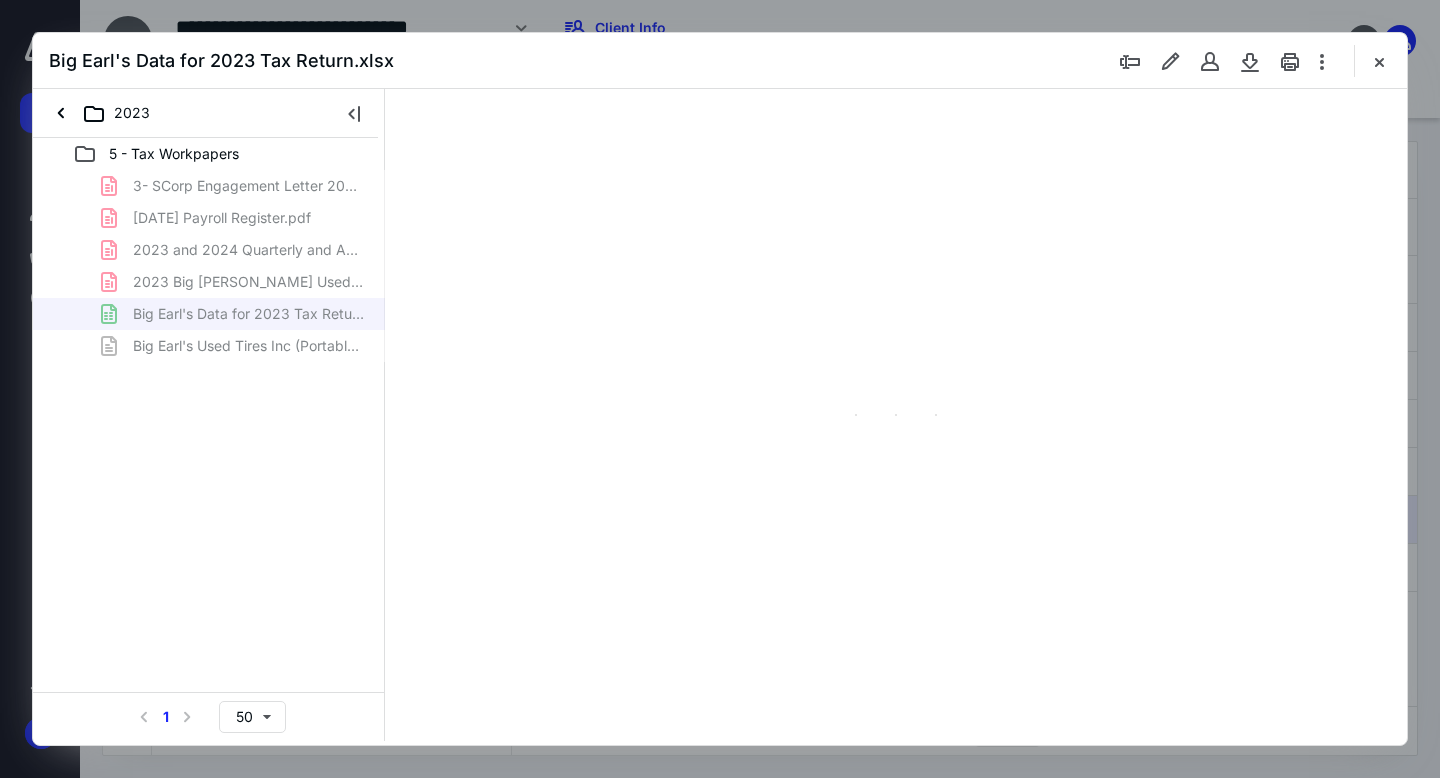 type on "107" 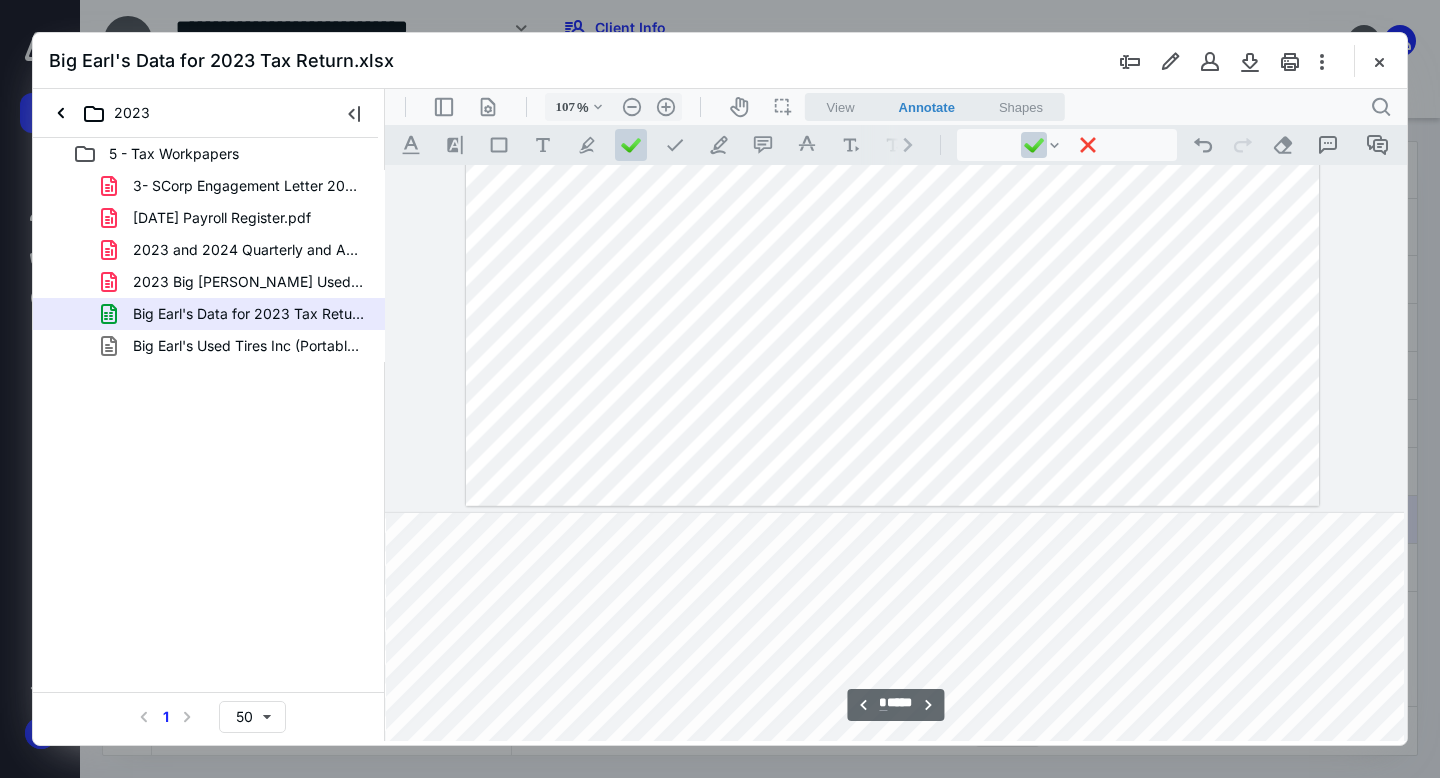 scroll, scrollTop: 479, scrollLeft: 248, axis: both 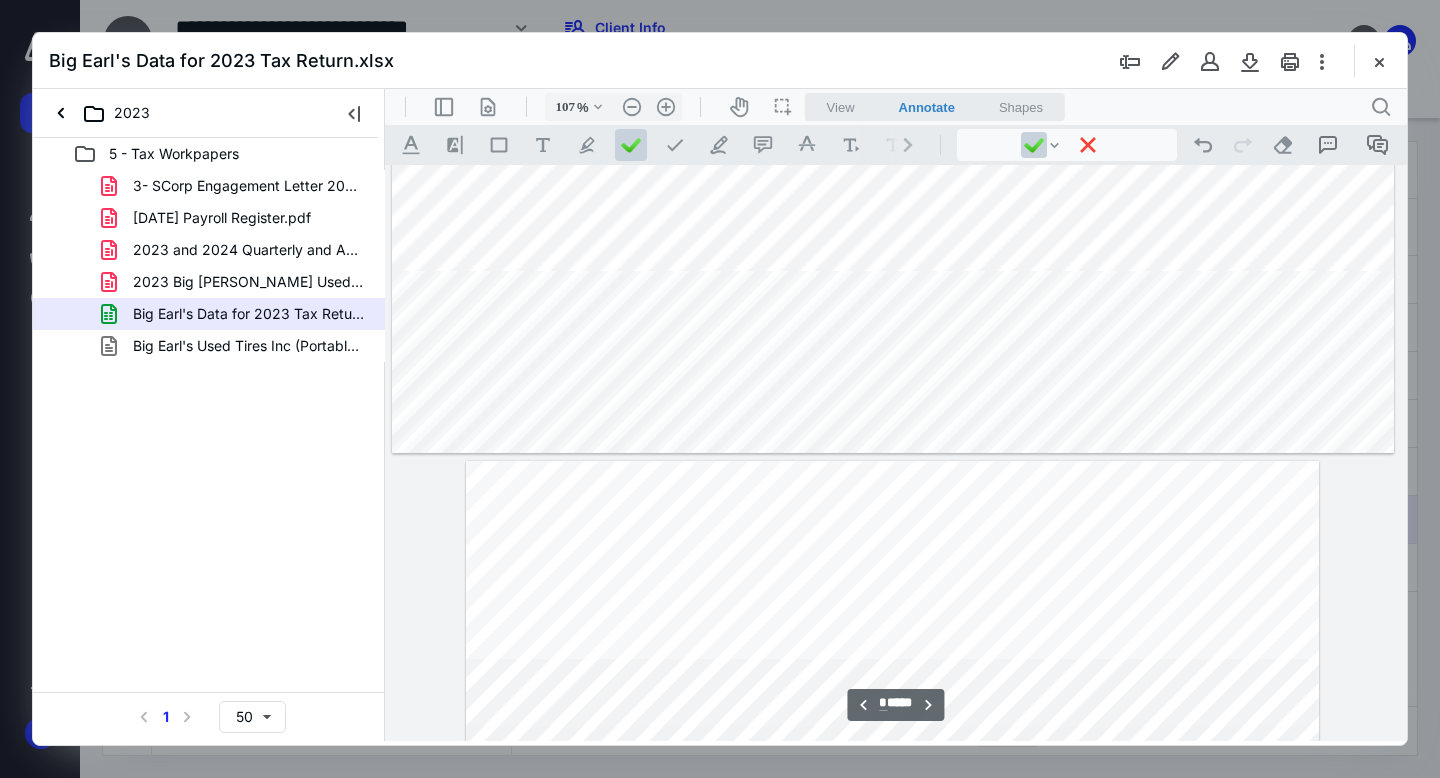 type on "*" 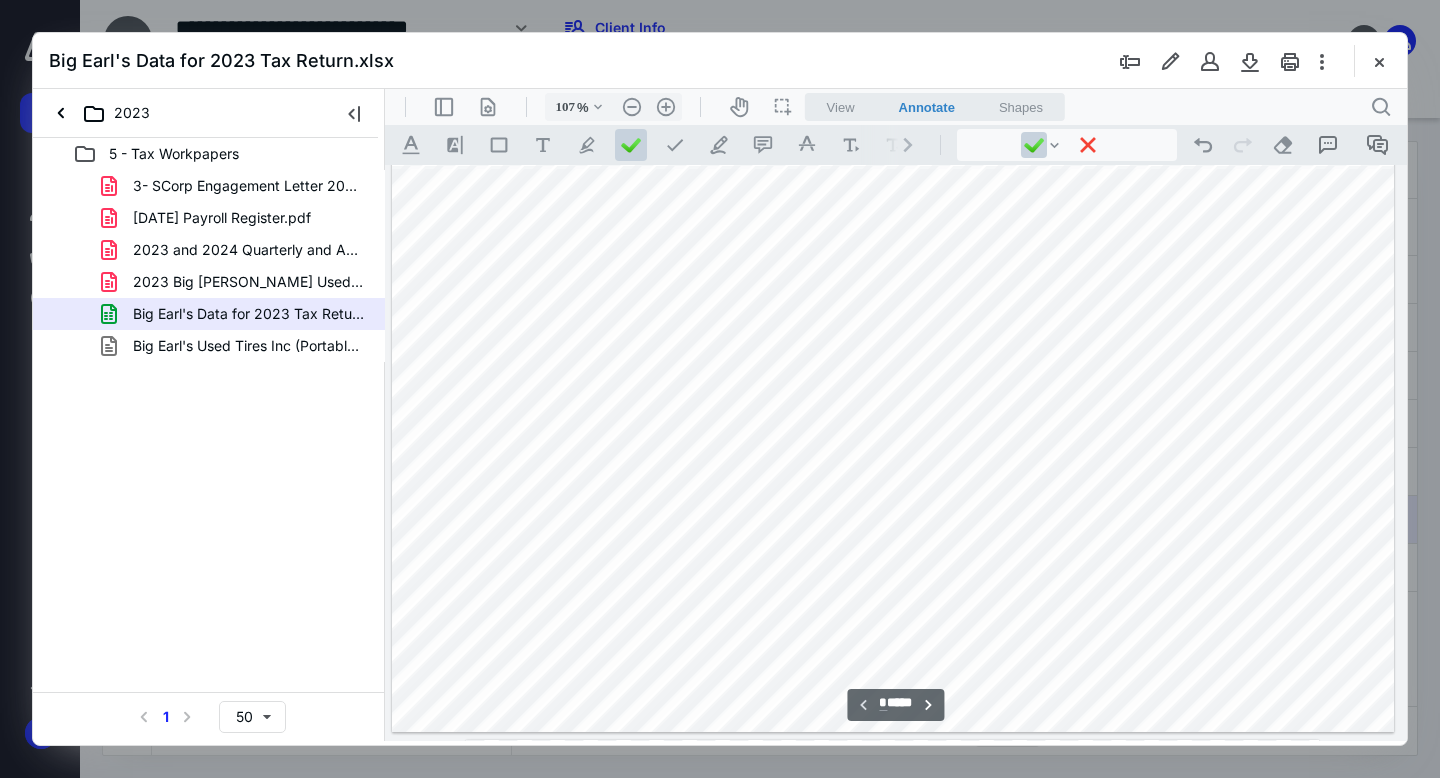 scroll, scrollTop: 453, scrollLeft: 248, axis: both 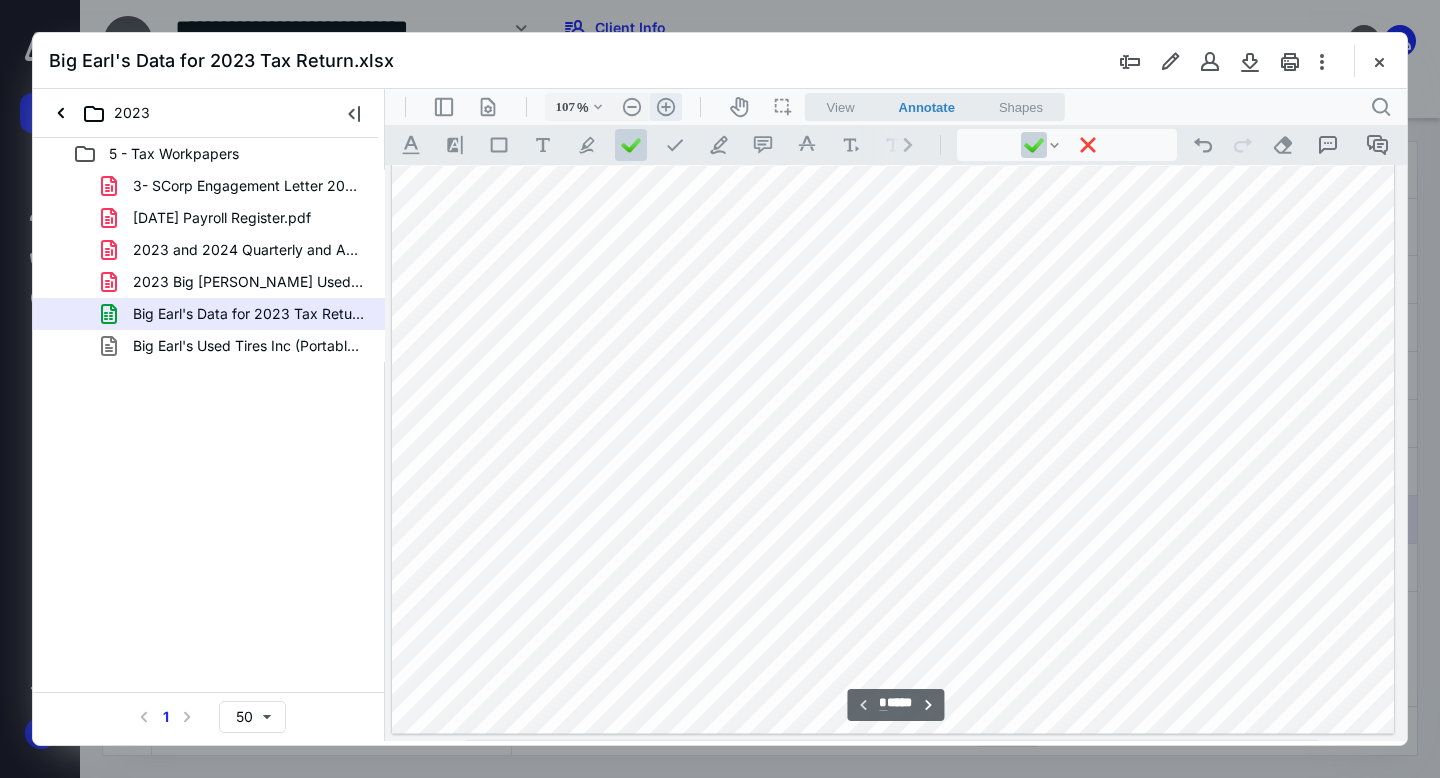 click on ".cls-1{fill:#abb0c4;} icon - header - zoom - in - line" at bounding box center (666, 107) 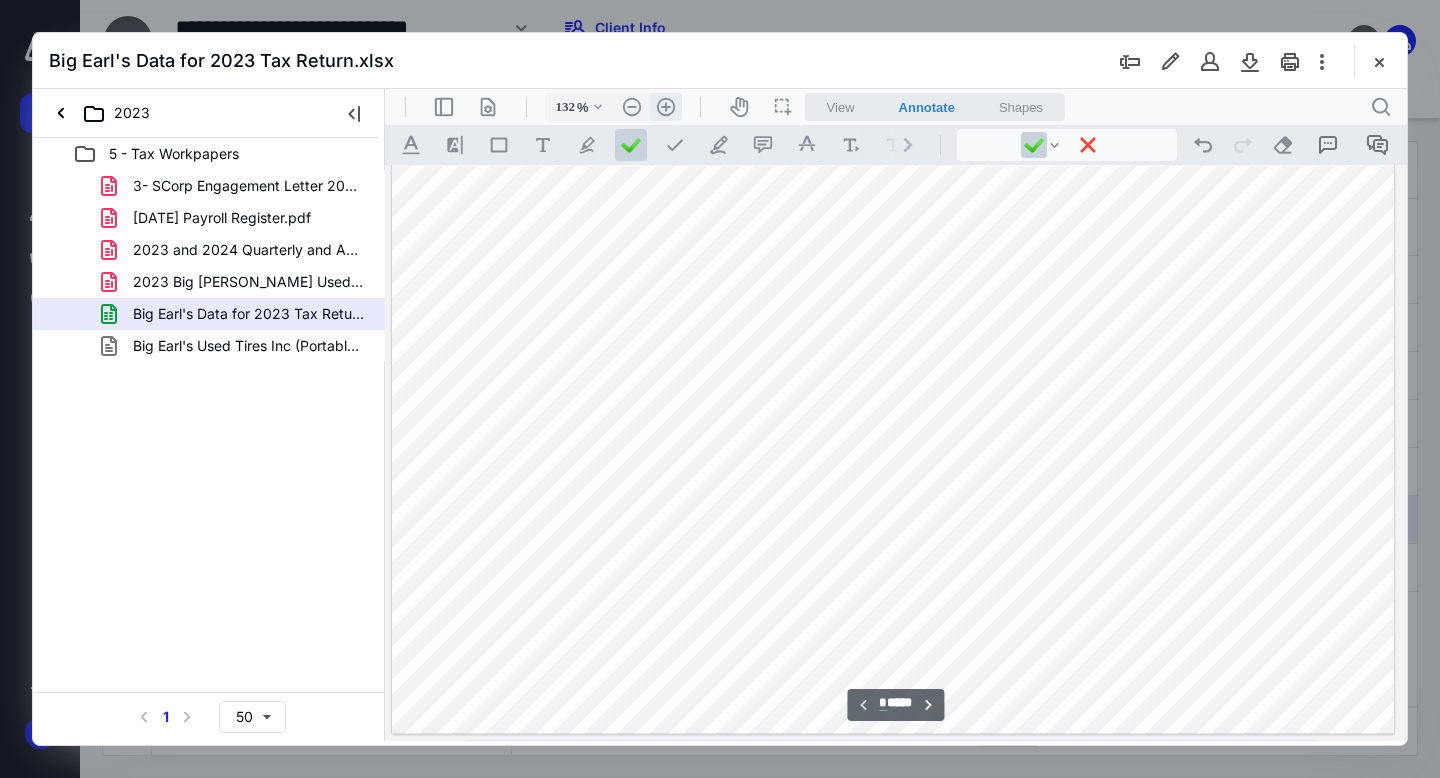 scroll, scrollTop: 618, scrollLeft: 426, axis: both 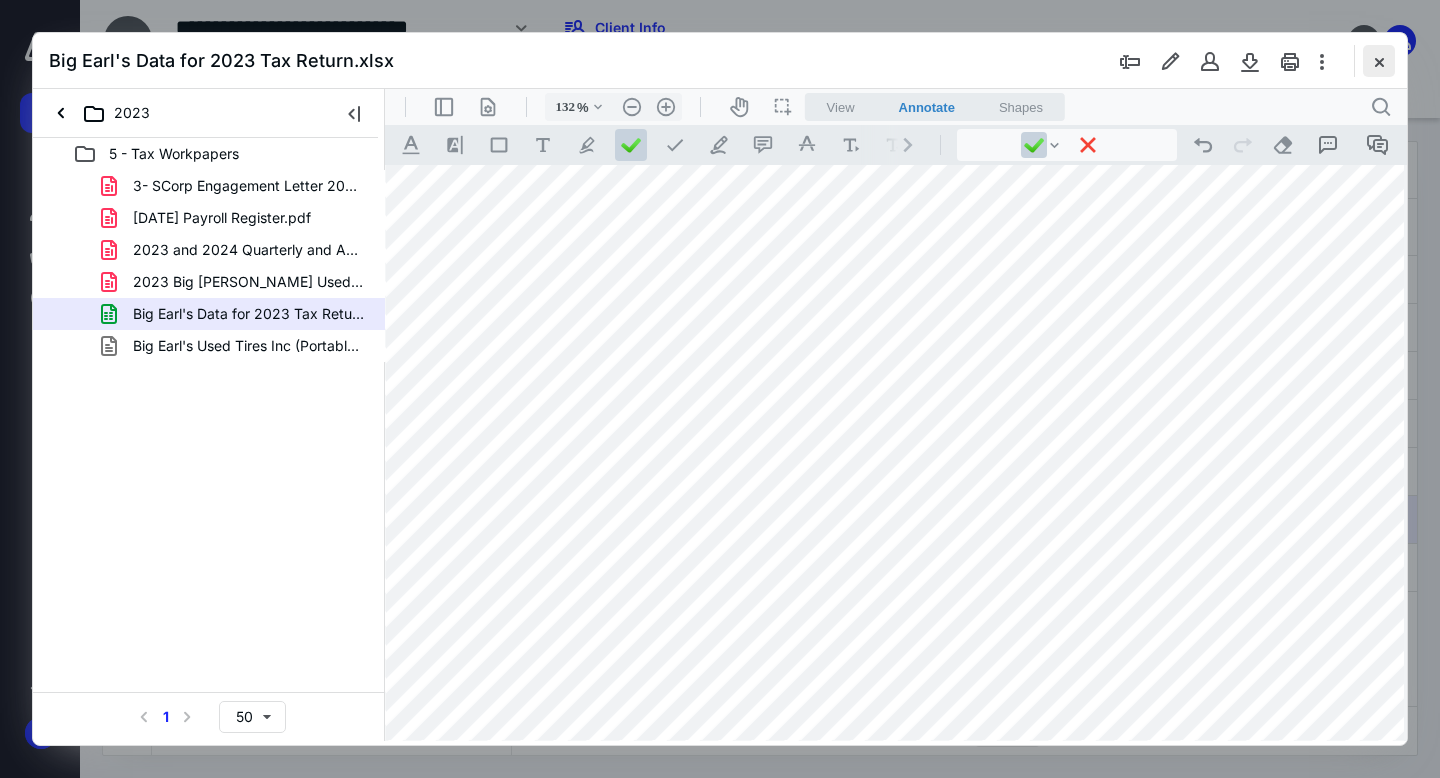 click at bounding box center (1379, 61) 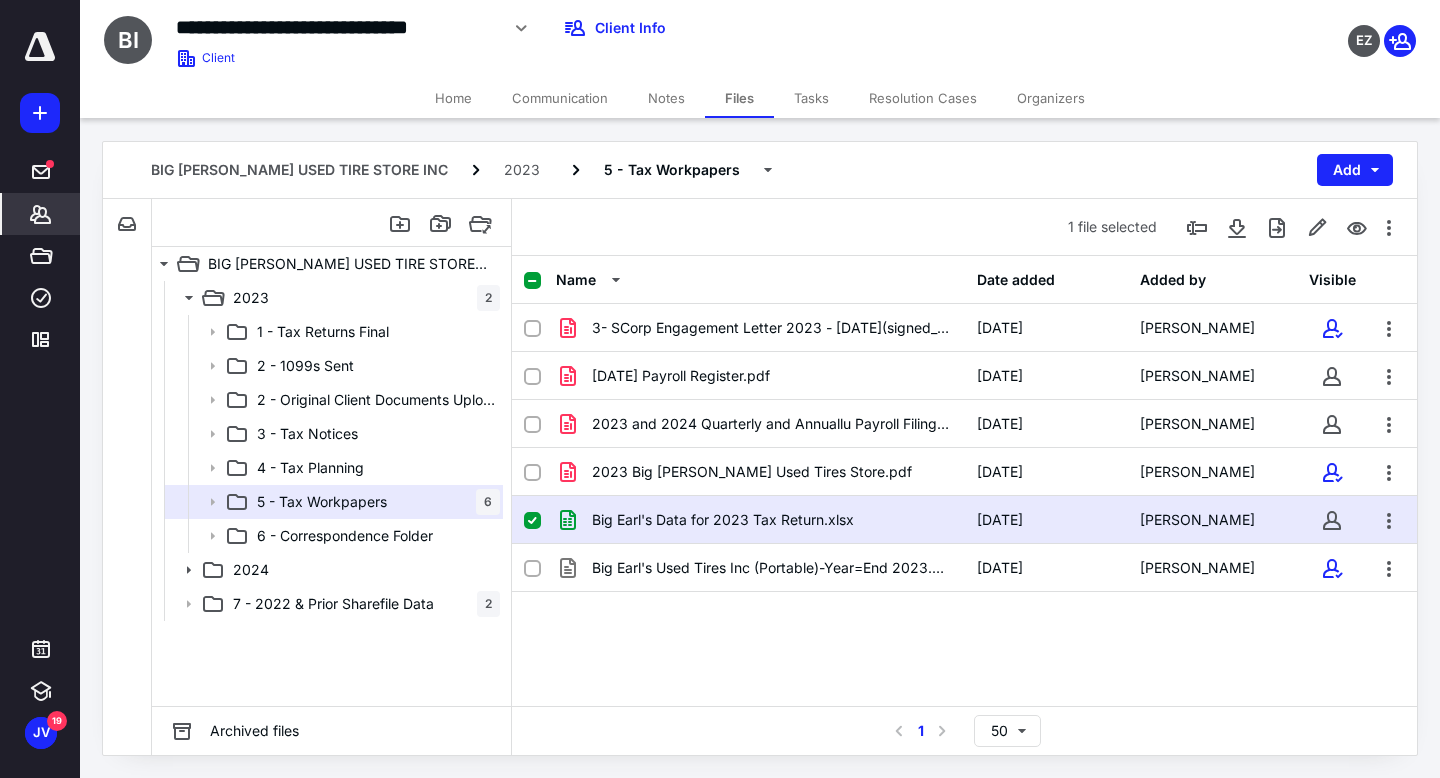 click on "Clients" at bounding box center (41, 214) 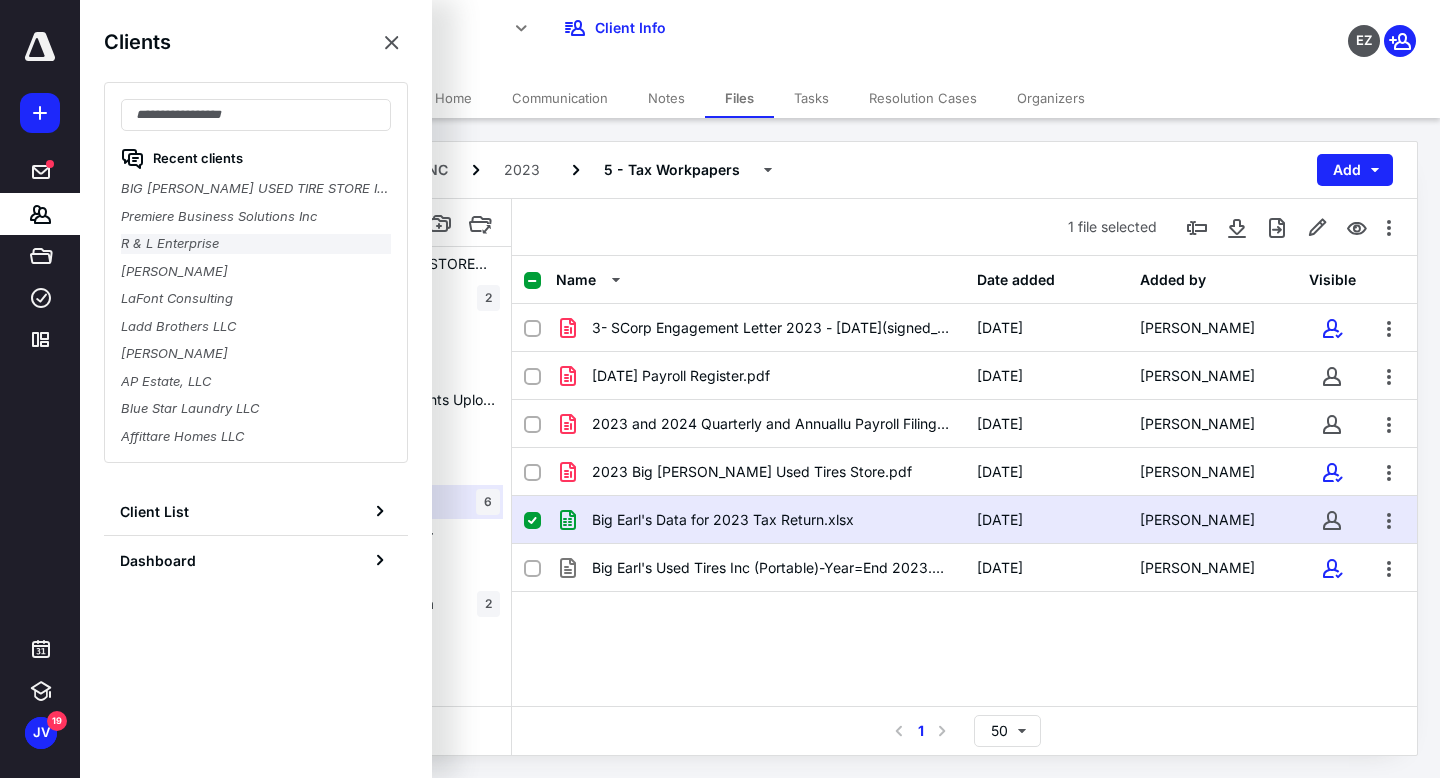 click on "R & L Enterprise" at bounding box center (256, 244) 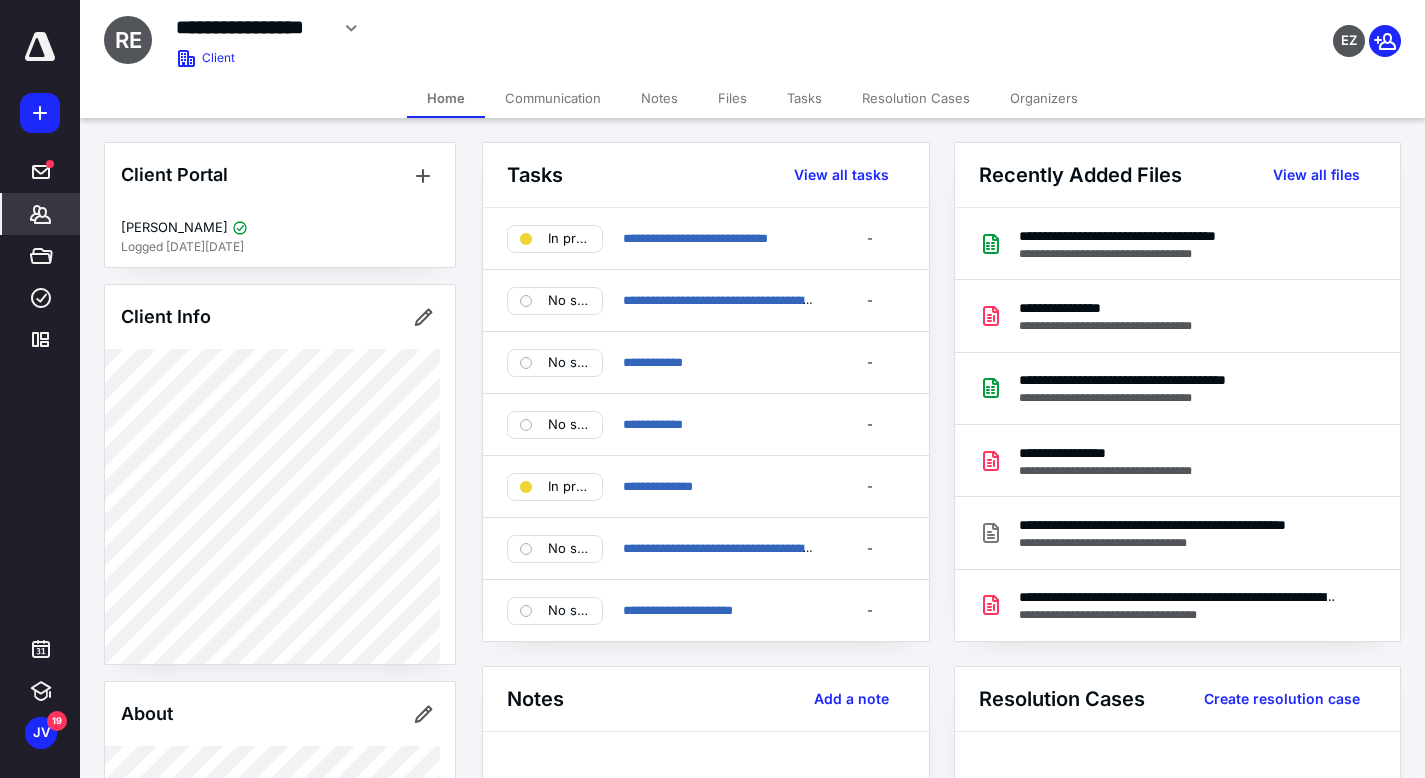 click on "Files" at bounding box center (732, 98) 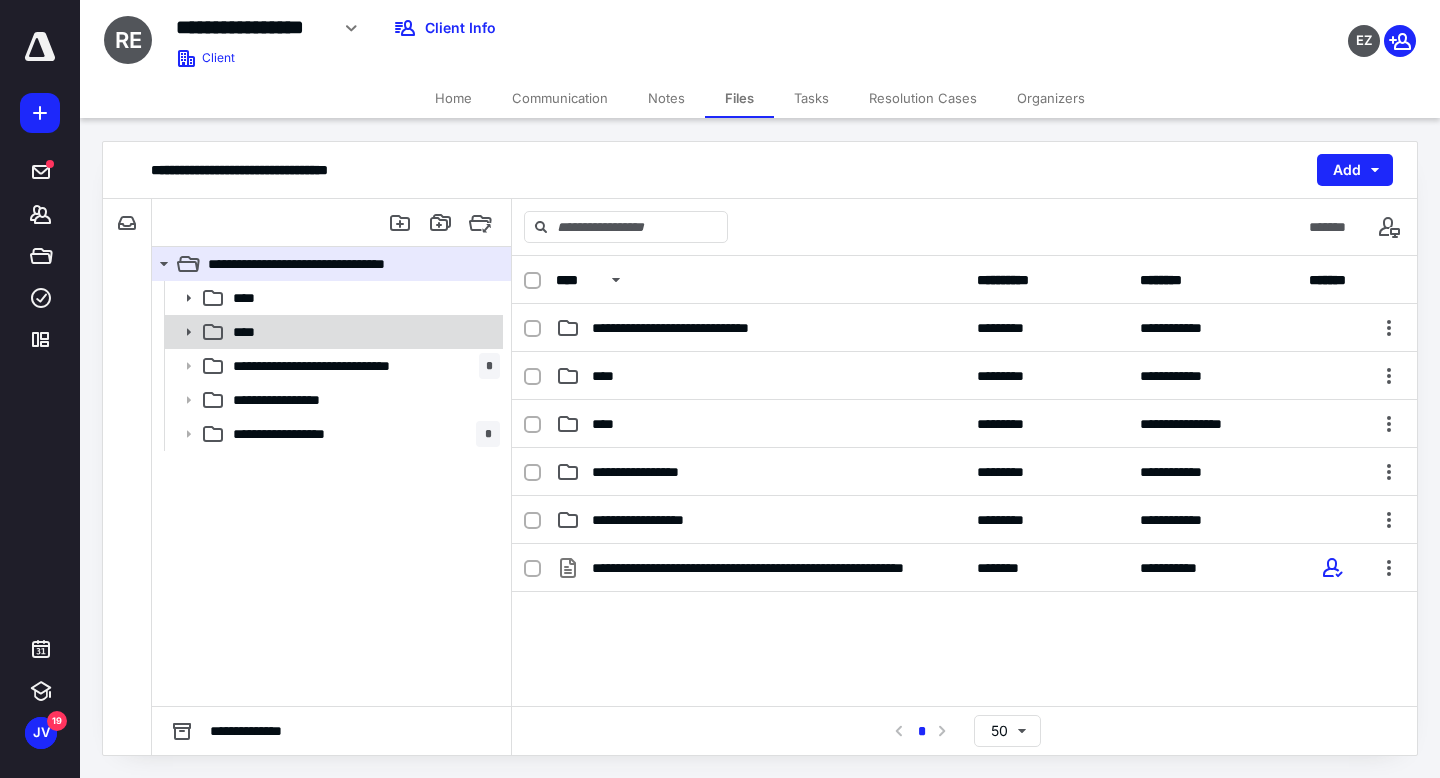 click on "****" at bounding box center [362, 332] 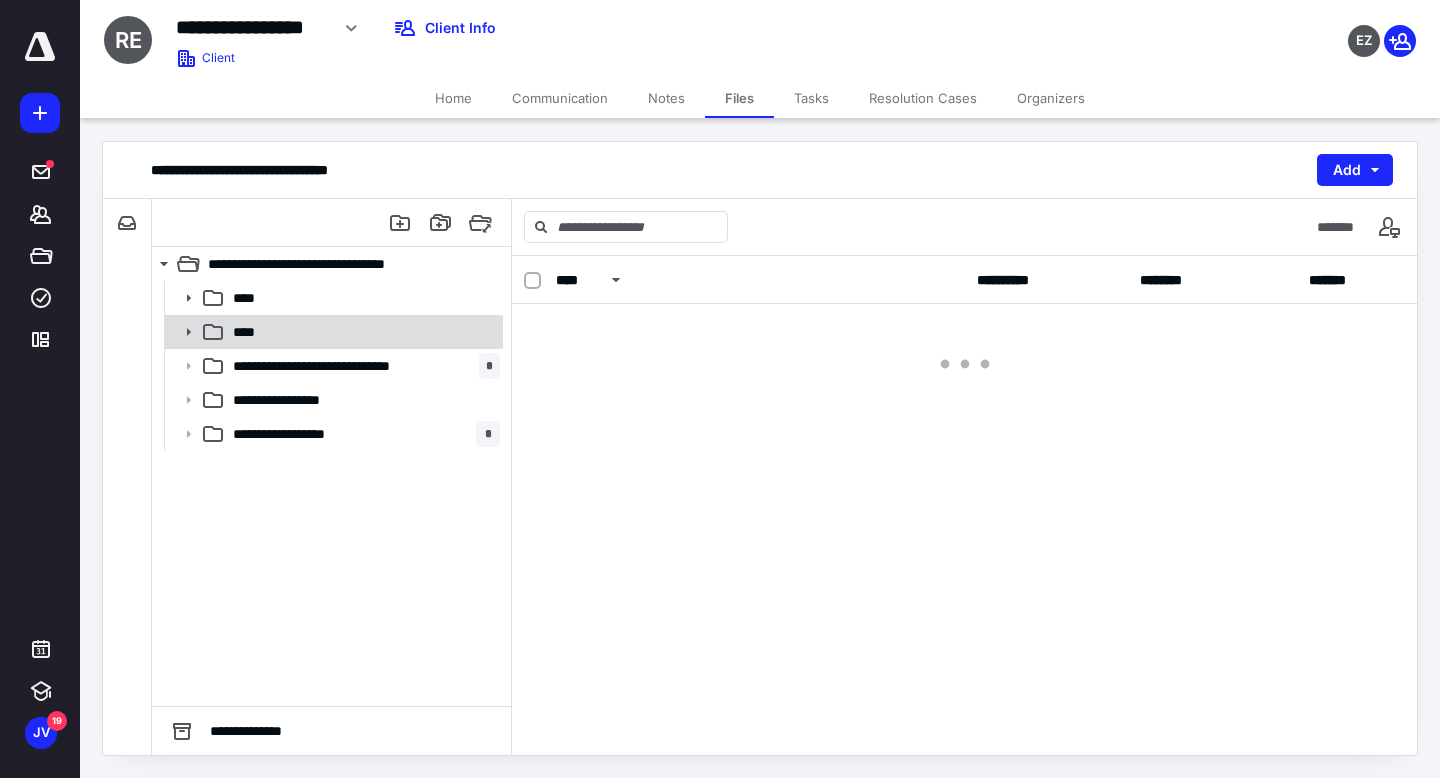 click on "****" at bounding box center [362, 332] 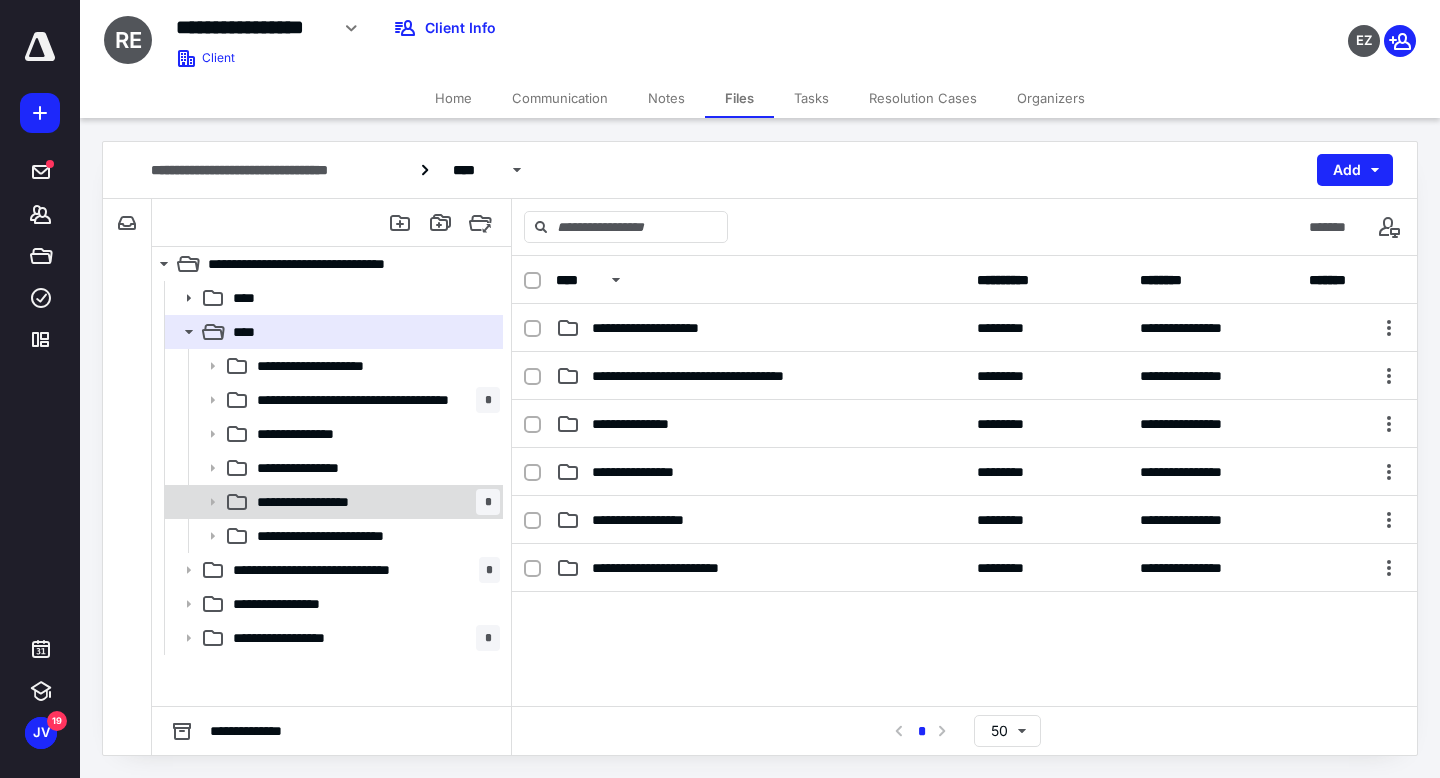 click on "**********" at bounding box center (322, 502) 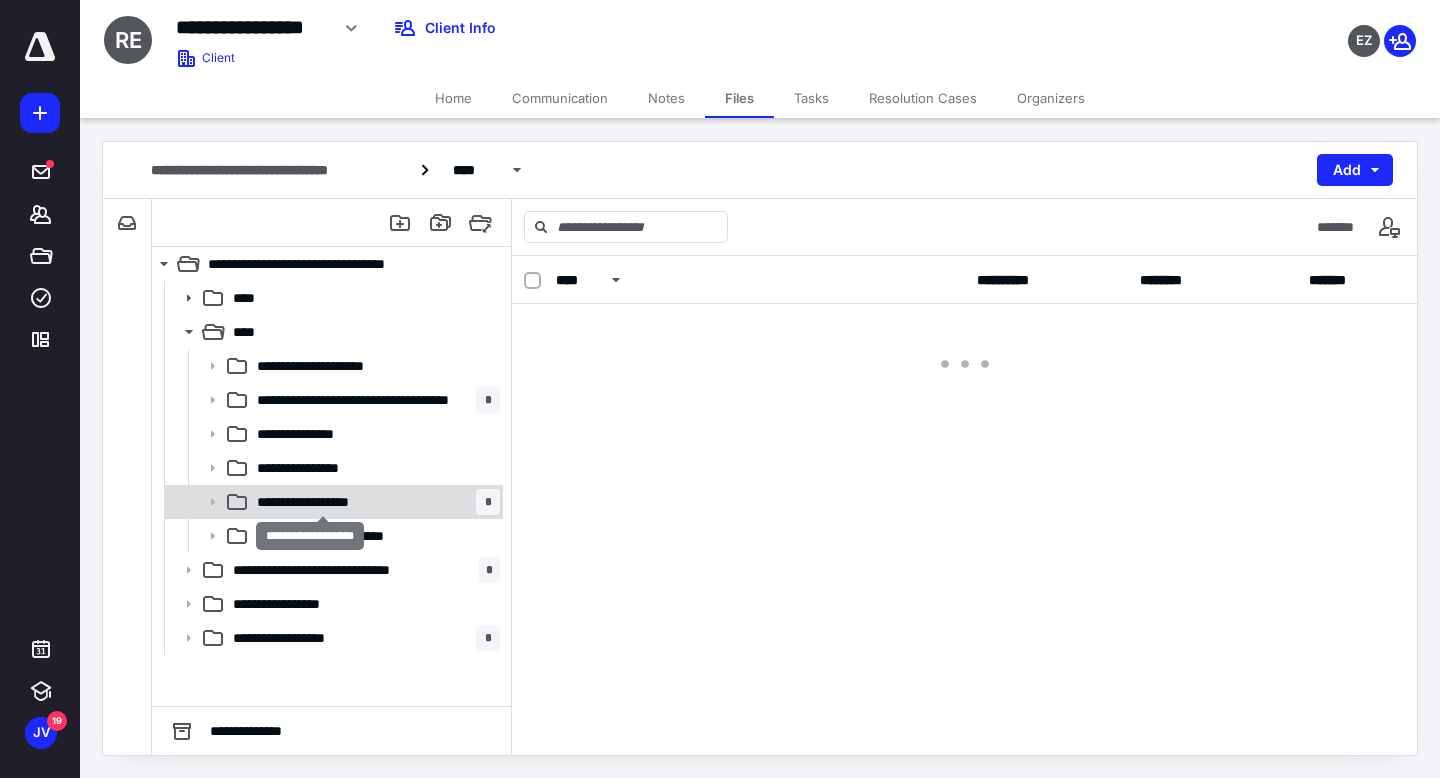 click on "**********" at bounding box center [322, 502] 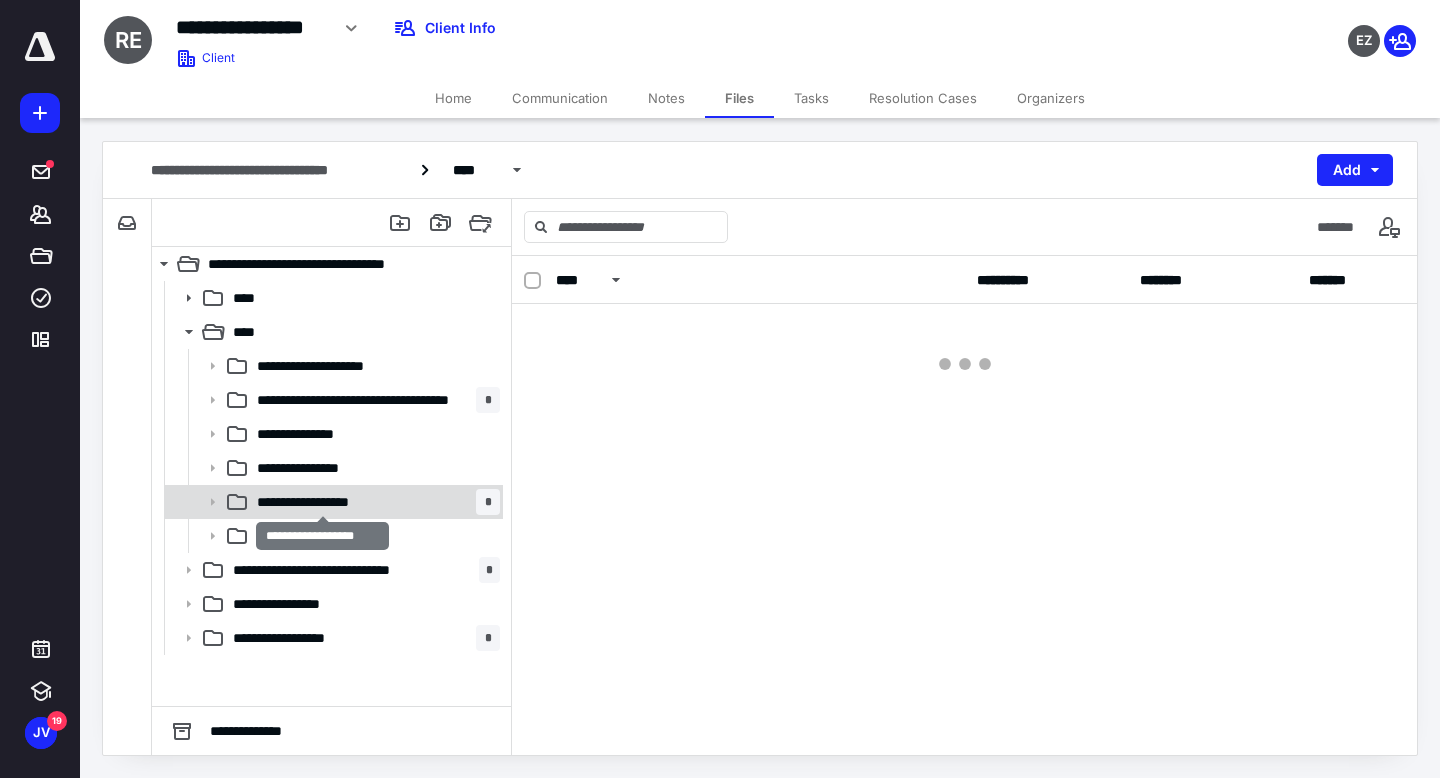 click on "**********" at bounding box center (322, 502) 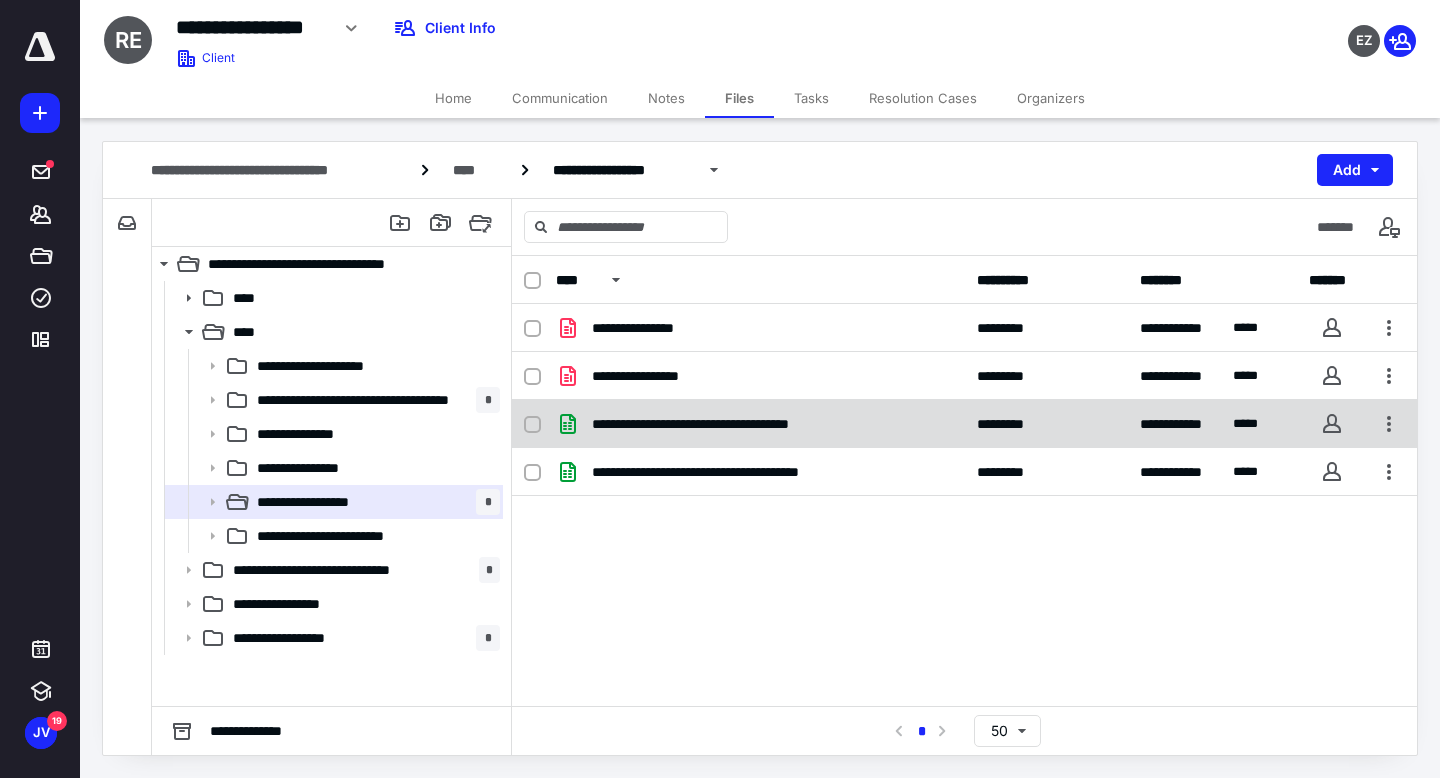 click on "**********" at bounding box center [727, 424] 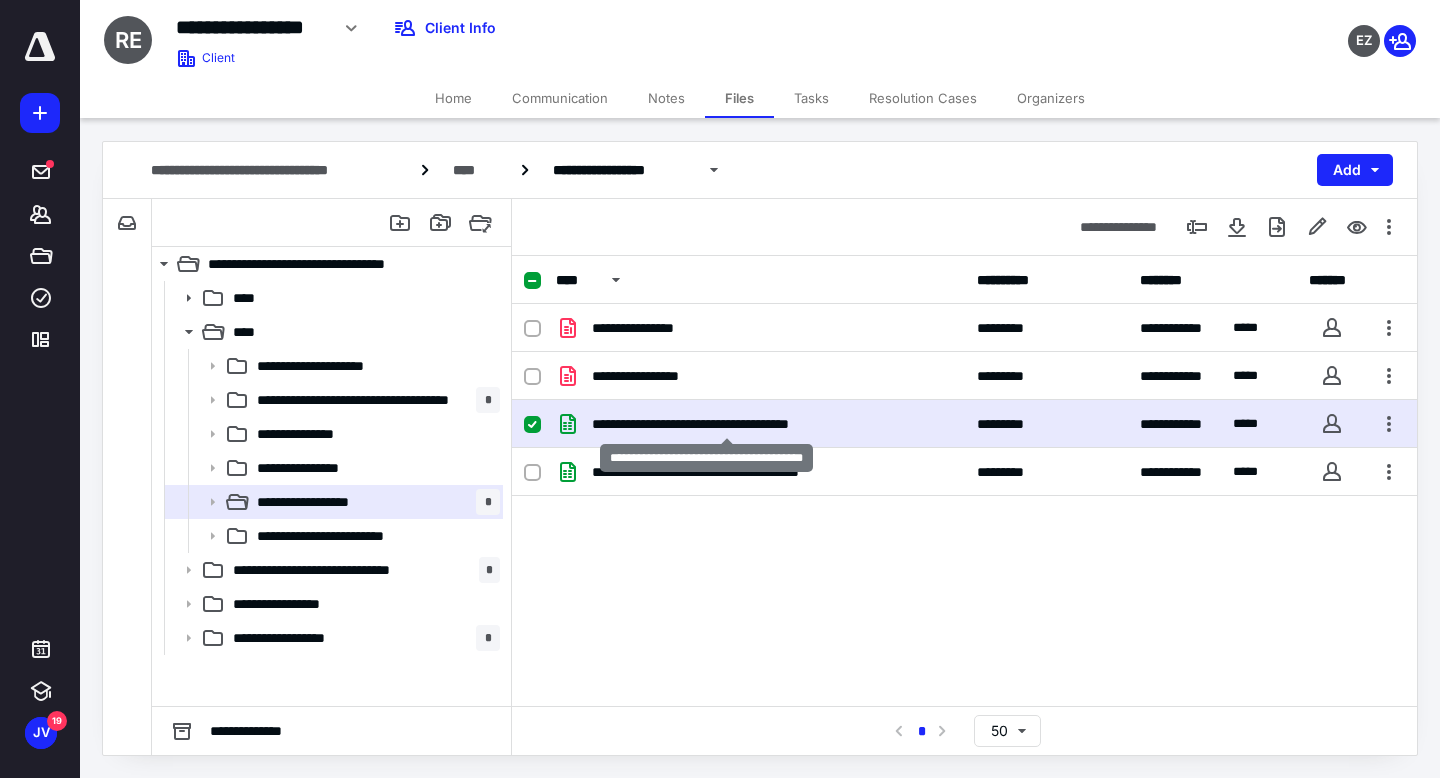 click on "**********" at bounding box center [727, 424] 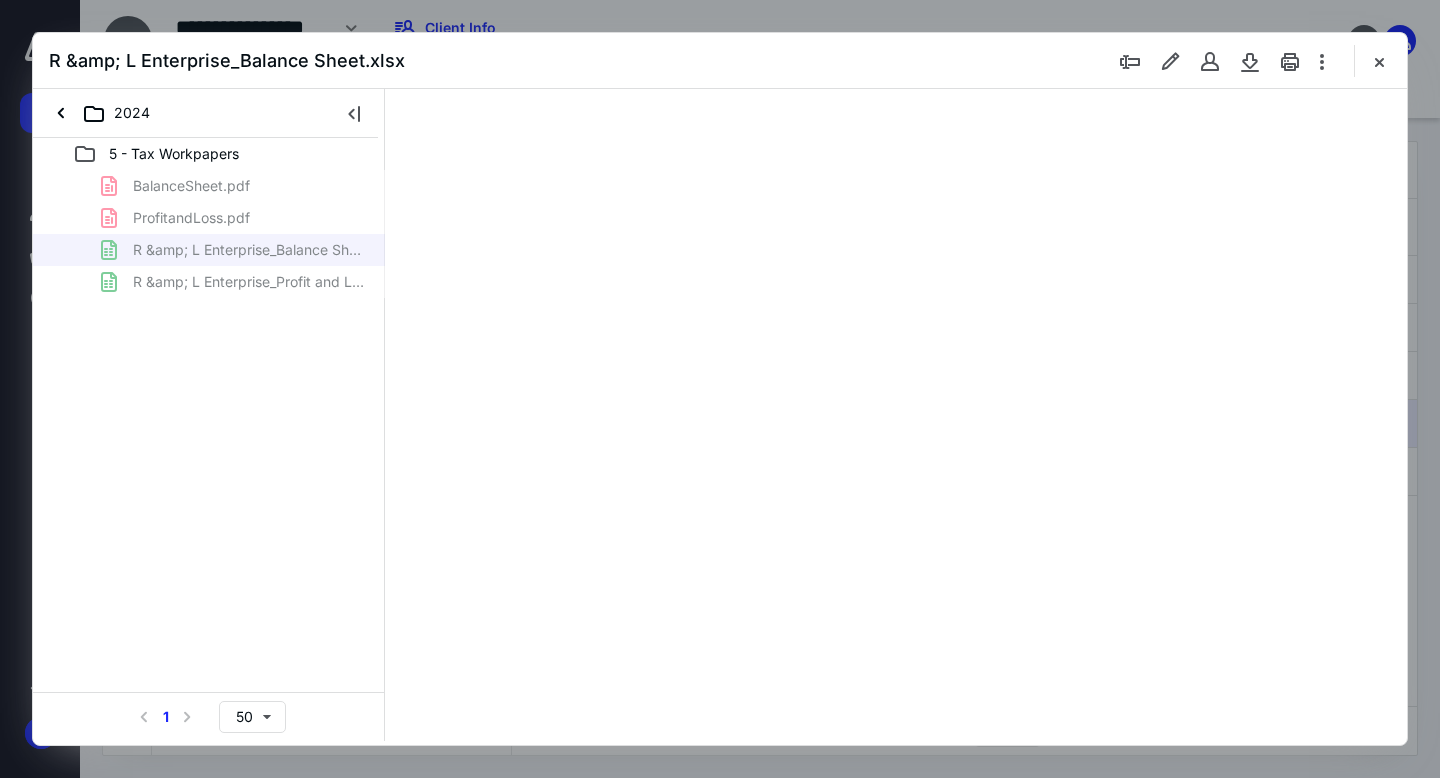 scroll, scrollTop: 0, scrollLeft: 0, axis: both 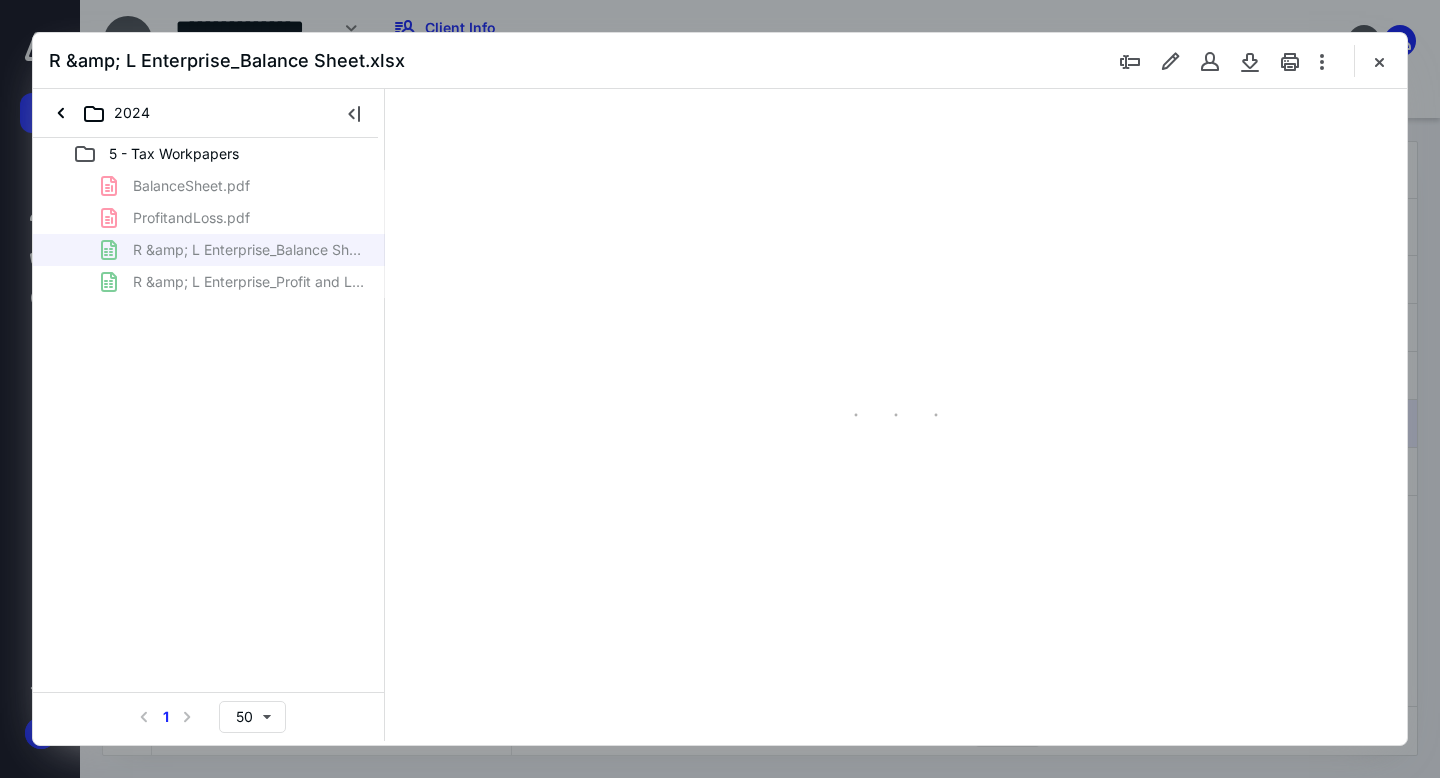 type on "127" 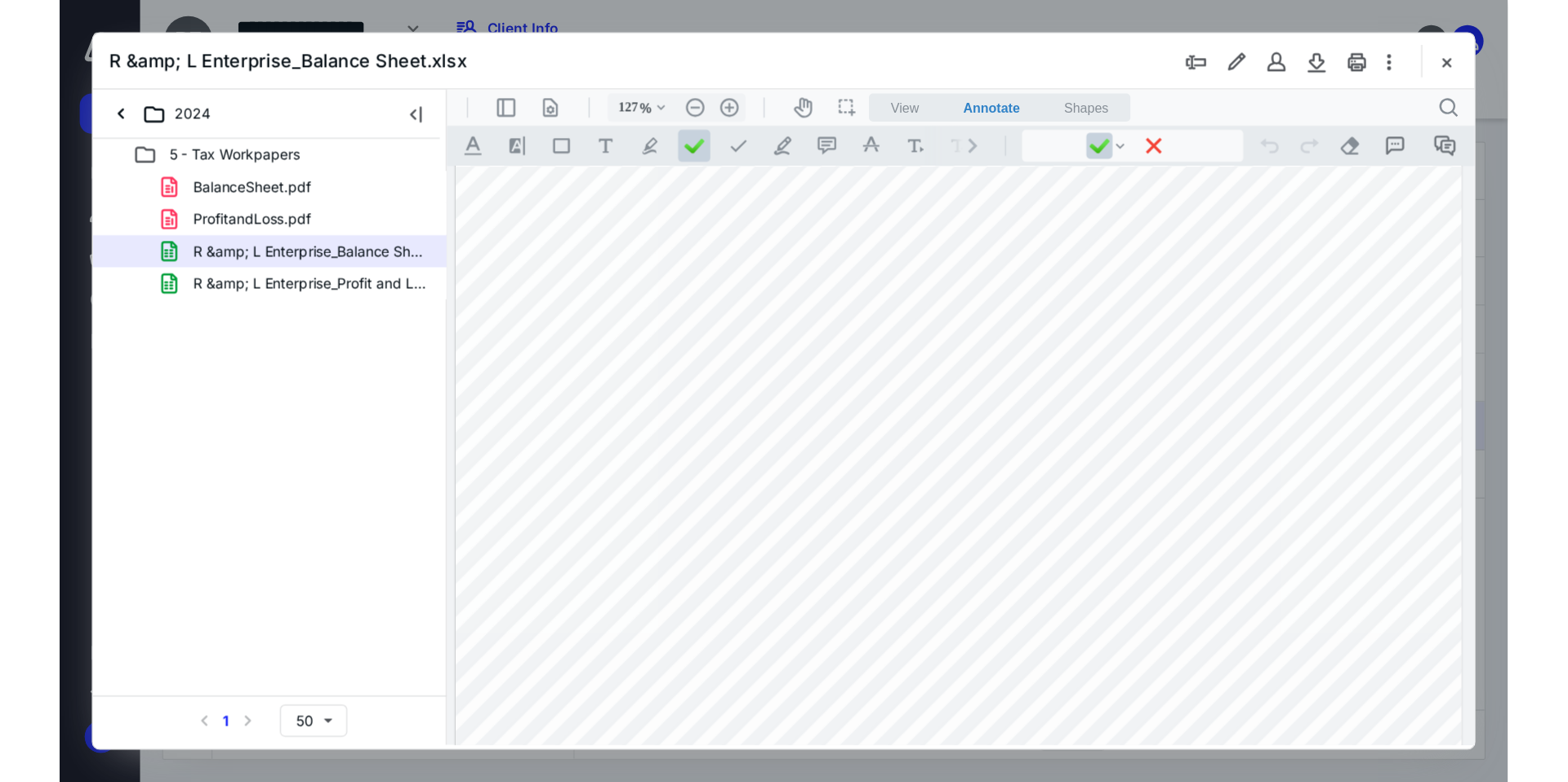 scroll, scrollTop: 0, scrollLeft: 0, axis: both 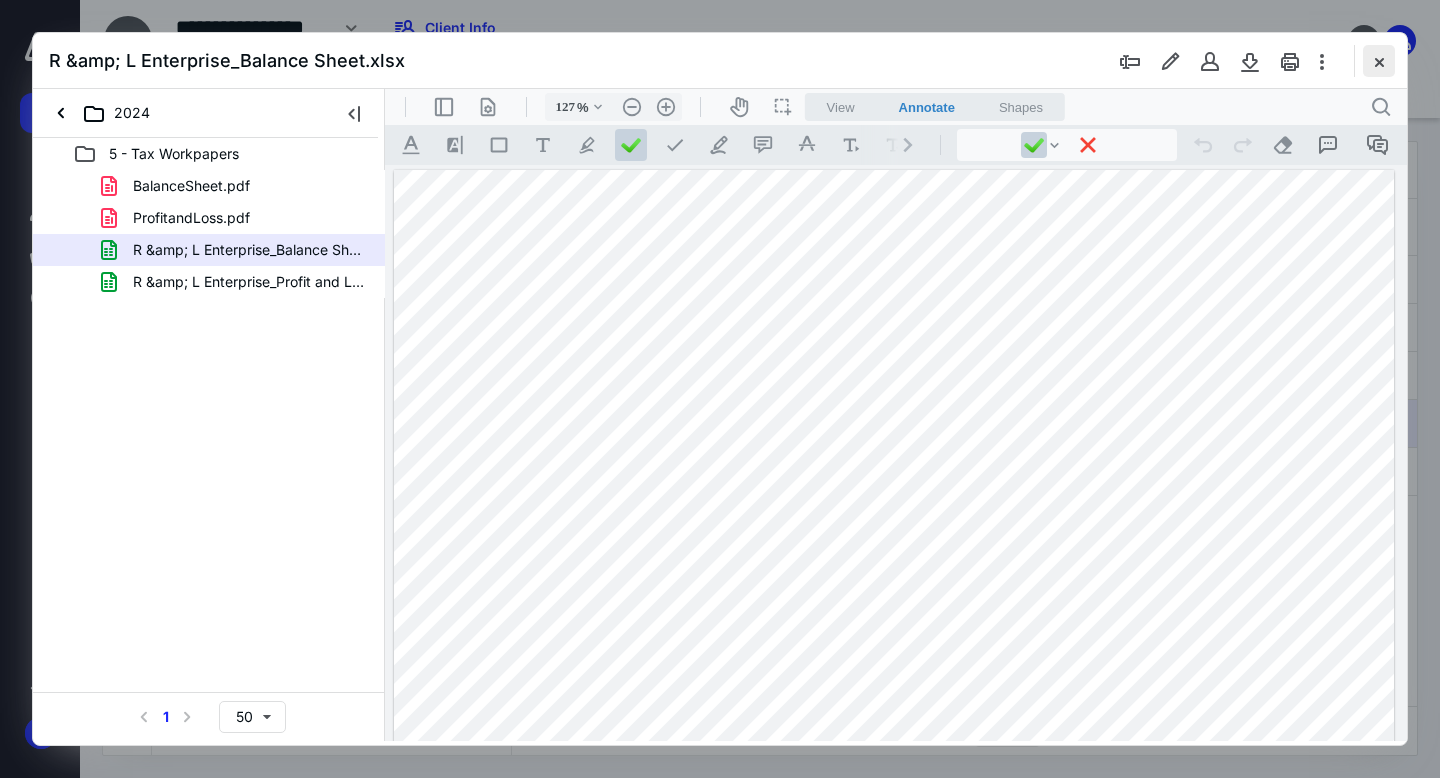 click at bounding box center (1379, 61) 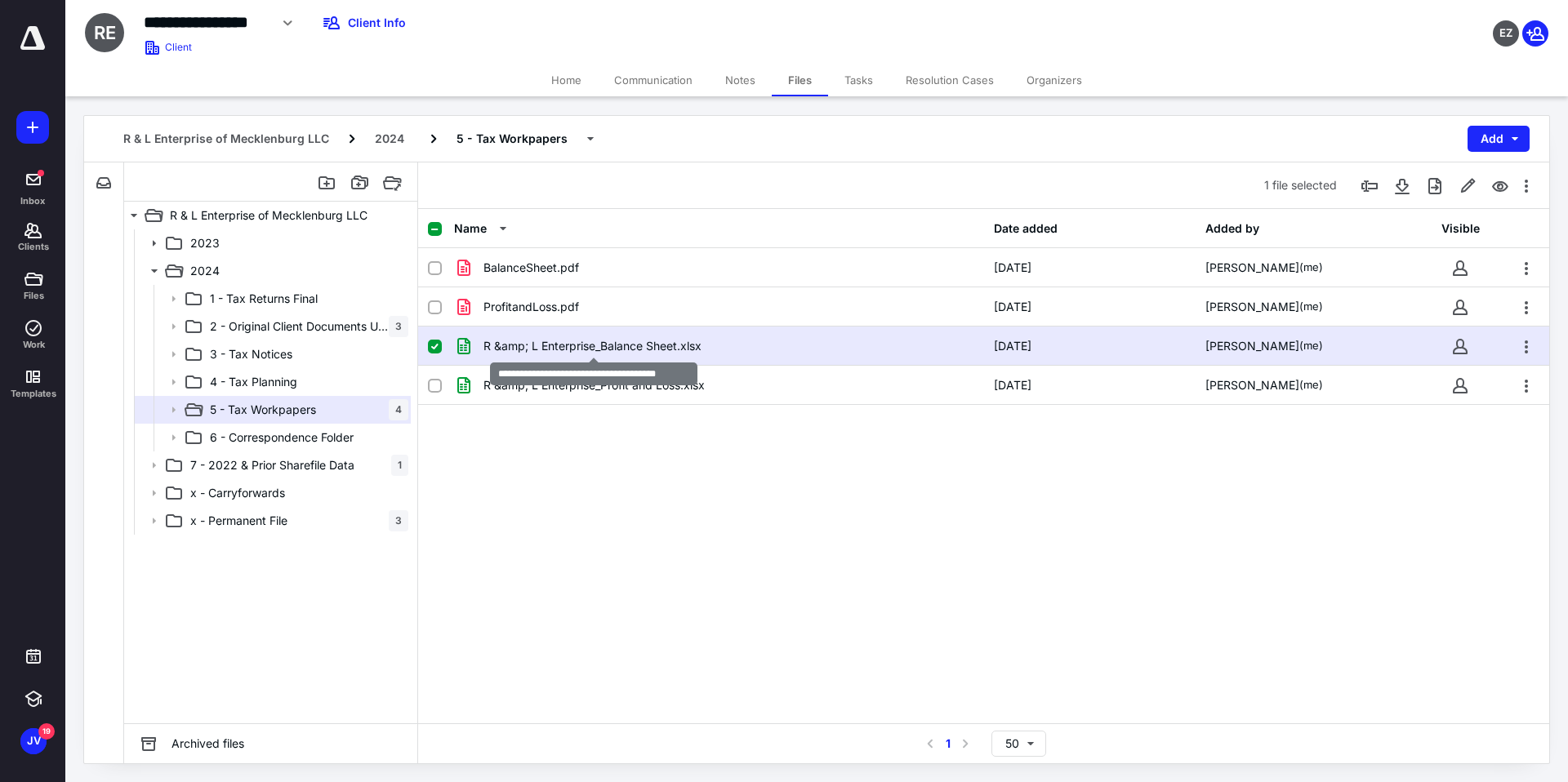 click on "R &amp; L Enterprise_Balance Sheet.xlsx" at bounding box center (592, 346) 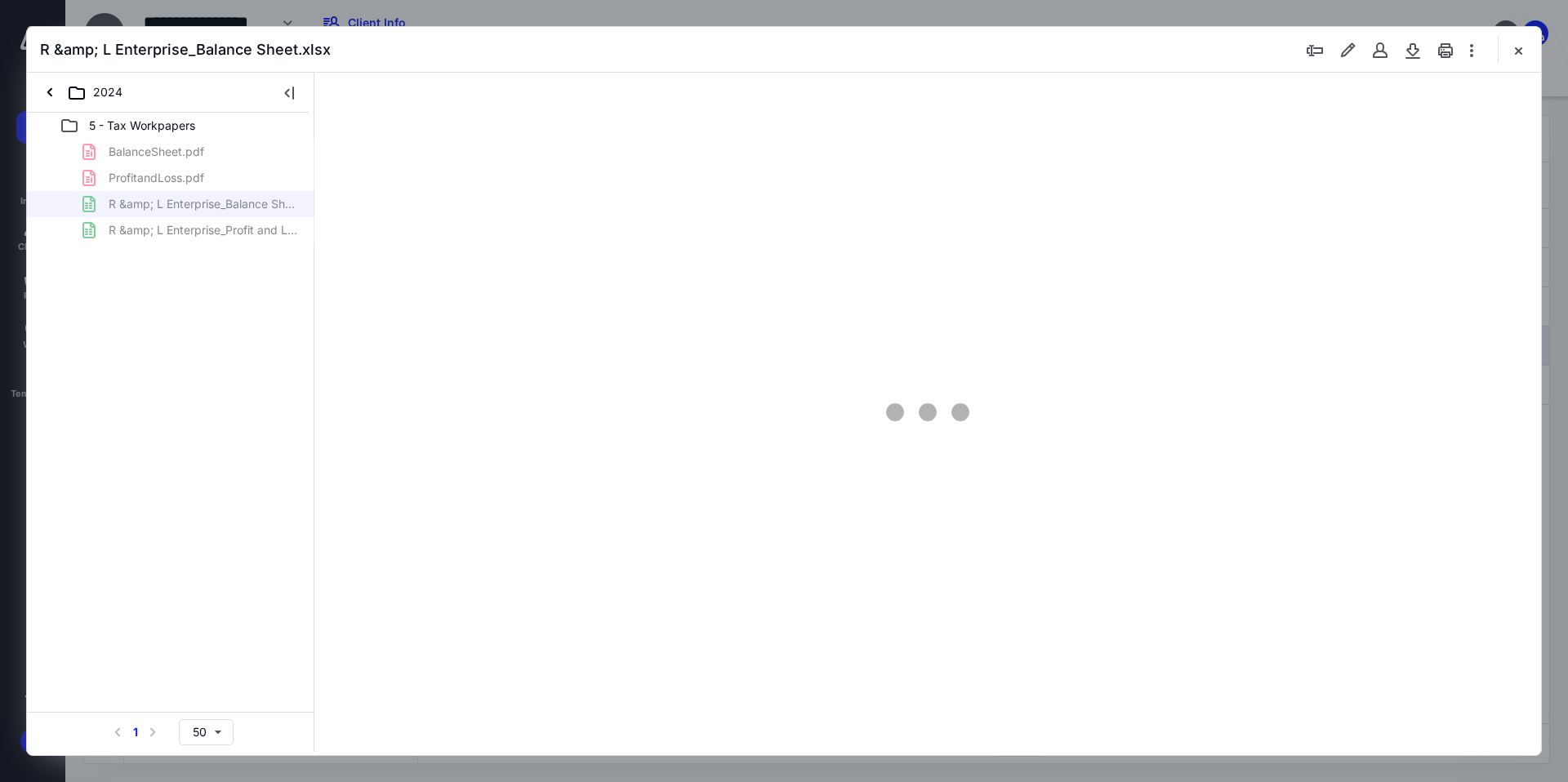 scroll, scrollTop: 0, scrollLeft: 0, axis: both 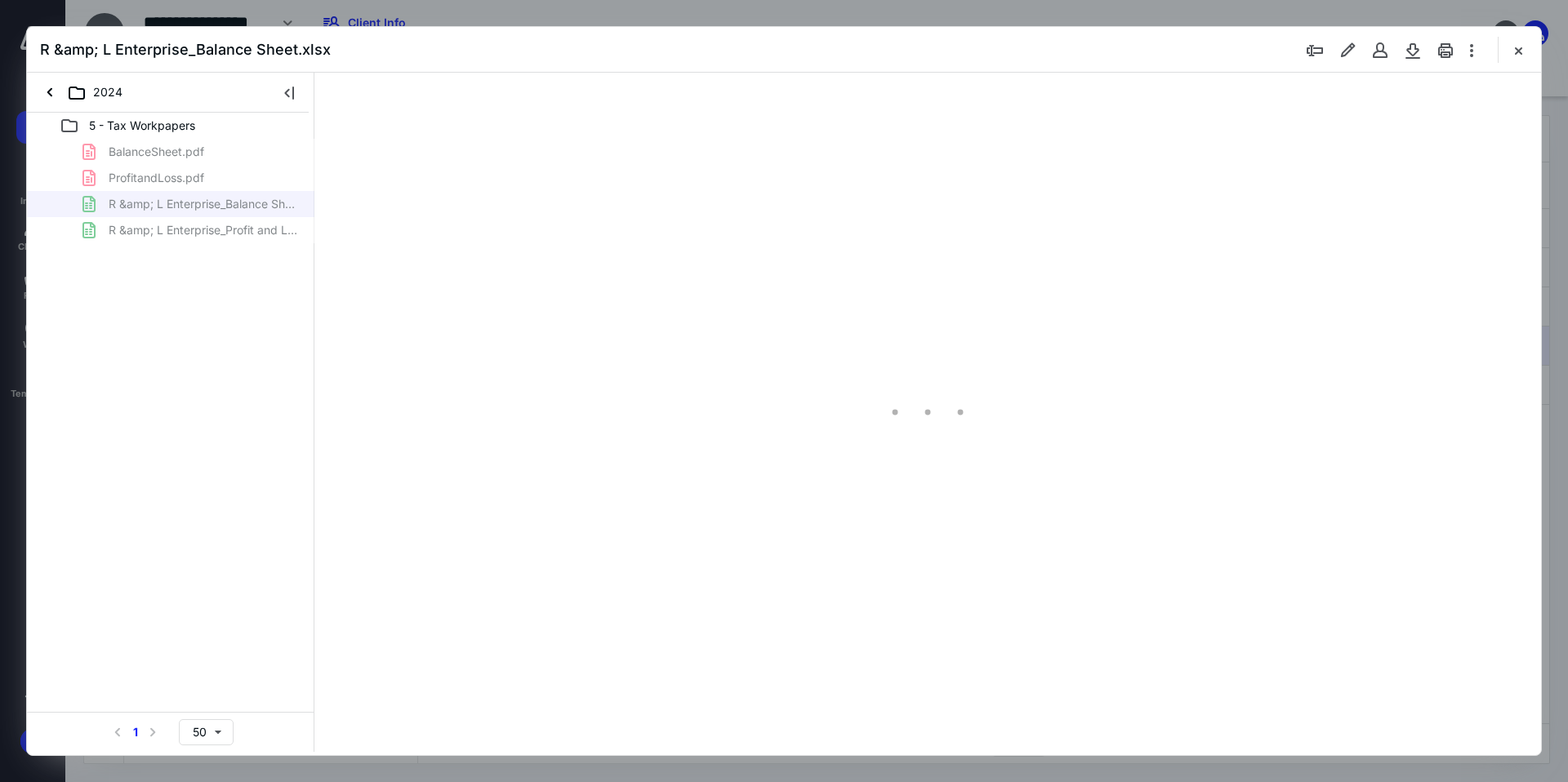 type on "187" 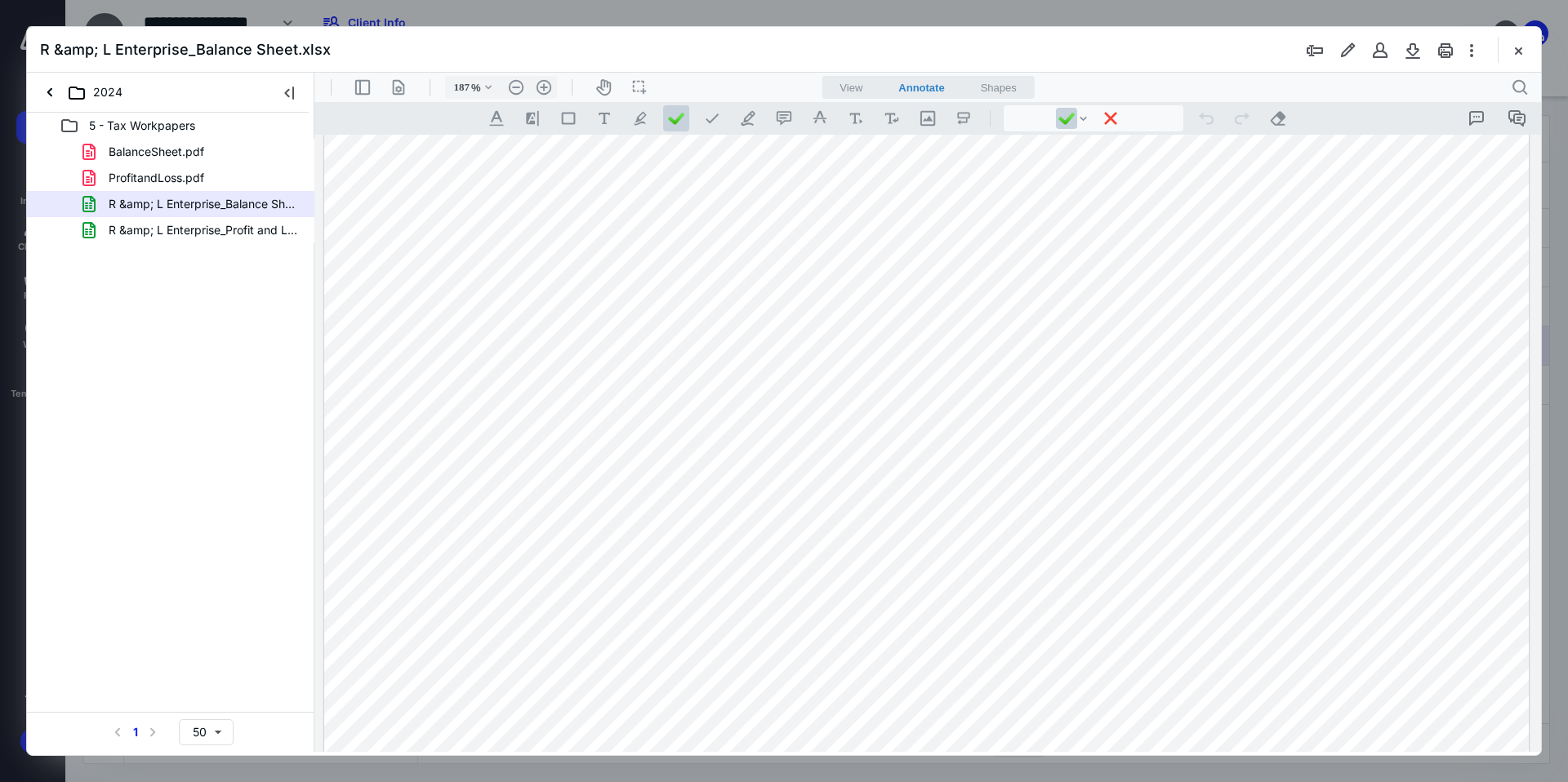 scroll, scrollTop: 9, scrollLeft: 0, axis: vertical 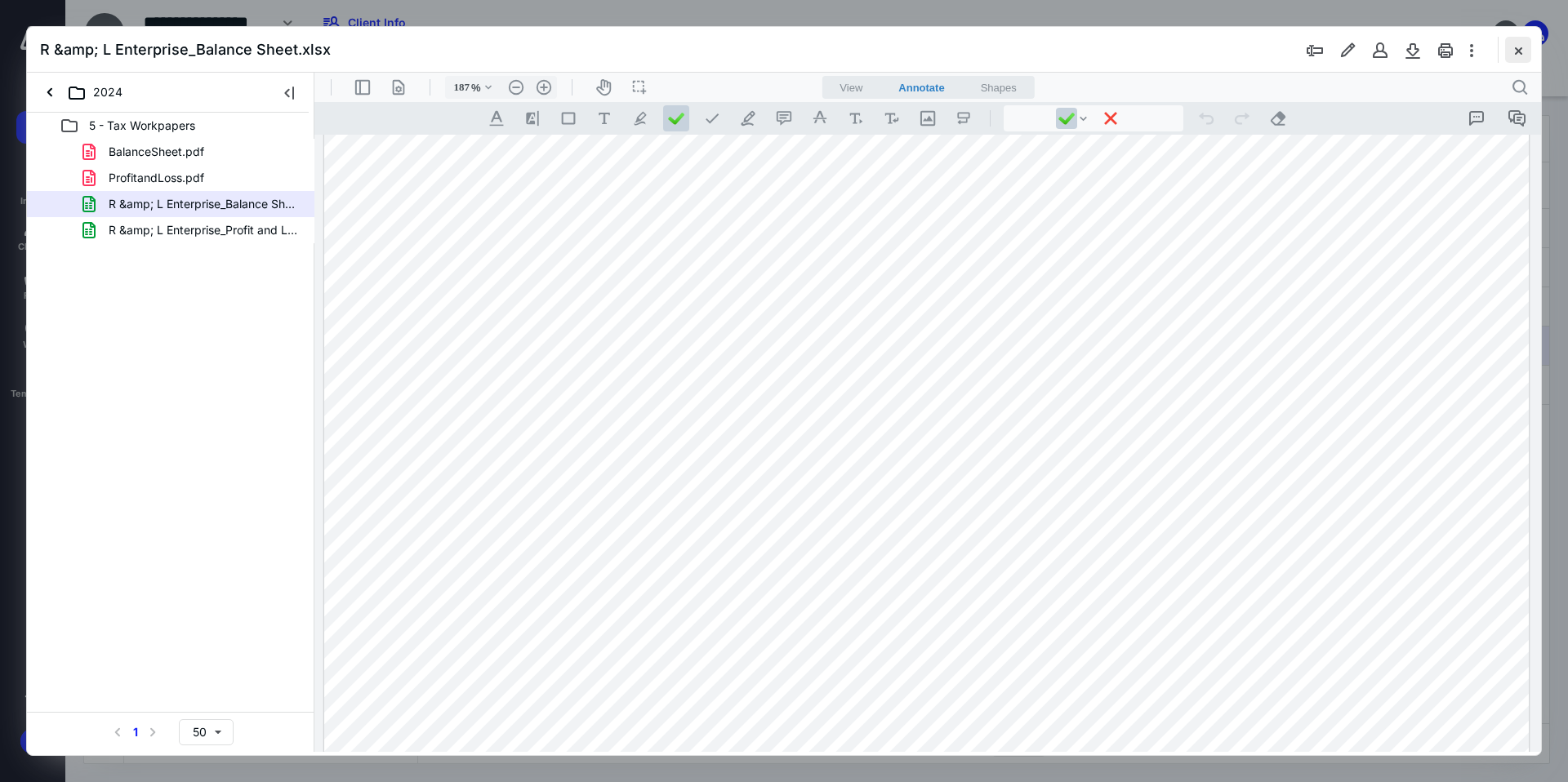 click at bounding box center [1518, 50] 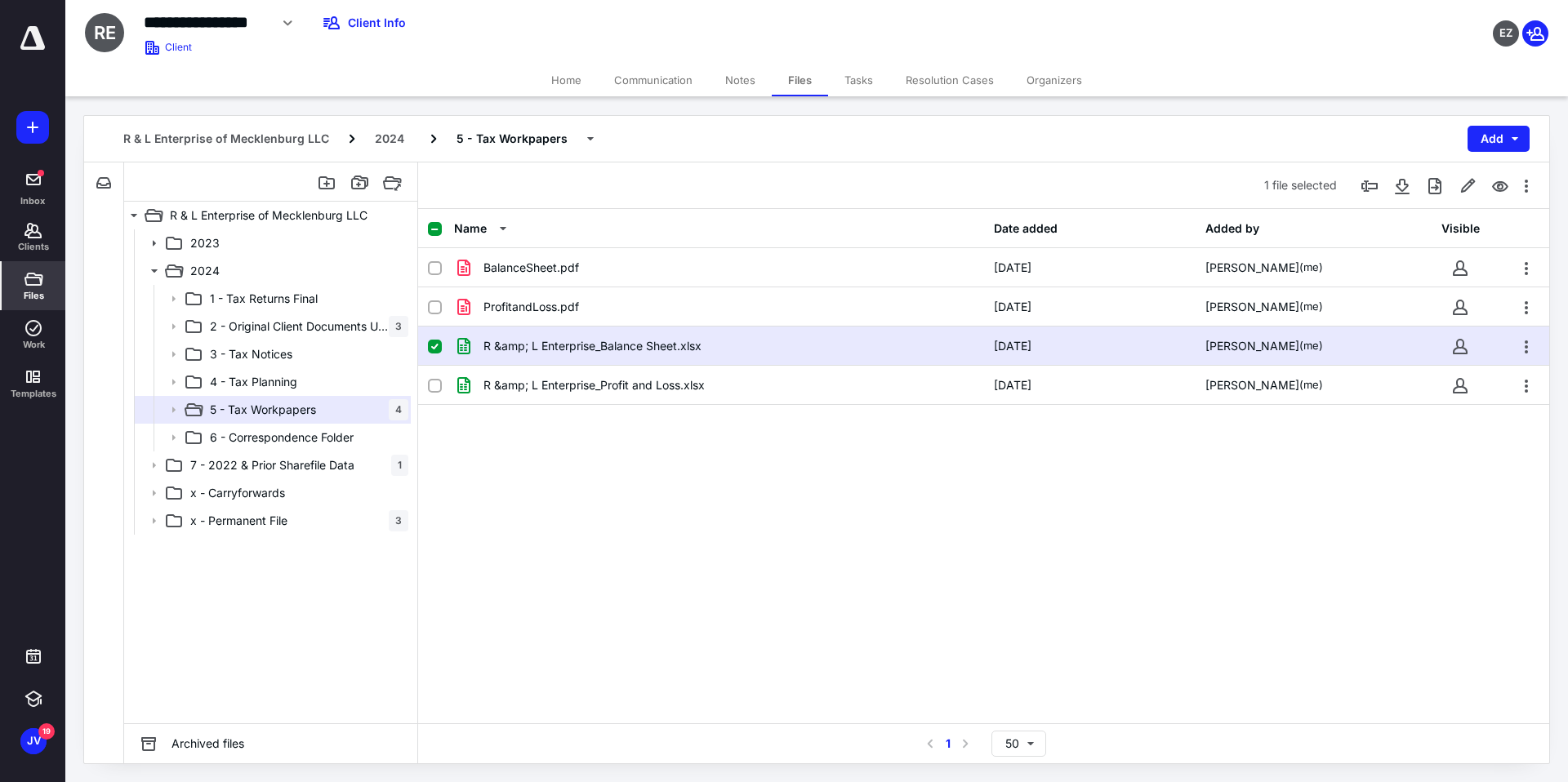 click on "Inbox Clients Files Work Templates" at bounding box center [33, 286] 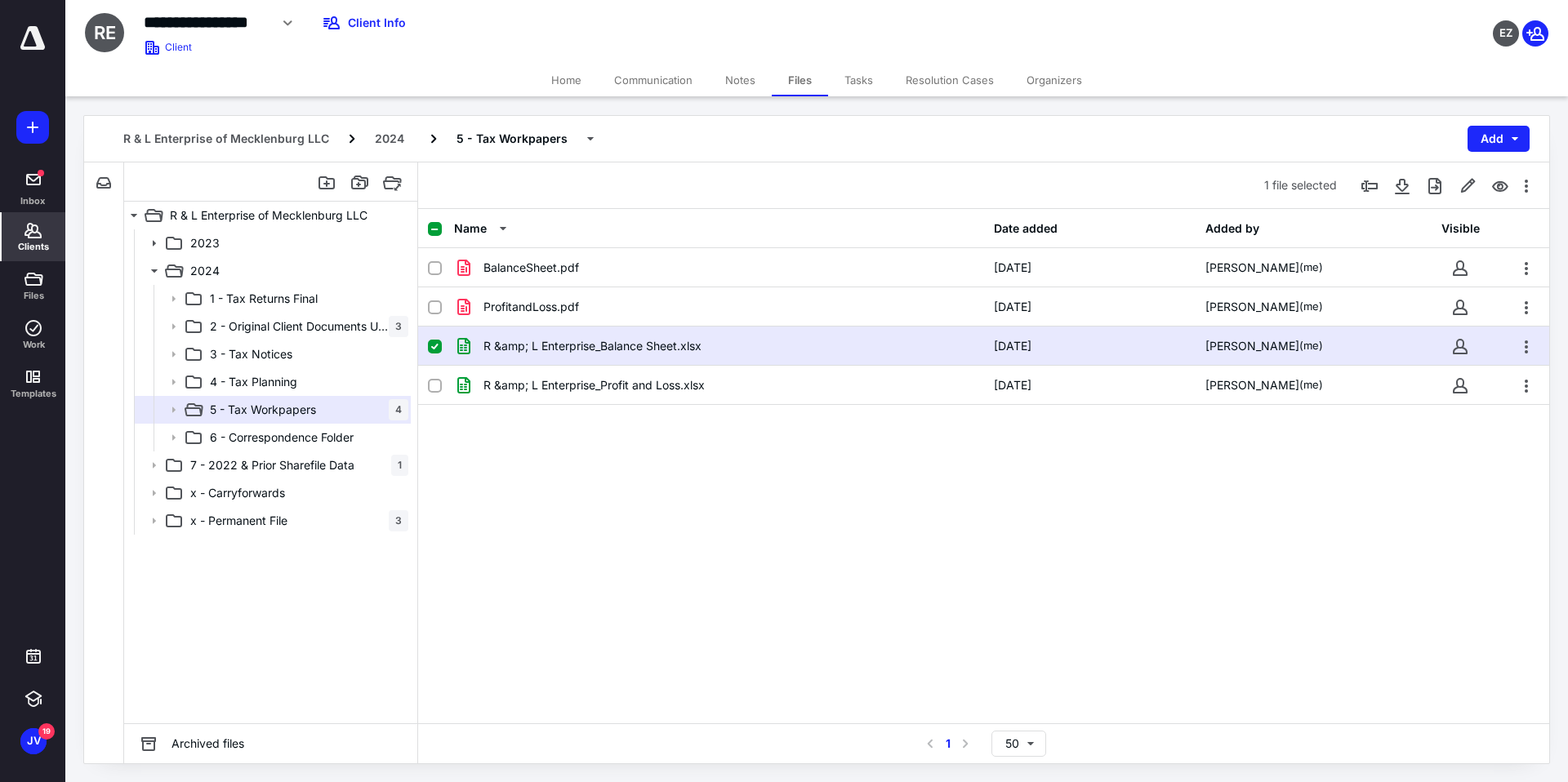 click on "Clients" at bounding box center (33, 247) 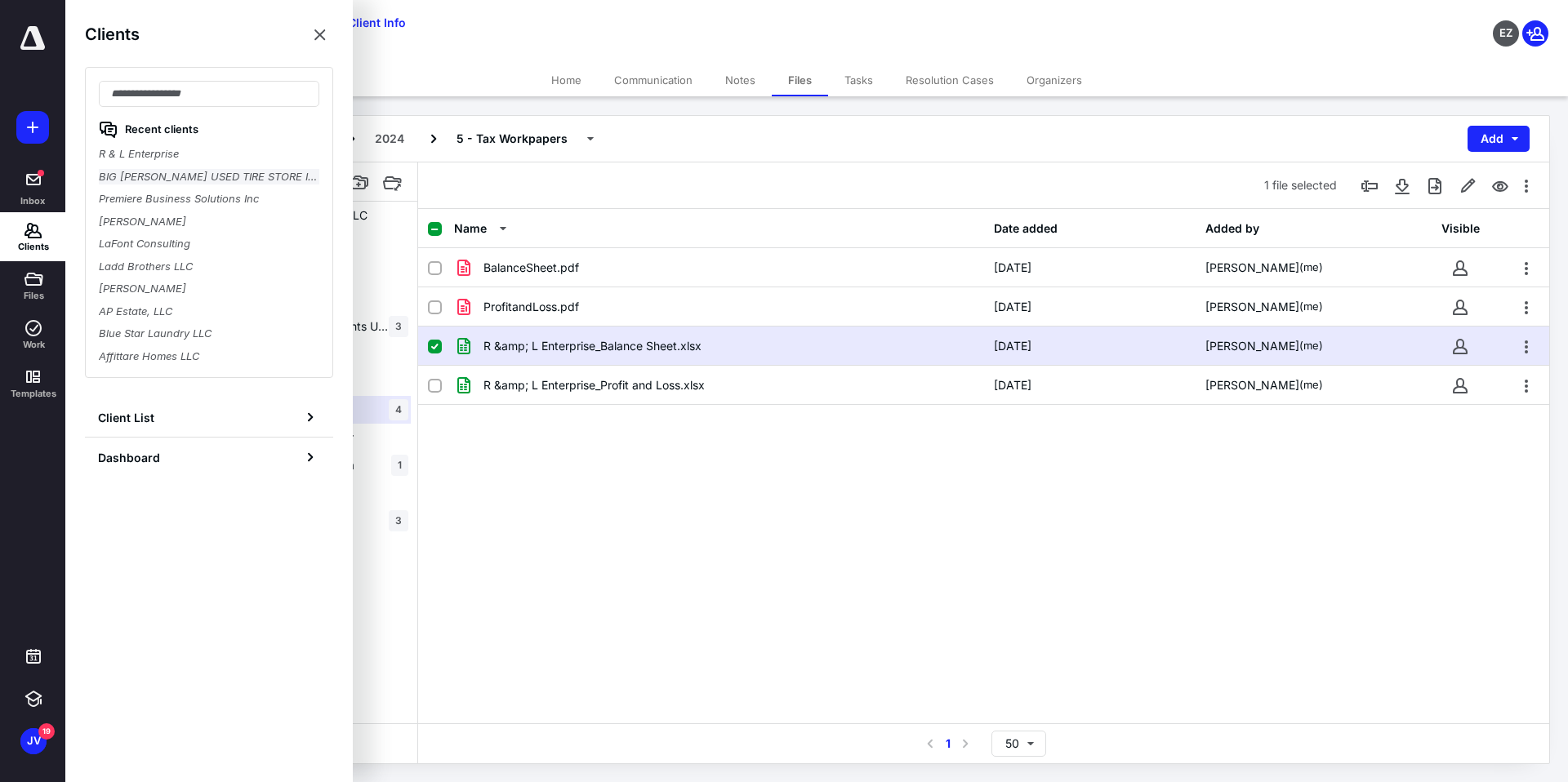 click on "BIG [PERSON_NAME] USED TIRE STORE INC" at bounding box center [209, 177] 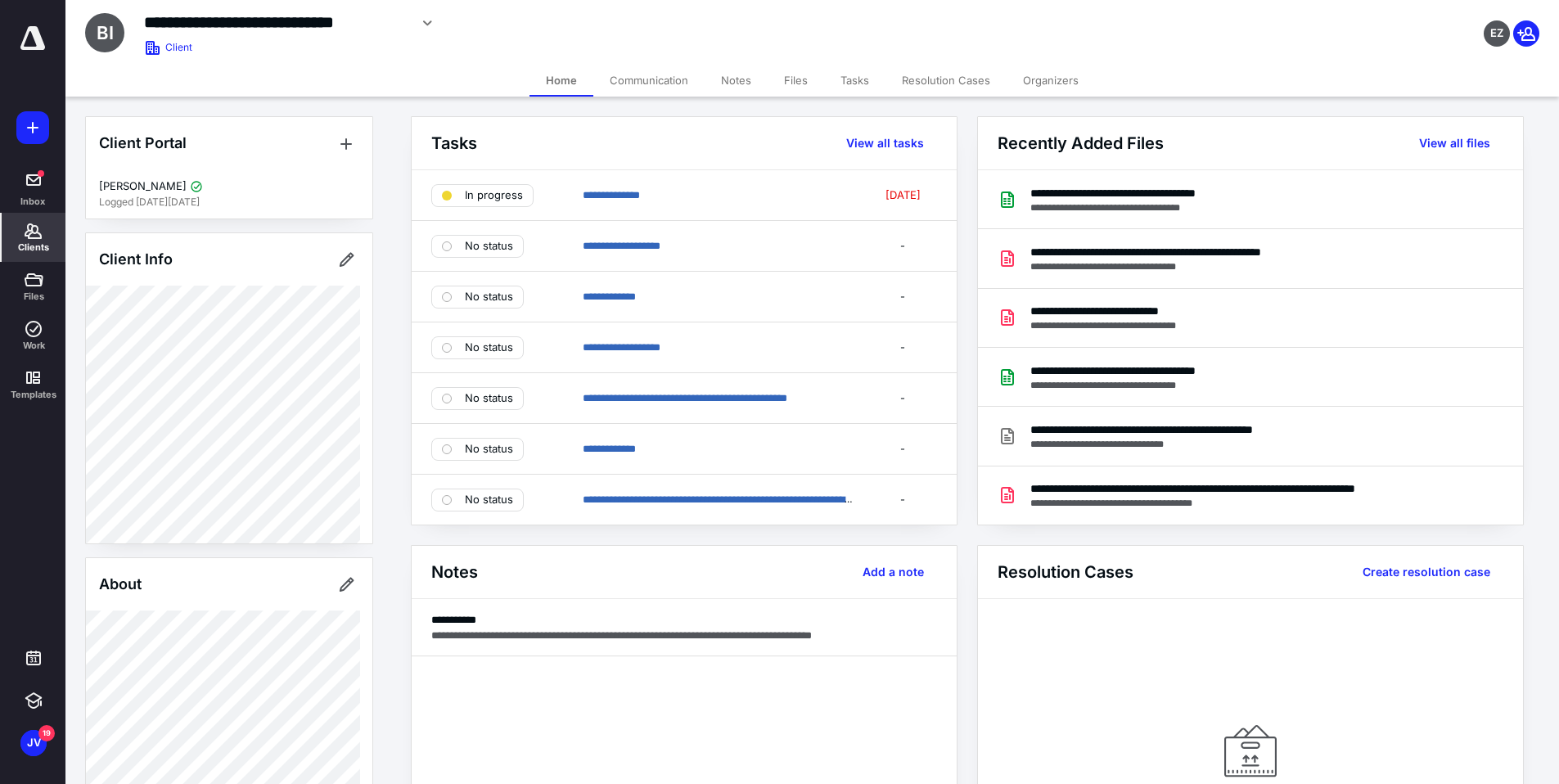 click on "Files" at bounding box center [795, 80] 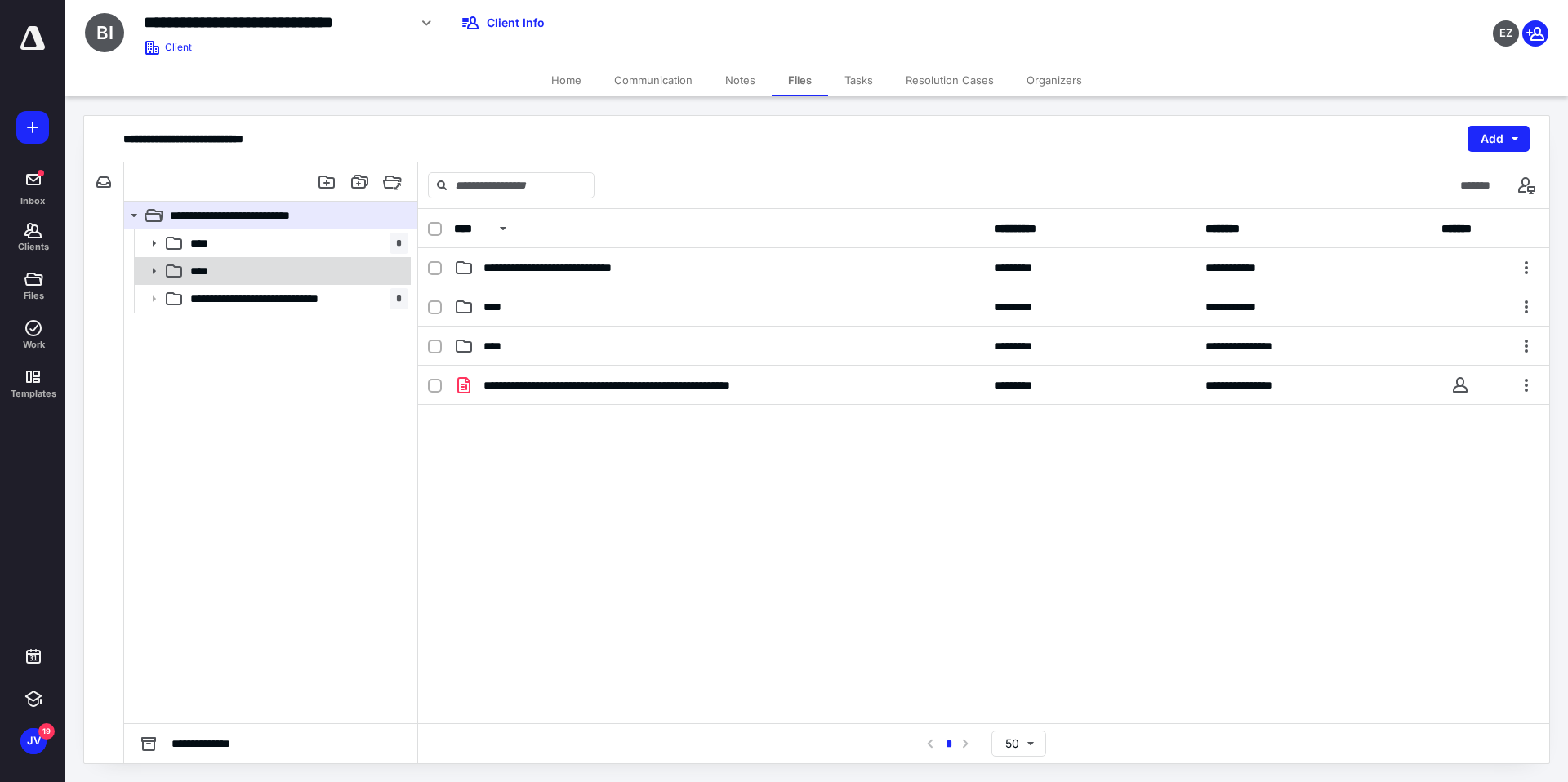 click on "****" at bounding box center [296, 271] 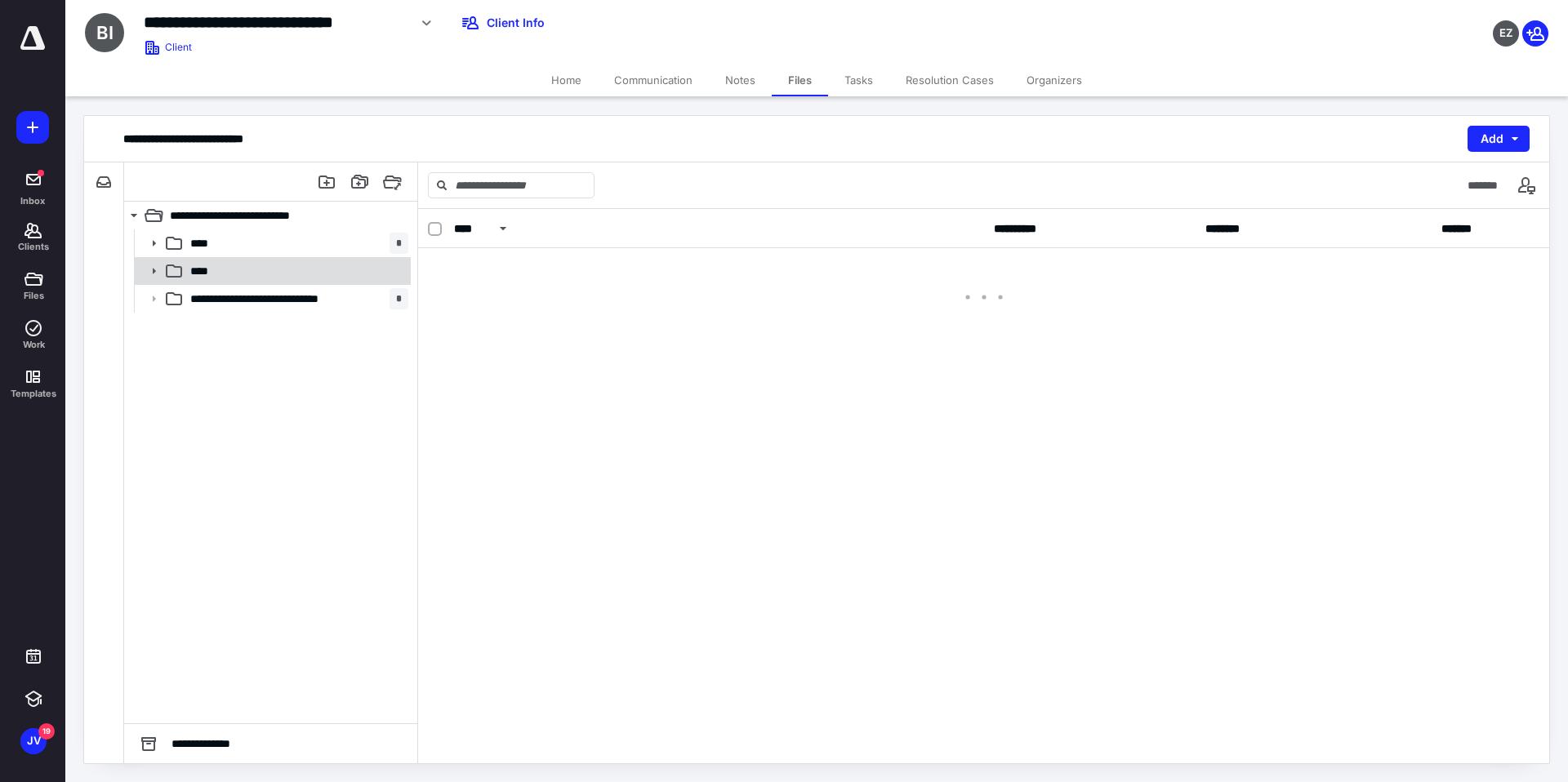 click on "****" at bounding box center (296, 271) 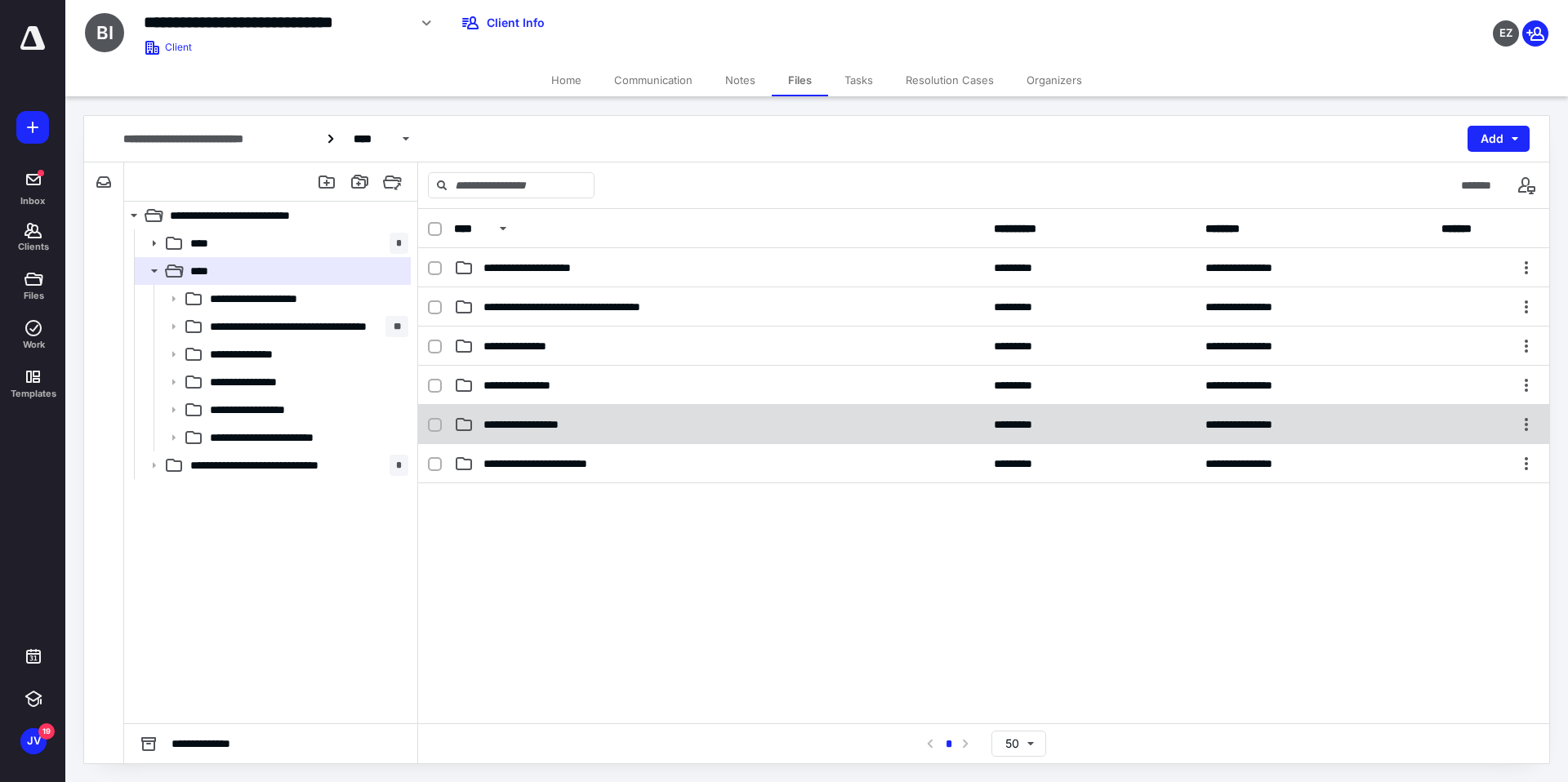 click on "**********" at bounding box center [719, 424] 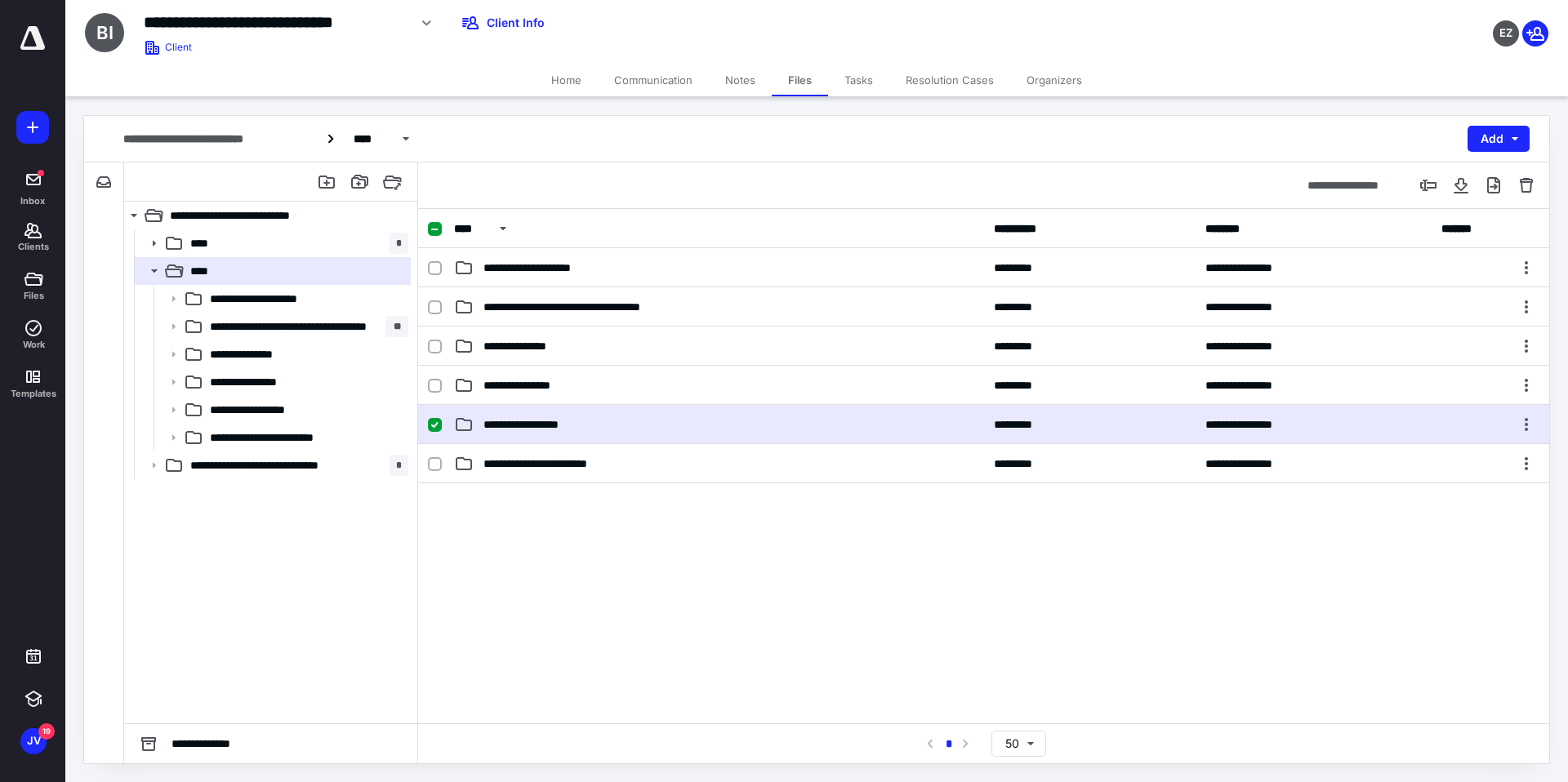 click on "**********" at bounding box center (719, 424) 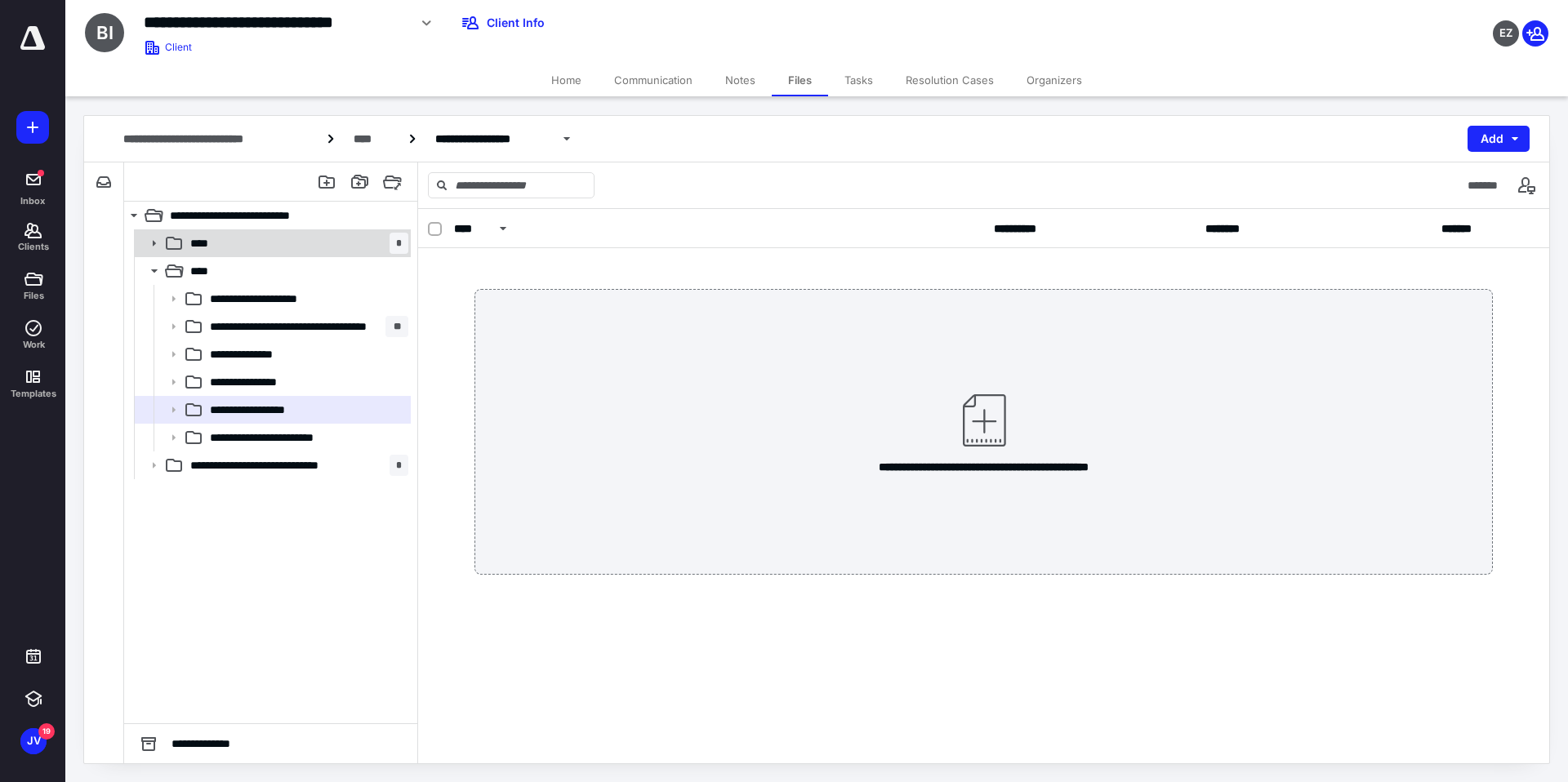 click on "**** *" at bounding box center [296, 243] 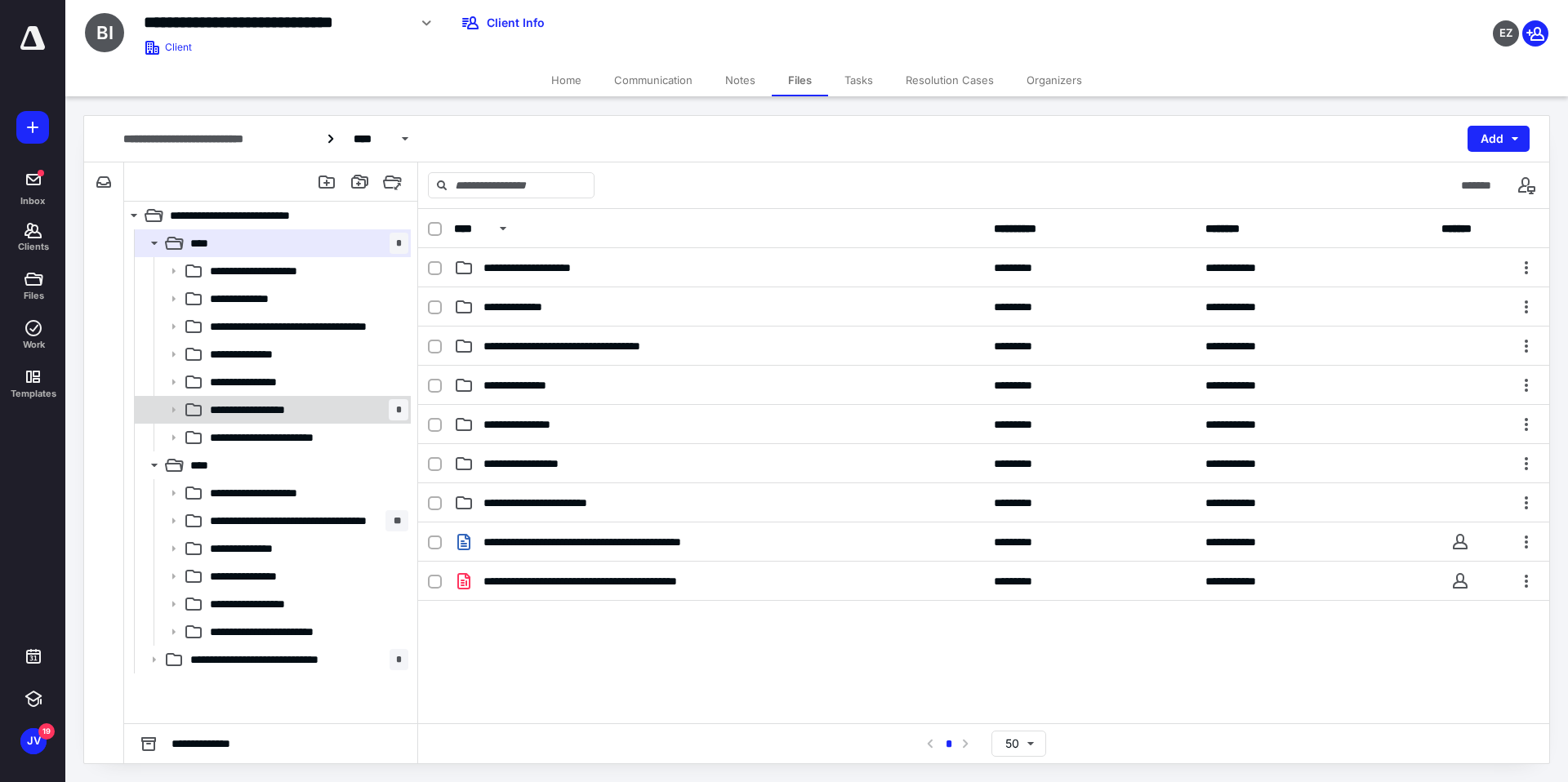 click on "**********" at bounding box center [263, 410] 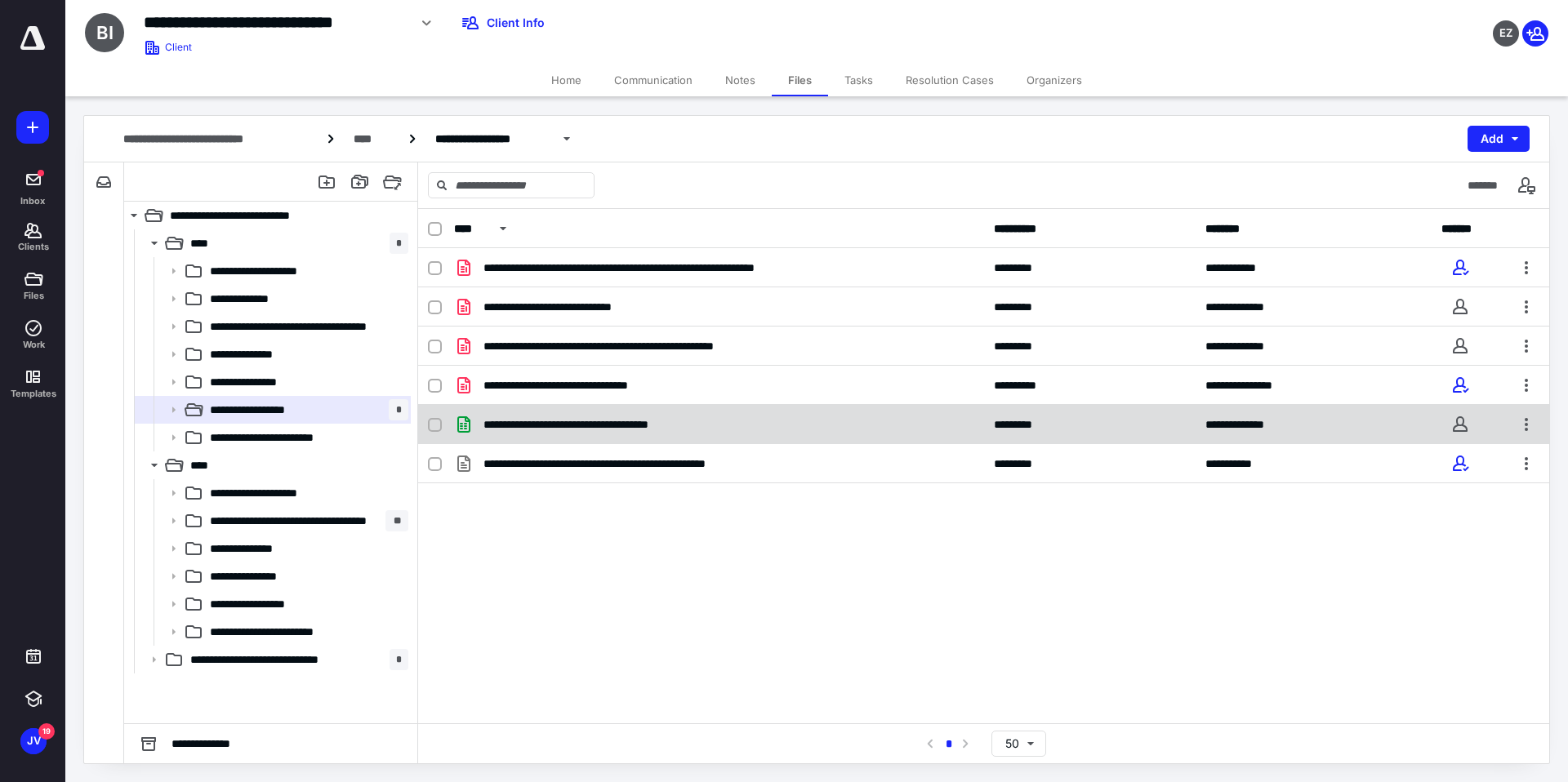 click on "**********" at bounding box center (983, 424) 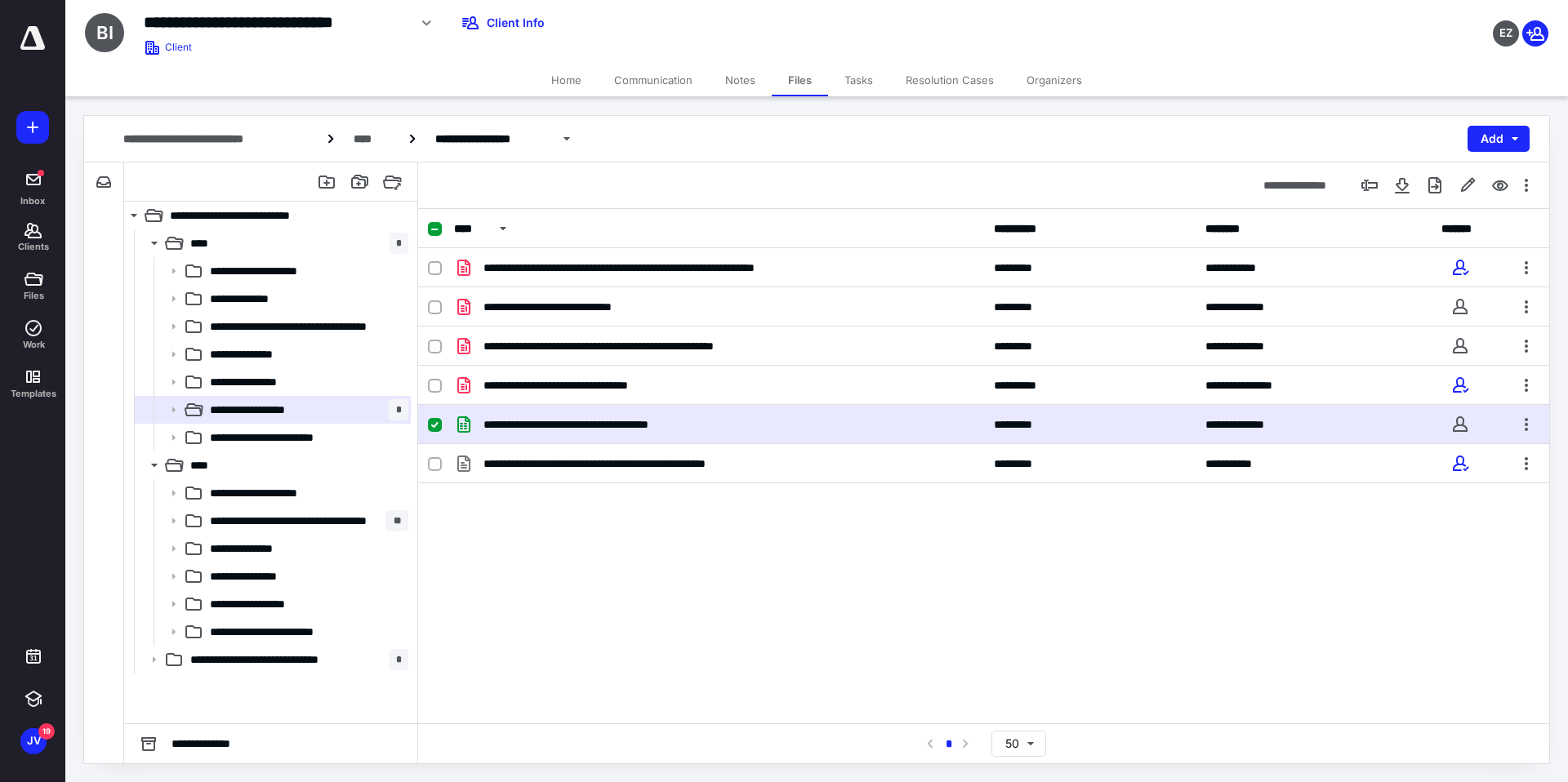 click on "**********" at bounding box center [983, 424] 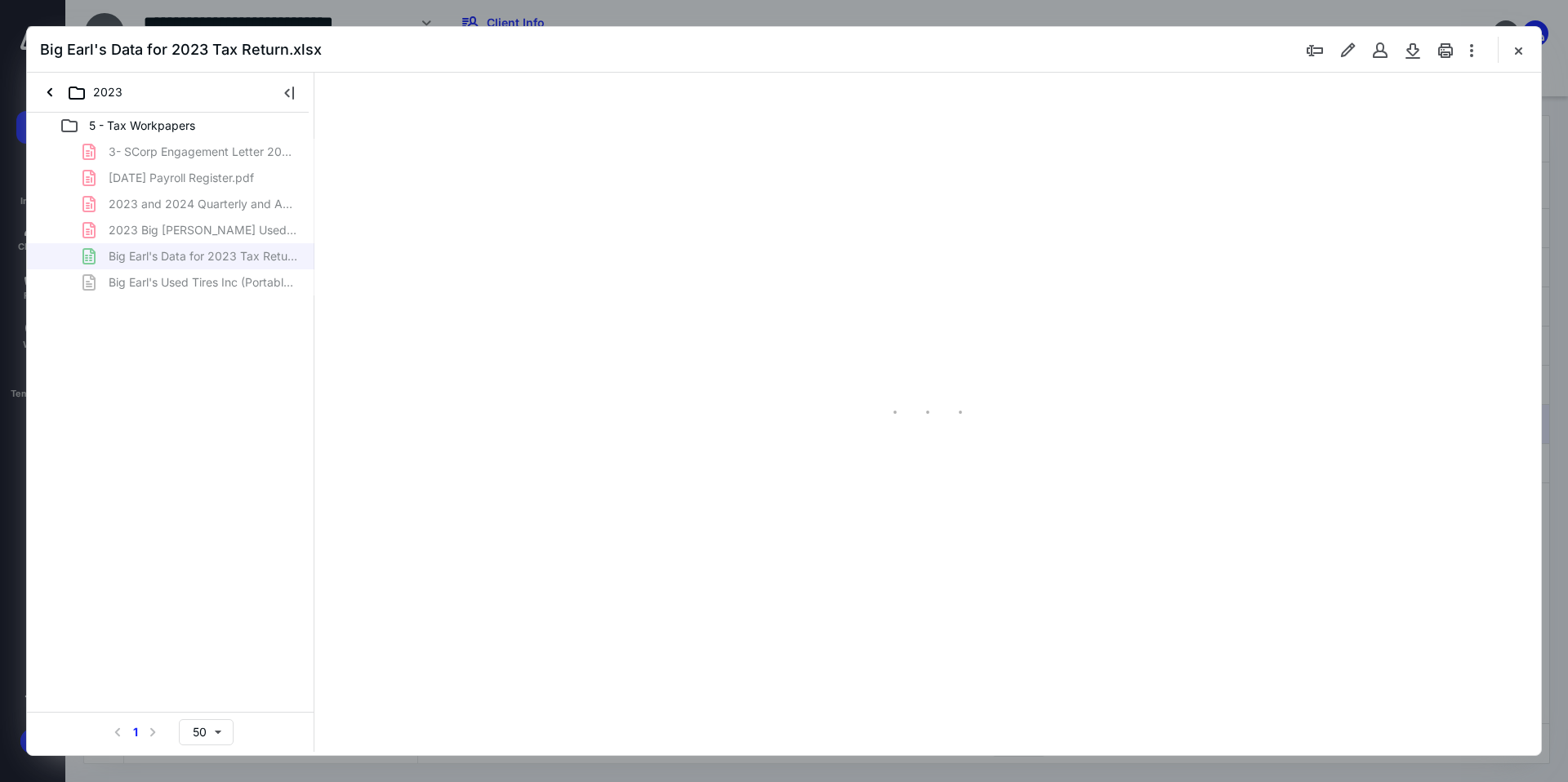 scroll, scrollTop: 0, scrollLeft: 0, axis: both 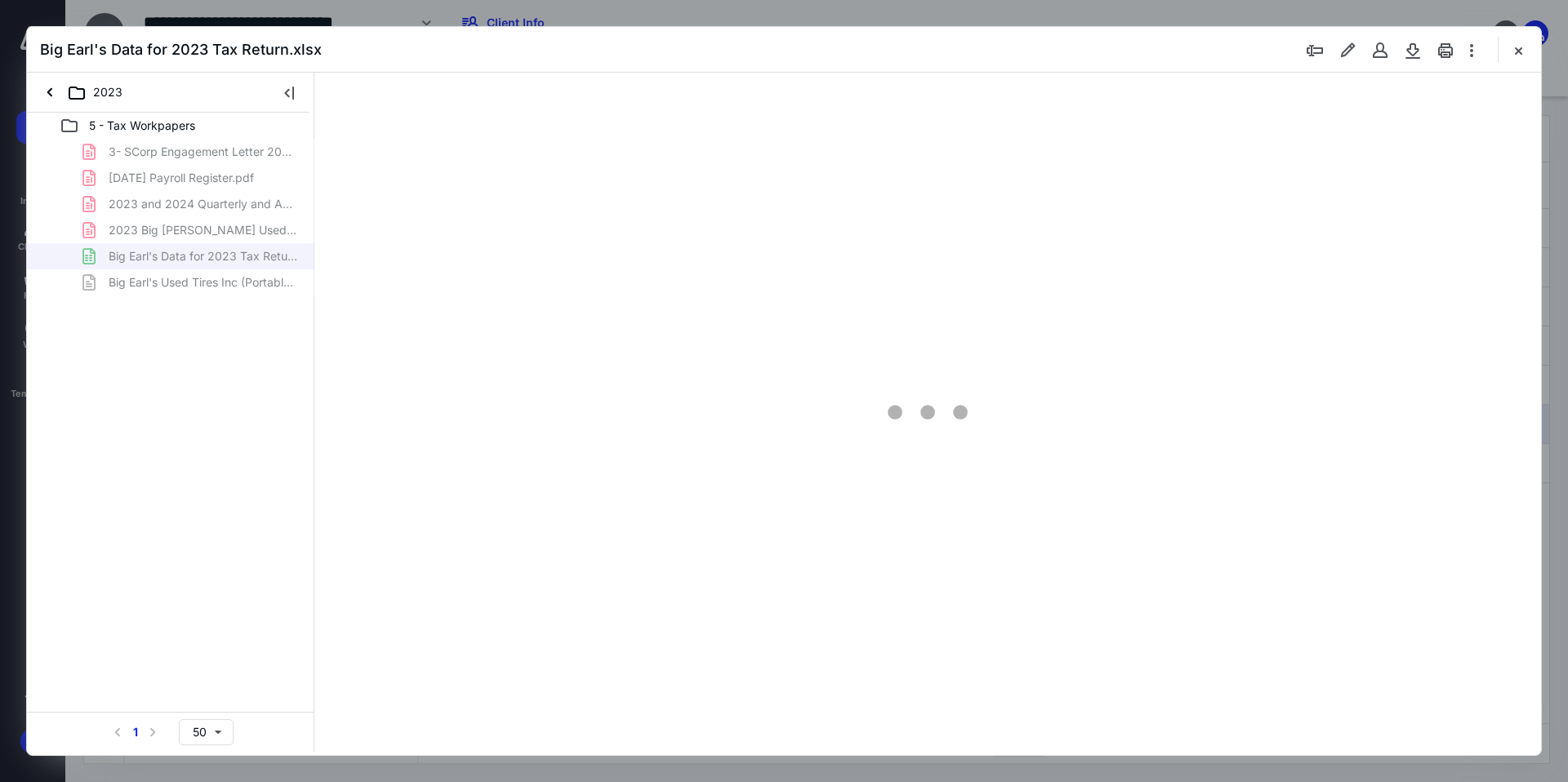 type on "158" 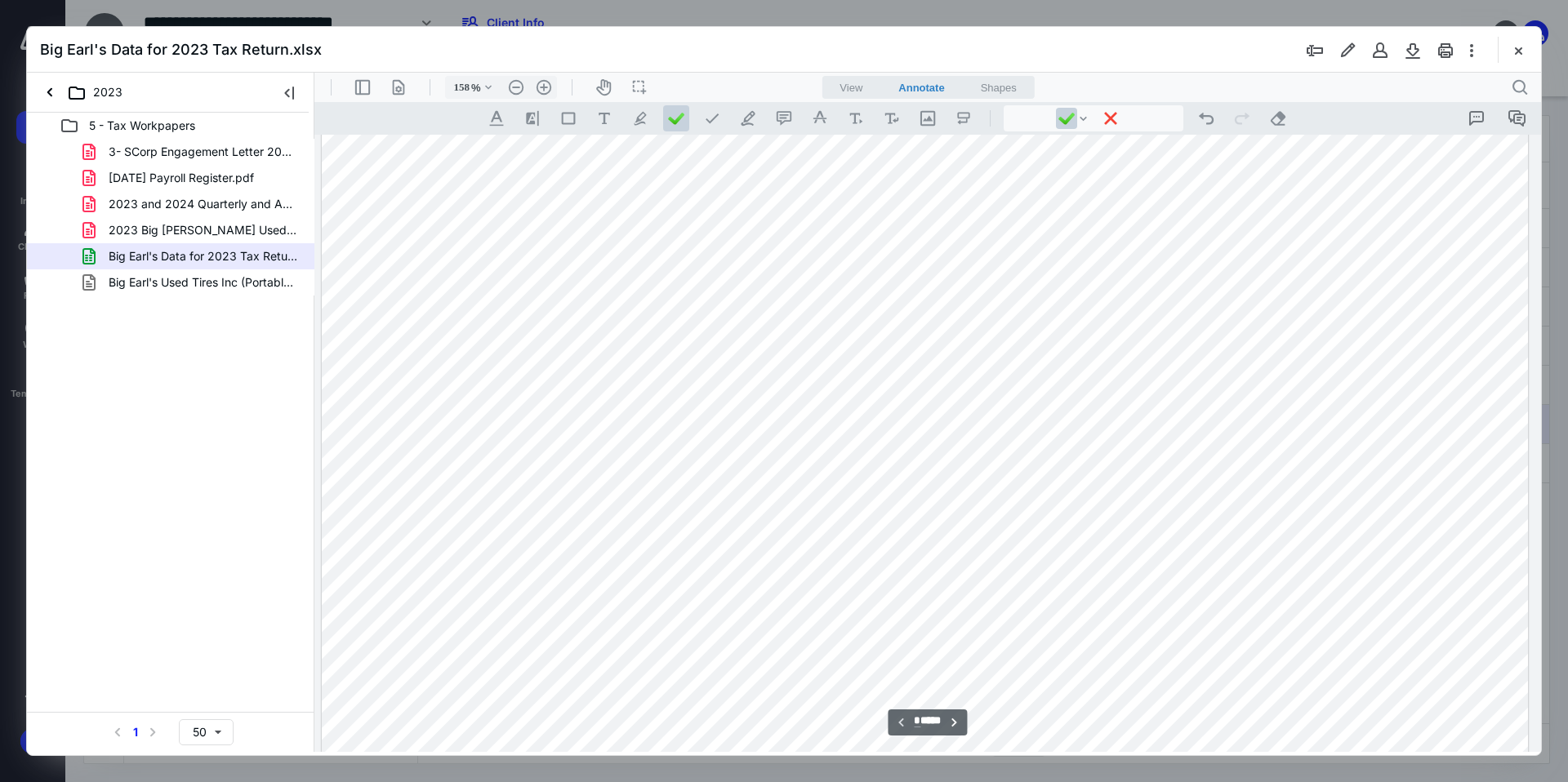 scroll, scrollTop: 77, scrollLeft: 300, axis: both 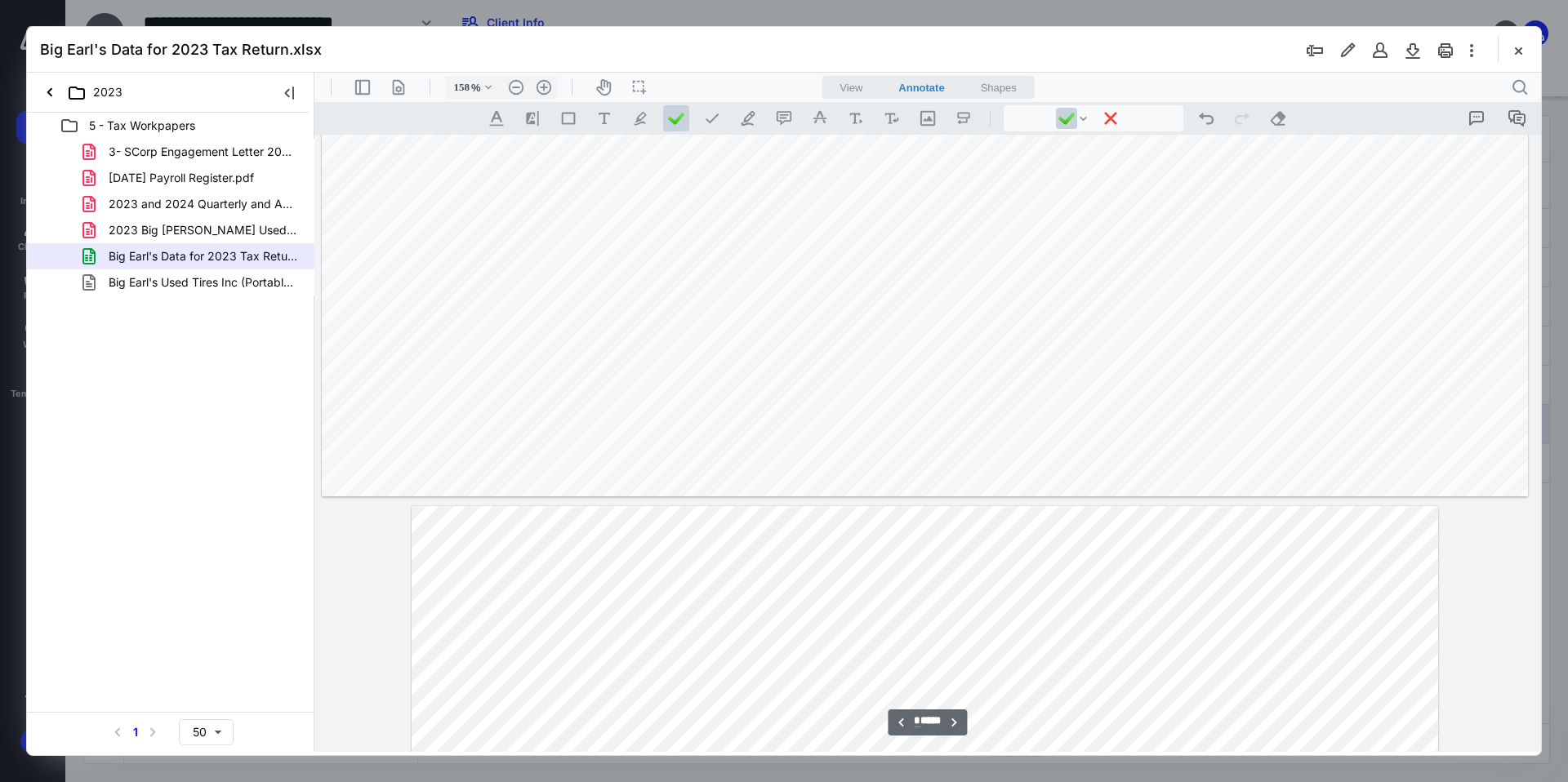 type on "*" 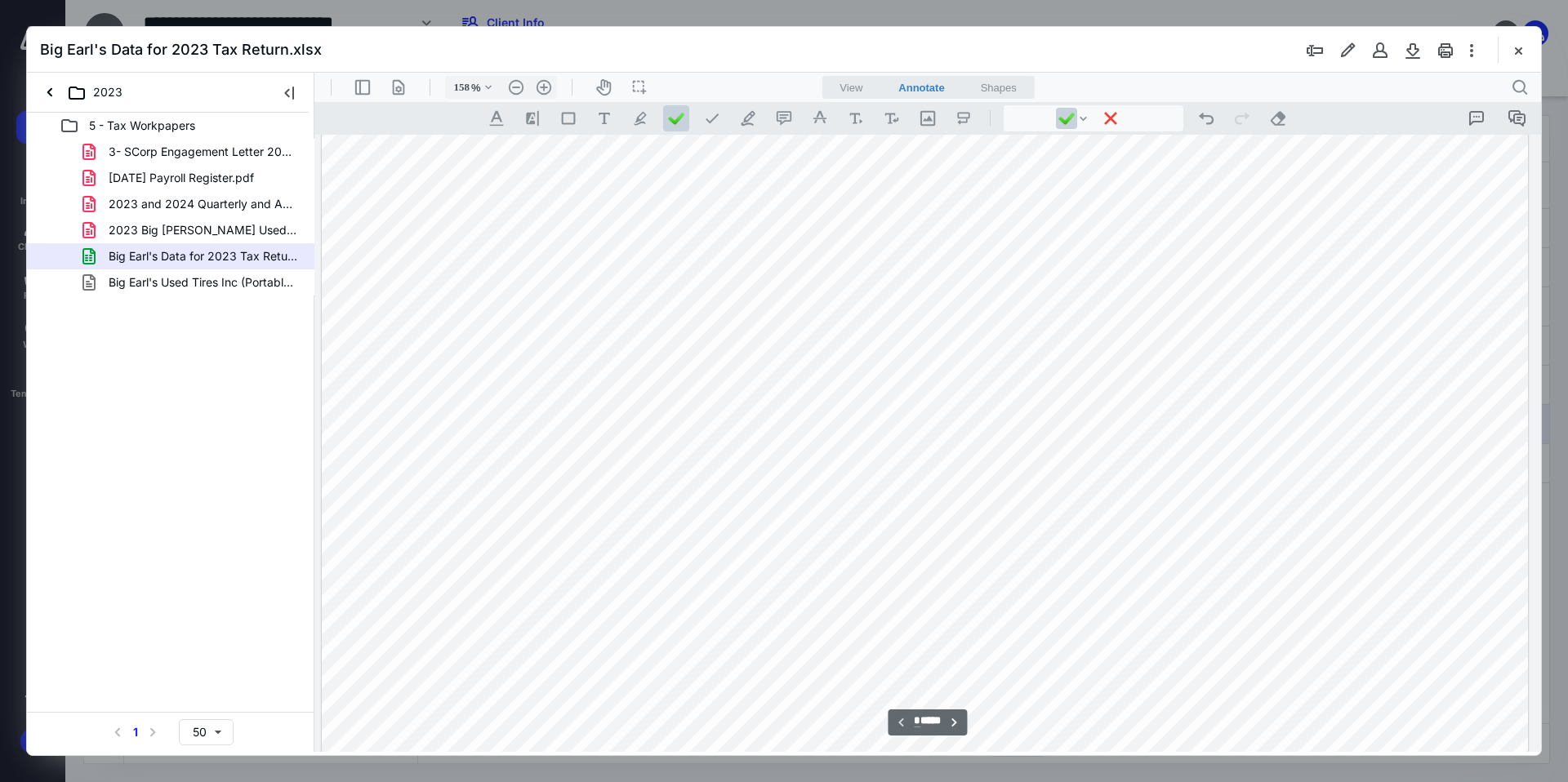 scroll, scrollTop: 660, scrollLeft: 300, axis: both 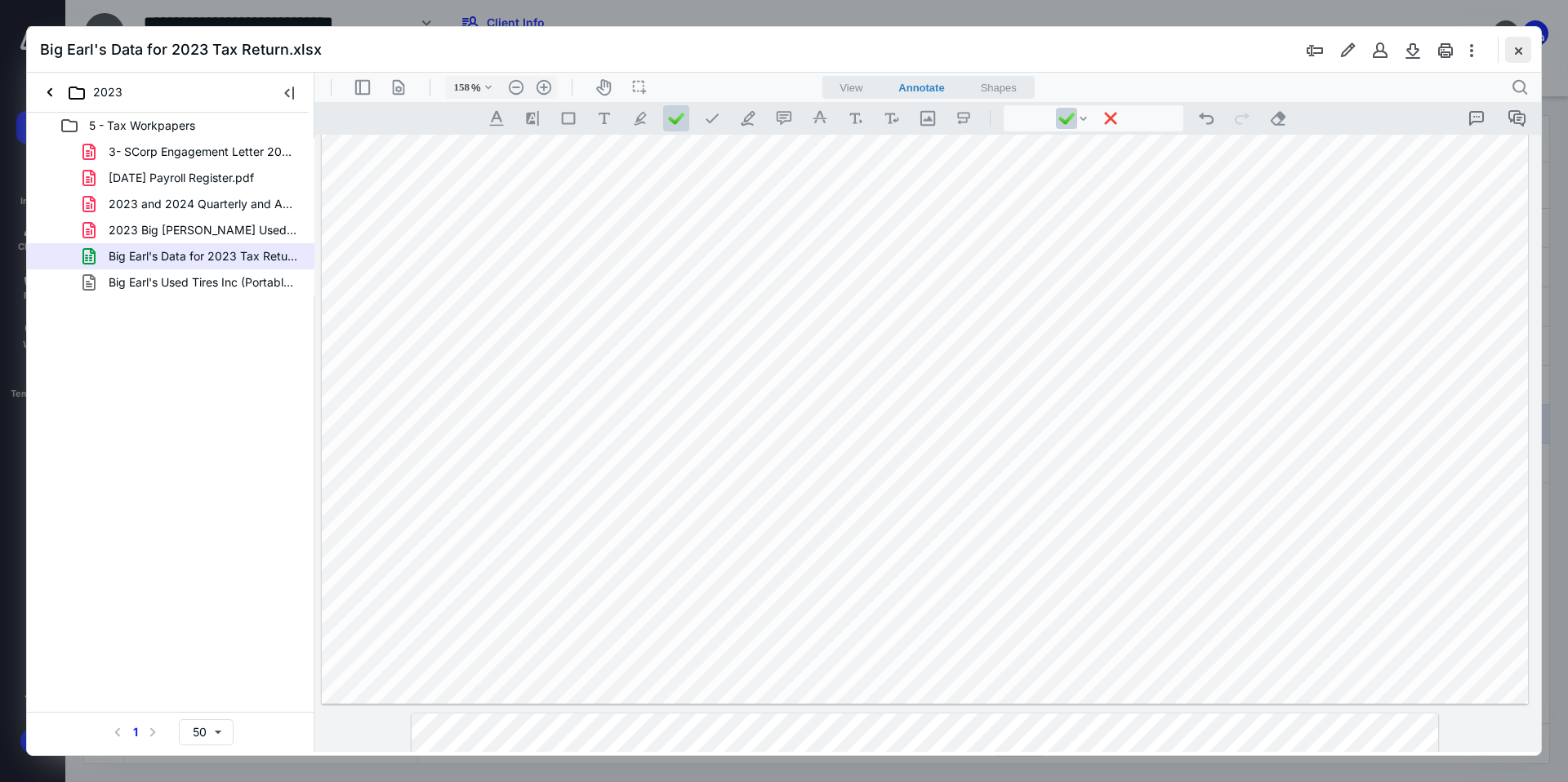 click at bounding box center [1518, 50] 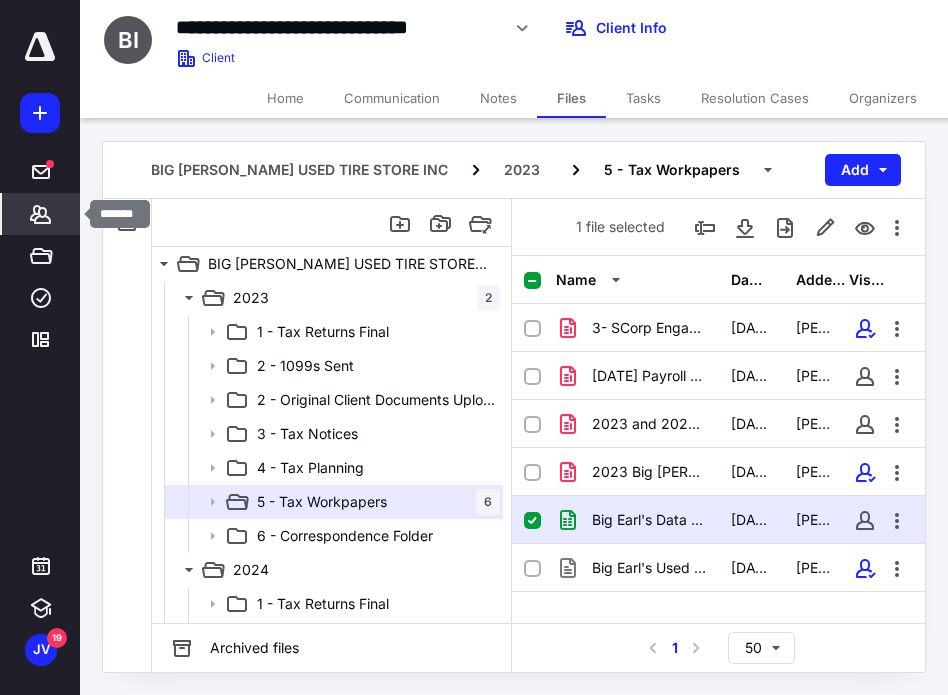 click 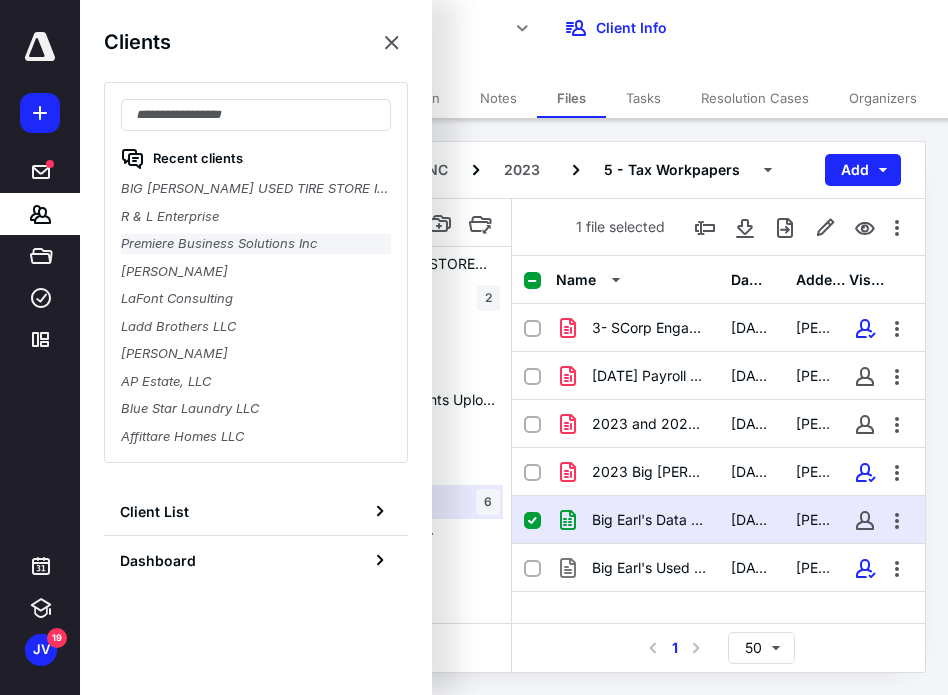 click on "Premiere Business Solutions Inc" at bounding box center (256, 244) 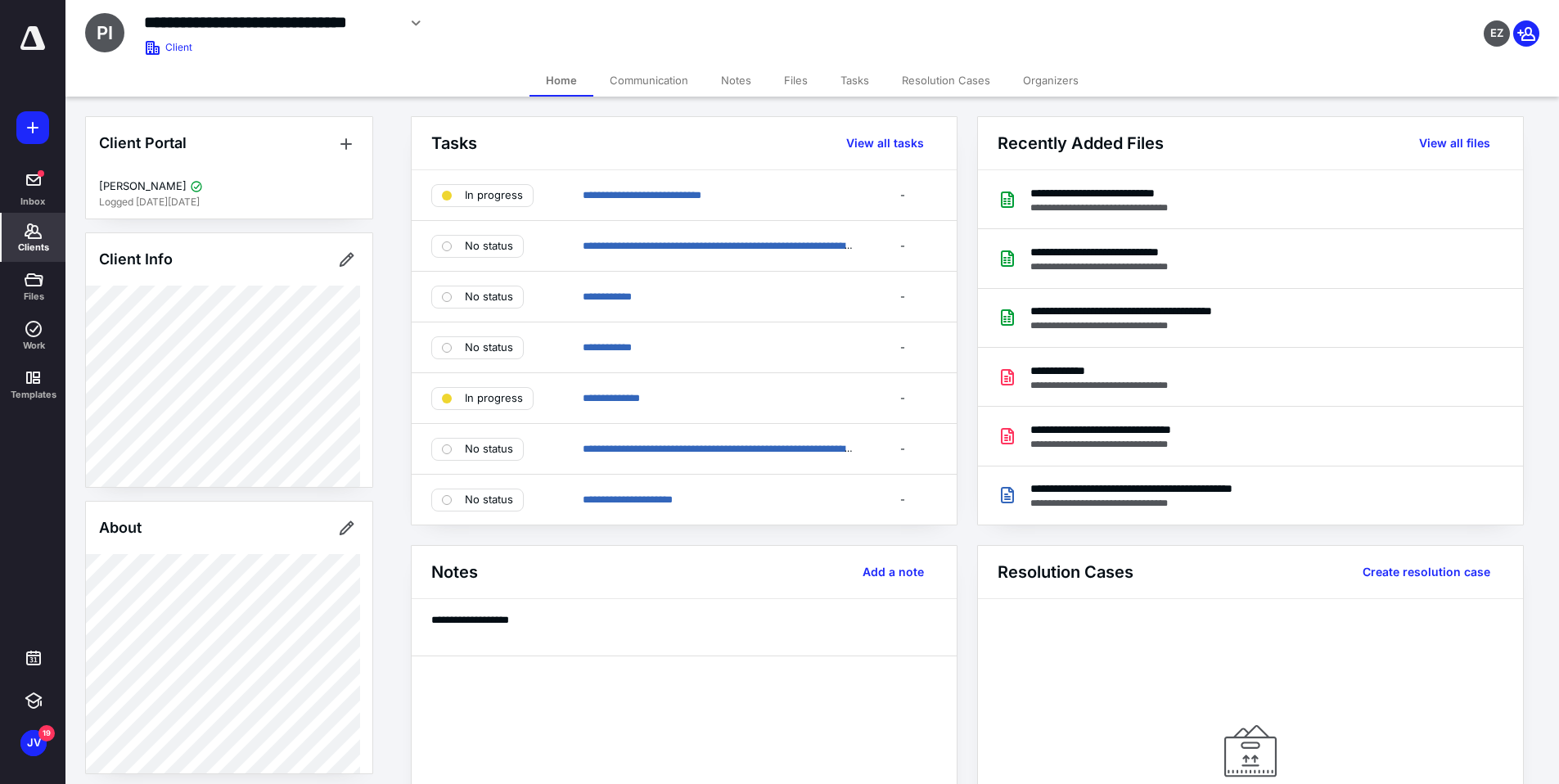 click on "Files" at bounding box center (795, 80) 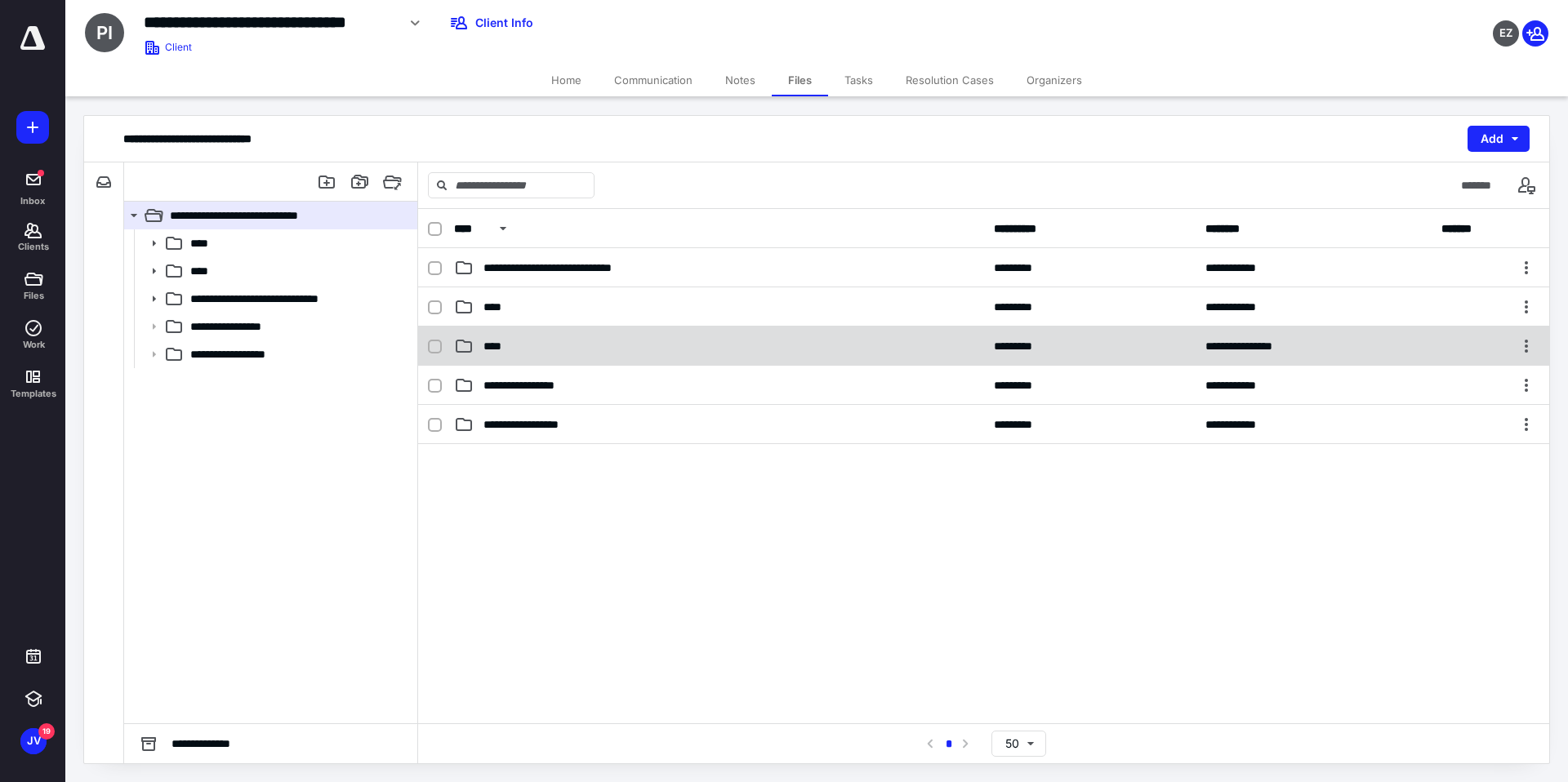 click on "****" at bounding box center (719, 346) 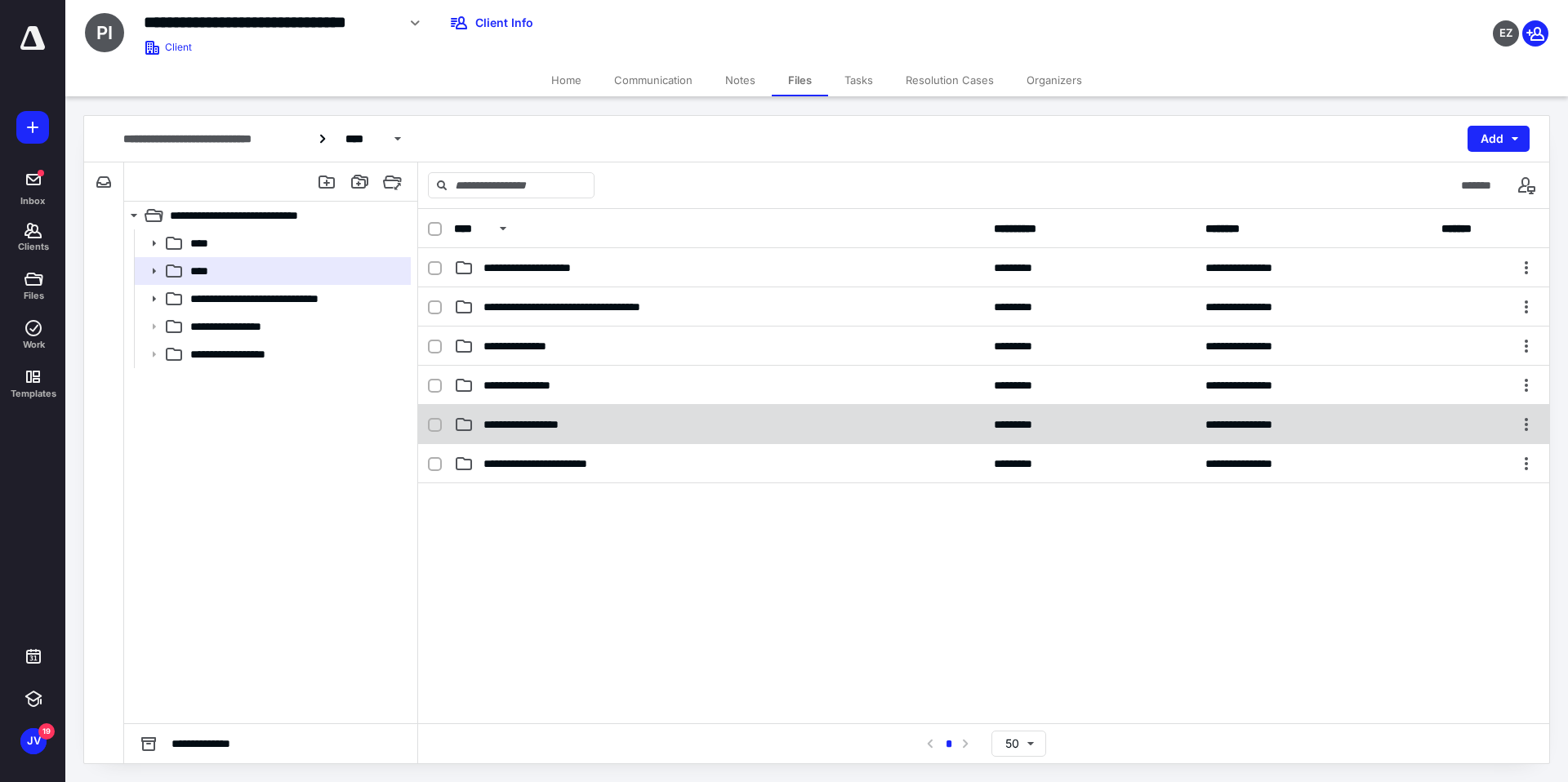 click on "**********" at bounding box center [719, 424] 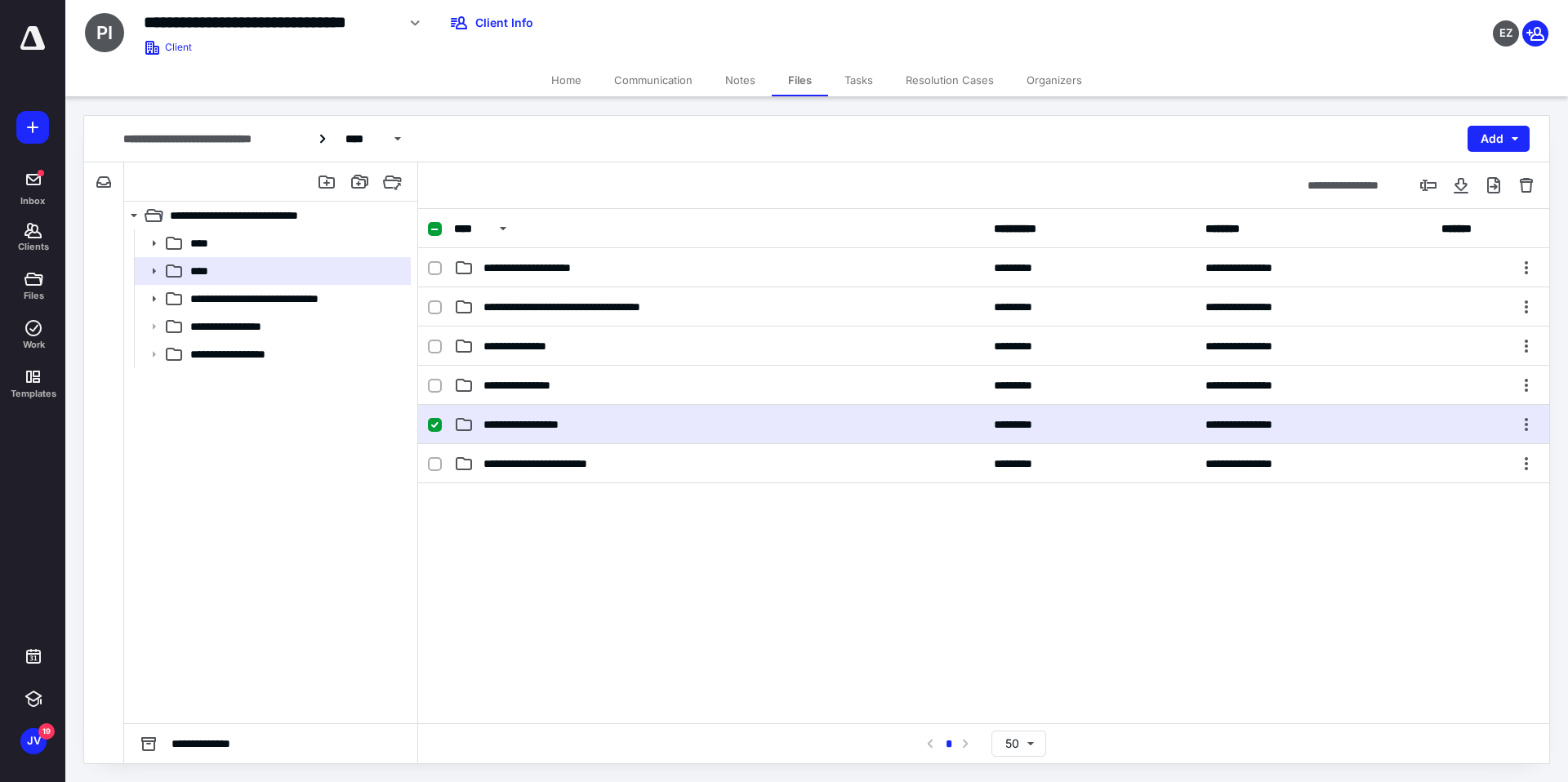 click on "**********" at bounding box center [719, 424] 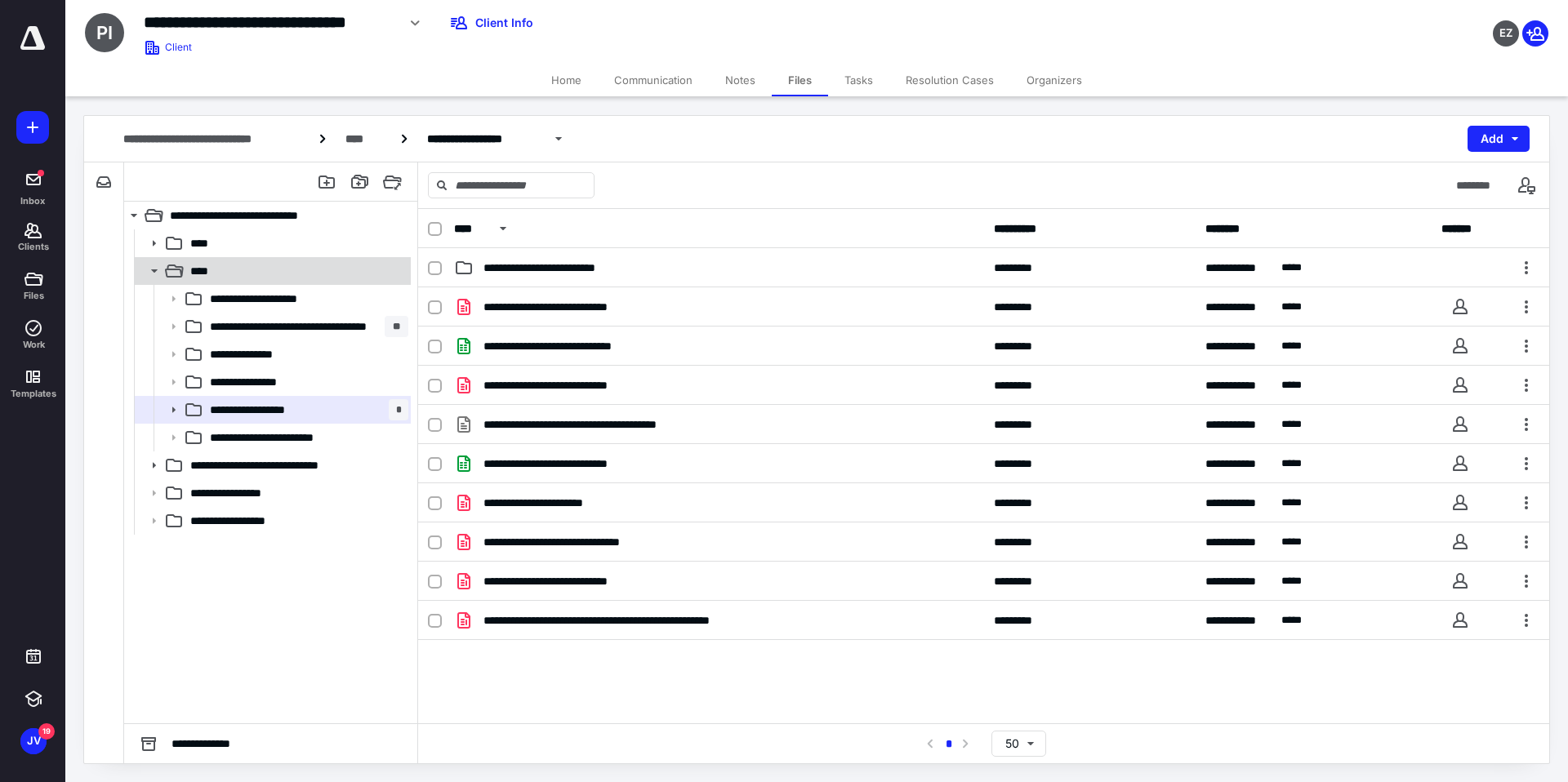 click on "****" at bounding box center (271, 271) 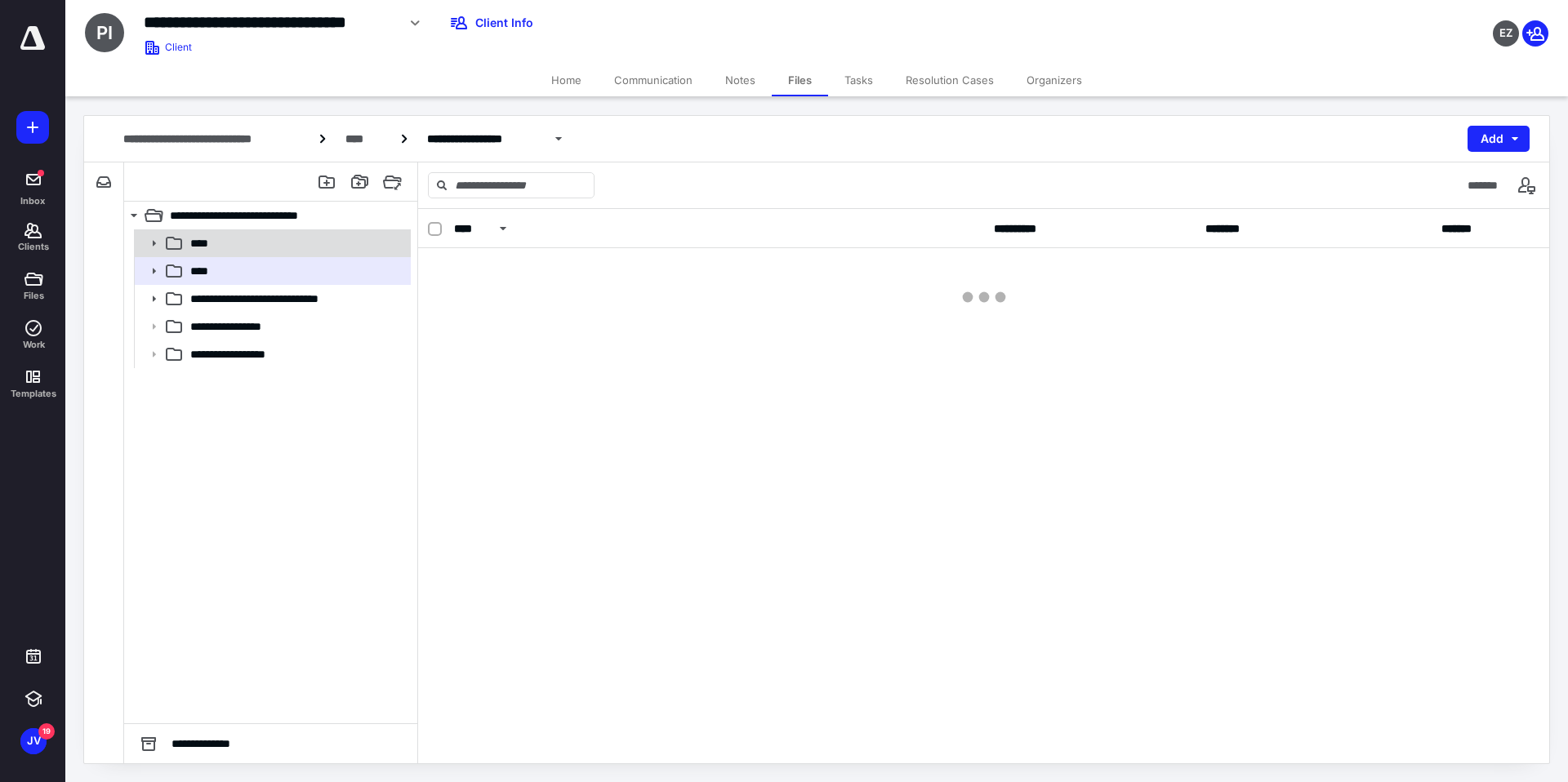 click on "****" at bounding box center (296, 243) 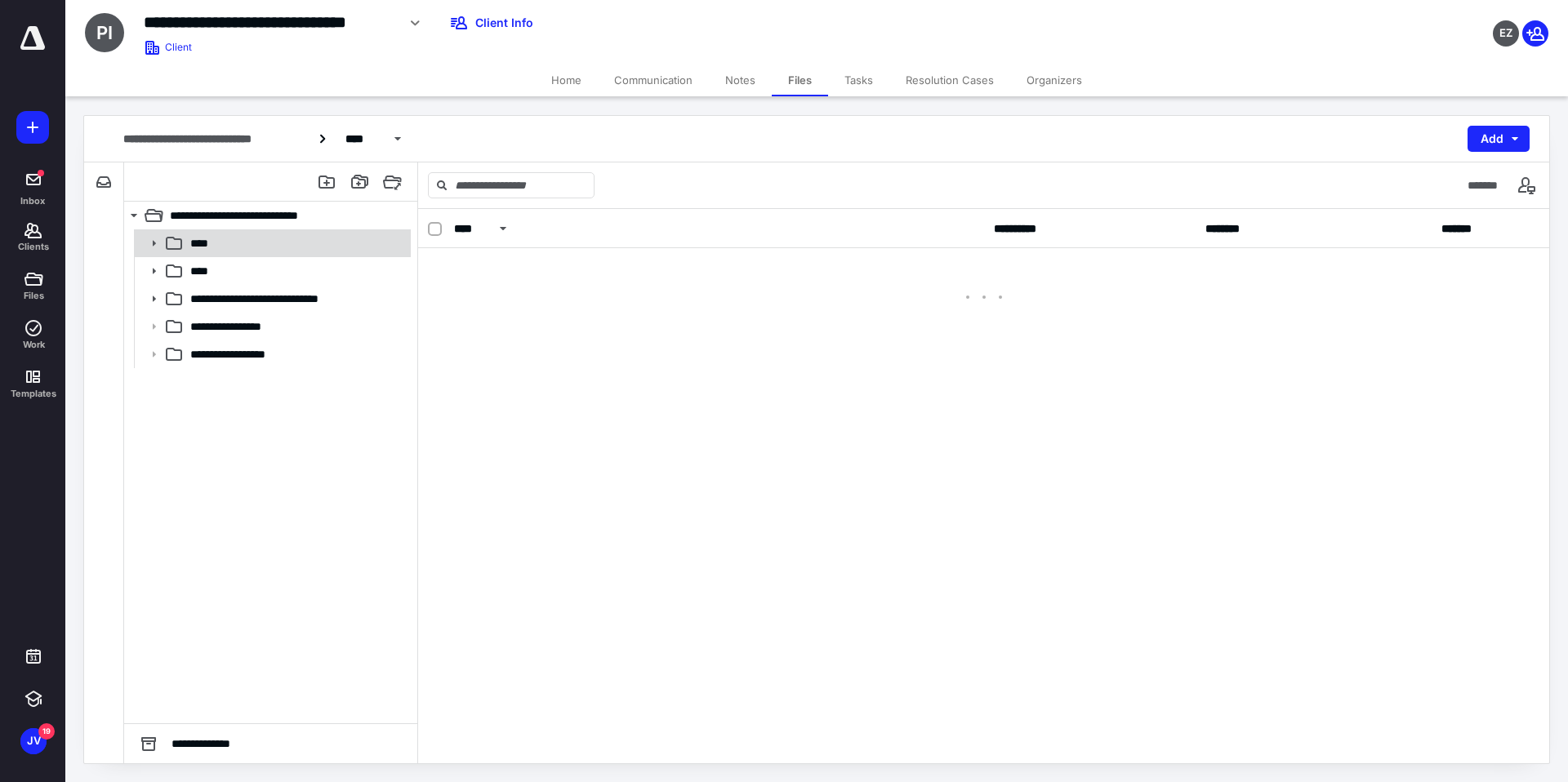 click on "****" at bounding box center (296, 243) 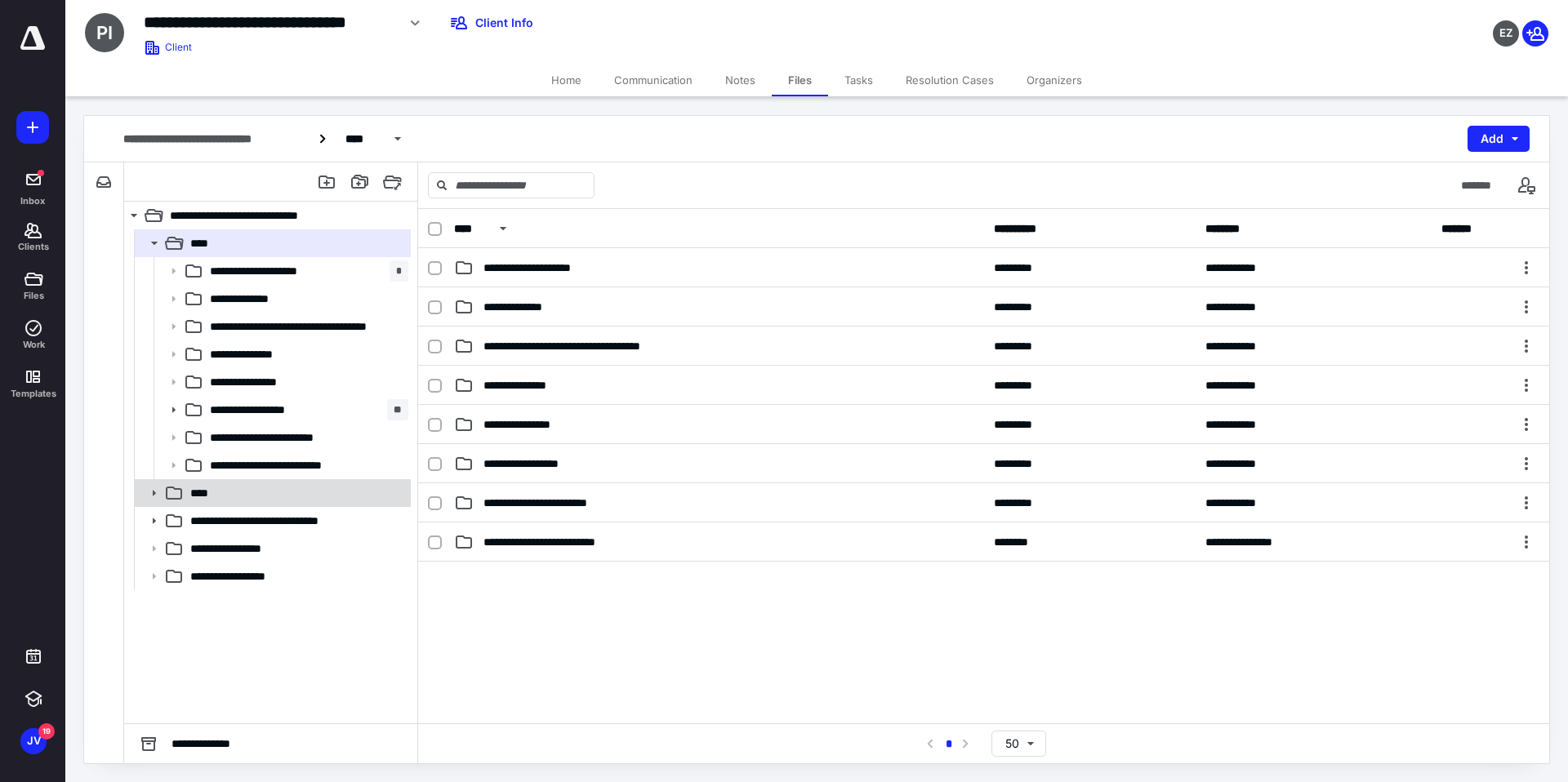 click on "****" at bounding box center (296, 493) 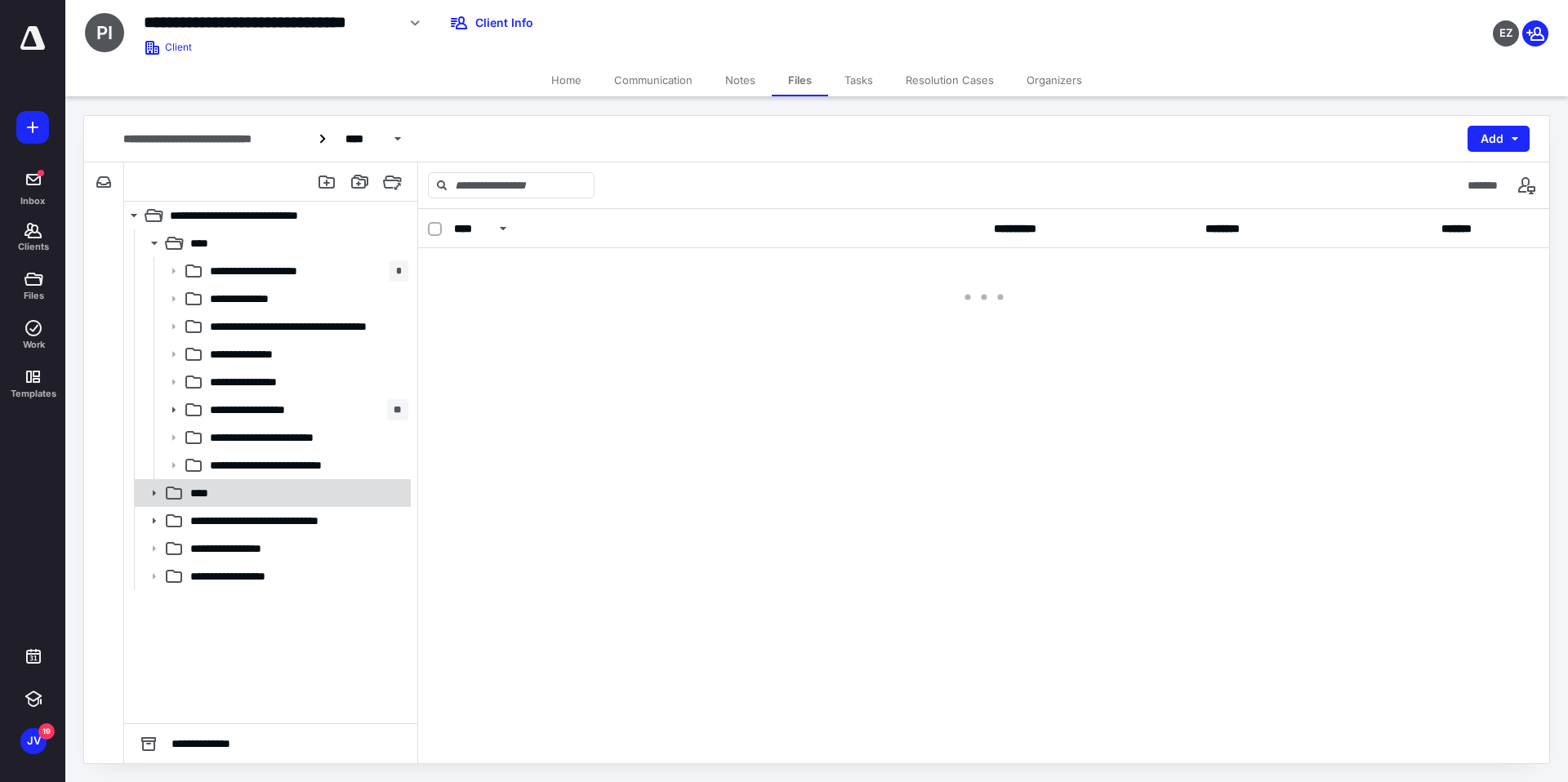 click on "****" at bounding box center (296, 493) 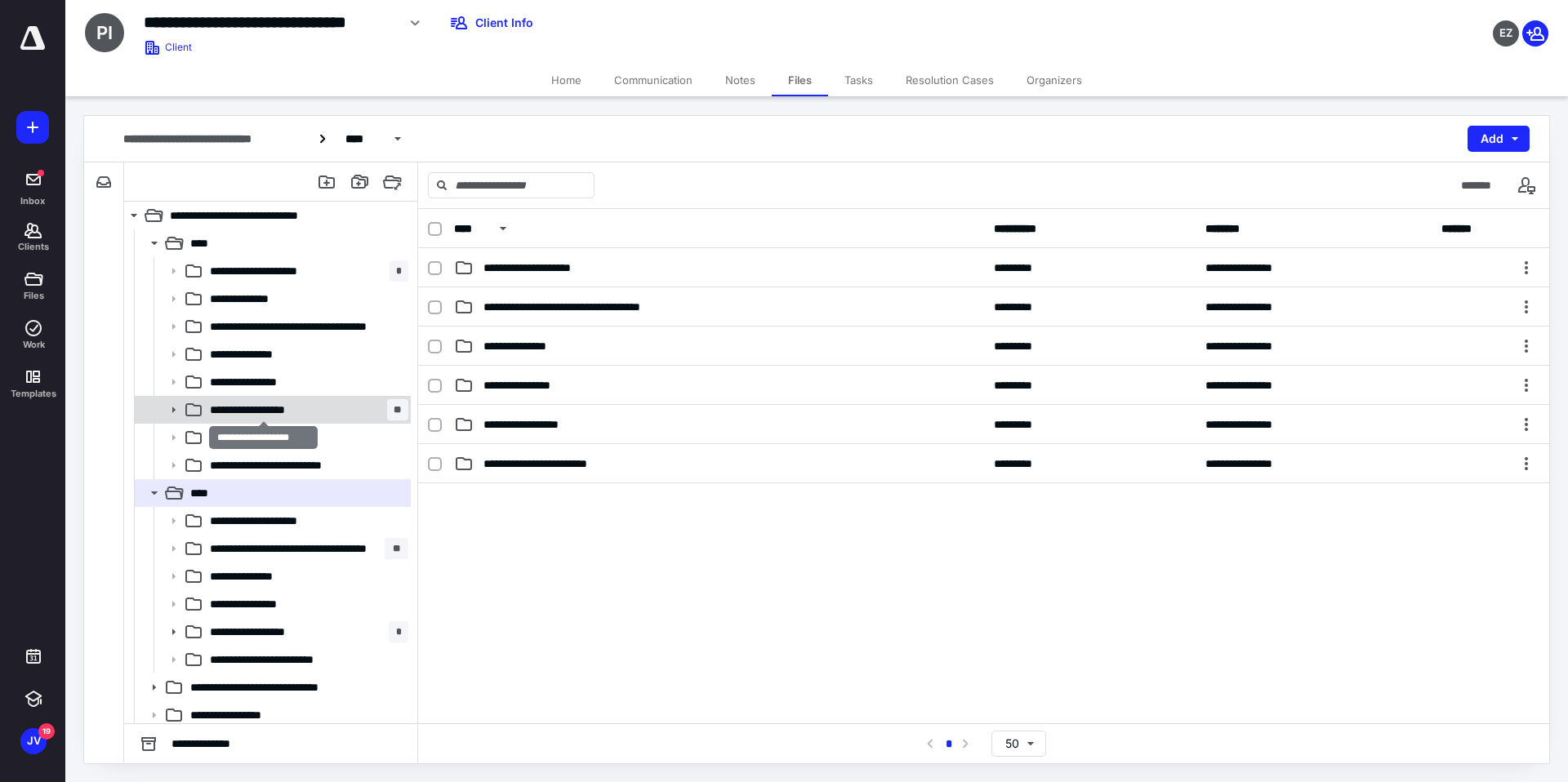 click on "**********" at bounding box center [263, 410] 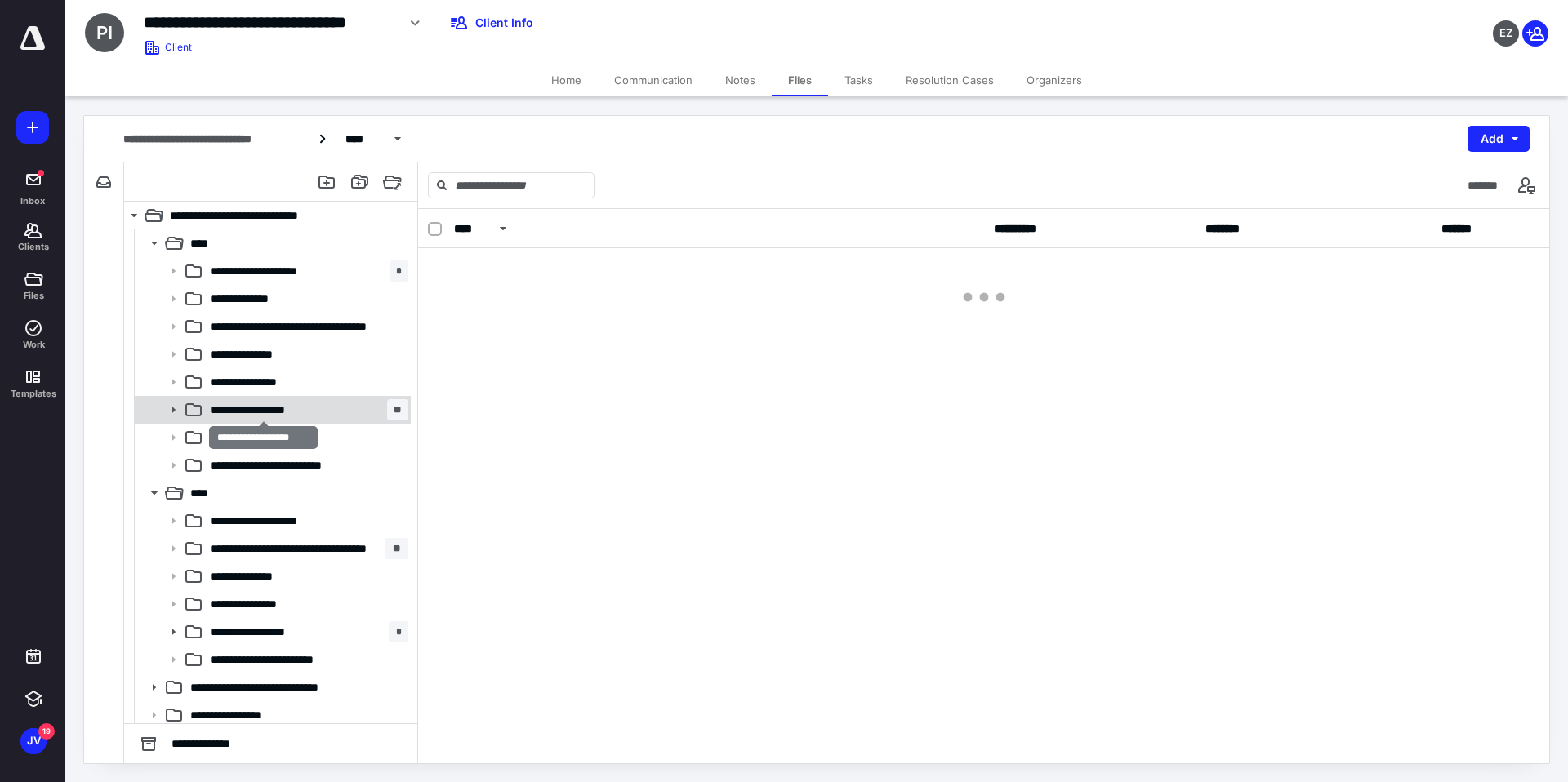 click on "**********" at bounding box center [263, 410] 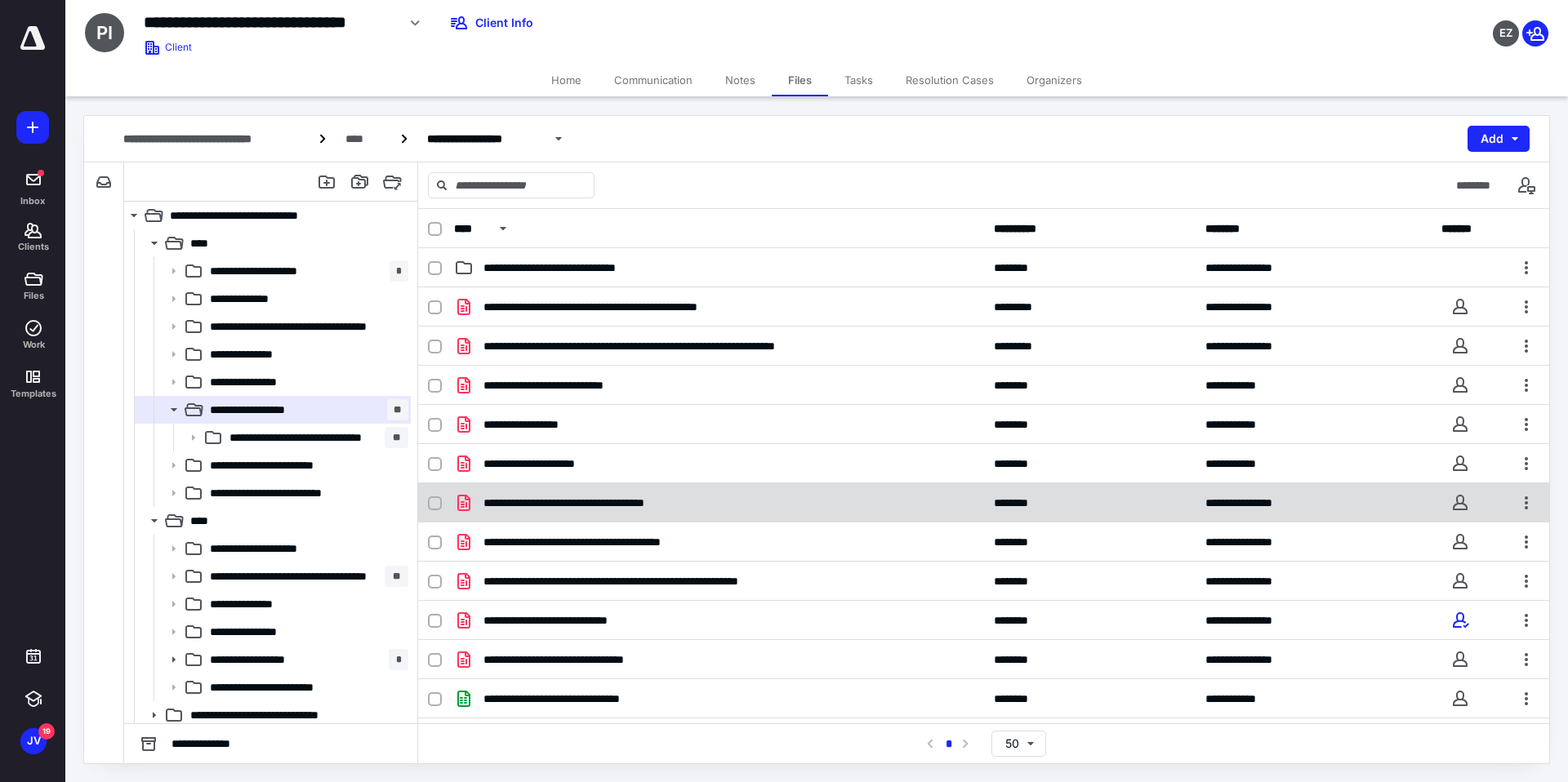 click on "**********" at bounding box center [719, 503] 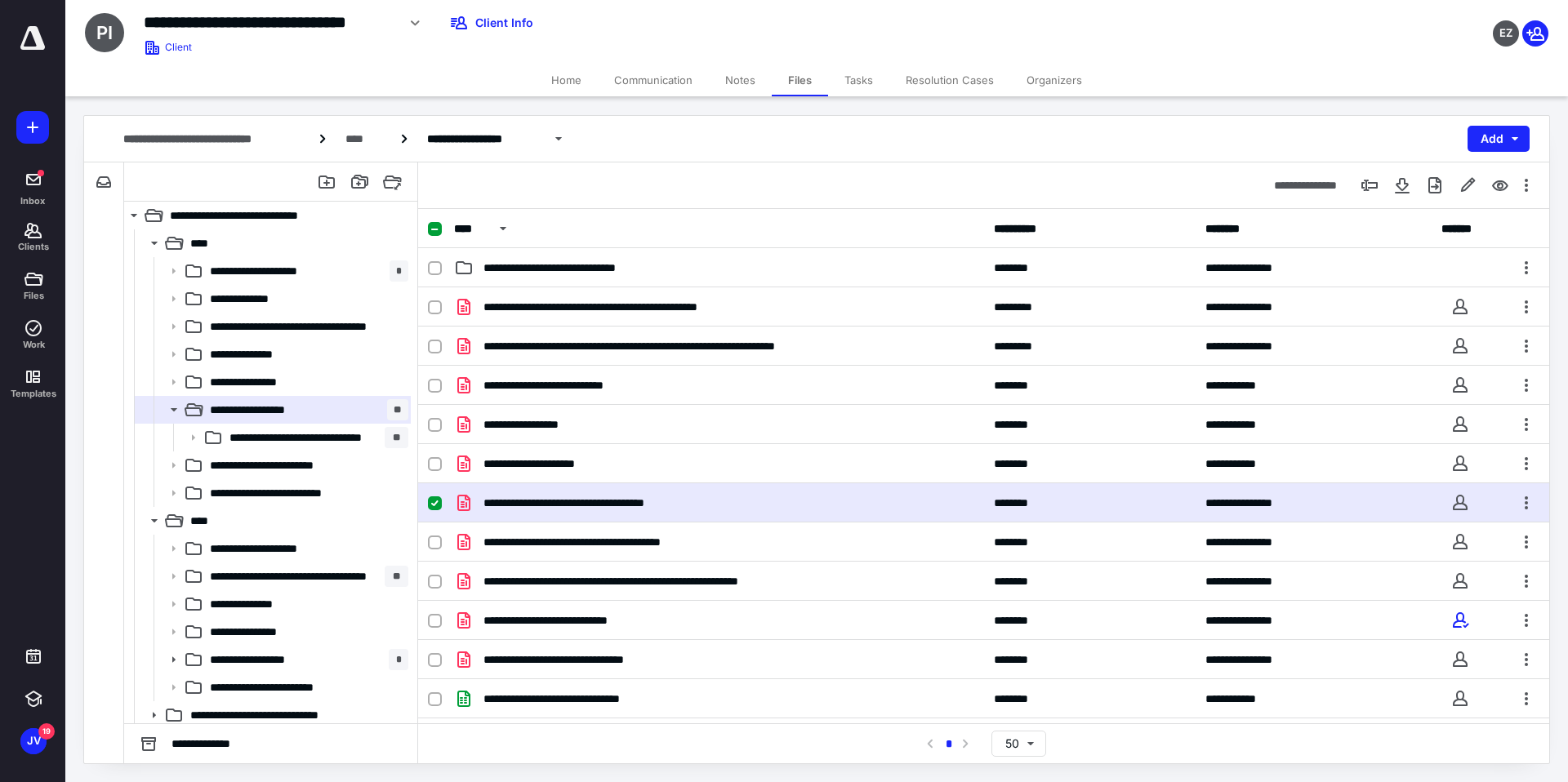 click on "**********" at bounding box center [719, 503] 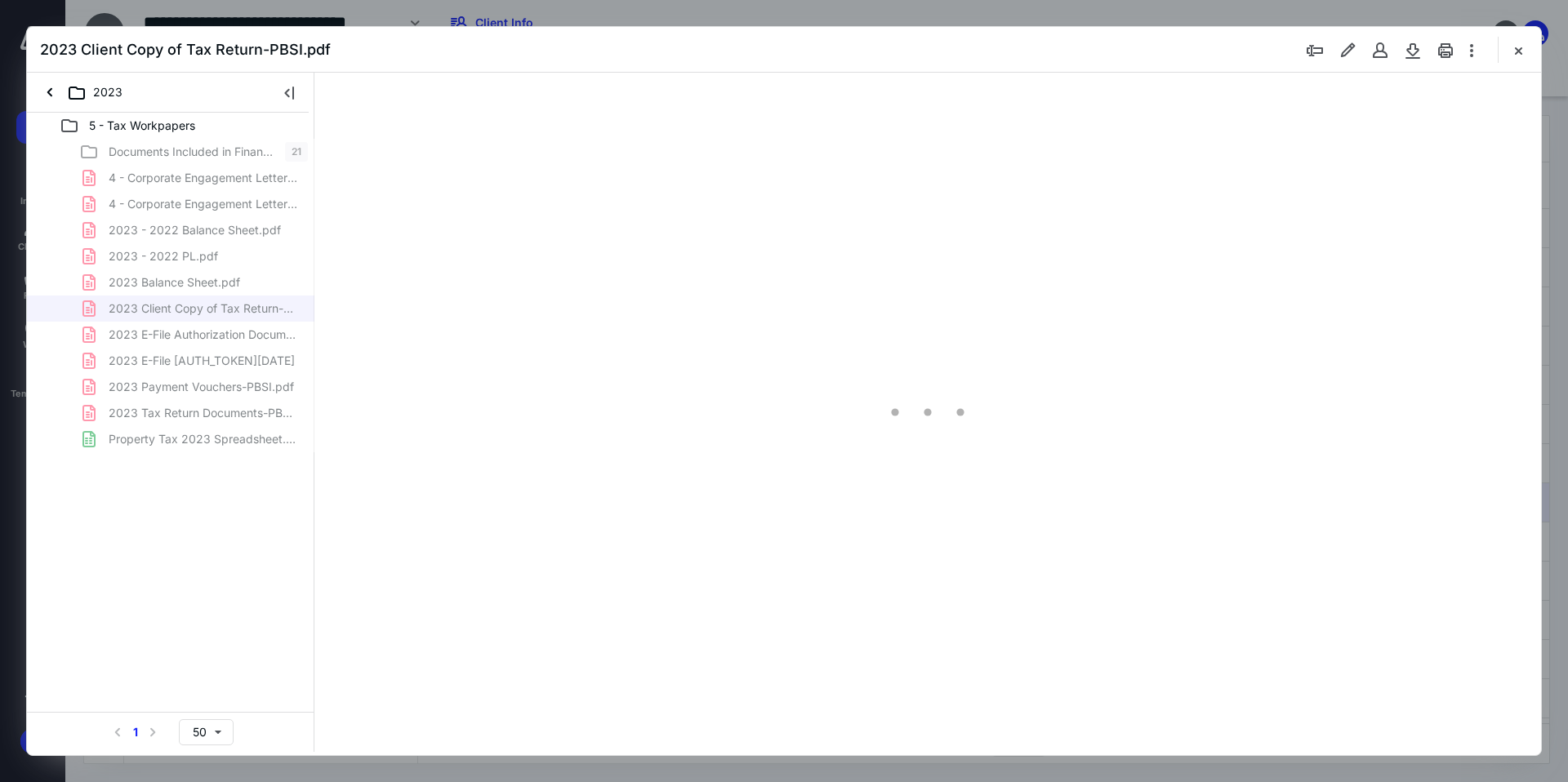scroll, scrollTop: 0, scrollLeft: 0, axis: both 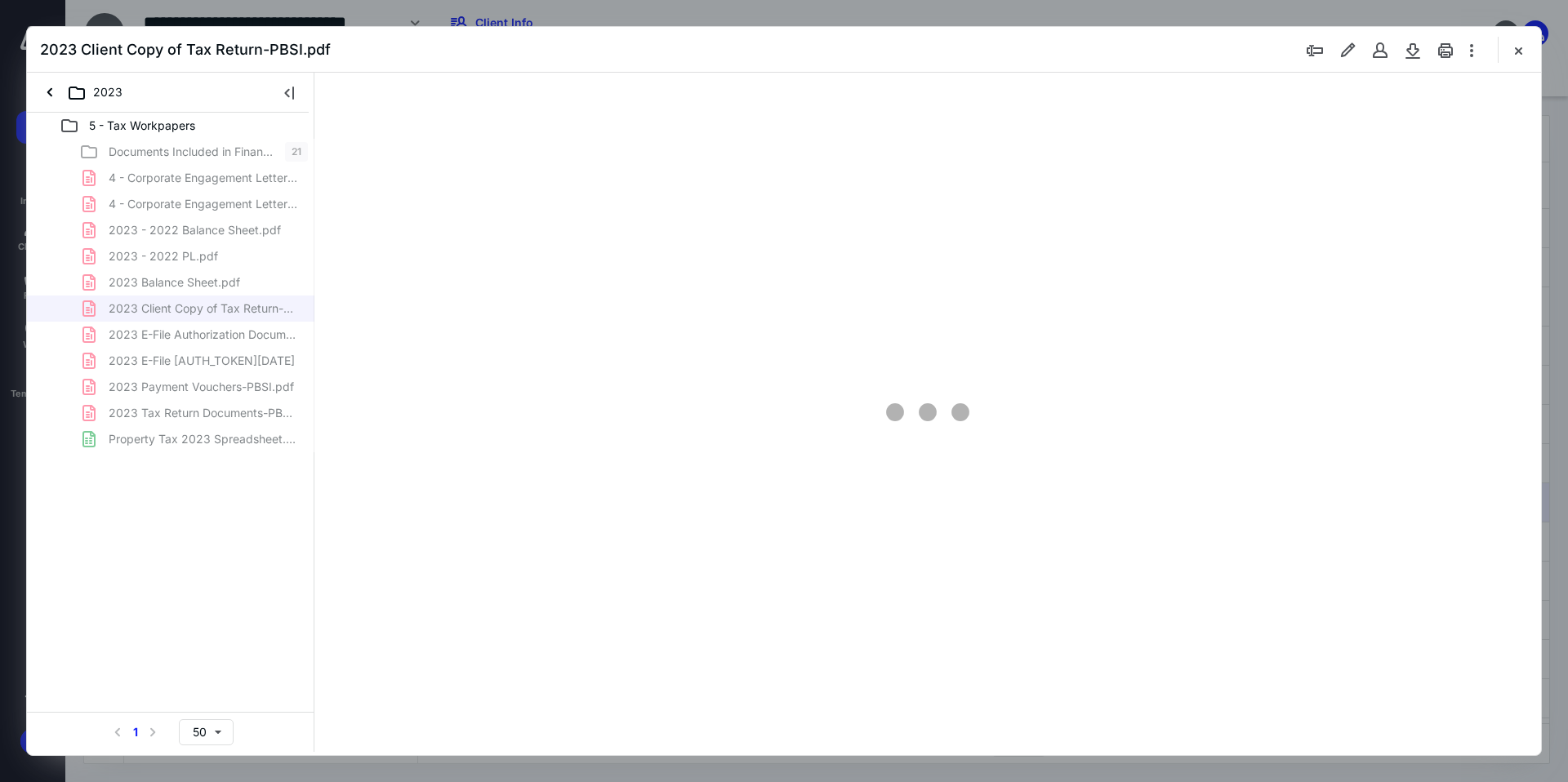 type on "241" 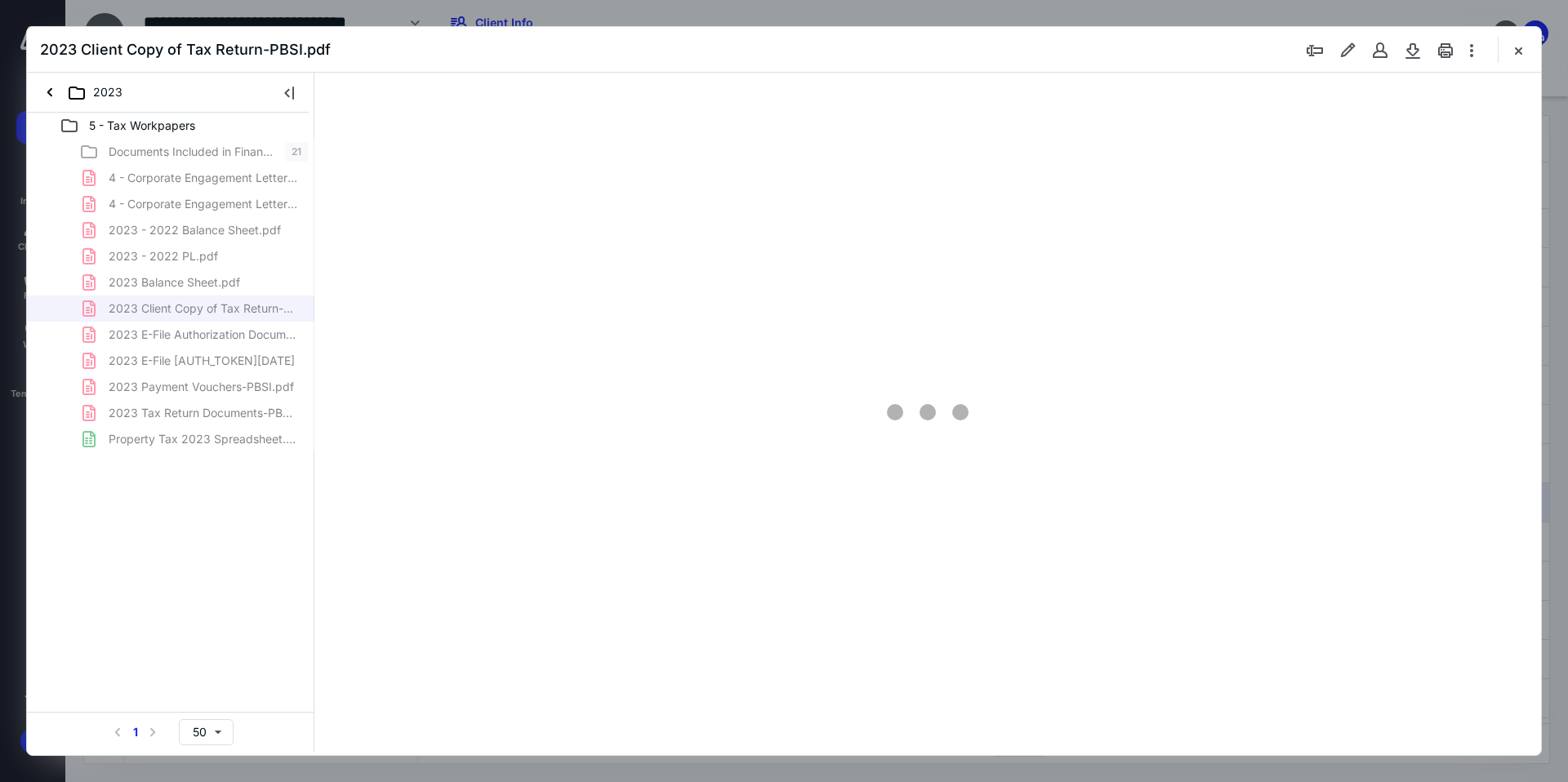 scroll, scrollTop: 70, scrollLeft: 175, axis: both 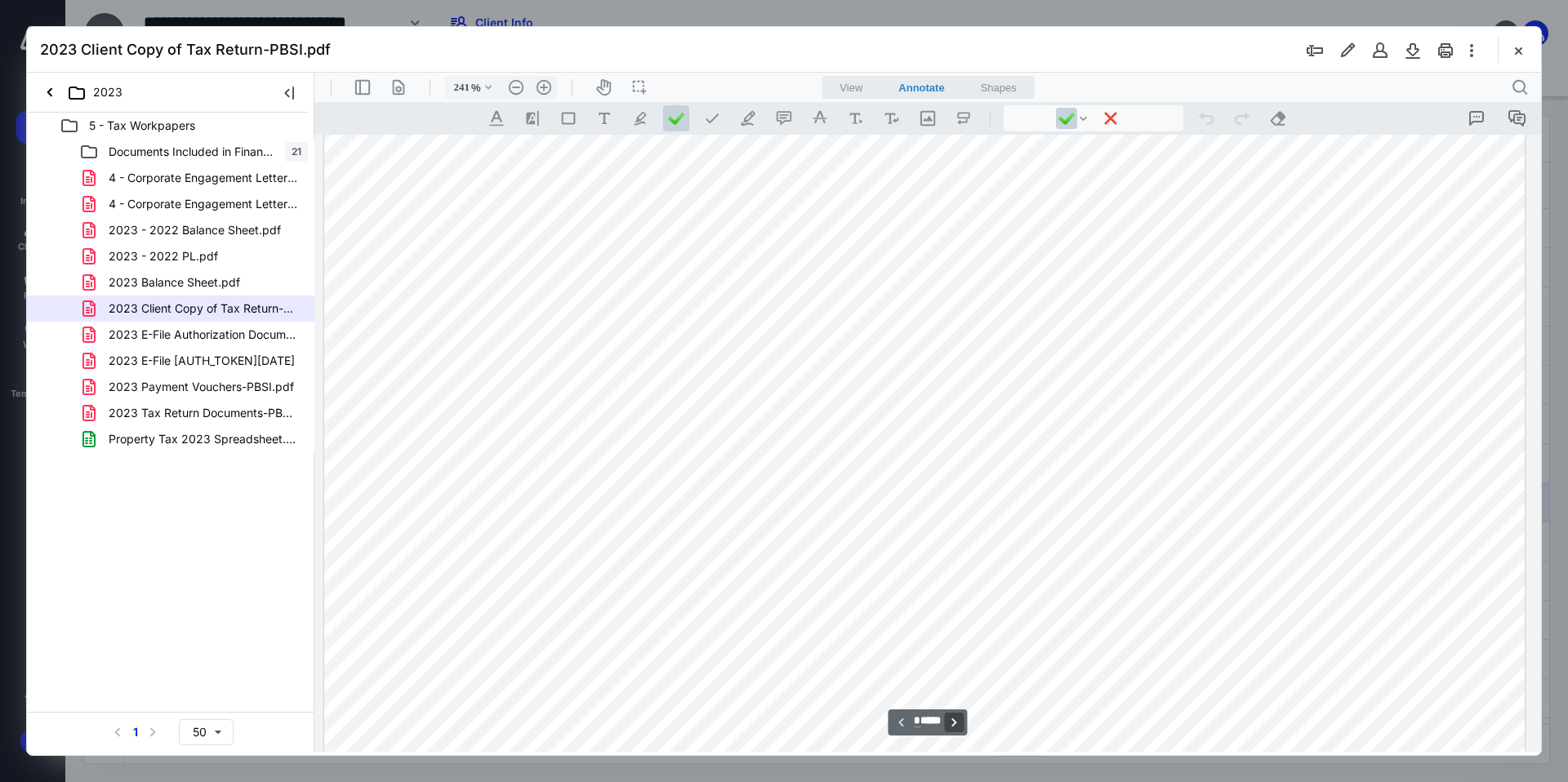 click on "**********" at bounding box center (955, 722) 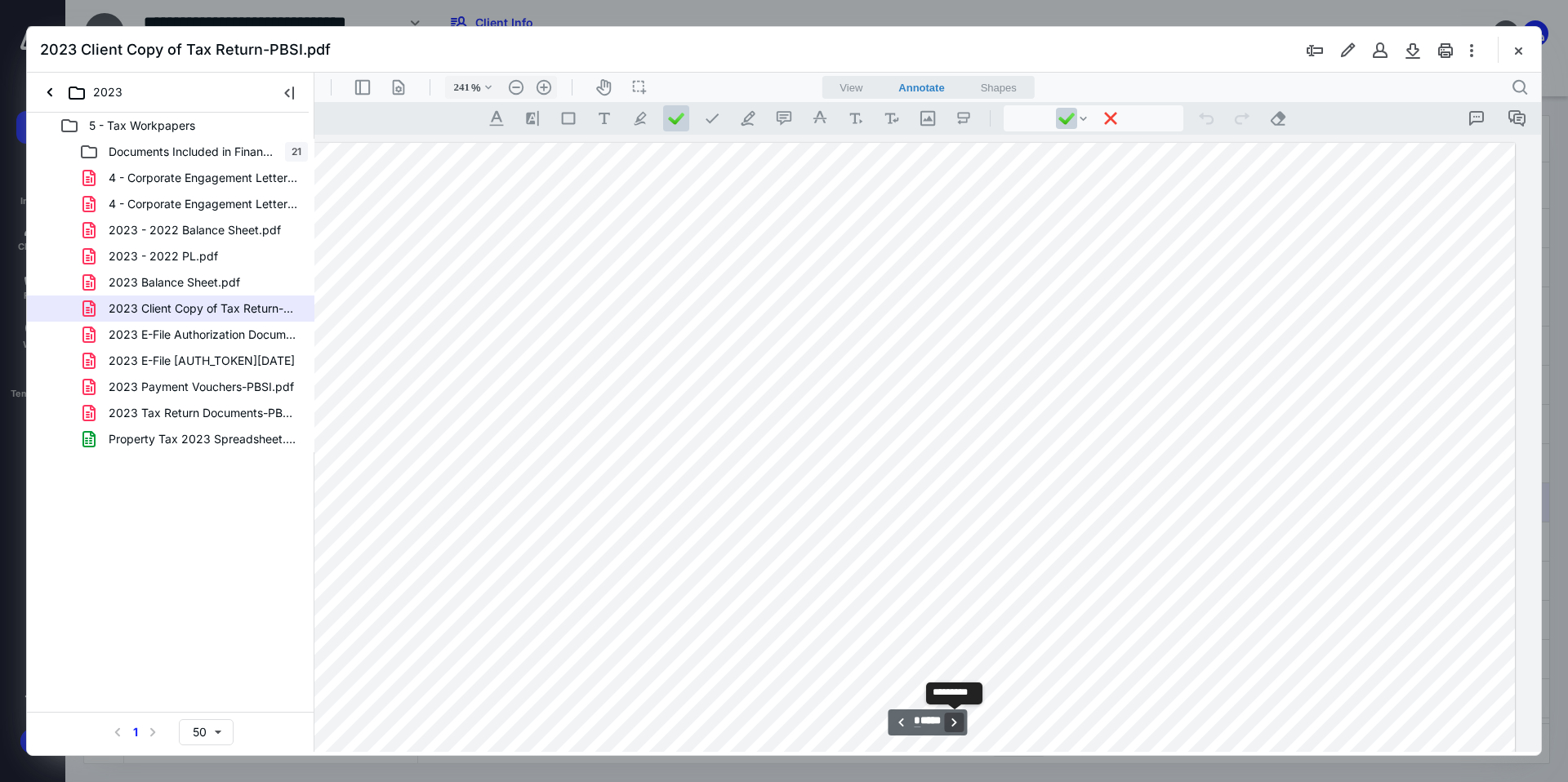 click on "**********" at bounding box center (955, 722) 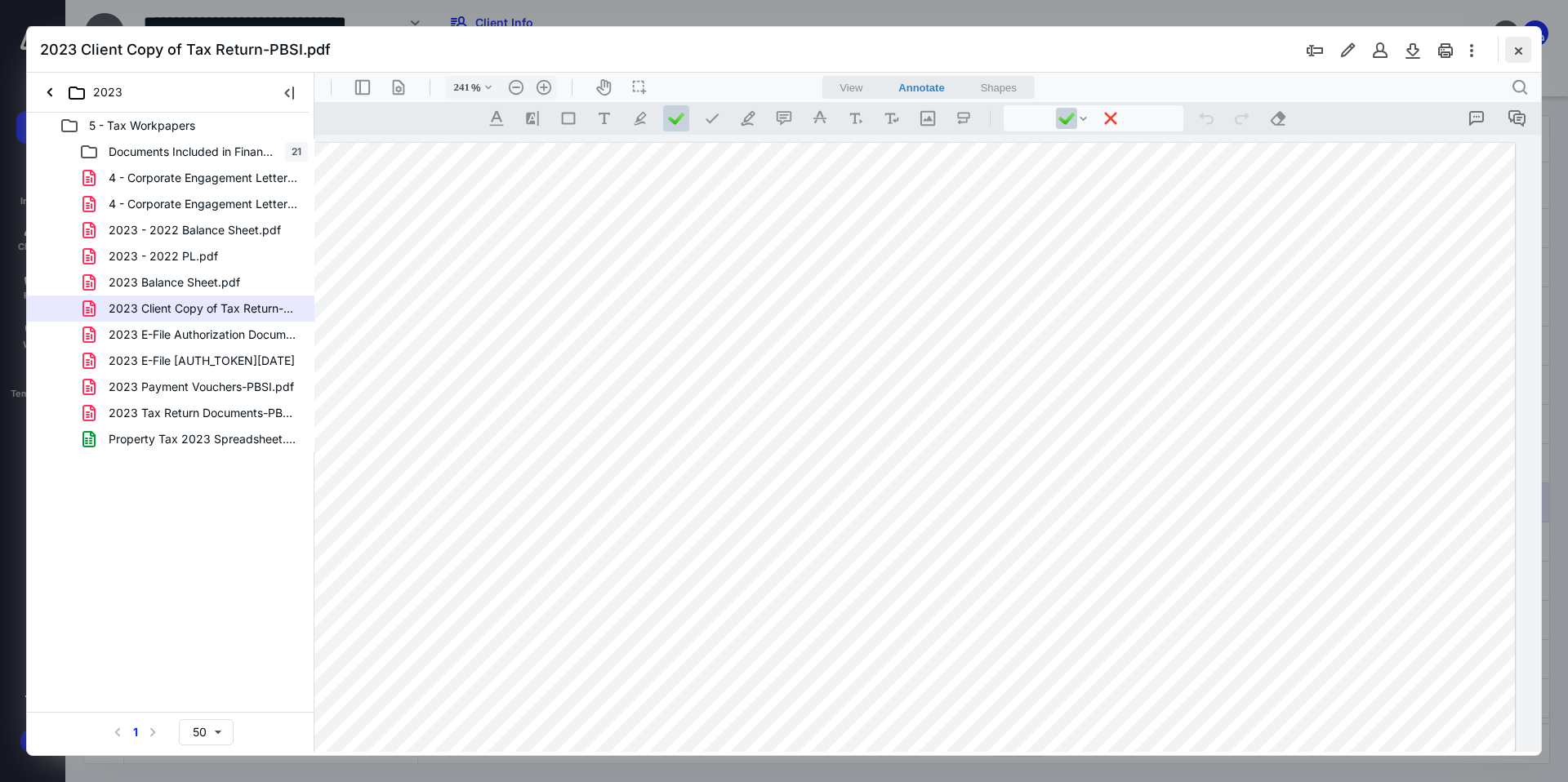 click at bounding box center (1518, 50) 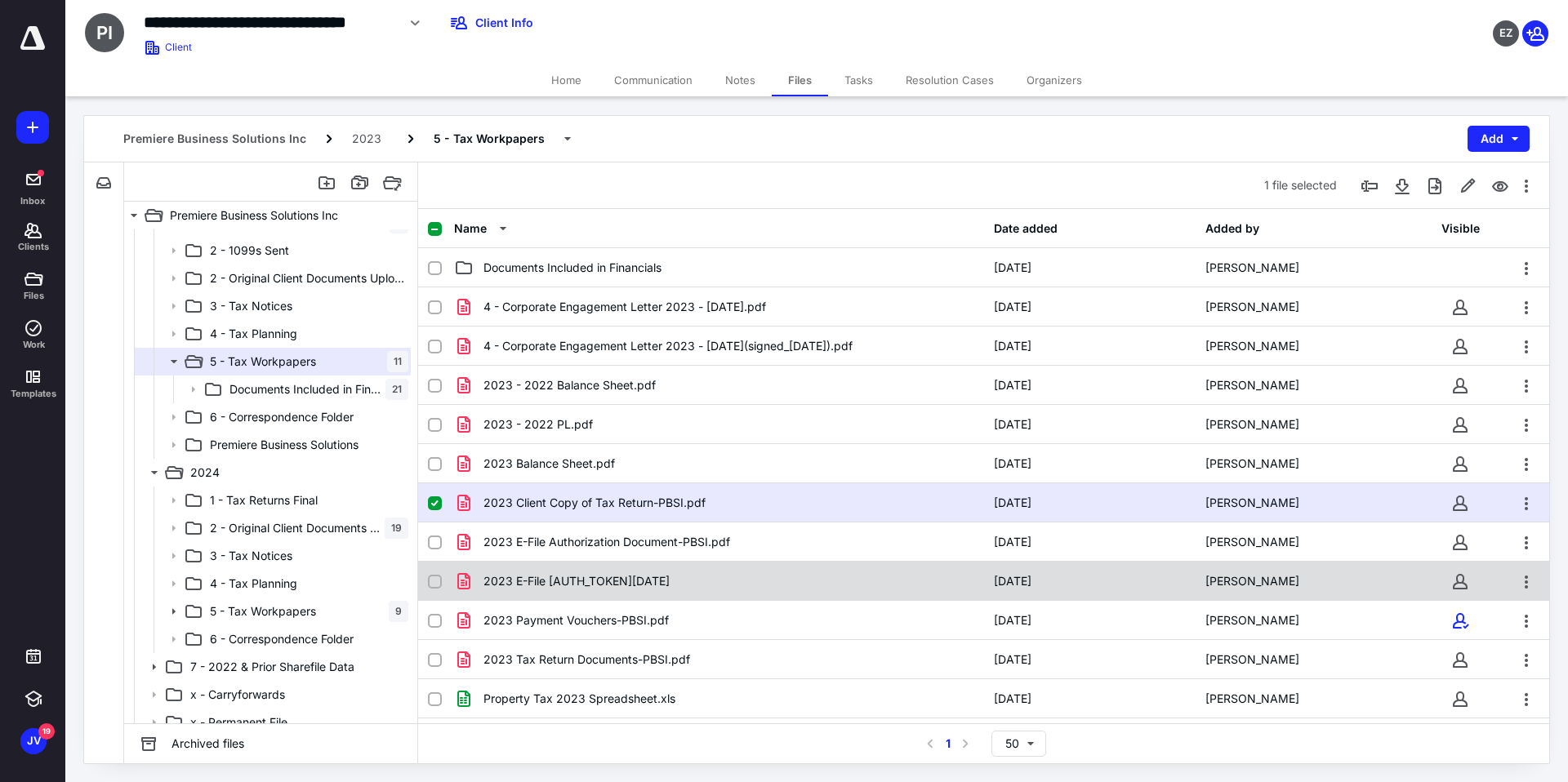 scroll, scrollTop: 61, scrollLeft: 0, axis: vertical 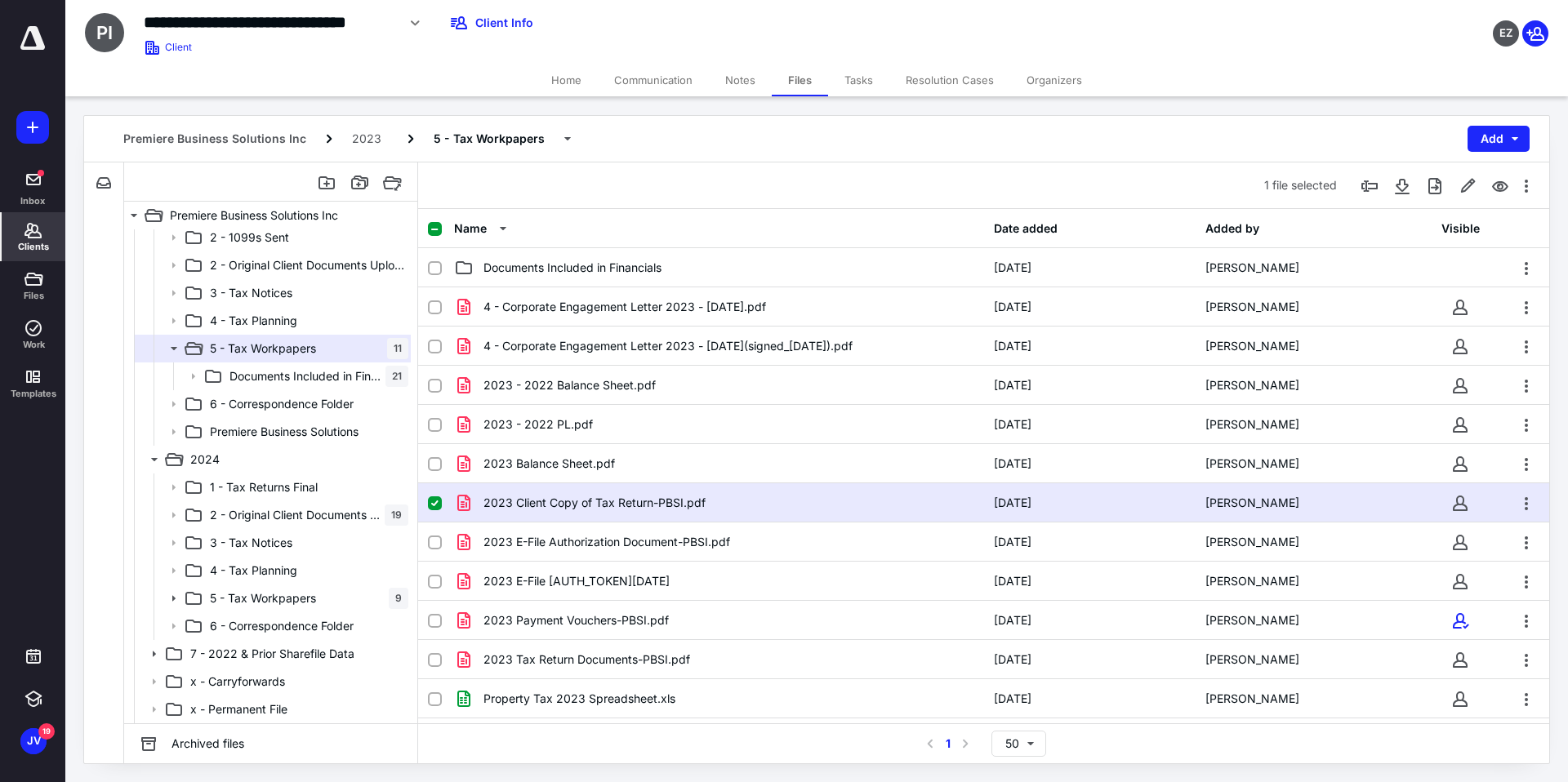 click 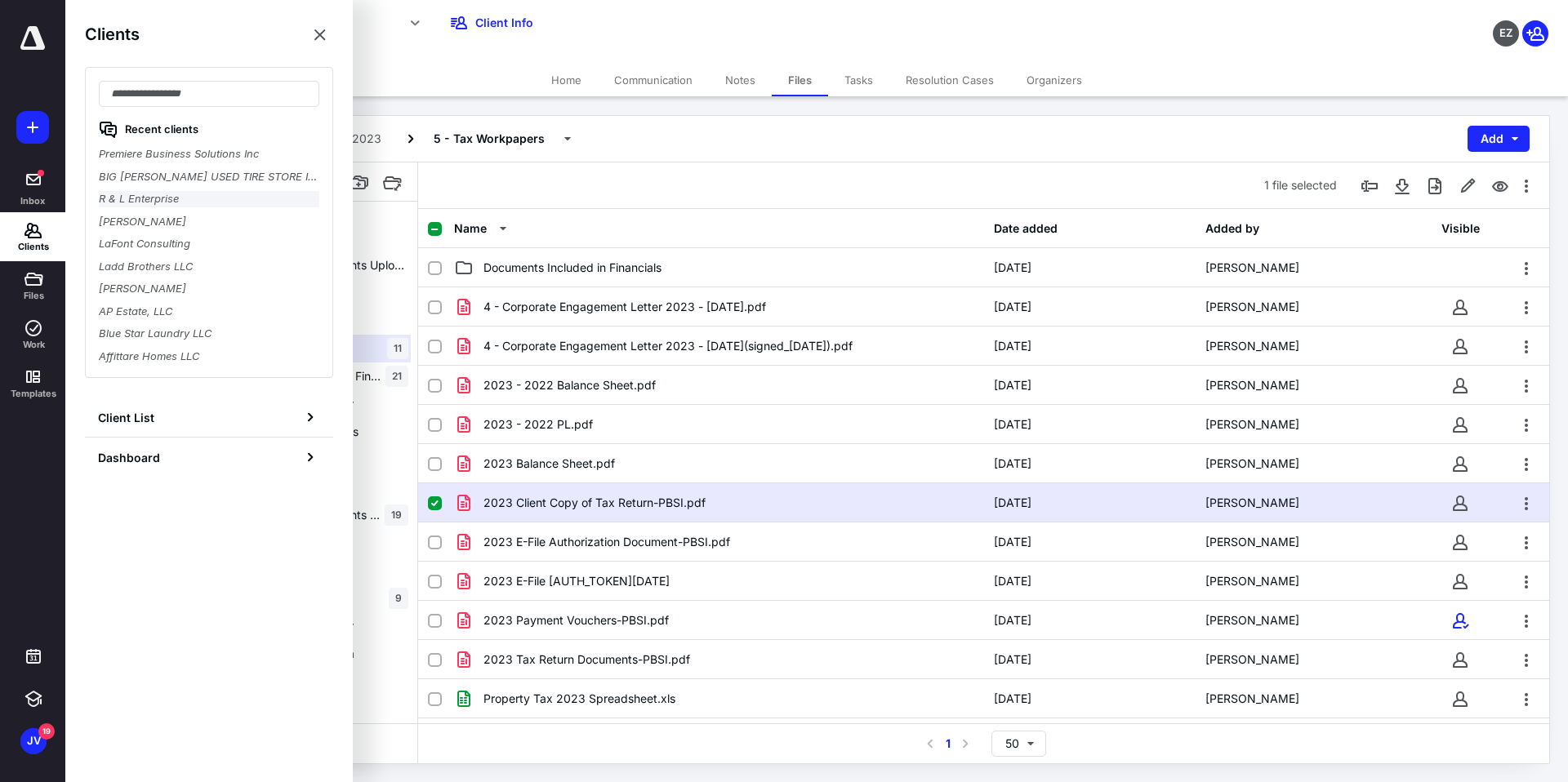 click on "R & L Enterprise" at bounding box center [209, 199] 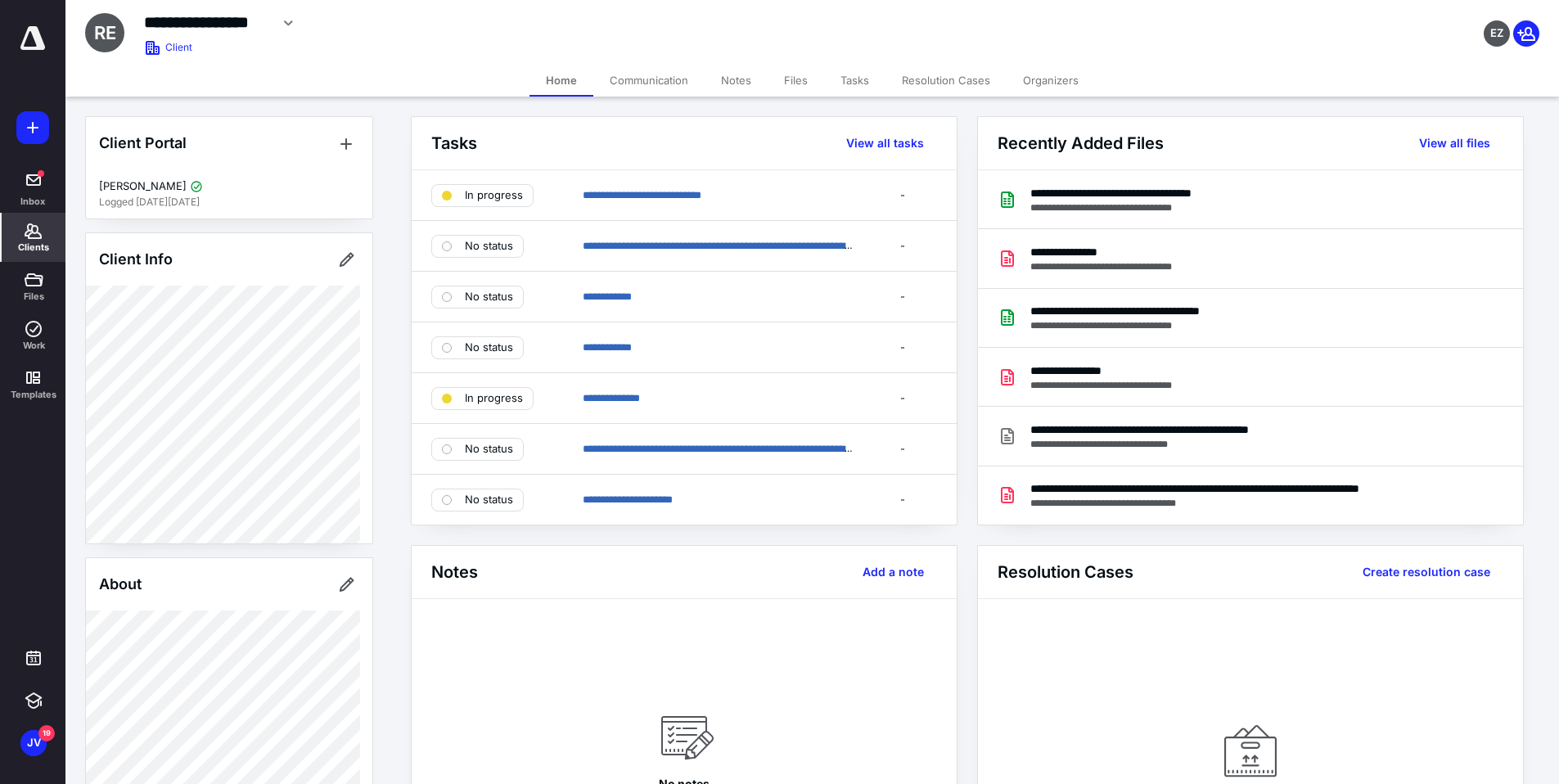 click on "Notes" at bounding box center [736, 80] 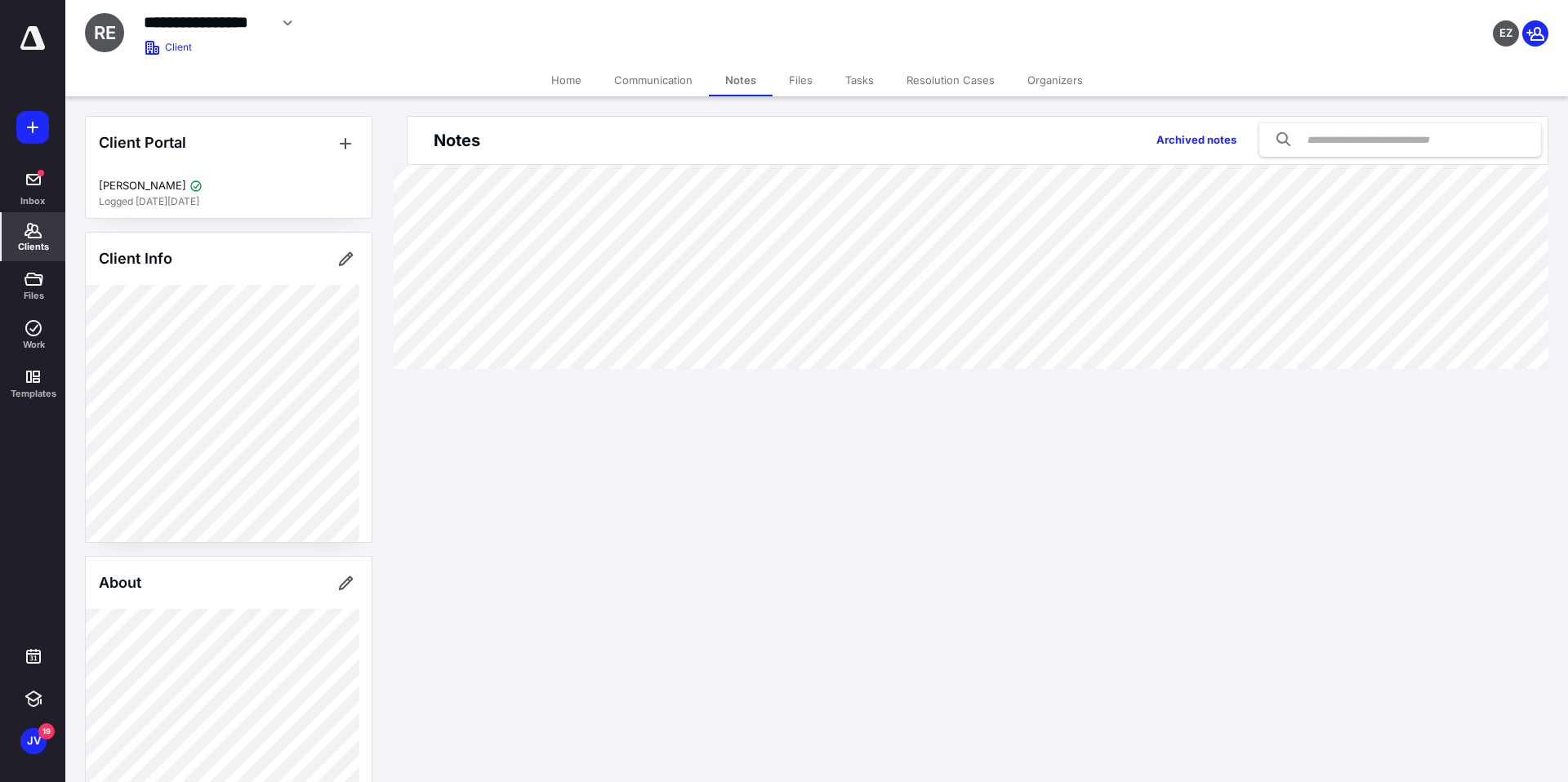 click on "Files" at bounding box center (800, 80) 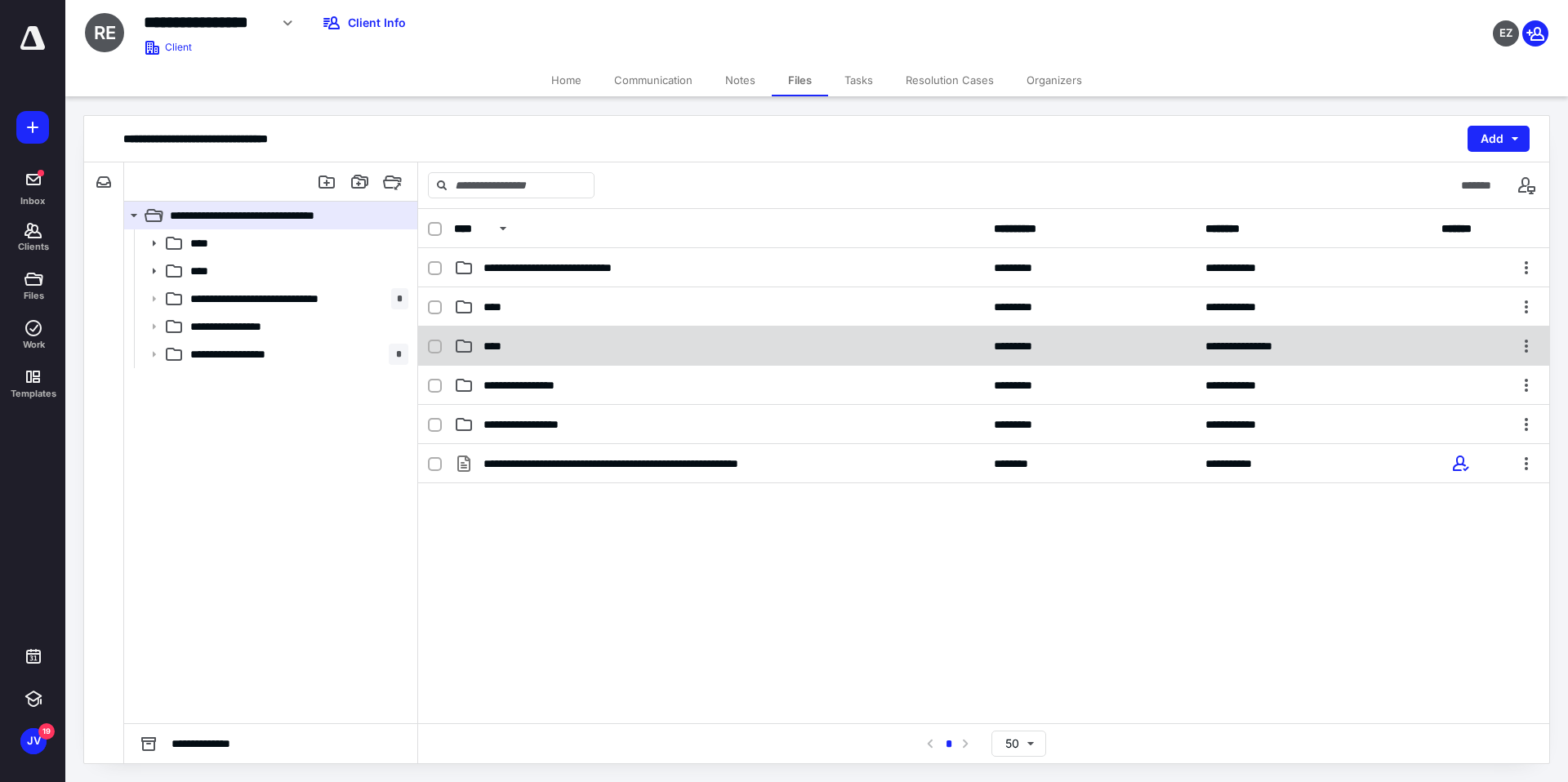 click on "****" at bounding box center [719, 346] 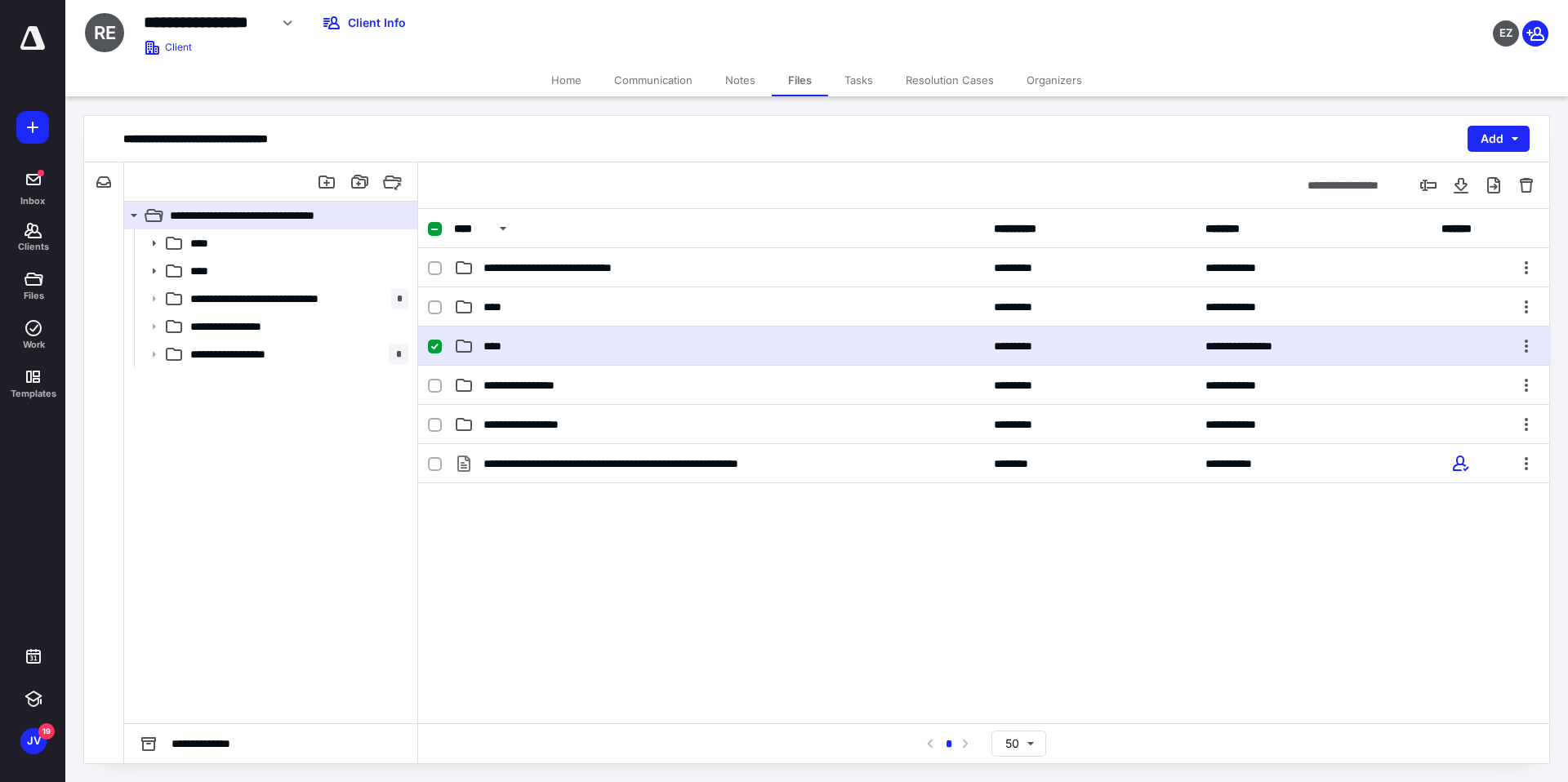 click on "****" at bounding box center (719, 346) 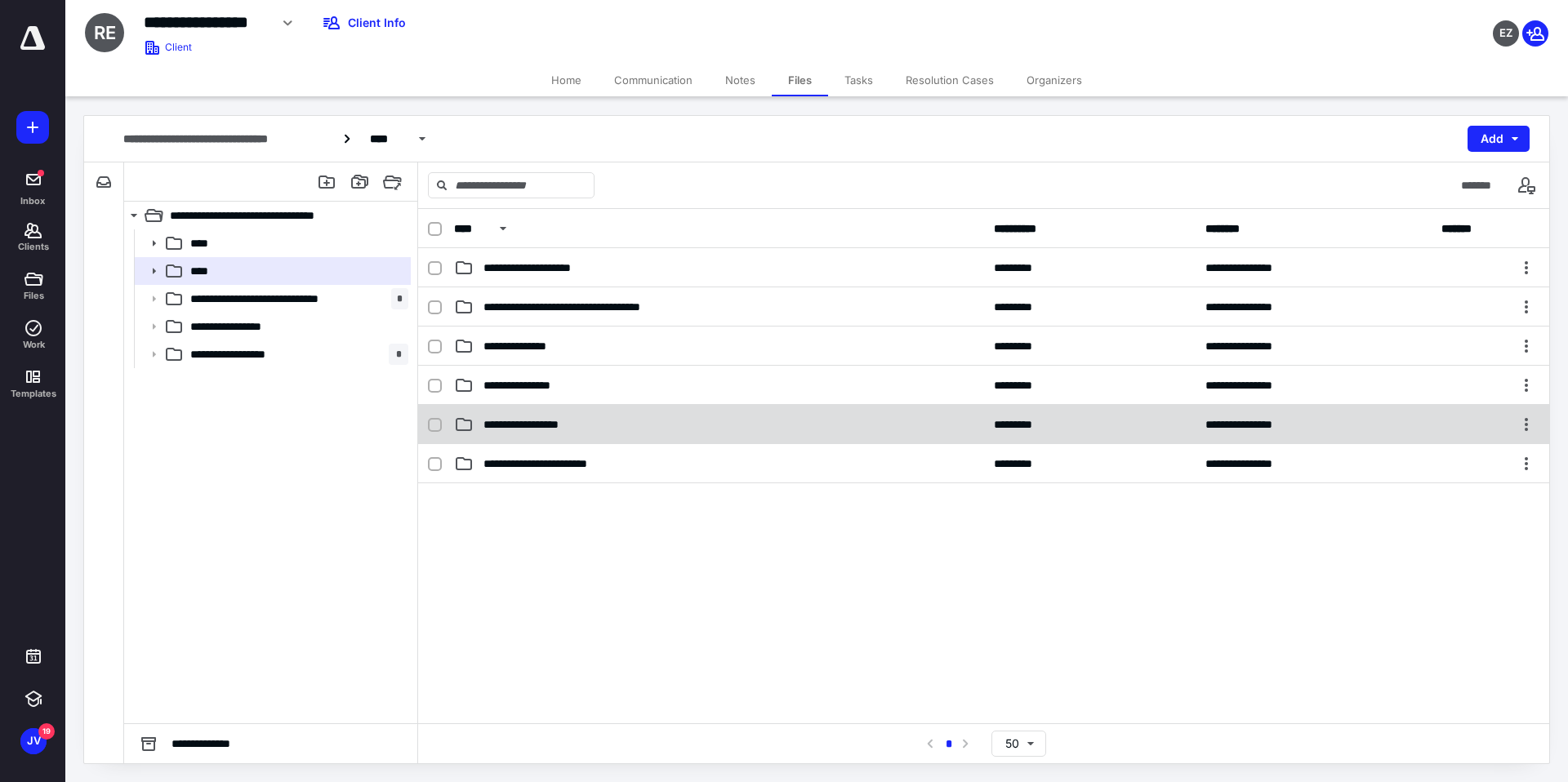 click on "**********" at bounding box center [983, 424] 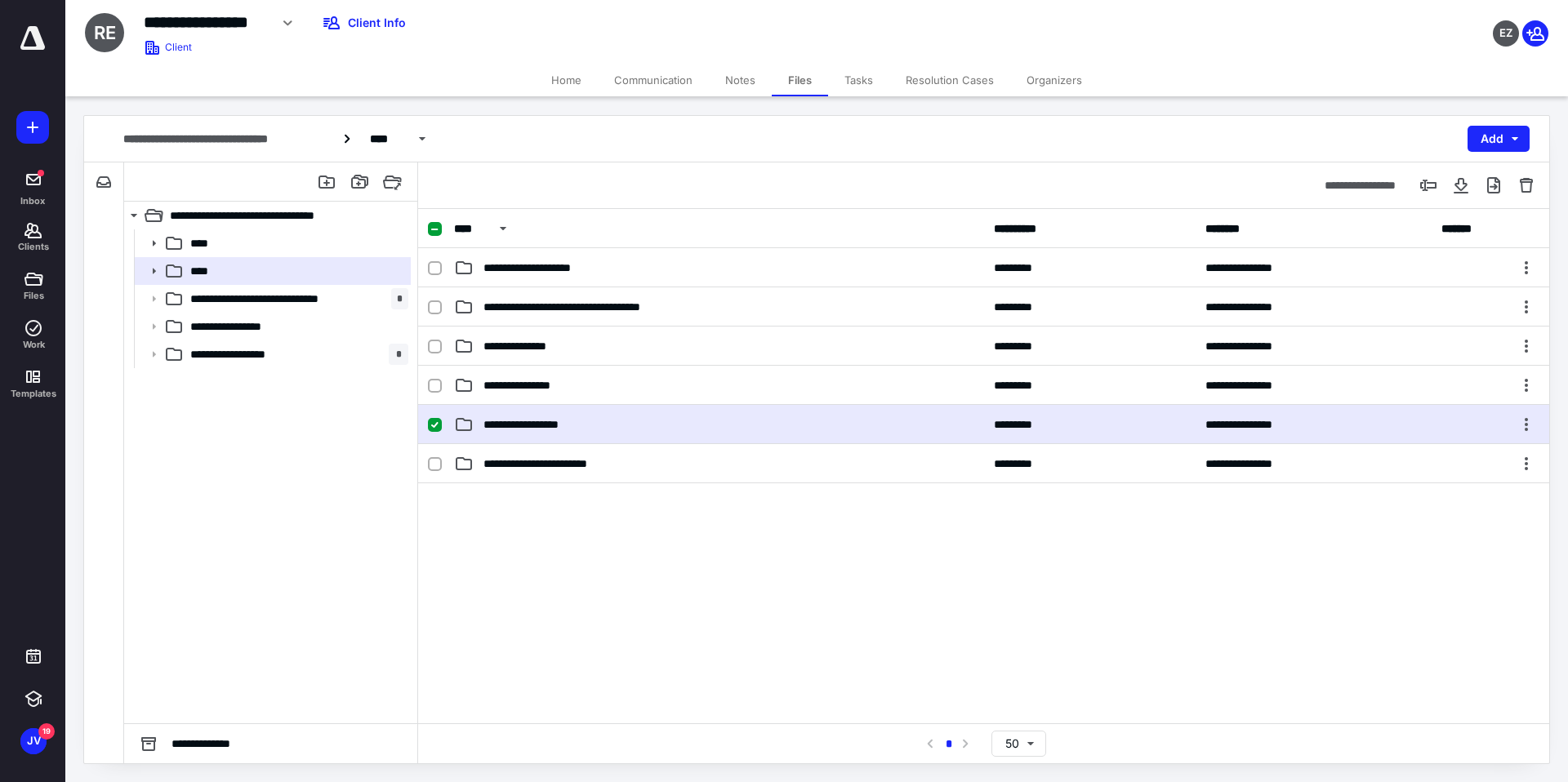 click on "**********" at bounding box center [983, 424] 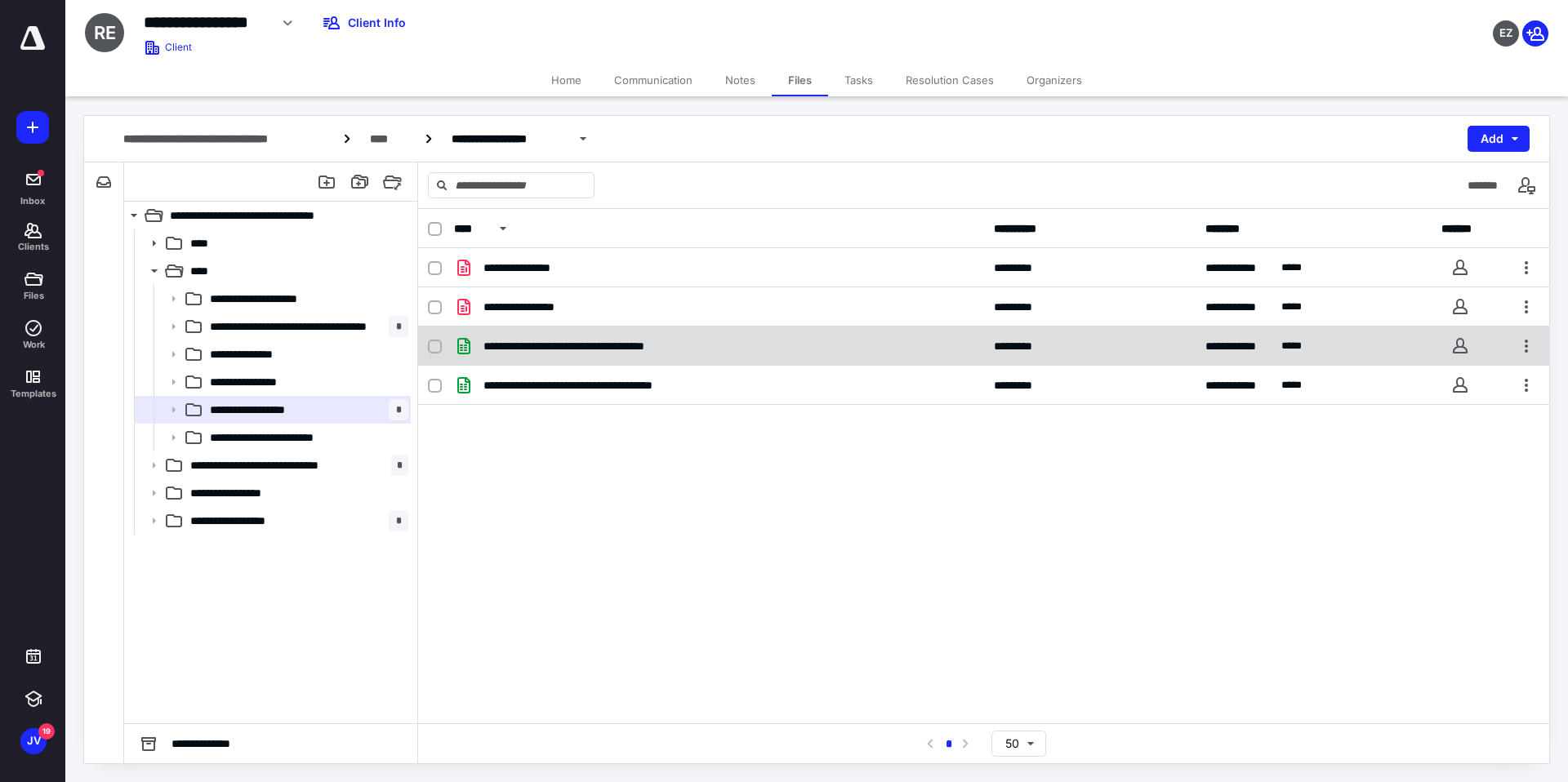 click on "**********" at bounding box center [983, 346] 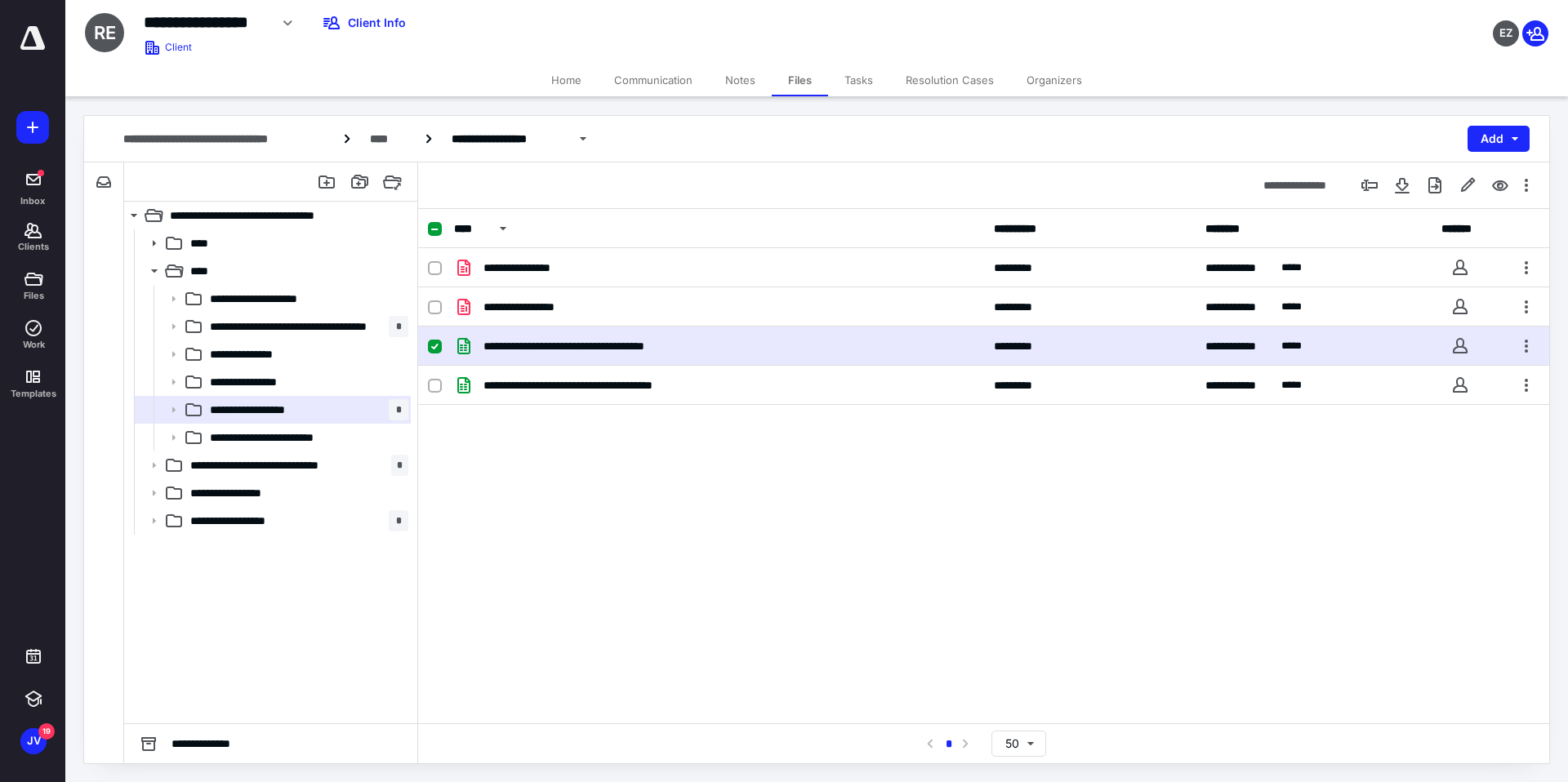 click on "**********" at bounding box center (983, 346) 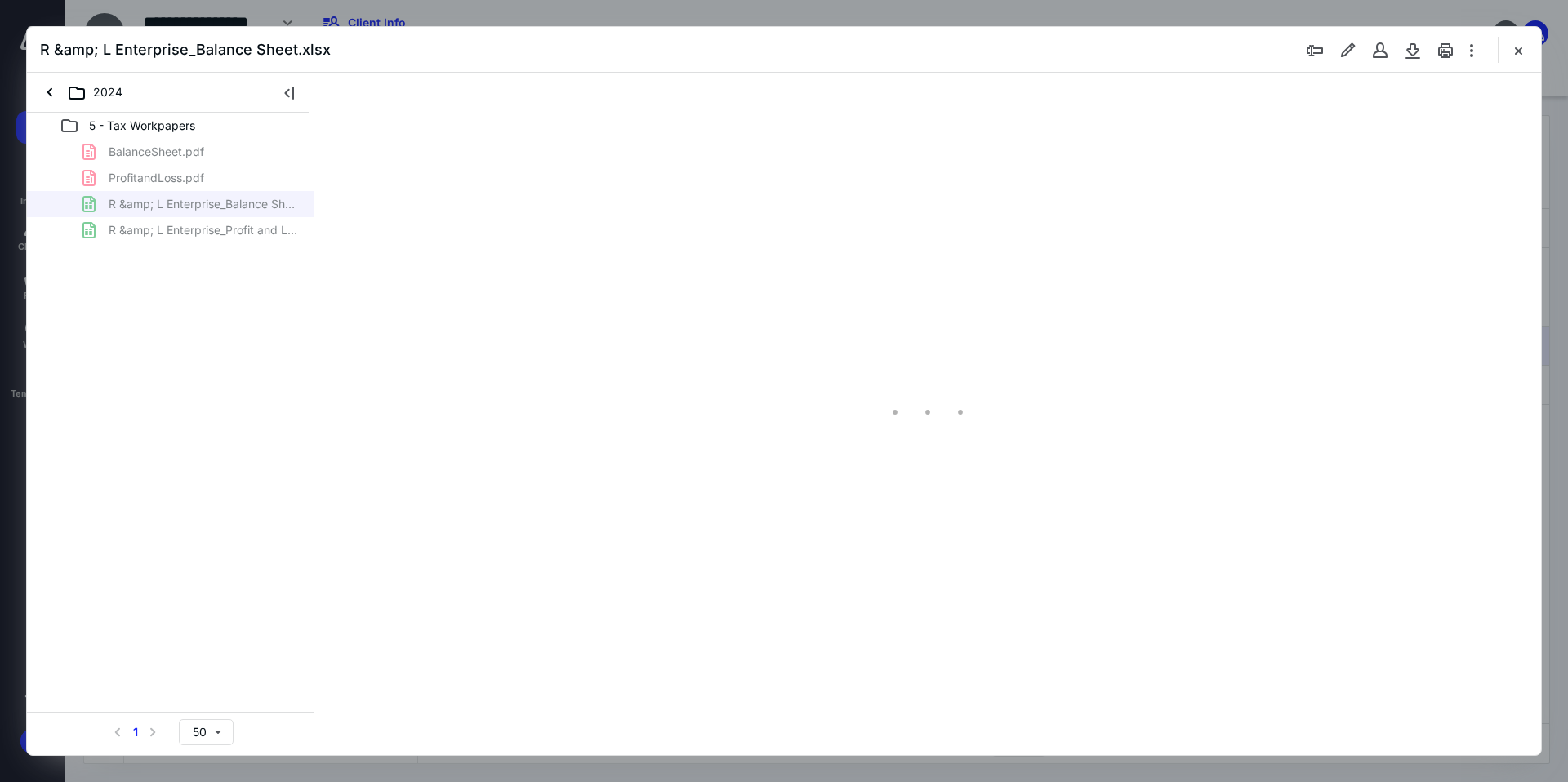 scroll, scrollTop: 0, scrollLeft: 0, axis: both 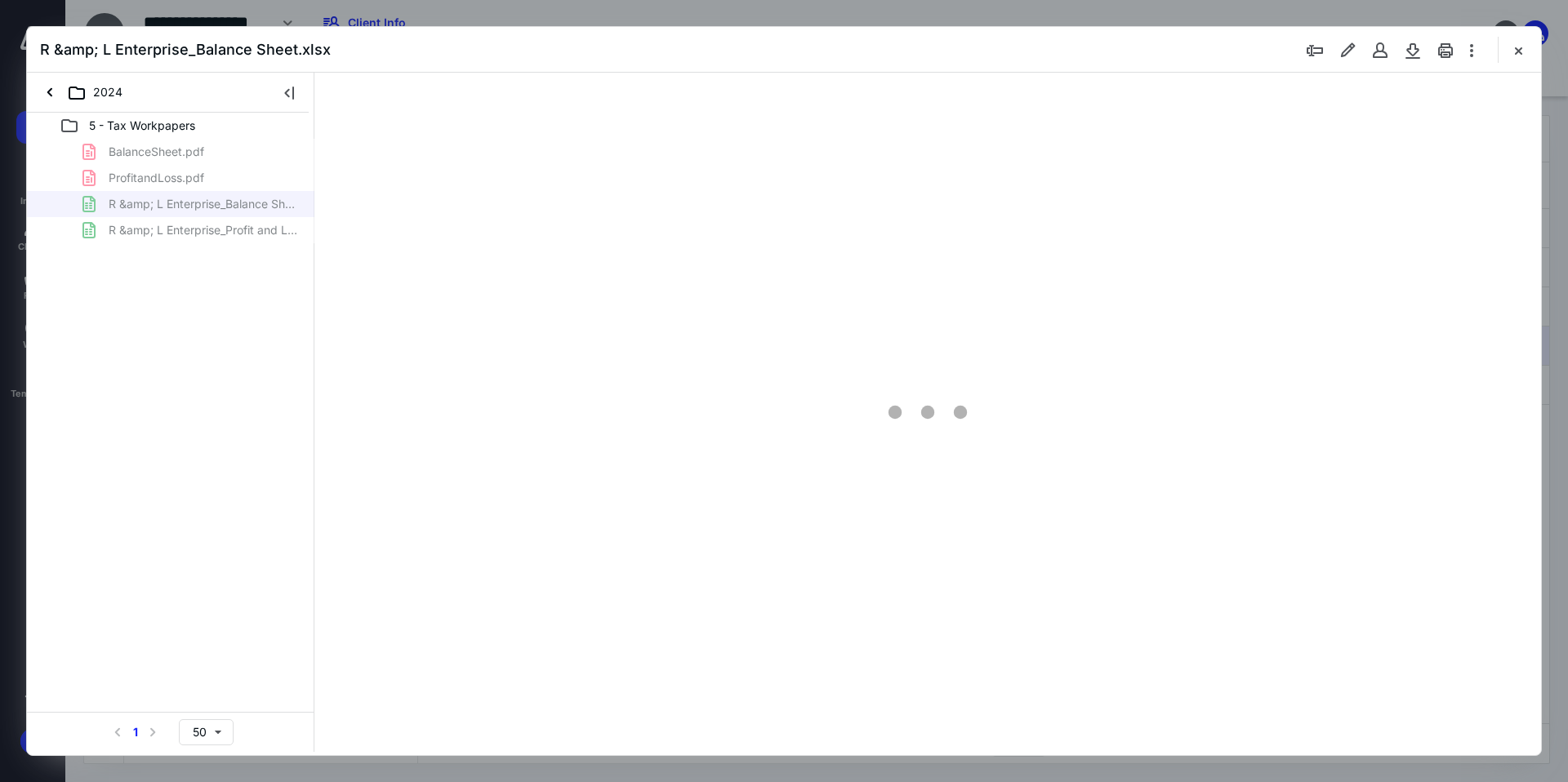 type on "187" 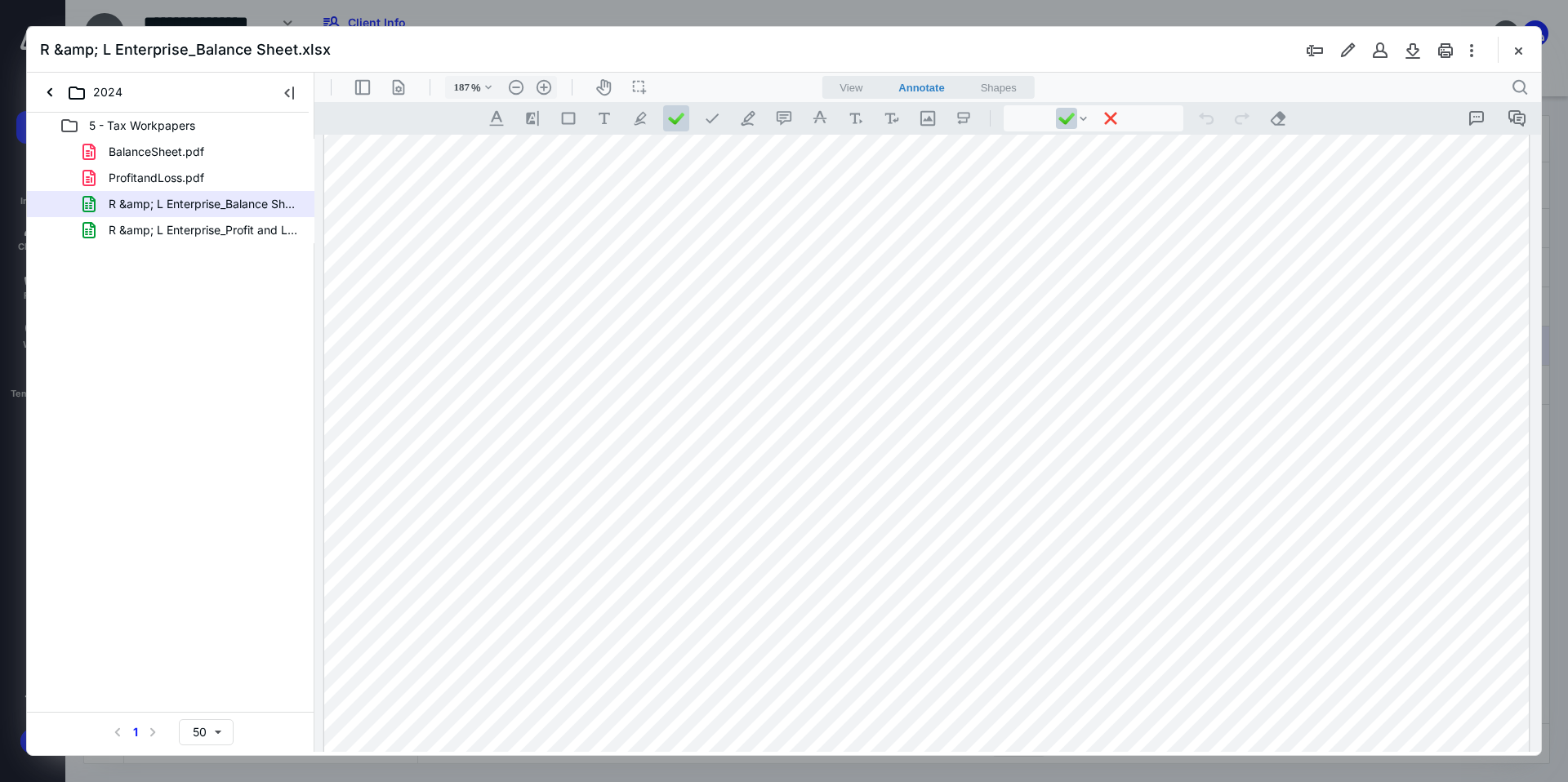 scroll, scrollTop: 0, scrollLeft: 0, axis: both 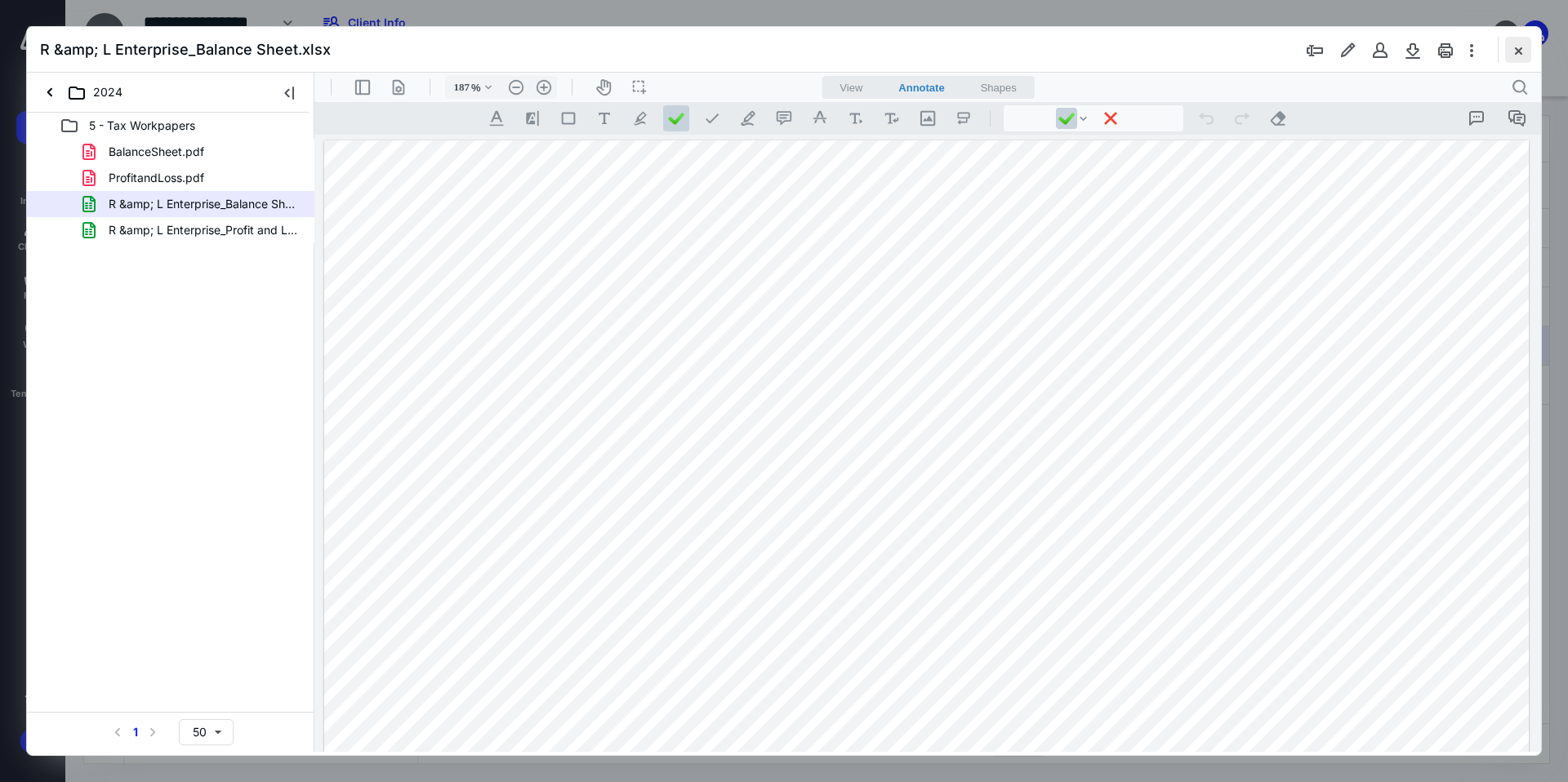 click at bounding box center [1518, 50] 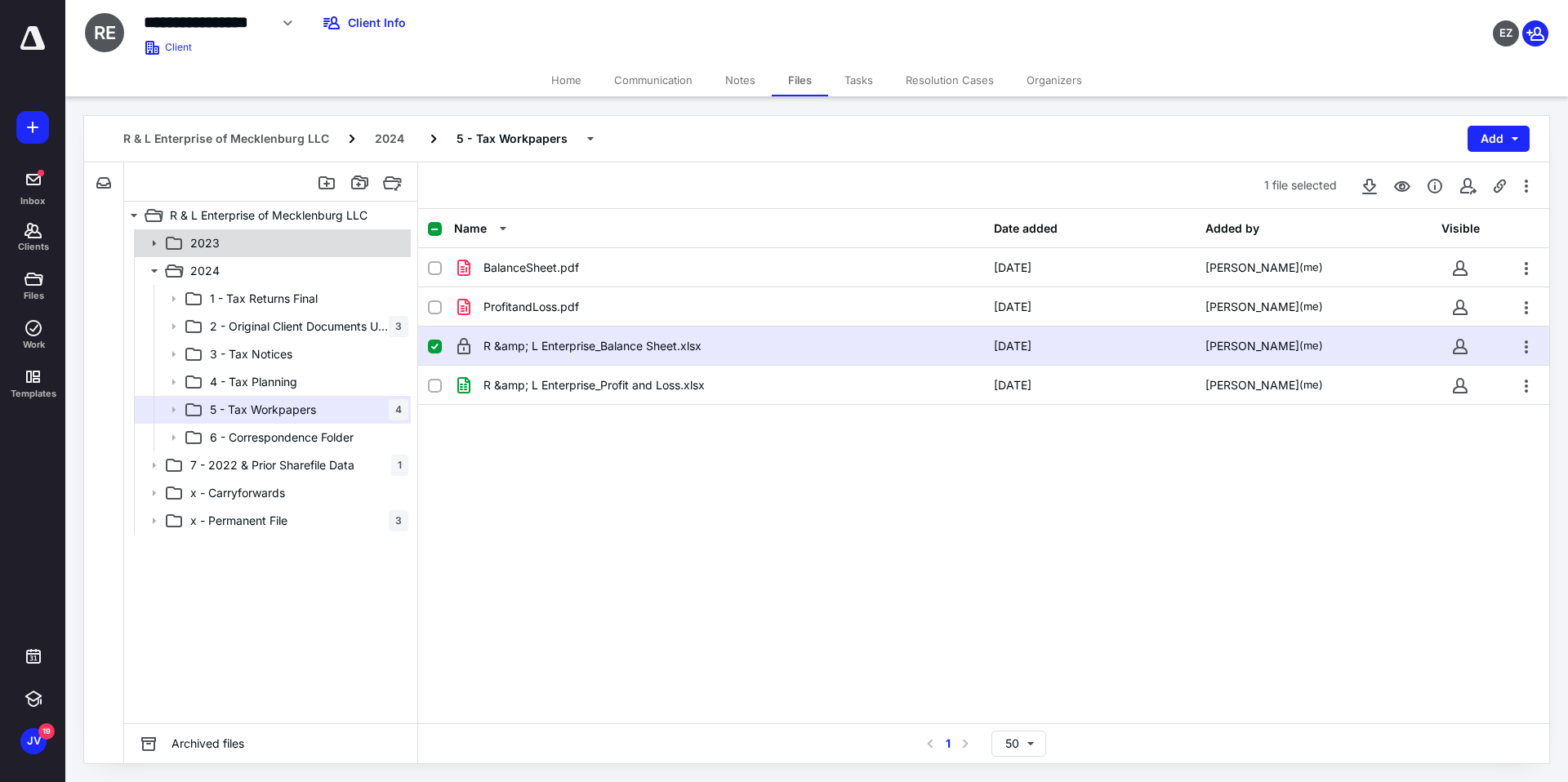 click on "2023" at bounding box center [296, 243] 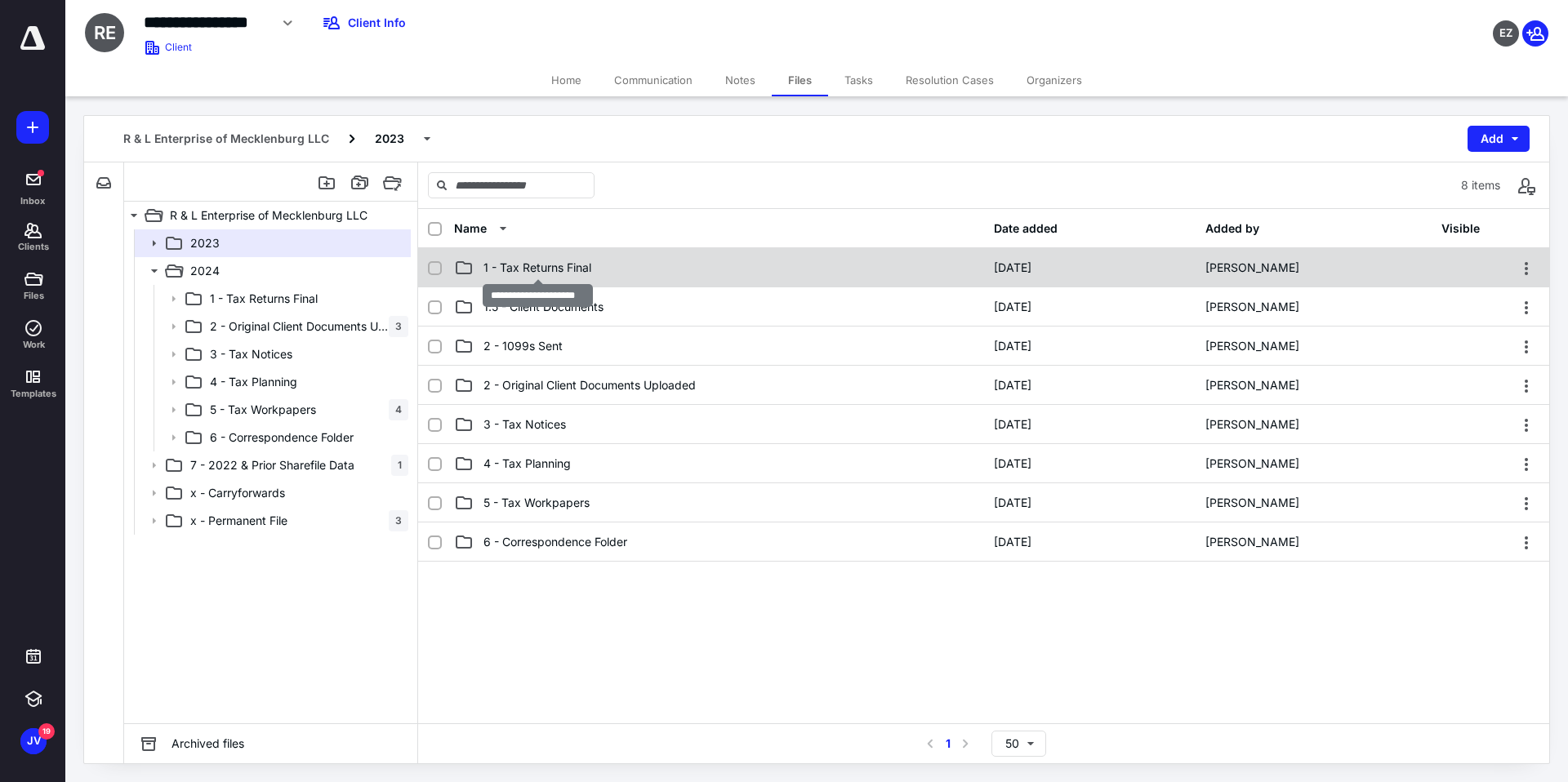click on "1 - Tax Returns Final" at bounding box center (537, 268) 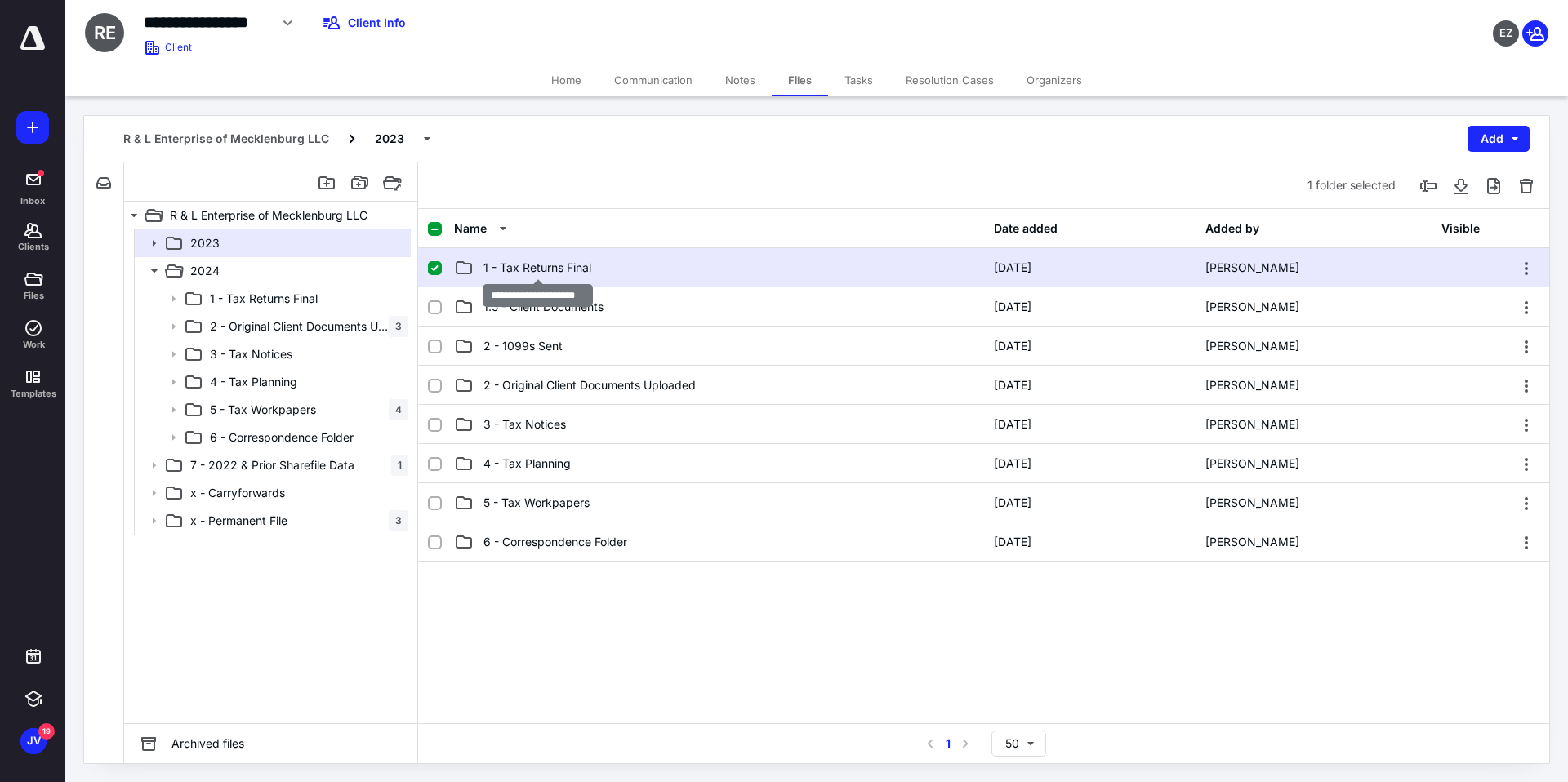 click on "1 - Tax Returns Final" at bounding box center [537, 268] 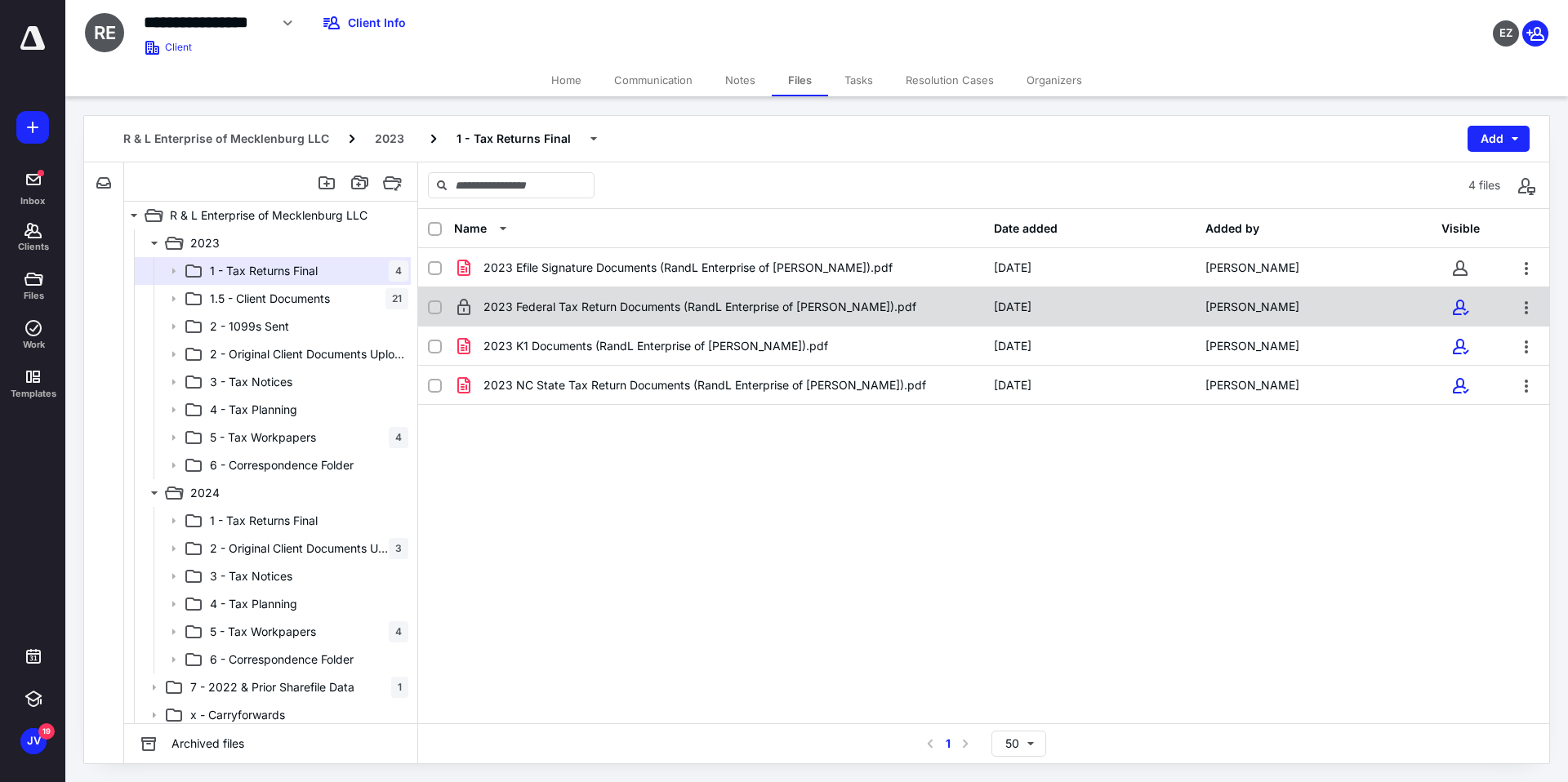 click on "2023 Federal Tax Return Documents (RandL Enterprise of [PERSON_NAME]).pdf [DATE] [PERSON_NAME]" at bounding box center (983, 307) 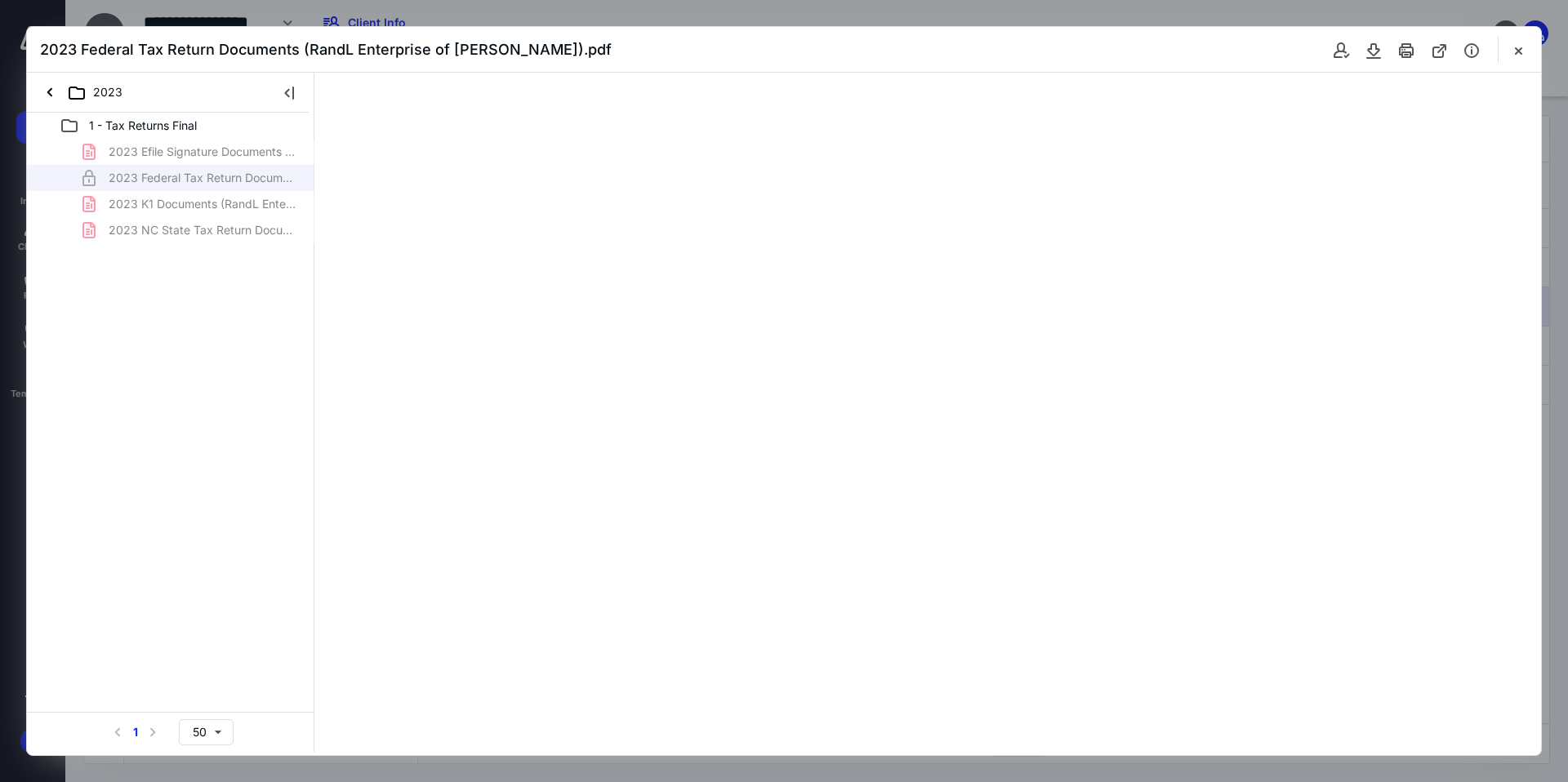 scroll, scrollTop: 0, scrollLeft: 0, axis: both 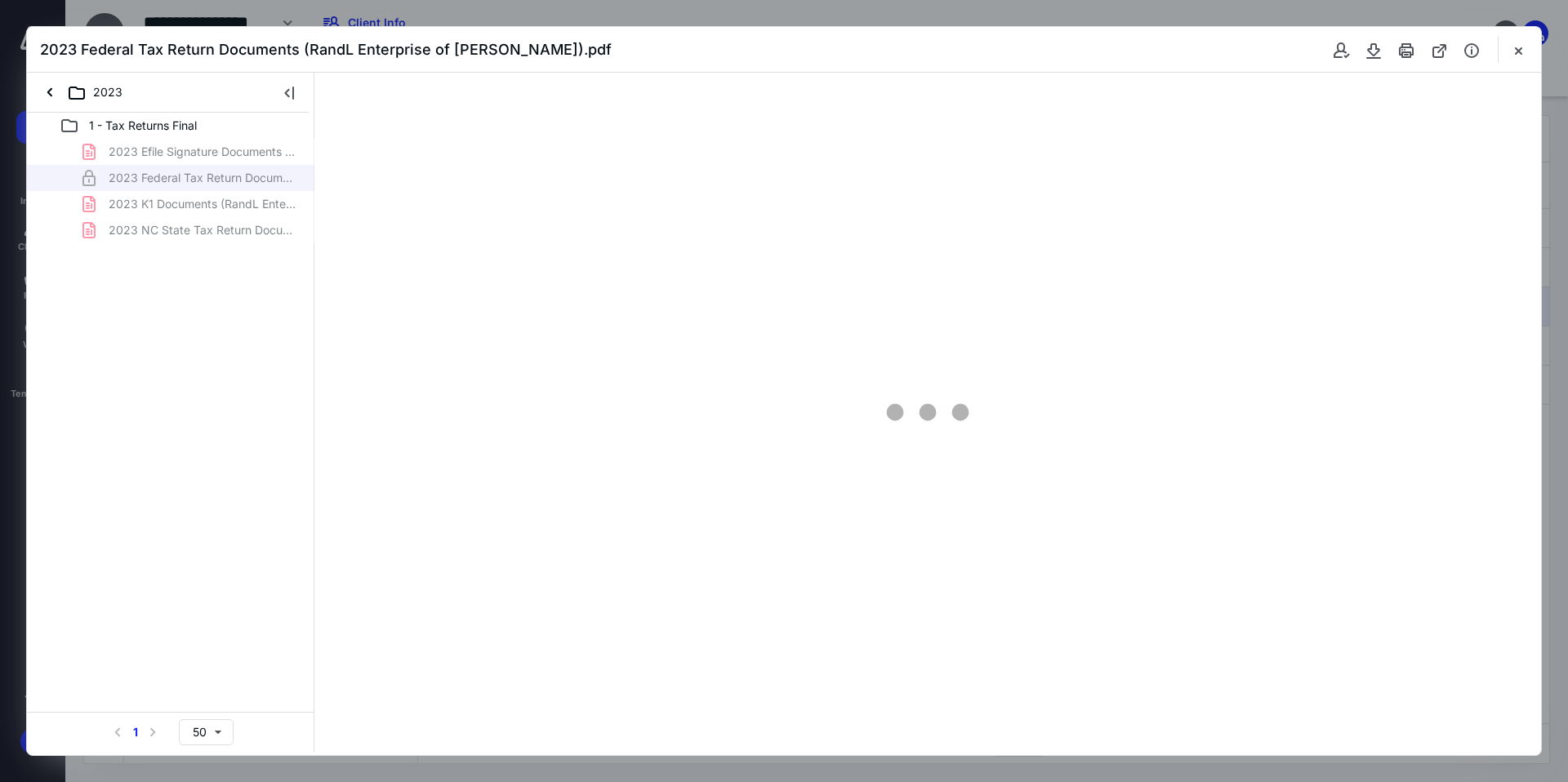 type on "241" 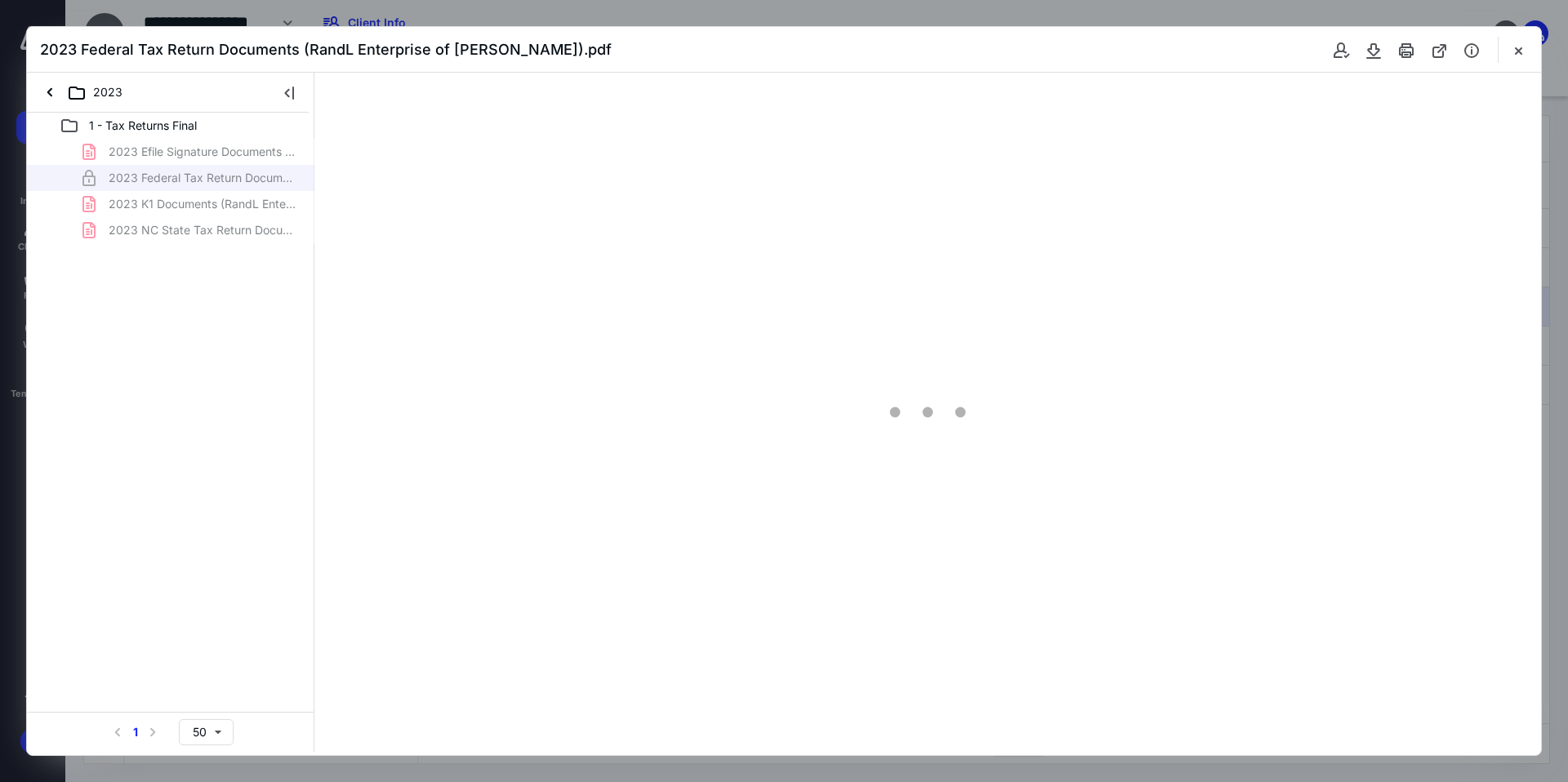 scroll, scrollTop: 38, scrollLeft: 0, axis: vertical 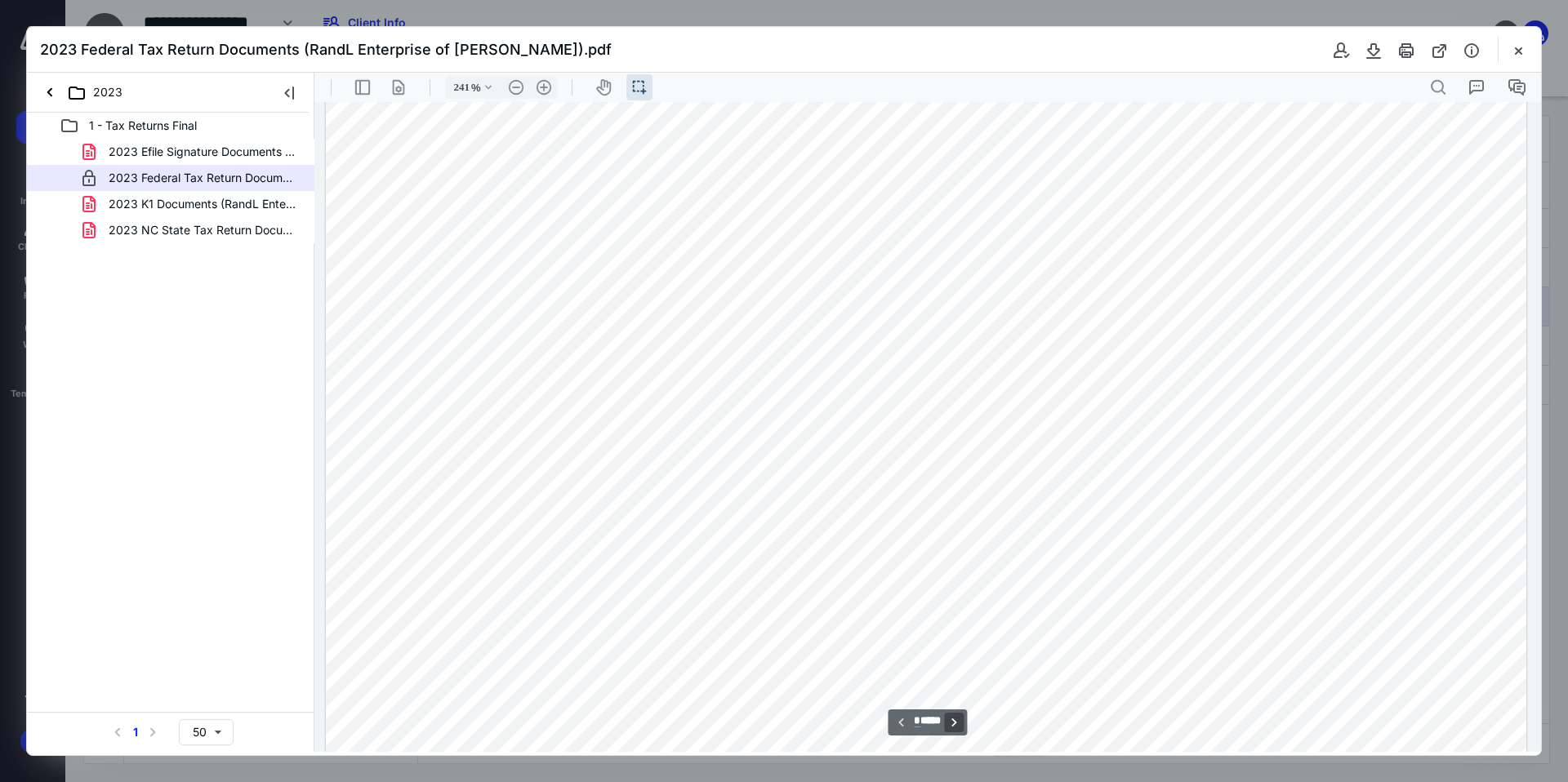 click on "**********" at bounding box center (955, 722) 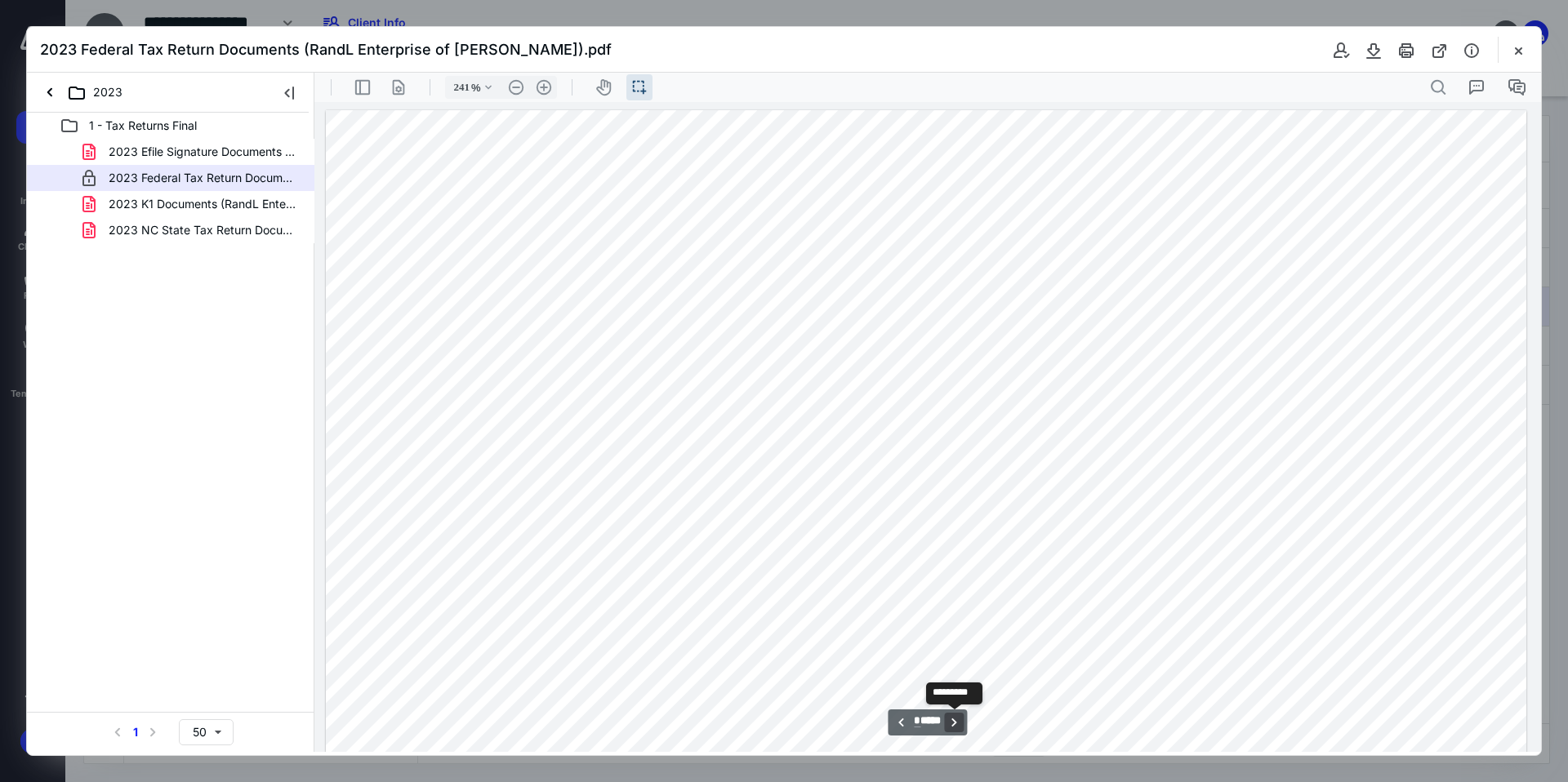 click on "**********" at bounding box center [955, 722] 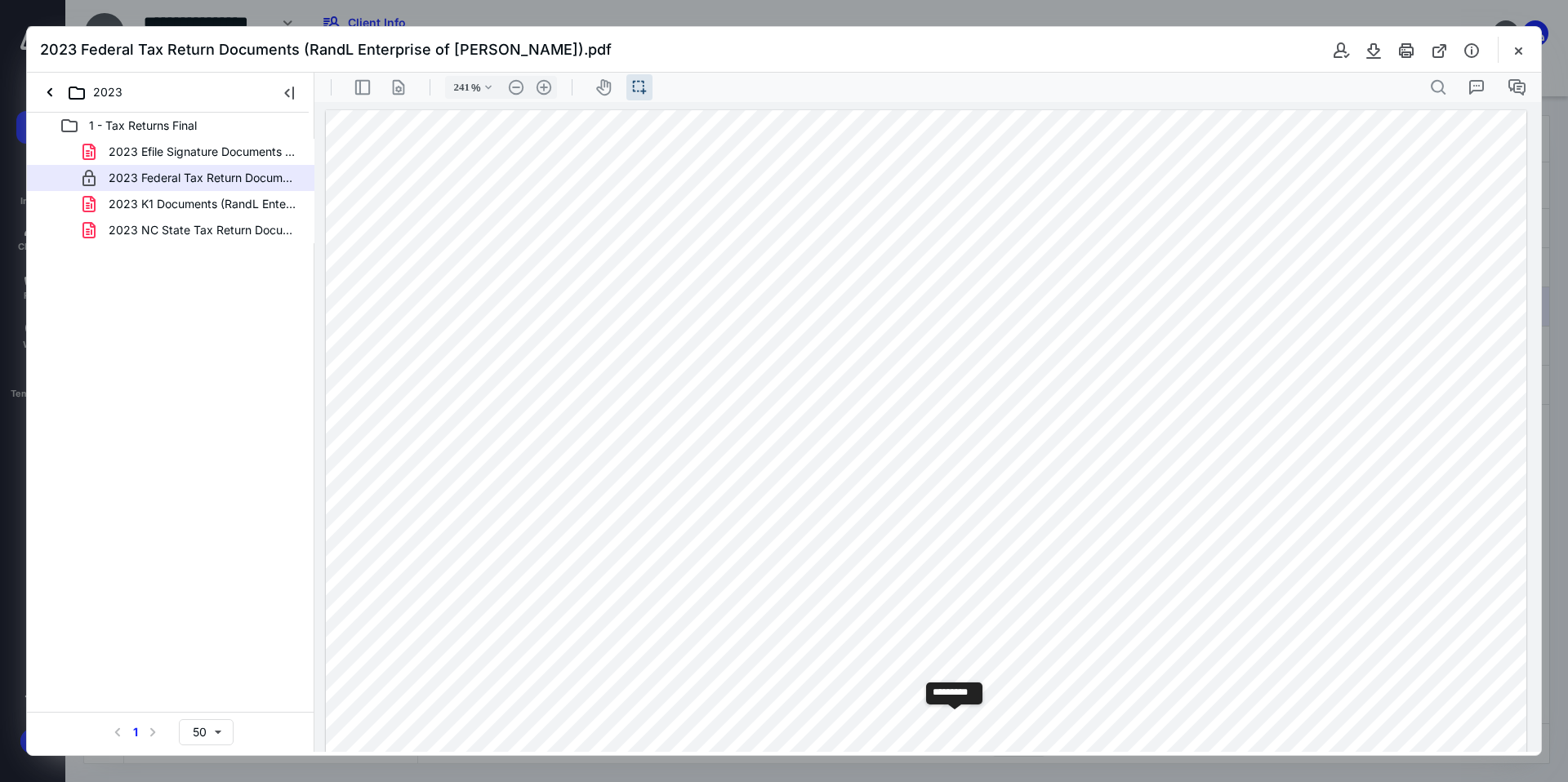 click on "**********" at bounding box center (955, 722) 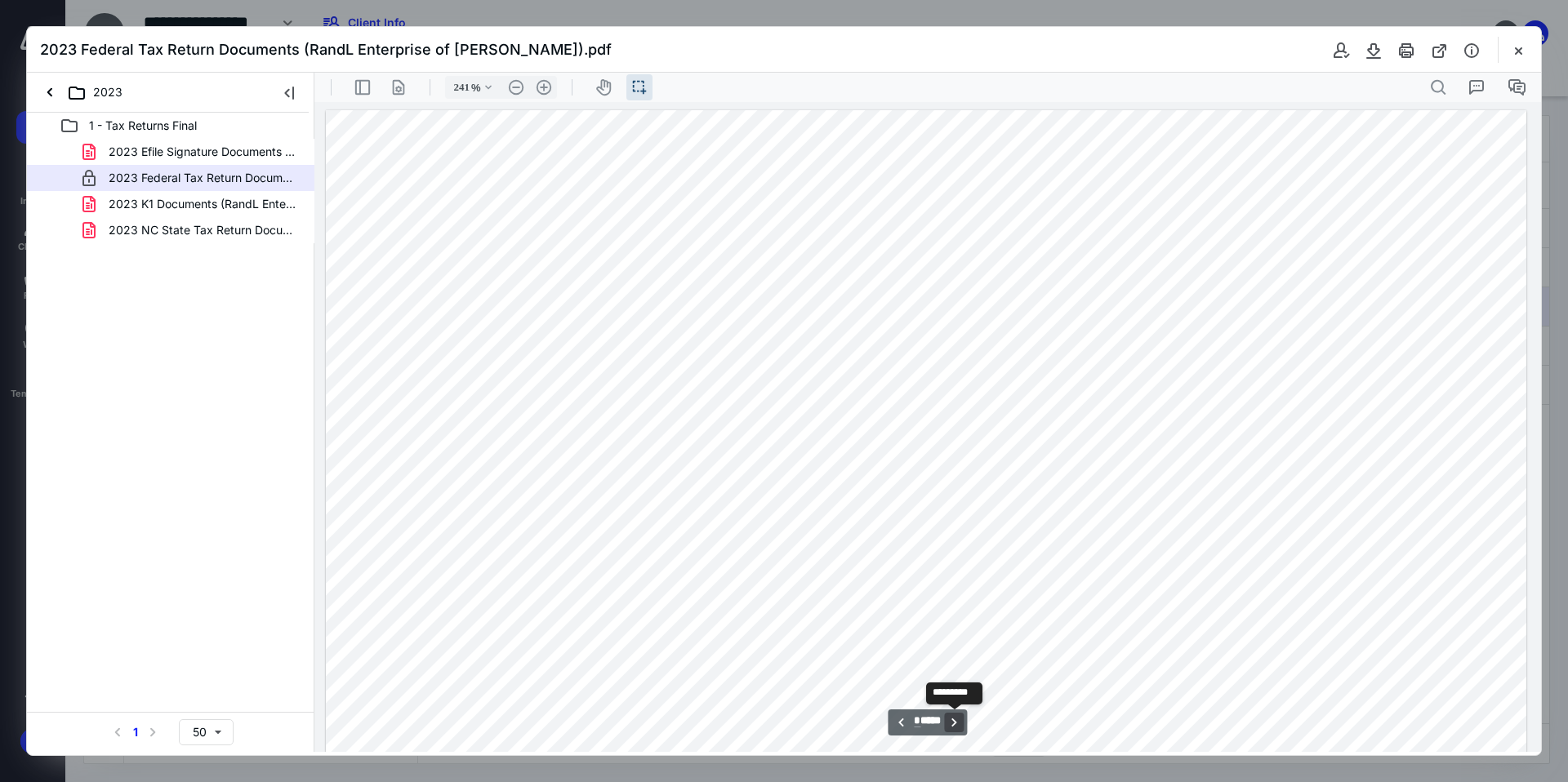 click on "**********" at bounding box center [955, 722] 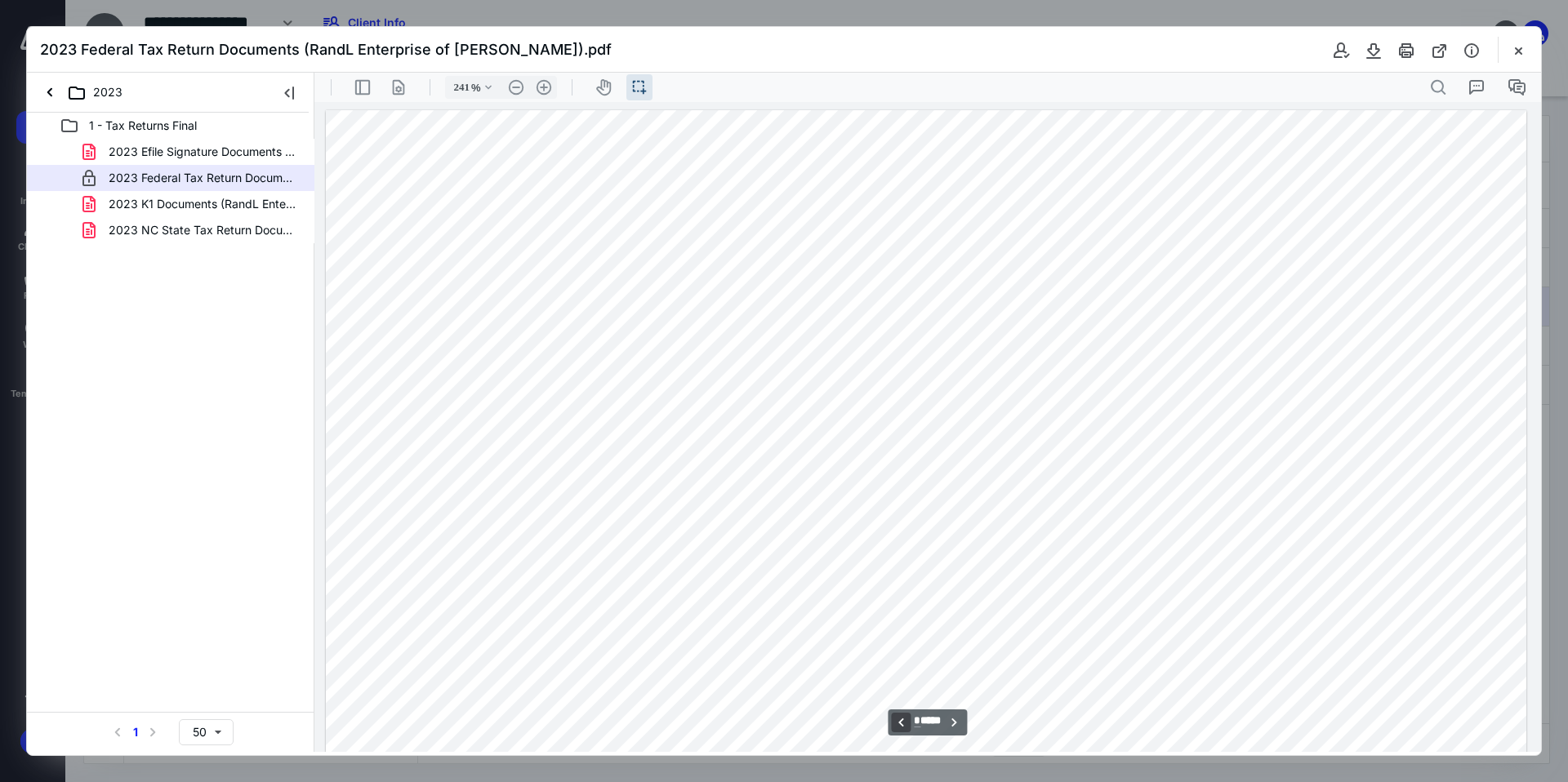 click on "**********" at bounding box center (901, 722) 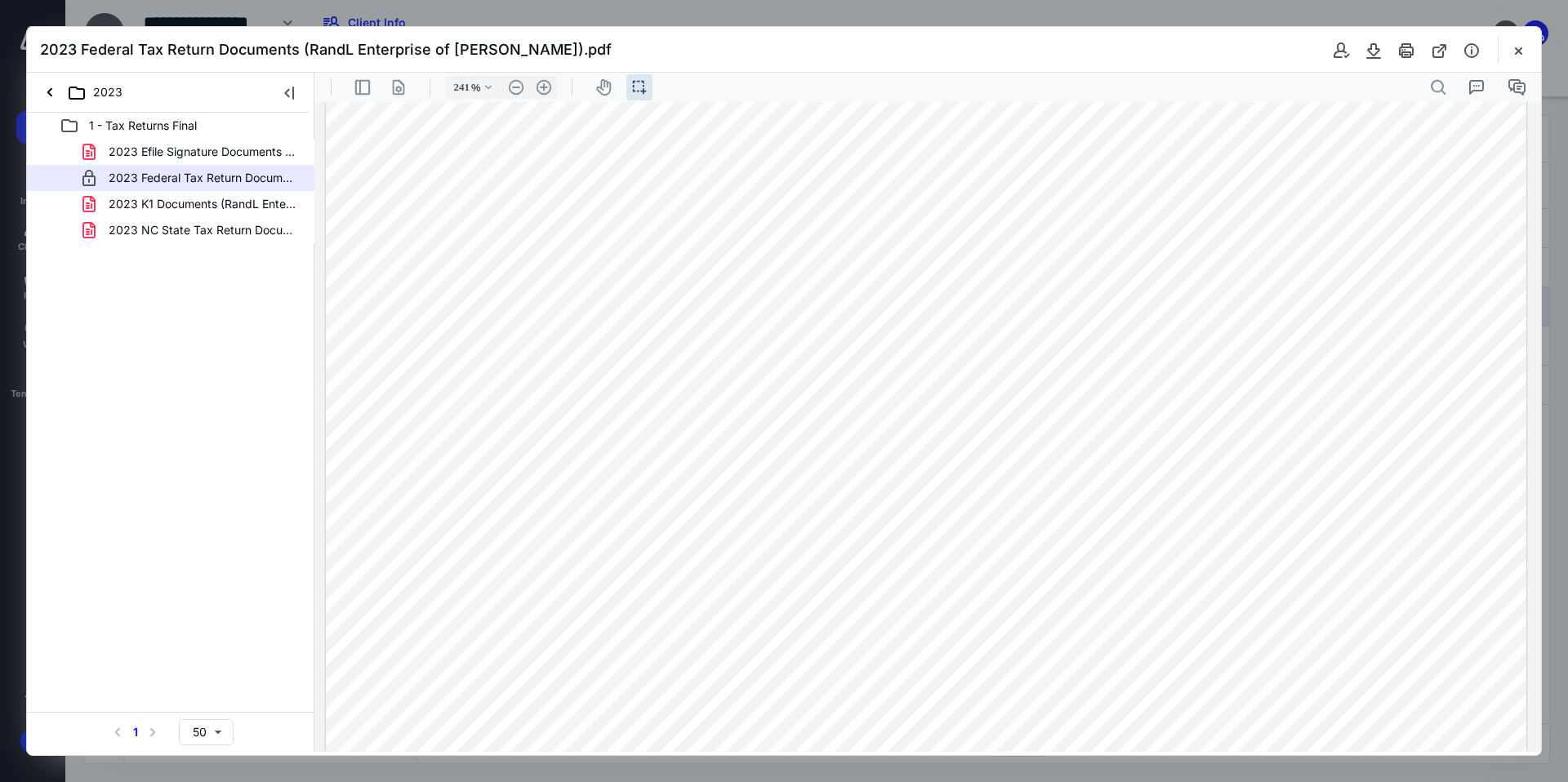 scroll, scrollTop: 8309, scrollLeft: 0, axis: vertical 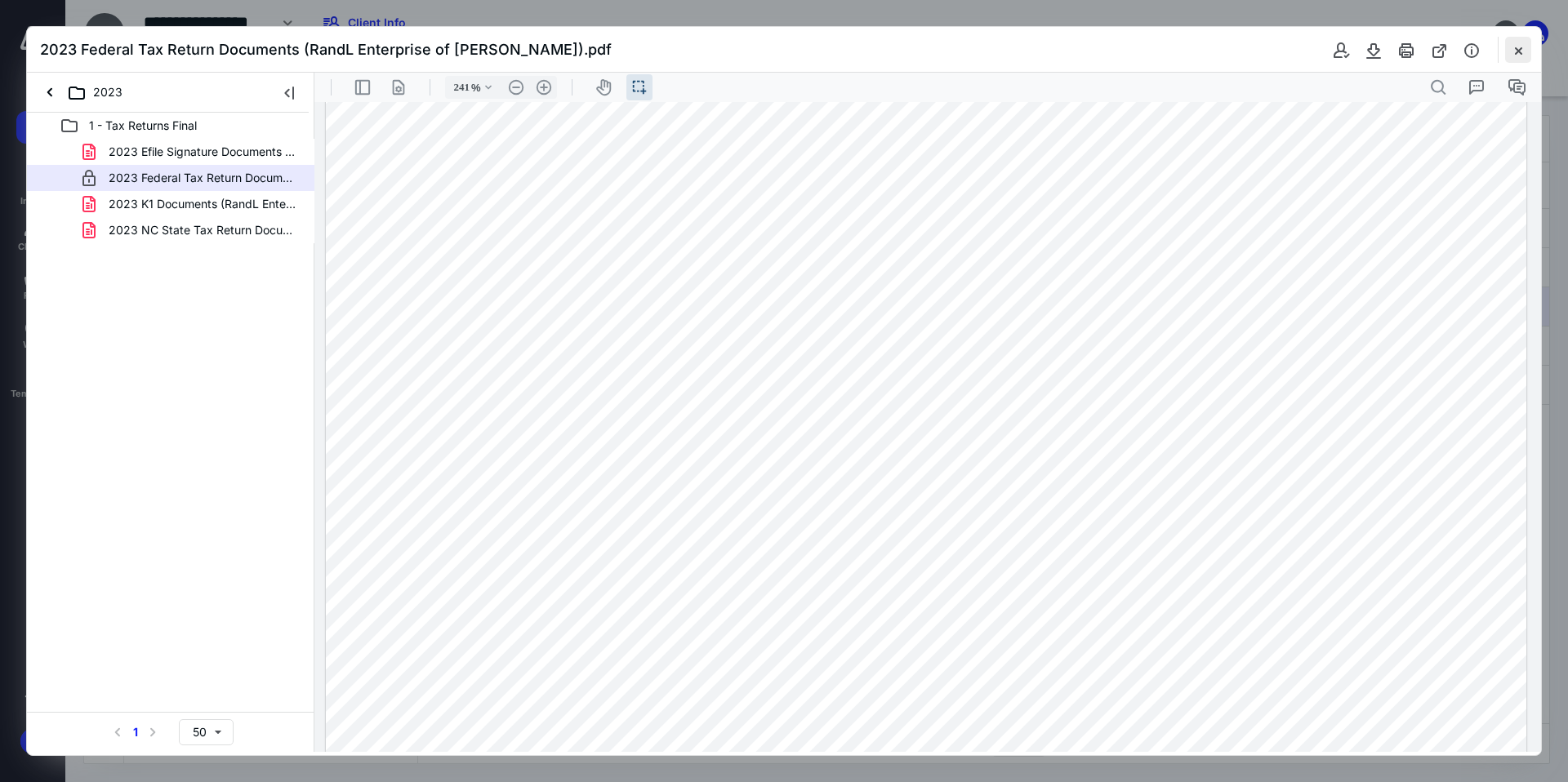 click at bounding box center [1518, 50] 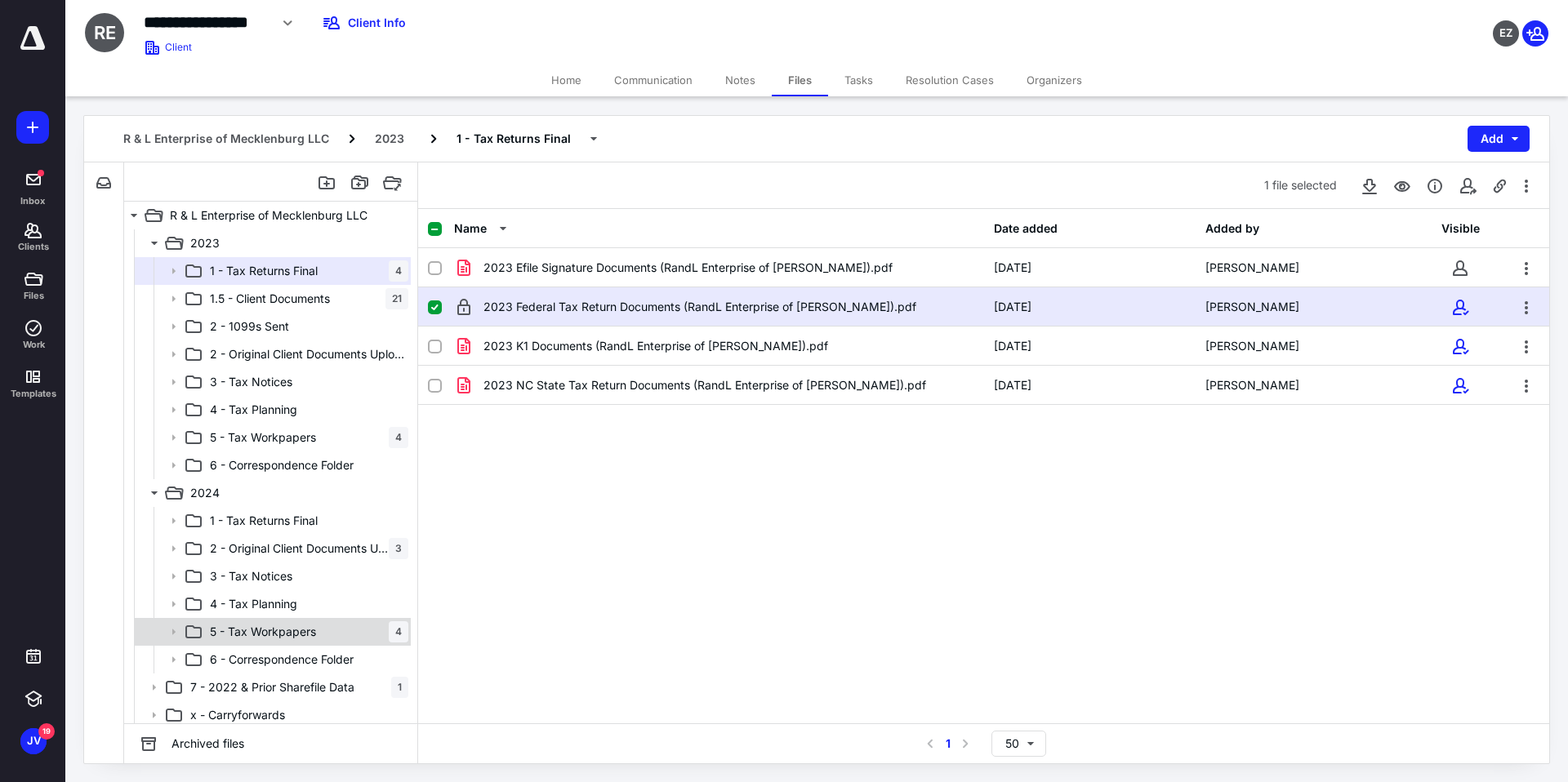 click on "5 - Tax Workpapers 4" at bounding box center [271, 632] 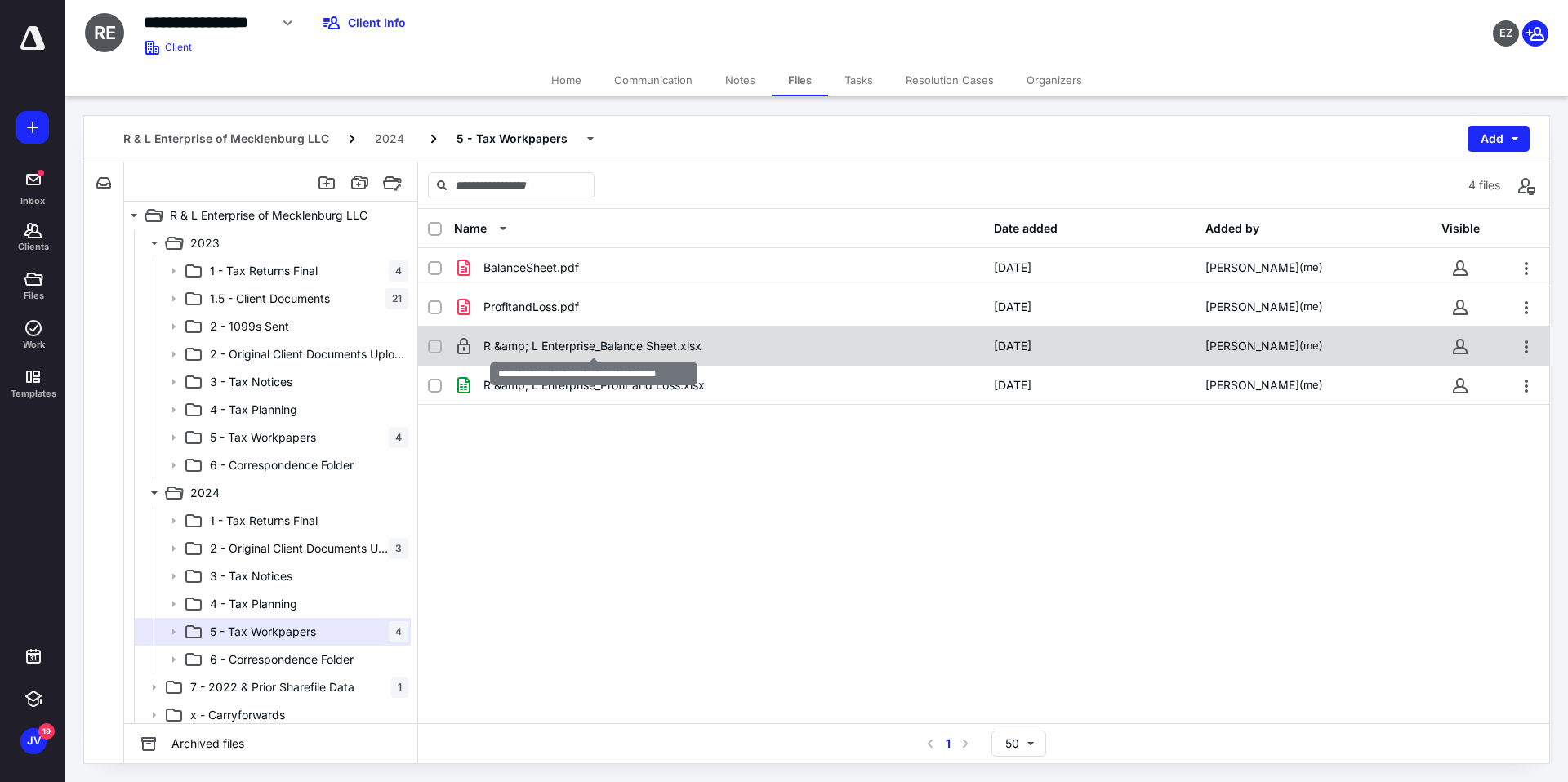 click on "R &amp; L Enterprise_Balance Sheet.xlsx" at bounding box center [592, 346] 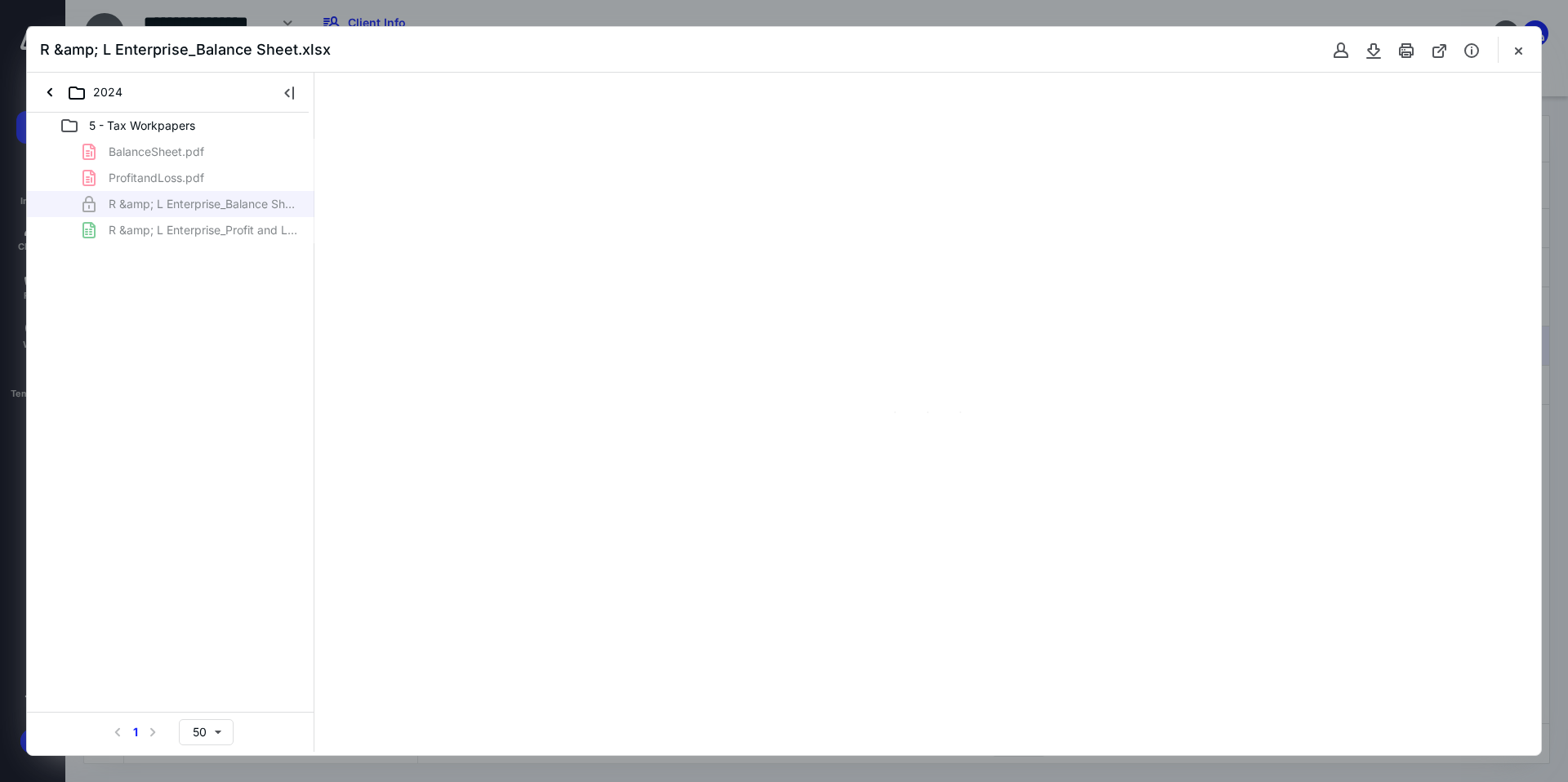 scroll, scrollTop: 0, scrollLeft: 0, axis: both 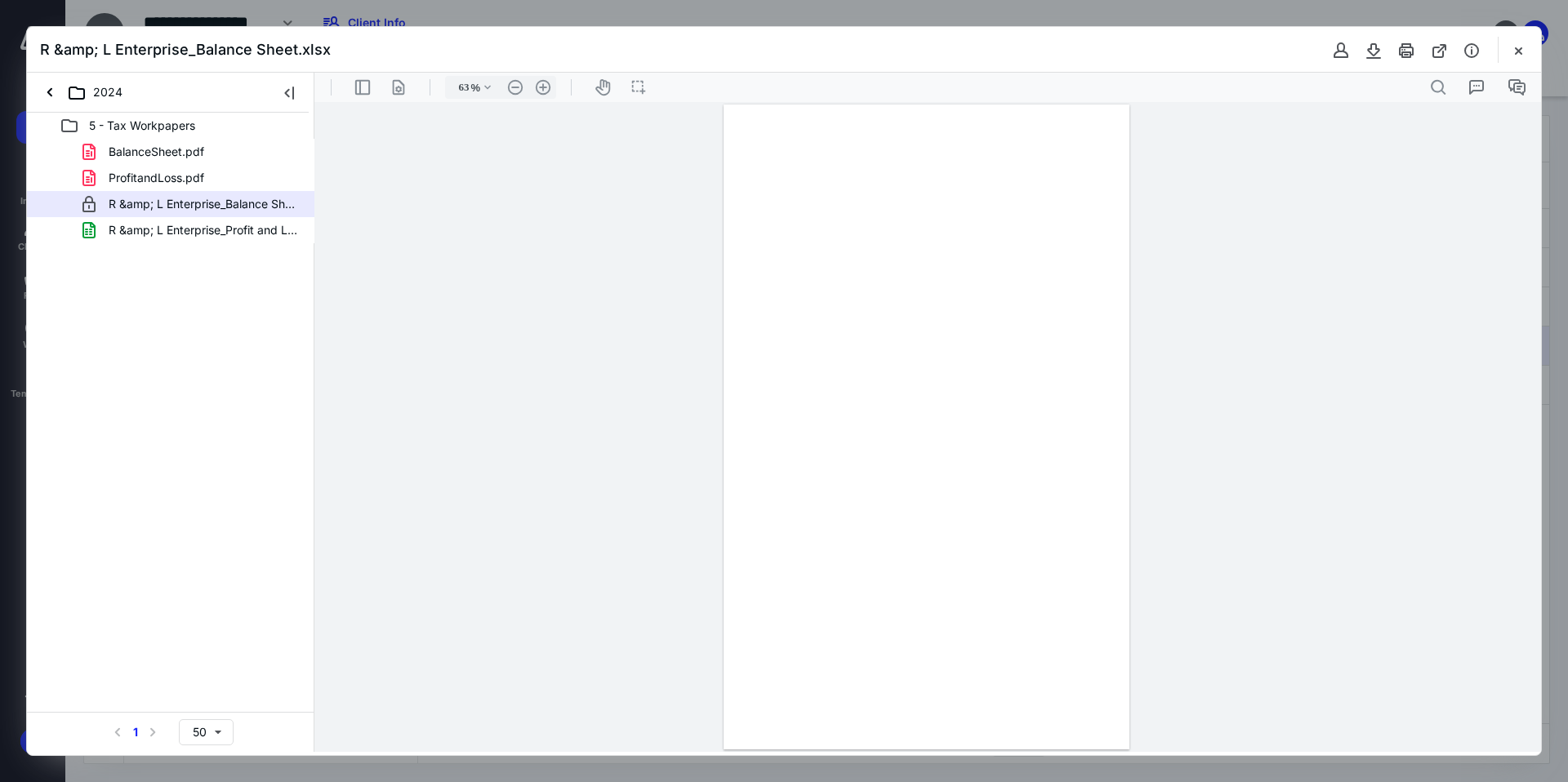 type on "187" 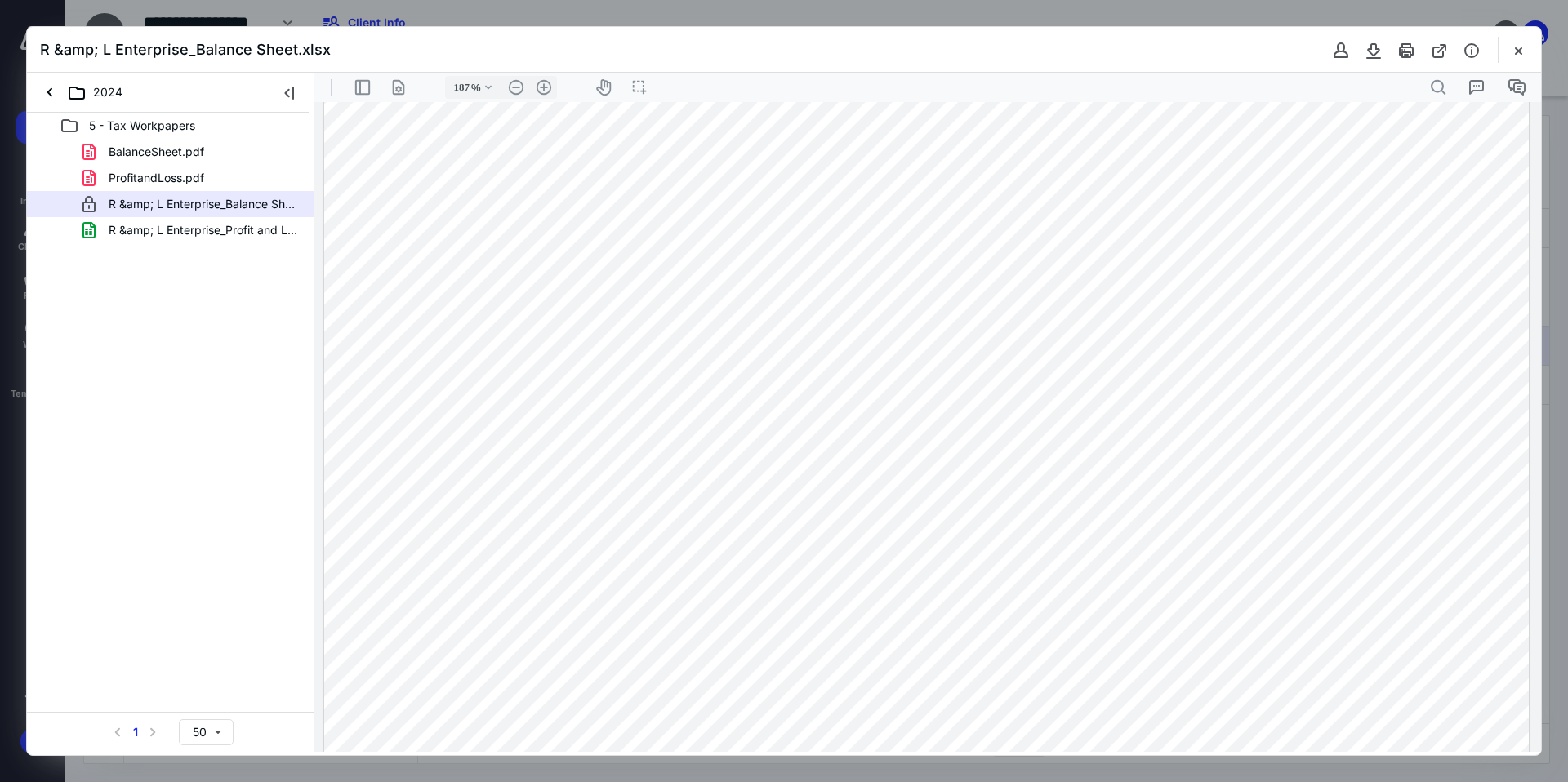 scroll, scrollTop: 1277, scrollLeft: 0, axis: vertical 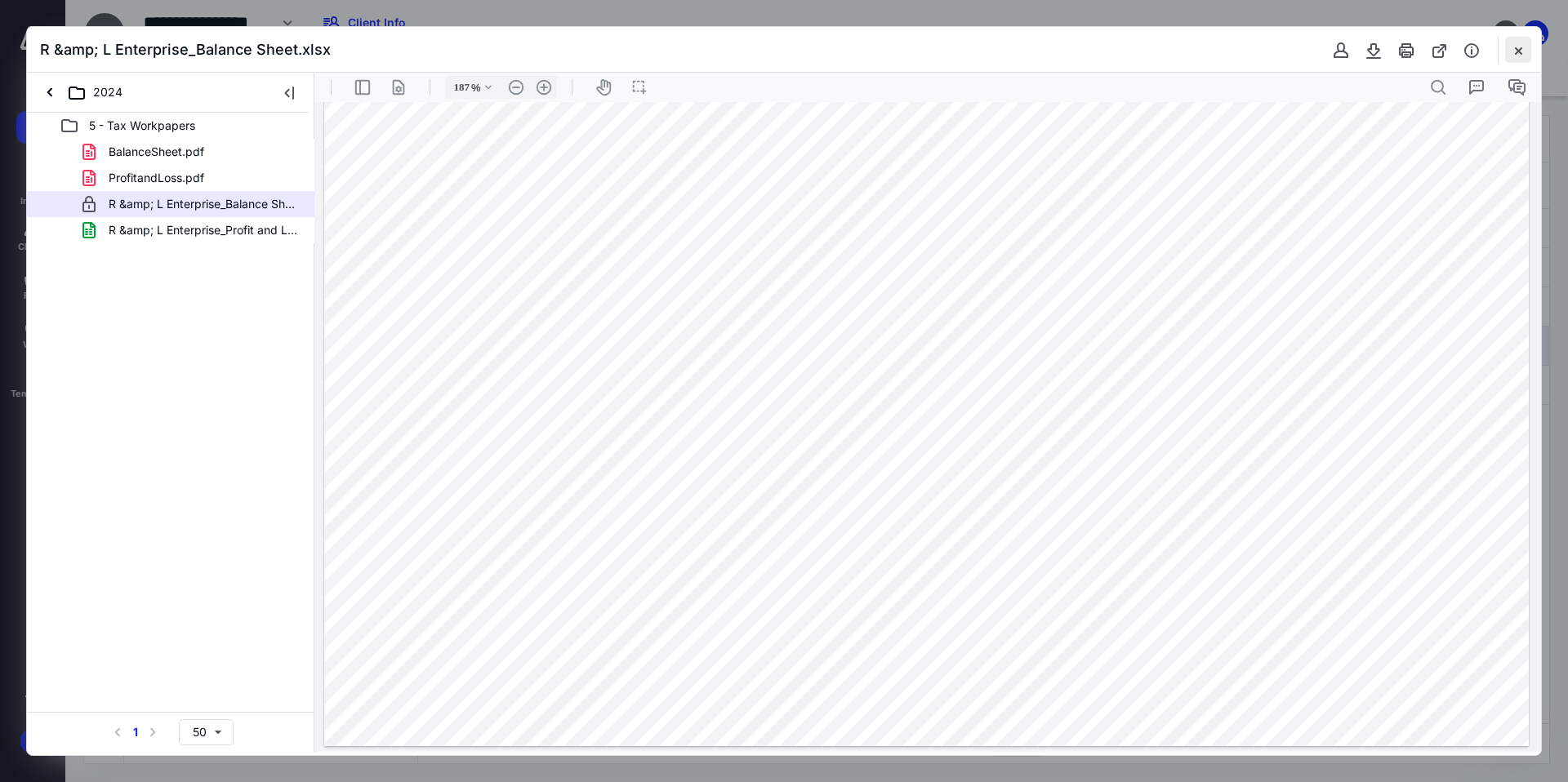 click at bounding box center [1518, 50] 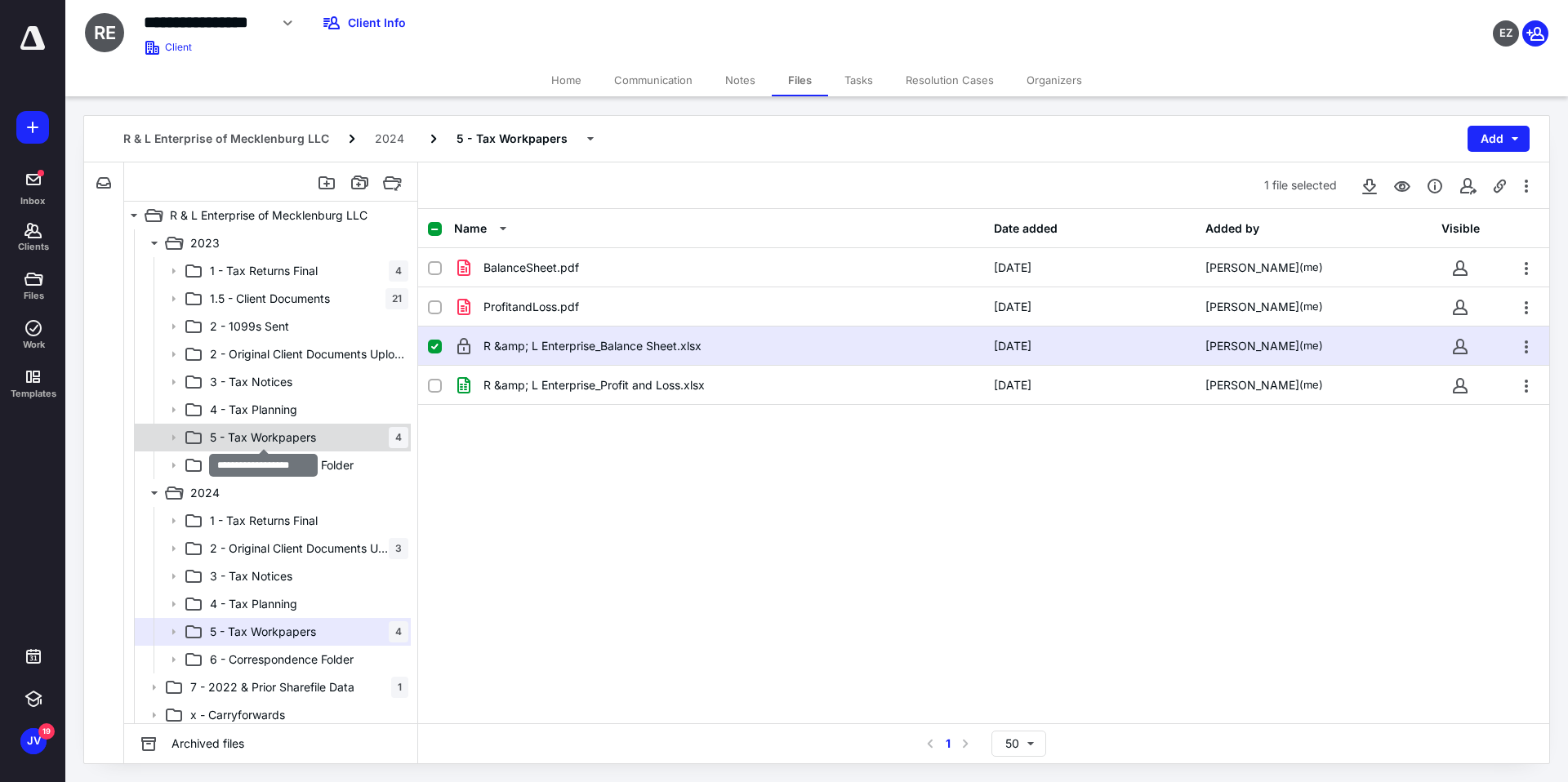 click on "5 - Tax Workpapers" at bounding box center [263, 438] 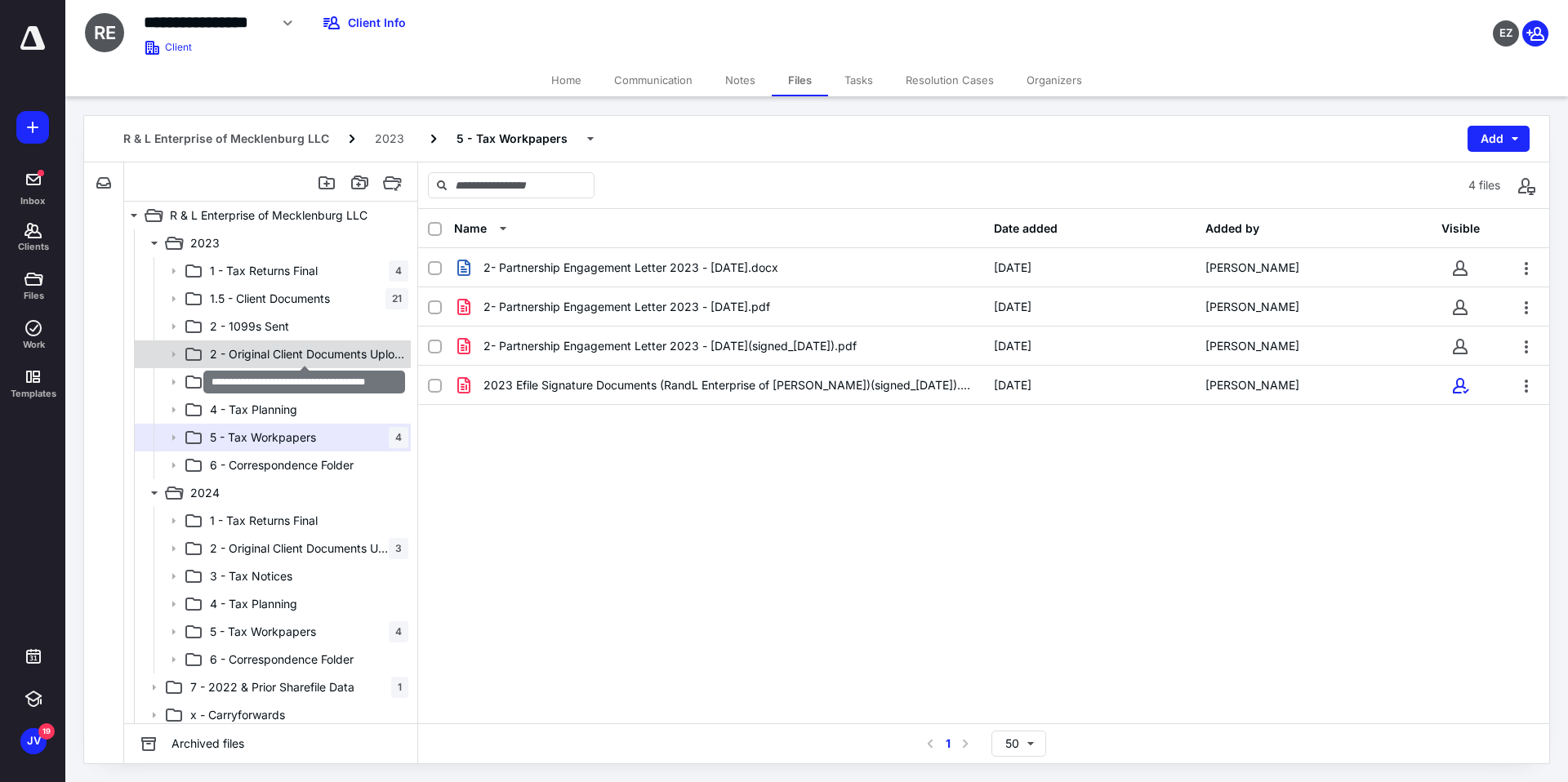 click on "2 - Original Client Documents Uploaded" at bounding box center [309, 354] 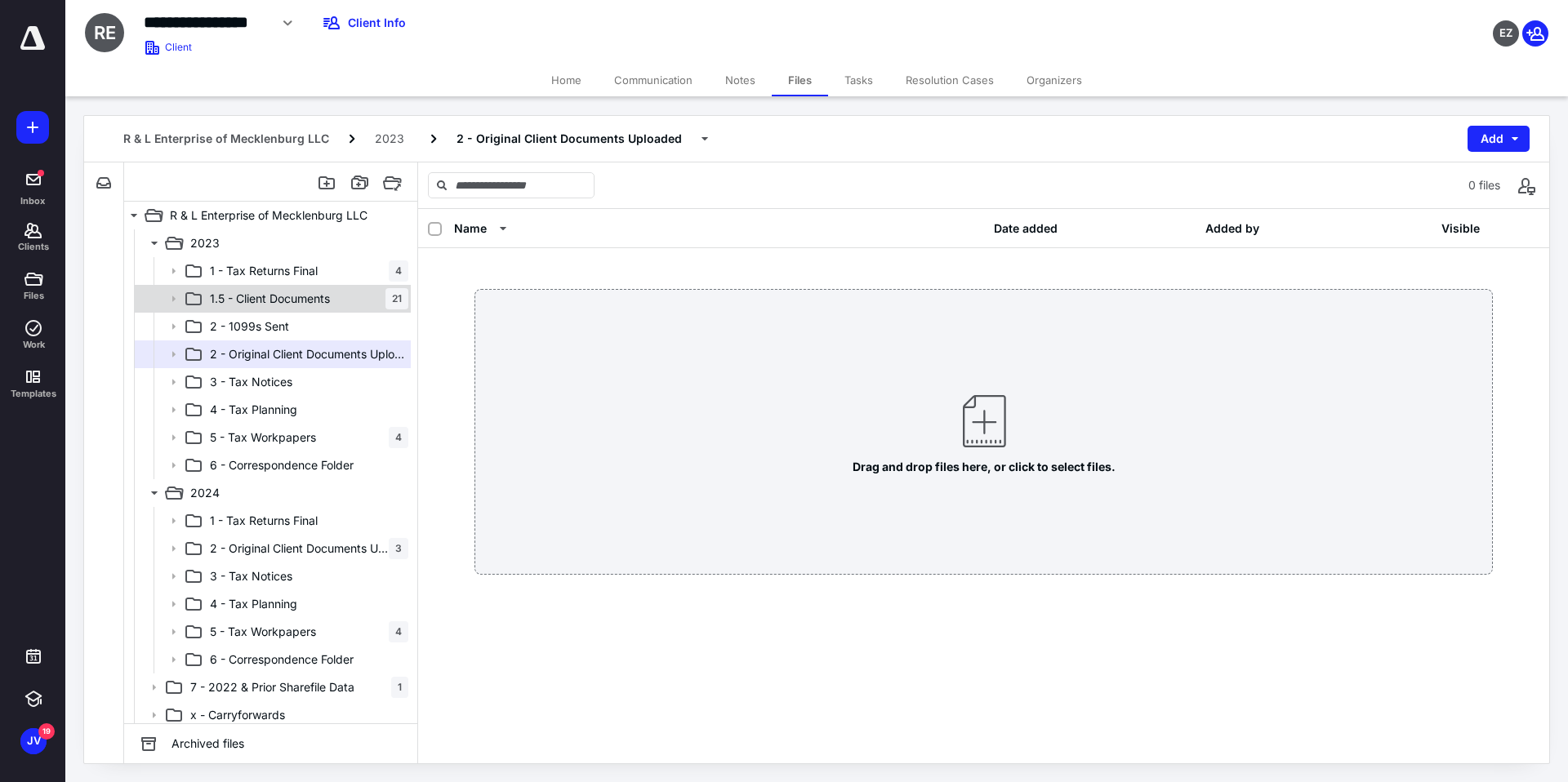 click on "1.5 - Client Documents" at bounding box center (270, 299) 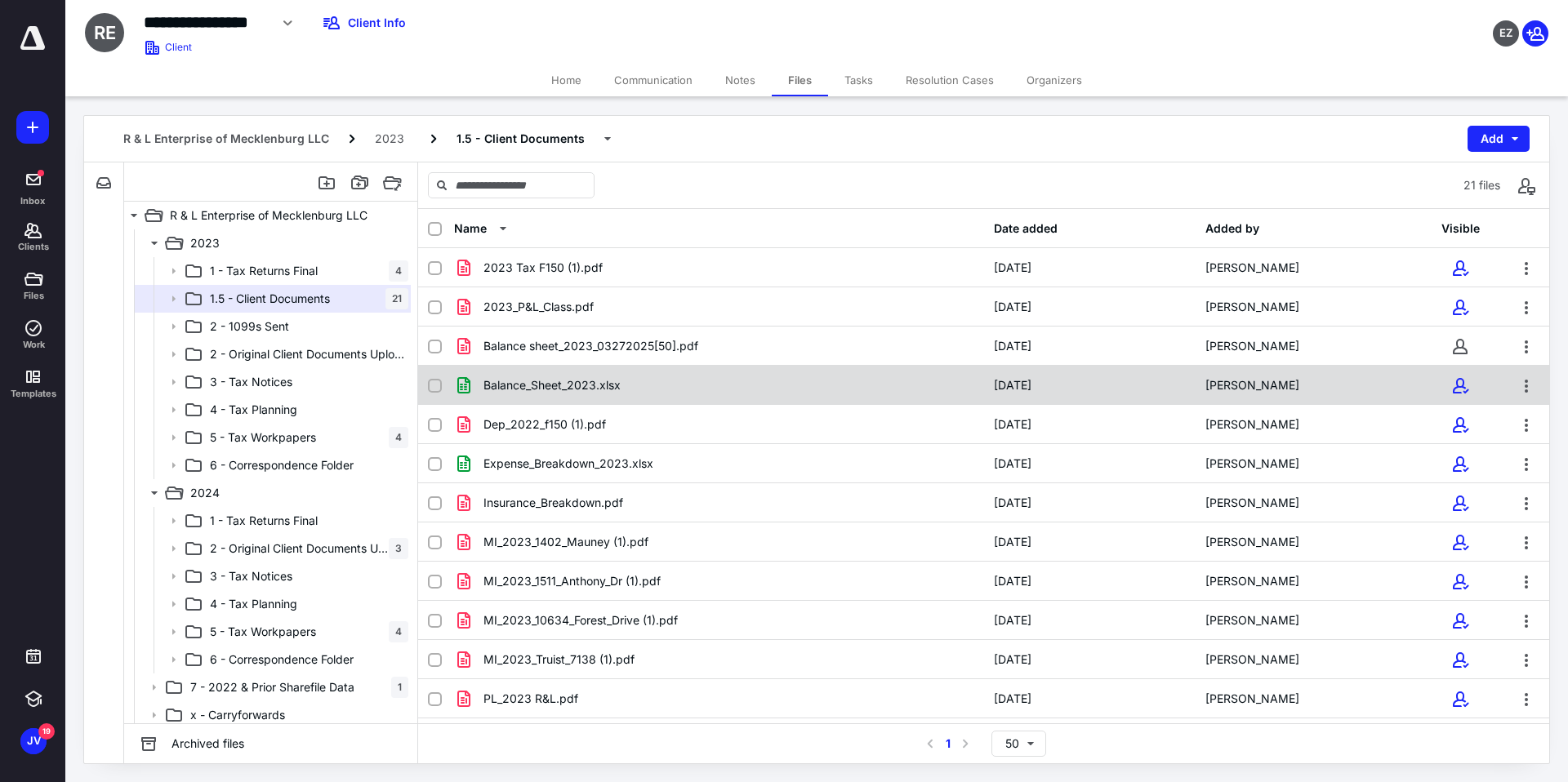 click on "Balance_Sheet_2023.xlsx" at bounding box center [719, 385] 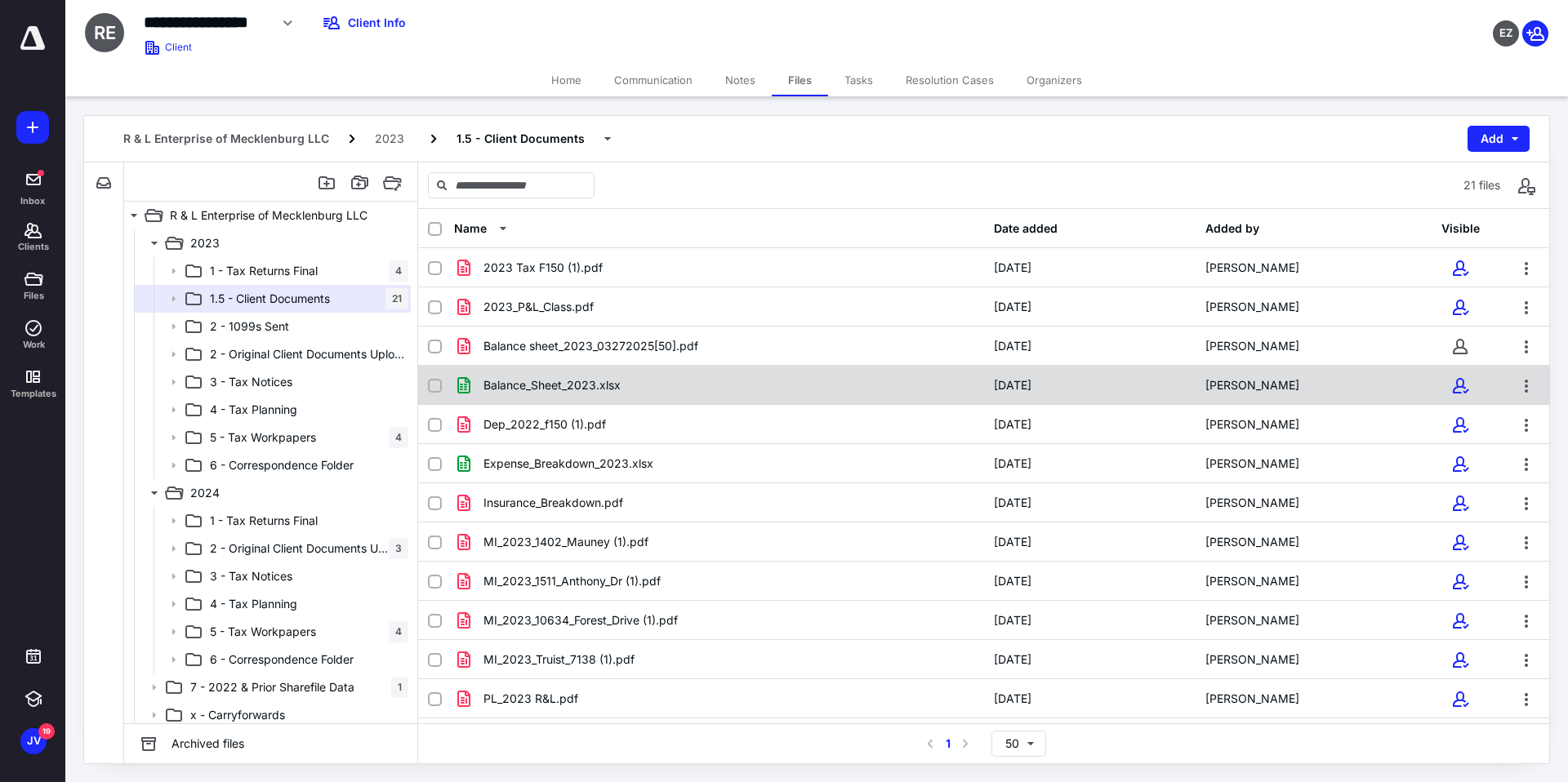 checkbox on "true" 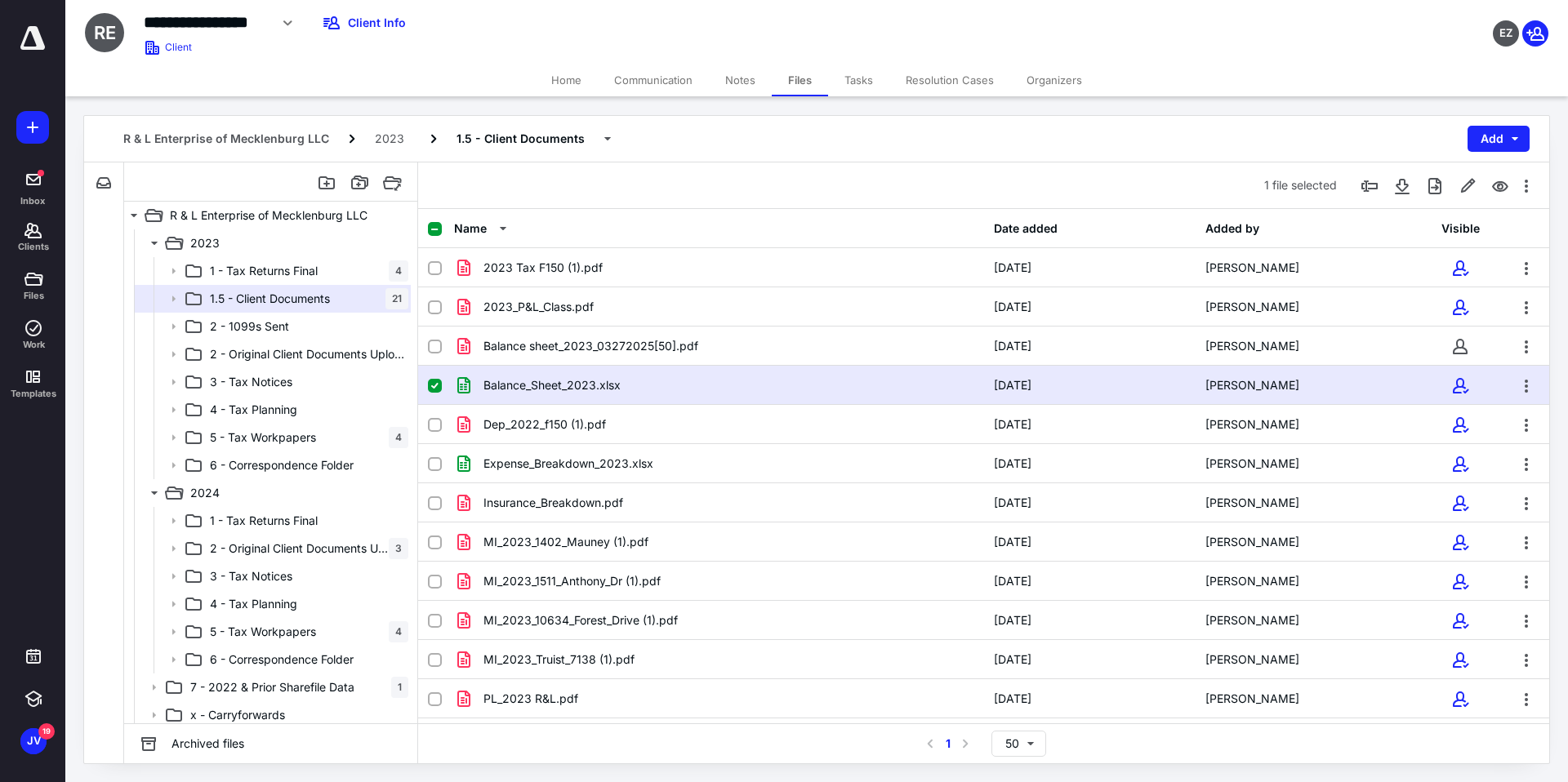 click on "Balance_Sheet_2023.xlsx" at bounding box center (719, 385) 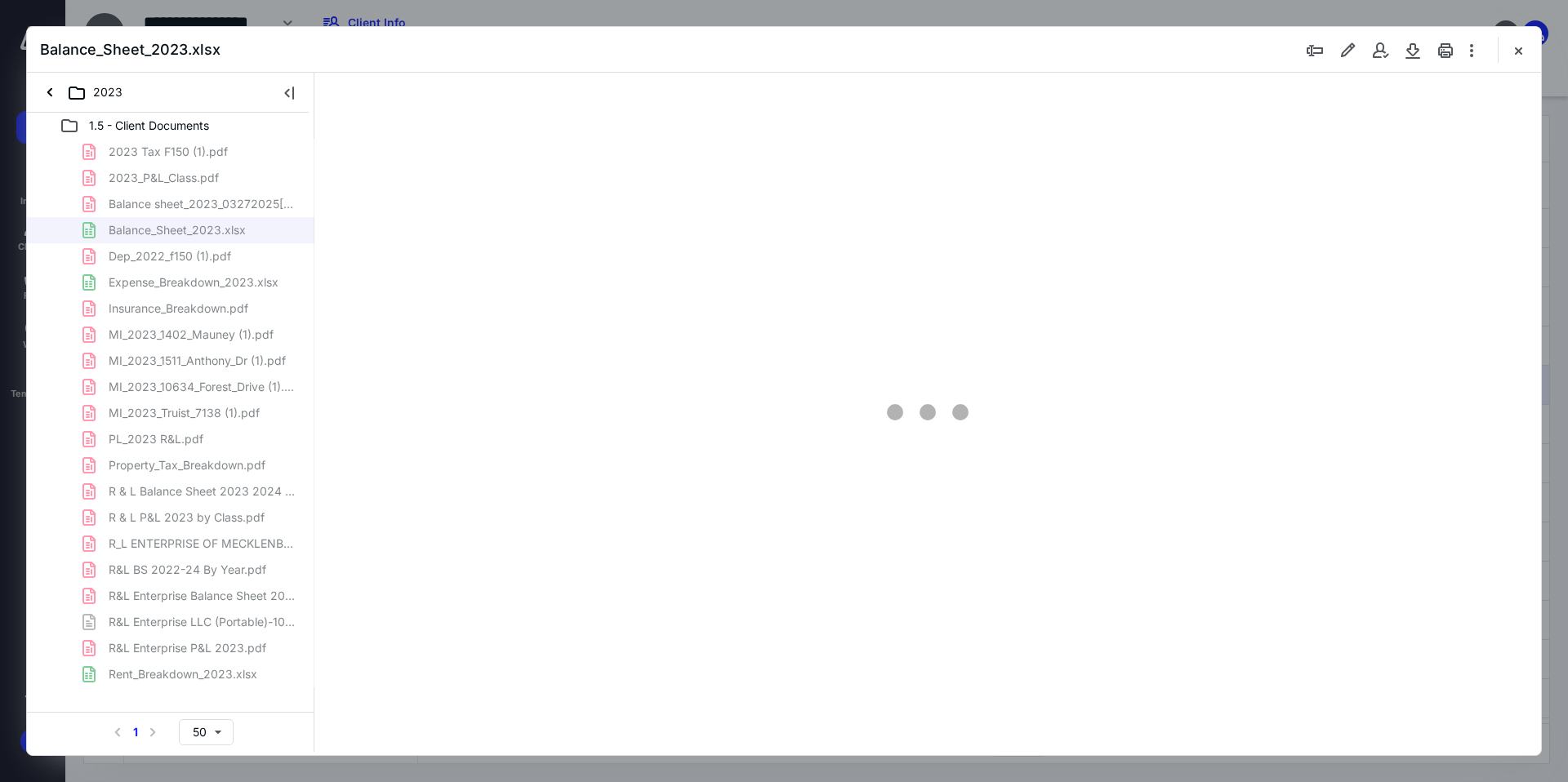 scroll, scrollTop: 0, scrollLeft: 0, axis: both 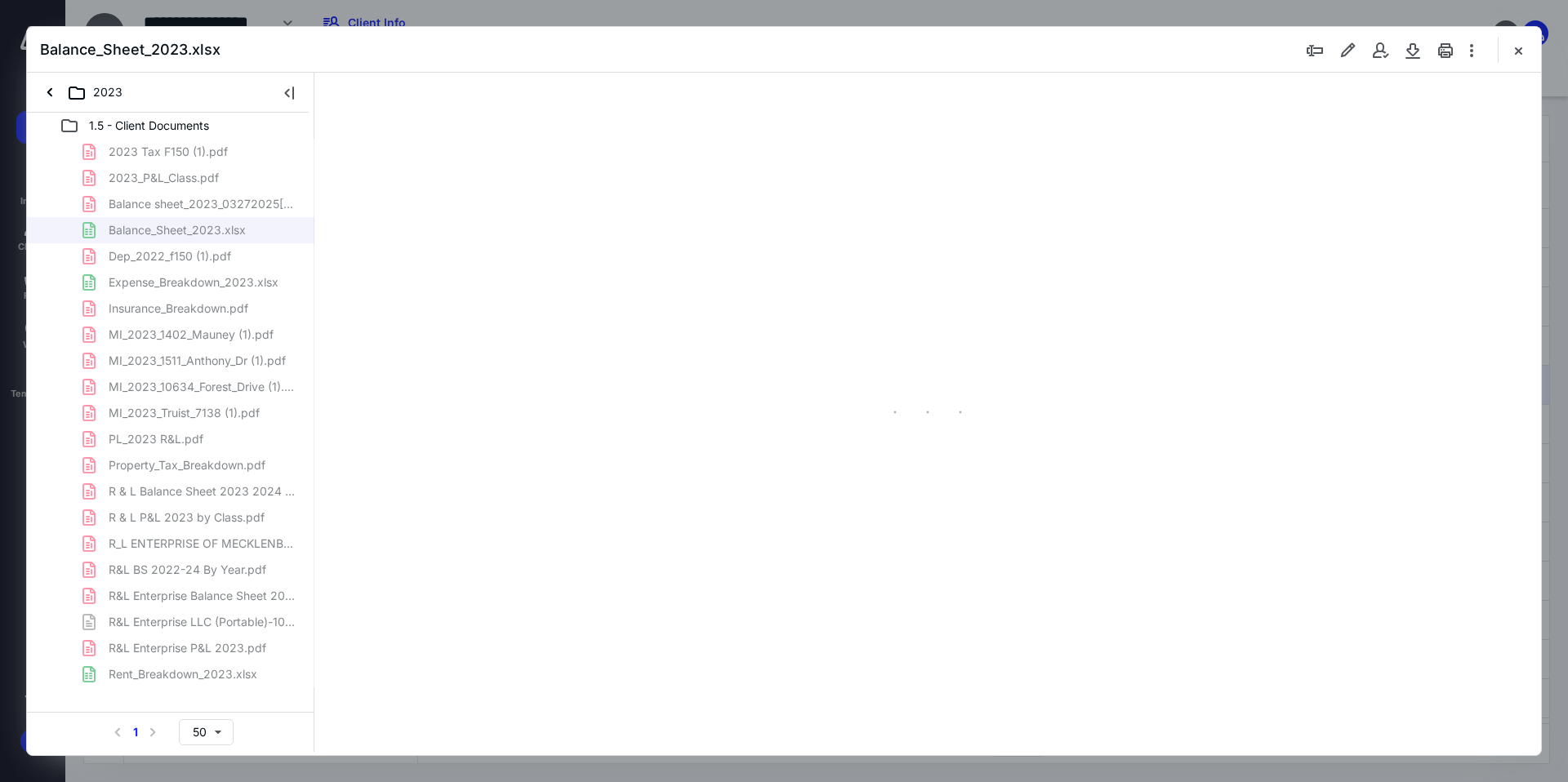 type on "120" 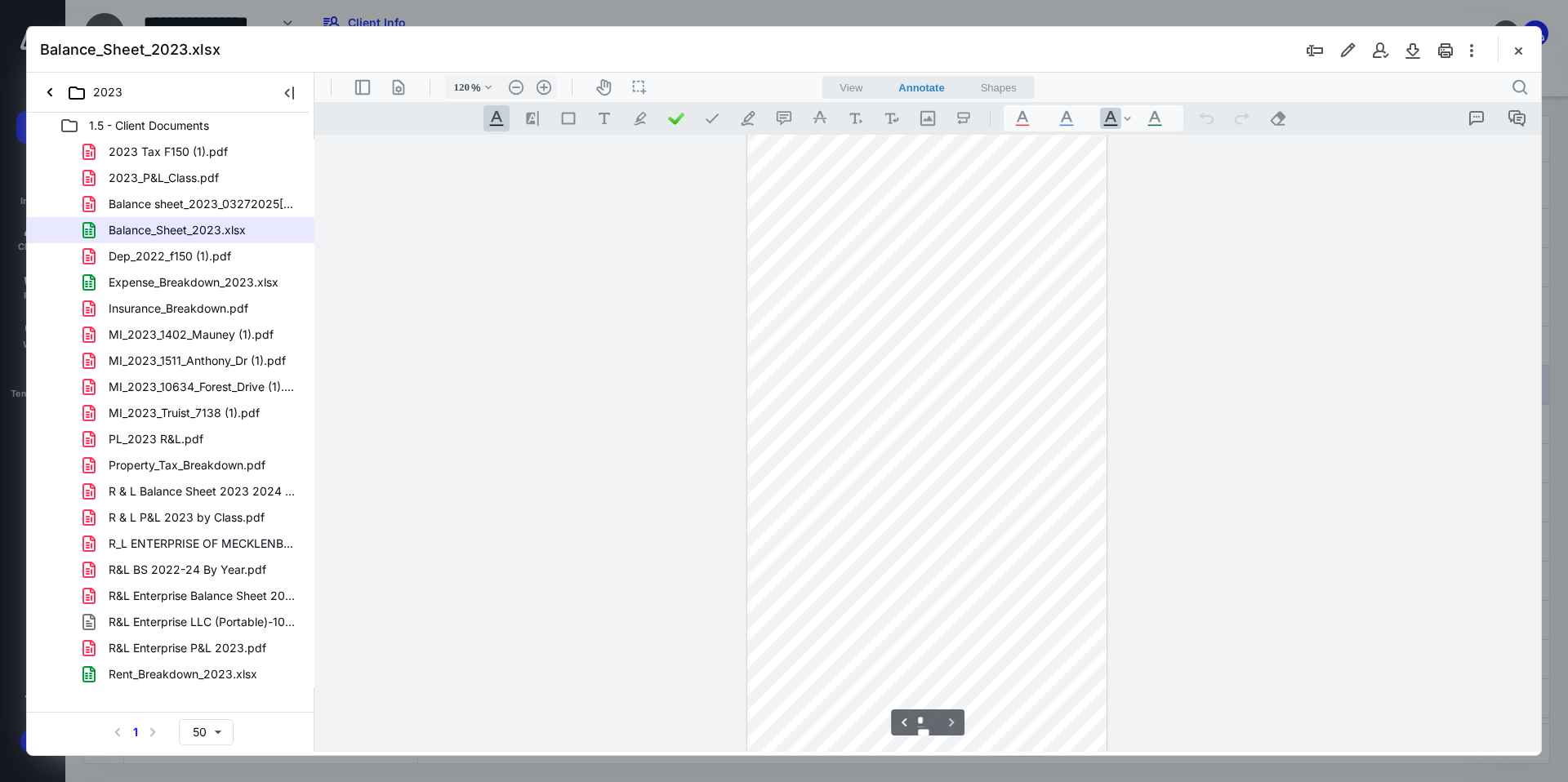scroll, scrollTop: 798, scrollLeft: 0, axis: vertical 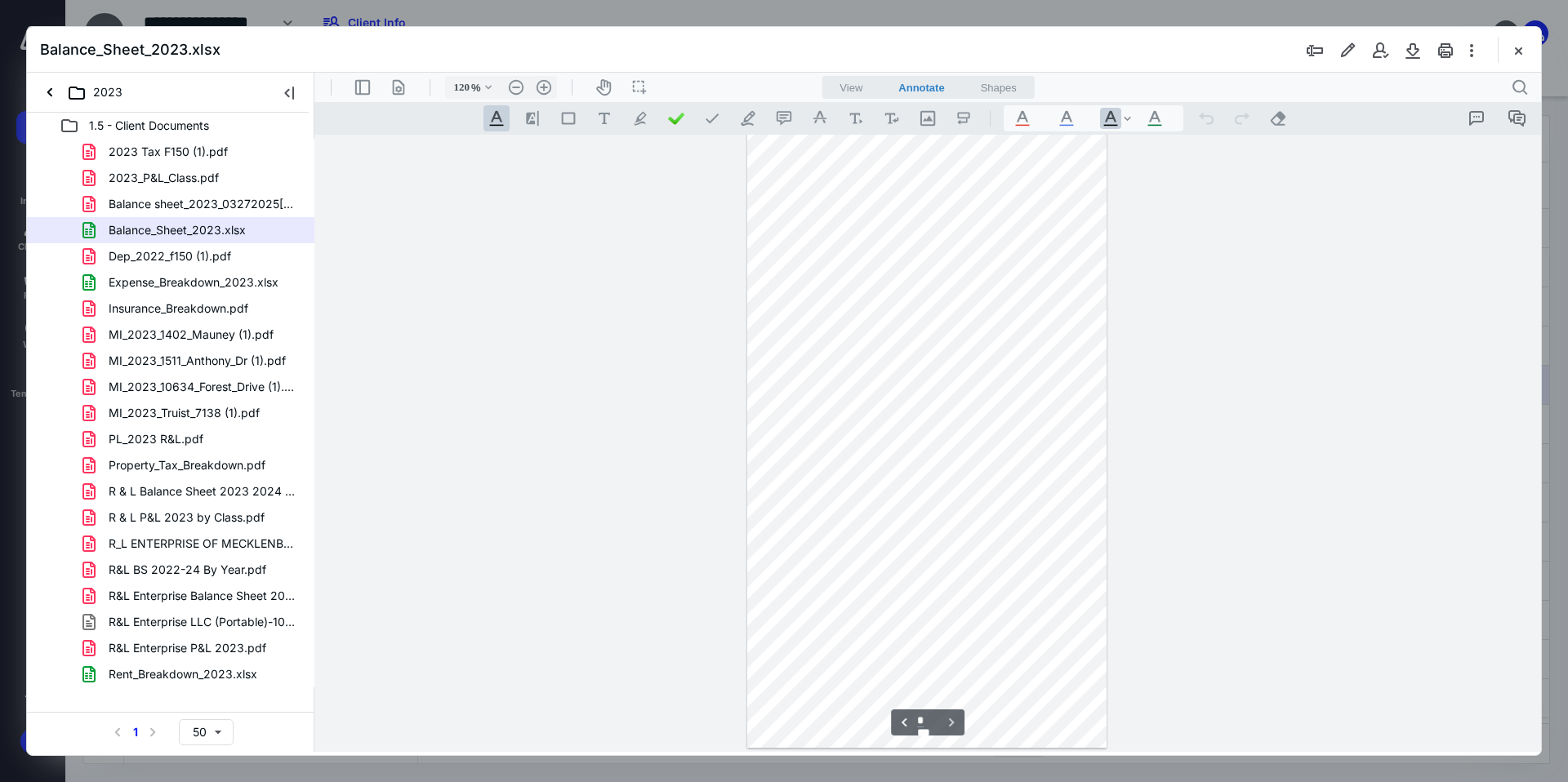 type on "*" 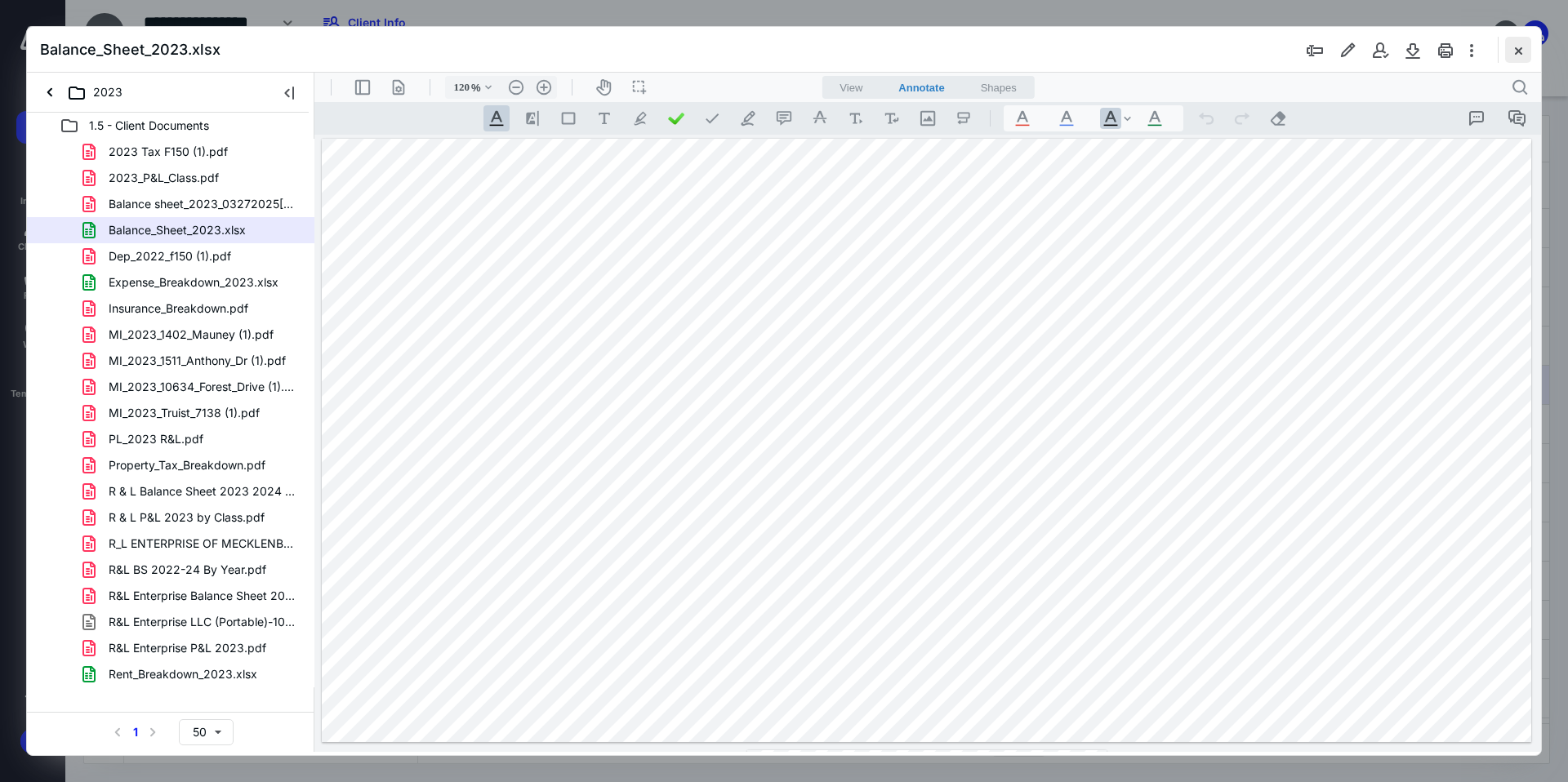 click at bounding box center (1518, 50) 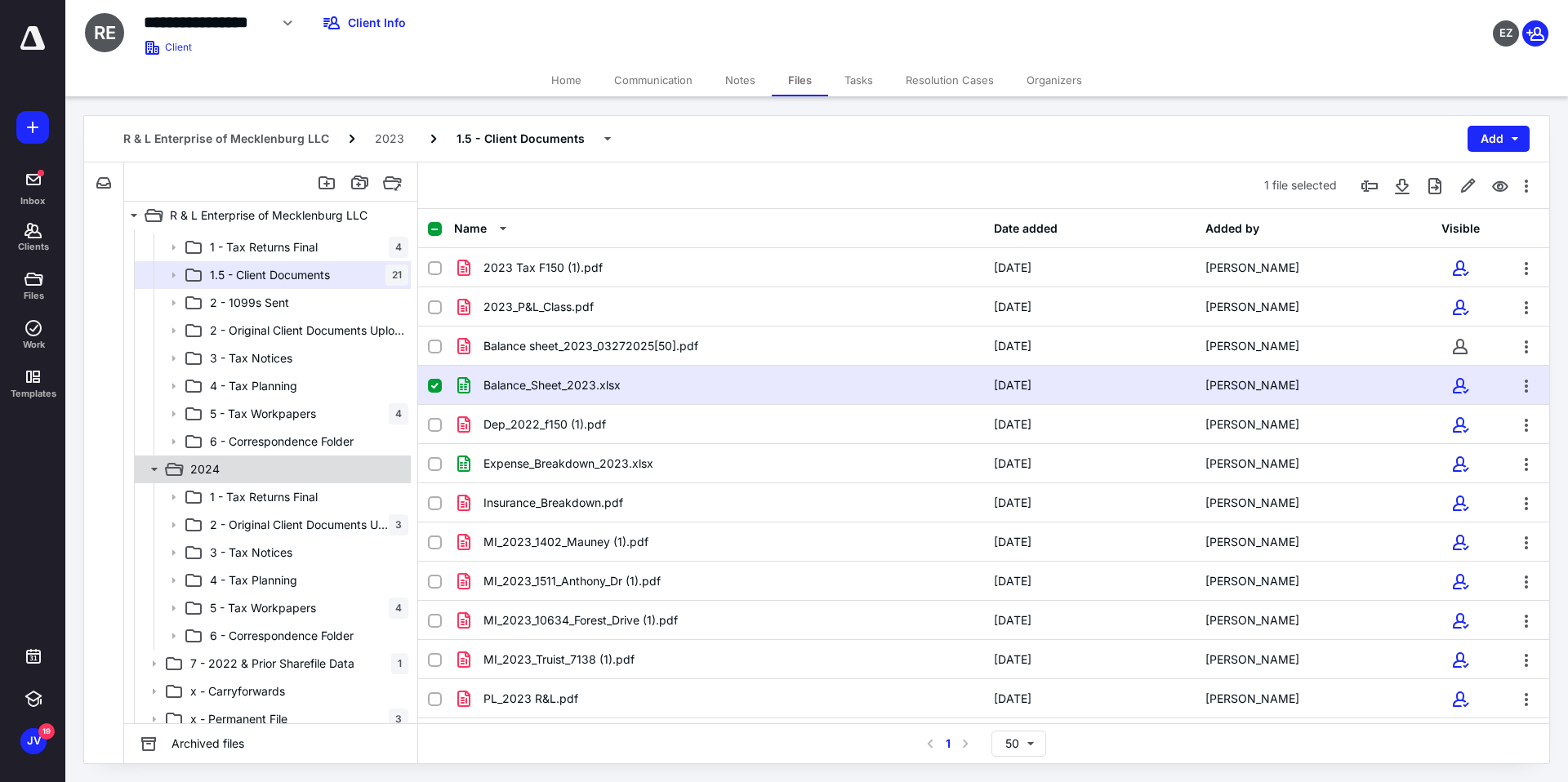 scroll, scrollTop: 33, scrollLeft: 0, axis: vertical 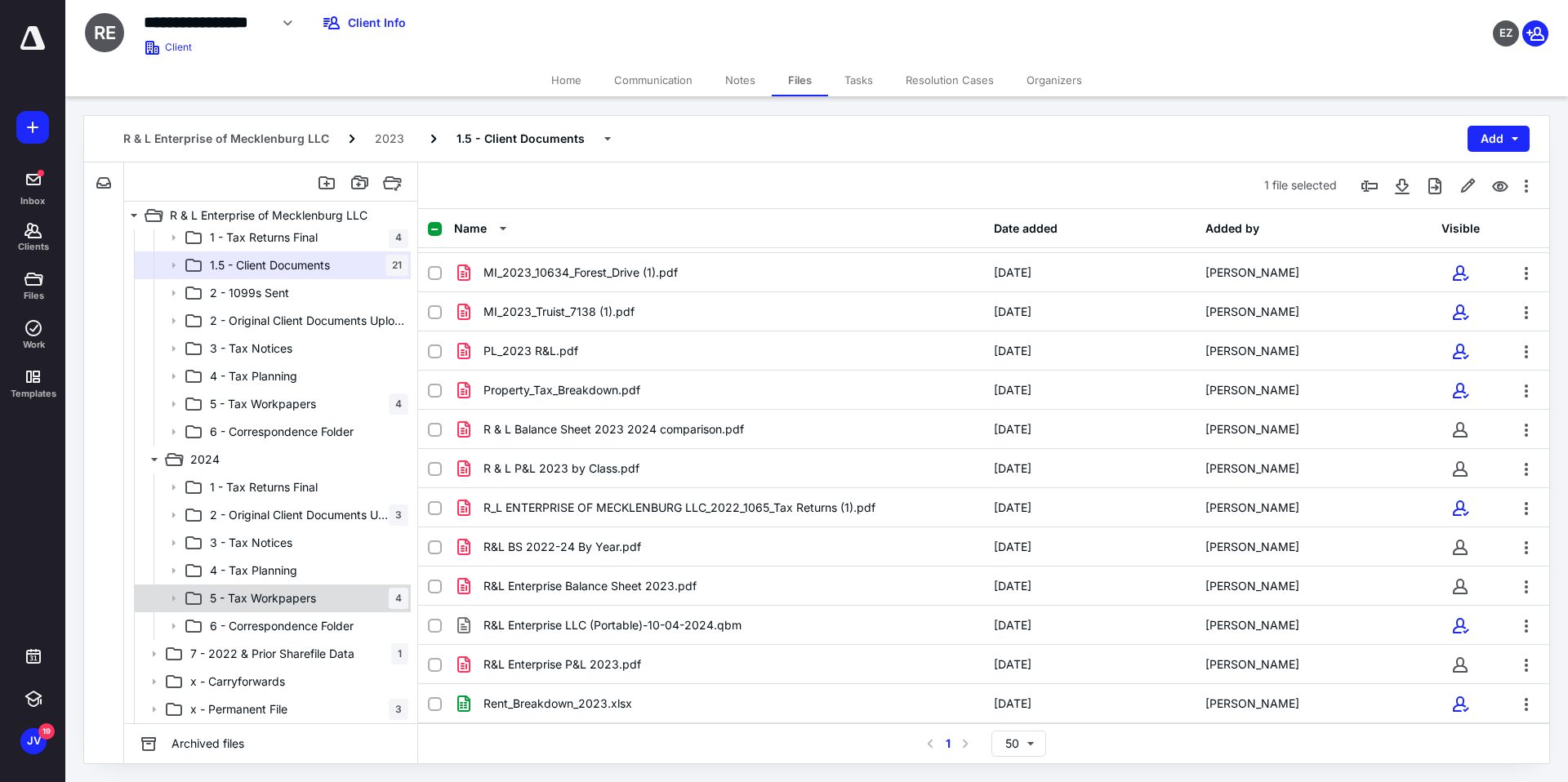 click on "5 - Tax Workpapers 4" at bounding box center [305, 598] 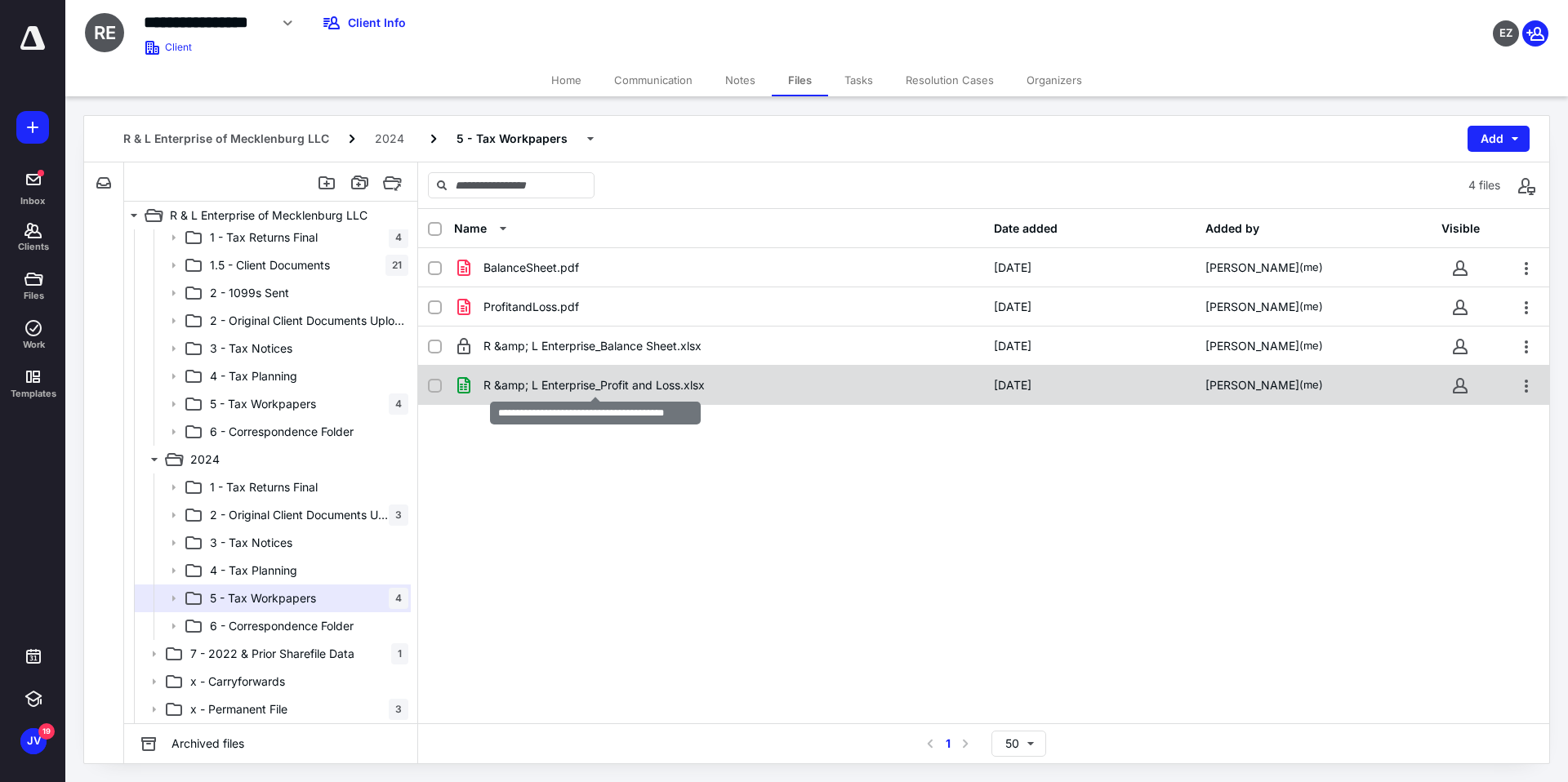 click on "R &amp; L Enterprise_Profit and Loss.xlsx" at bounding box center [594, 385] 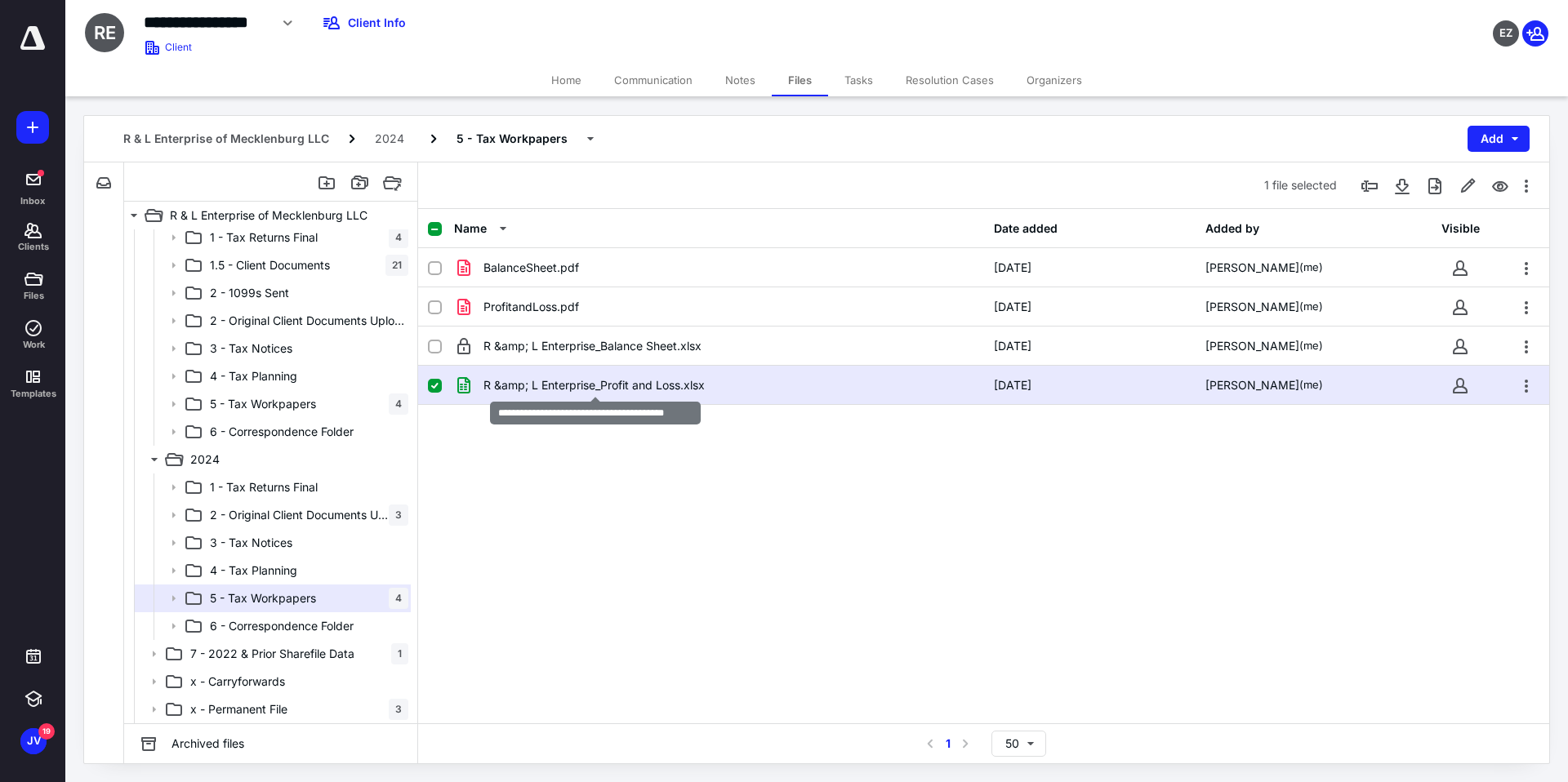 click on "R &amp; L Enterprise_Profit and Loss.xlsx" at bounding box center (594, 385) 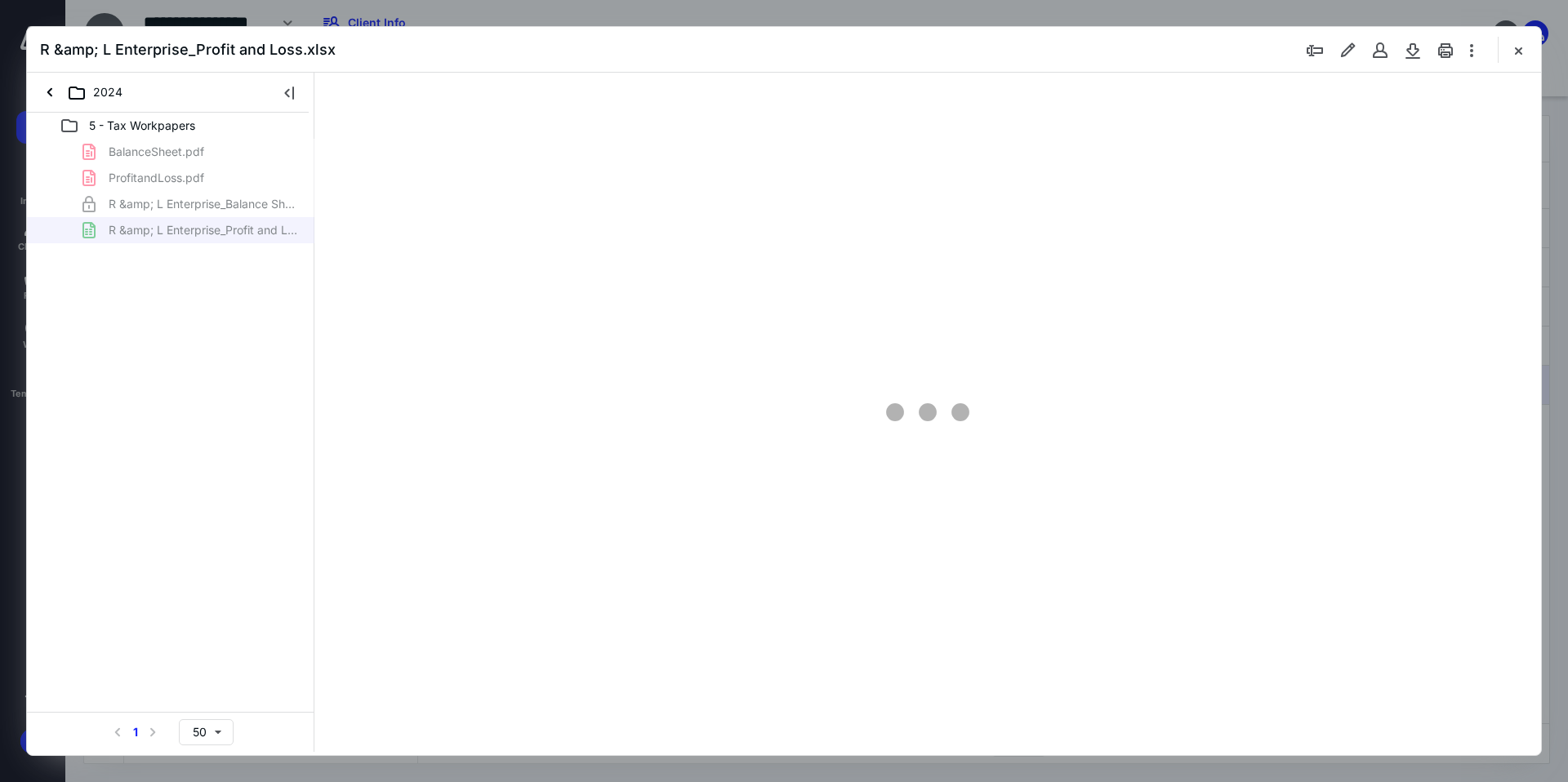 scroll, scrollTop: 0, scrollLeft: 0, axis: both 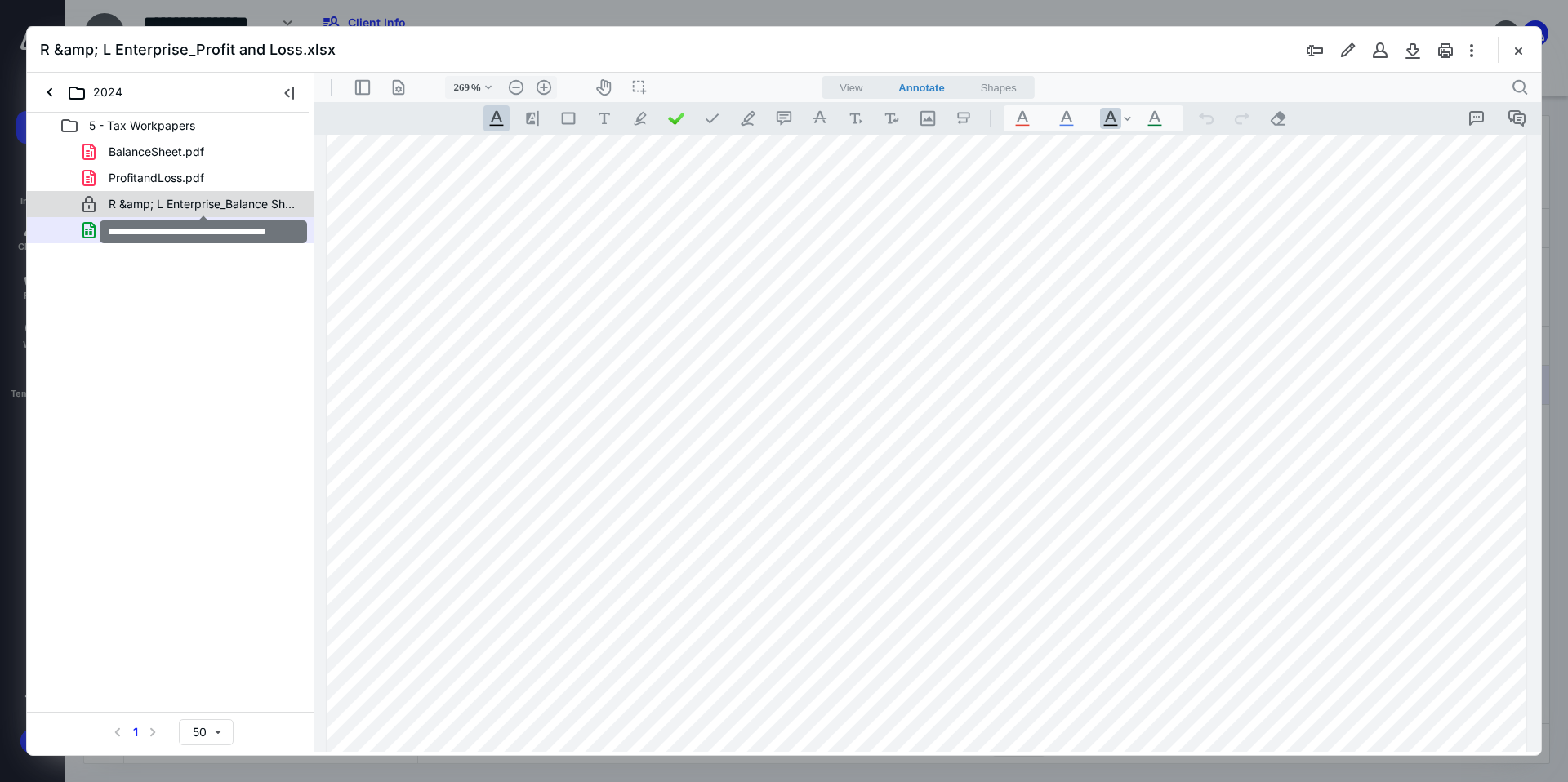 click on "R &amp; L Enterprise_Balance Sheet.xlsx" at bounding box center (203, 204) 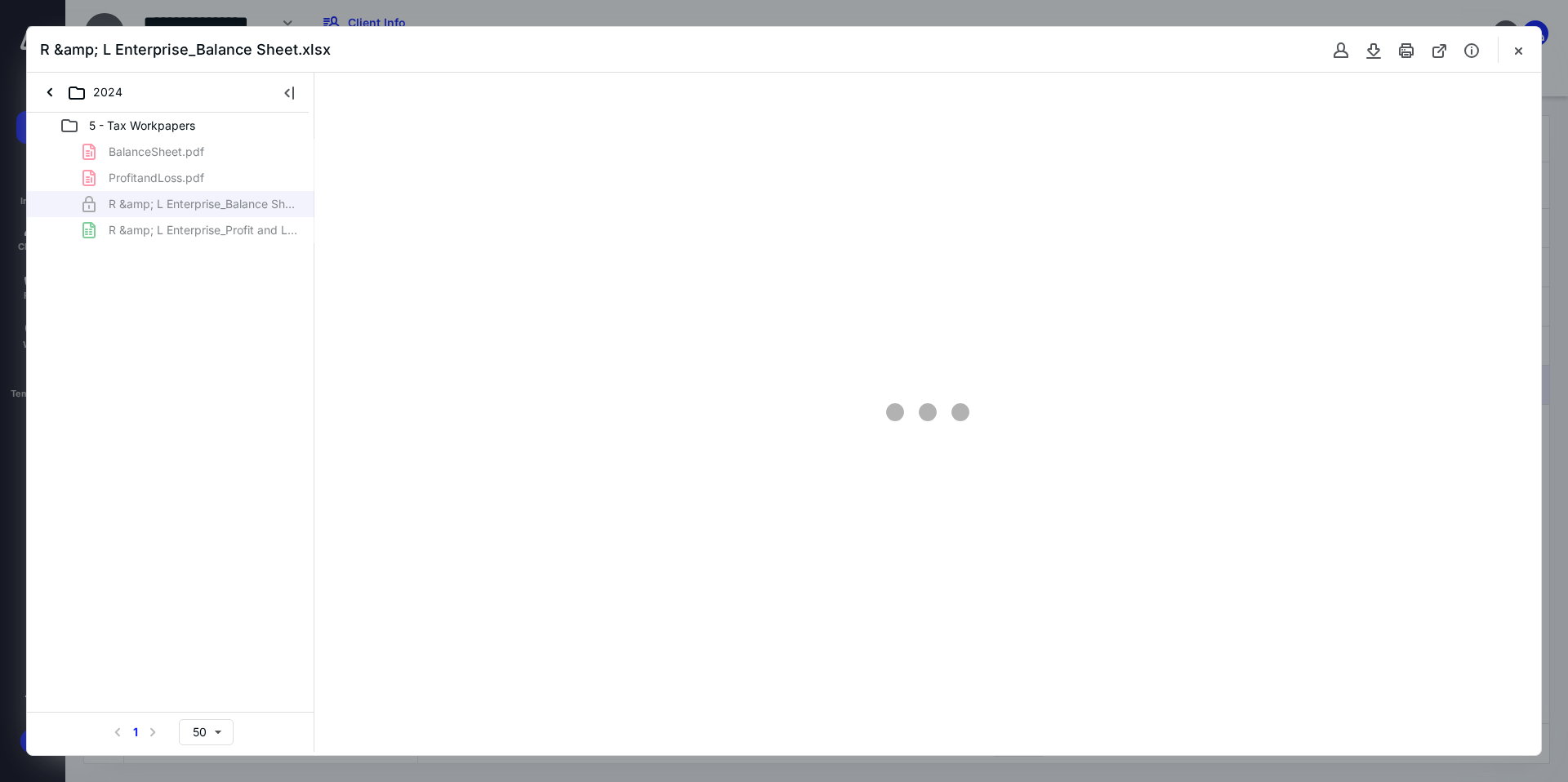 type on "187" 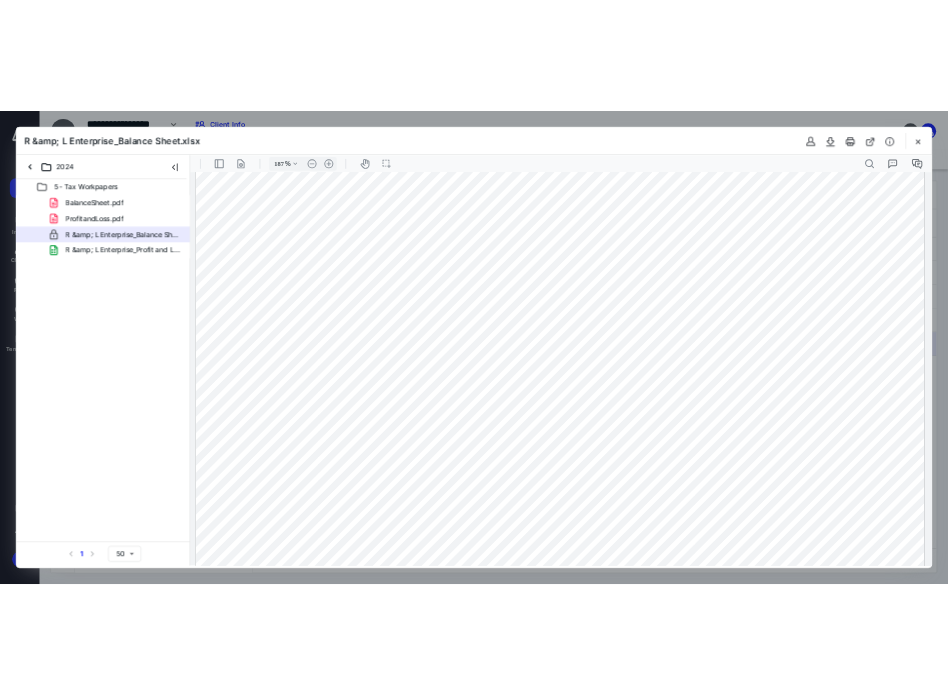 scroll, scrollTop: 1565, scrollLeft: 0, axis: vertical 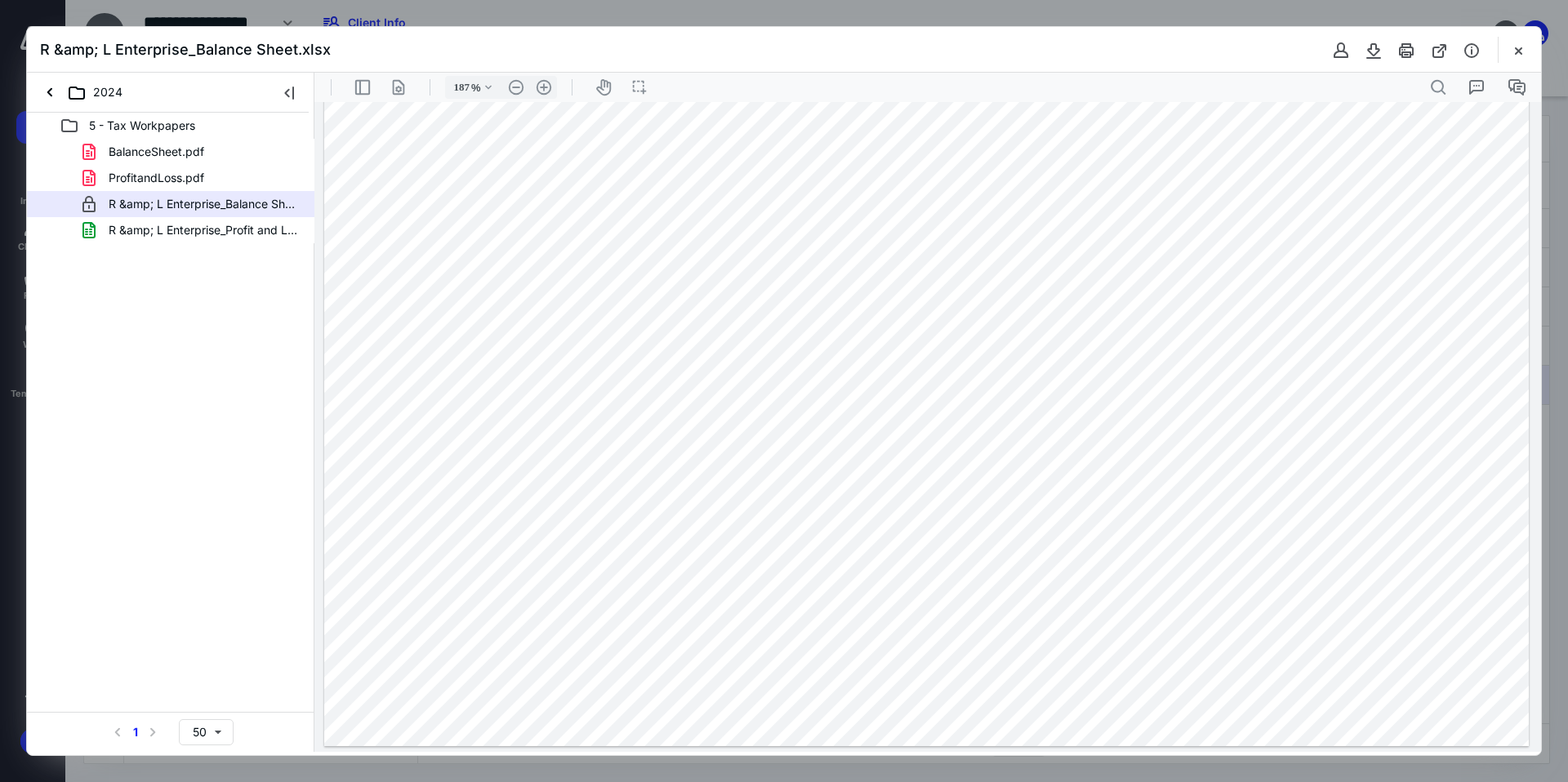 drag, startPoint x: 1025, startPoint y: 531, endPoint x: 1129, endPoint y: 535, distance: 104.07689 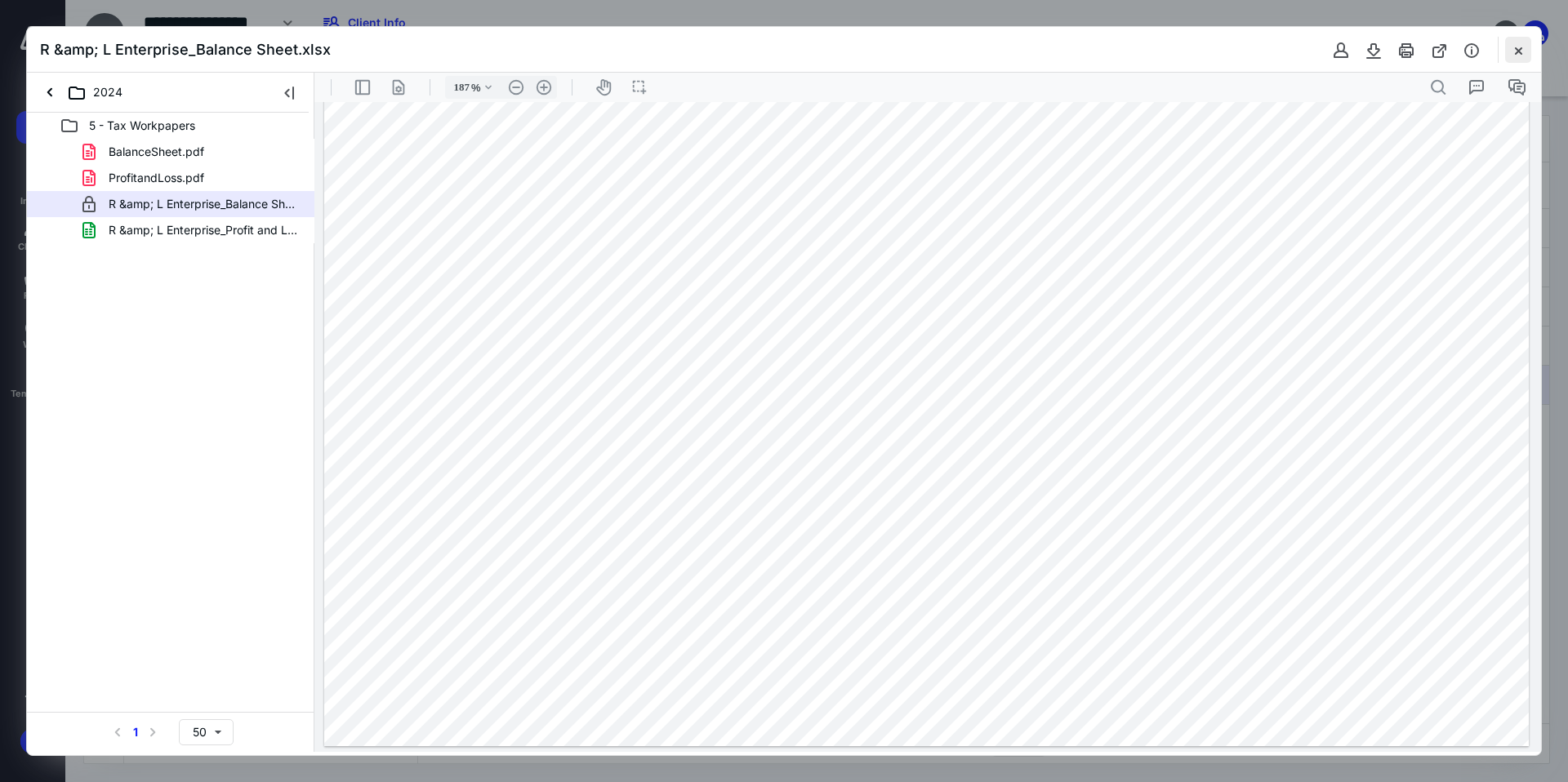 click at bounding box center [1518, 50] 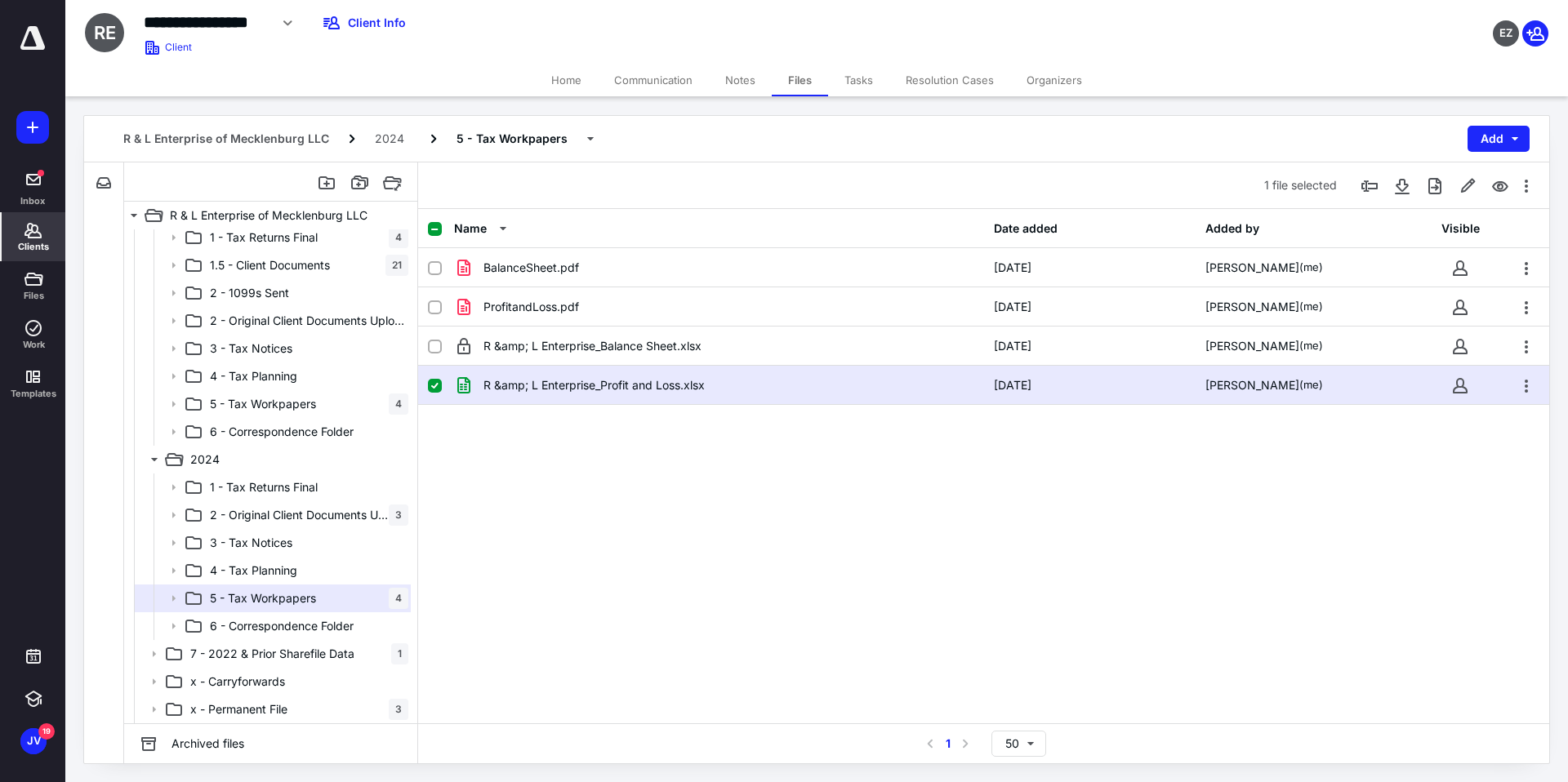 click on "Clients" at bounding box center [33, 247] 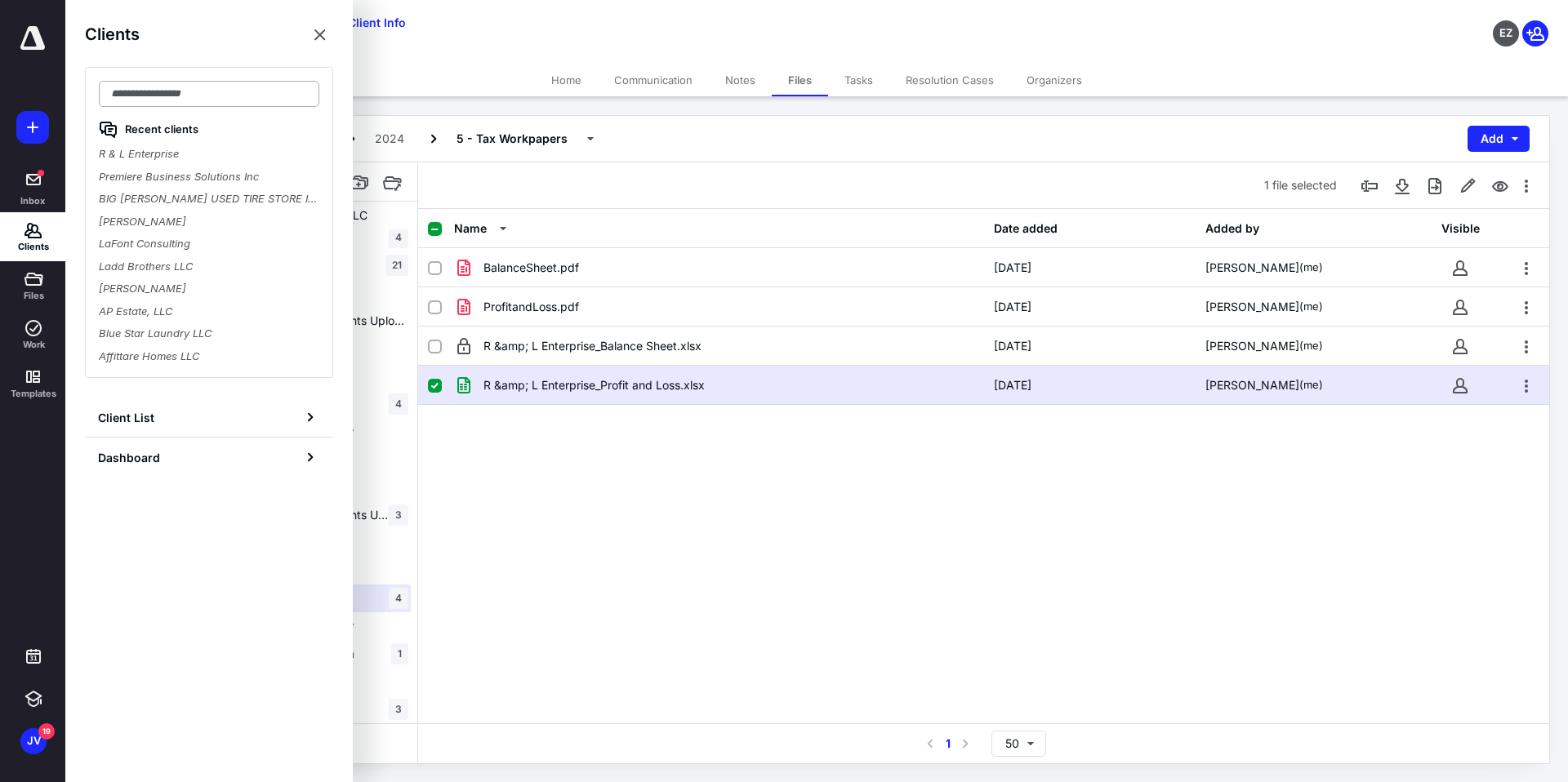 click at bounding box center (209, 94) 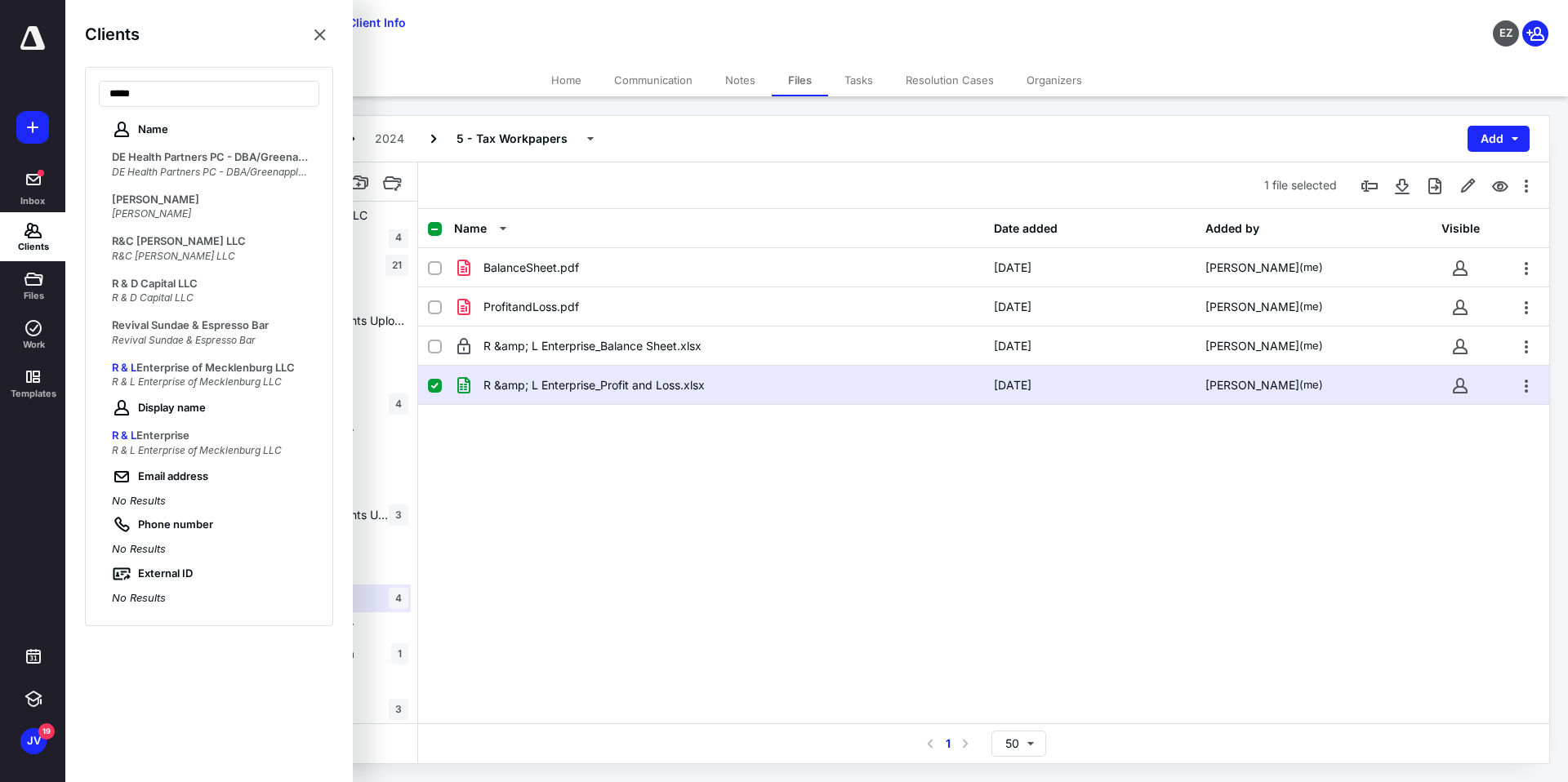type on "*****" 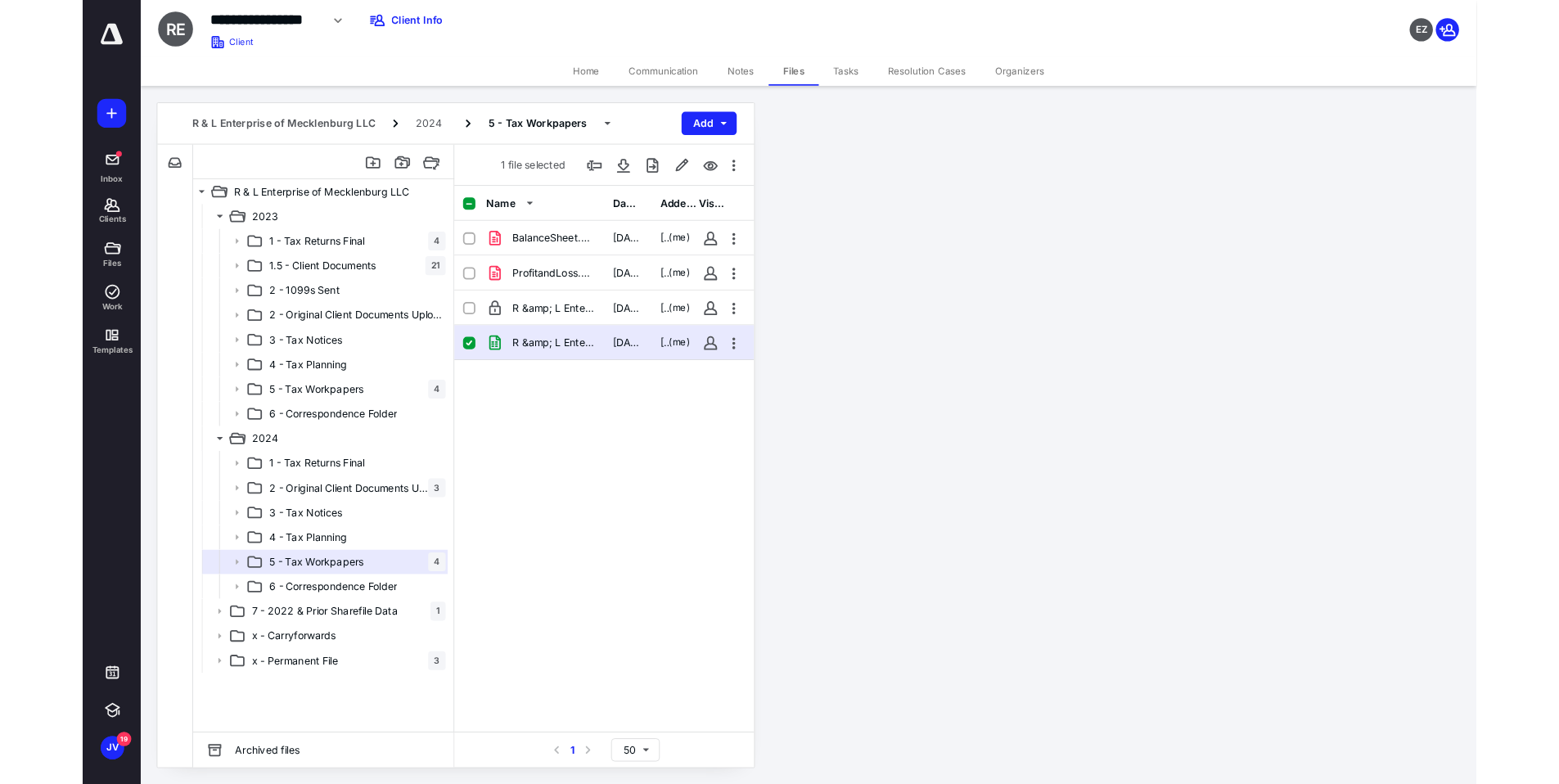 scroll, scrollTop: 0, scrollLeft: 0, axis: both 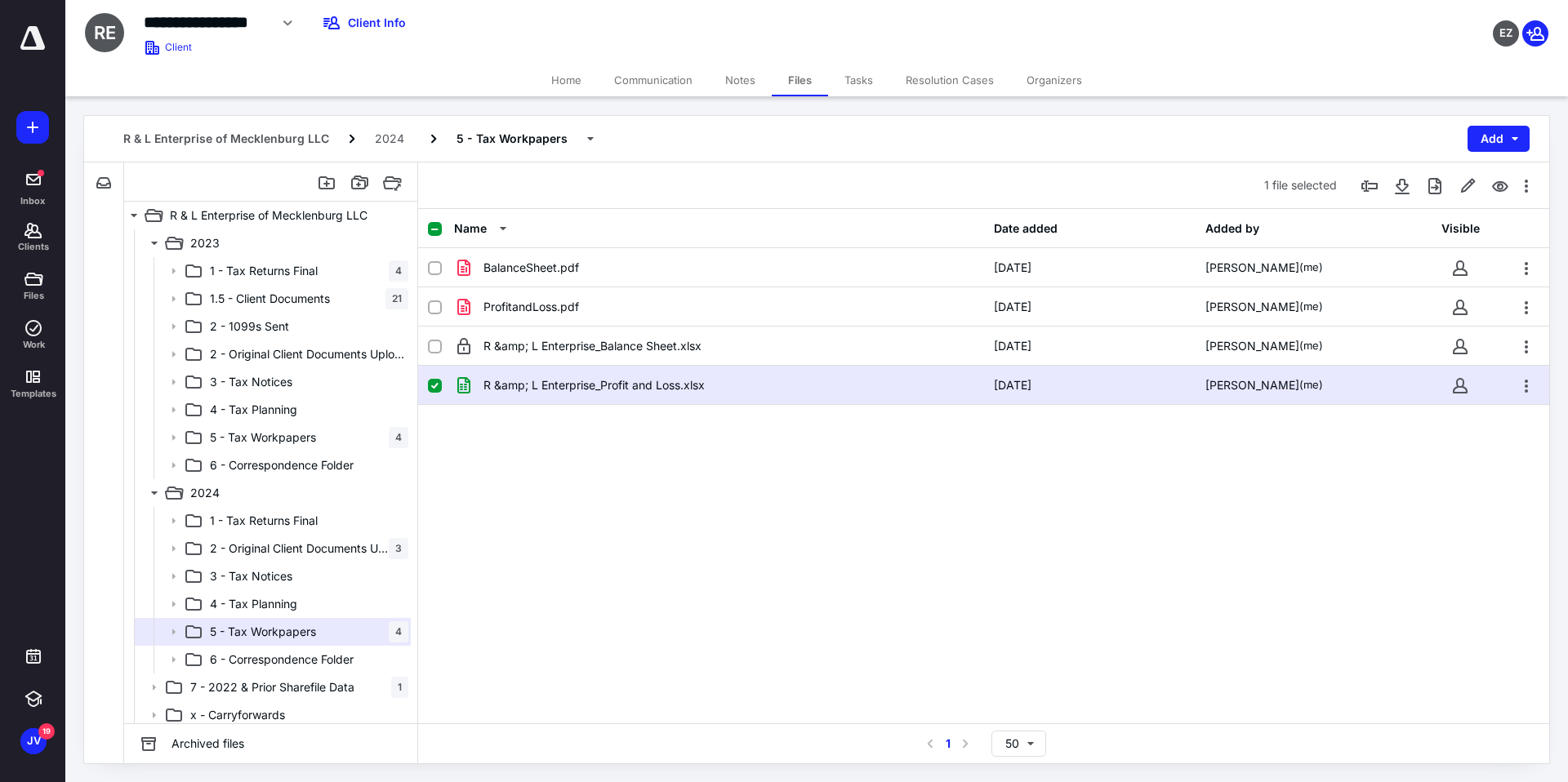 click at bounding box center (33, 38) 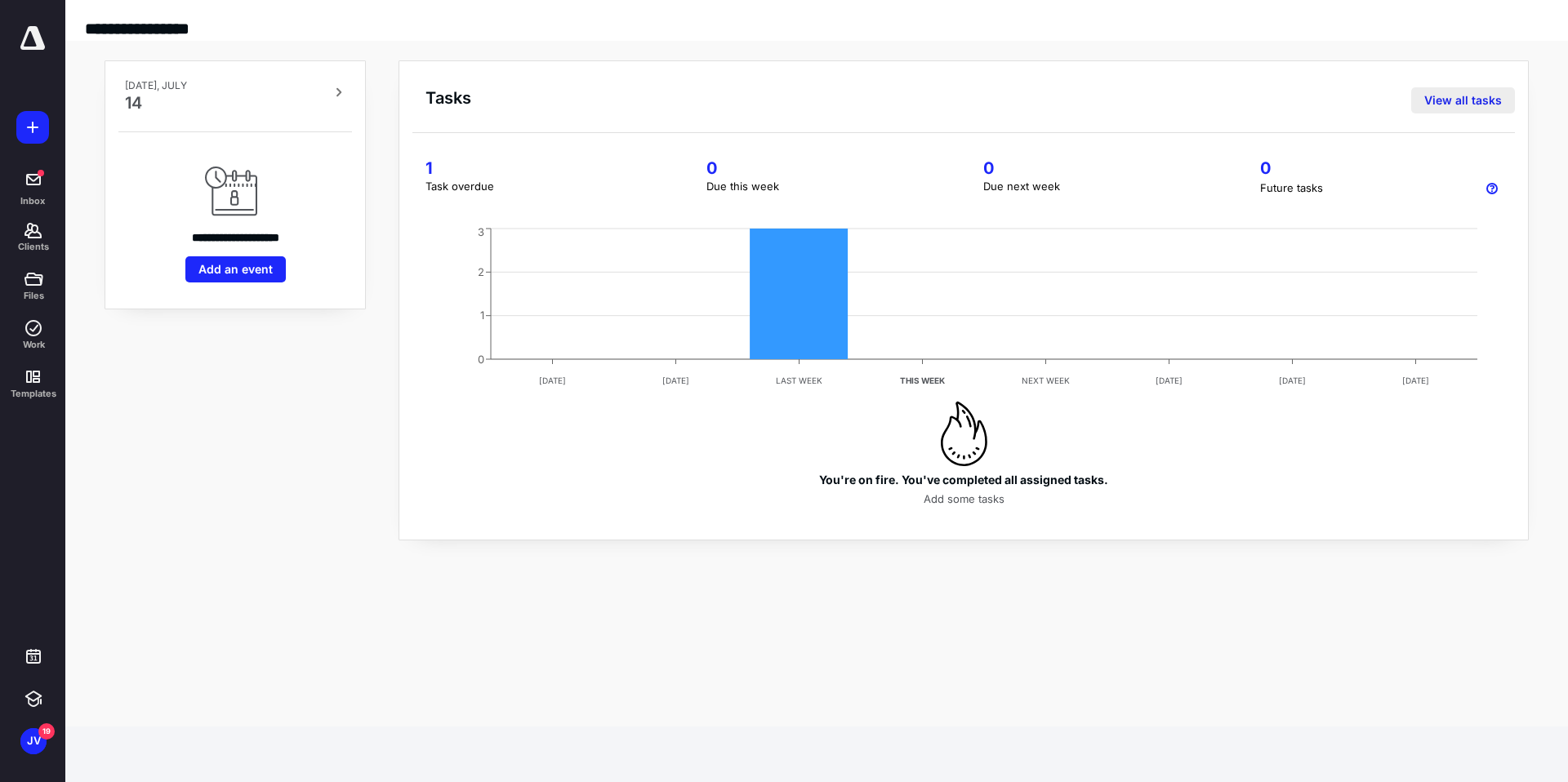 click on "View all tasks" at bounding box center [1463, 100] 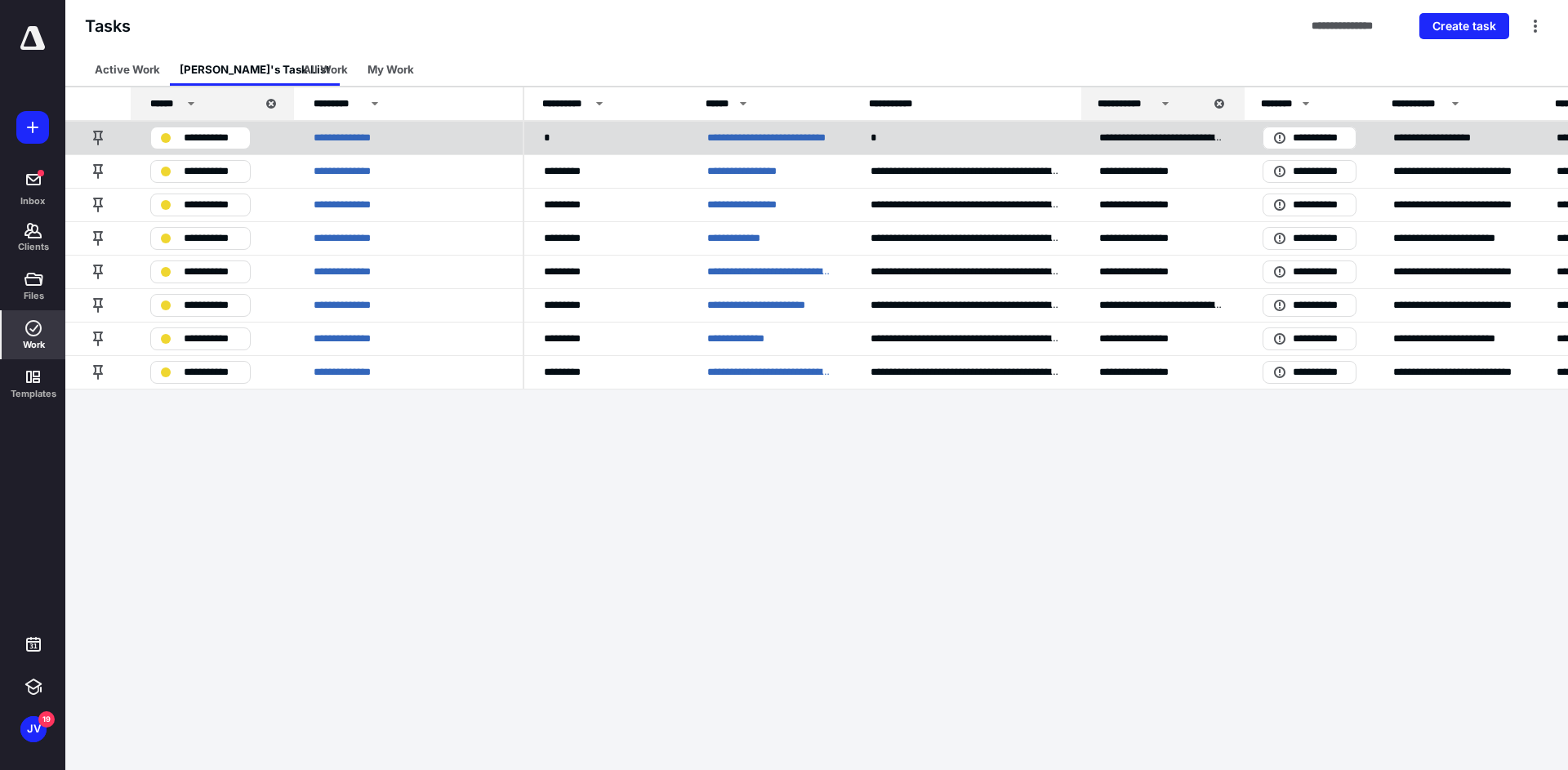 click on "**********" at bounding box center (212, 138) 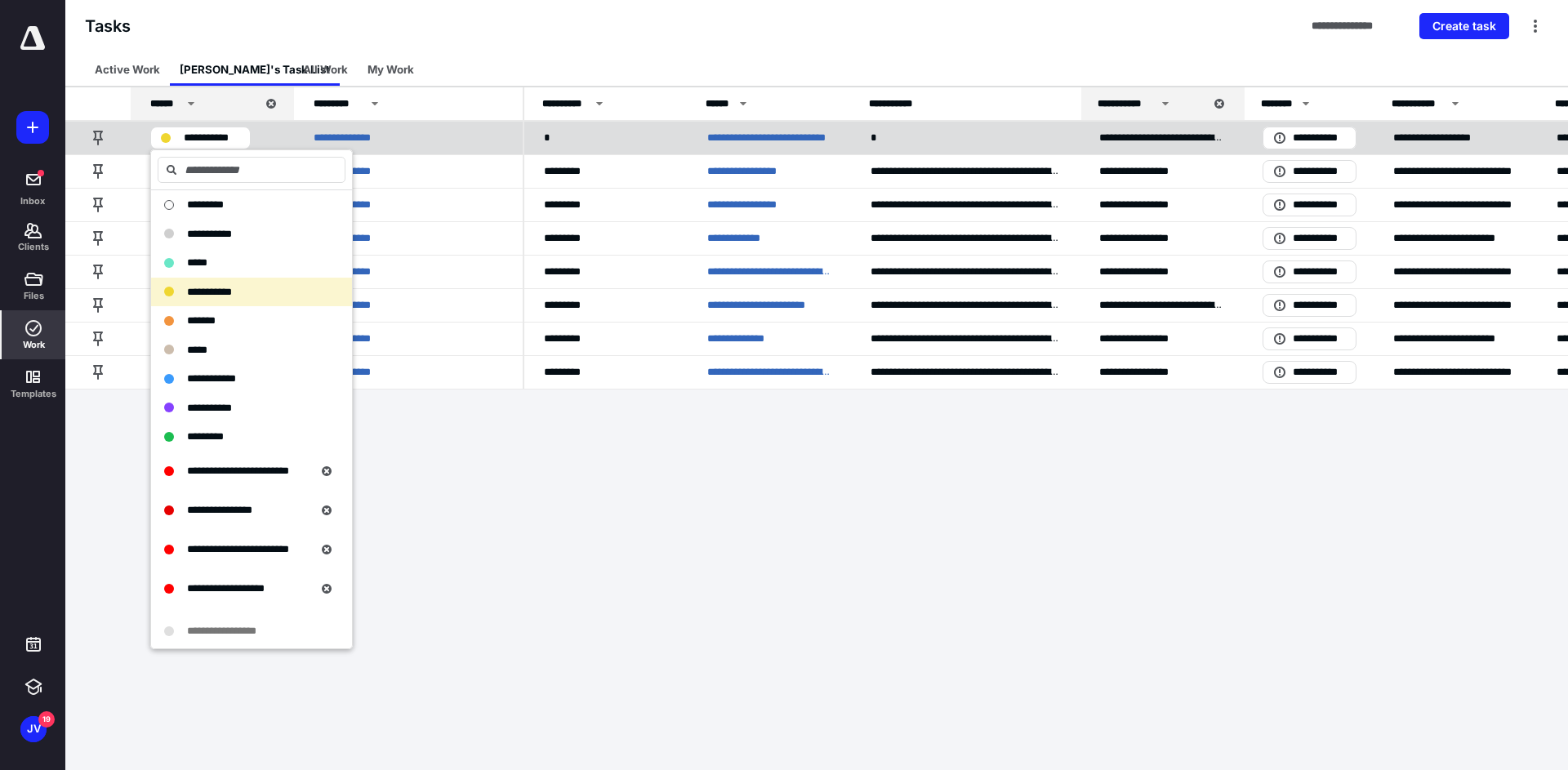 click on "*" at bounding box center [965, 137] 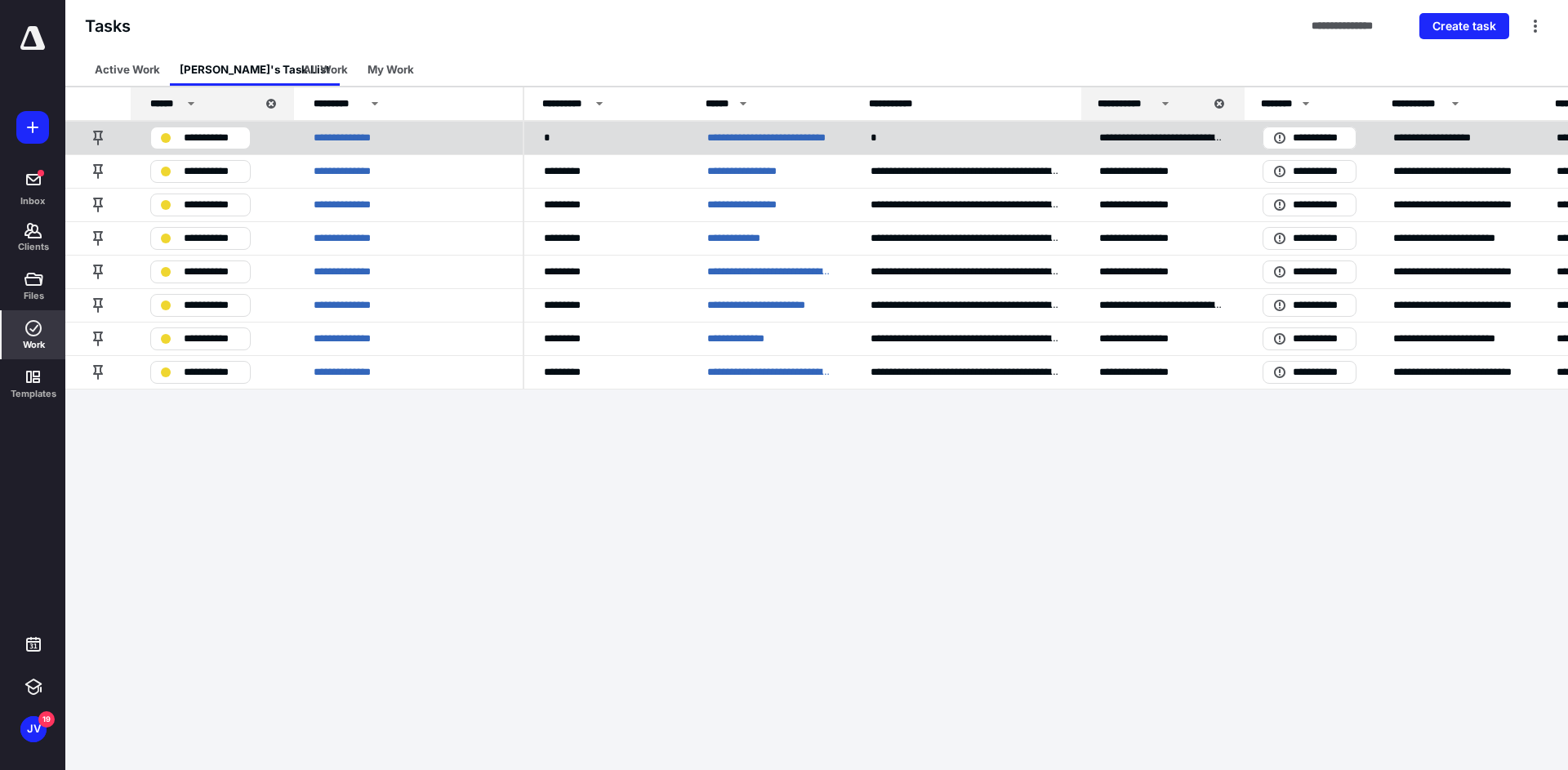 click on "*" at bounding box center (965, 137) 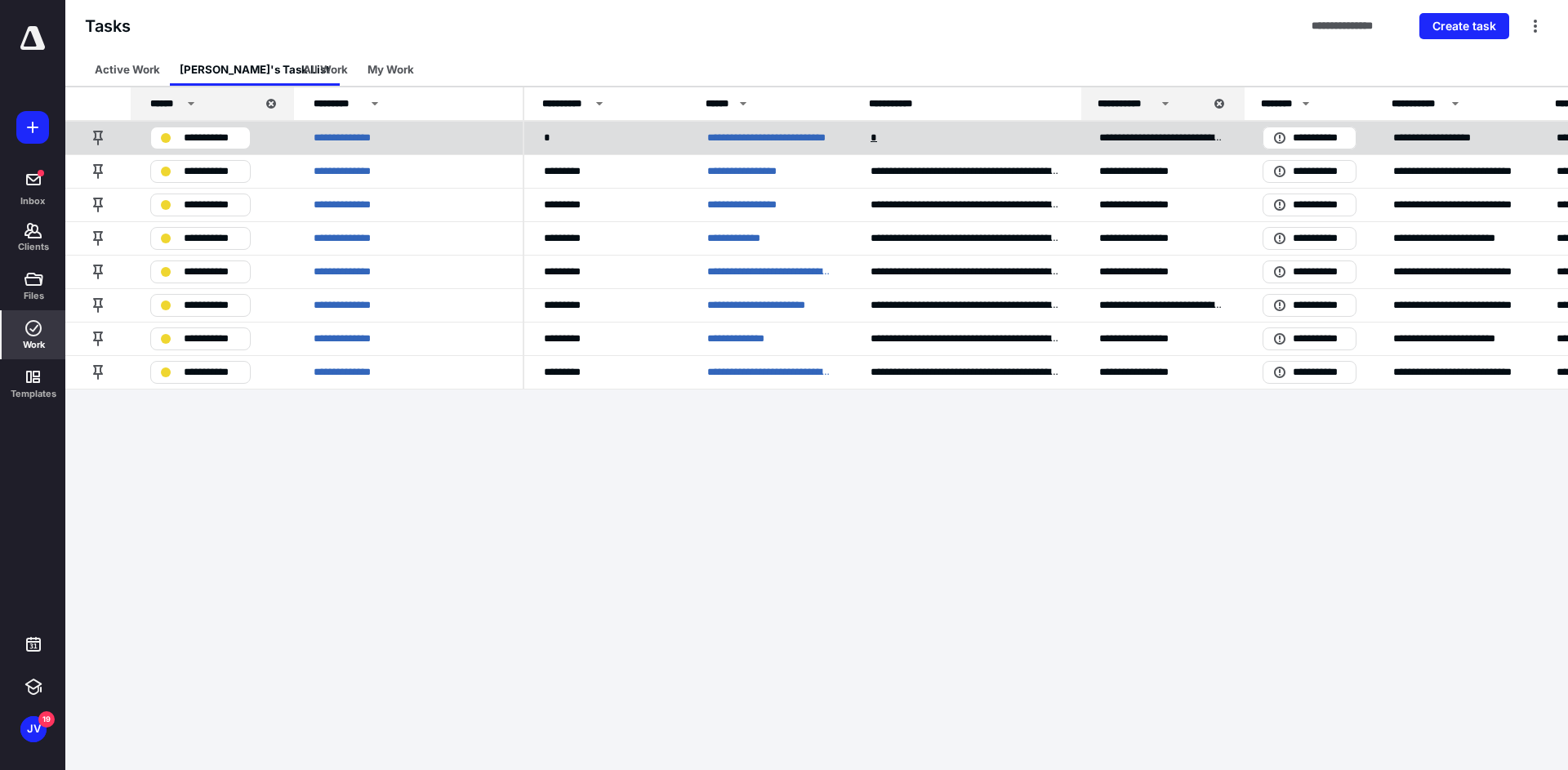 click on "*" at bounding box center [875, 138] 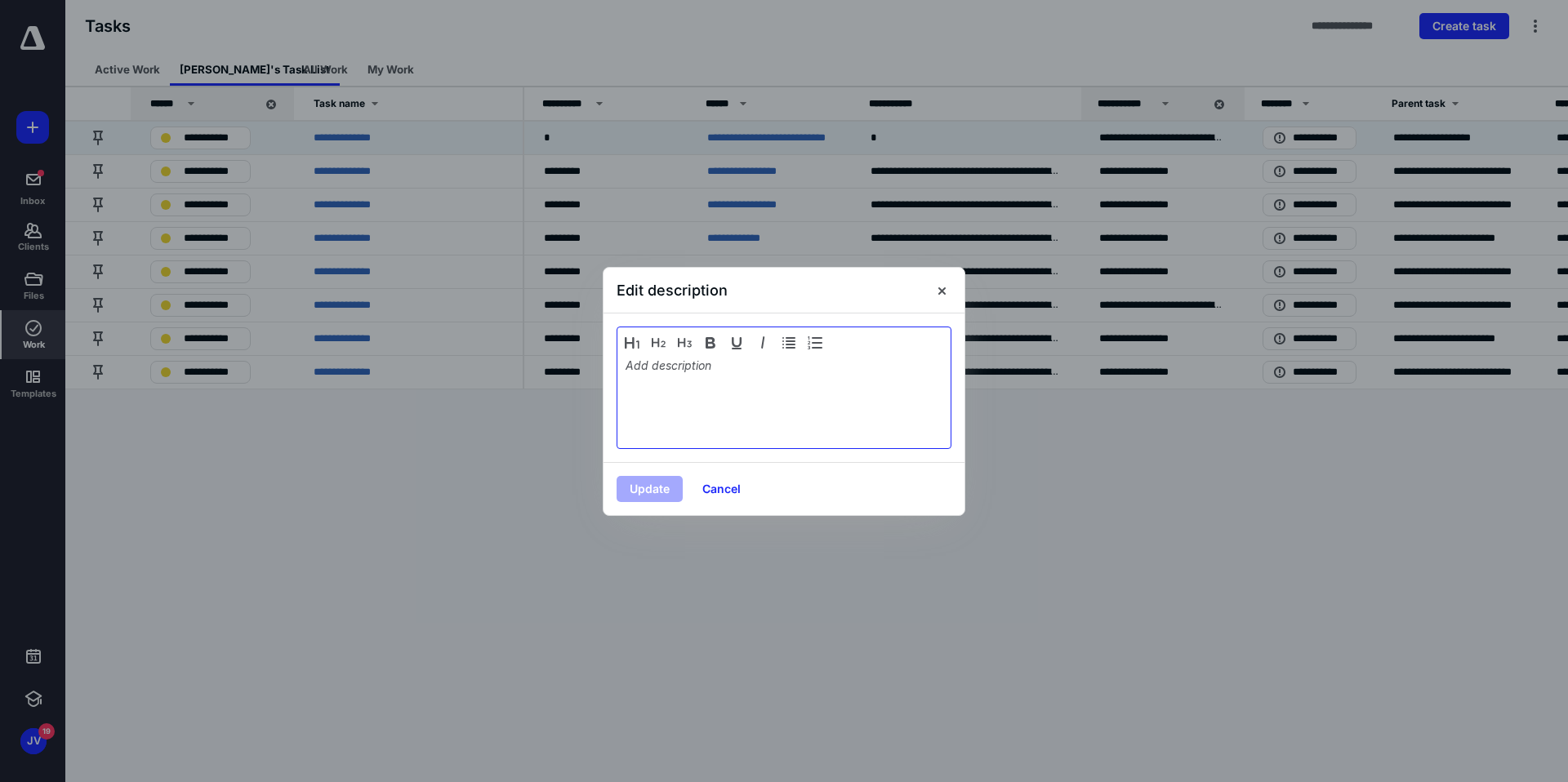 click at bounding box center (784, 400) 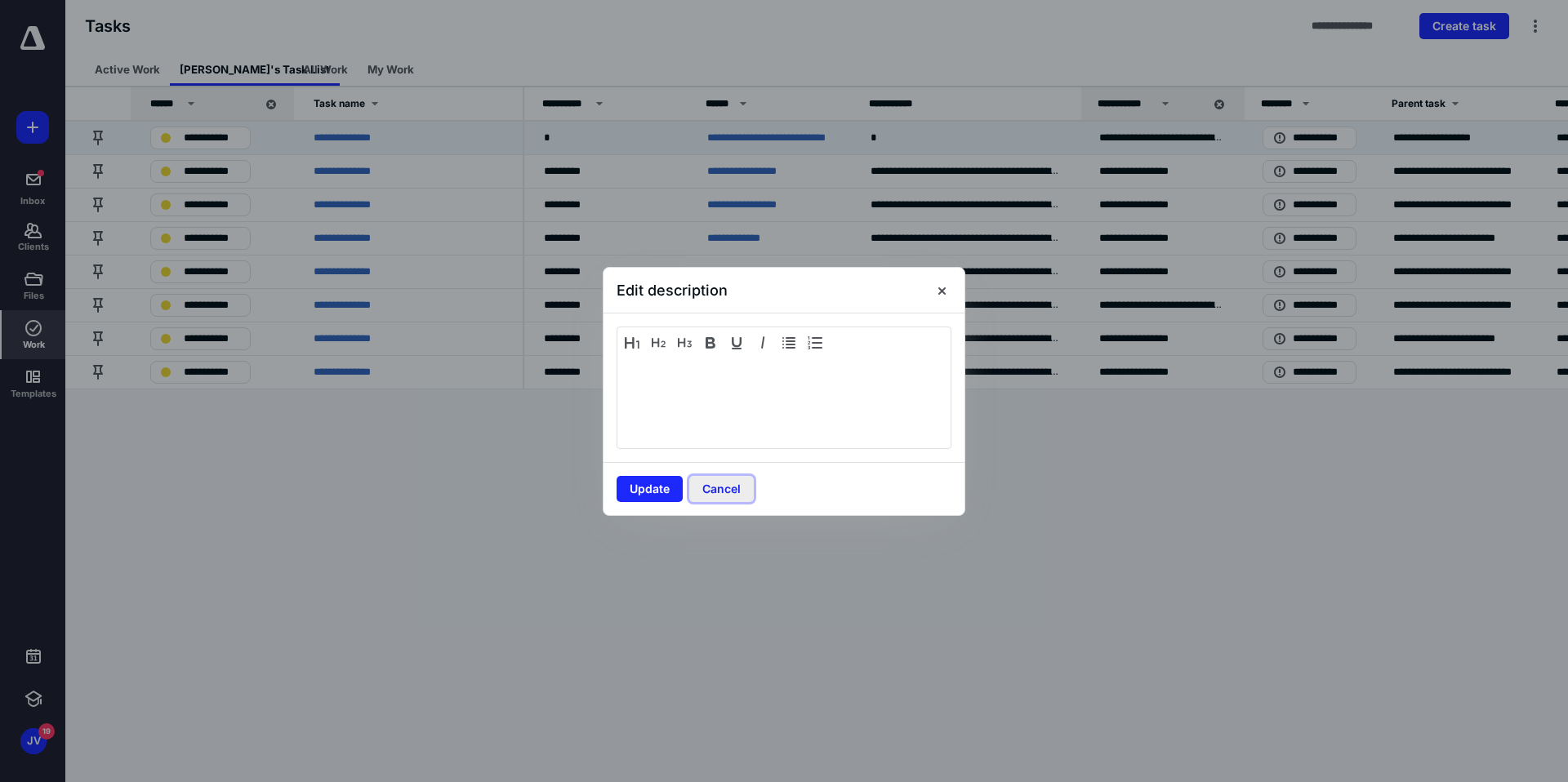 click on "Cancel" at bounding box center (721, 489) 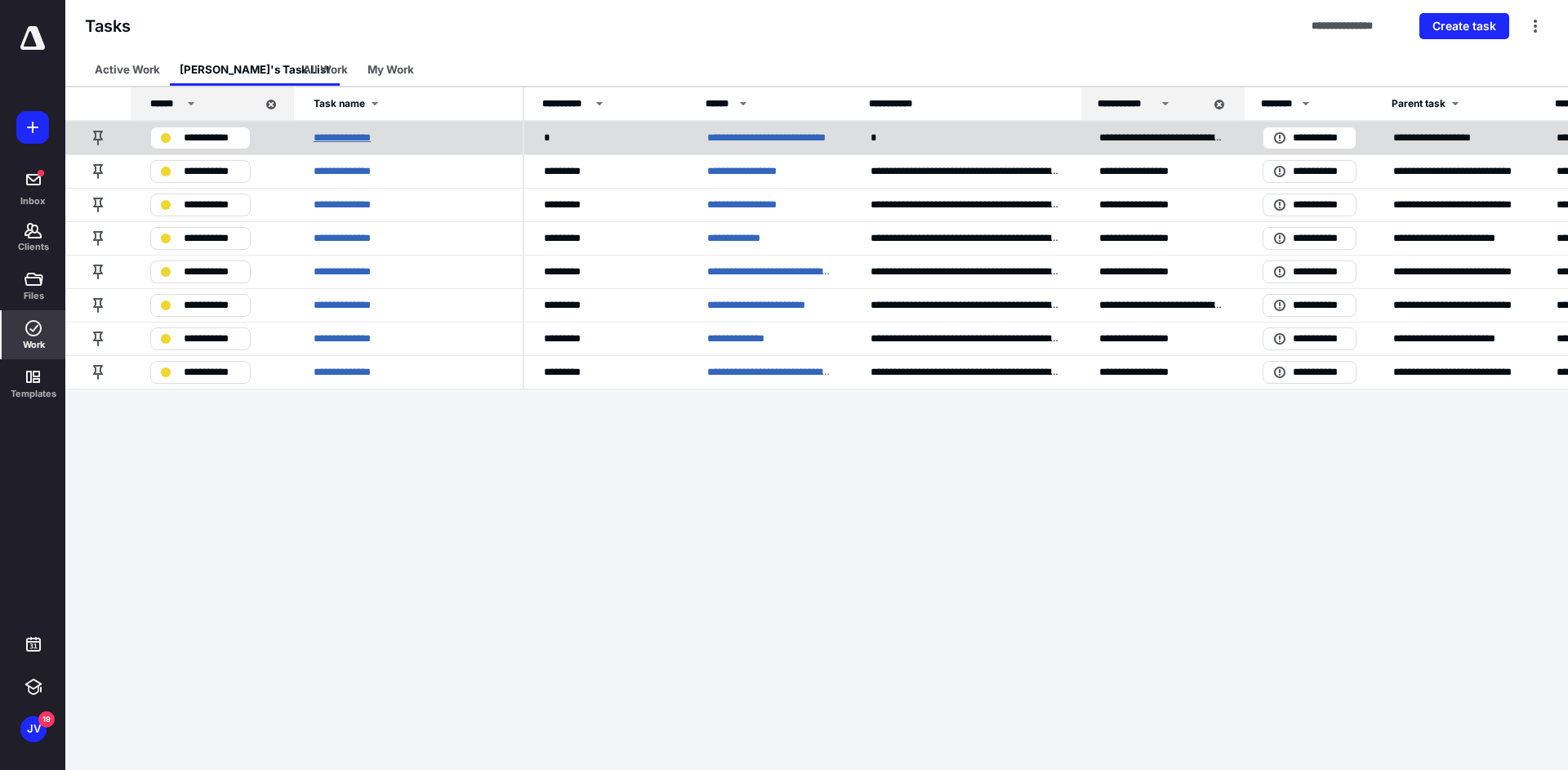 click on "**********" at bounding box center (351, 138) 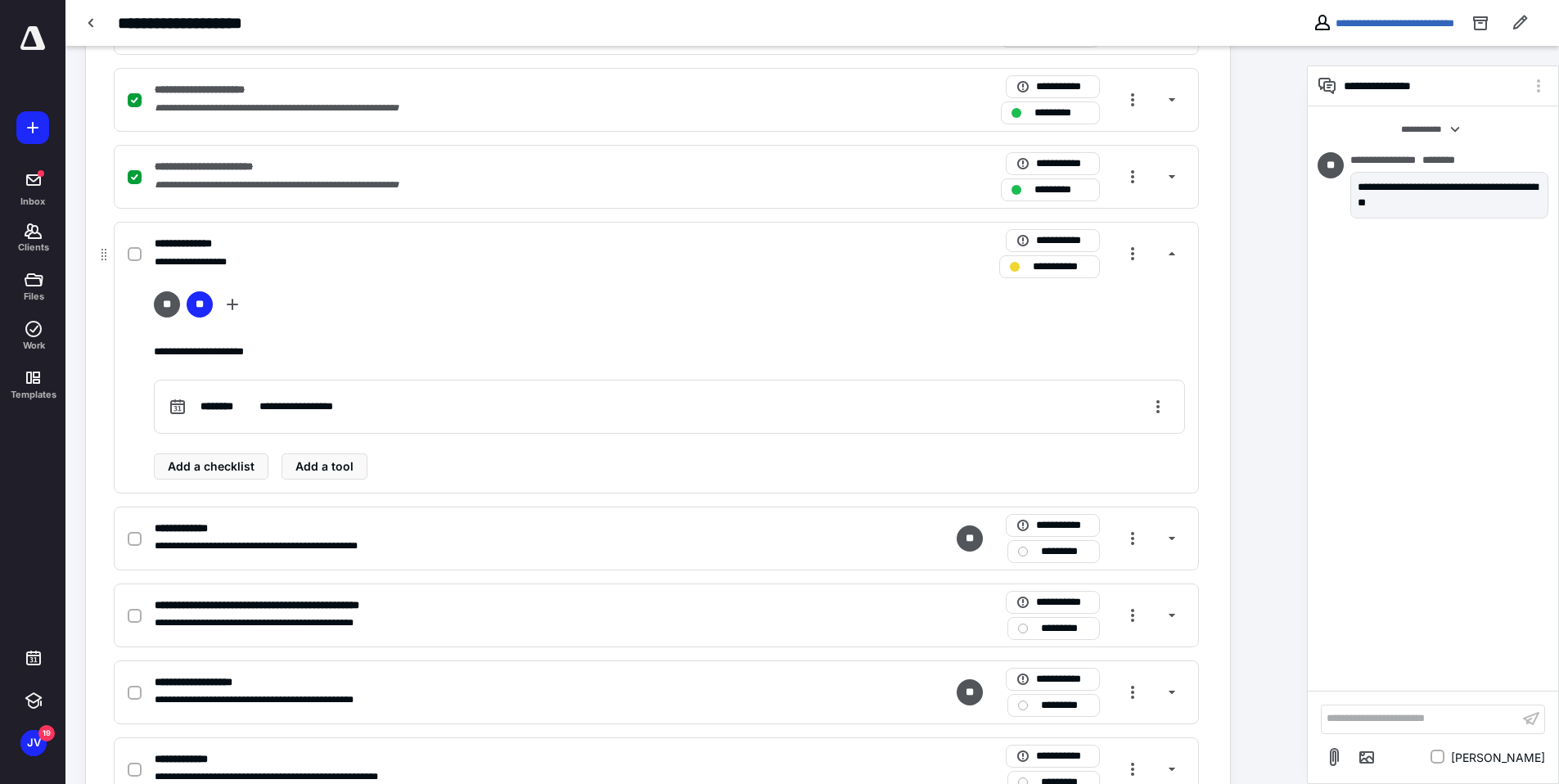 scroll, scrollTop: 539, scrollLeft: 0, axis: vertical 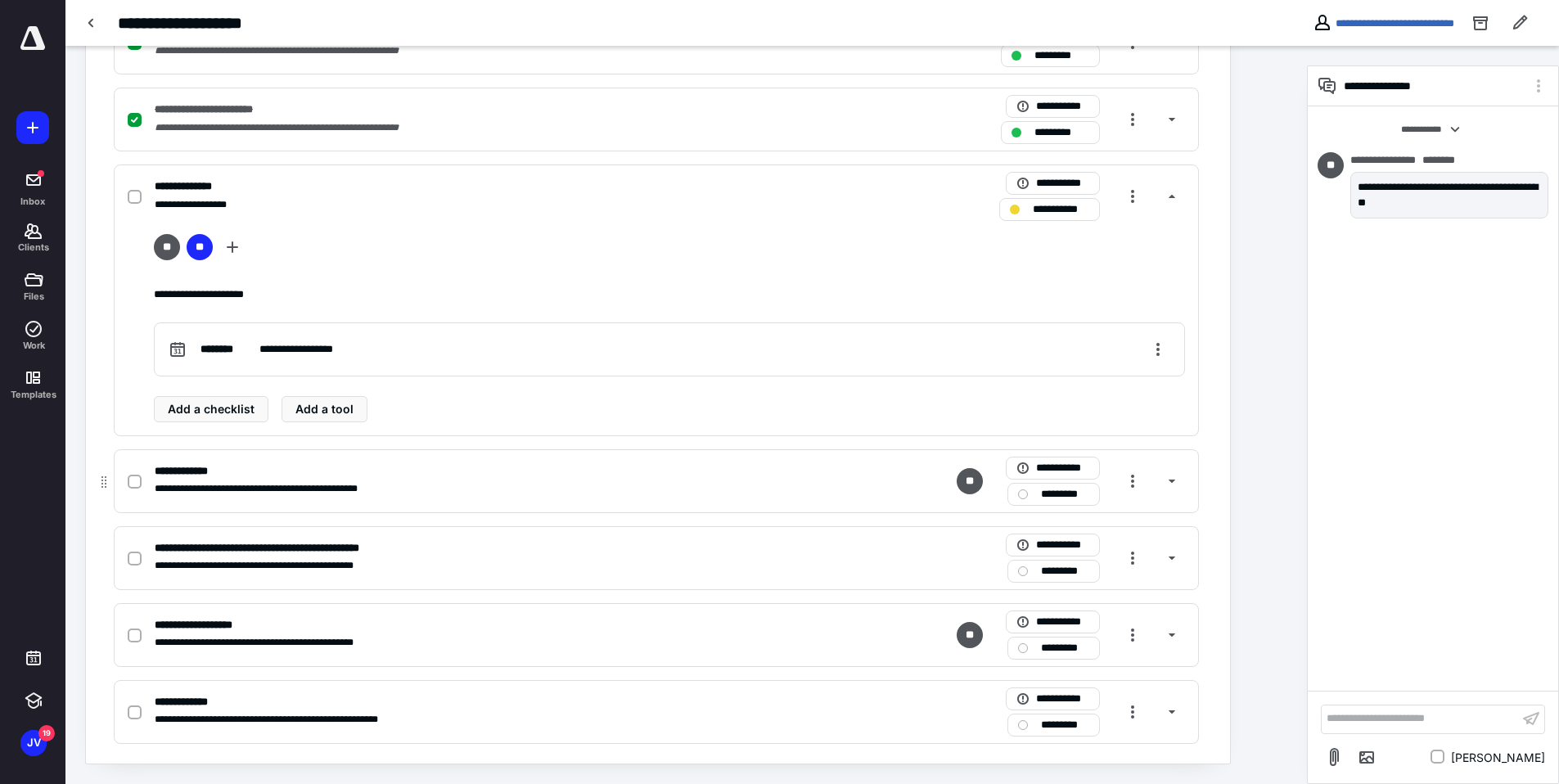 click on "**********" at bounding box center (656, 481) 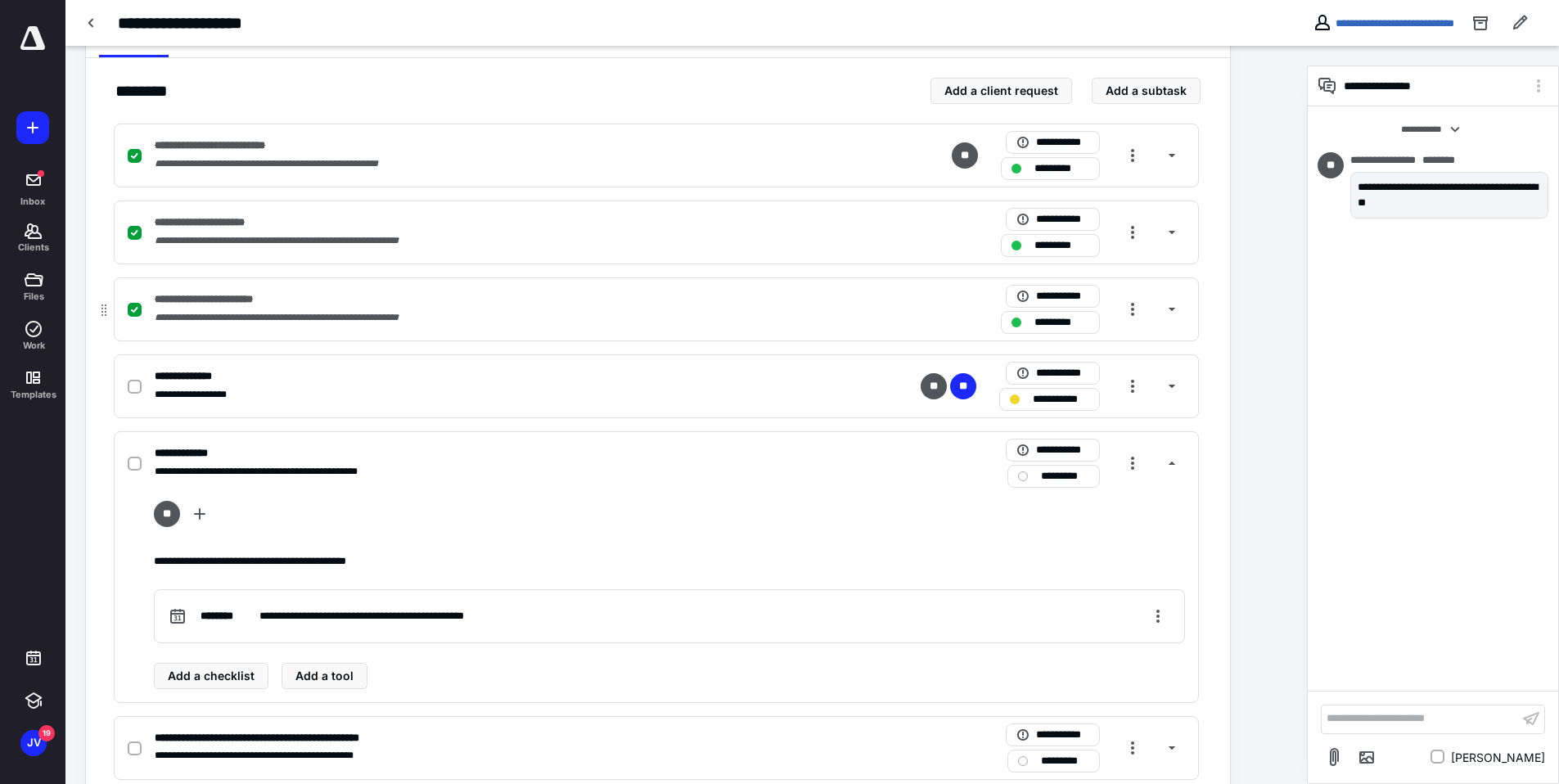 scroll, scrollTop: 354, scrollLeft: 0, axis: vertical 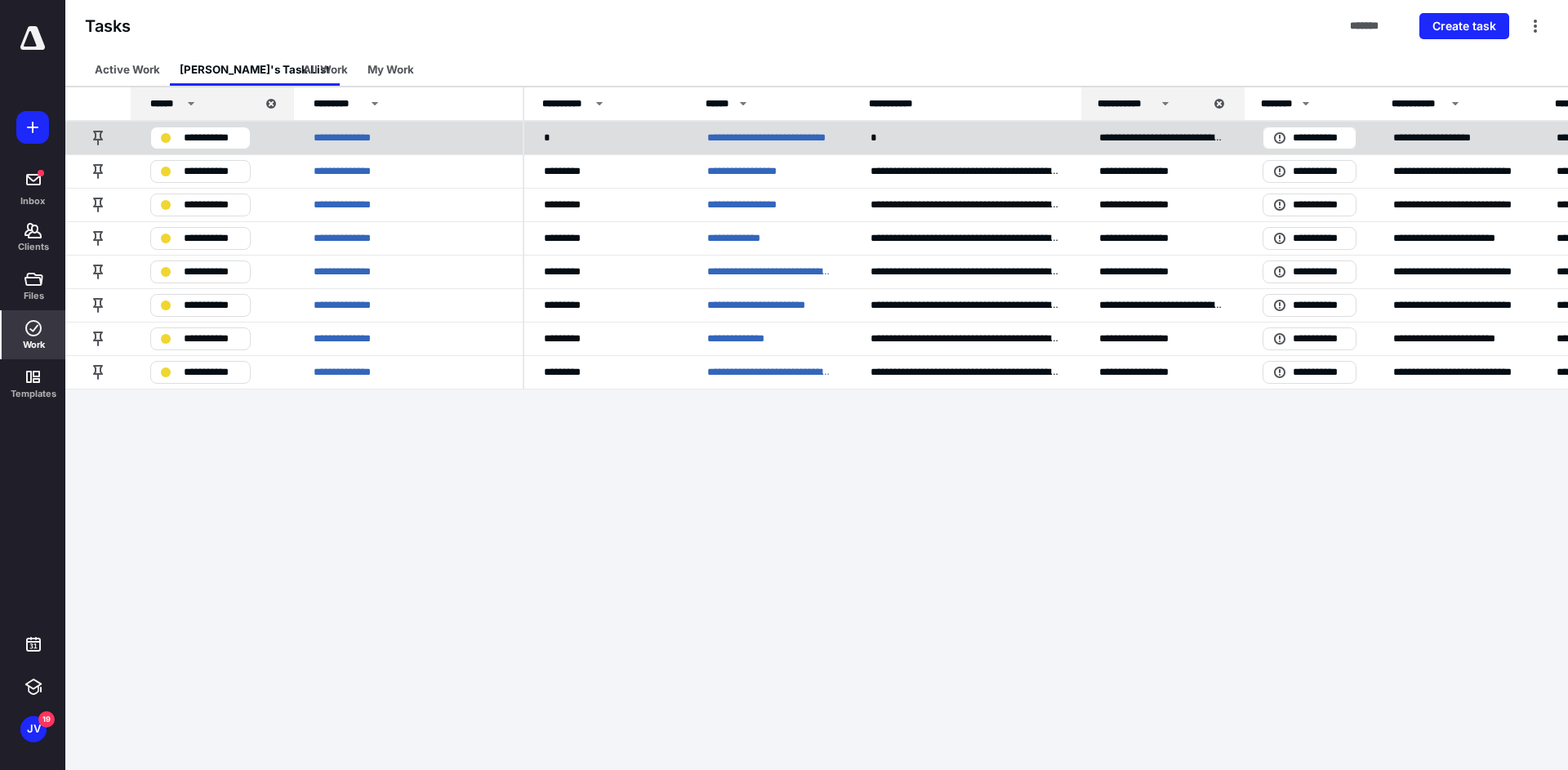 click on "*" at bounding box center [965, 137] 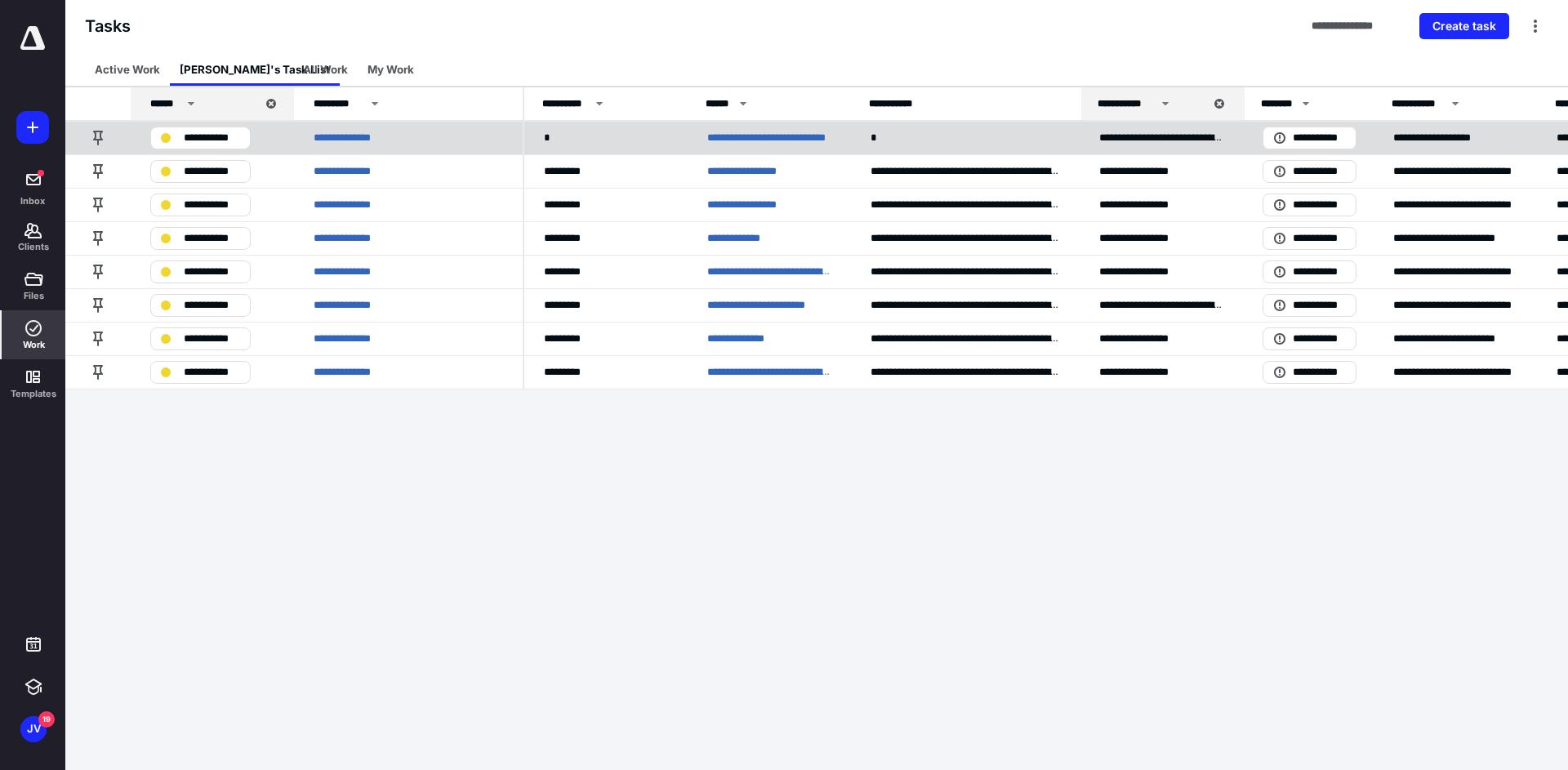 click on "*" at bounding box center [965, 137] 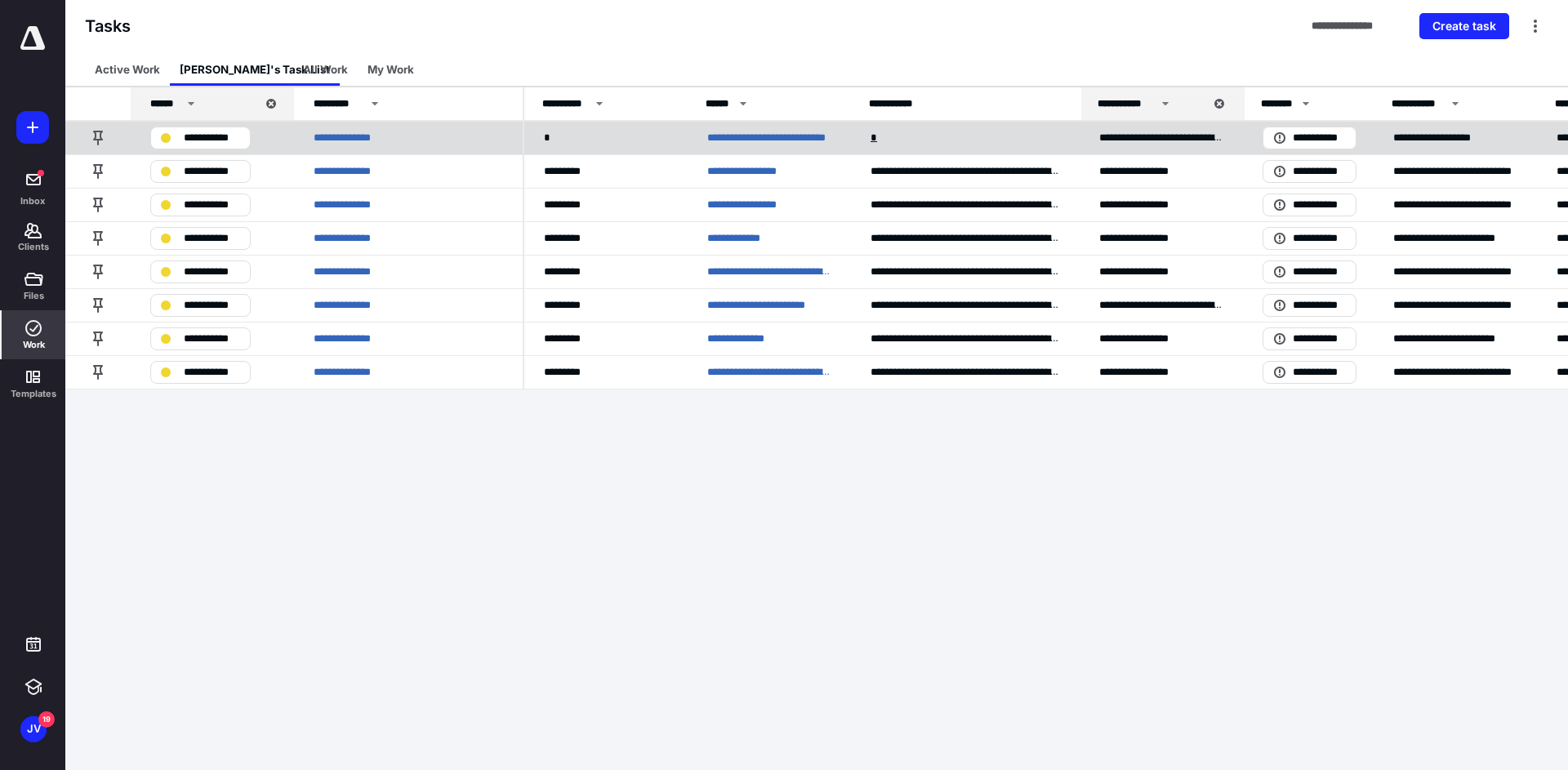 click on "*" at bounding box center (875, 138) 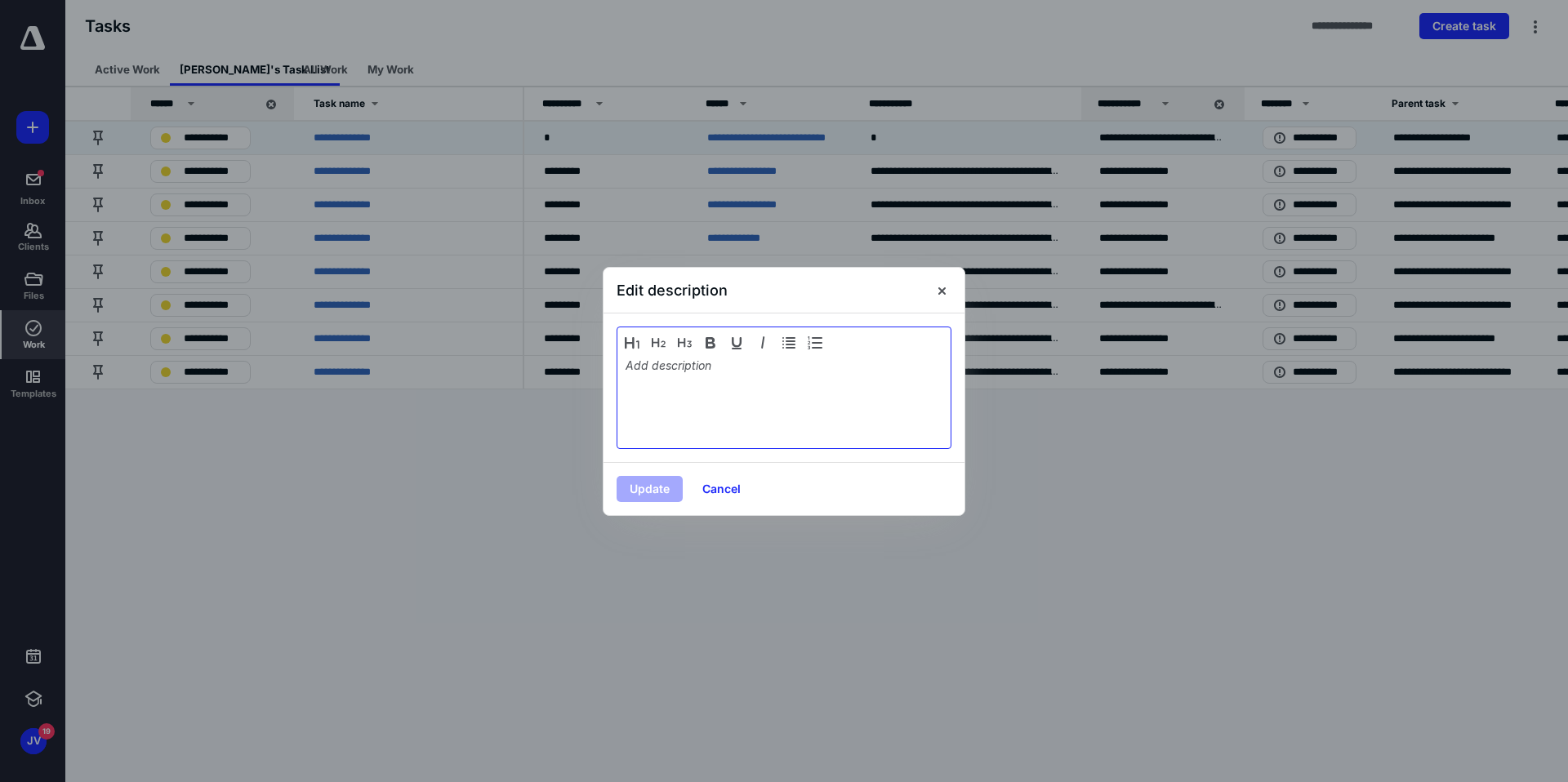 click at bounding box center (784, 400) 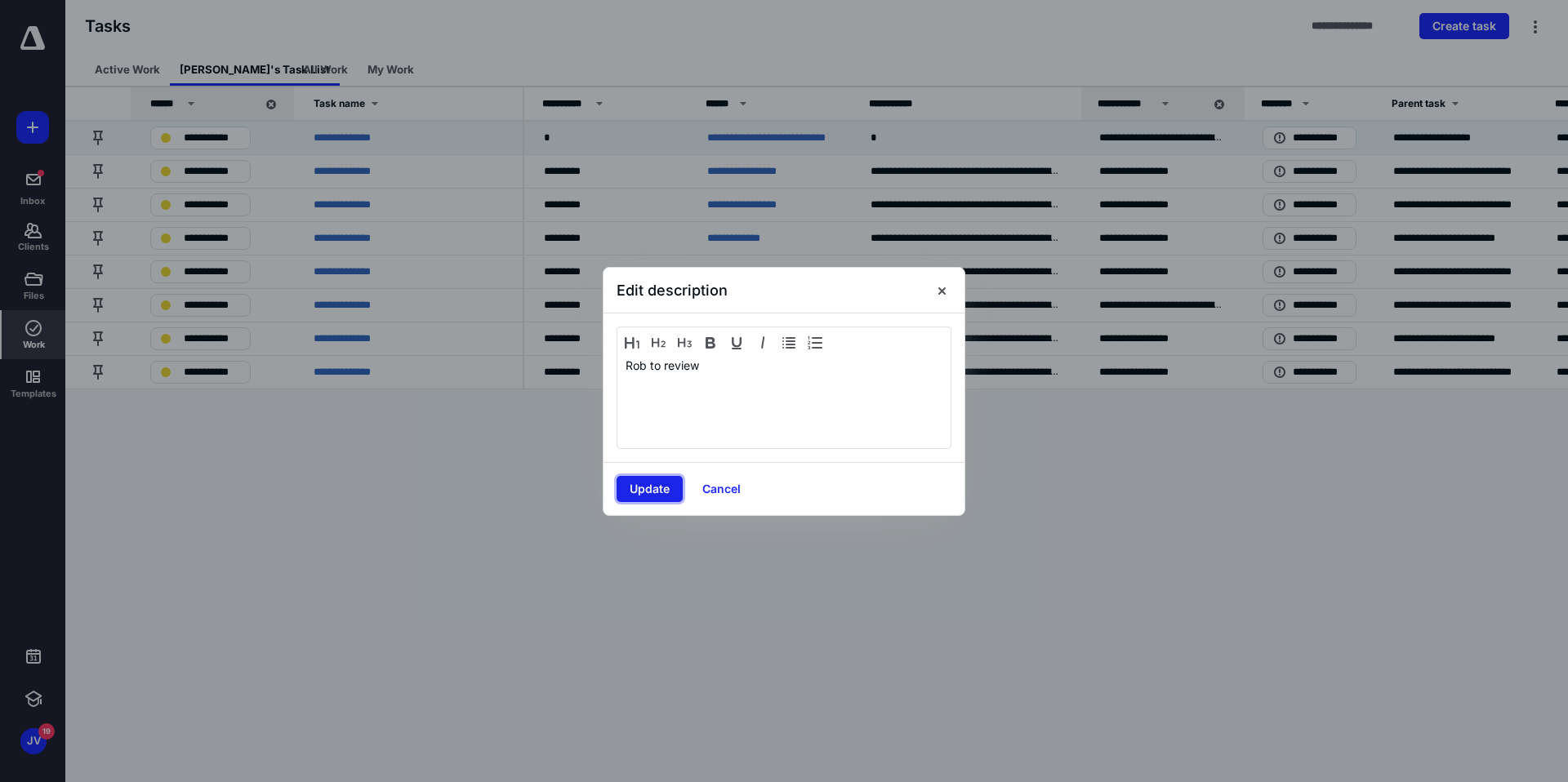 click on "Update" at bounding box center [649, 489] 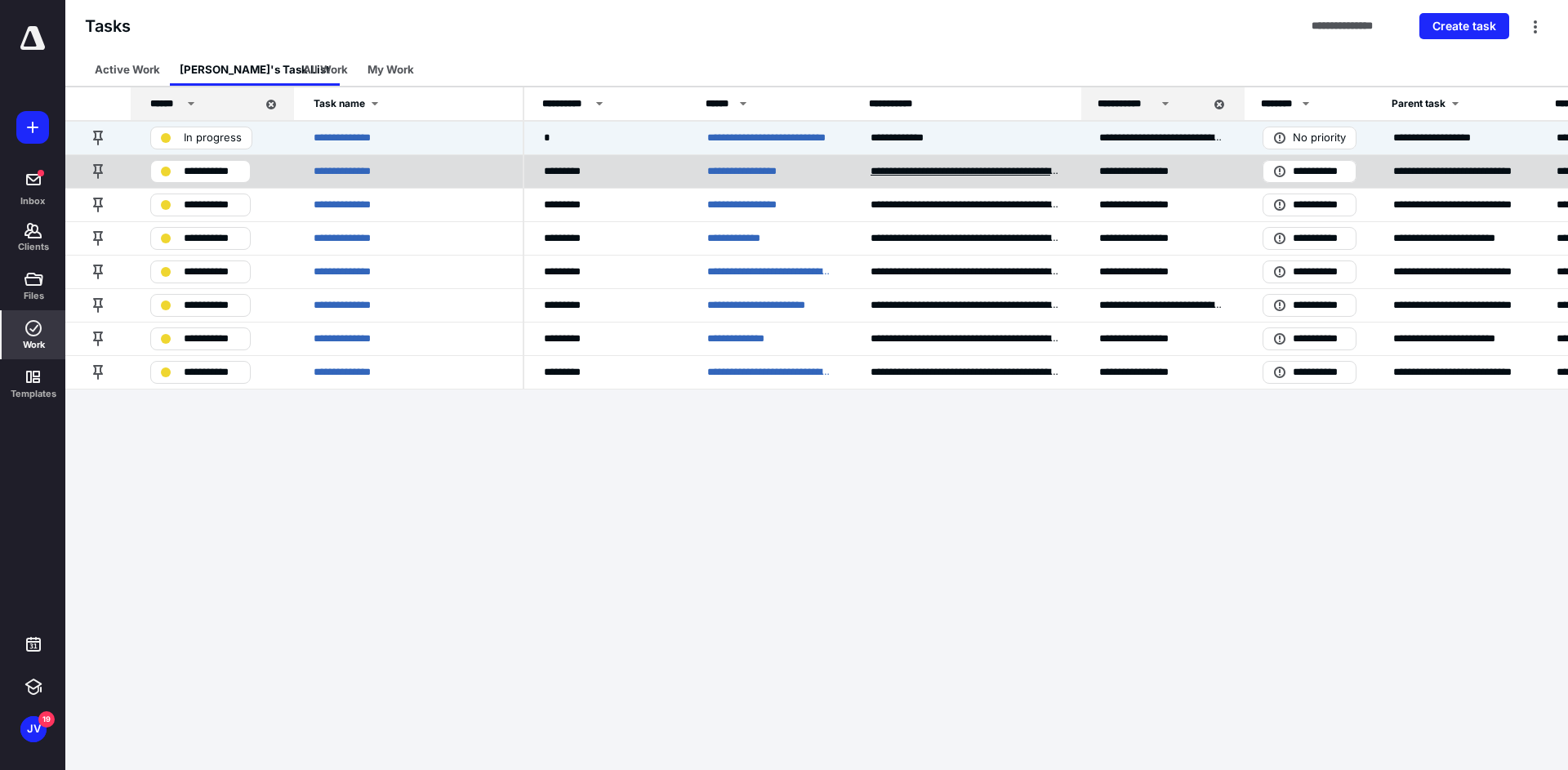 click on "**********" at bounding box center (965, 171) 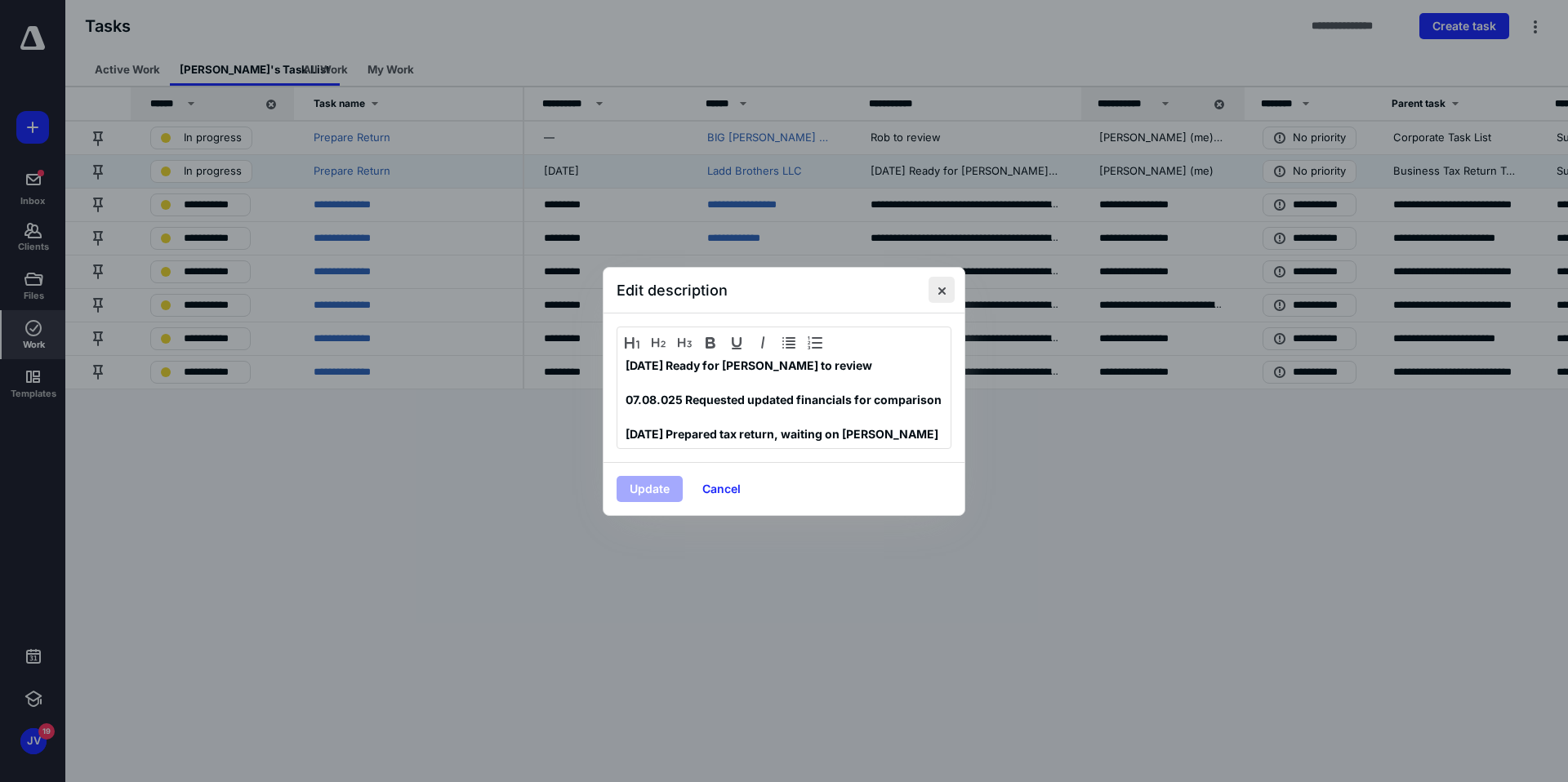click at bounding box center [942, 290] 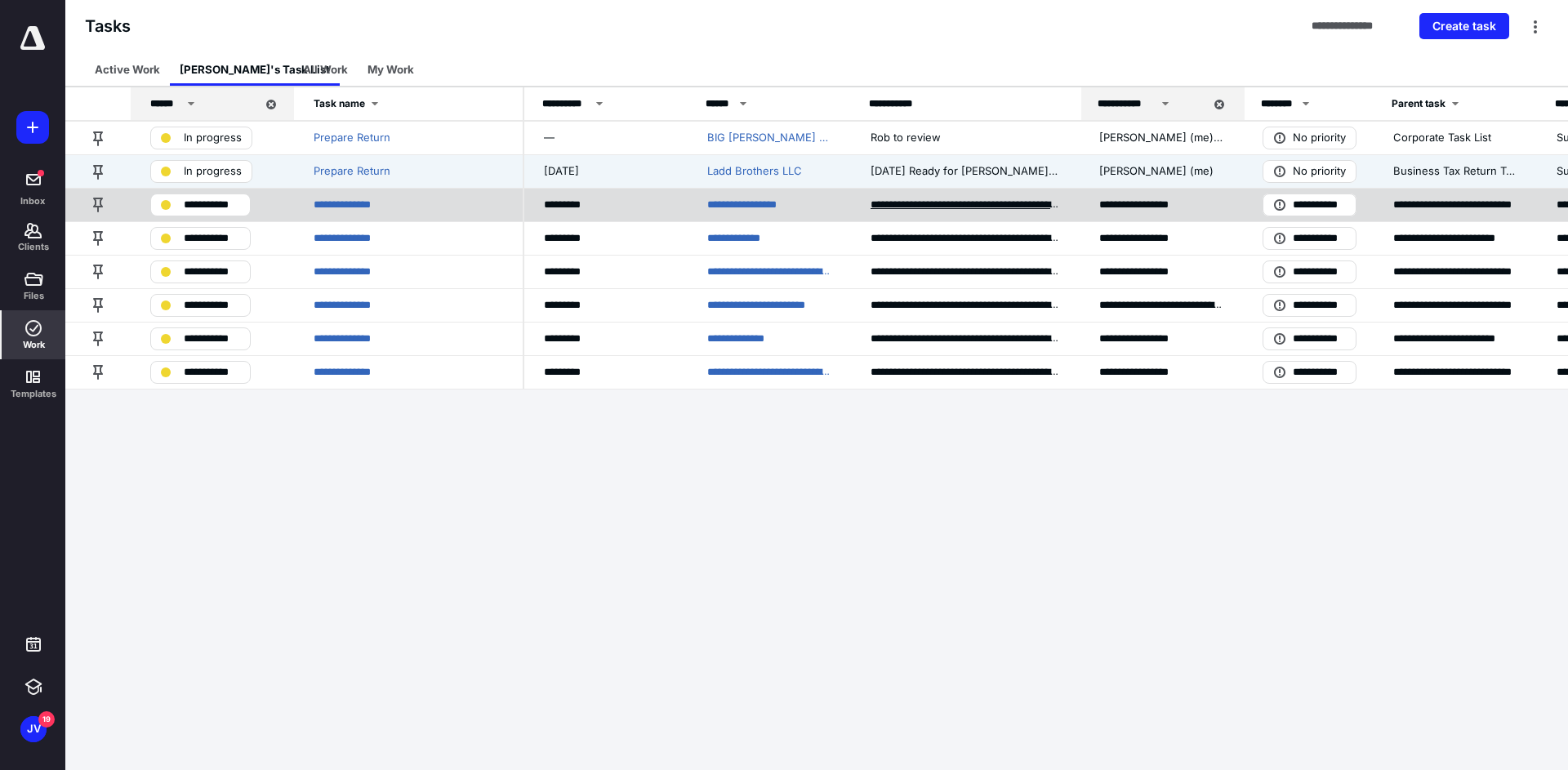 click on "**********" at bounding box center (965, 205) 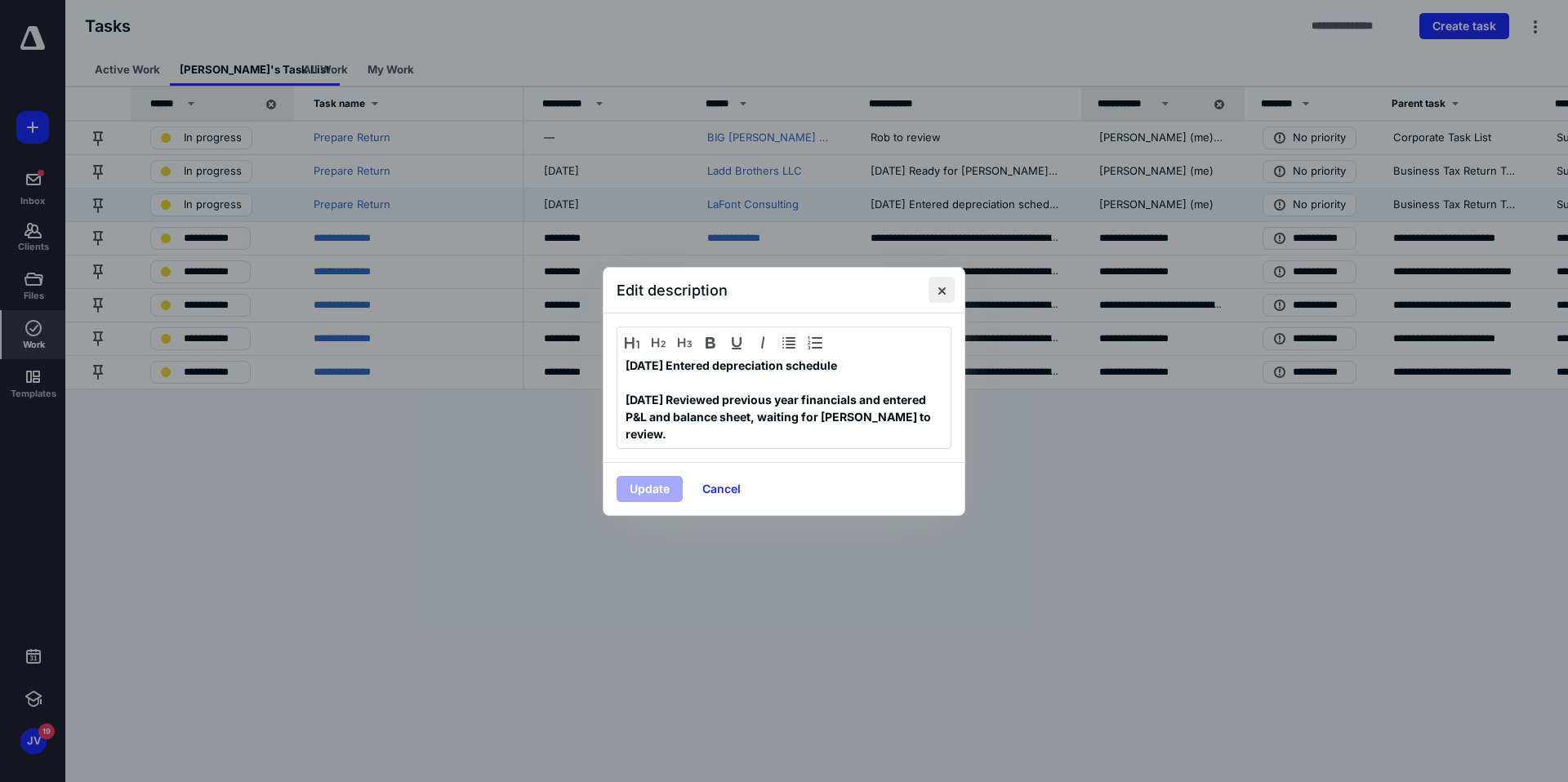 click at bounding box center [942, 290] 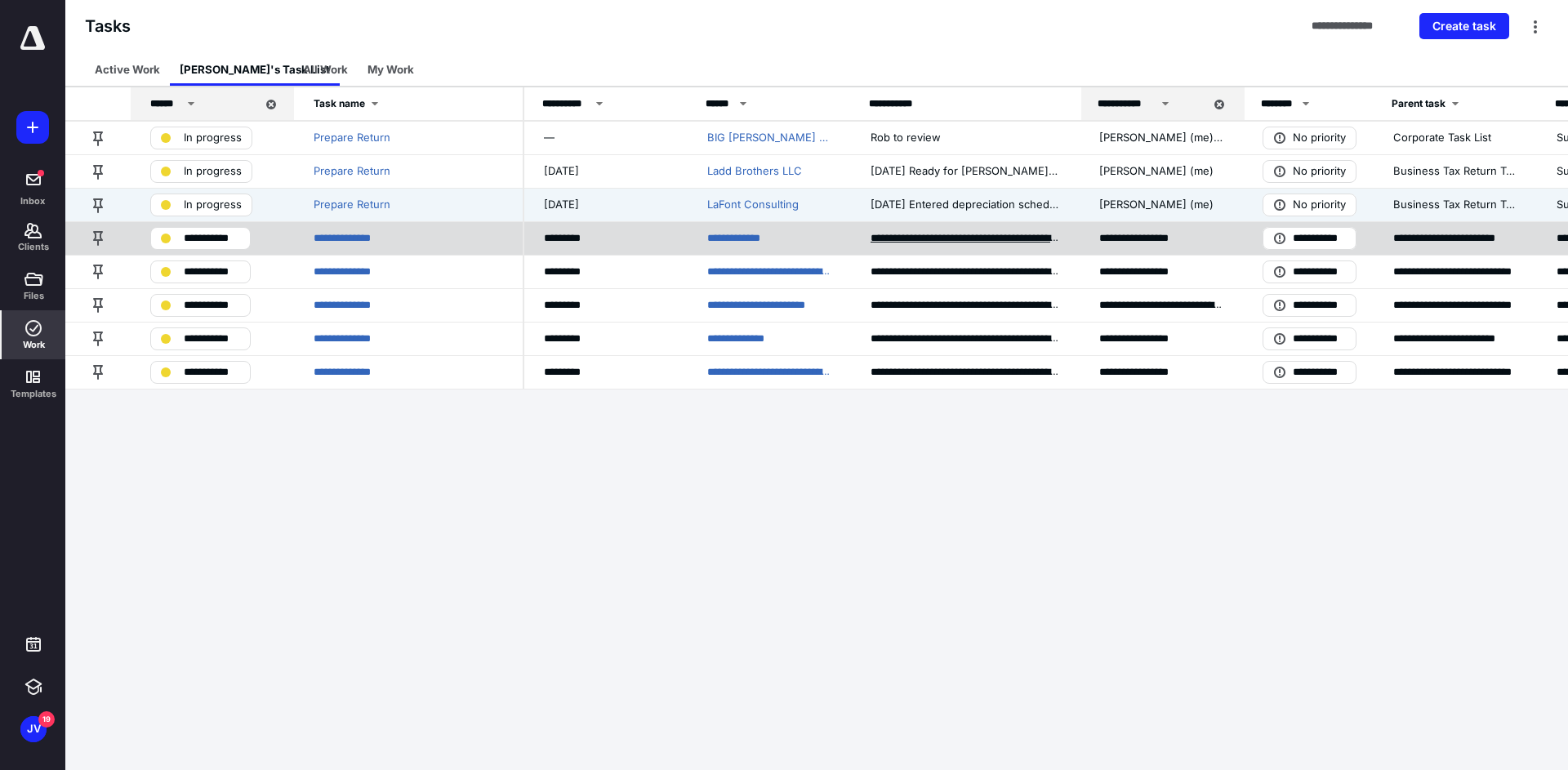 click on "**********" at bounding box center (965, 238) 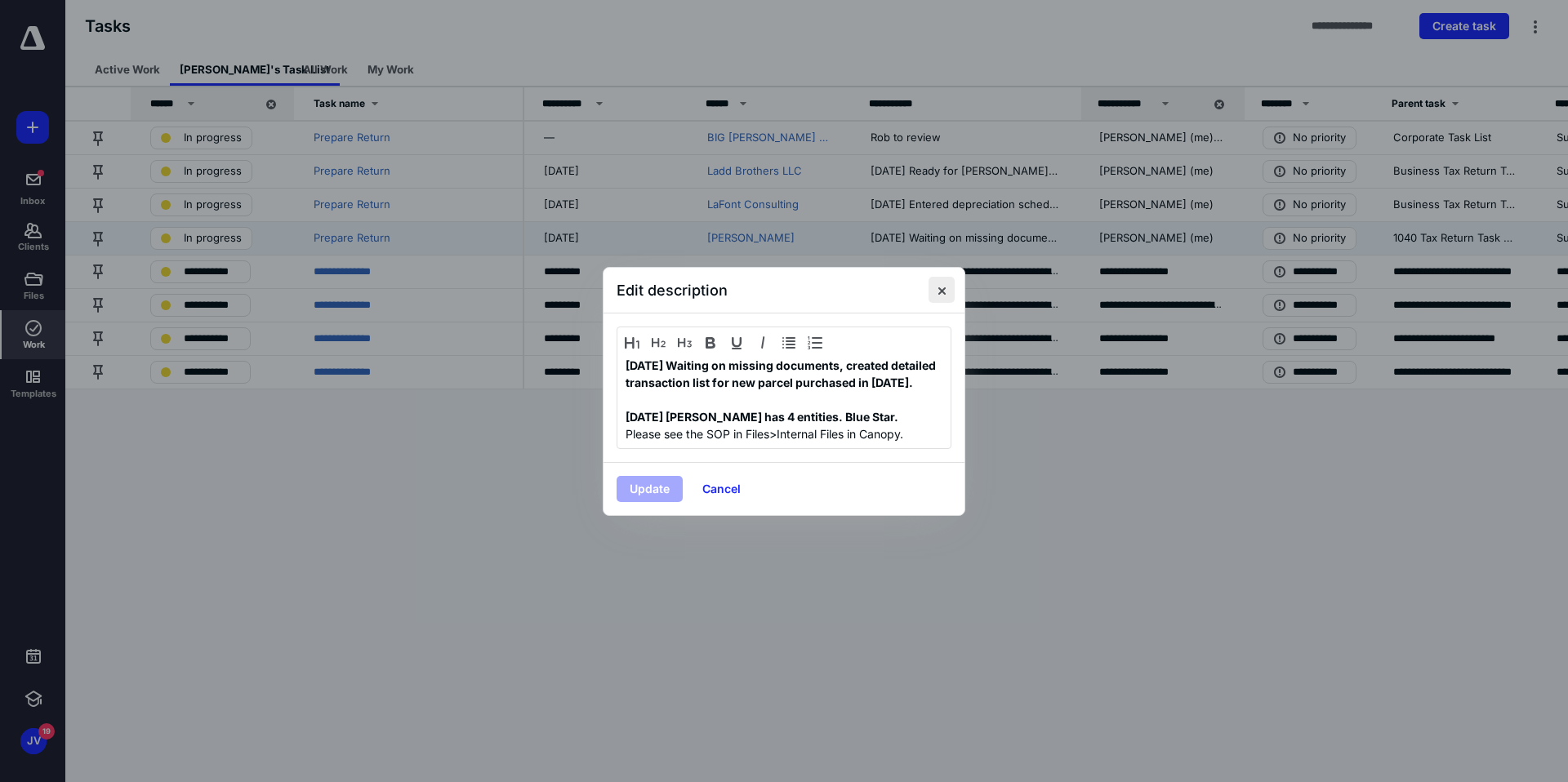 click at bounding box center [942, 290] 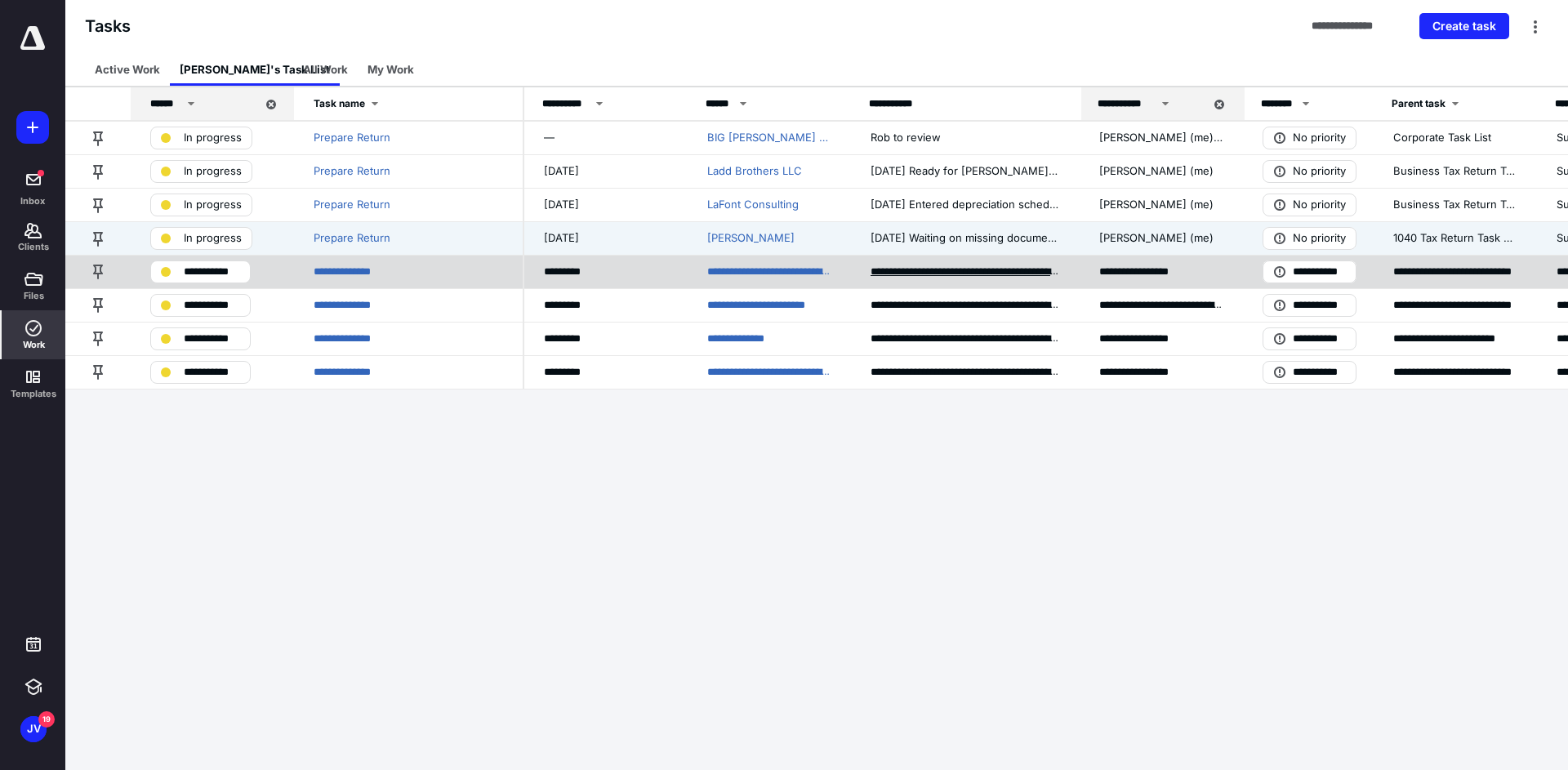 click on "**********" at bounding box center (965, 272) 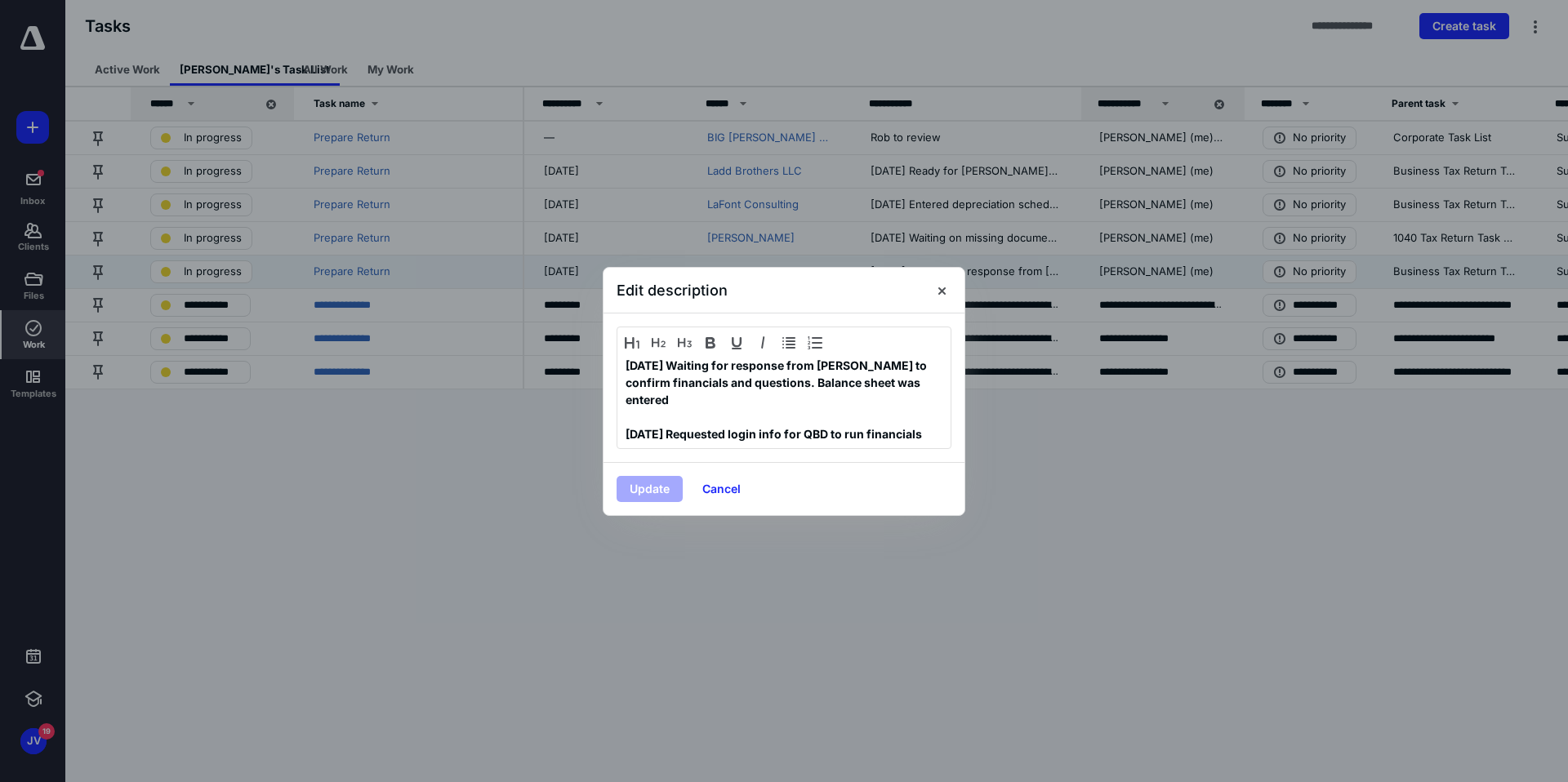 click on "[DATE] Waiting for response from [PERSON_NAME] to confirm financials and questions. Balance sheet was entered" at bounding box center (784, 382) 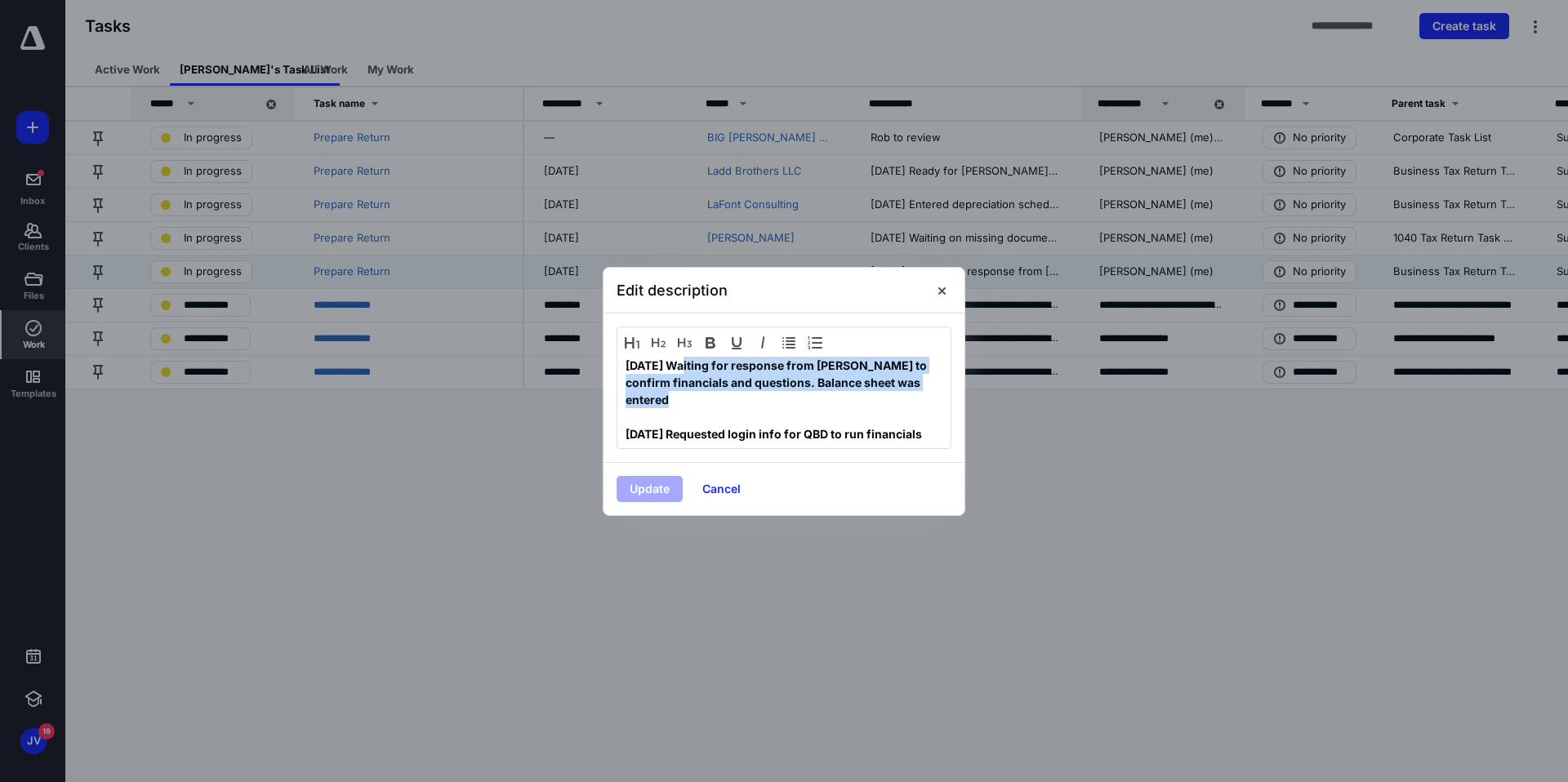 drag, startPoint x: 675, startPoint y: 365, endPoint x: 918, endPoint y: 393, distance: 244.6078 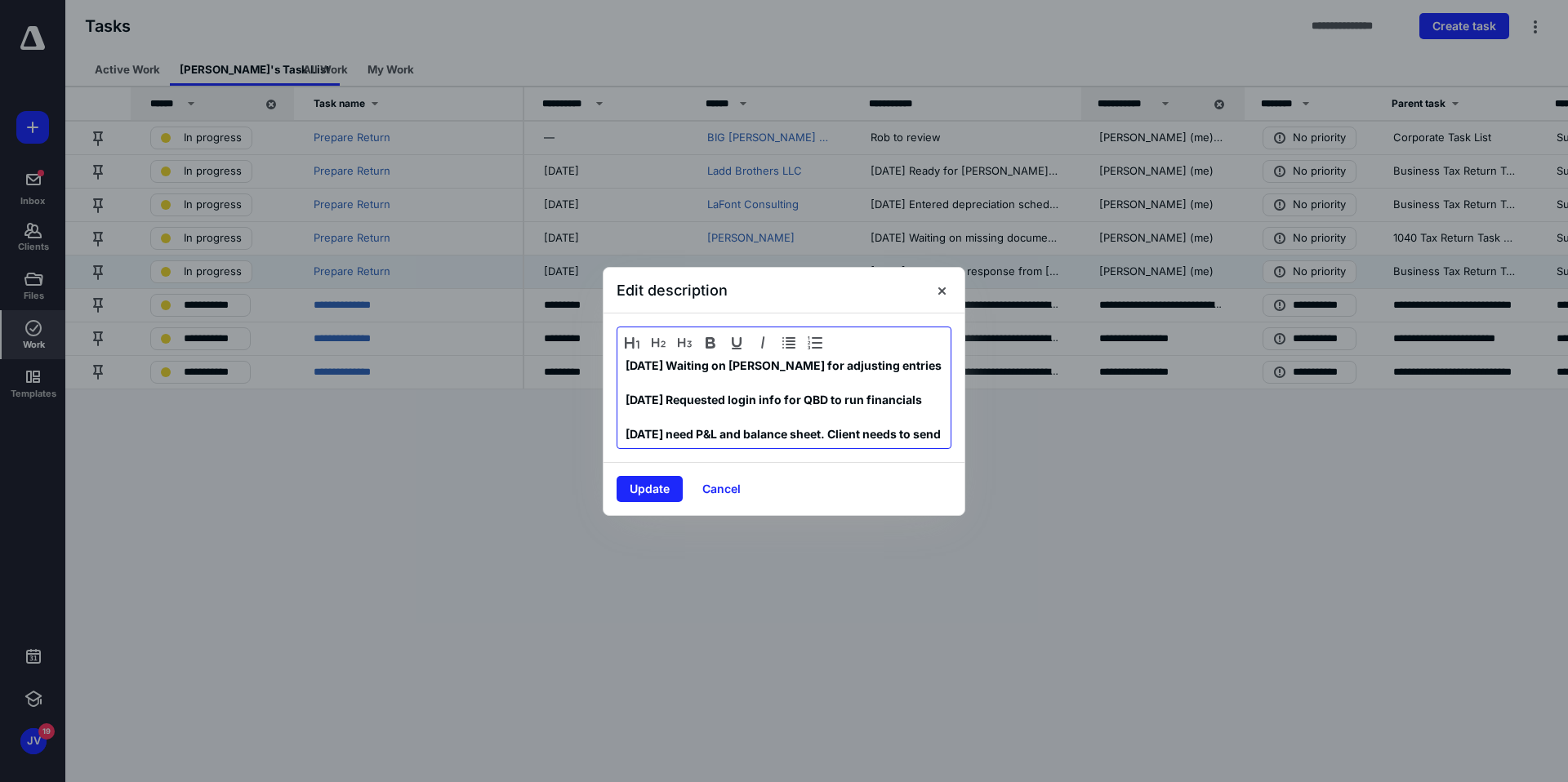 click on "07.14.25 Waiting on Kevin for adjusting entries" at bounding box center (784, 365) 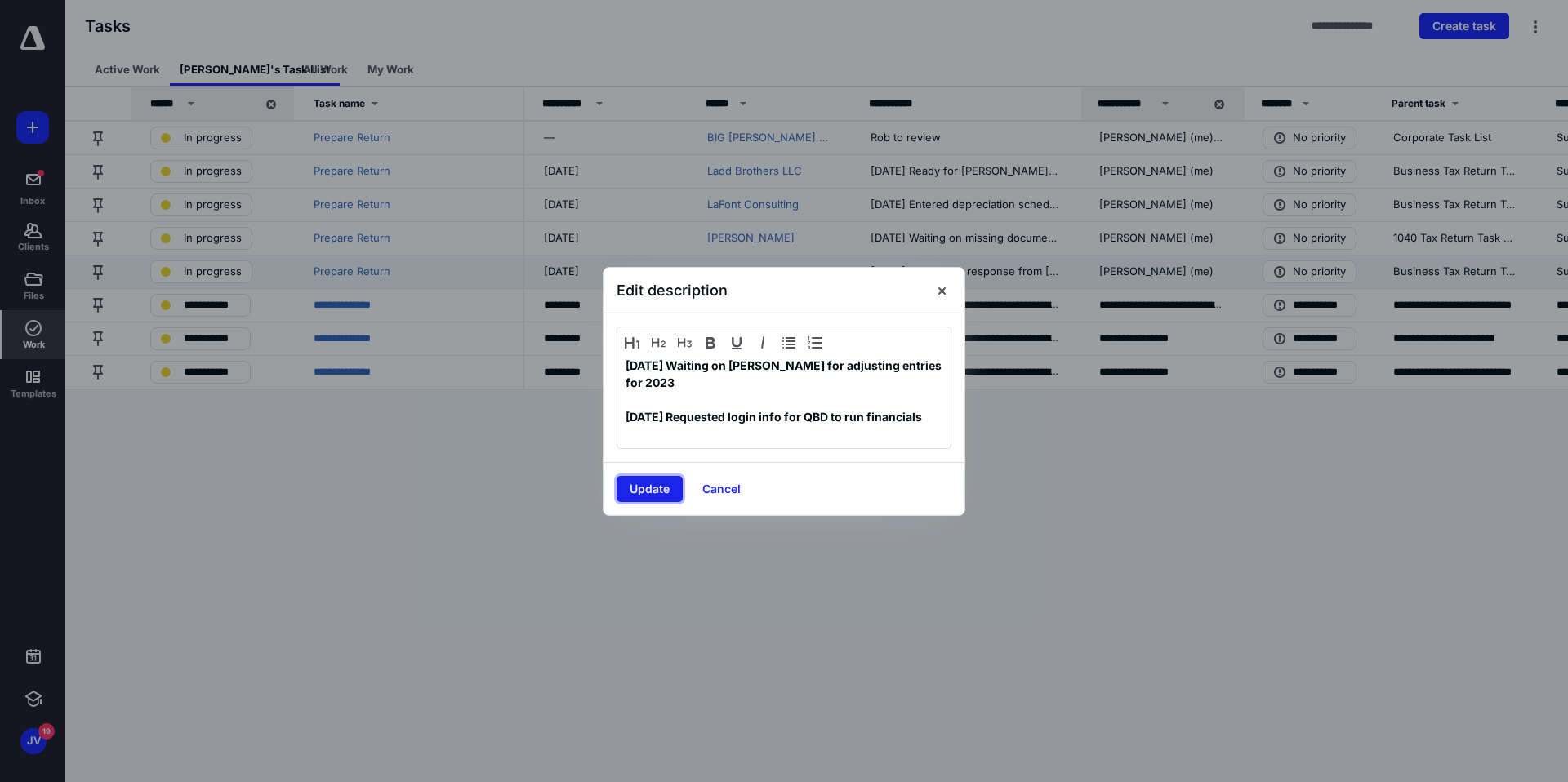 click on "Update" at bounding box center [649, 489] 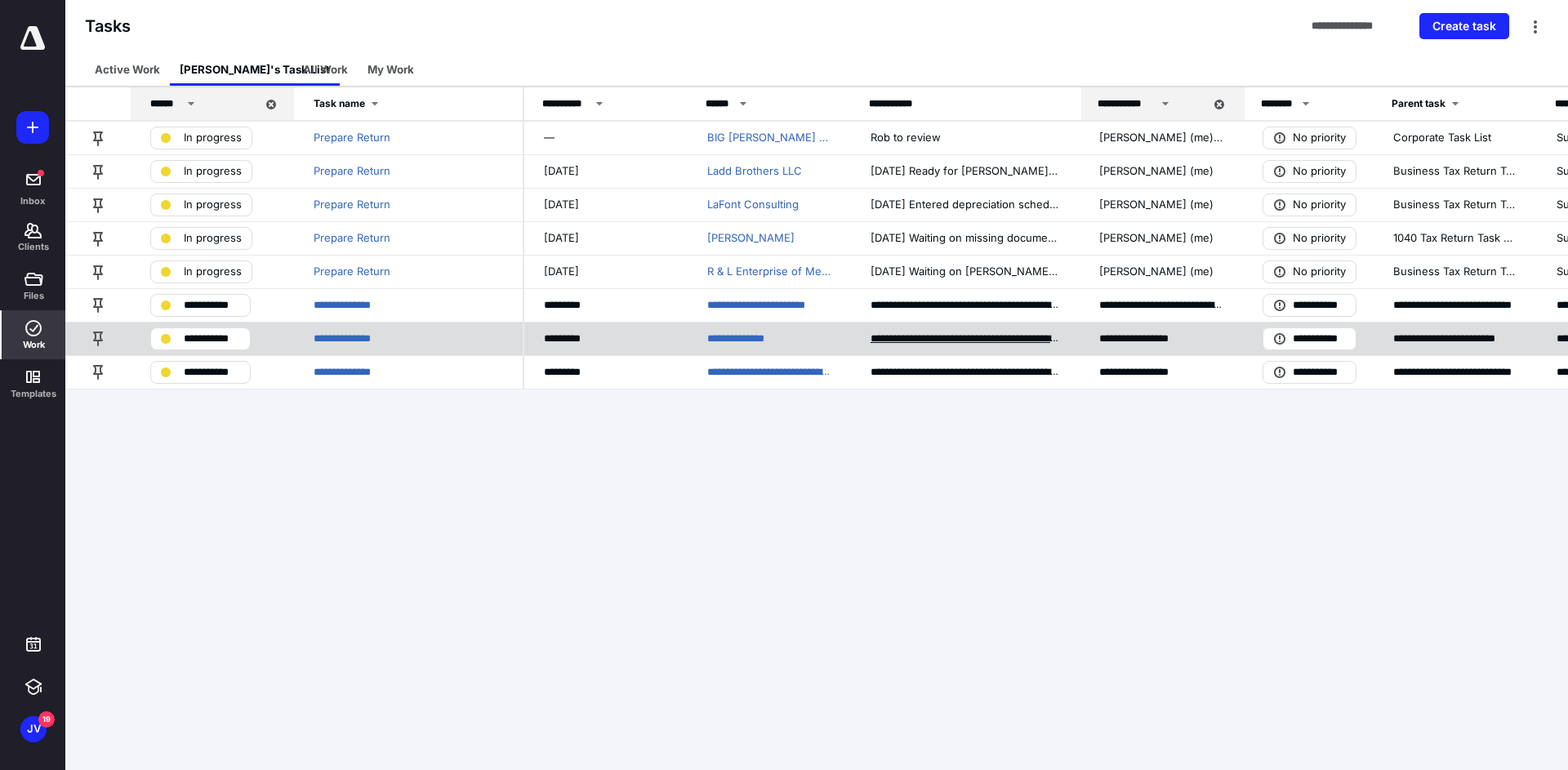 click on "**********" at bounding box center (965, 339) 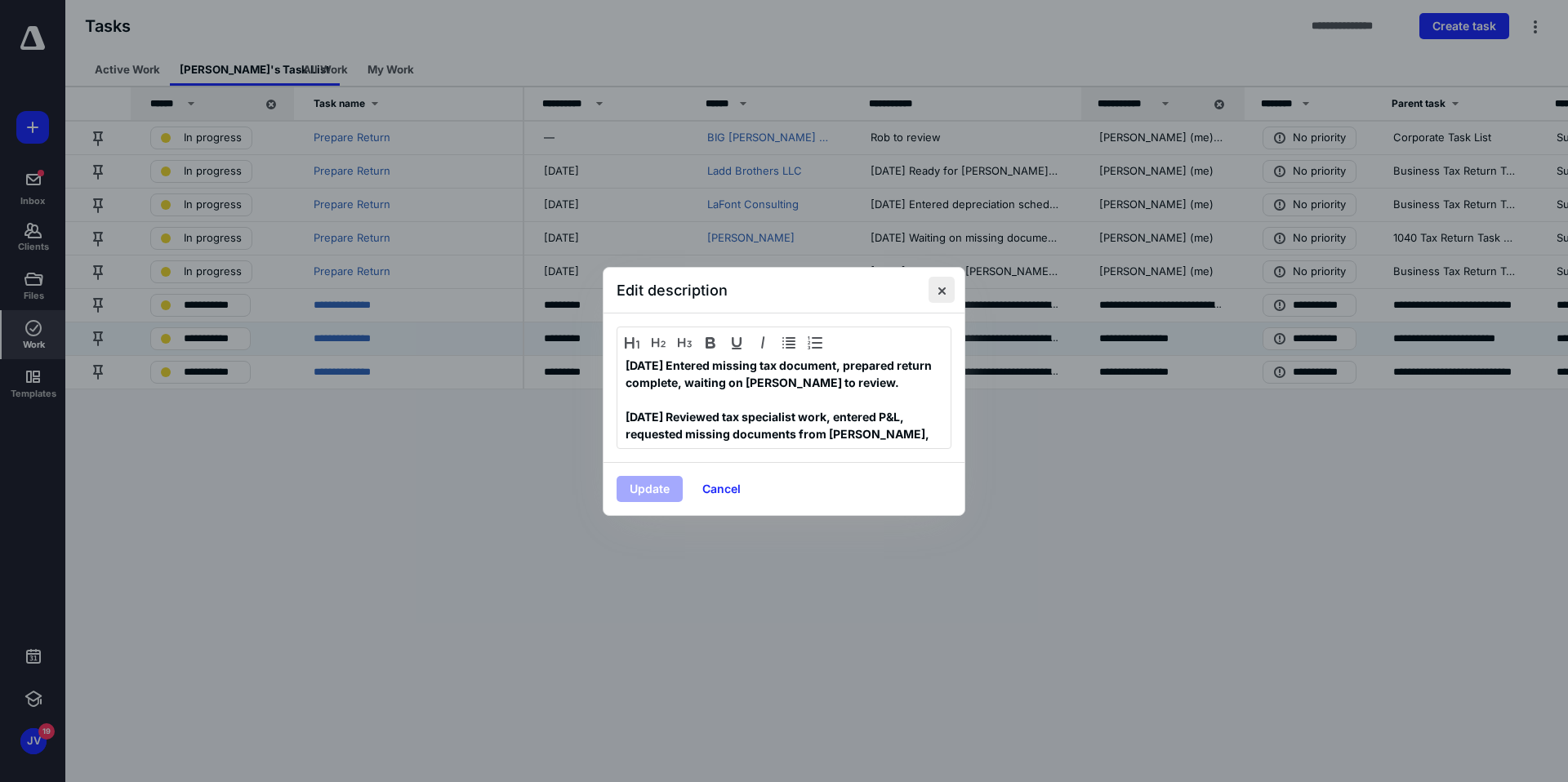click at bounding box center [942, 290] 